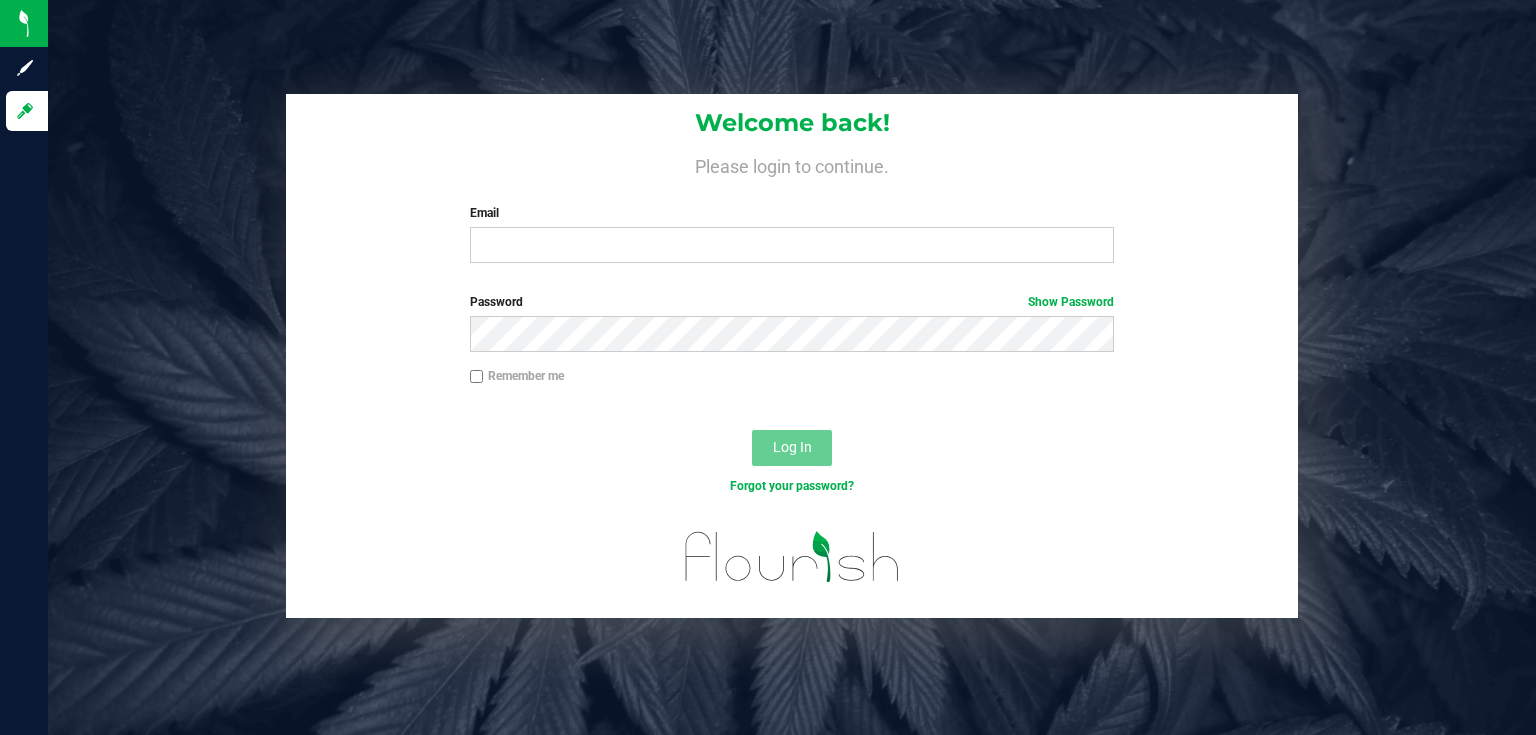 scroll, scrollTop: 0, scrollLeft: 0, axis: both 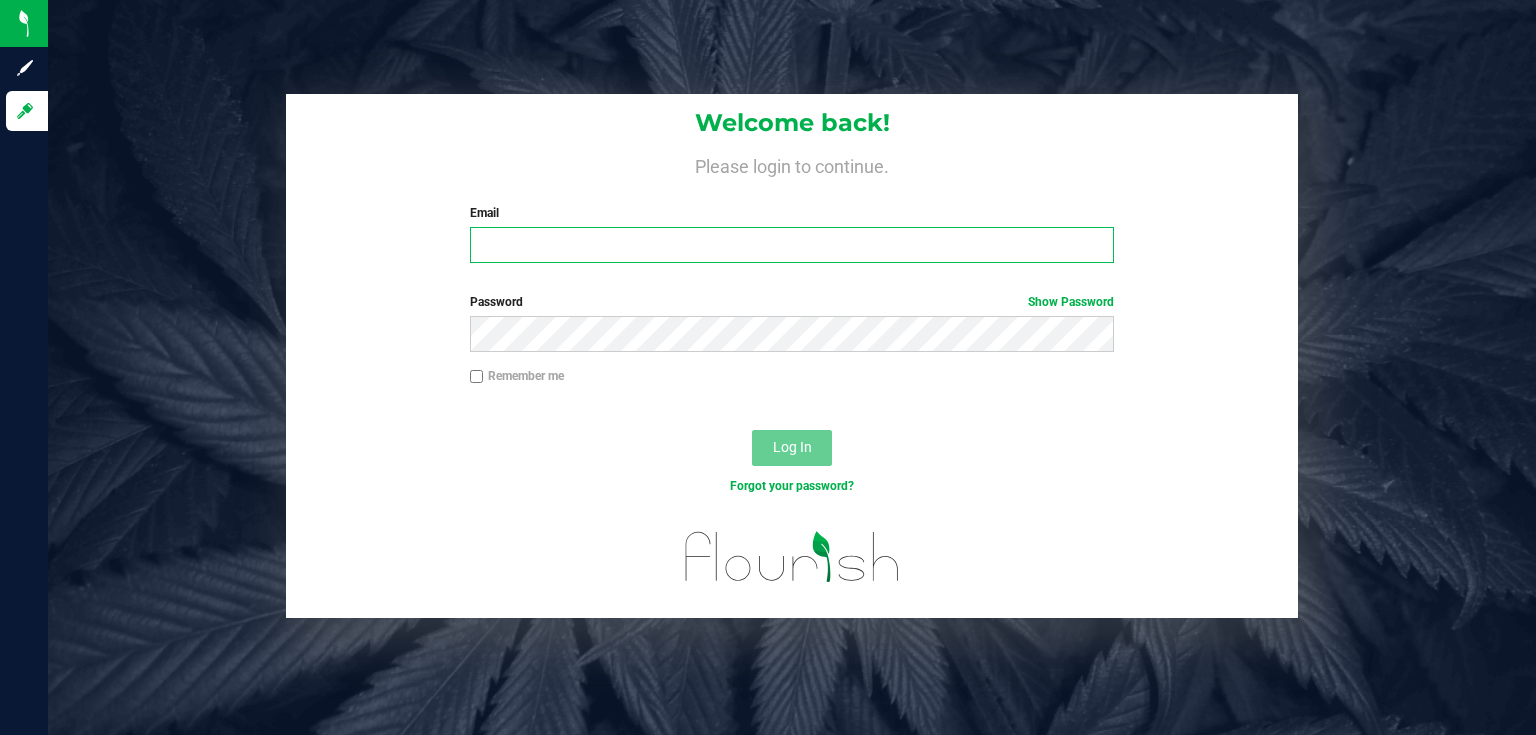 click on "Email" at bounding box center [792, 245] 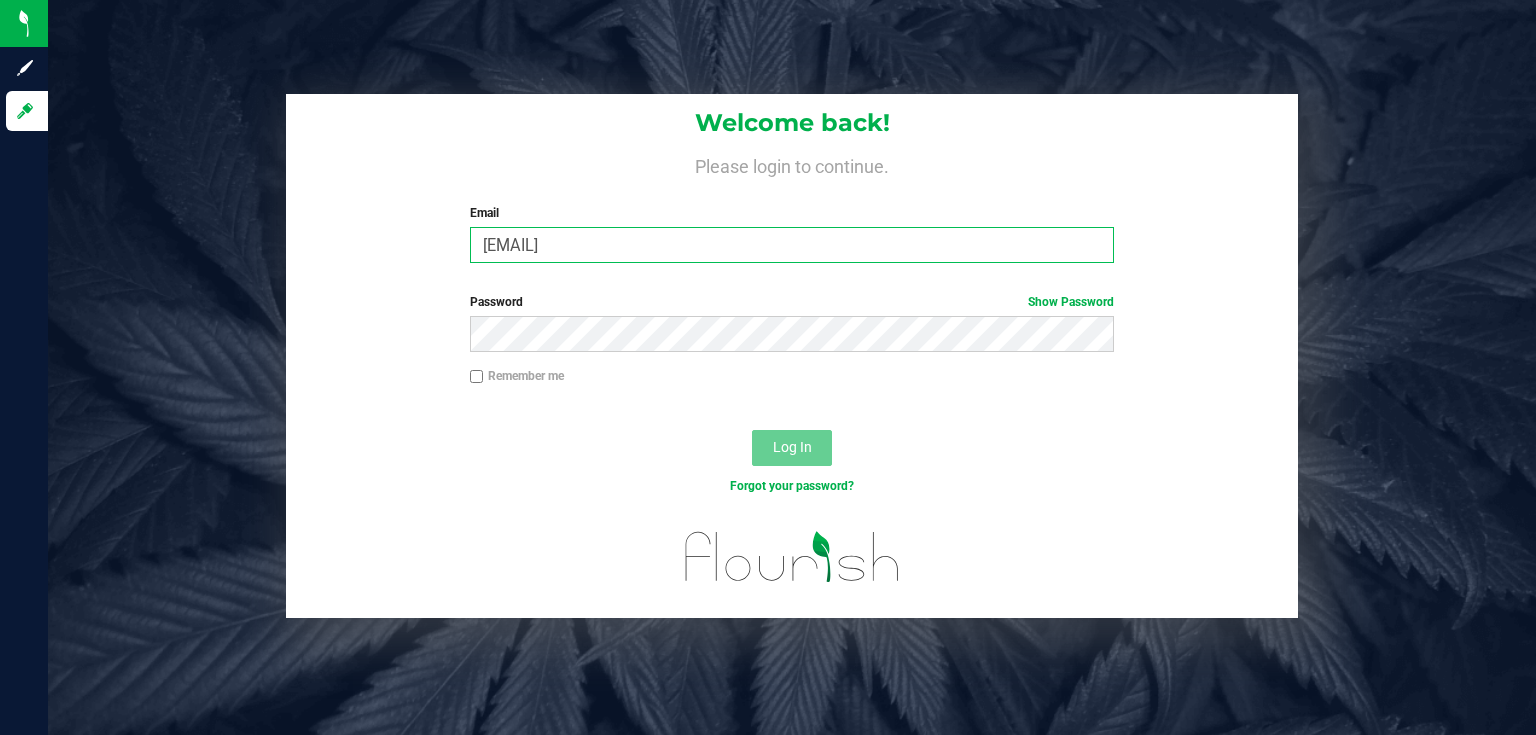 type on "kvernikos@liveparallel.com" 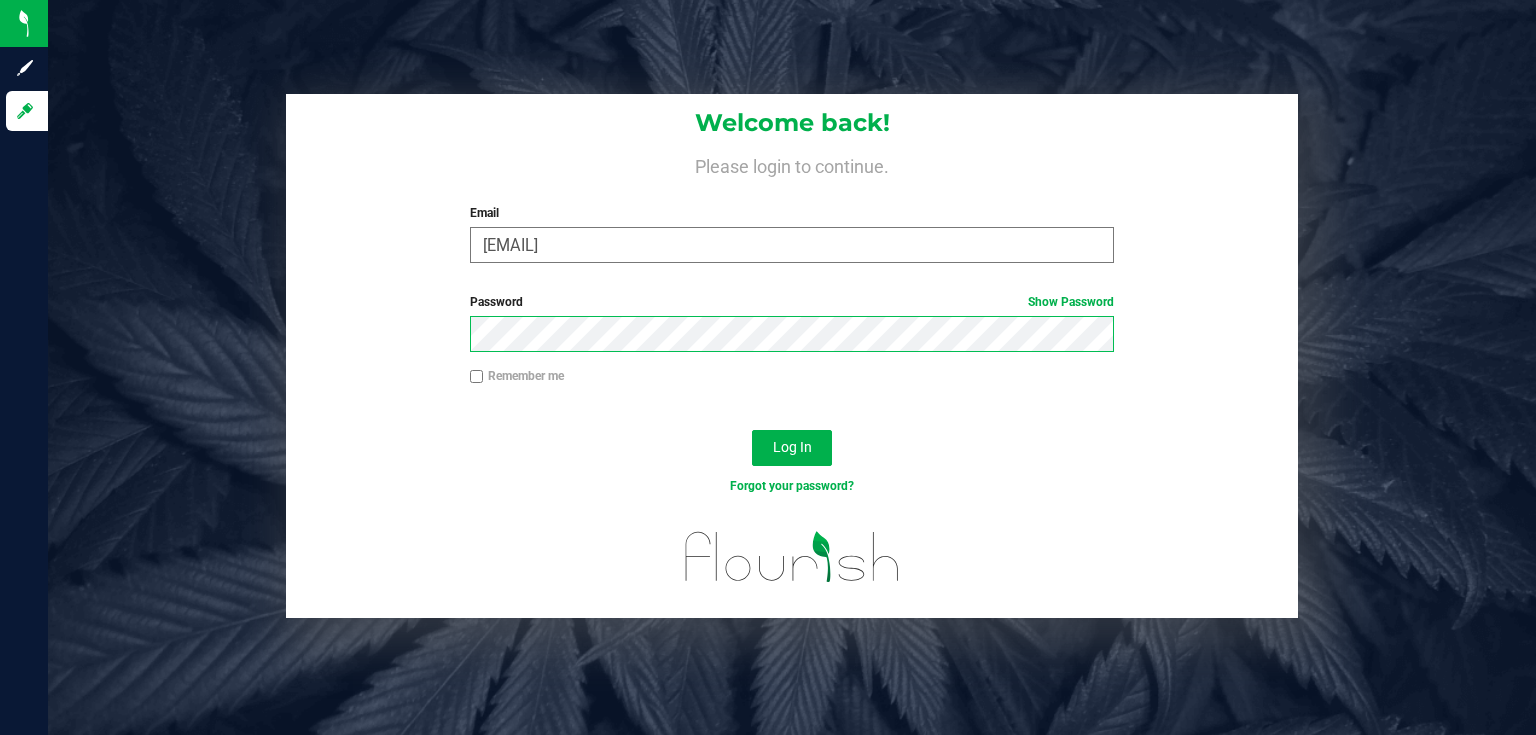 click on "Log In" at bounding box center [792, 448] 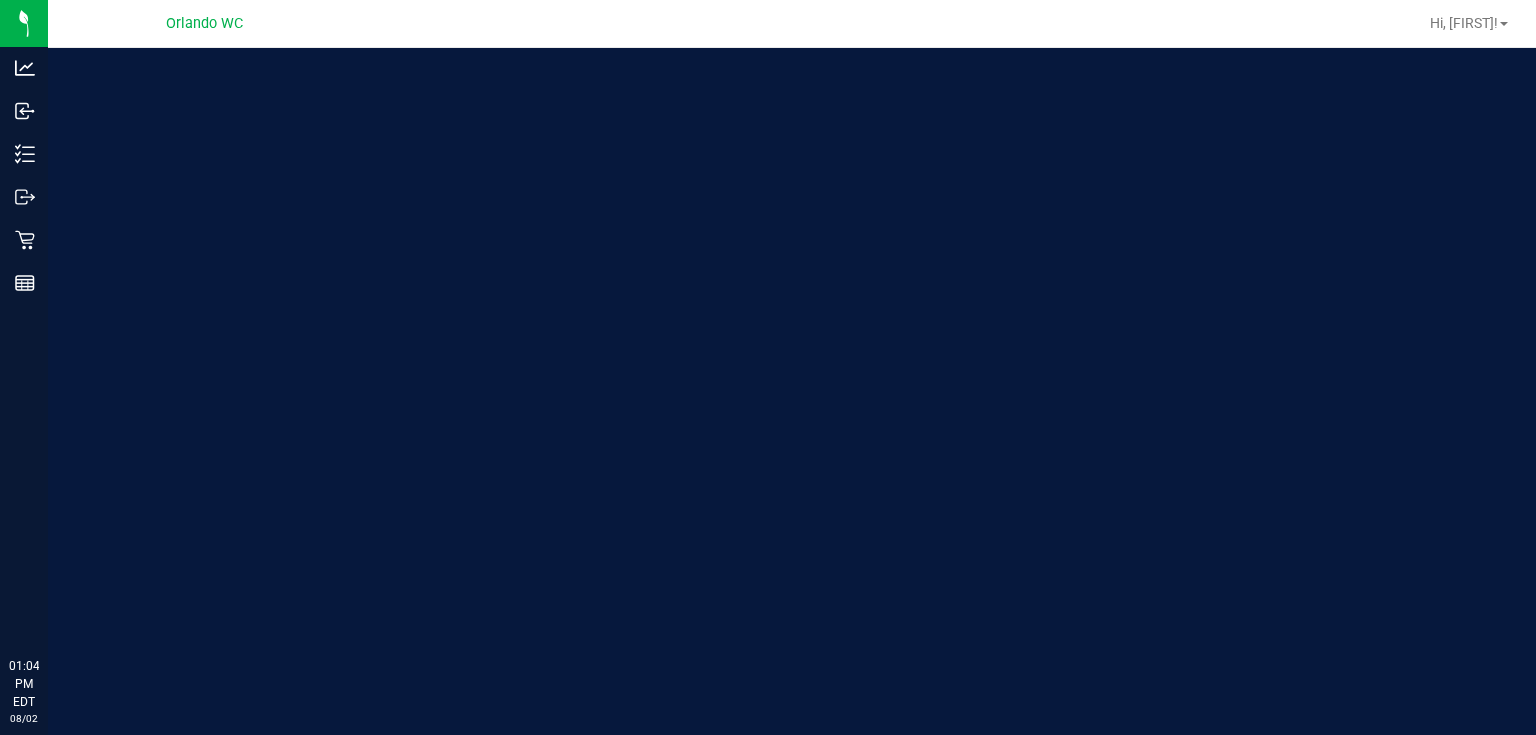 scroll, scrollTop: 0, scrollLeft: 0, axis: both 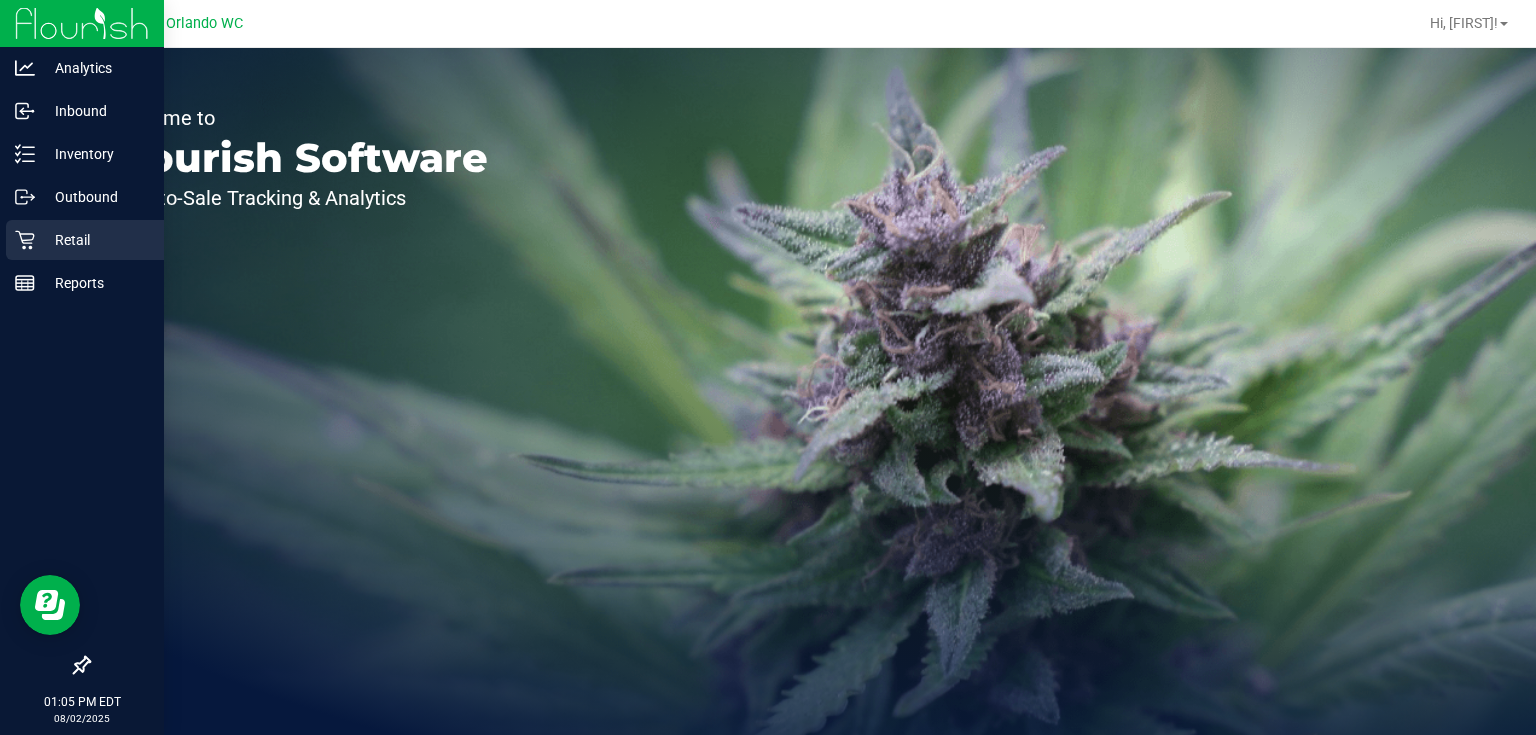 click 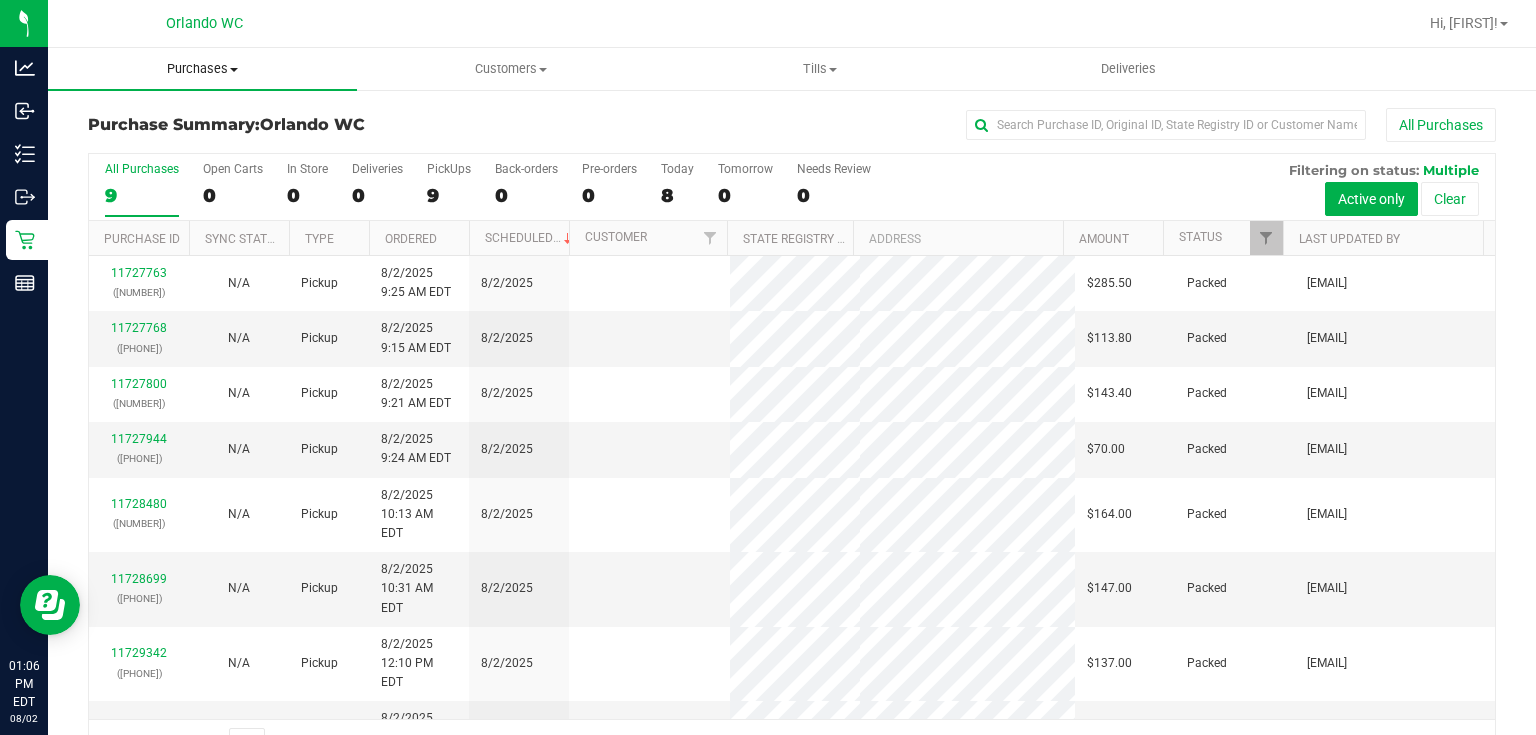 drag, startPoint x: 208, startPoint y: 67, endPoint x: 194, endPoint y: 68, distance: 14.035668 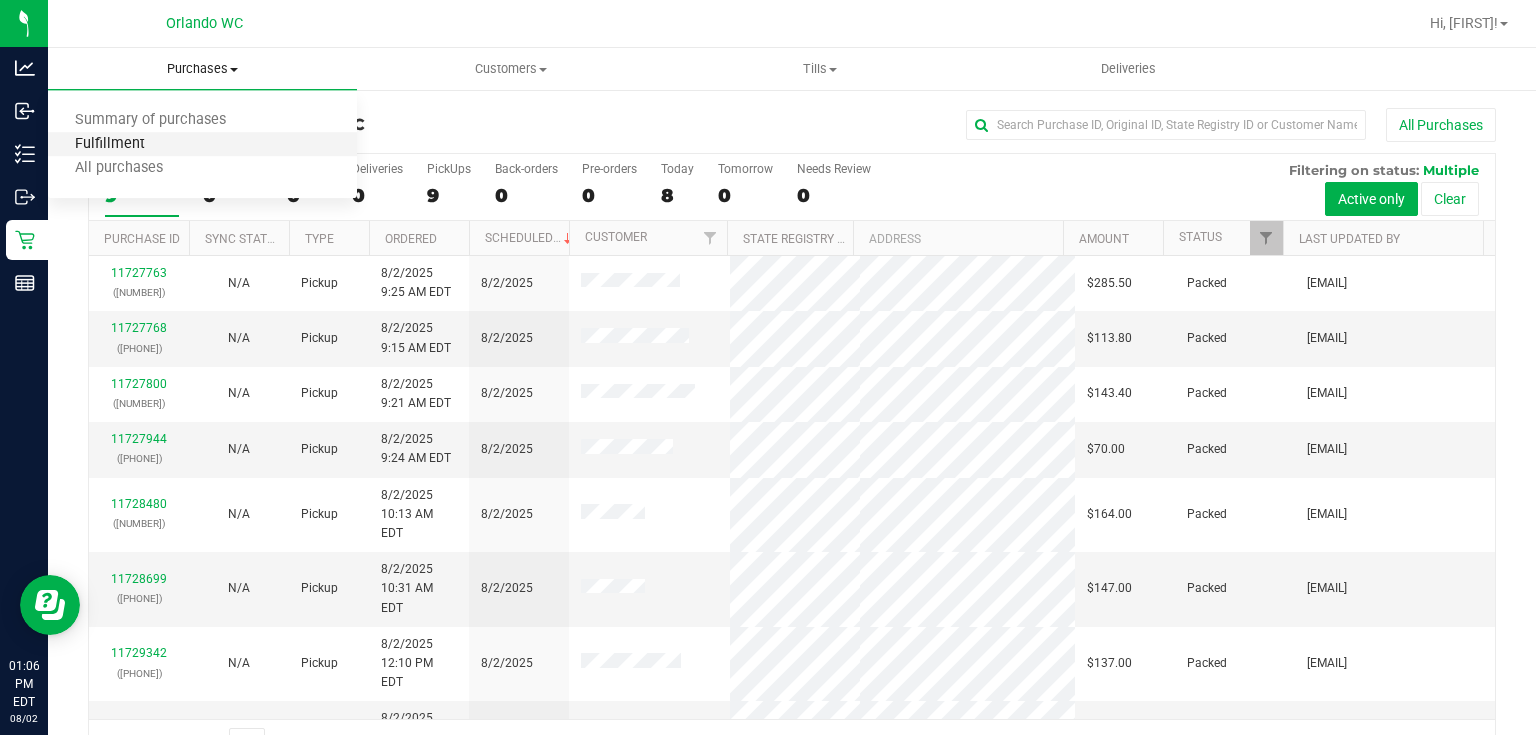 click on "Fulfillment" at bounding box center [110, 144] 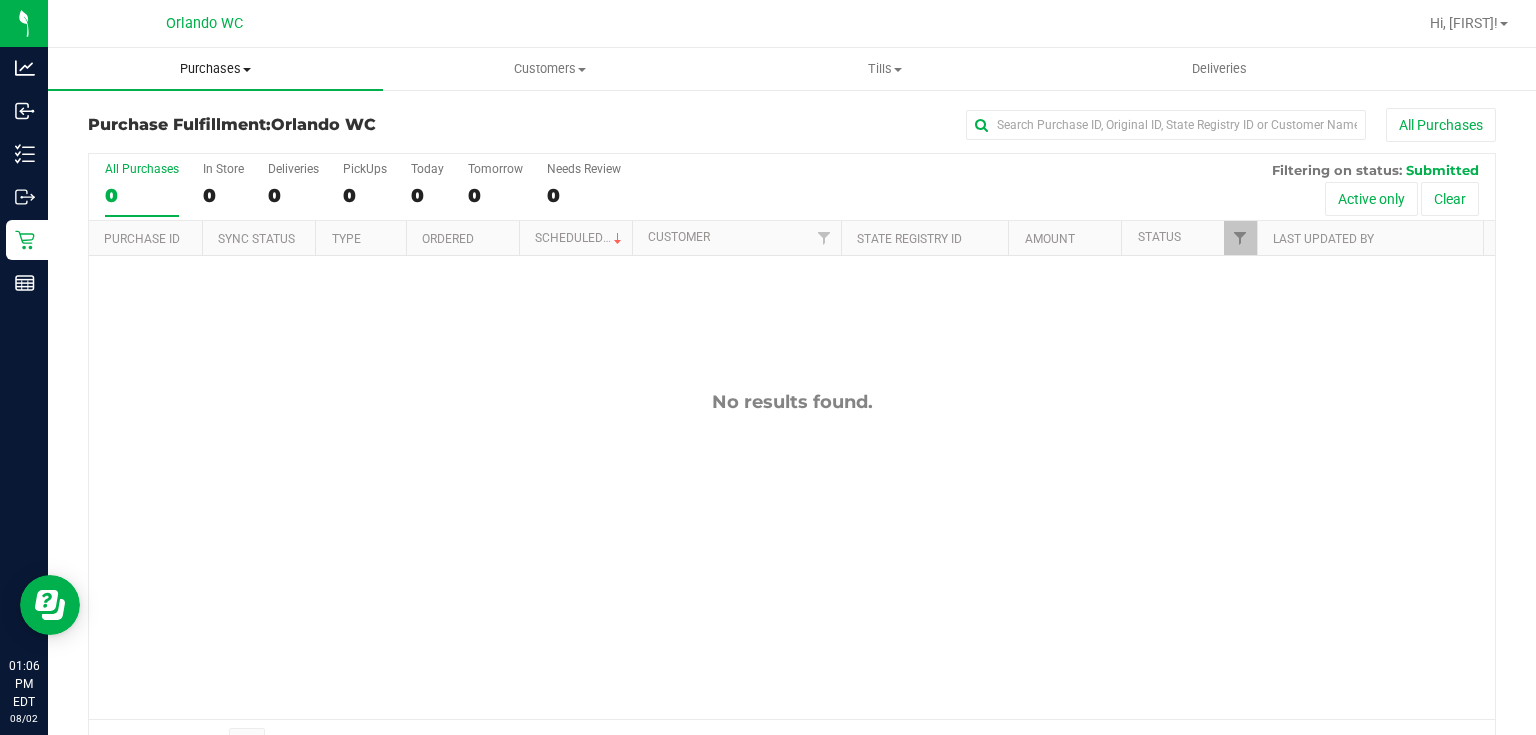 click on "Purchases" at bounding box center [215, 69] 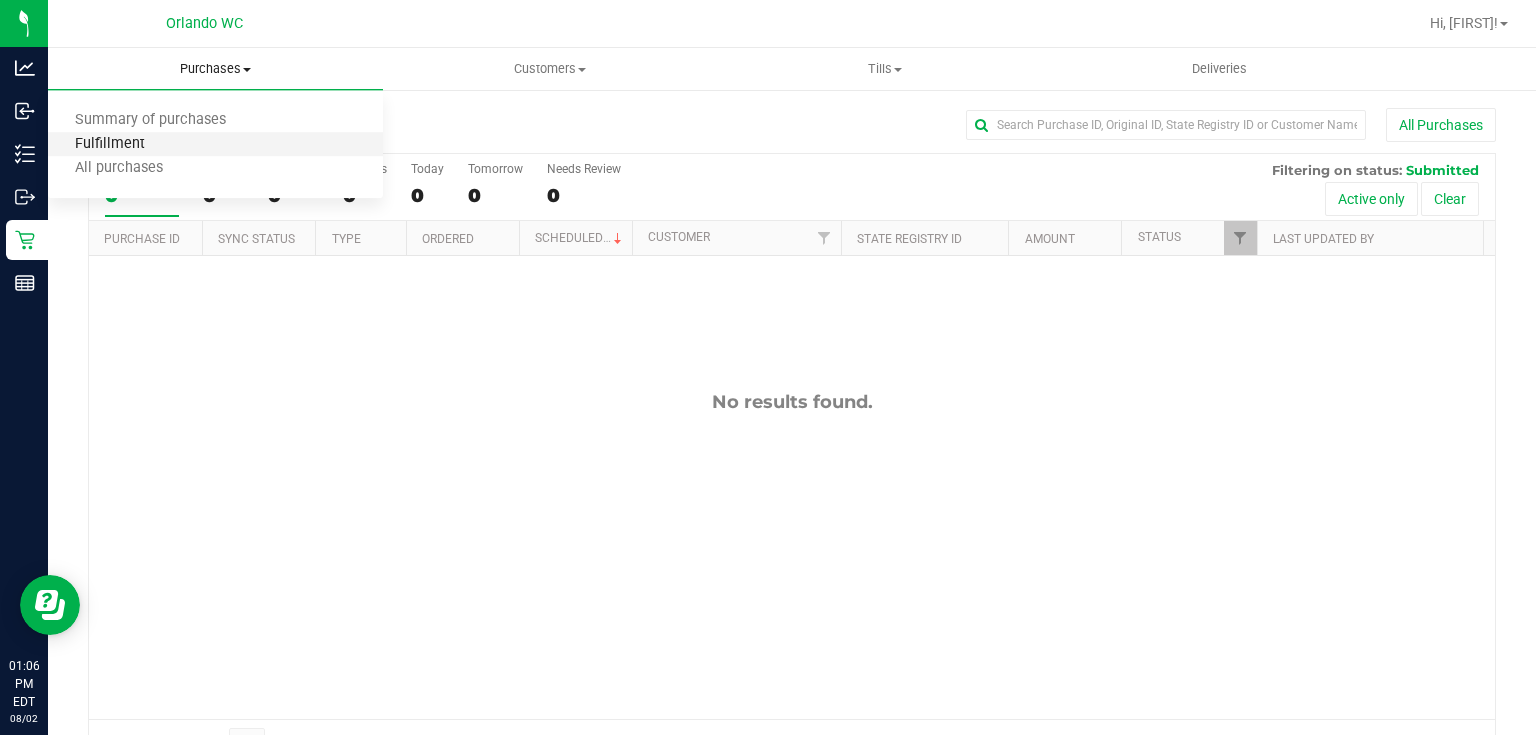 click on "Fulfillment" at bounding box center [110, 144] 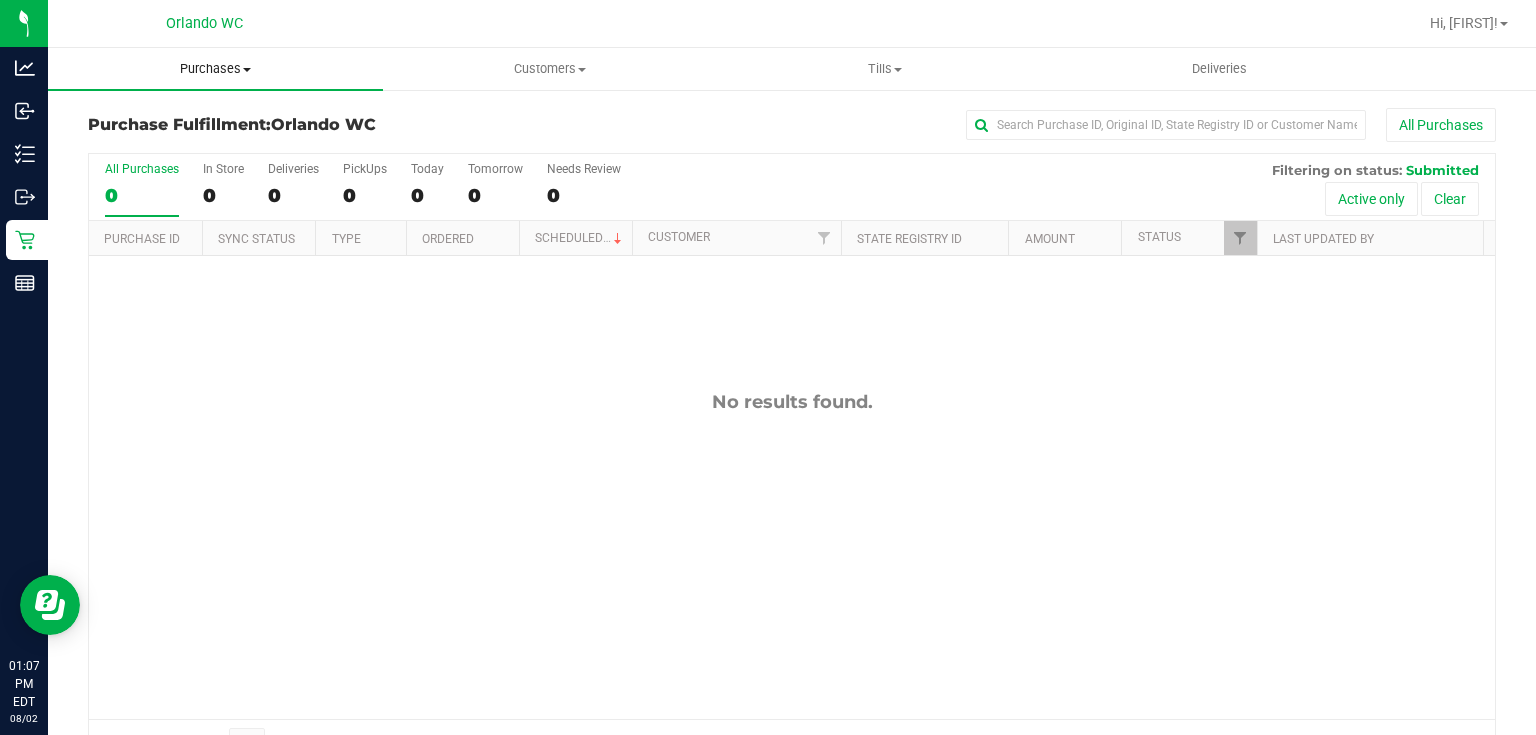 click on "Purchases" at bounding box center [215, 69] 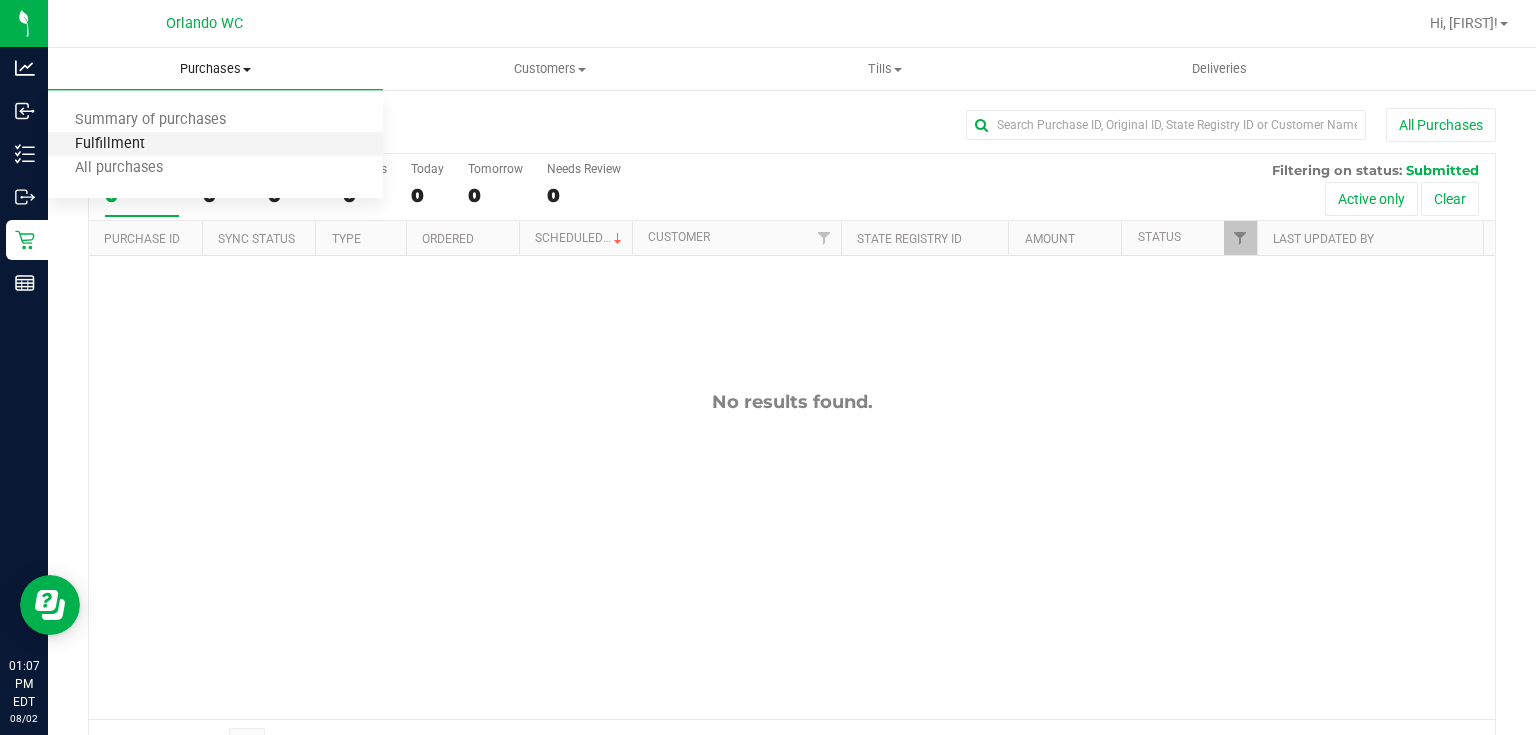 click on "Fulfillment" at bounding box center (110, 144) 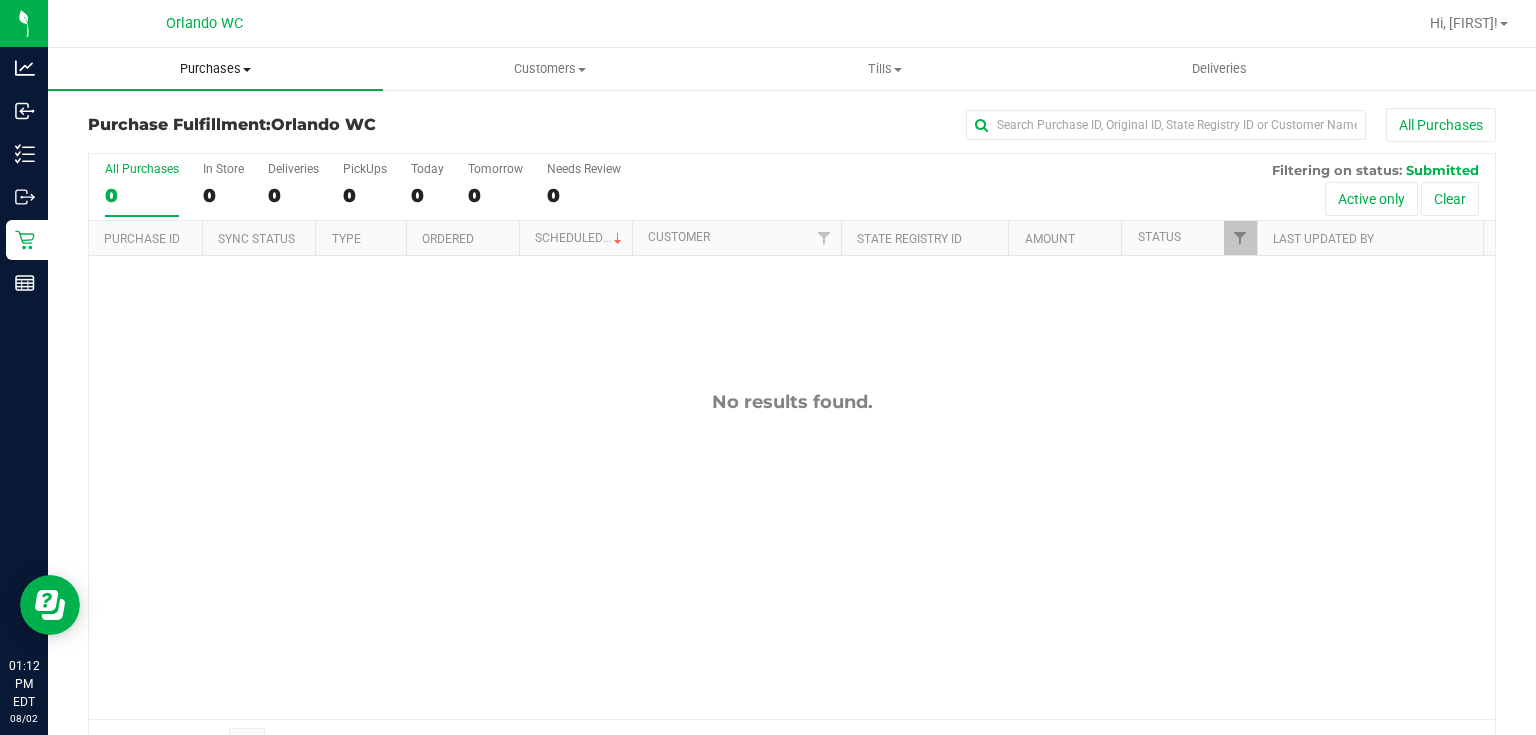 click on "Purchases" at bounding box center [215, 69] 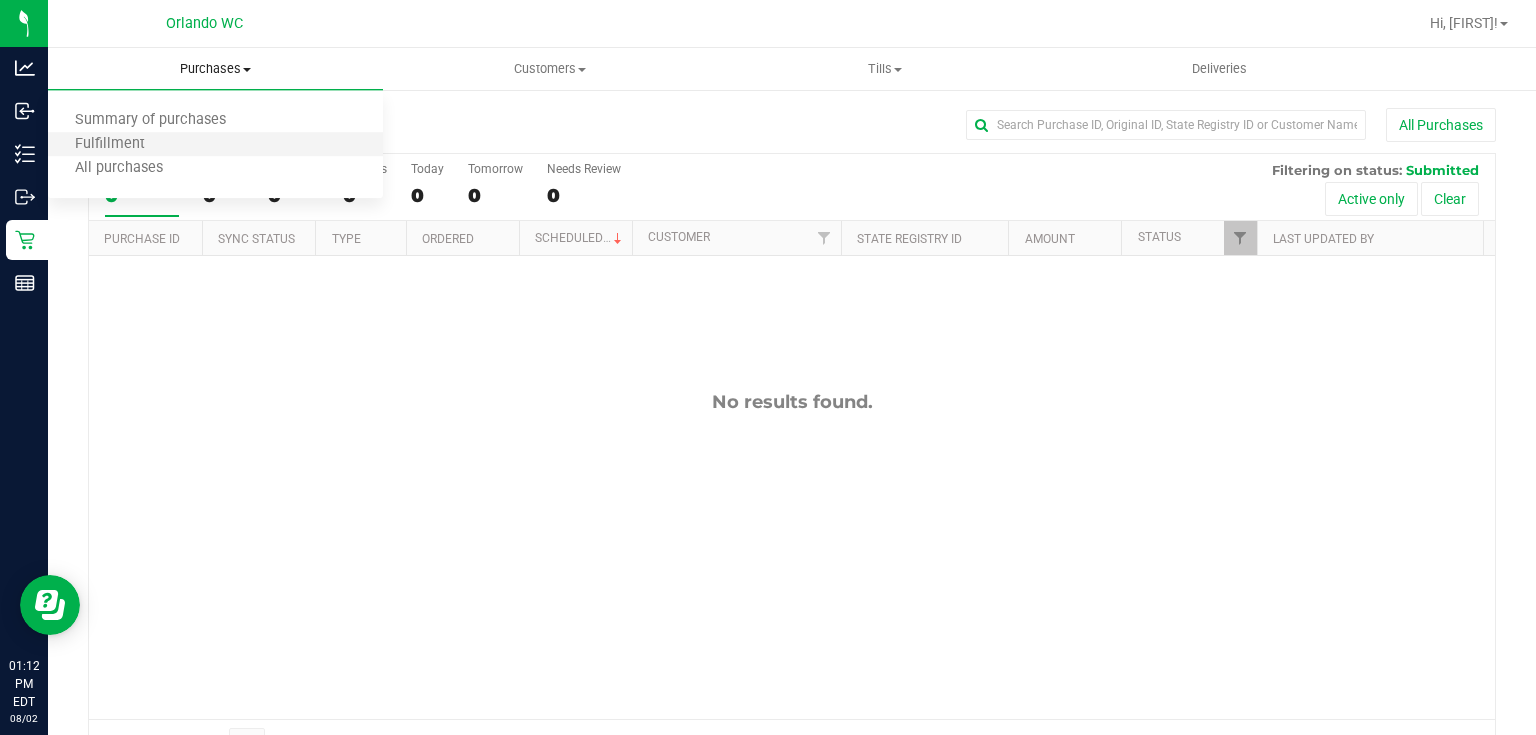 click on "Fulfillment" at bounding box center (215, 145) 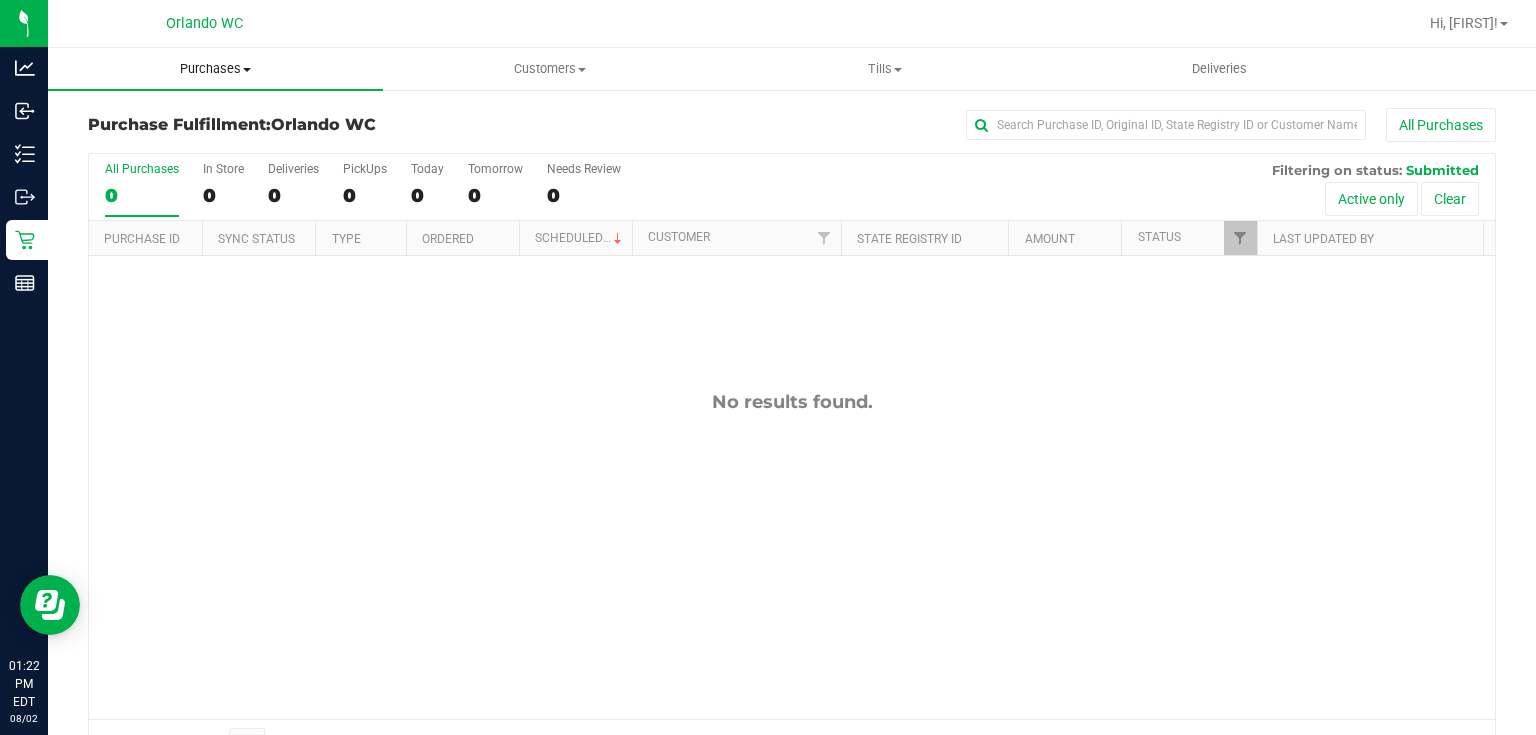 click on "Purchases" at bounding box center (215, 69) 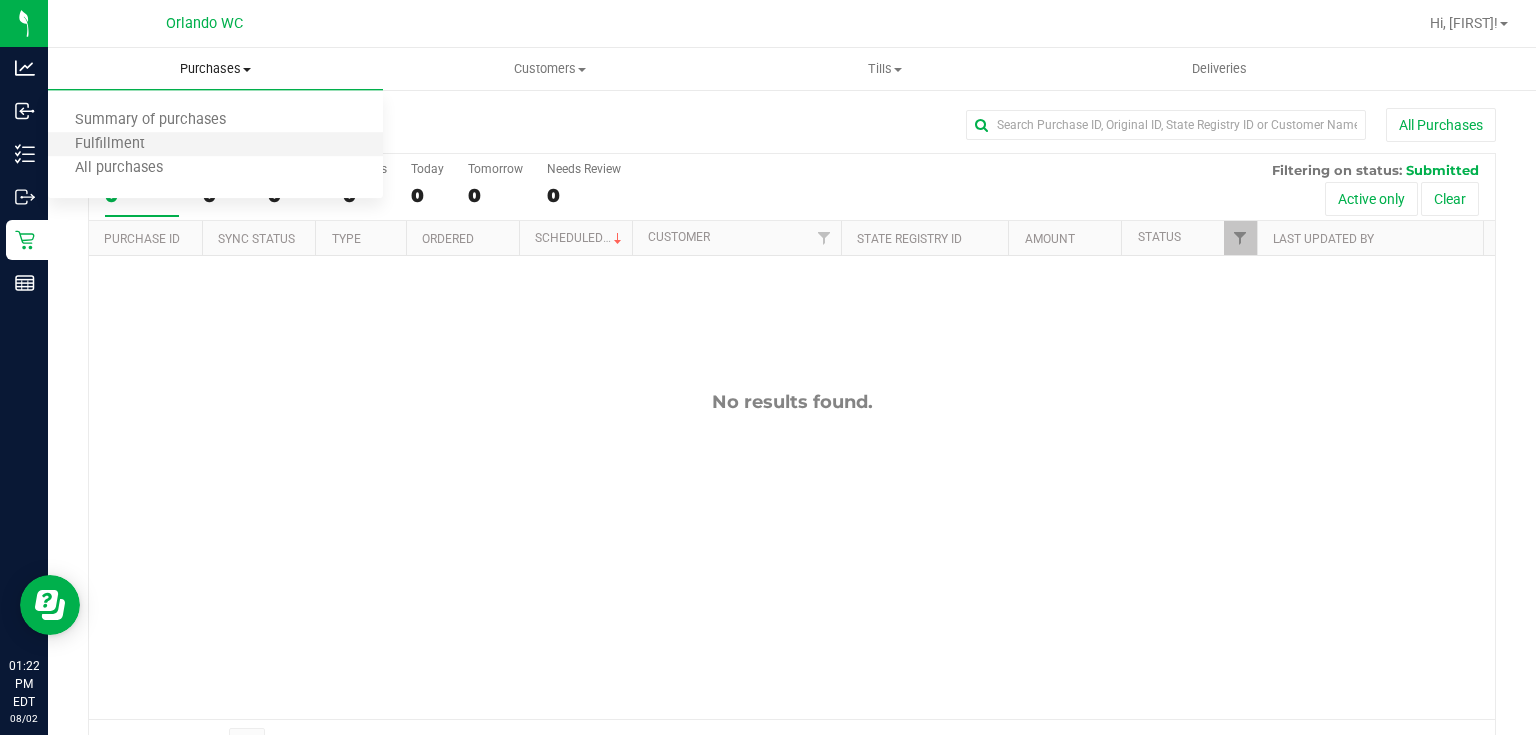 click on "Fulfillment" at bounding box center [215, 145] 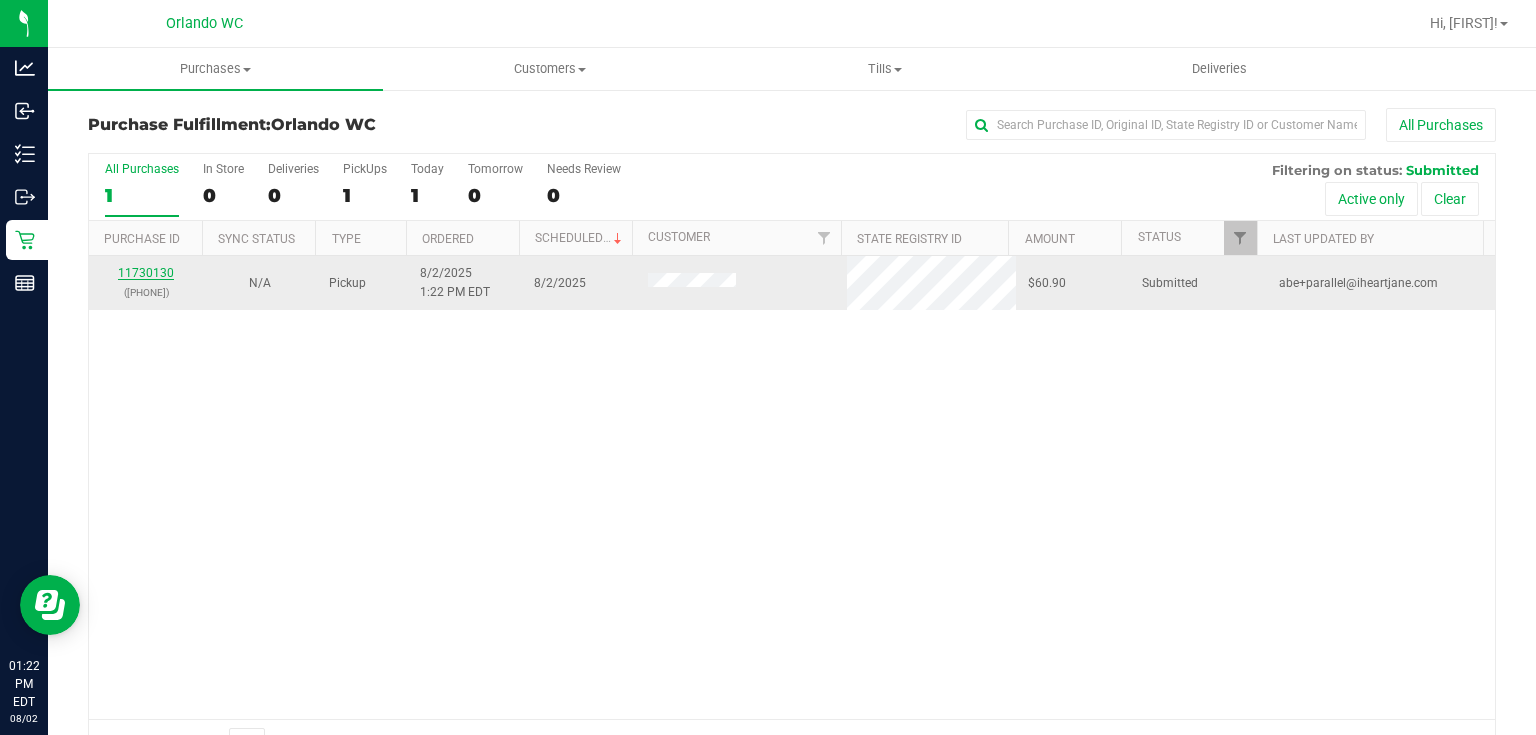 click on "11730130" at bounding box center [146, 273] 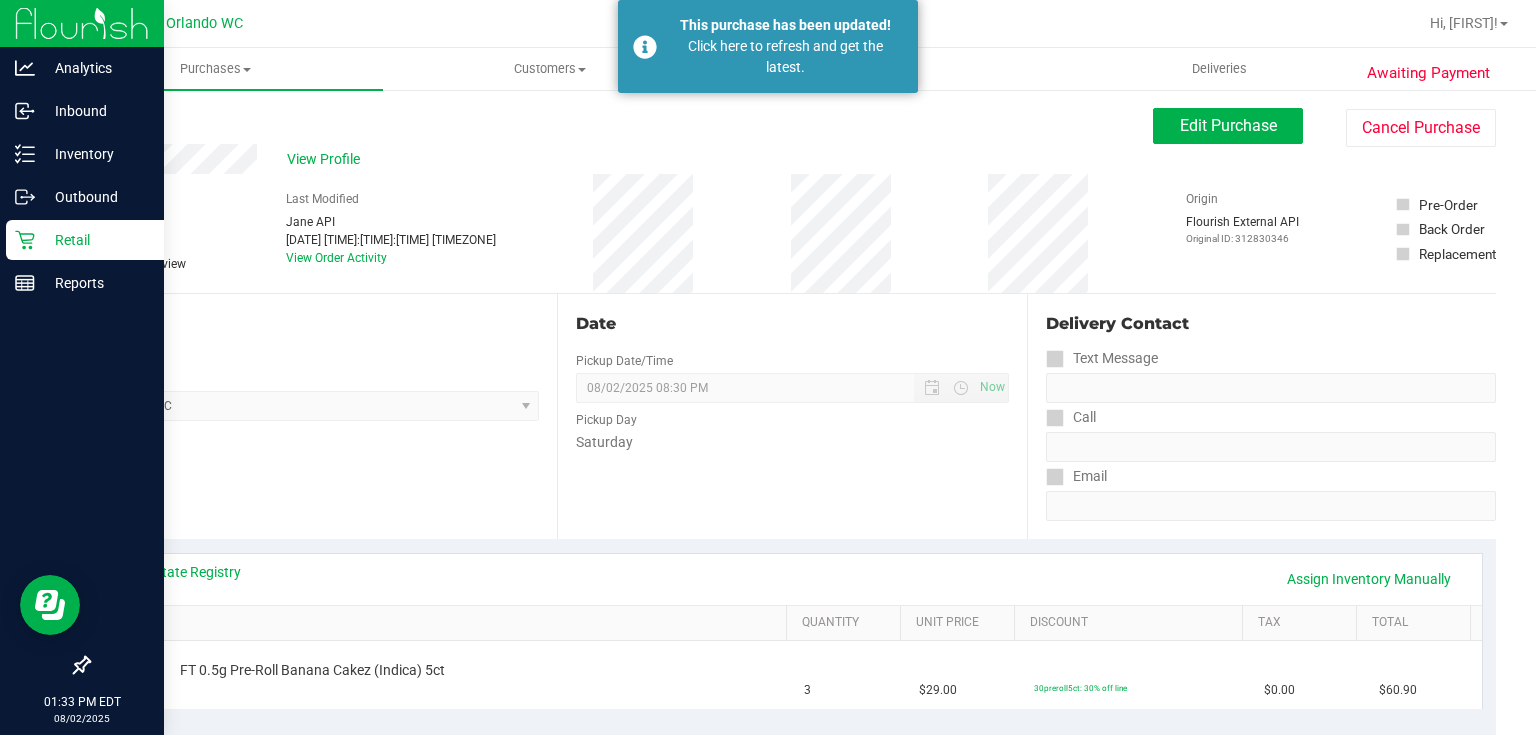 click on "Retail" at bounding box center [95, 240] 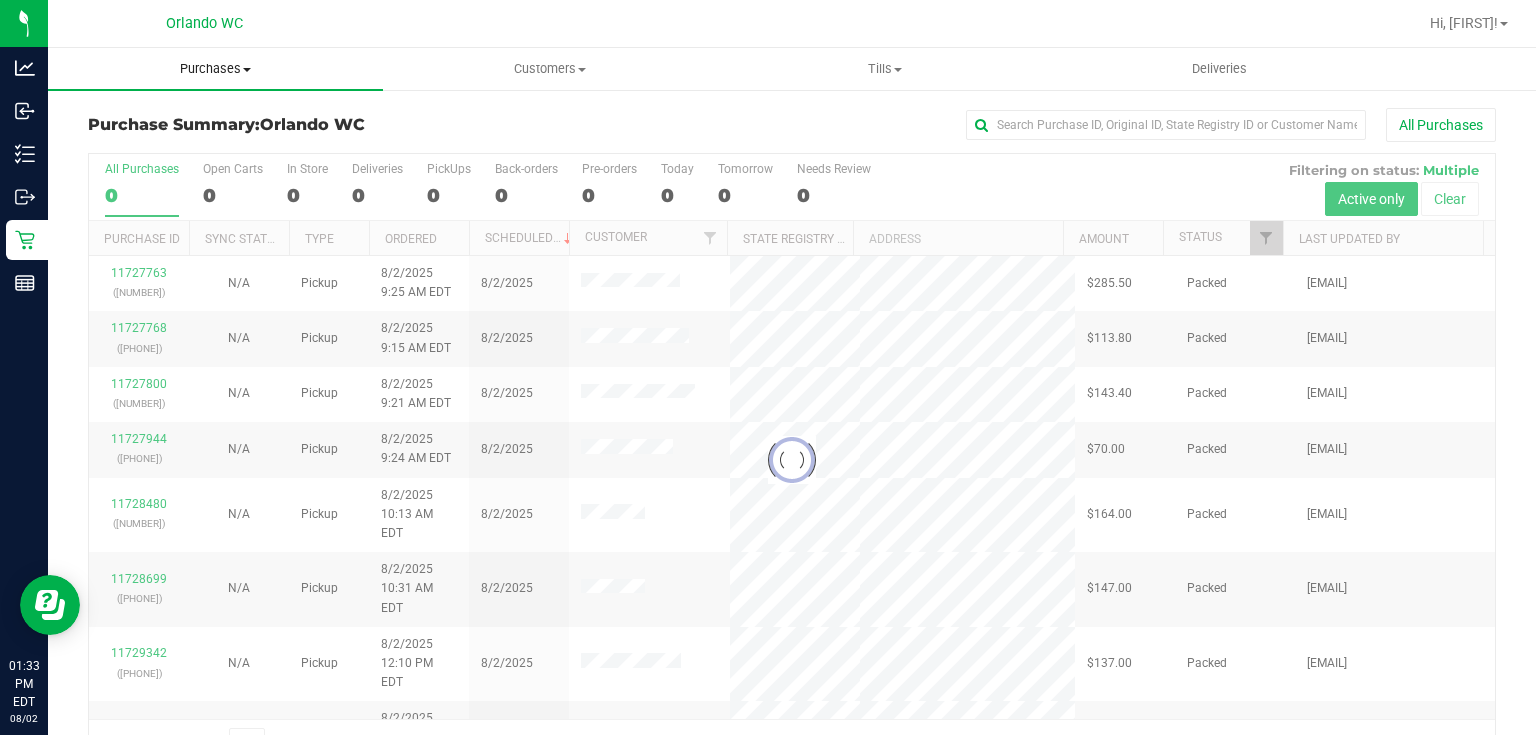 click on "Purchases" at bounding box center (215, 69) 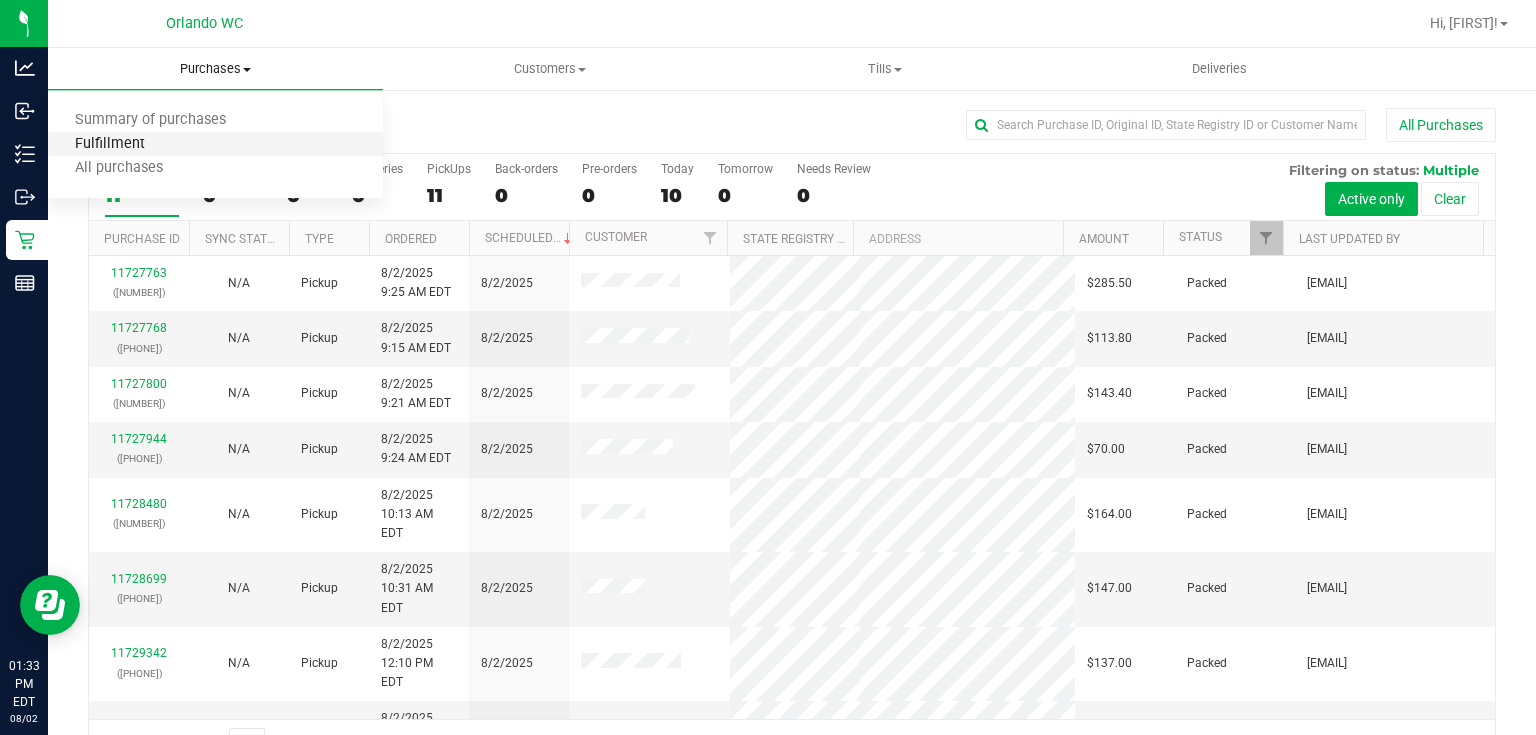 click on "Fulfillment" at bounding box center [110, 144] 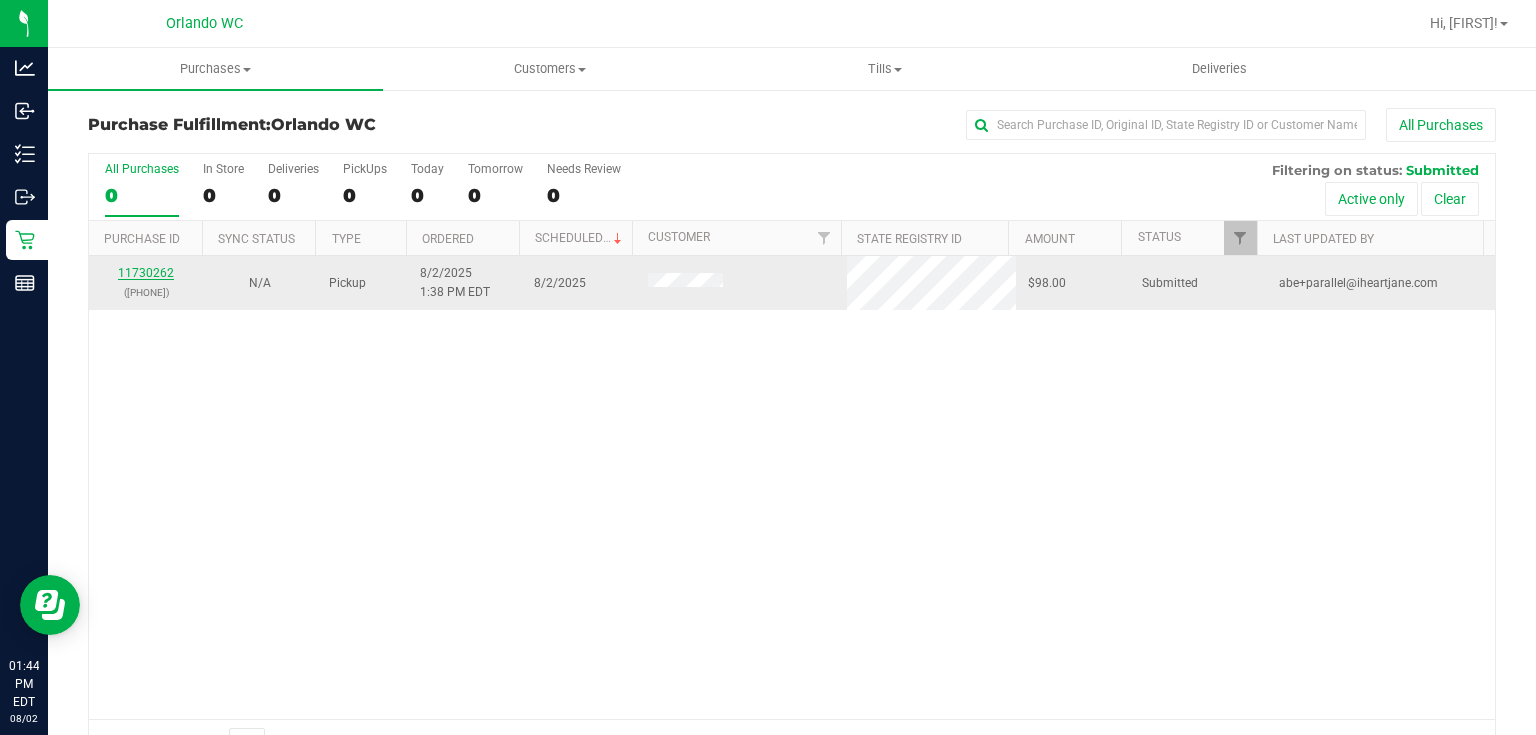 click on "11730262" at bounding box center (146, 273) 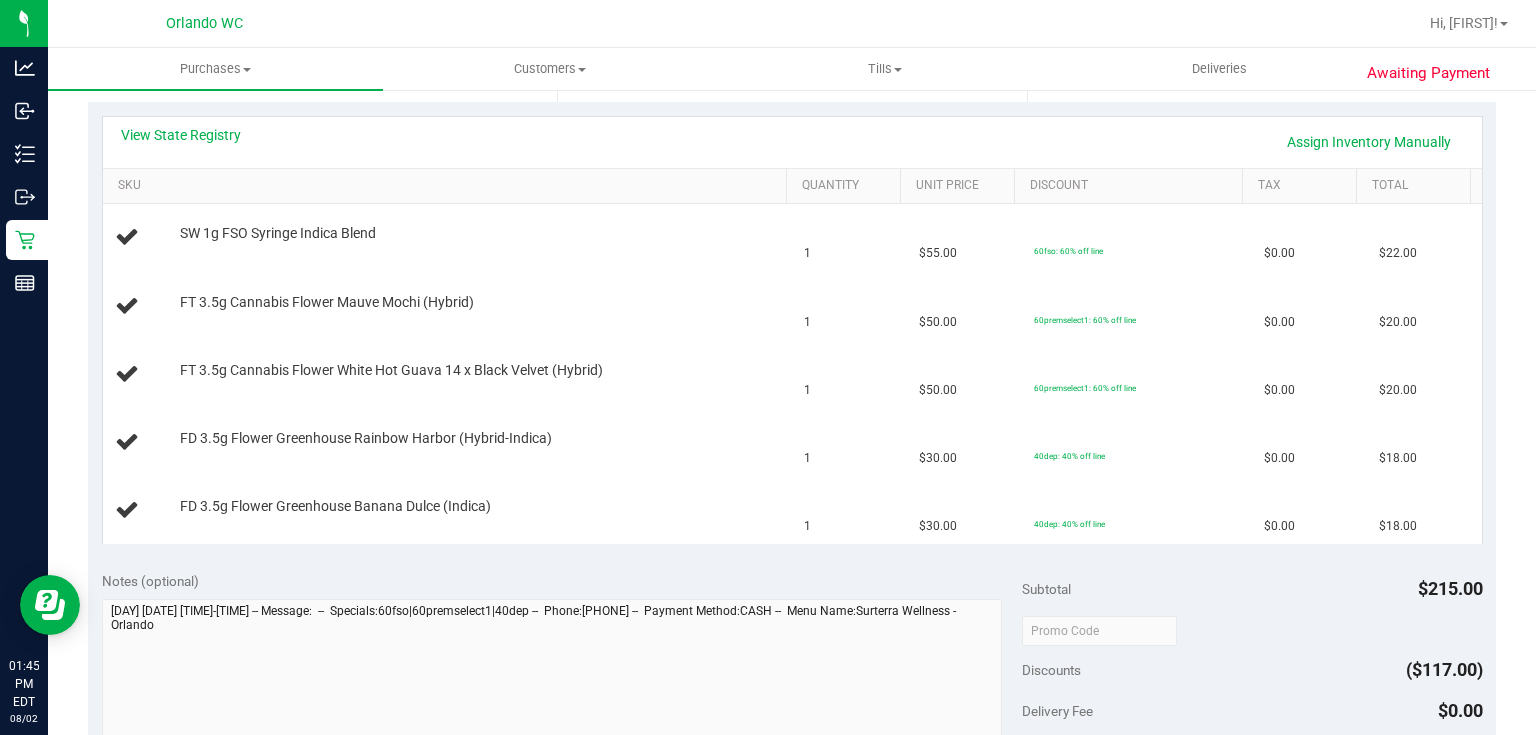 scroll, scrollTop: 427, scrollLeft: 0, axis: vertical 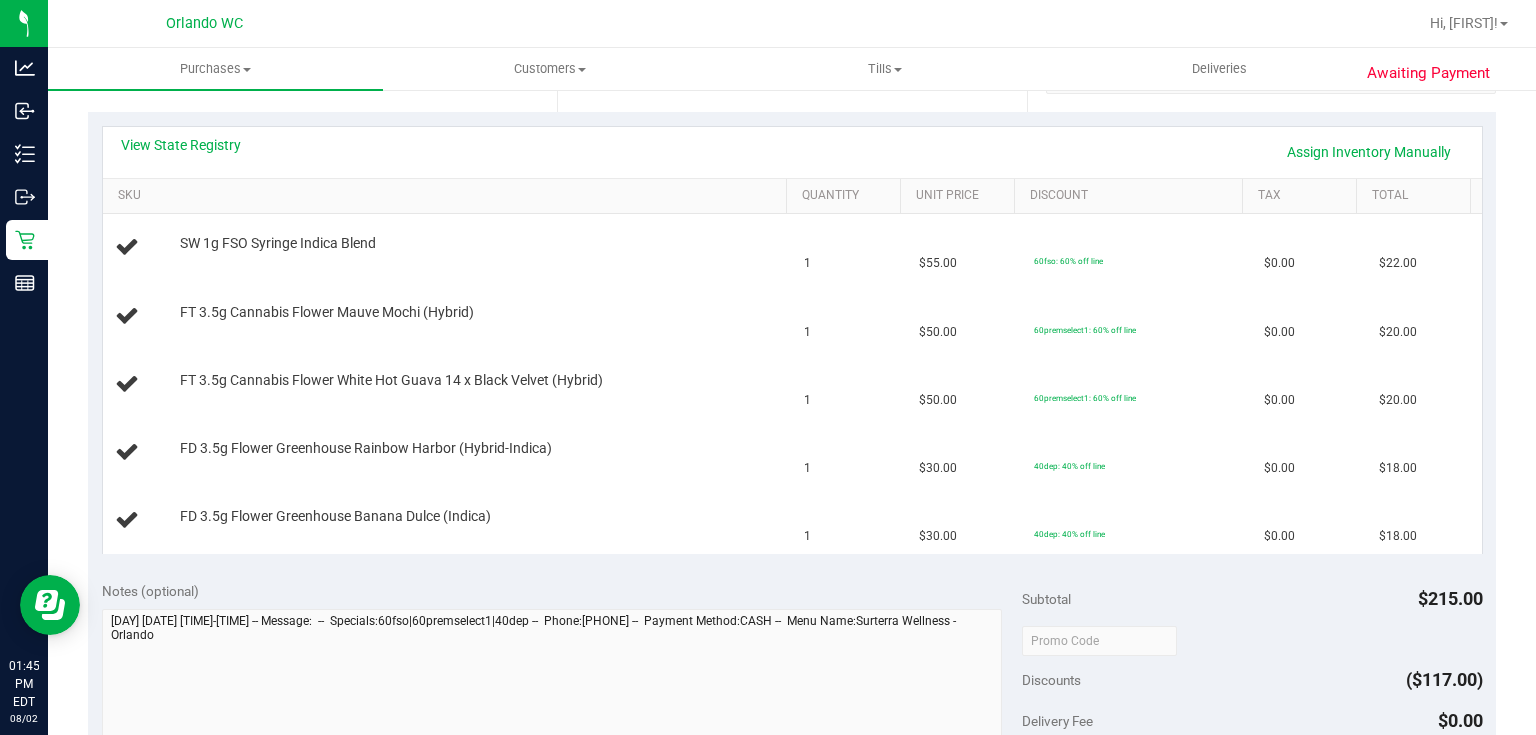 click on "View State Registry
Assign Inventory Manually" at bounding box center (792, 152) 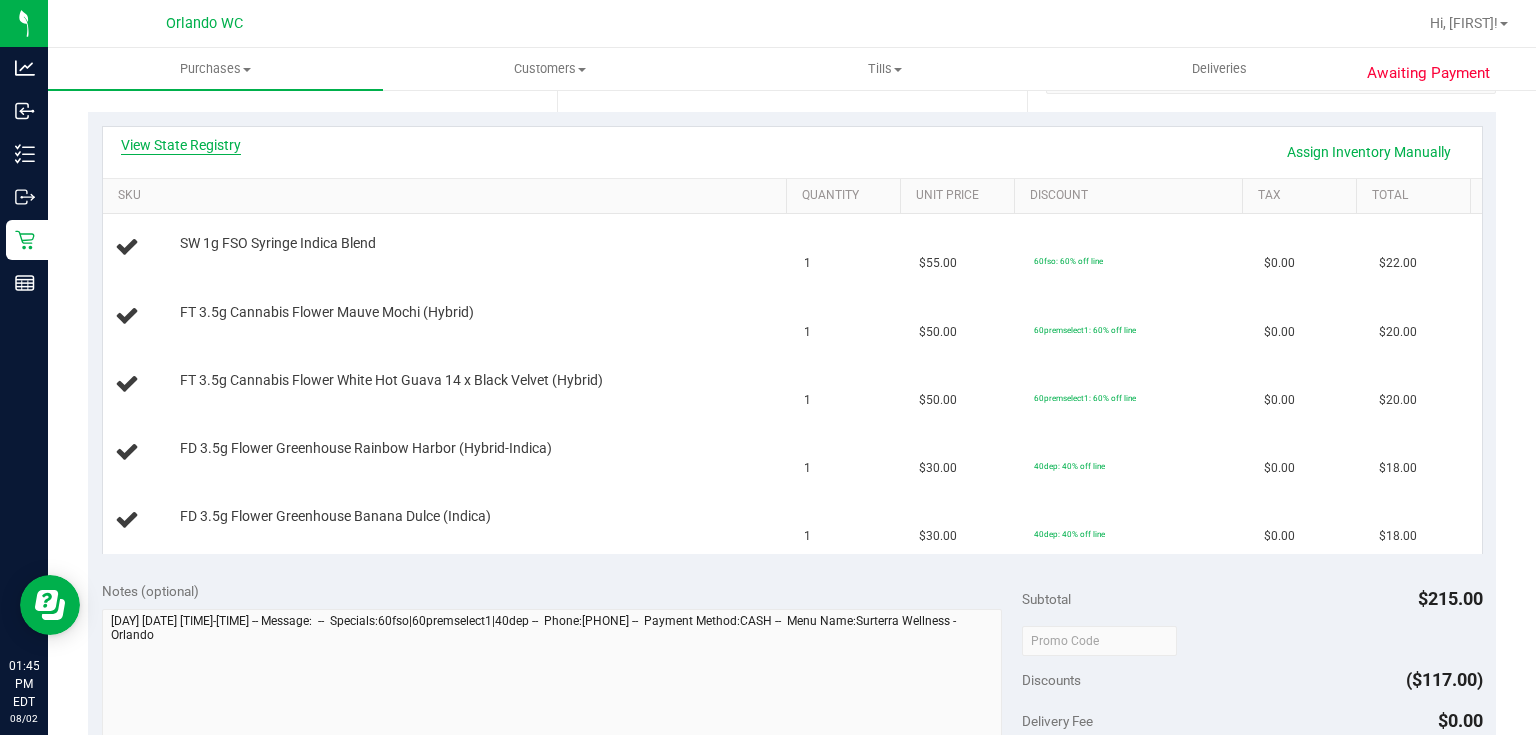 click on "View State Registry" at bounding box center [181, 145] 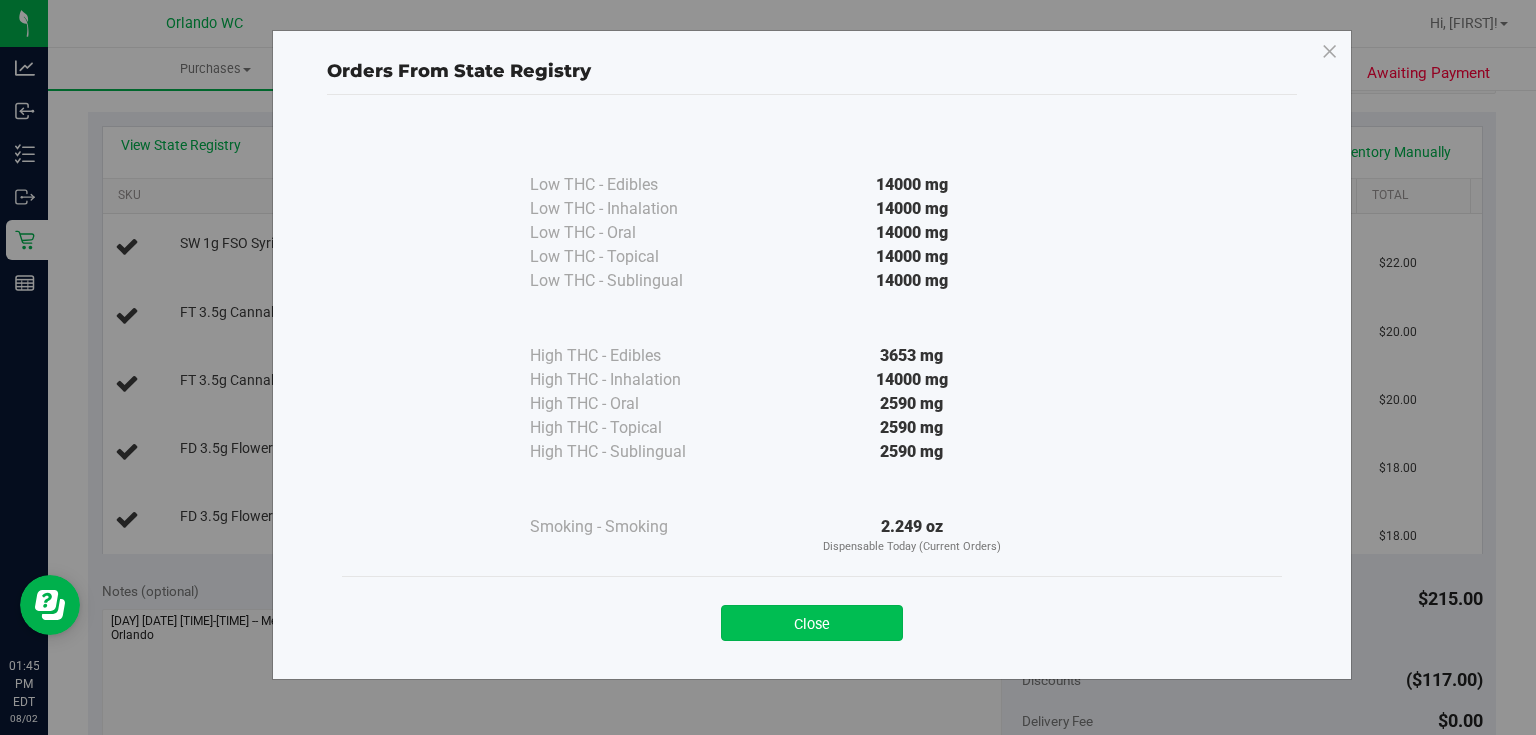 click on "Close" at bounding box center (812, 623) 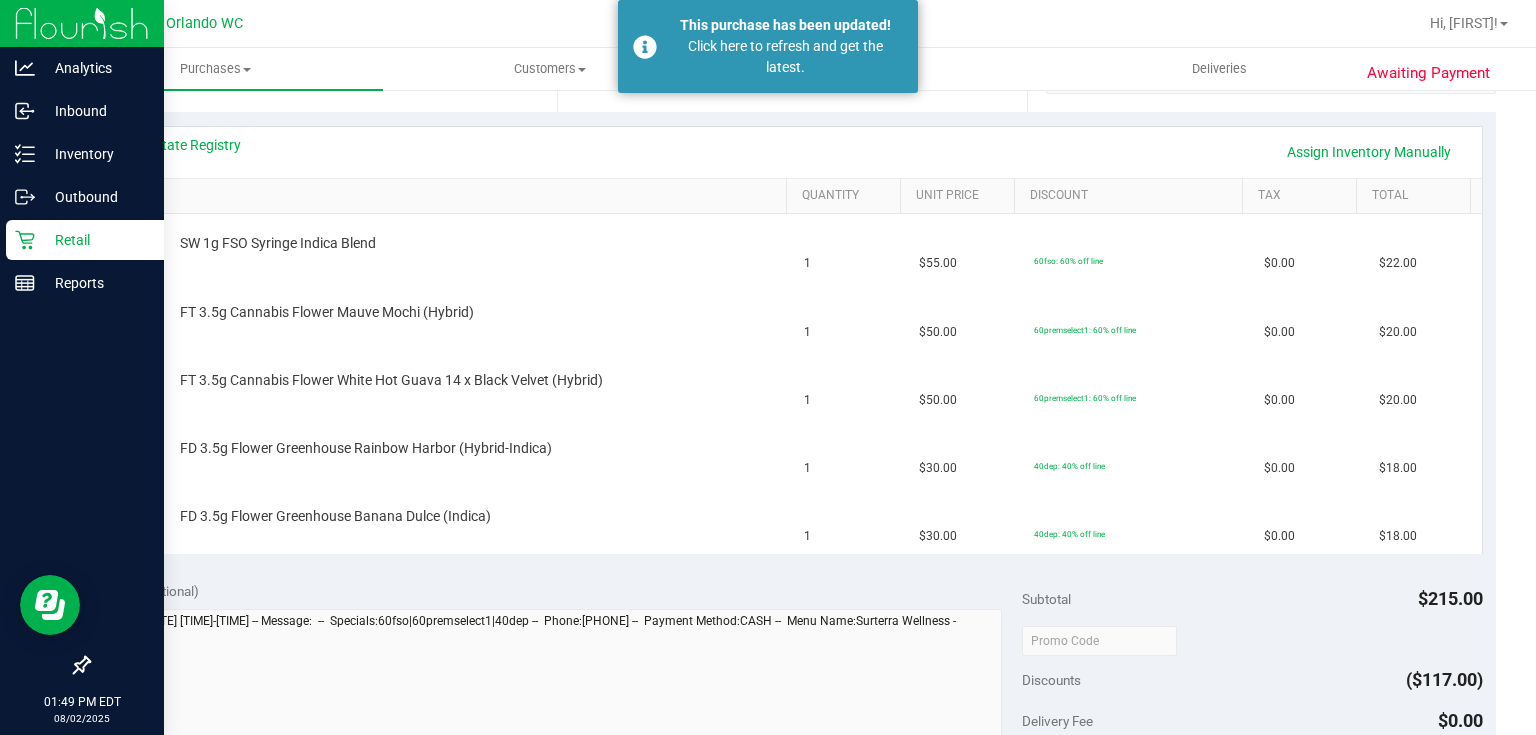 click on "Retail" at bounding box center (95, 240) 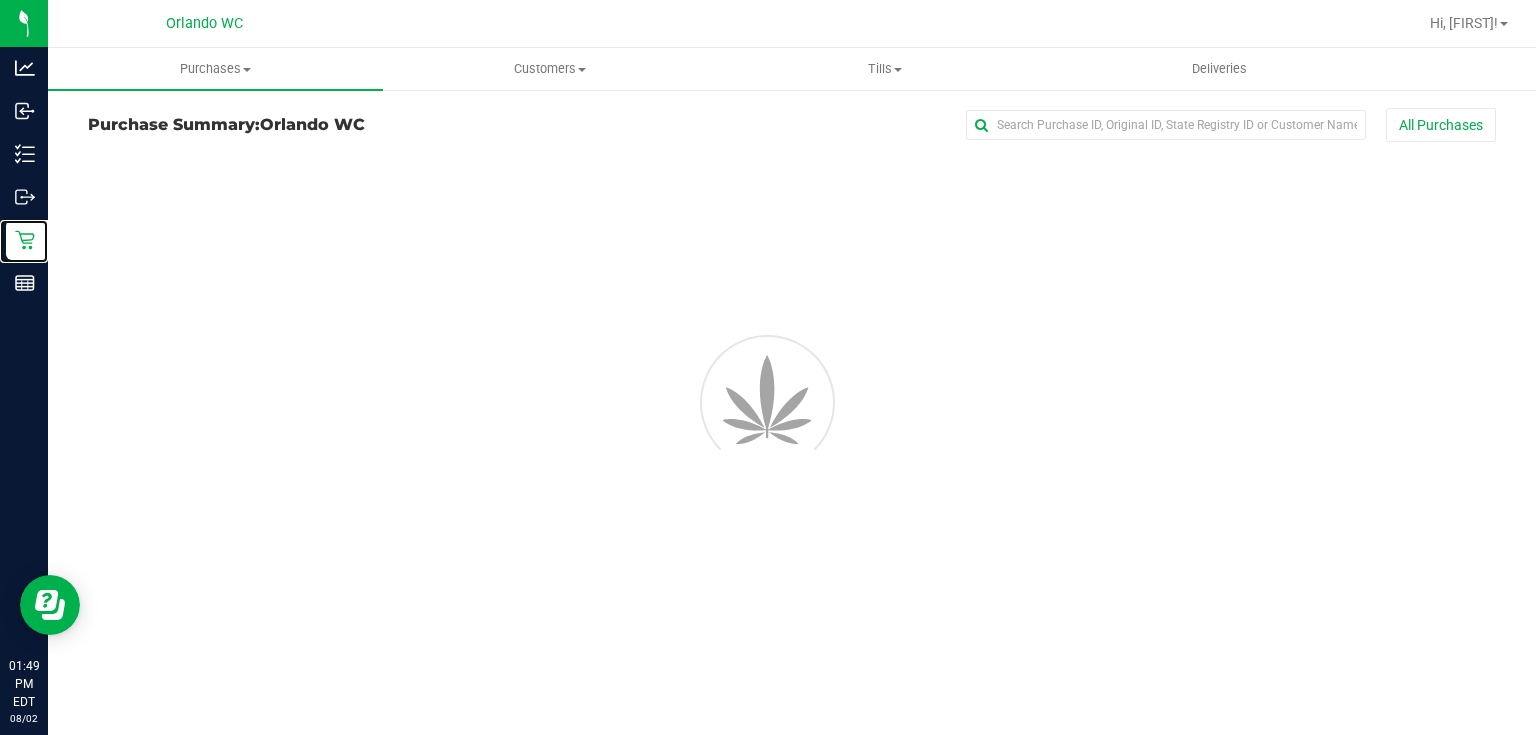 scroll, scrollTop: 0, scrollLeft: 0, axis: both 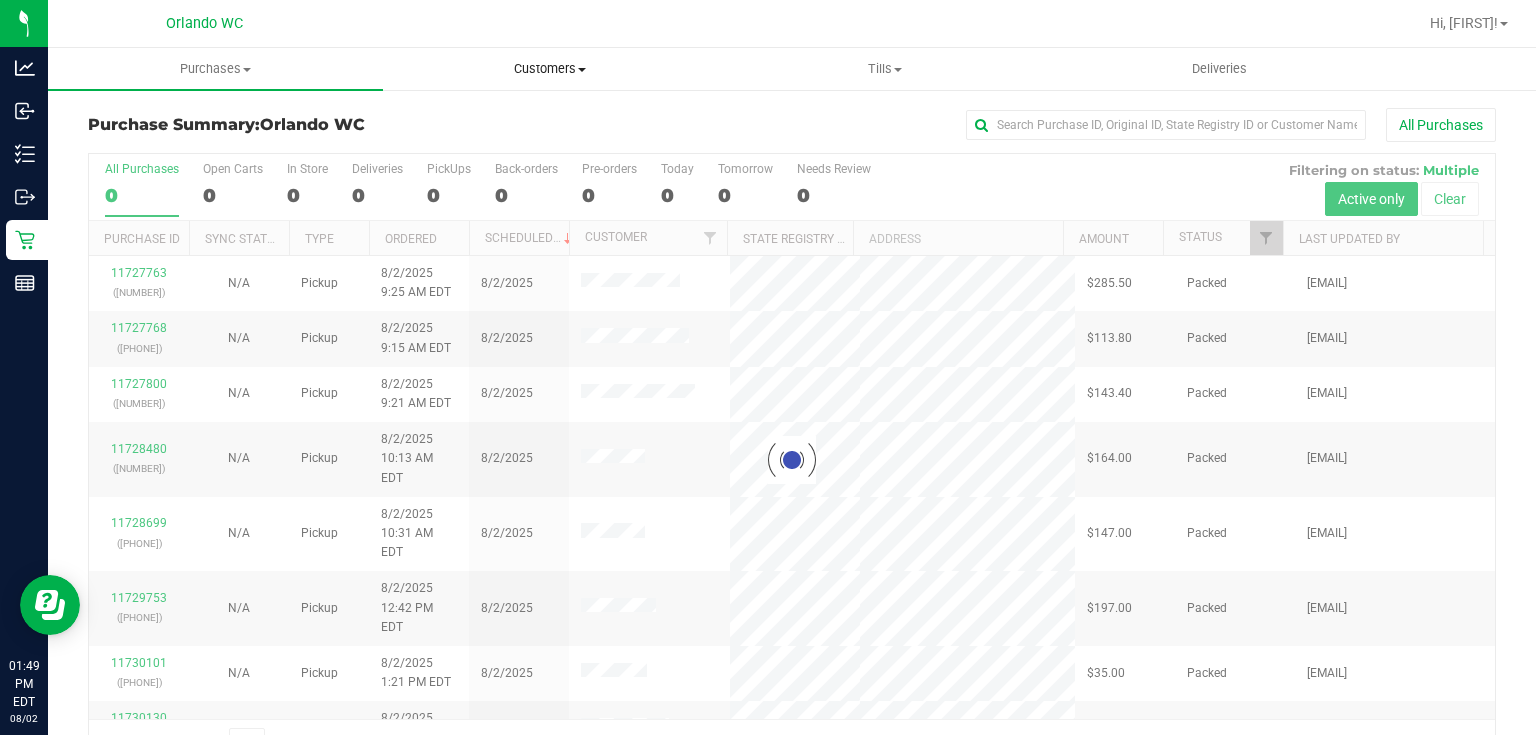 click on "Customers" at bounding box center (550, 69) 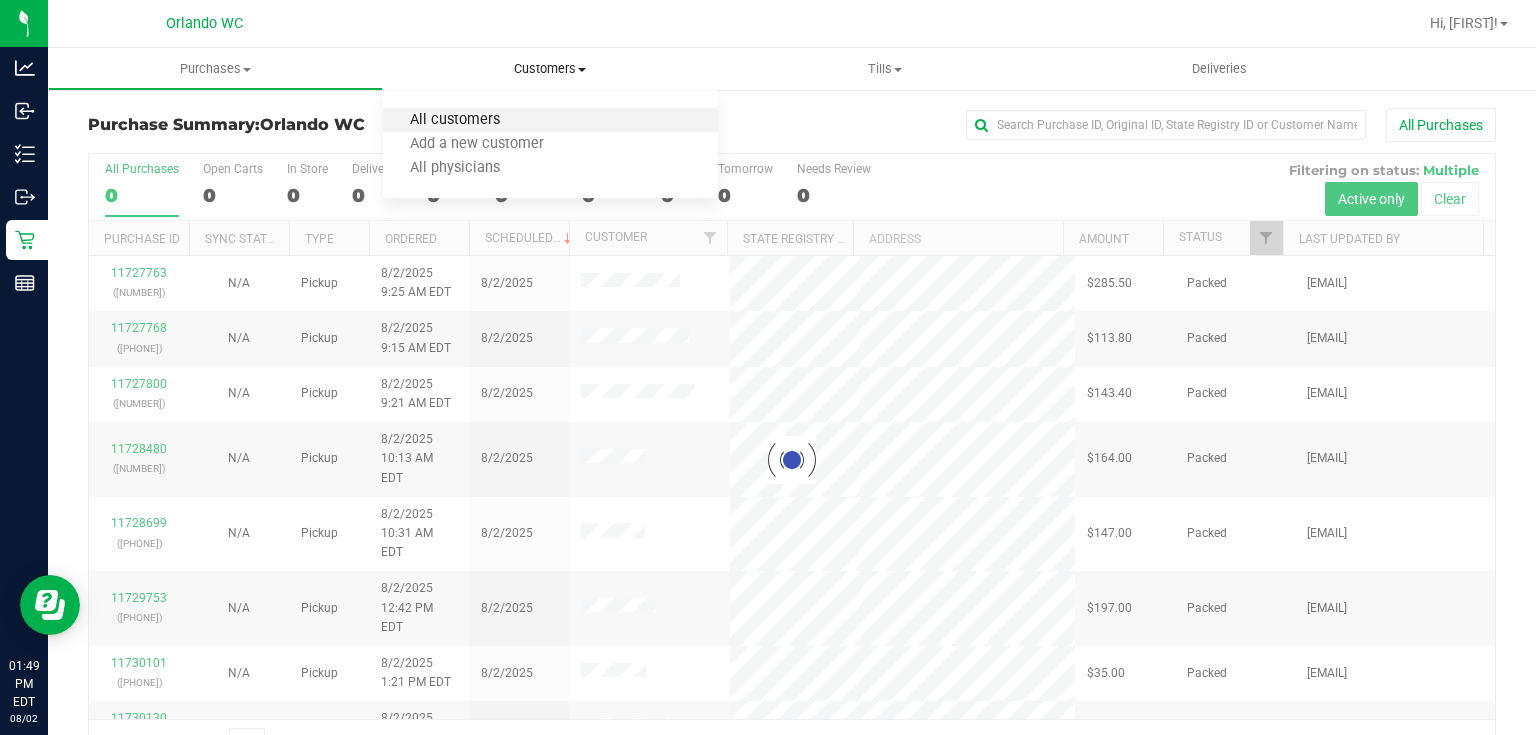 click on "All customers" at bounding box center [455, 120] 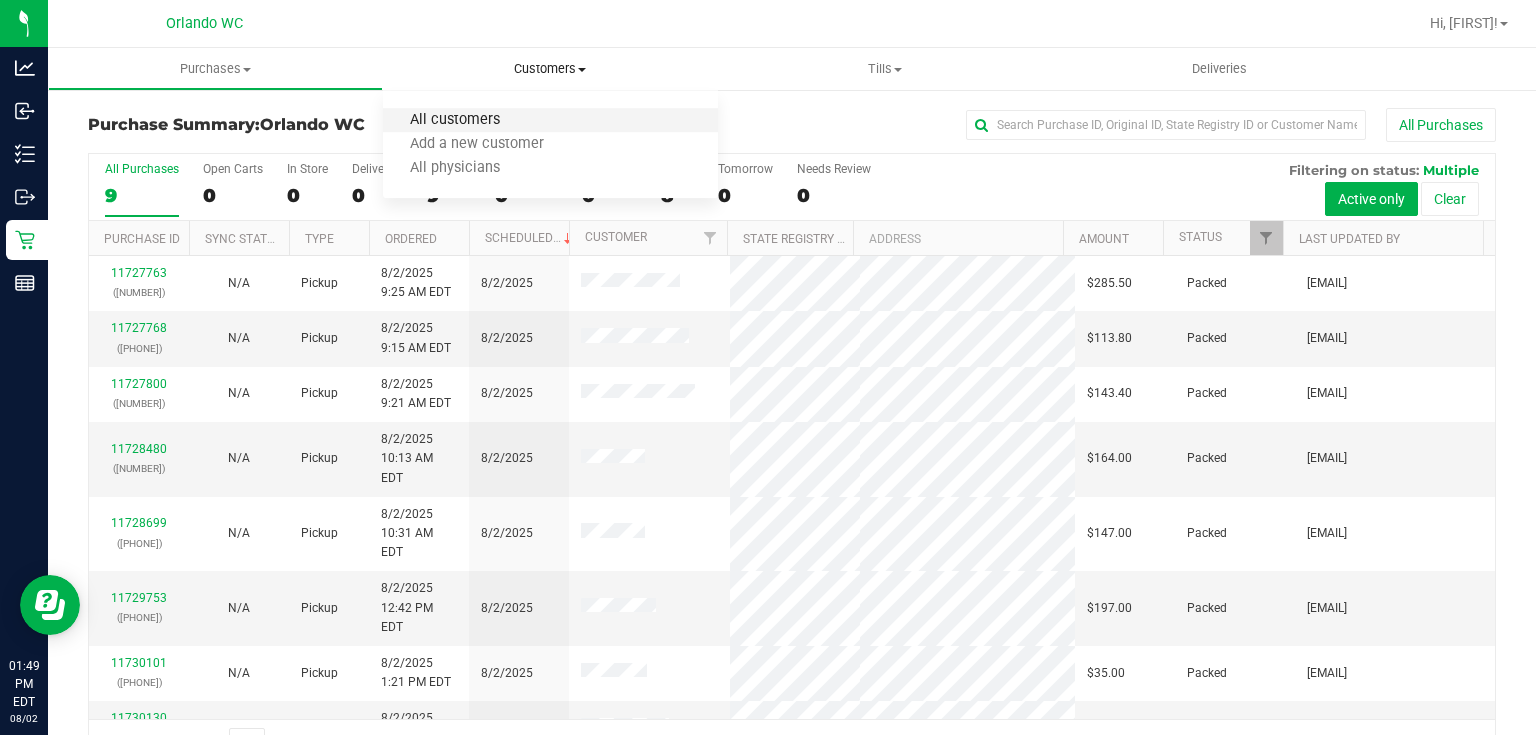 click on "All customers" at bounding box center [455, 120] 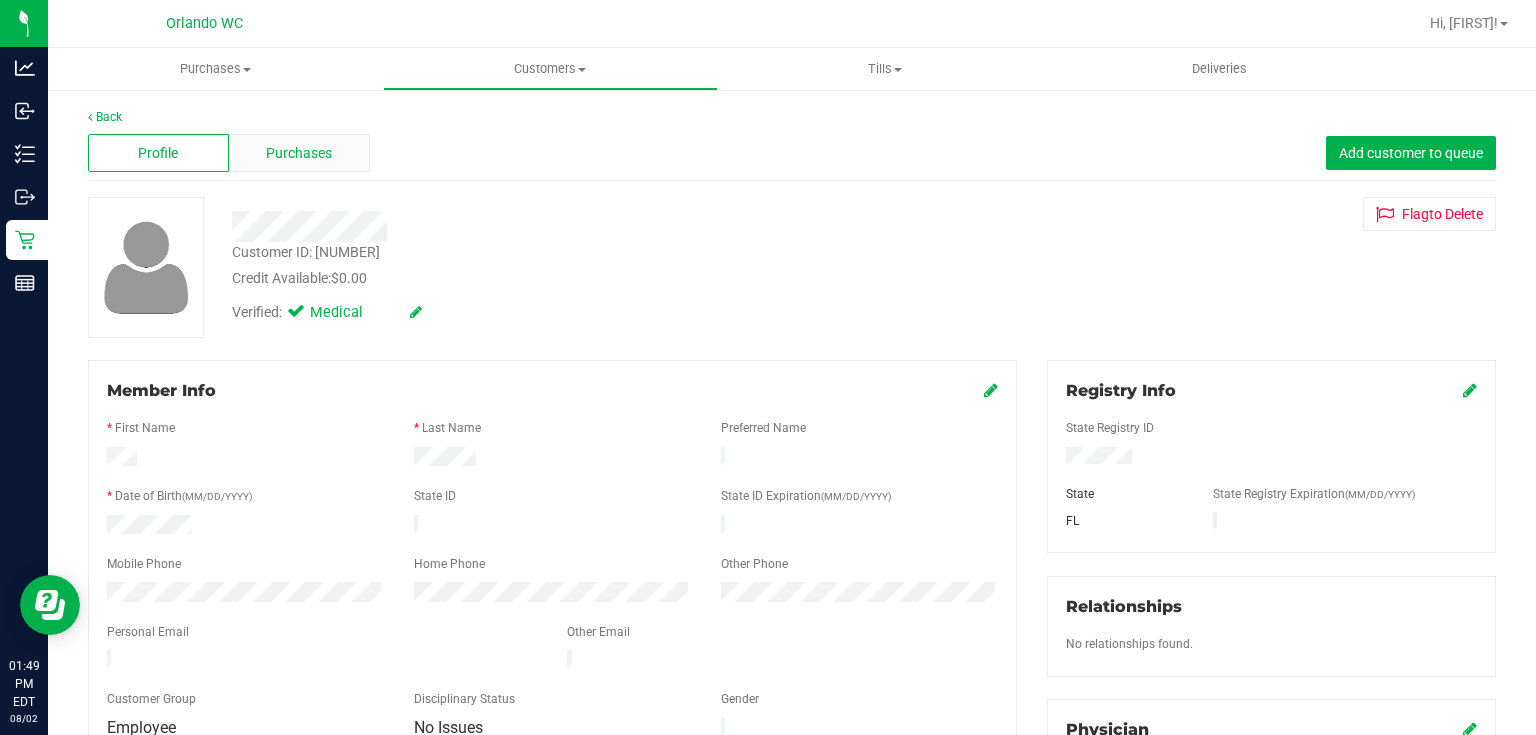 click on "Purchases" at bounding box center [299, 153] 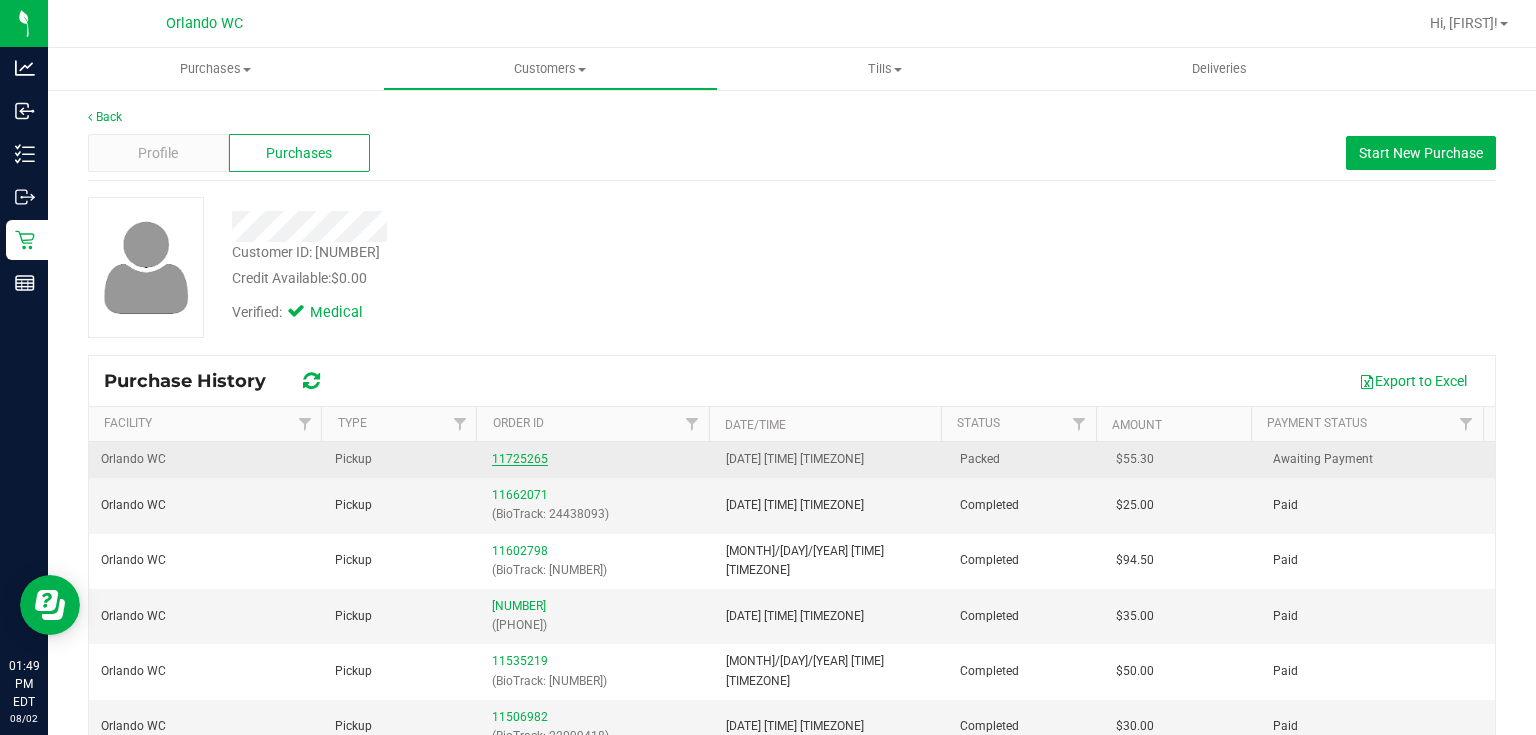 click on "11725265" at bounding box center (520, 459) 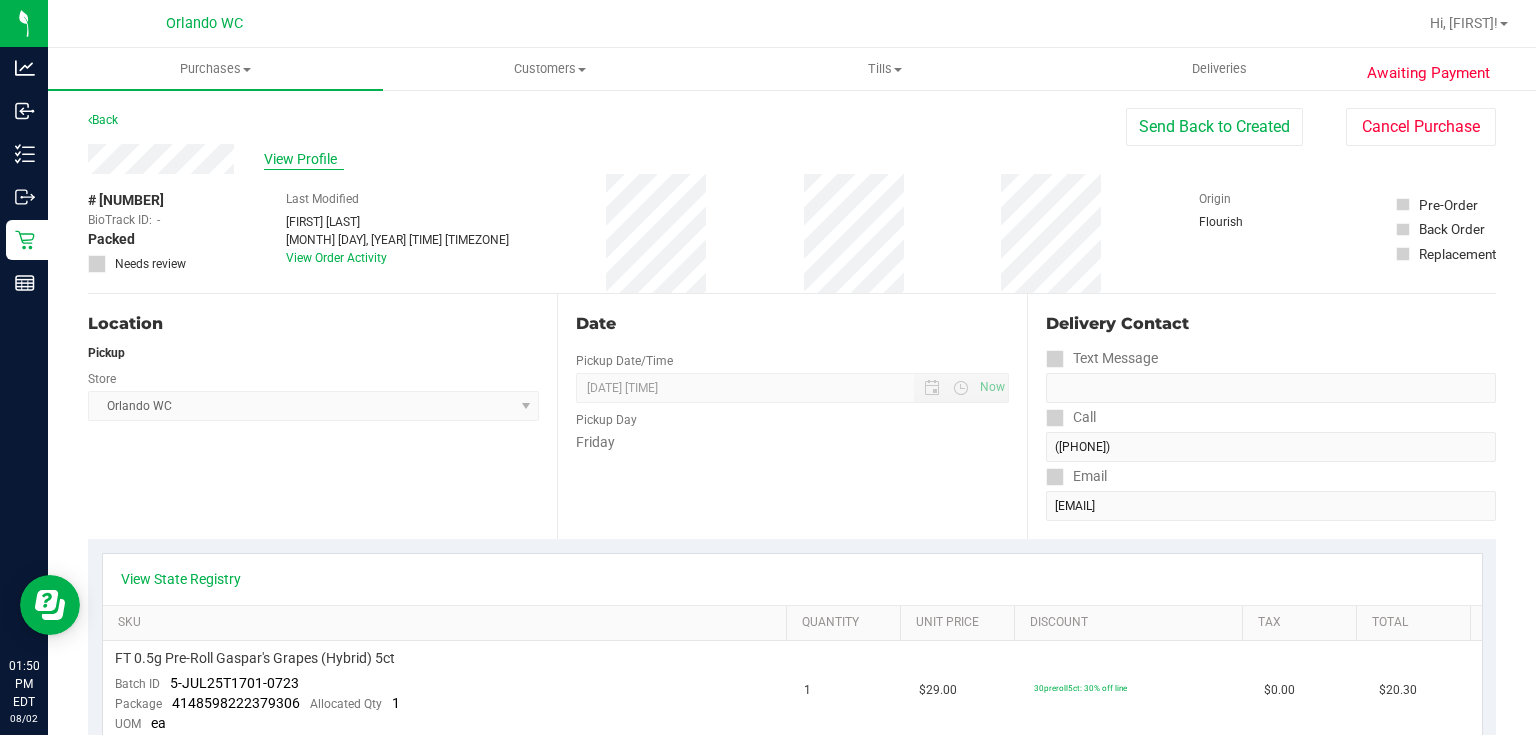 click on "View Profile" at bounding box center (304, 159) 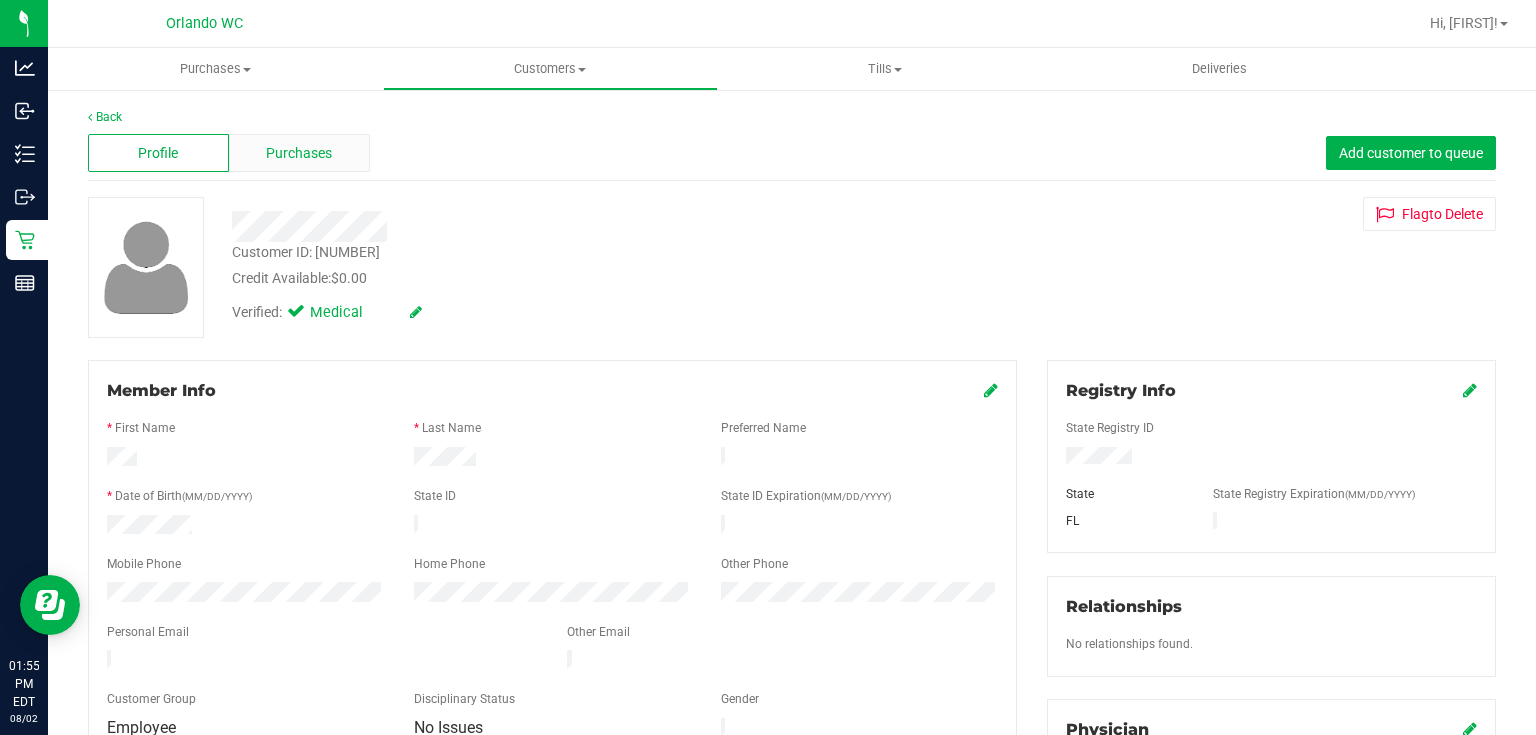 click on "Purchases" at bounding box center (299, 153) 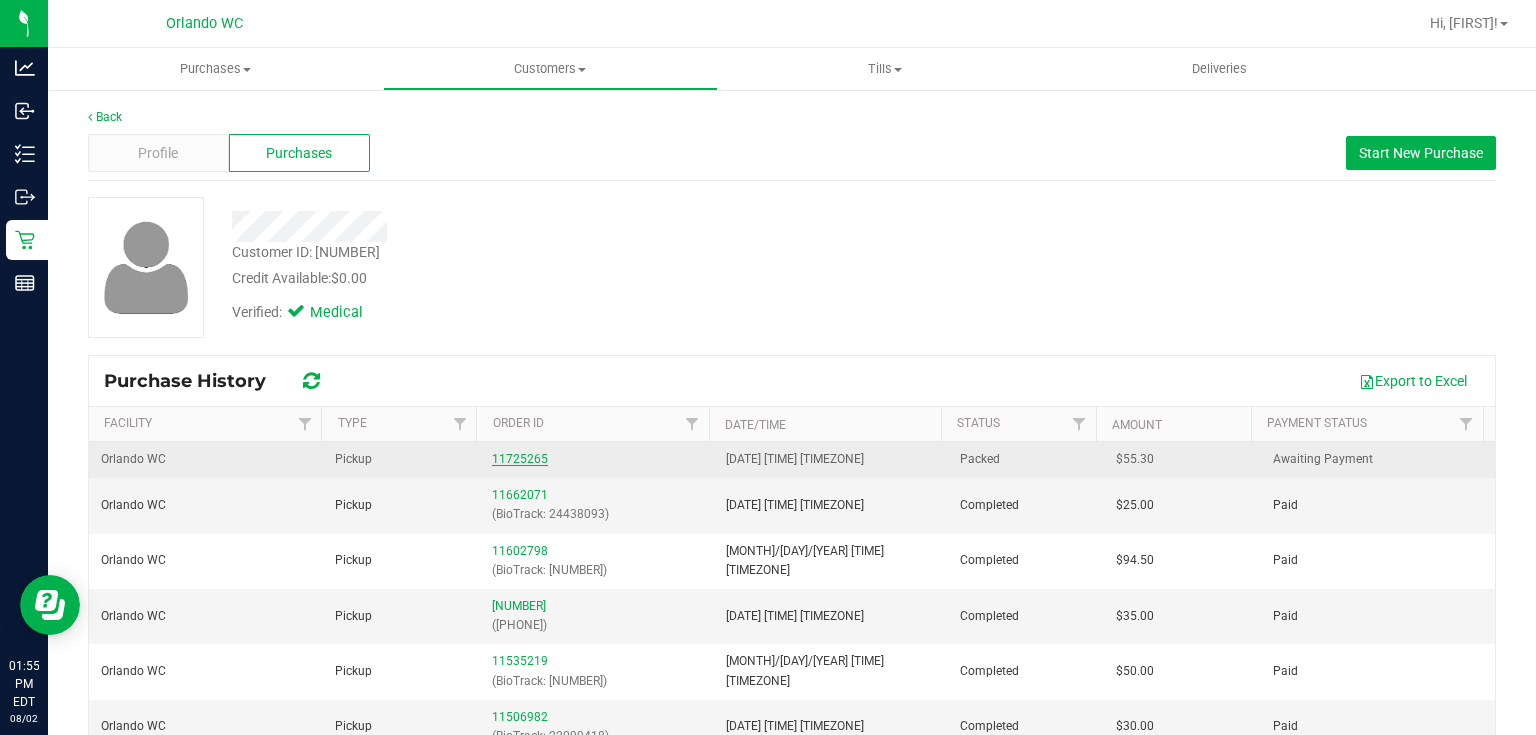 click on "11725265" at bounding box center (520, 459) 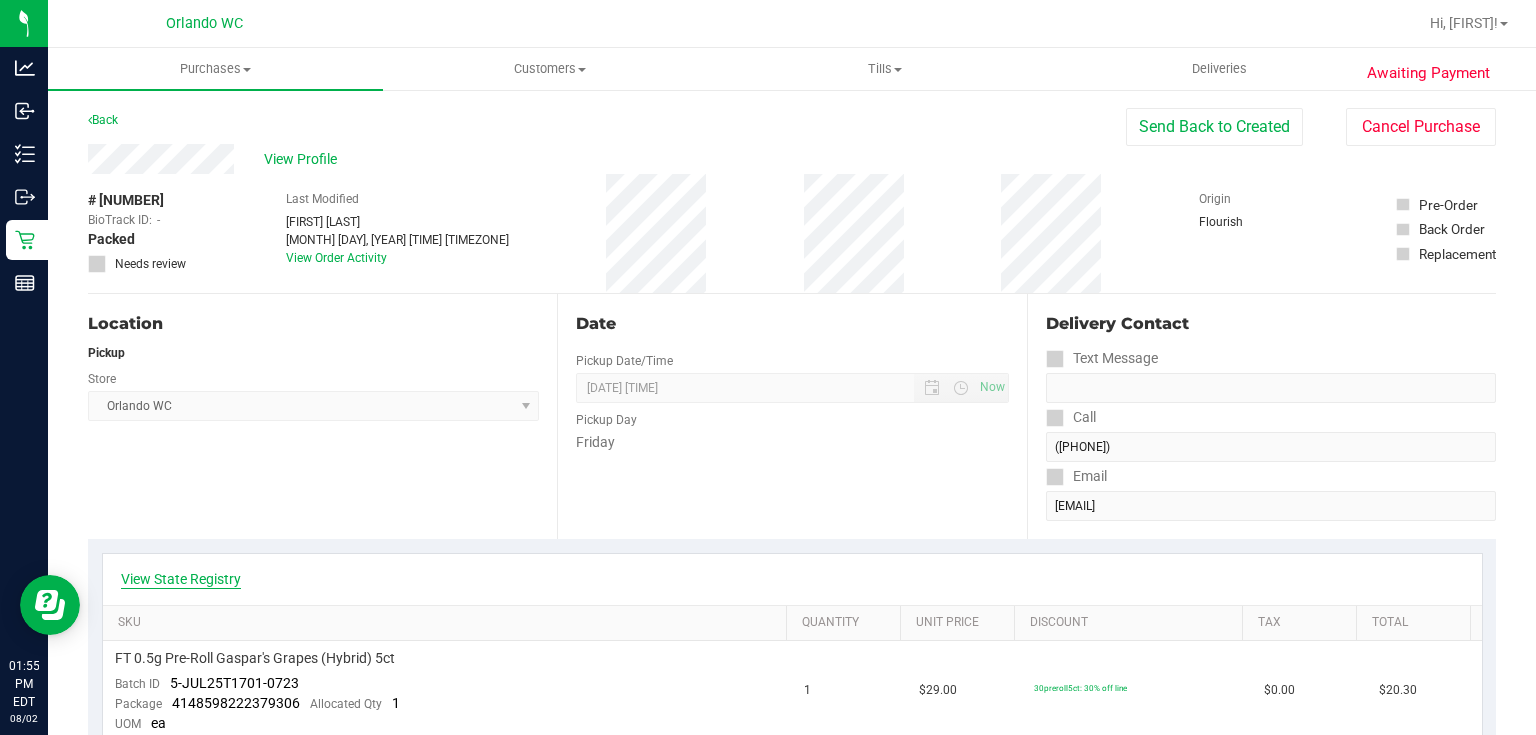 click on "View State Registry" at bounding box center [181, 579] 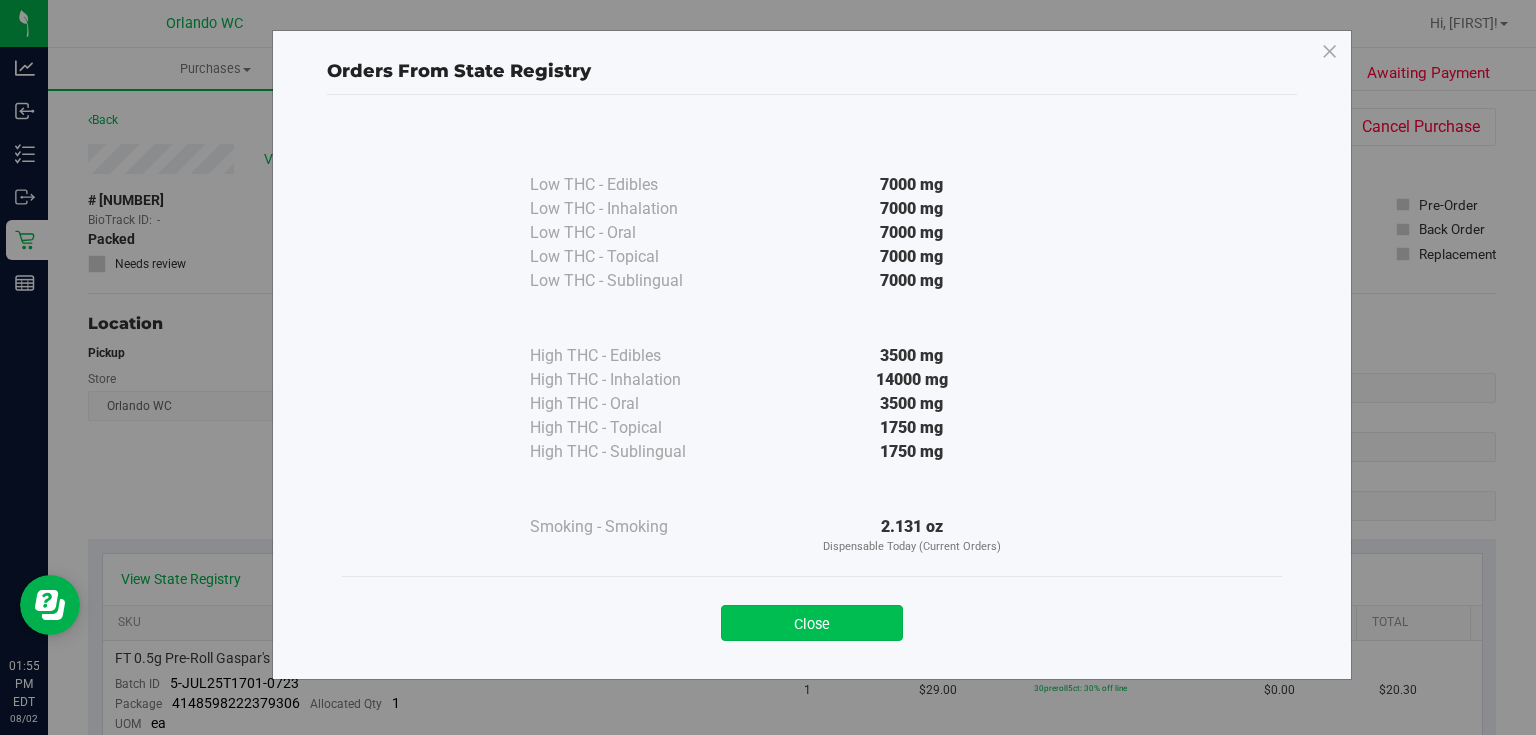 click on "Close" at bounding box center (812, 623) 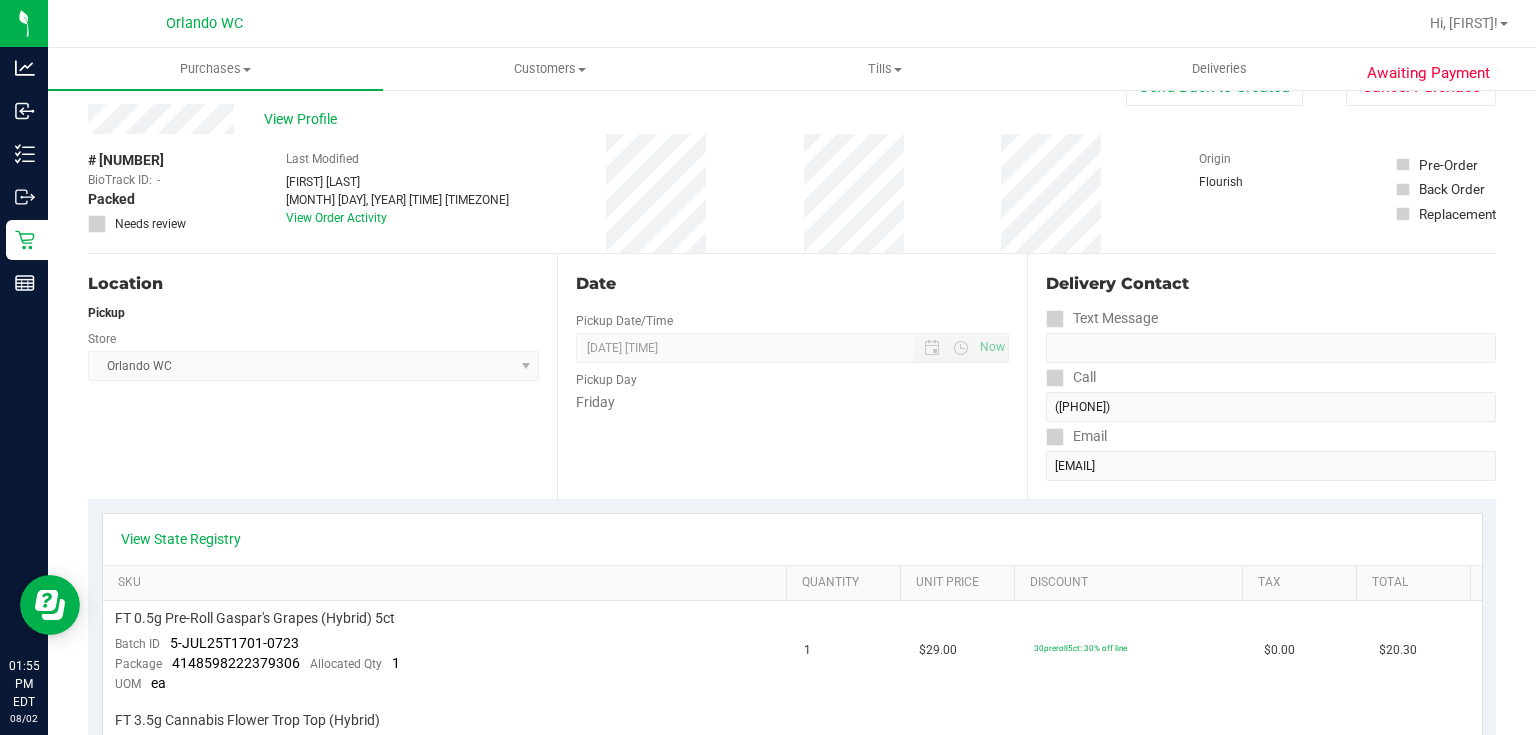 scroll, scrollTop: 0, scrollLeft: 0, axis: both 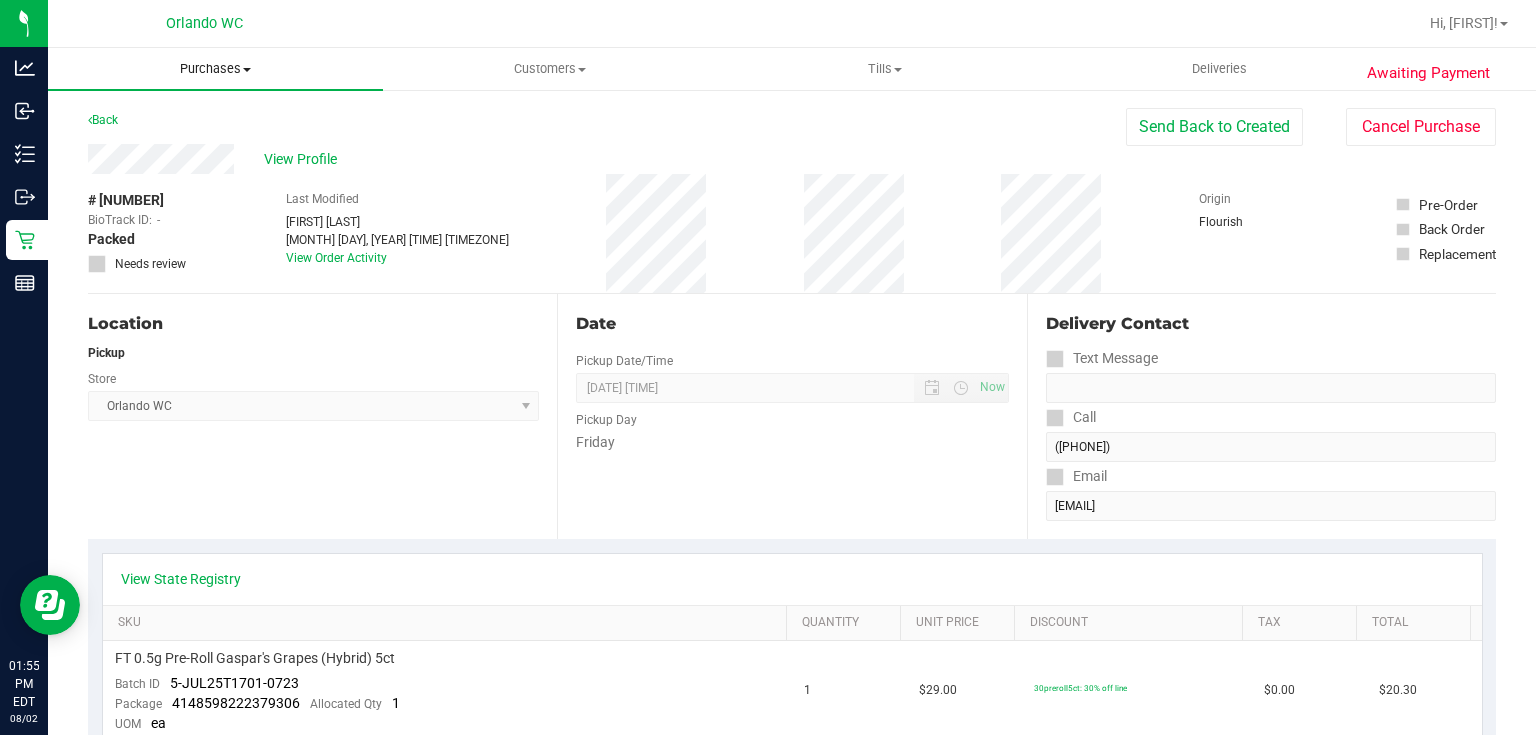 click on "Purchases" at bounding box center (215, 69) 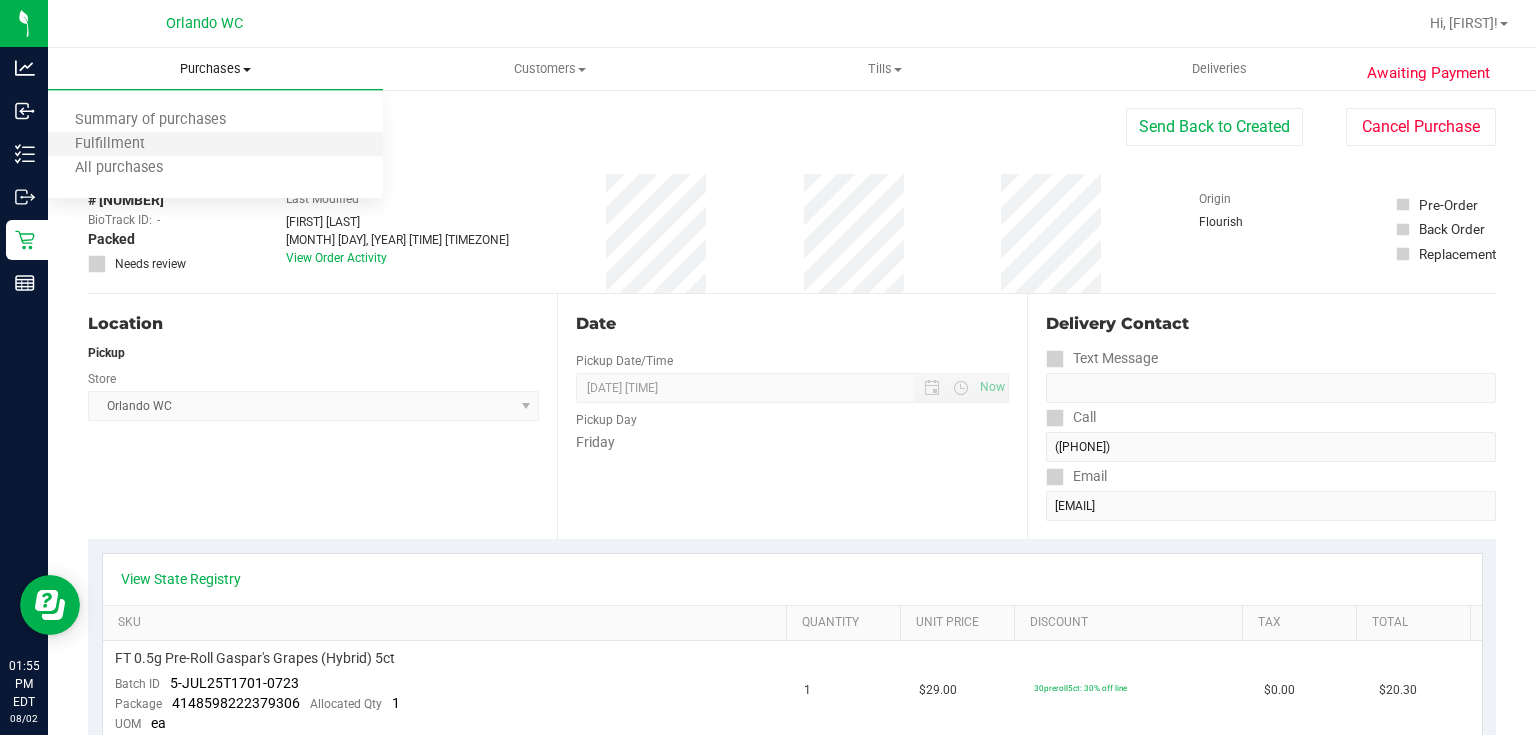 click on "Fulfillment" at bounding box center [215, 145] 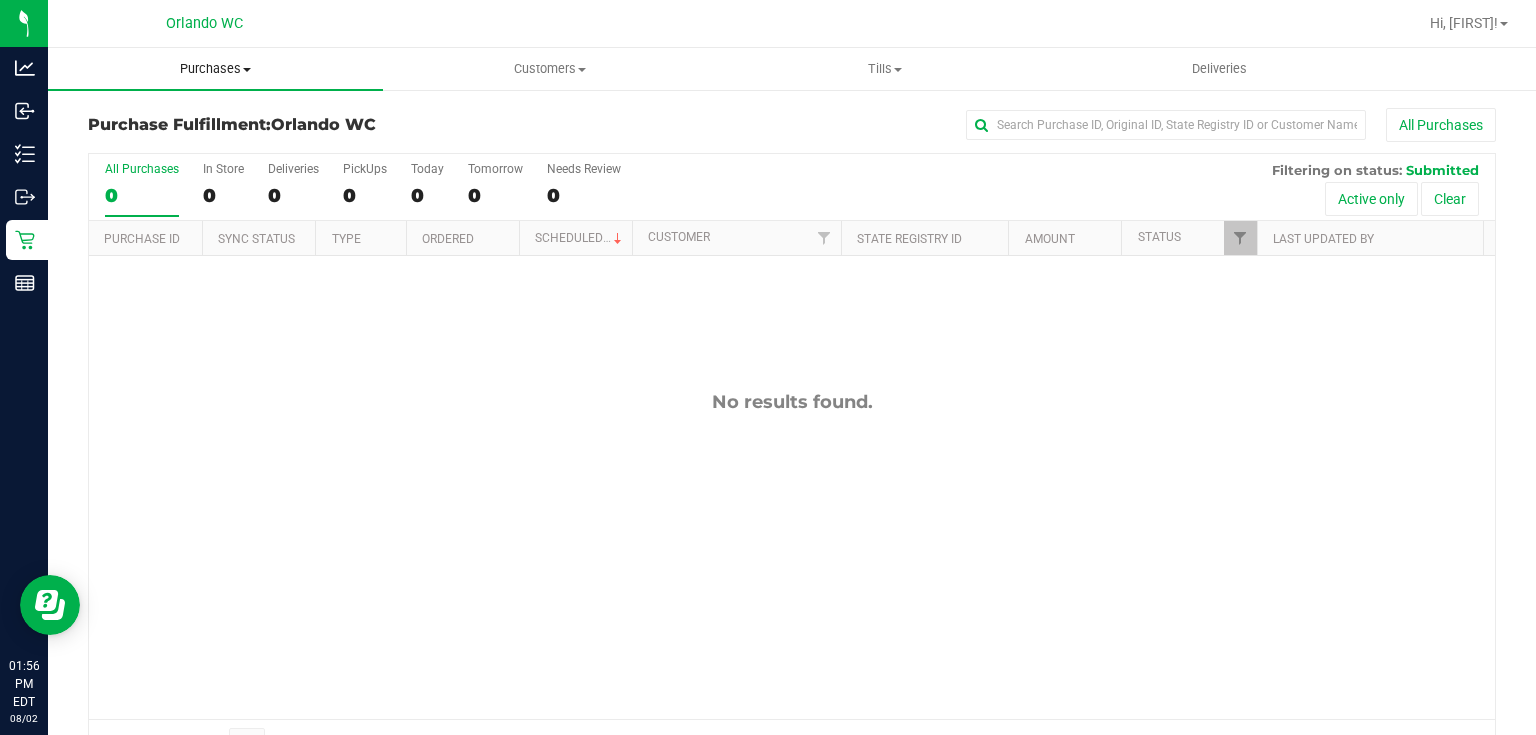 click on "Purchases" at bounding box center (215, 69) 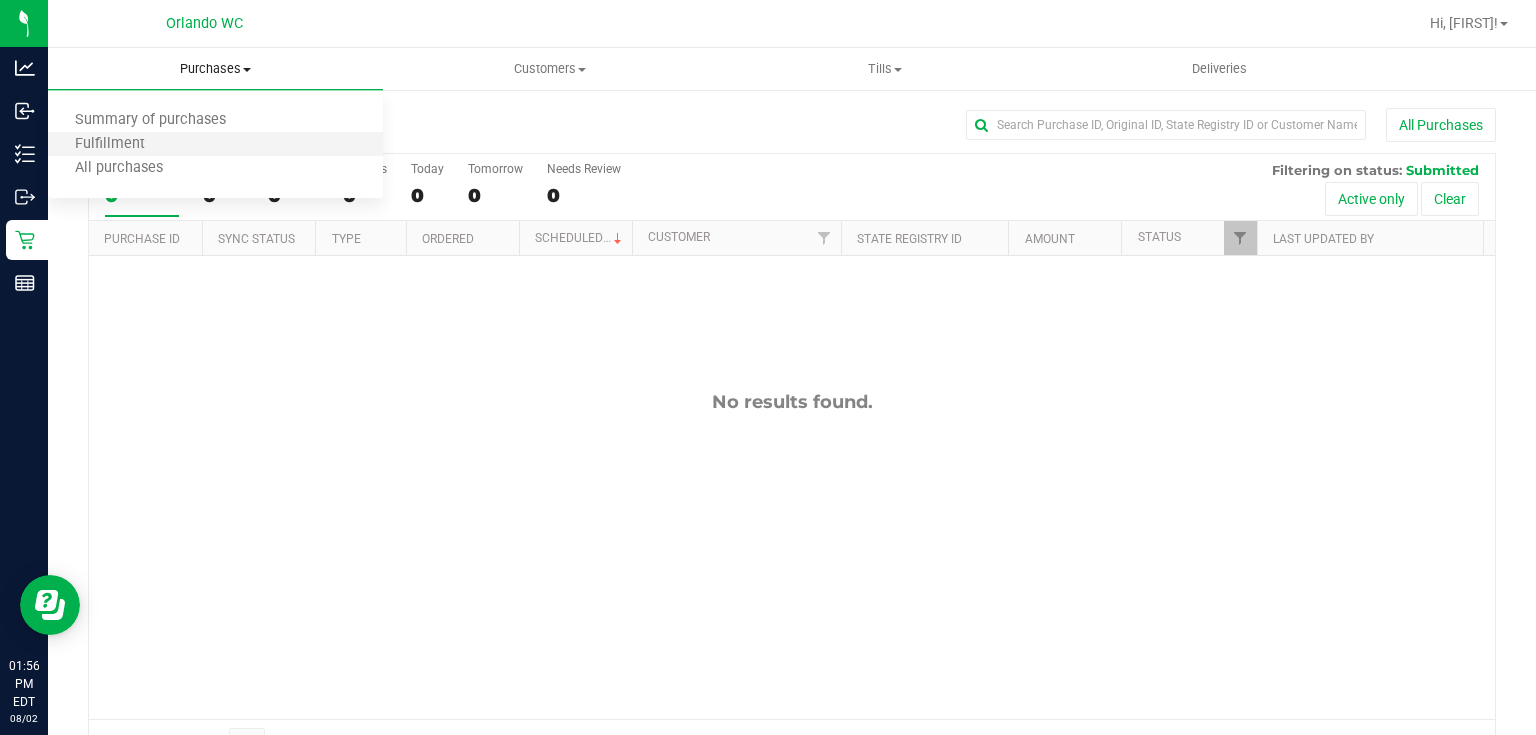 click on "Fulfillment" at bounding box center (215, 145) 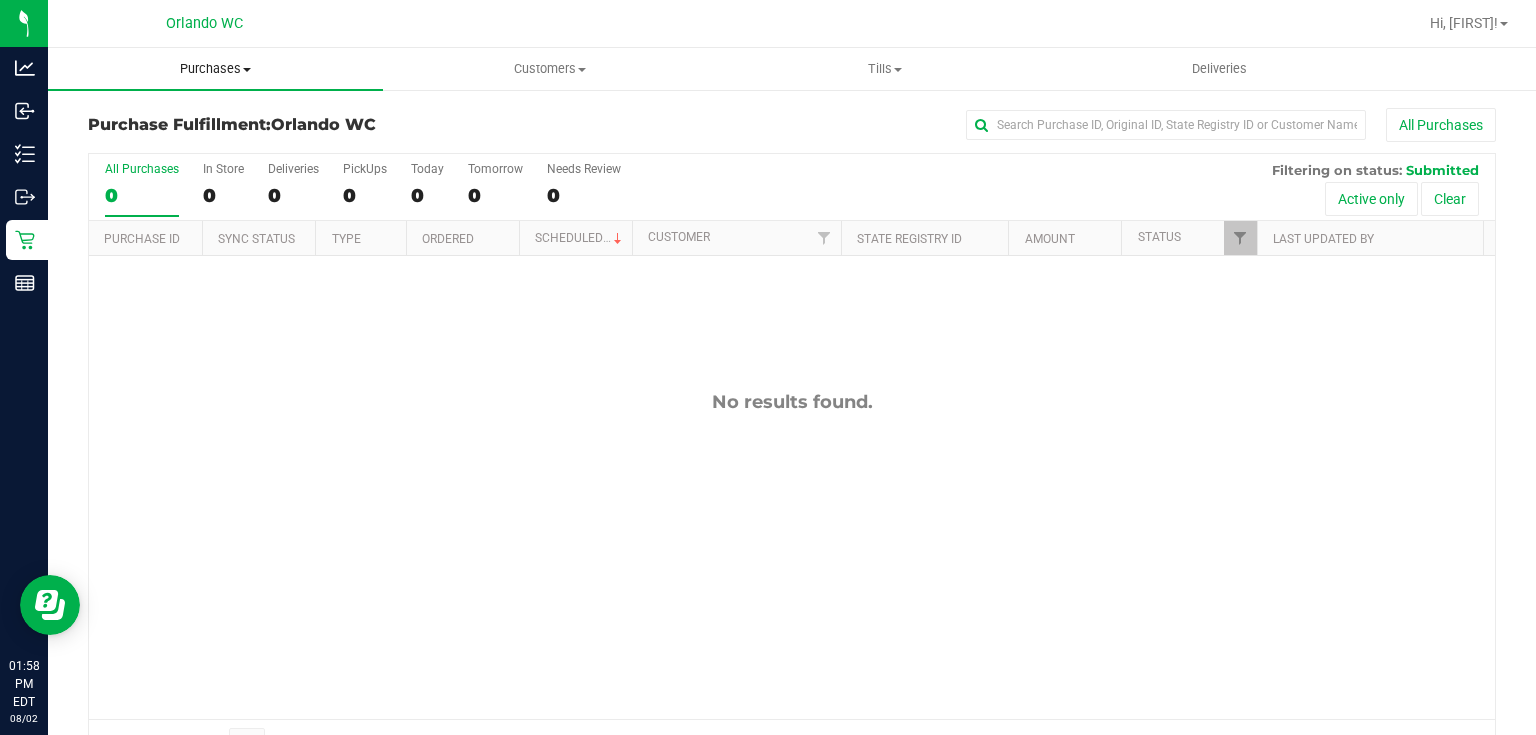 click on "Purchases" at bounding box center [215, 69] 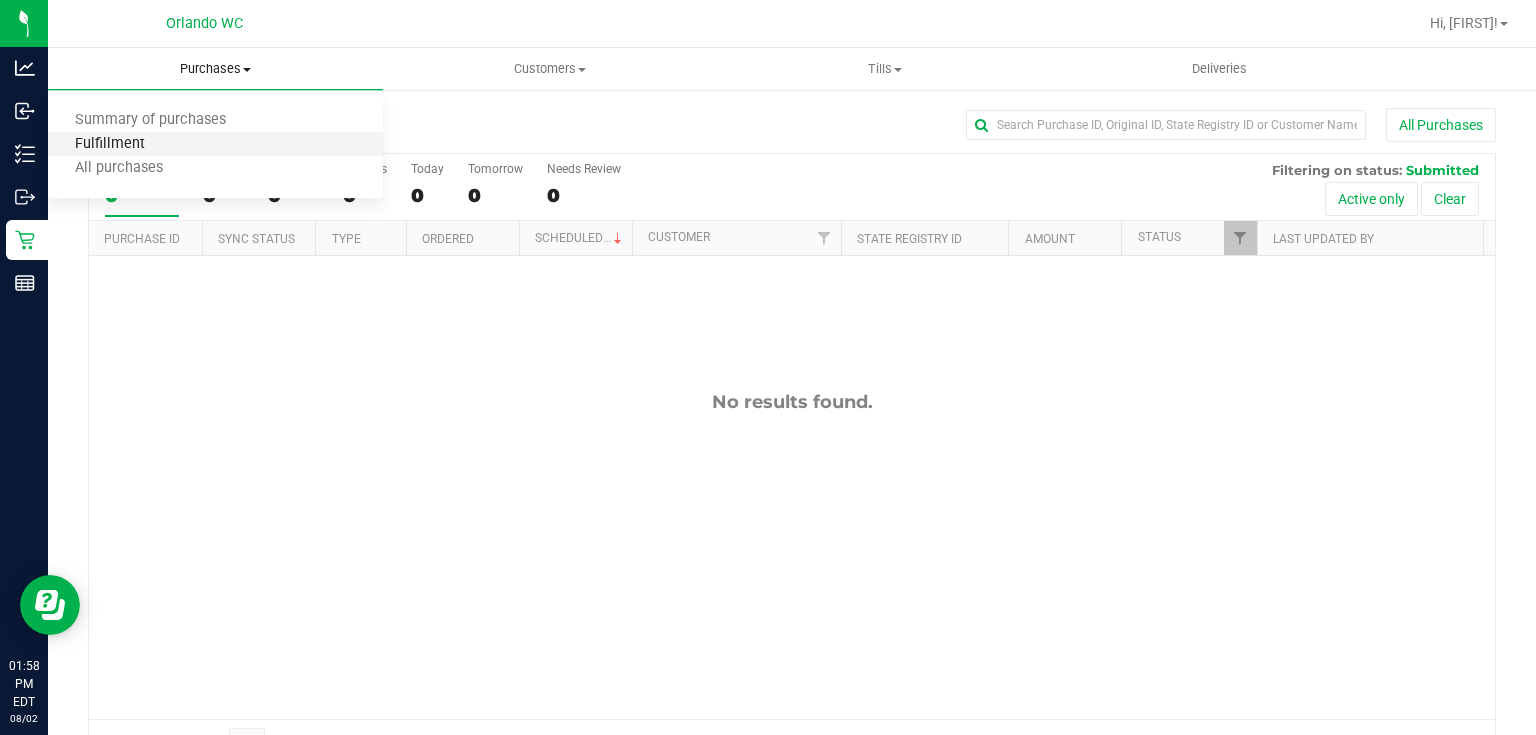 click on "Fulfillment" at bounding box center (110, 144) 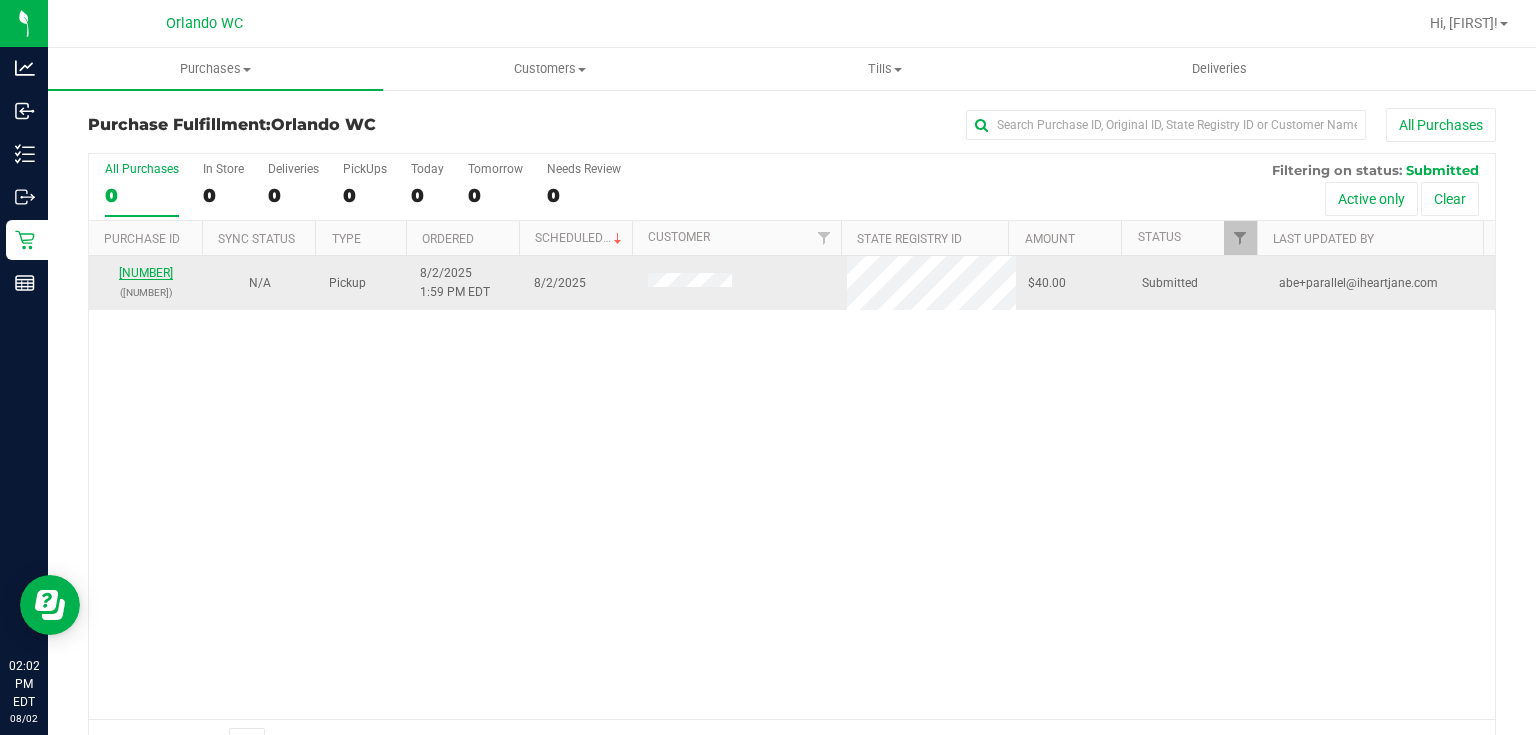 click on "11730452" at bounding box center [146, 273] 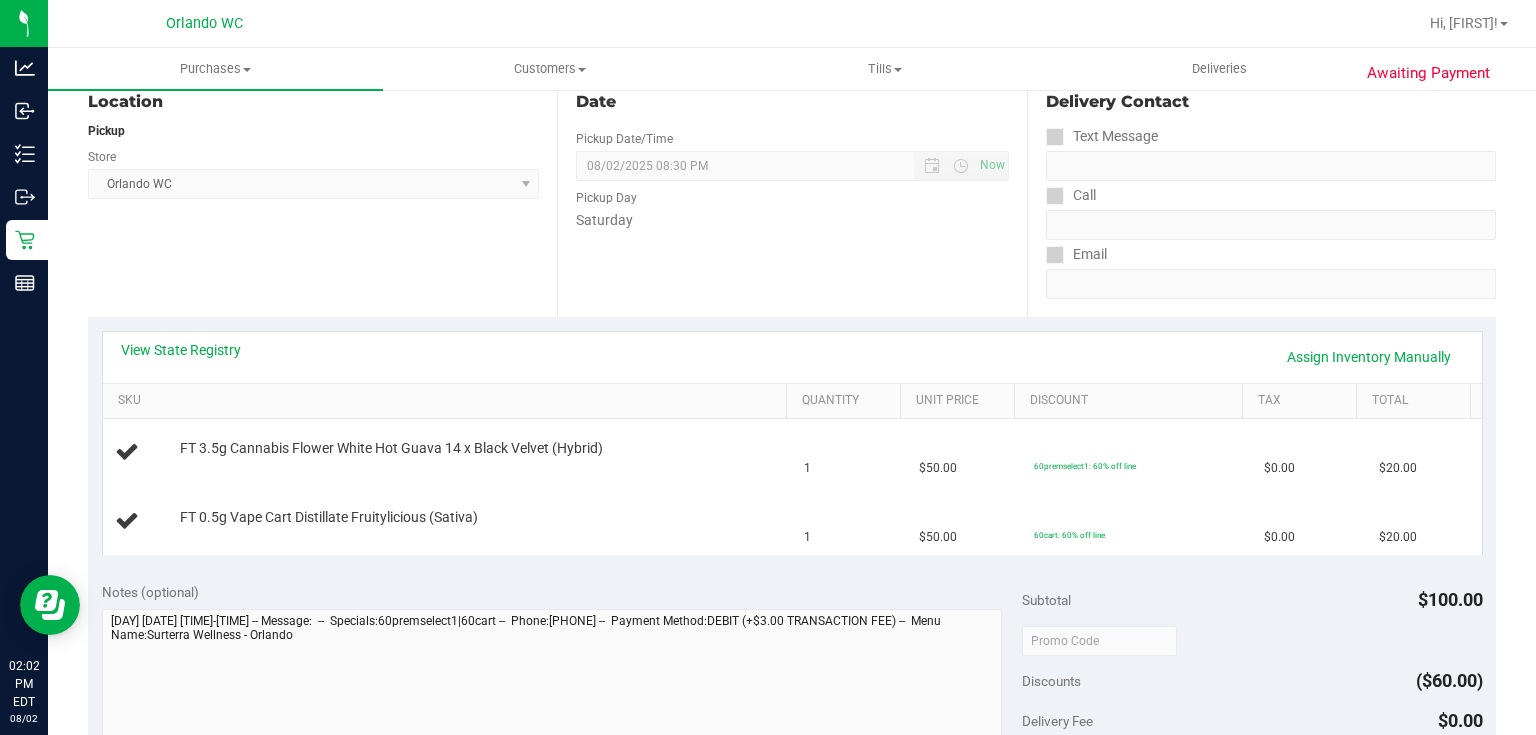 scroll, scrollTop: 238, scrollLeft: 0, axis: vertical 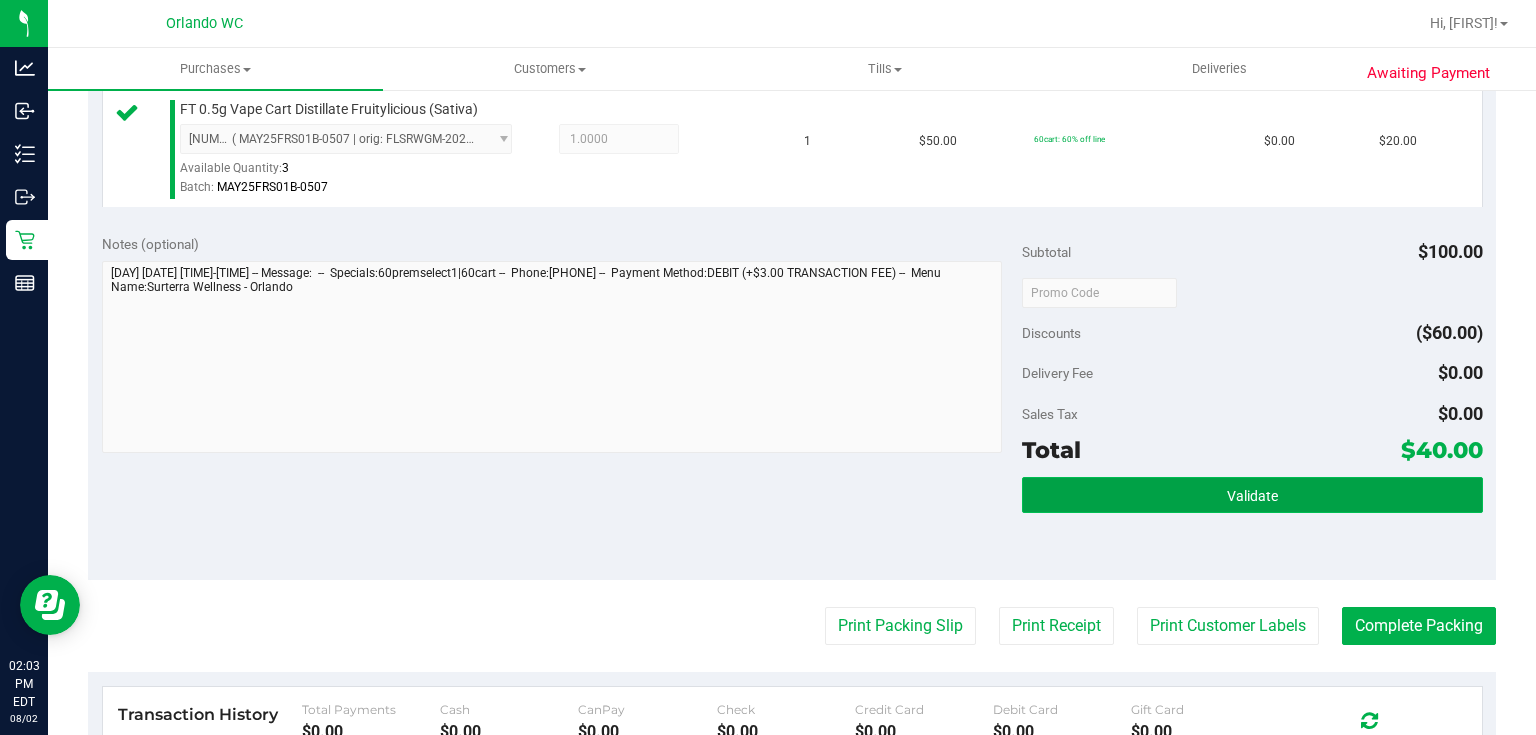 click on "Validate" at bounding box center (1252, 495) 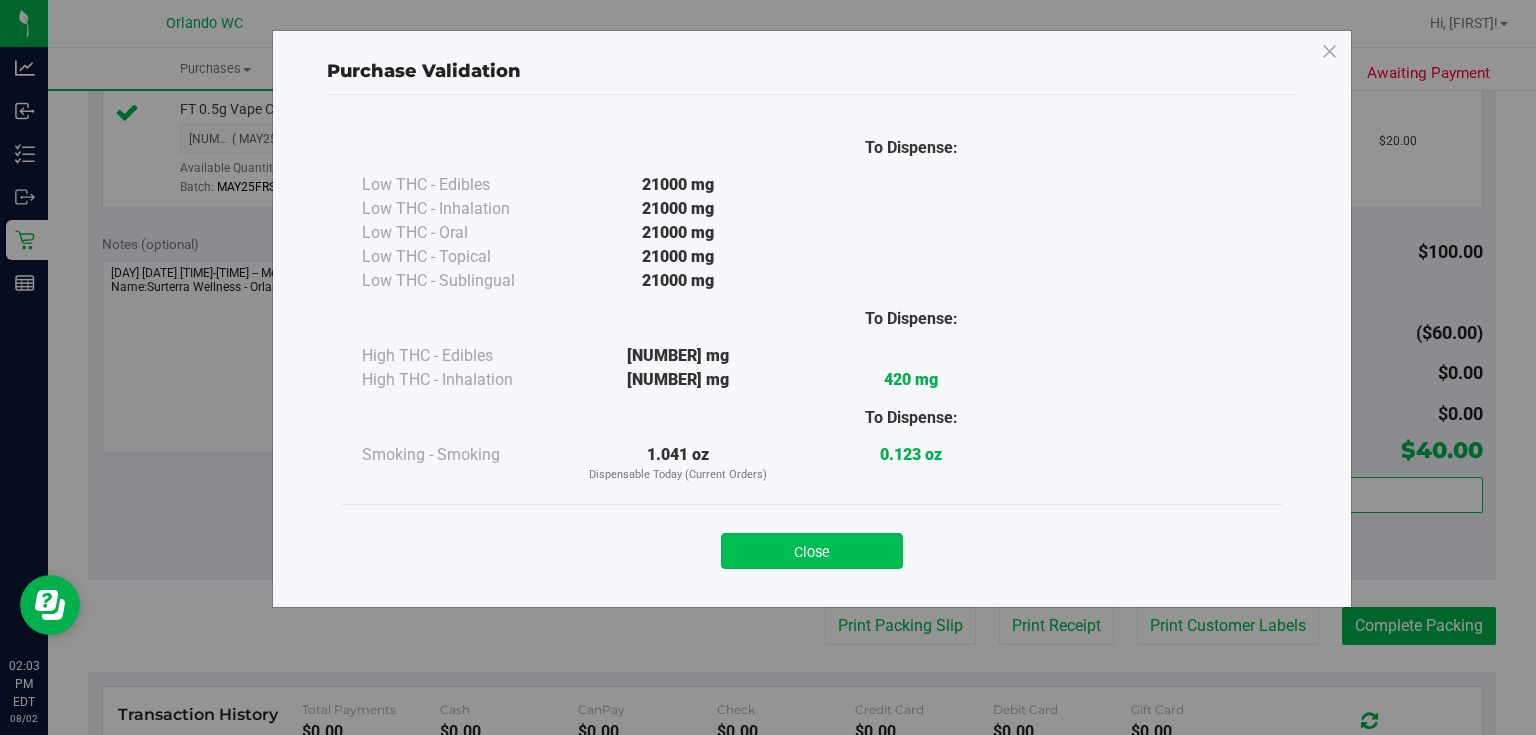 click on "Close" at bounding box center [812, 551] 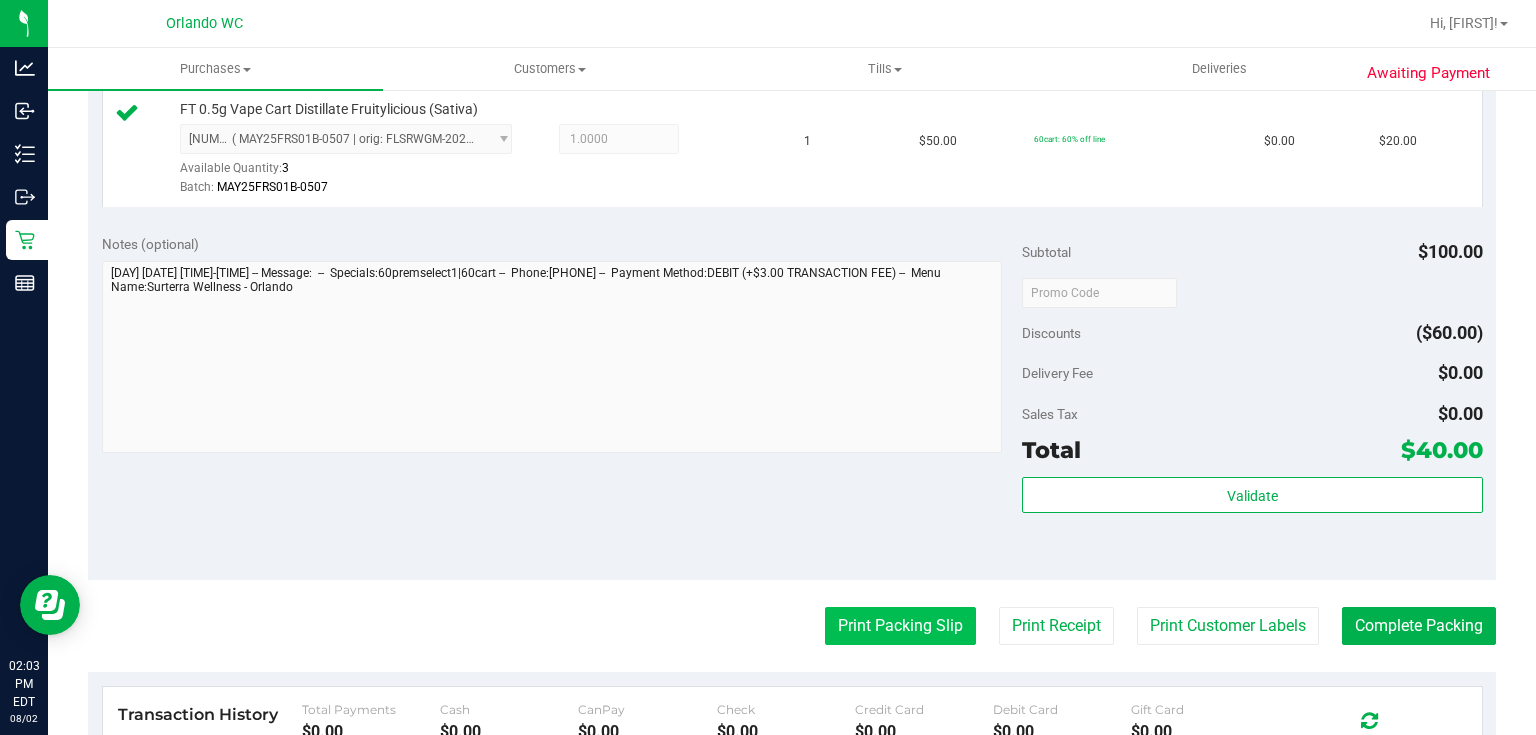 click on "Print Packing Slip" at bounding box center (900, 626) 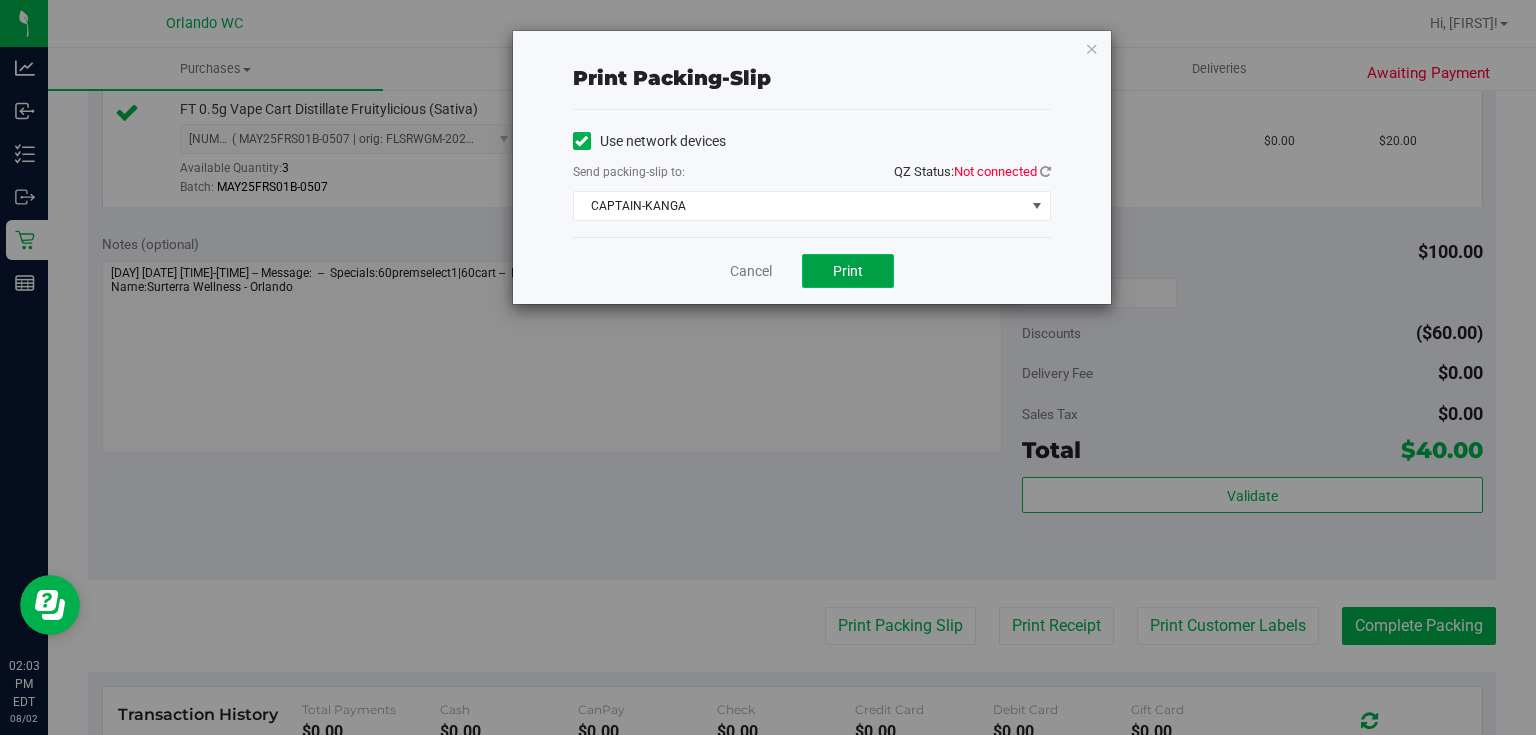 click on "Print" at bounding box center [848, 271] 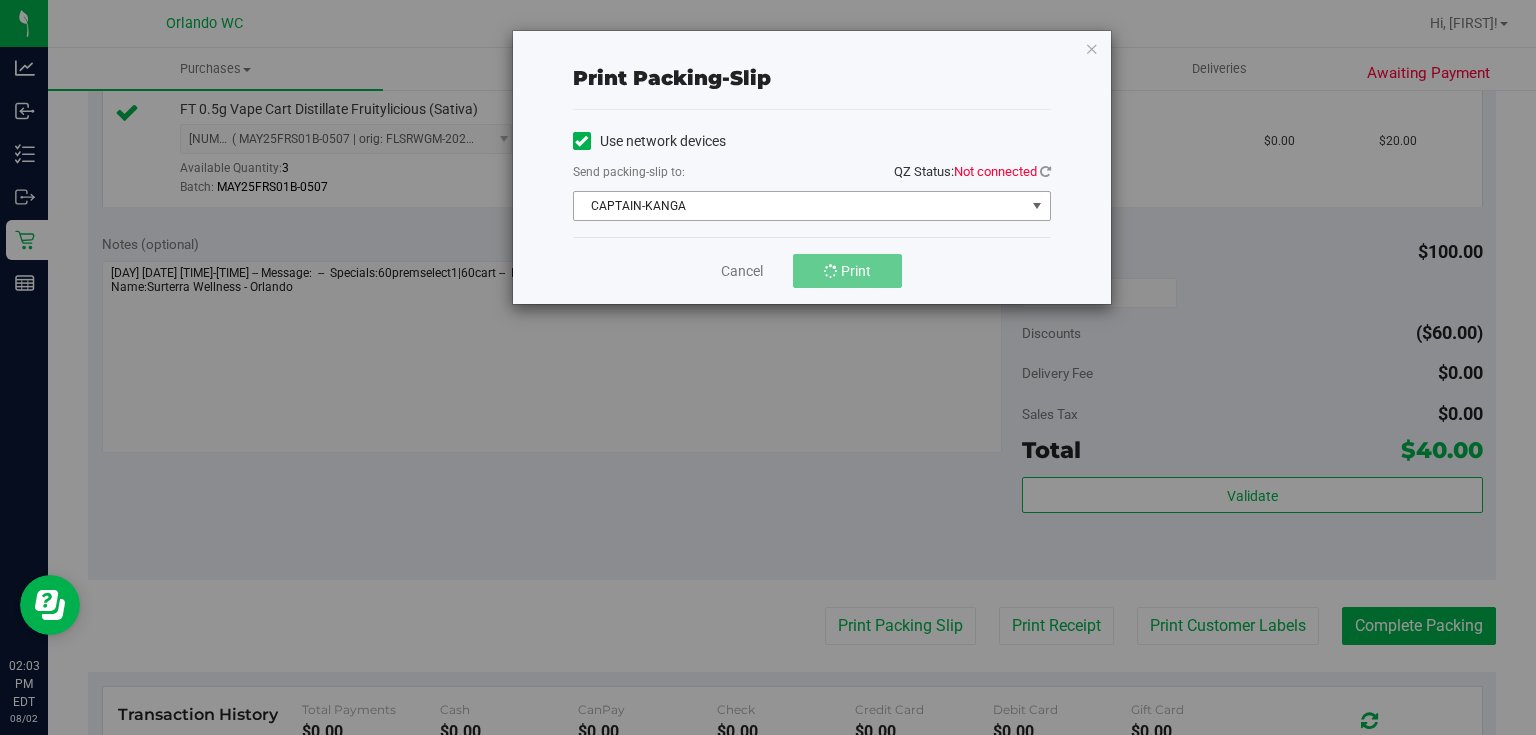 click on "CAPTAIN-KANGA" at bounding box center [799, 206] 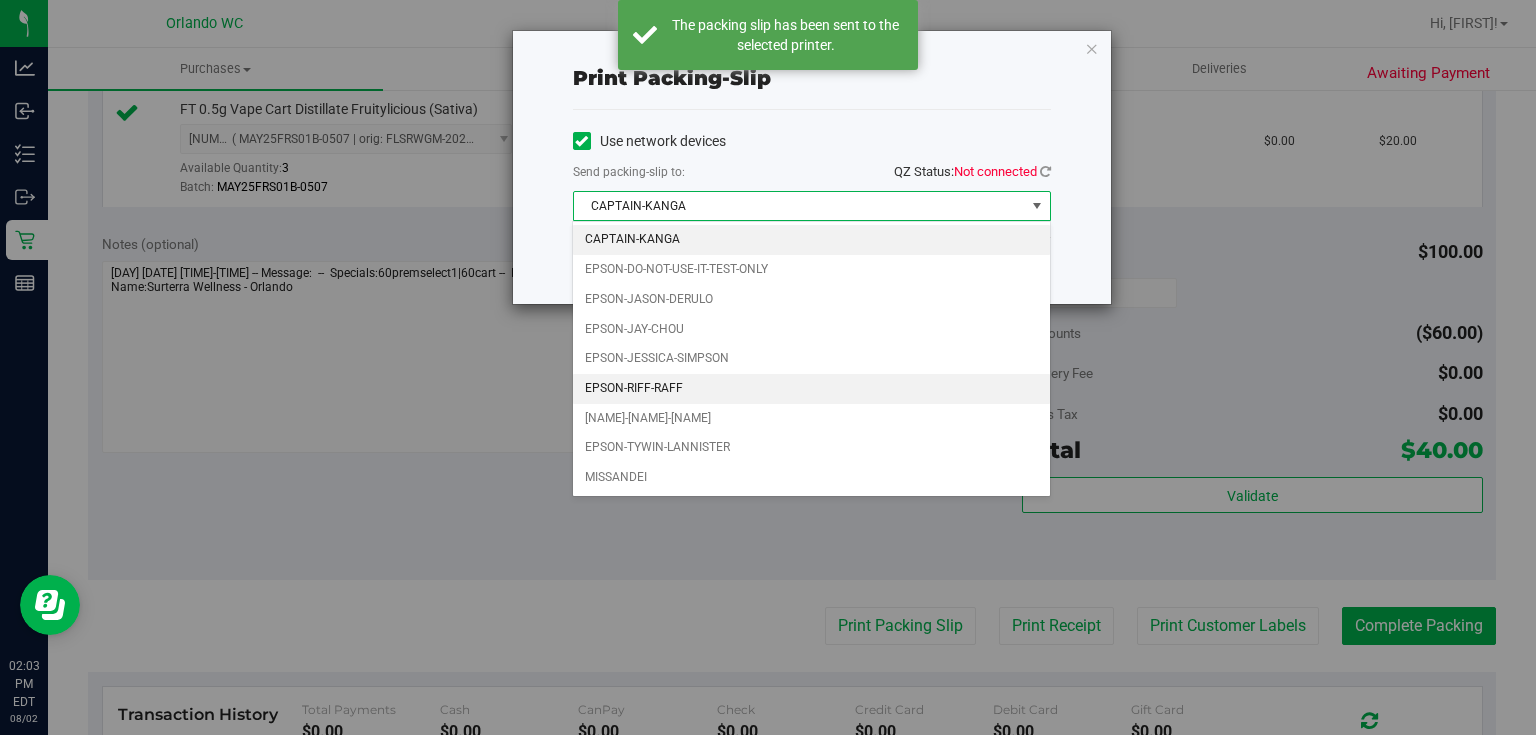 click on "EPSON-RIFF-RAFF" at bounding box center [811, 389] 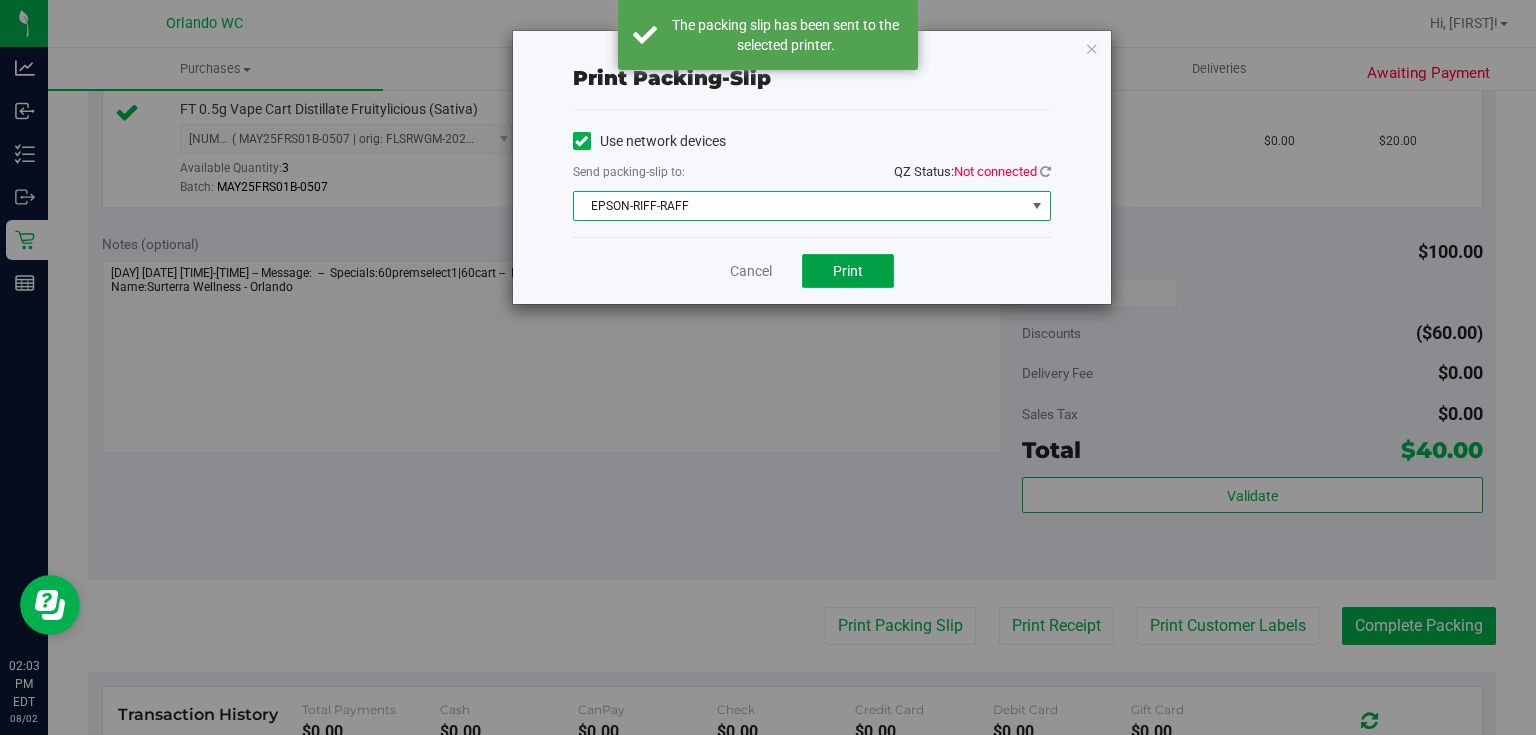 click on "Print" at bounding box center (848, 271) 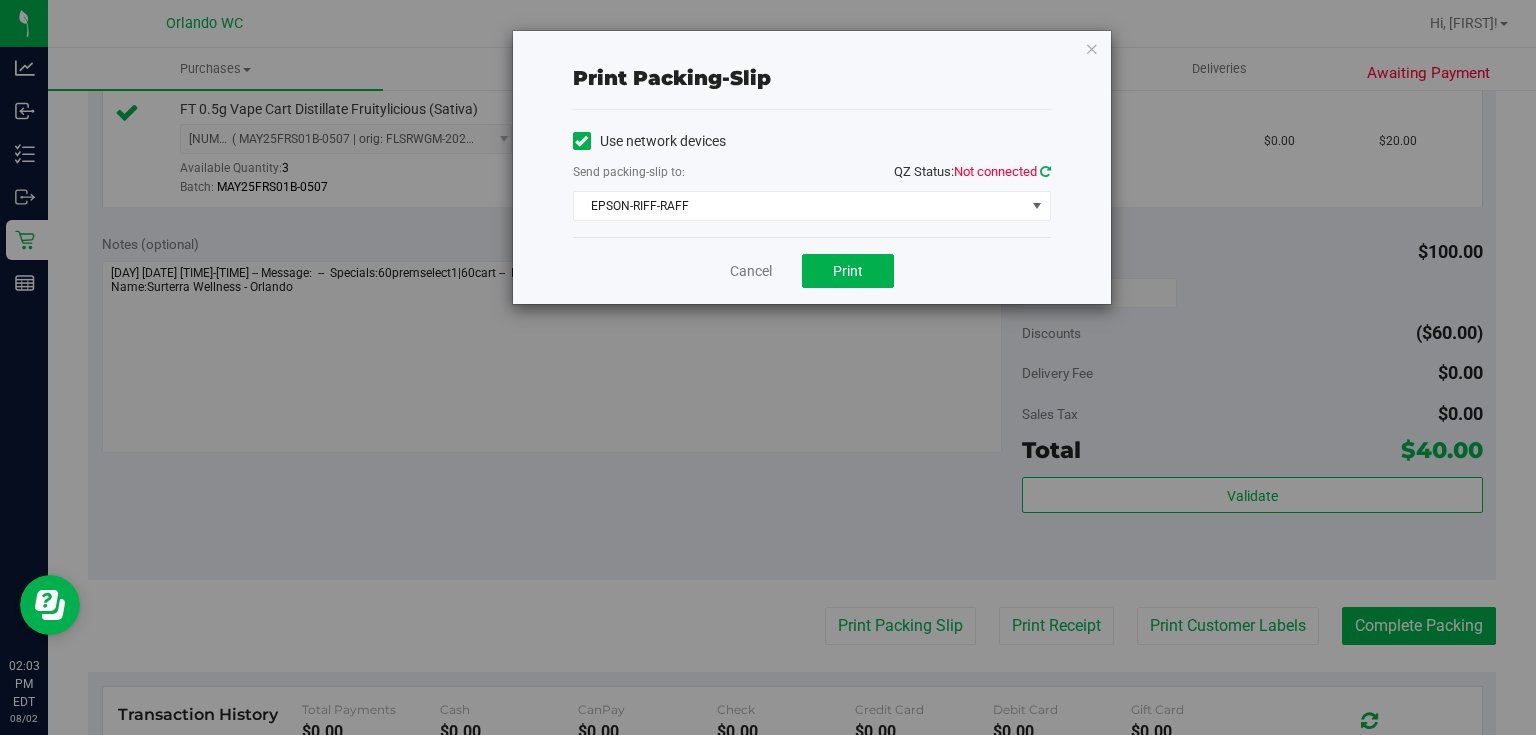 click at bounding box center [1045, 171] 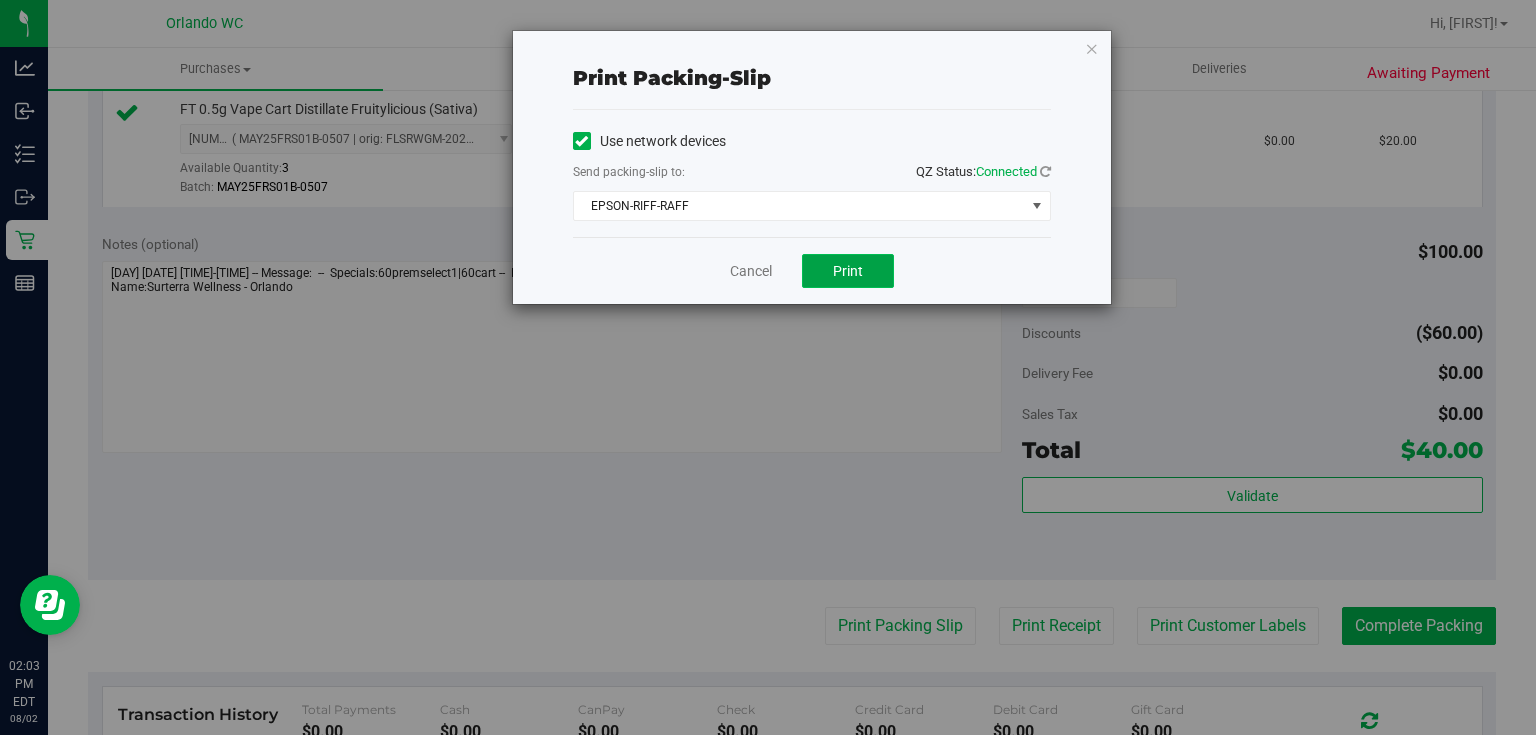 click on "Print" at bounding box center (848, 271) 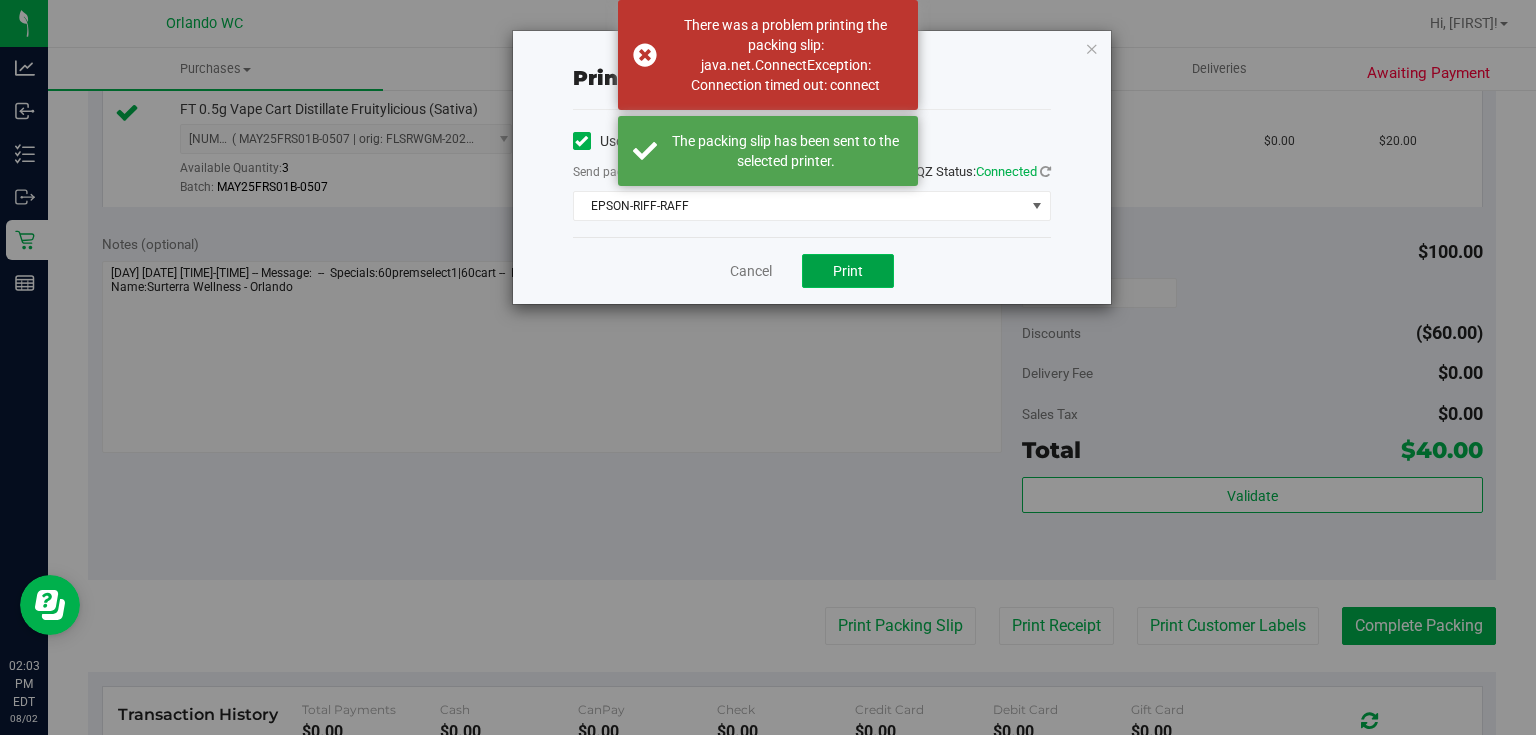click on "Print" at bounding box center [848, 271] 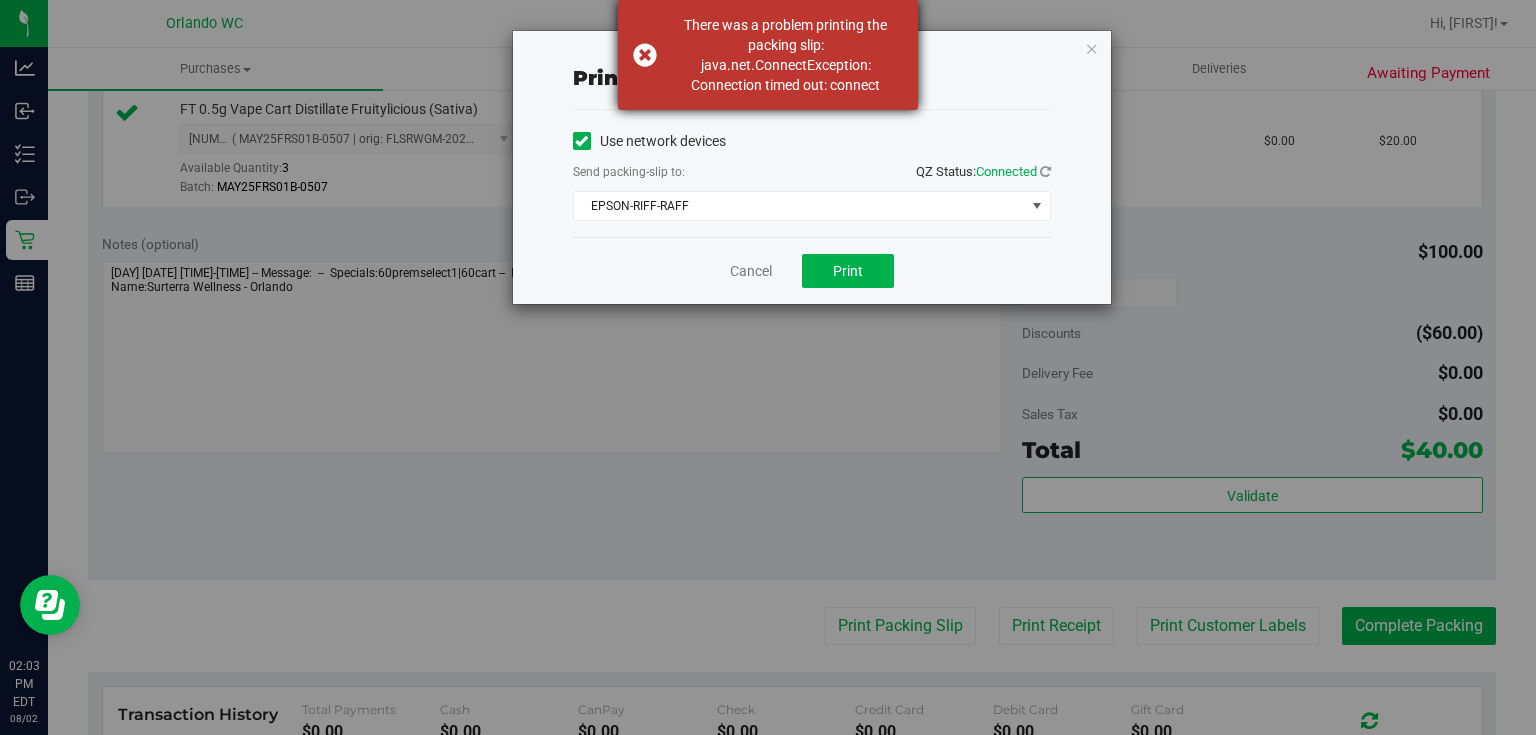 click on "There was a problem printing the packing slip: java.net.ConnectException: Connection timed out: connect" at bounding box center [768, 55] 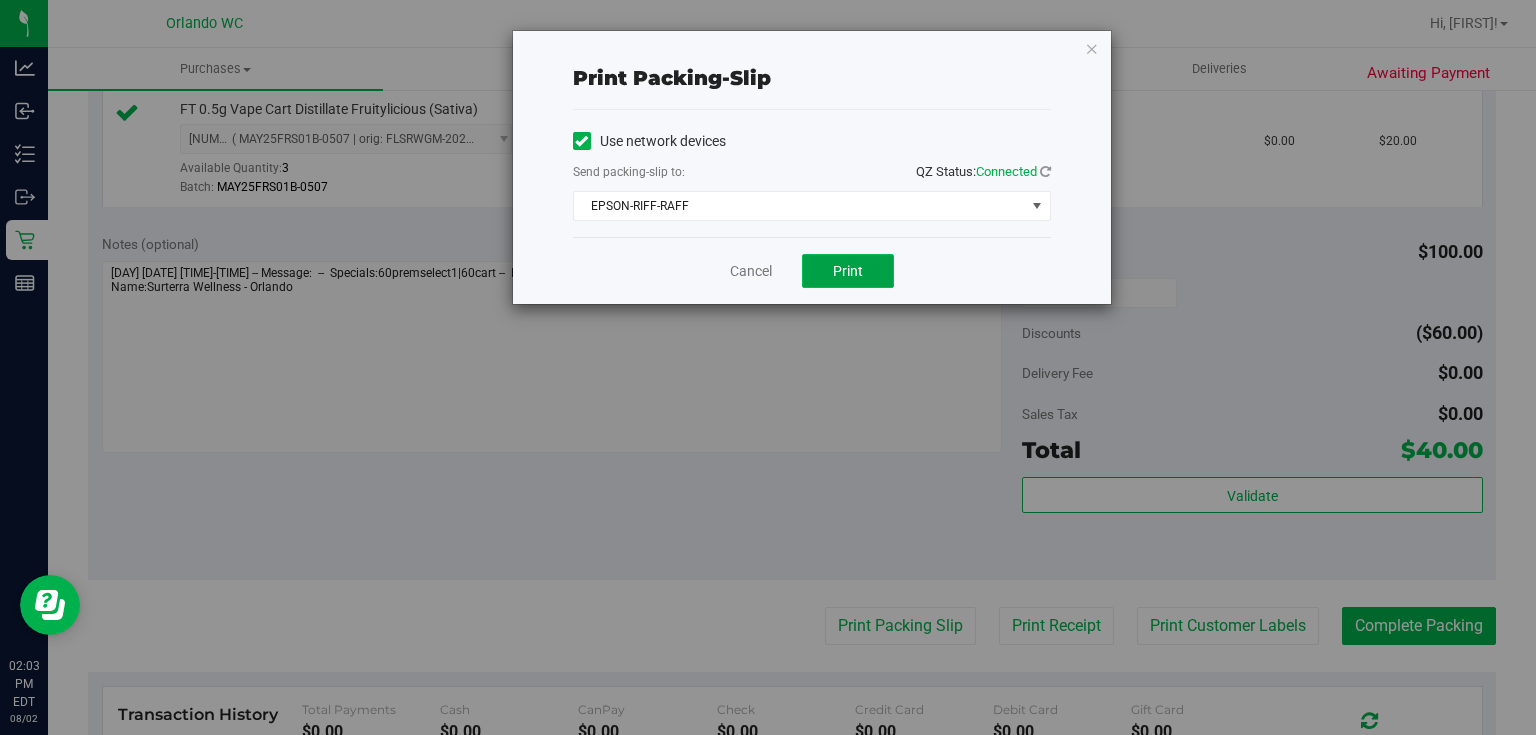 click on "Print" at bounding box center (848, 271) 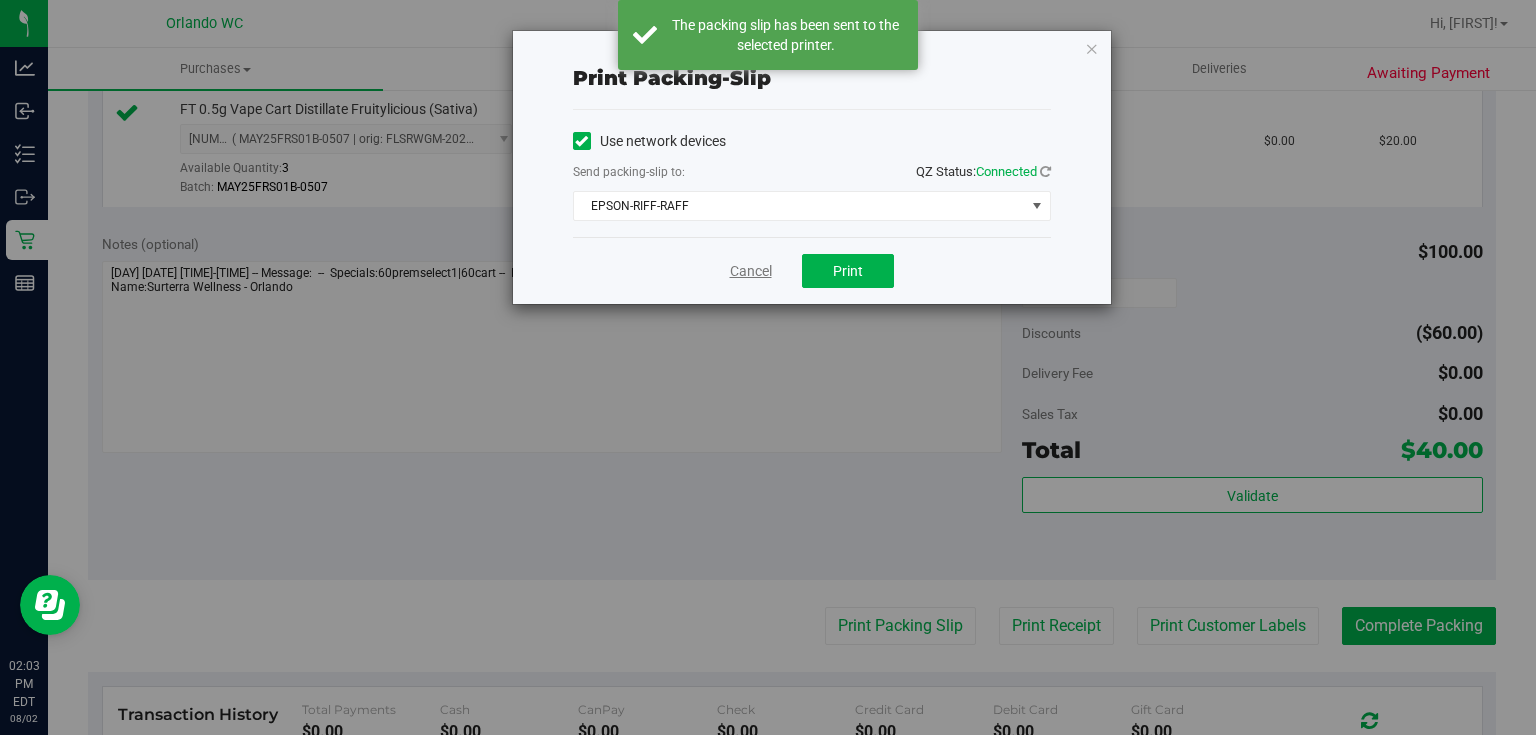 click on "Cancel" at bounding box center (751, 271) 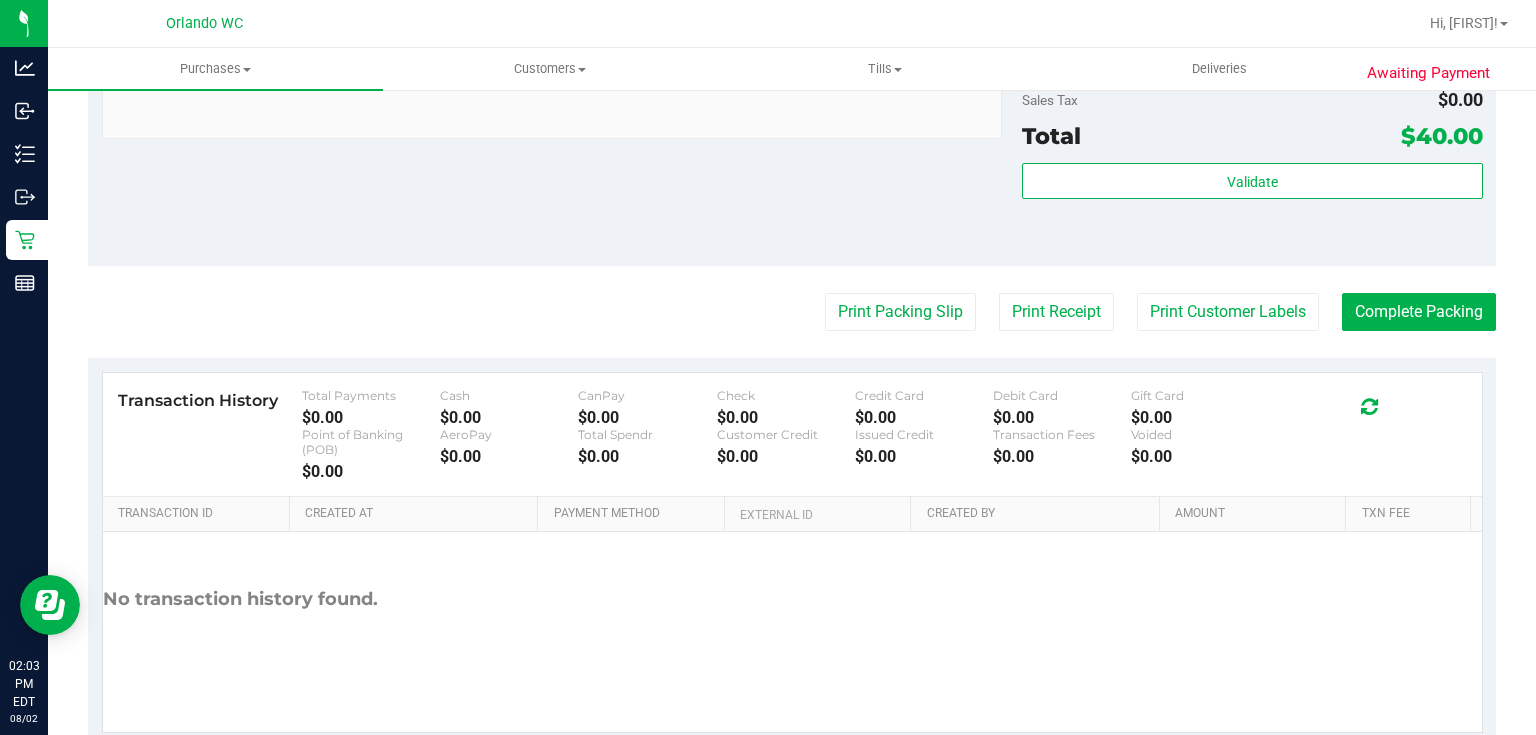 scroll, scrollTop: 1028, scrollLeft: 0, axis: vertical 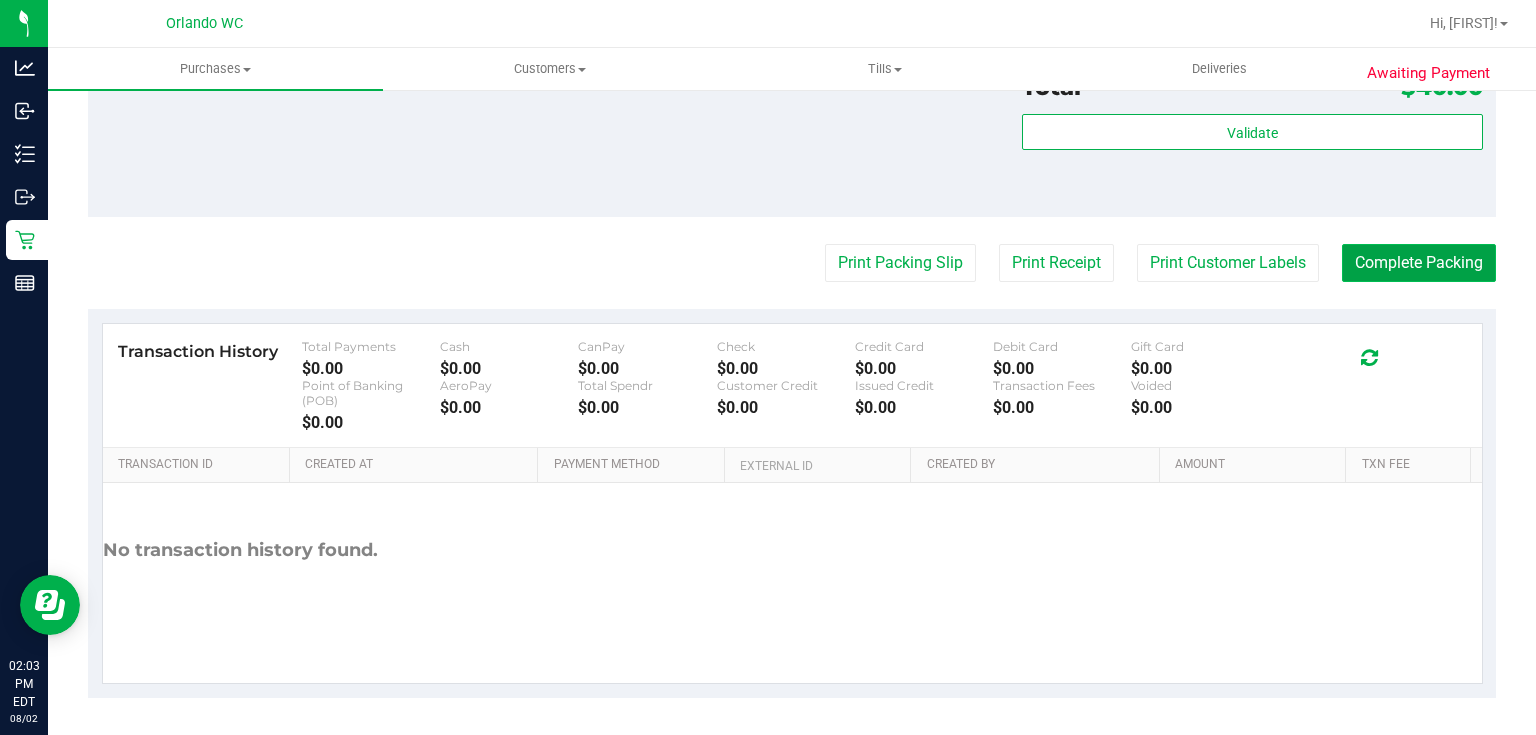 click on "Complete Packing" at bounding box center [1419, 263] 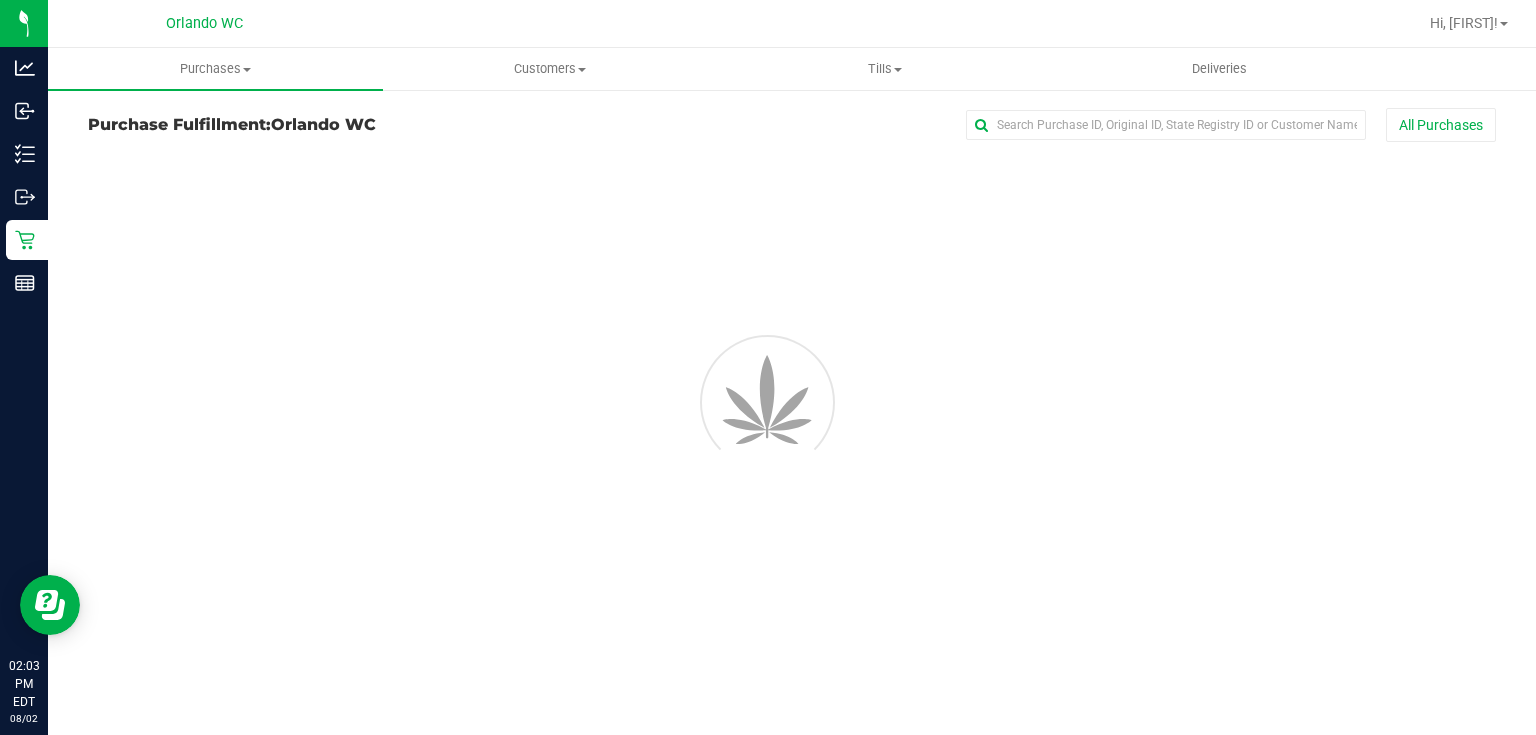scroll, scrollTop: 0, scrollLeft: 0, axis: both 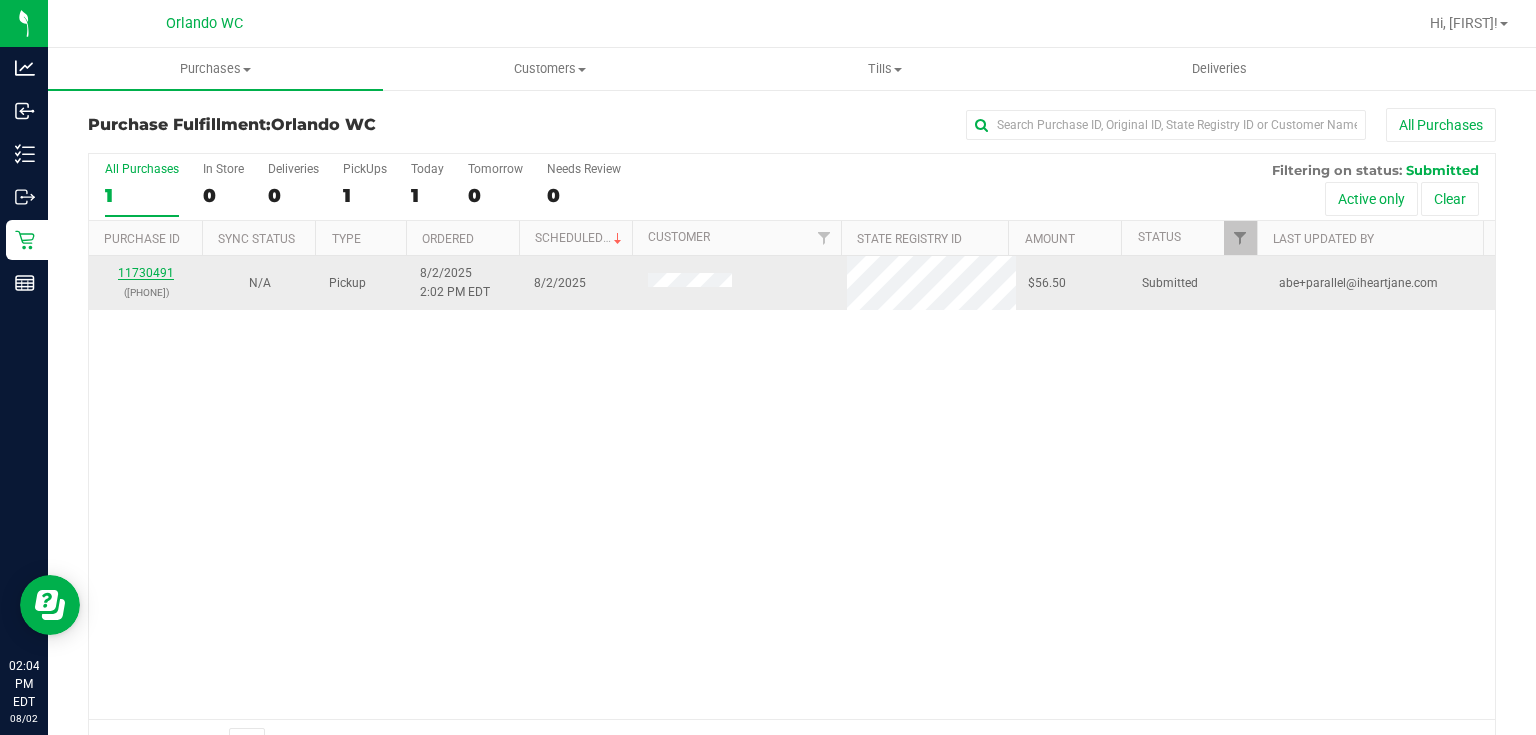 click on "11730491" at bounding box center [146, 273] 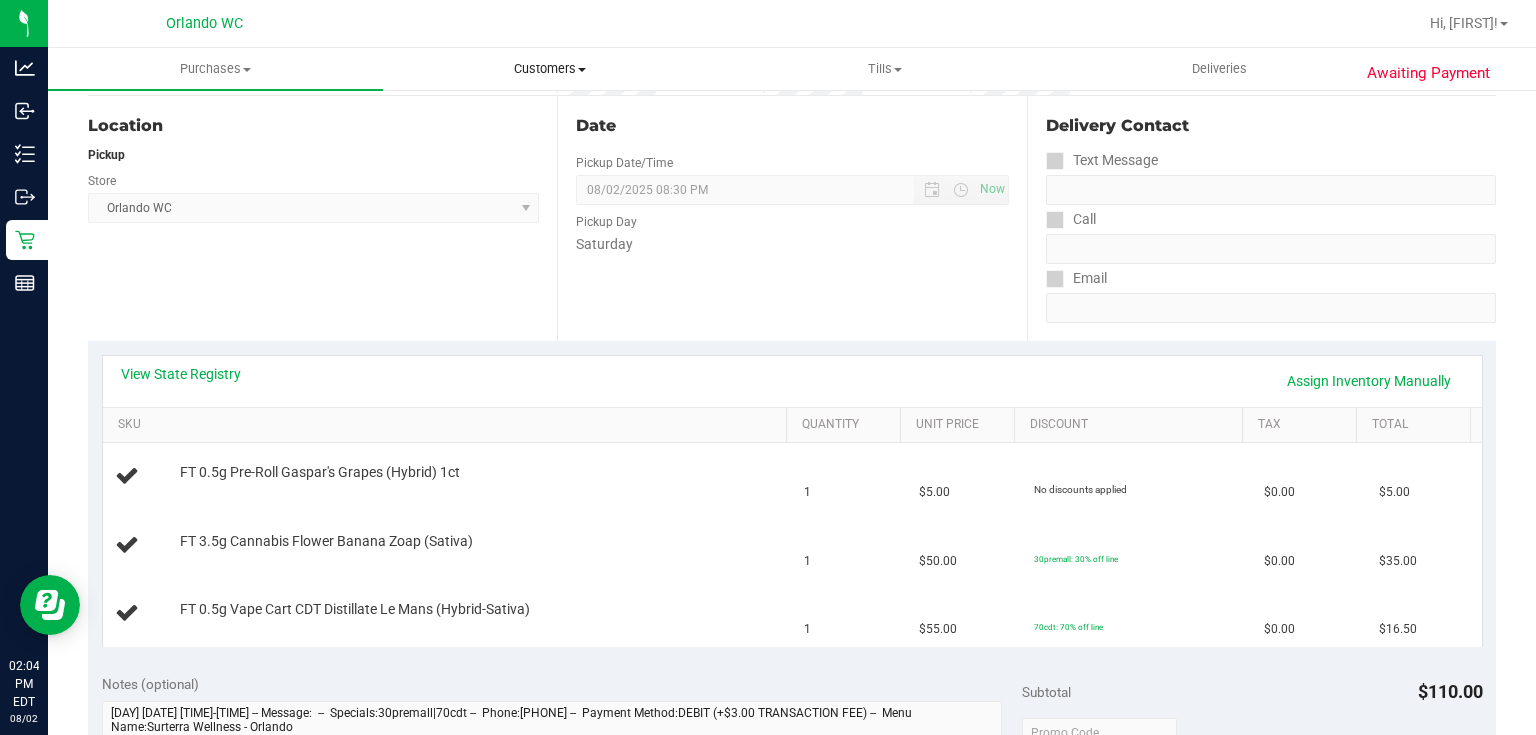 scroll, scrollTop: 340, scrollLeft: 0, axis: vertical 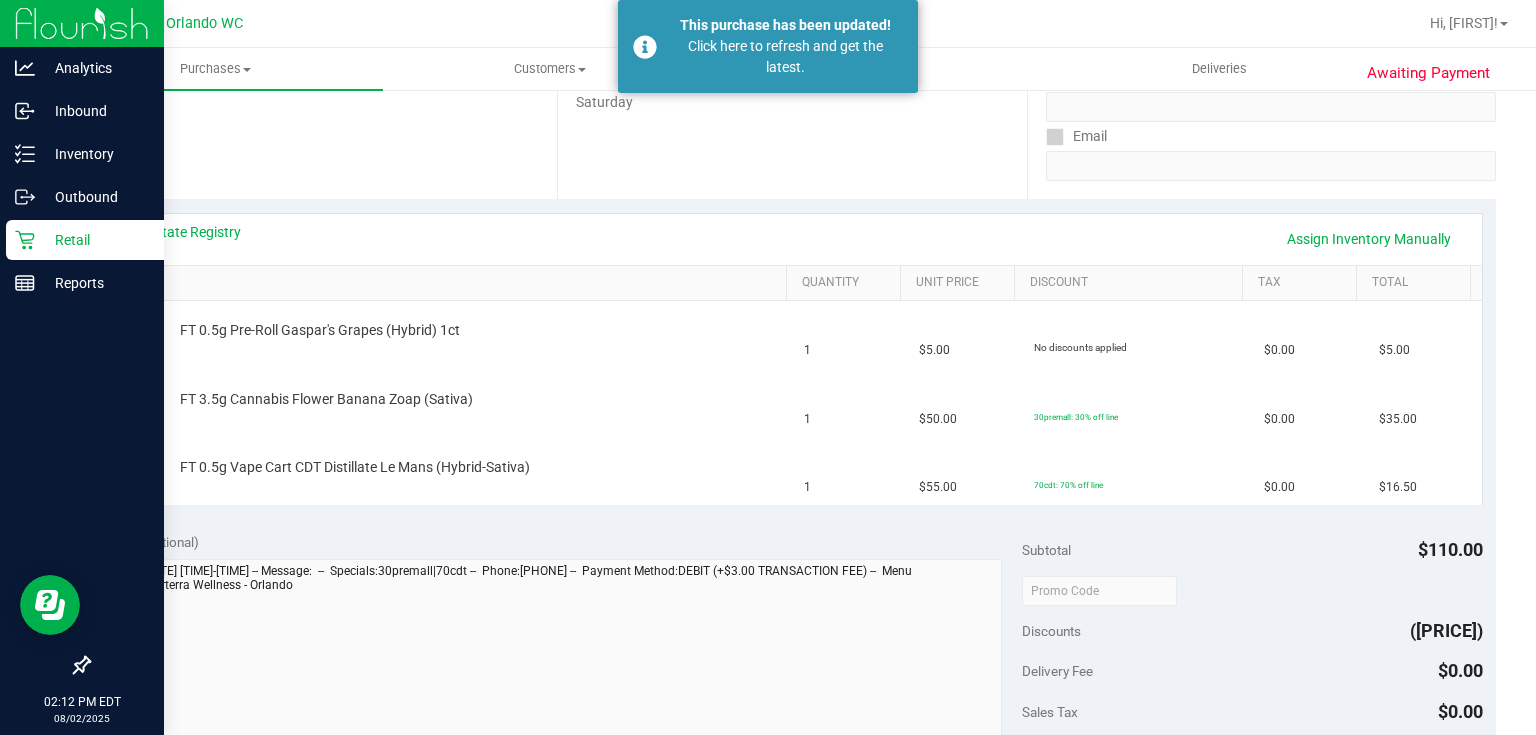 click 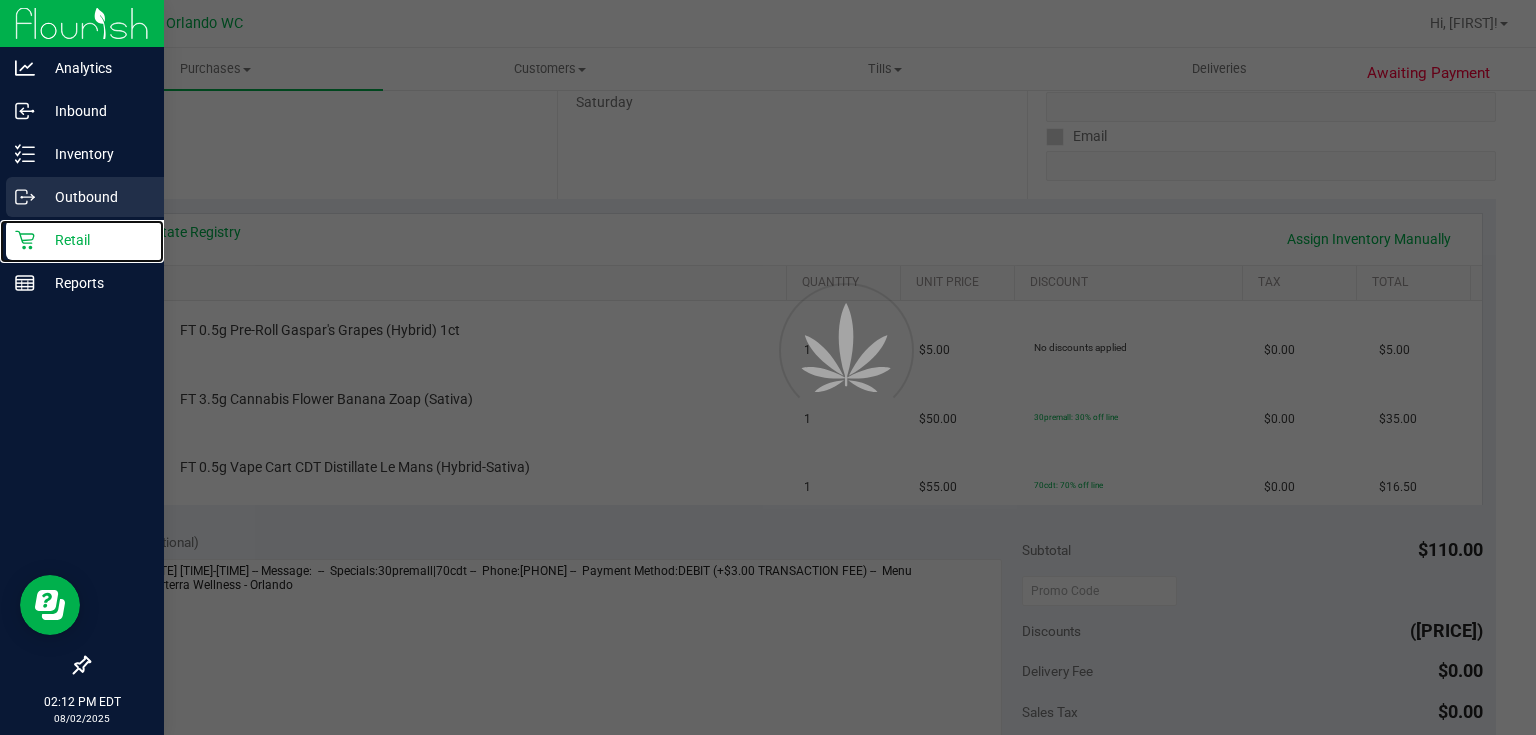 scroll, scrollTop: 0, scrollLeft: 0, axis: both 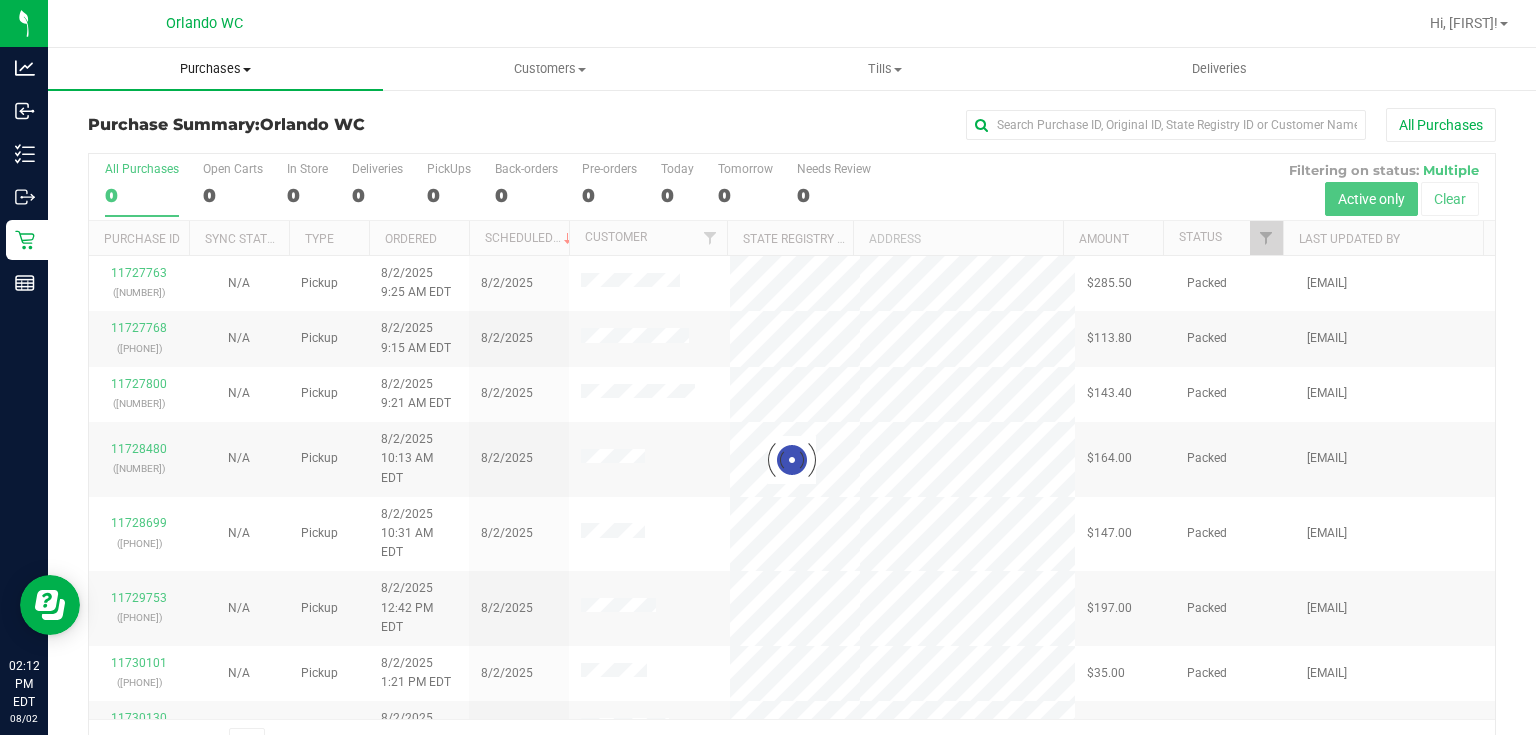 click on "Purchases" at bounding box center (215, 69) 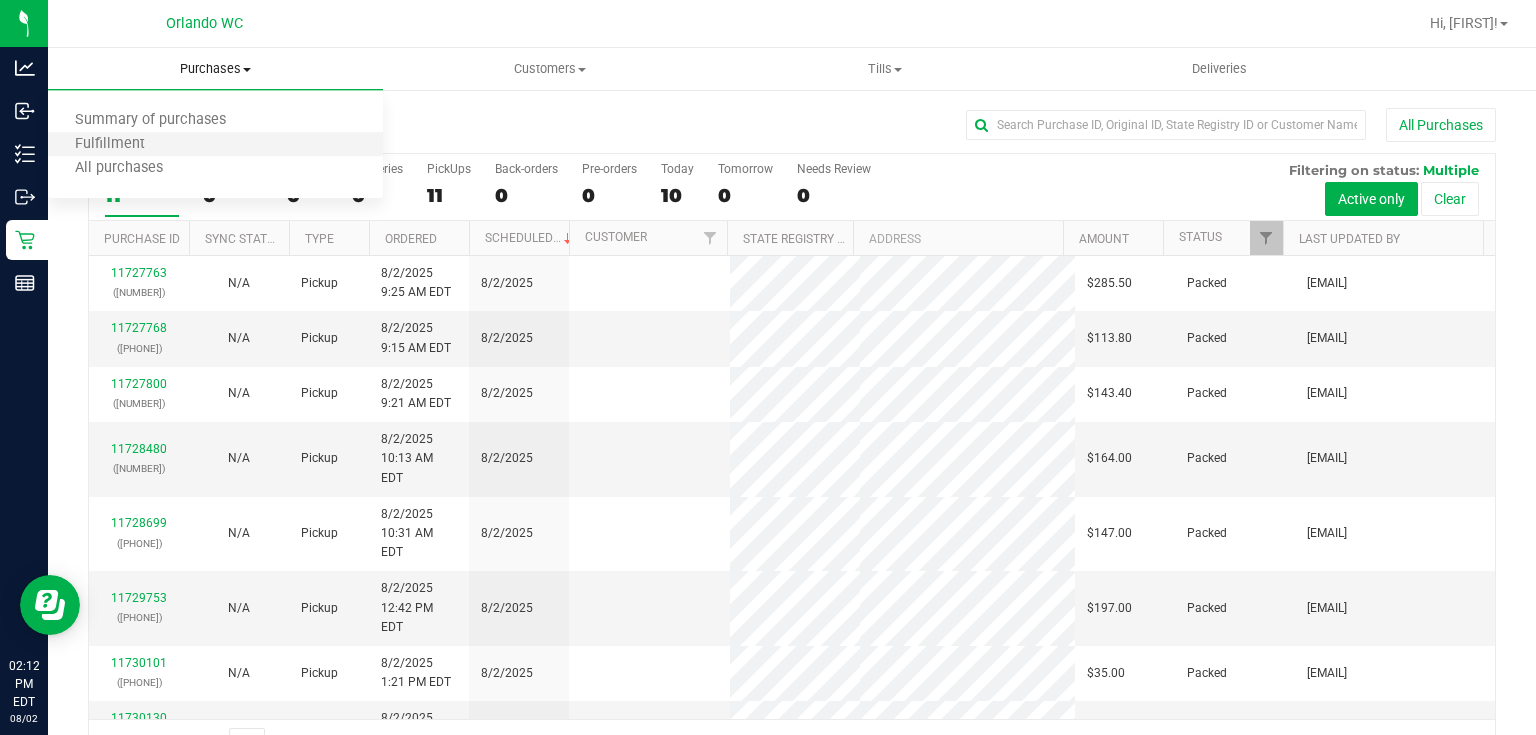 click on "Fulfillment" at bounding box center (215, 145) 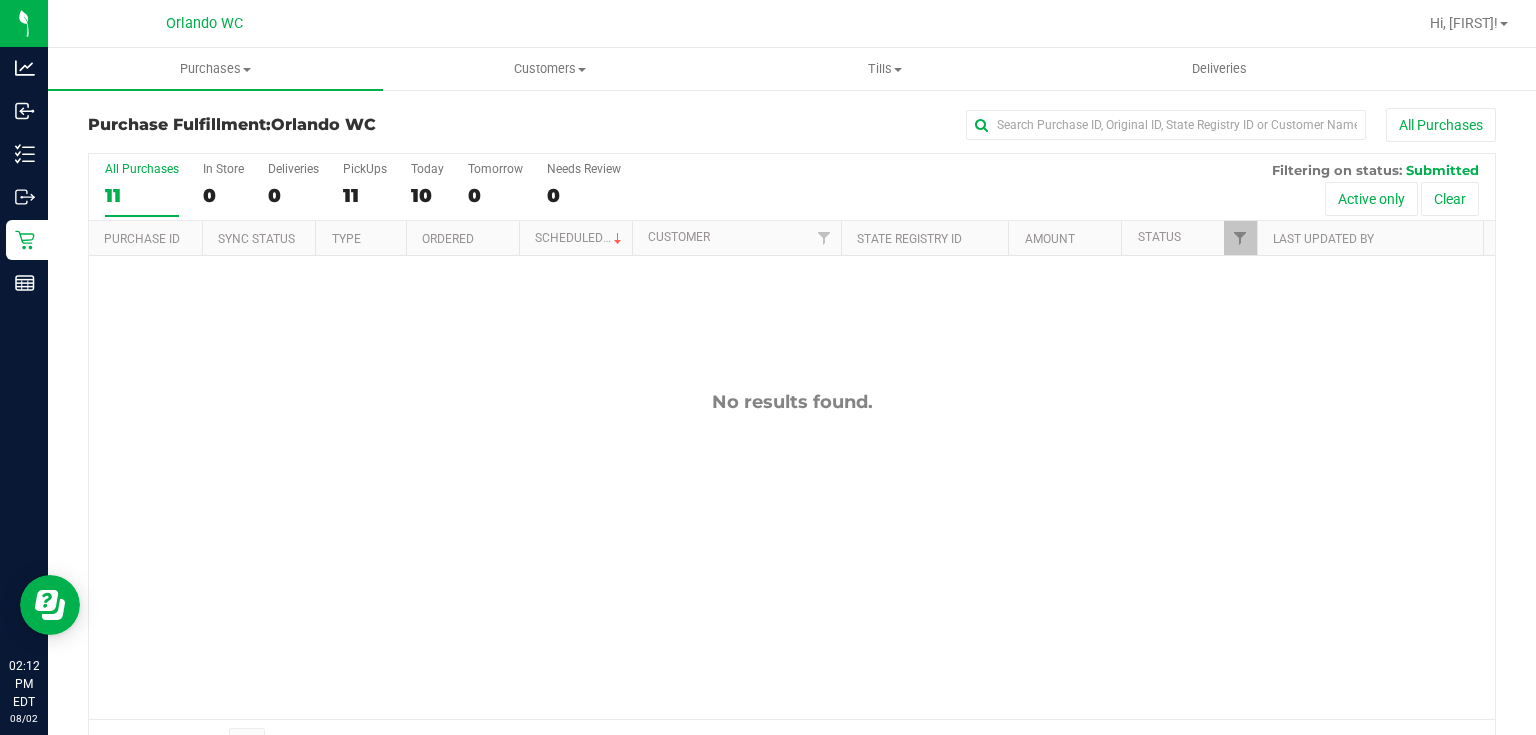 click on "No results found." at bounding box center (792, 555) 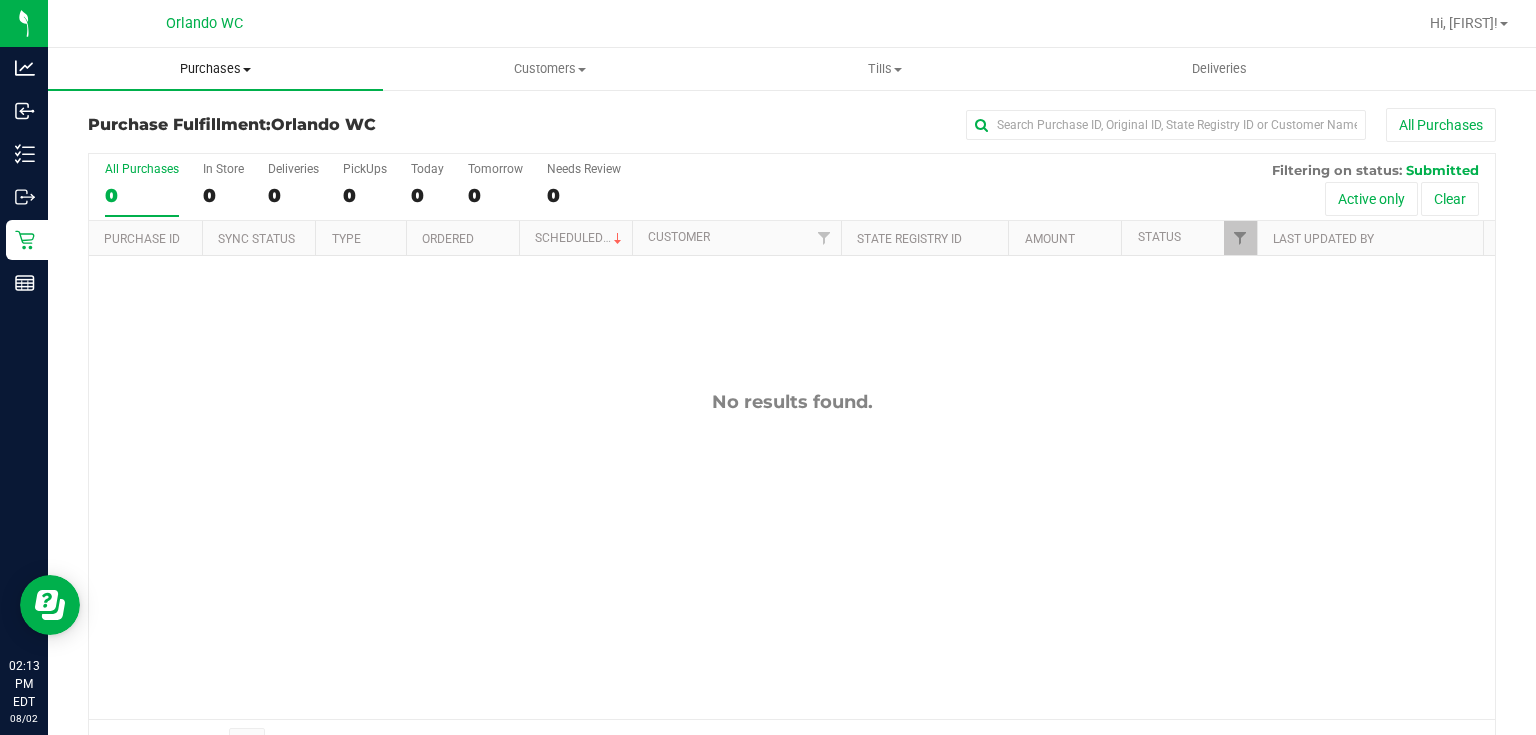 click on "Purchases" at bounding box center (215, 69) 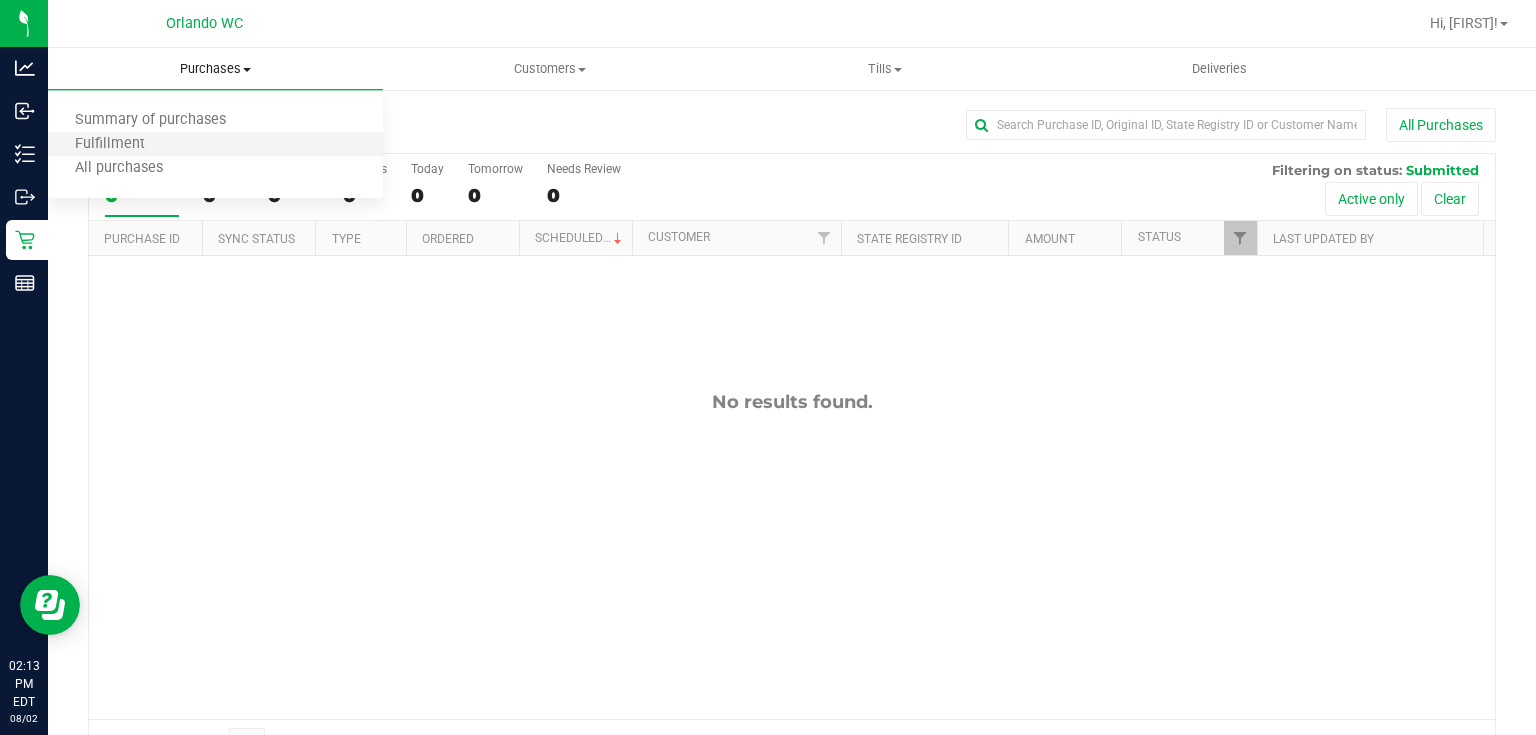 click on "Fulfillment" at bounding box center (215, 145) 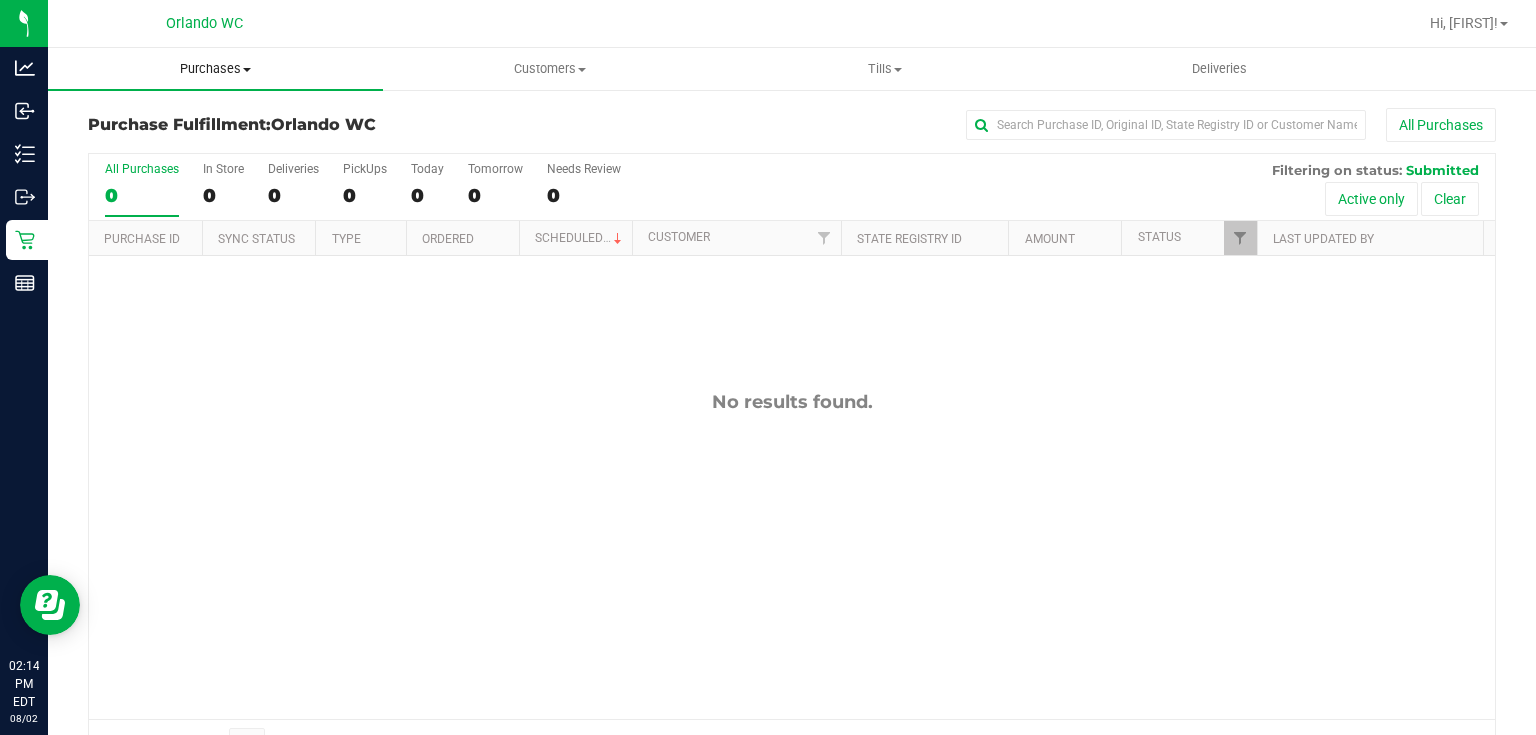 click on "Purchases" at bounding box center (215, 69) 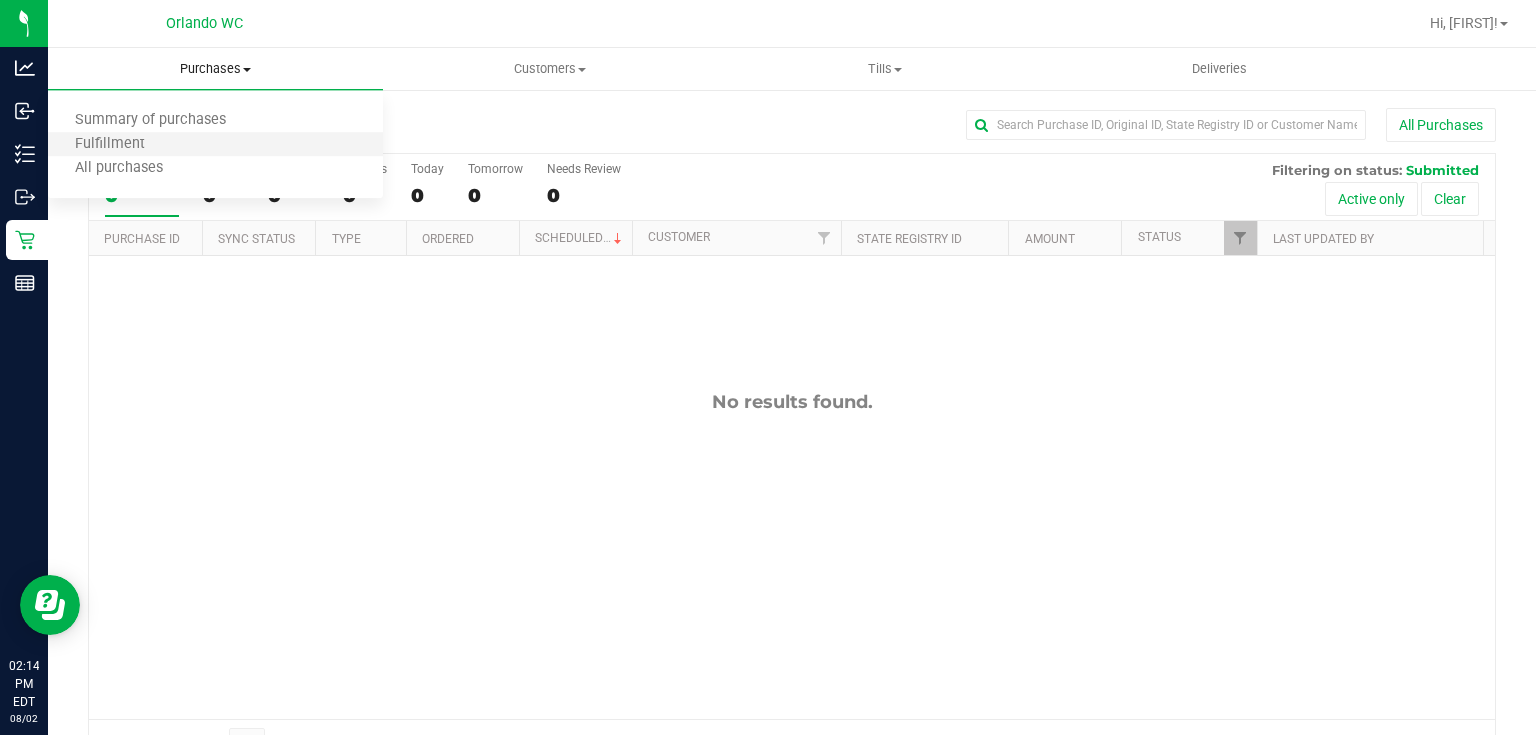 click on "Fulfillment" at bounding box center [215, 145] 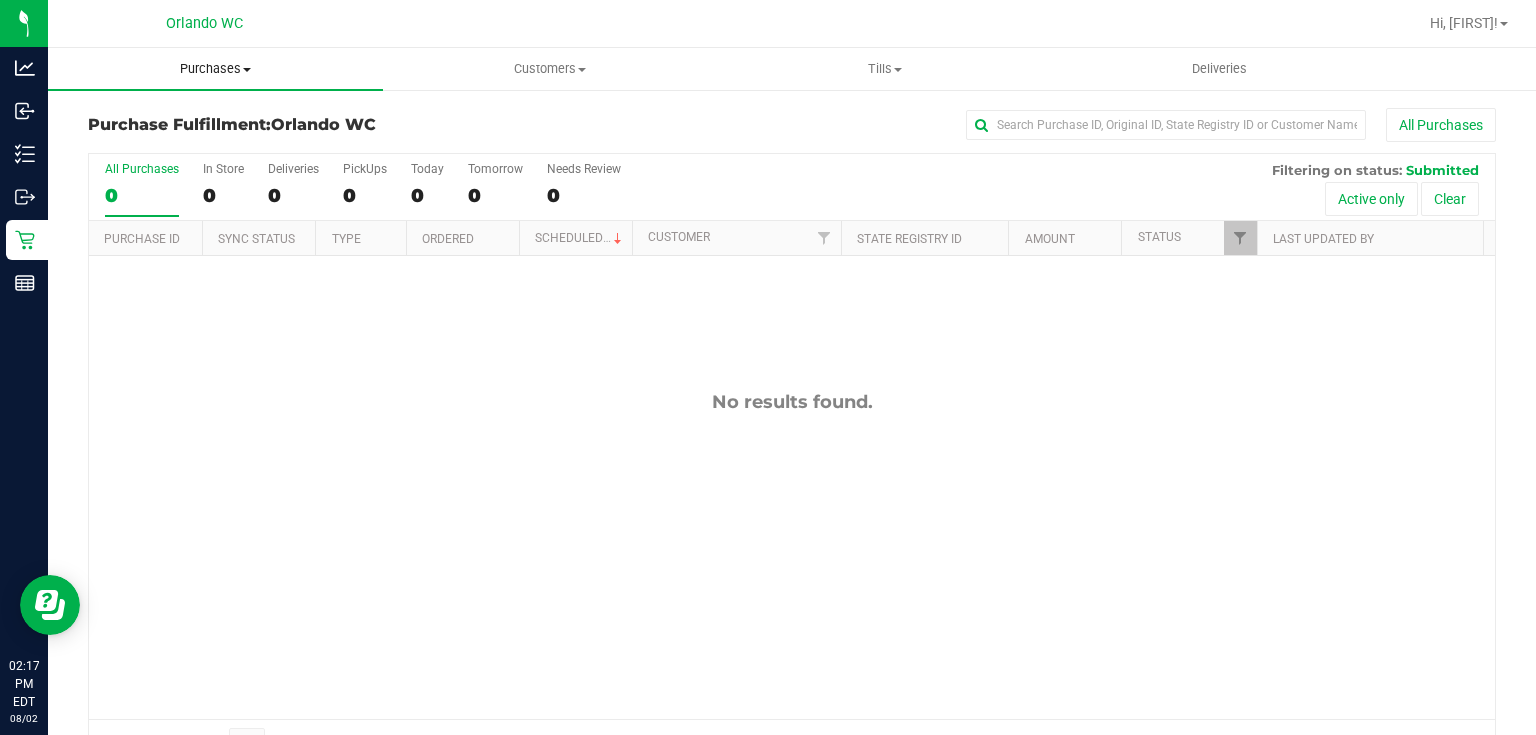 click on "Purchases" at bounding box center [215, 69] 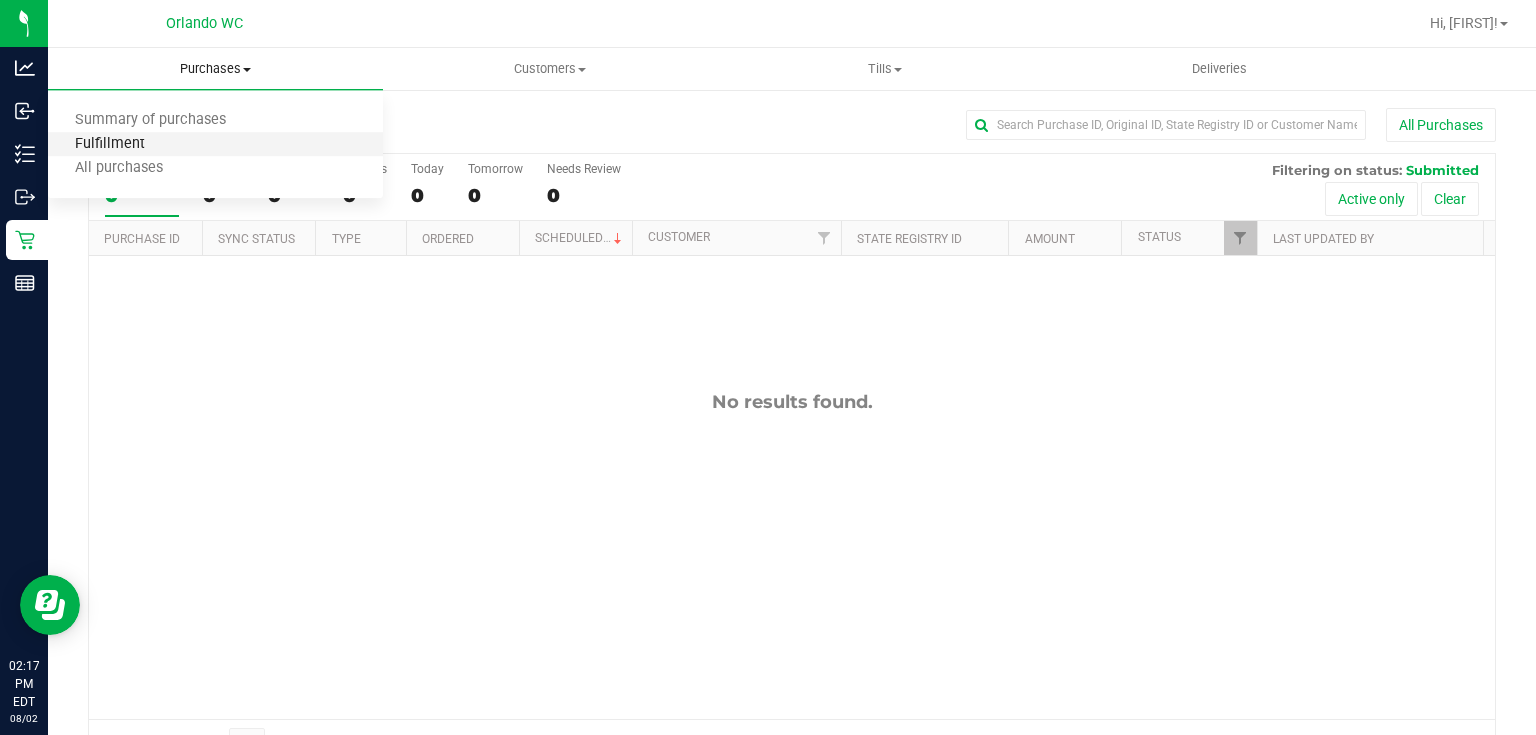 click on "Fulfillment" at bounding box center (110, 144) 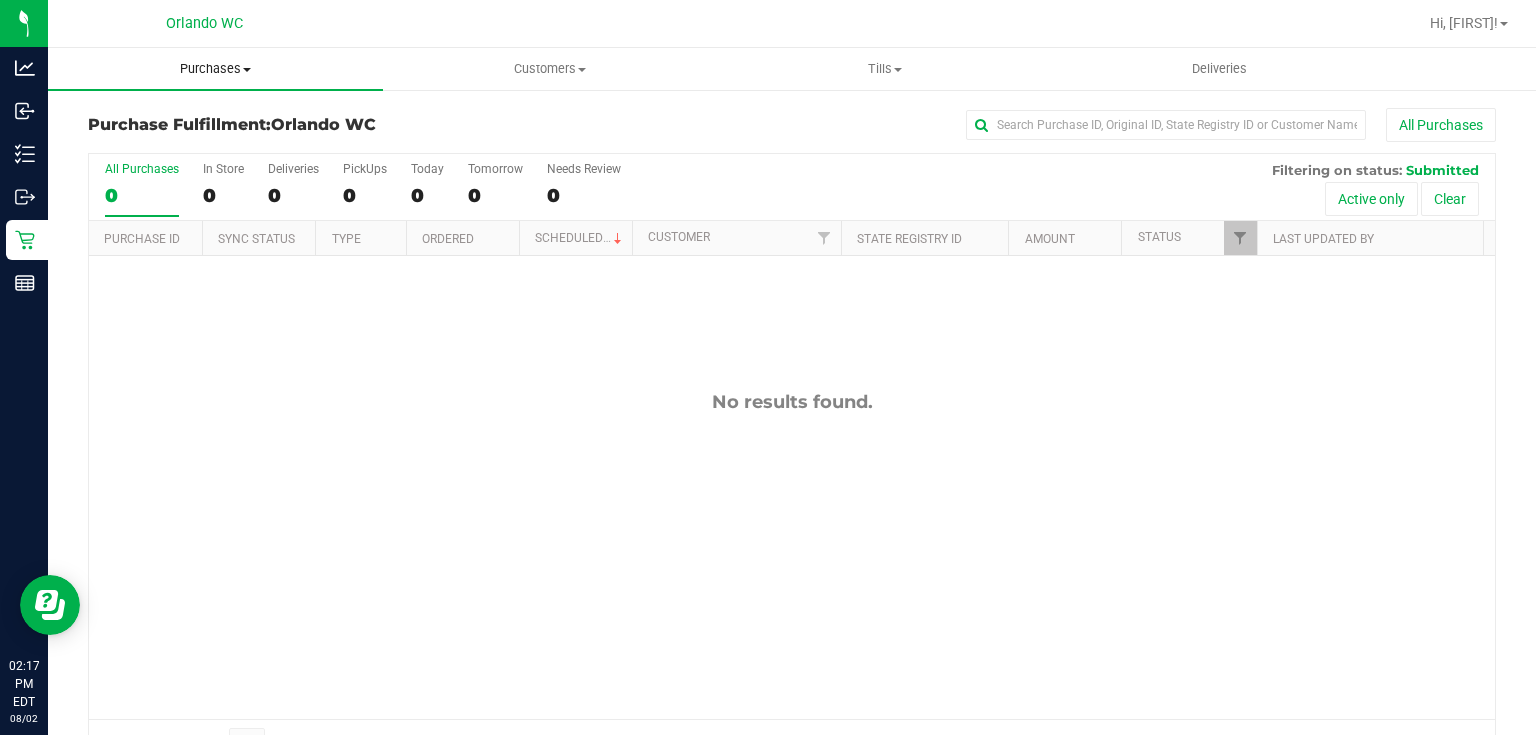 click on "Purchases" at bounding box center (215, 69) 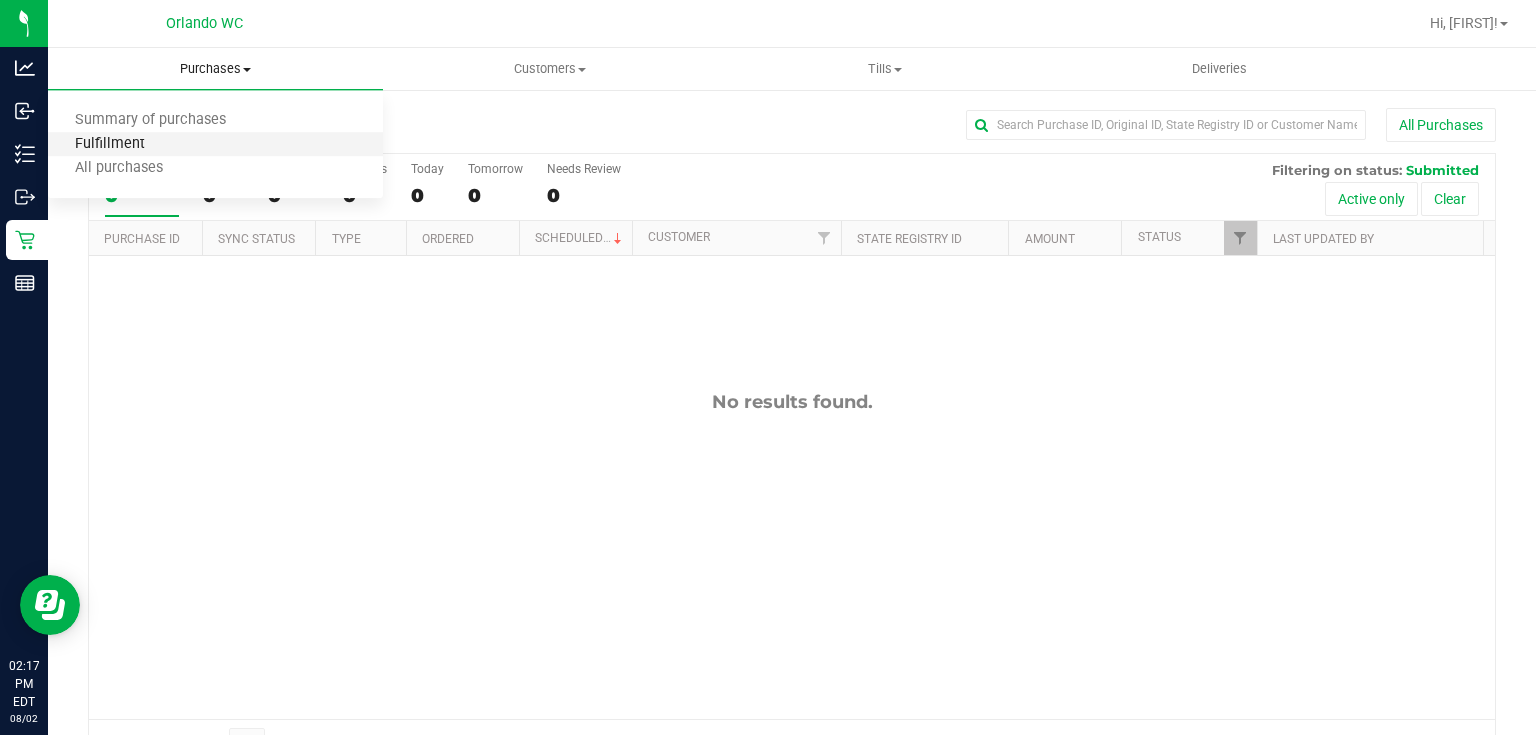 click on "Fulfillment" at bounding box center (110, 144) 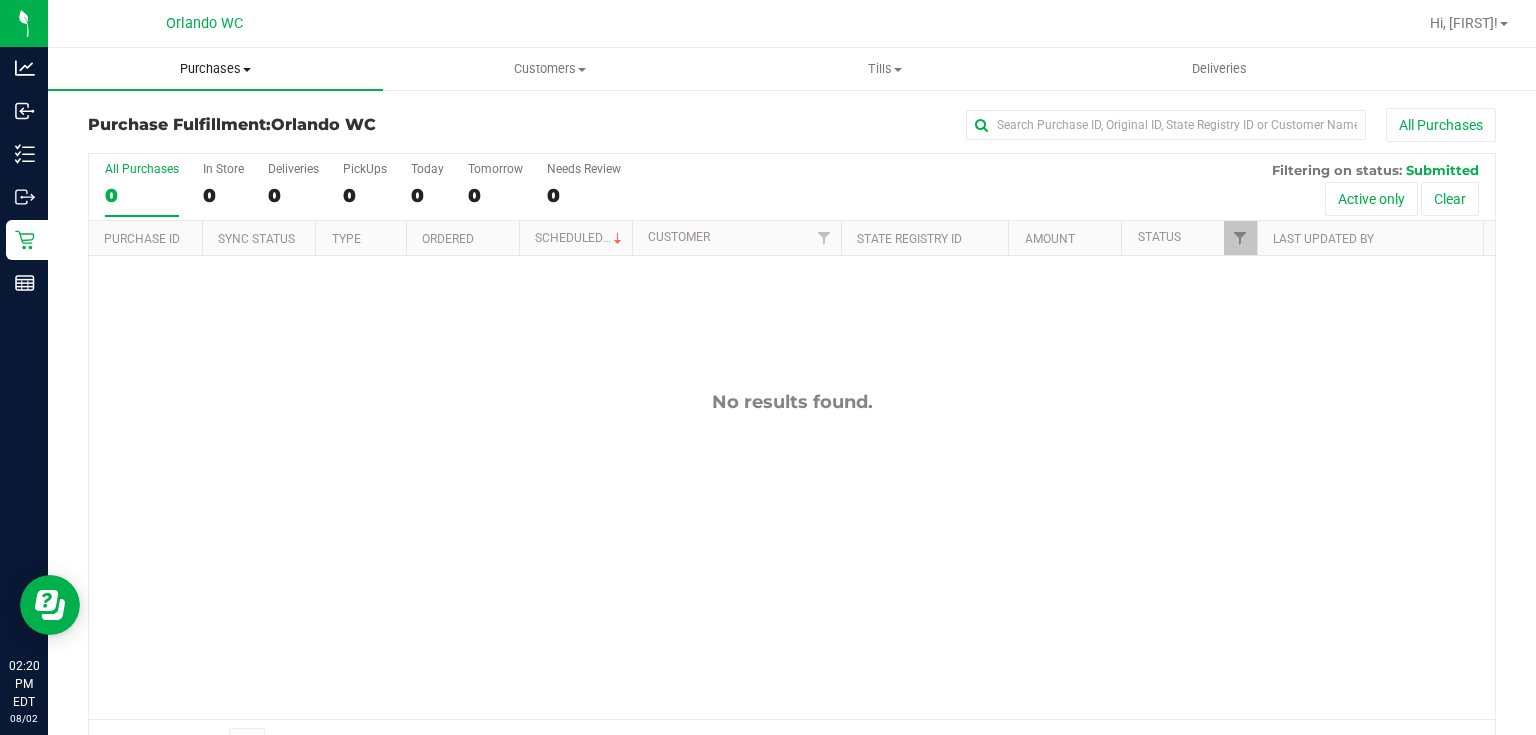 click on "Purchases" at bounding box center [215, 69] 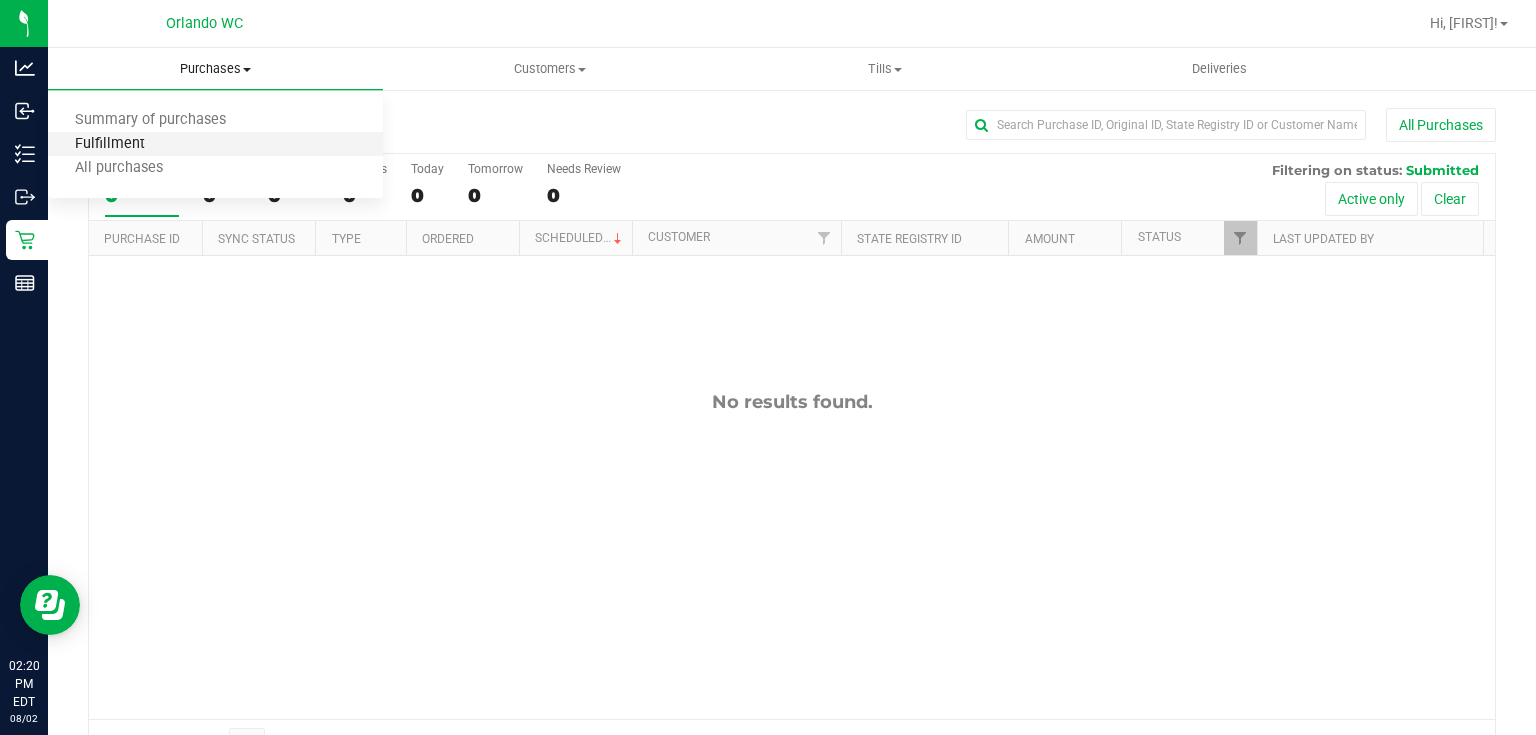 click on "Fulfillment" at bounding box center (110, 144) 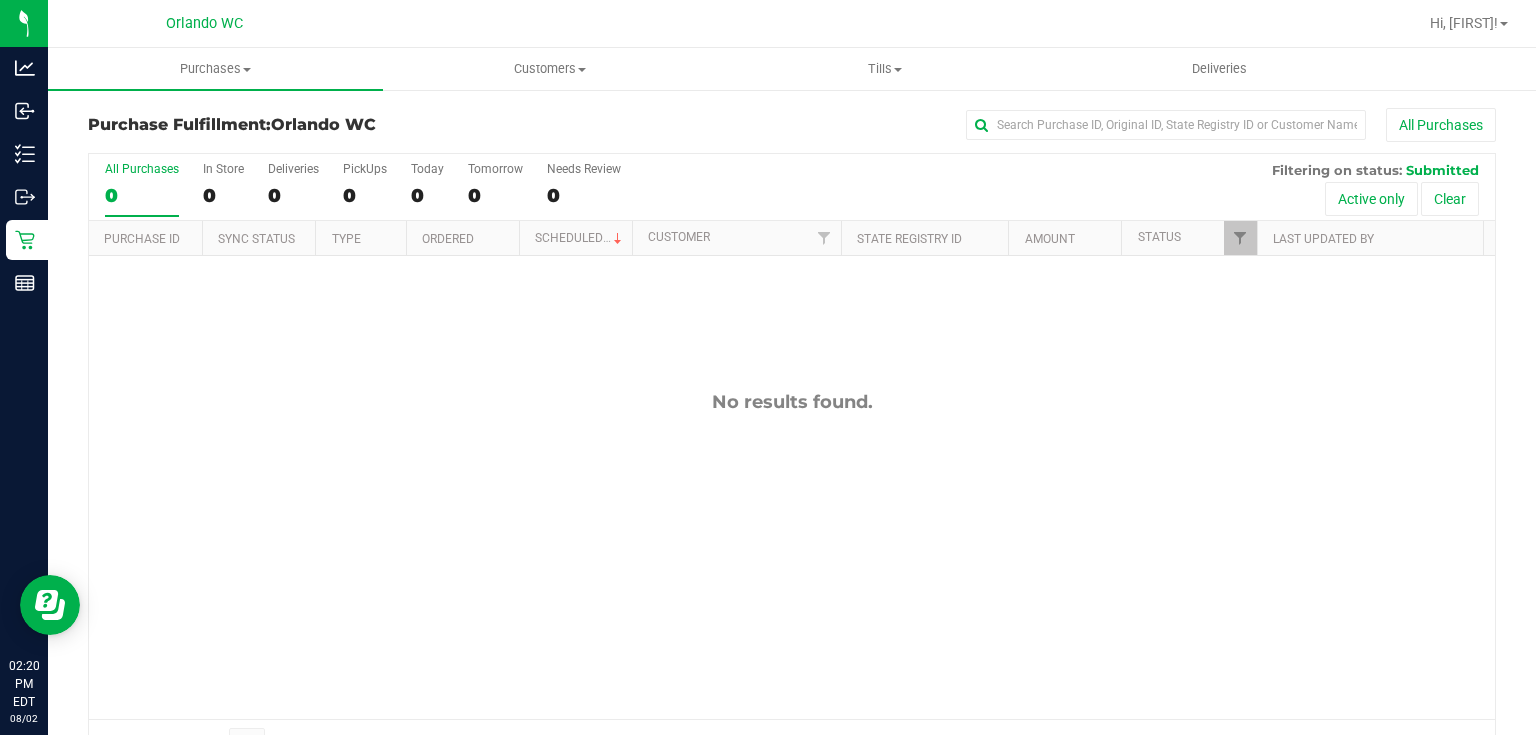 click on "No results found." at bounding box center [792, 555] 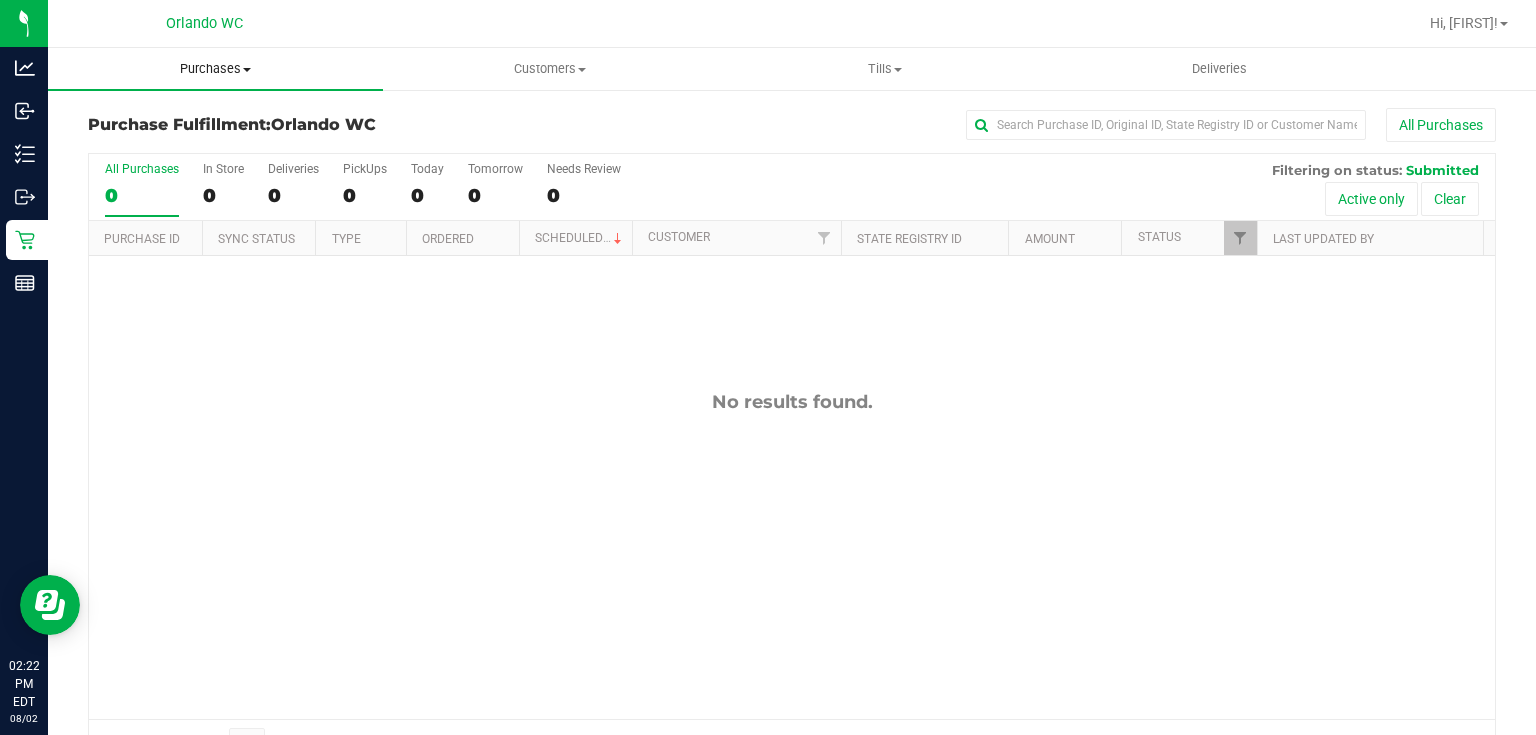 click on "Purchases" at bounding box center [215, 69] 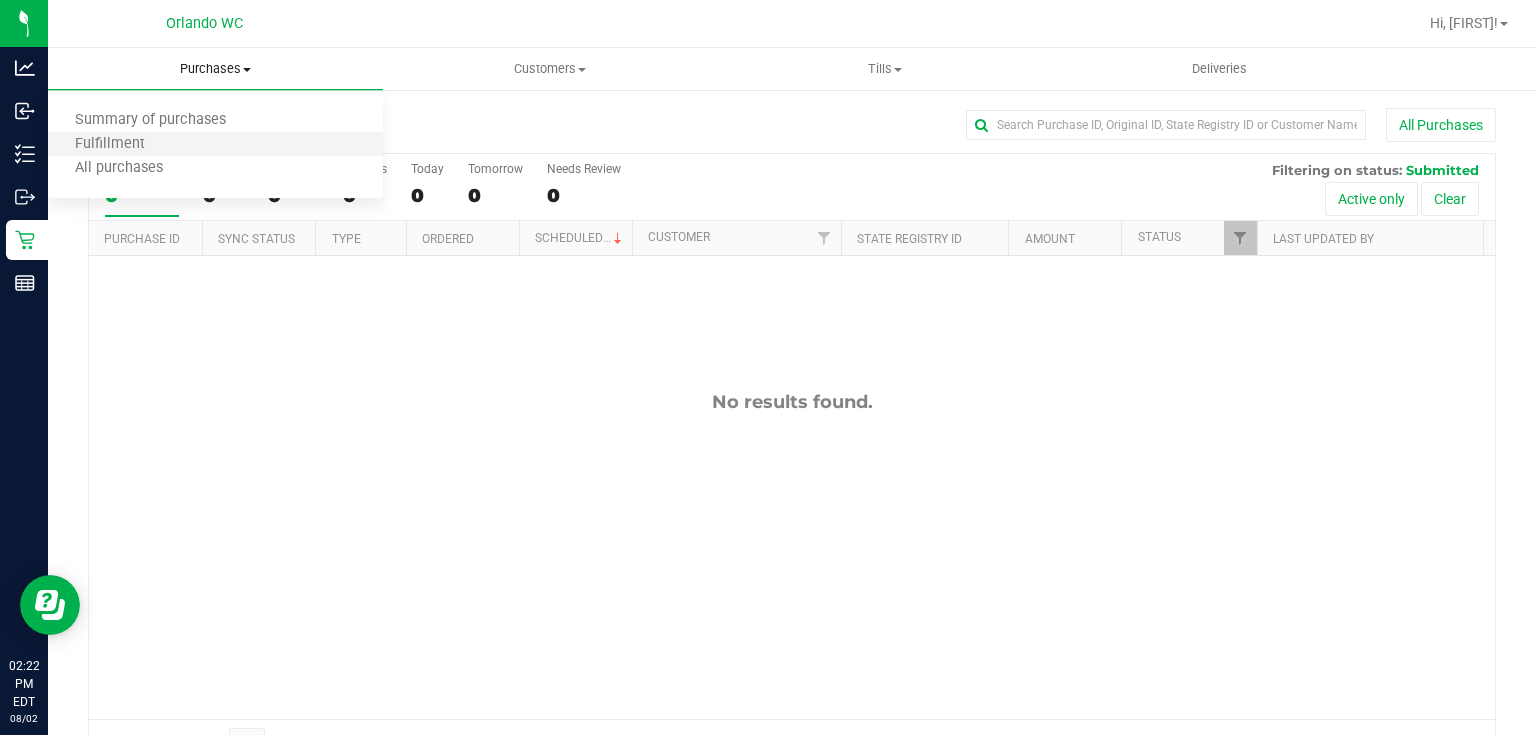click on "Fulfillment" at bounding box center [215, 145] 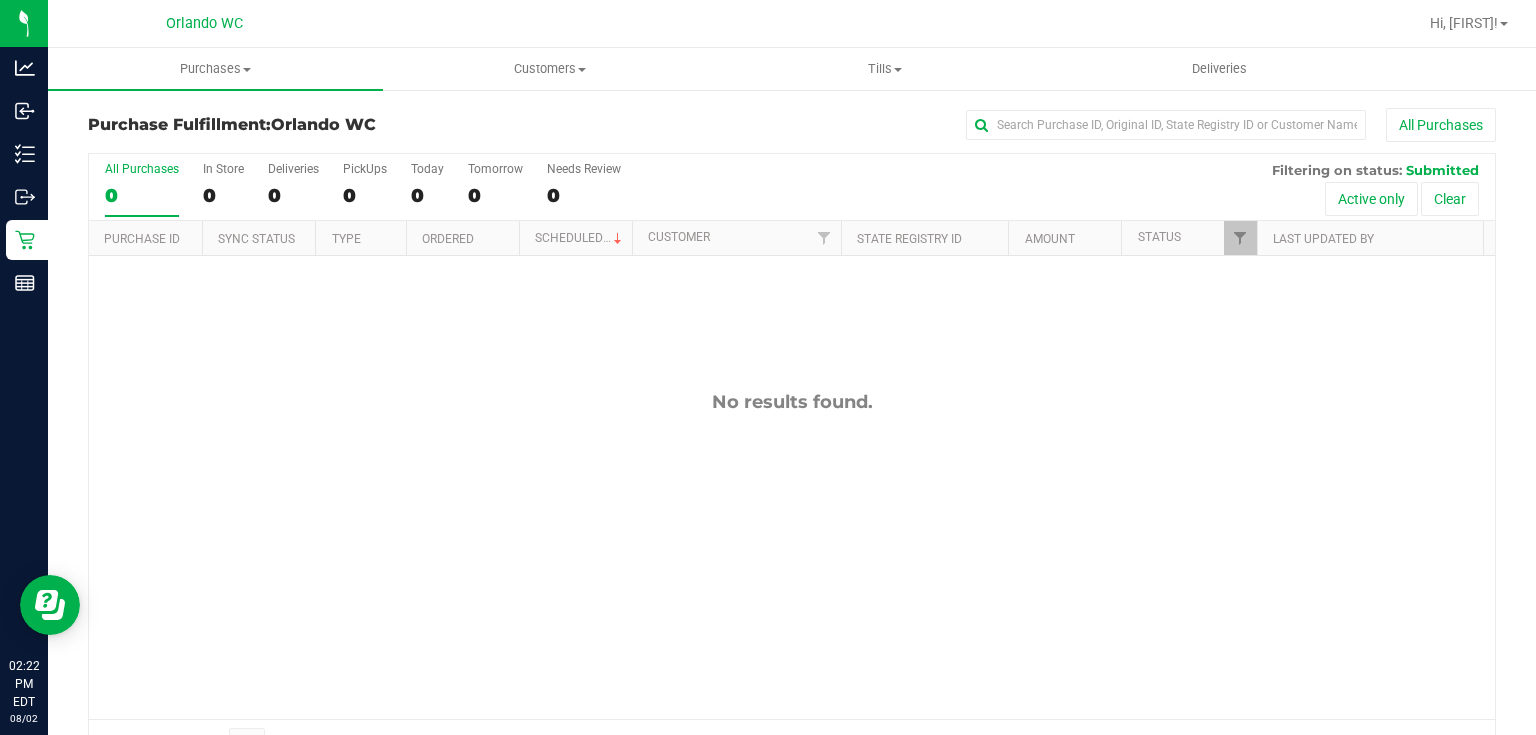 click on "No results found." at bounding box center (792, 402) 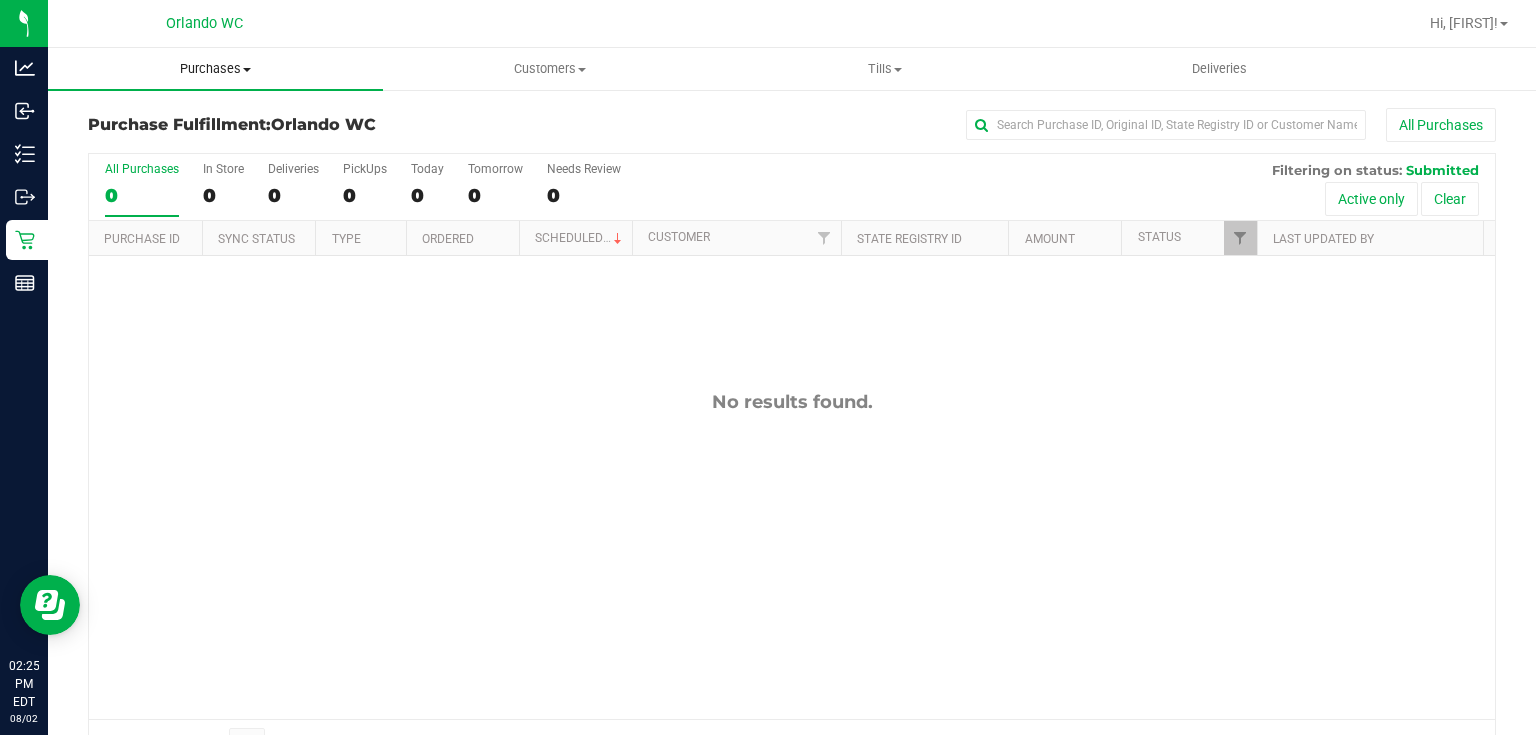 click on "Purchases" at bounding box center (215, 69) 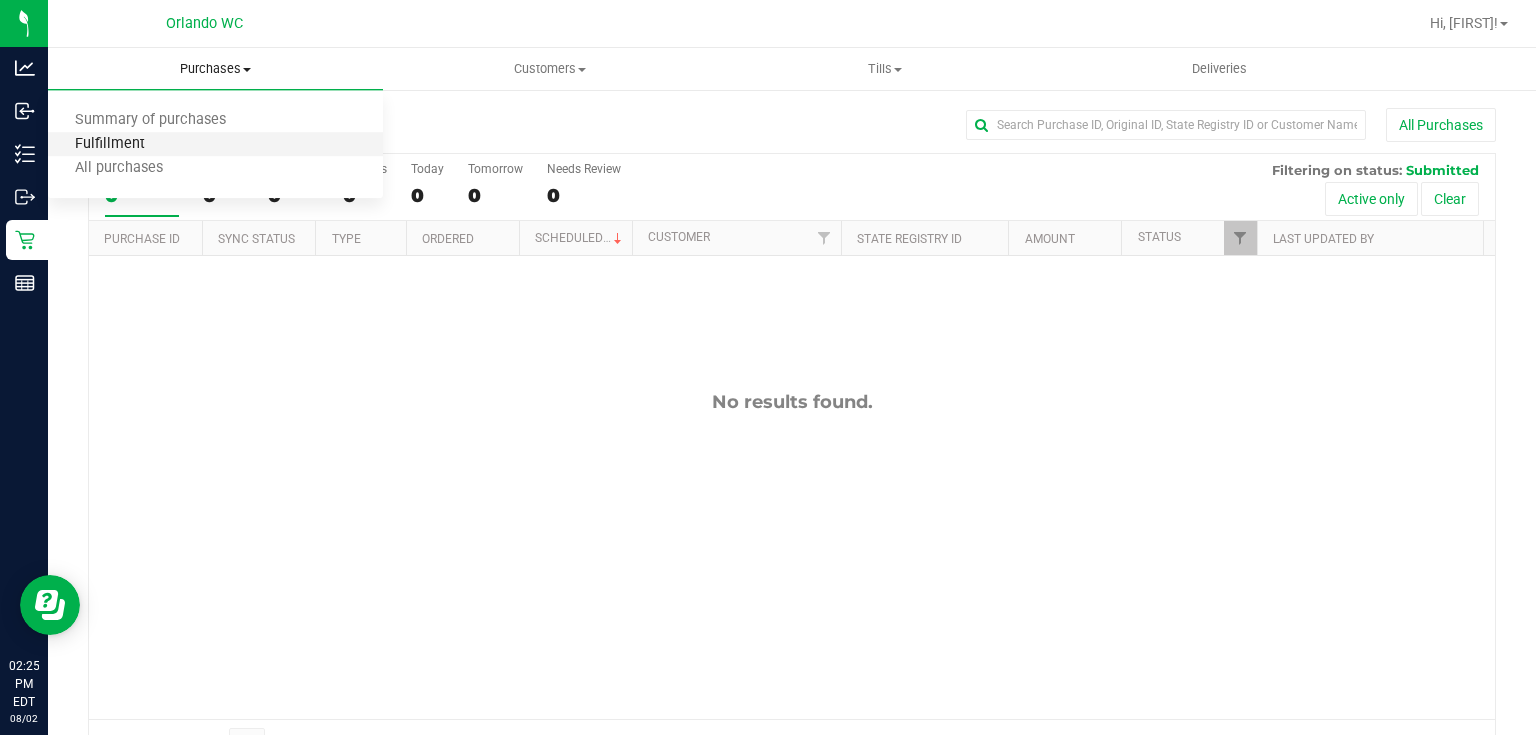 click on "Fulfillment" at bounding box center (110, 144) 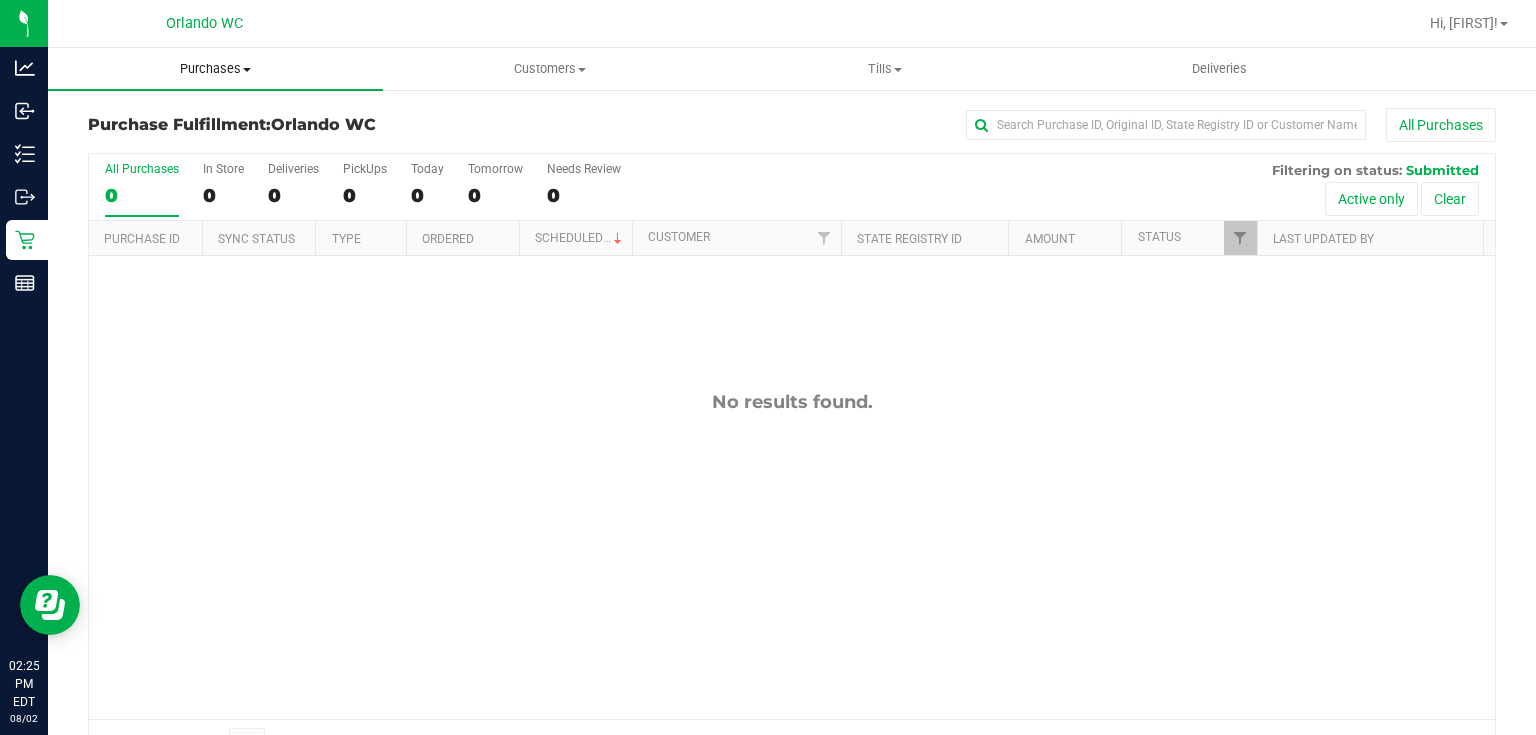 click on "Purchases" at bounding box center (215, 69) 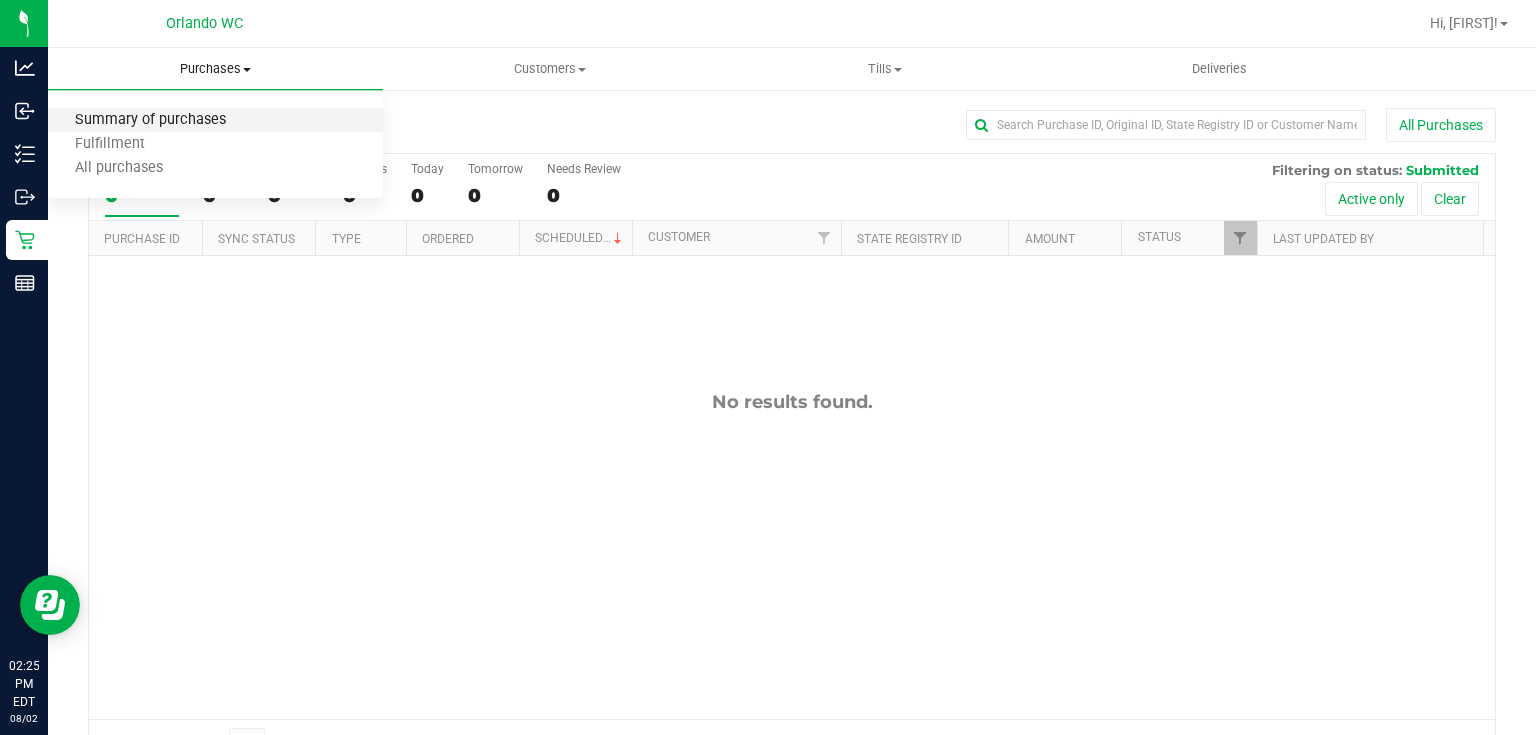 click on "Summary of purchases" at bounding box center (150, 120) 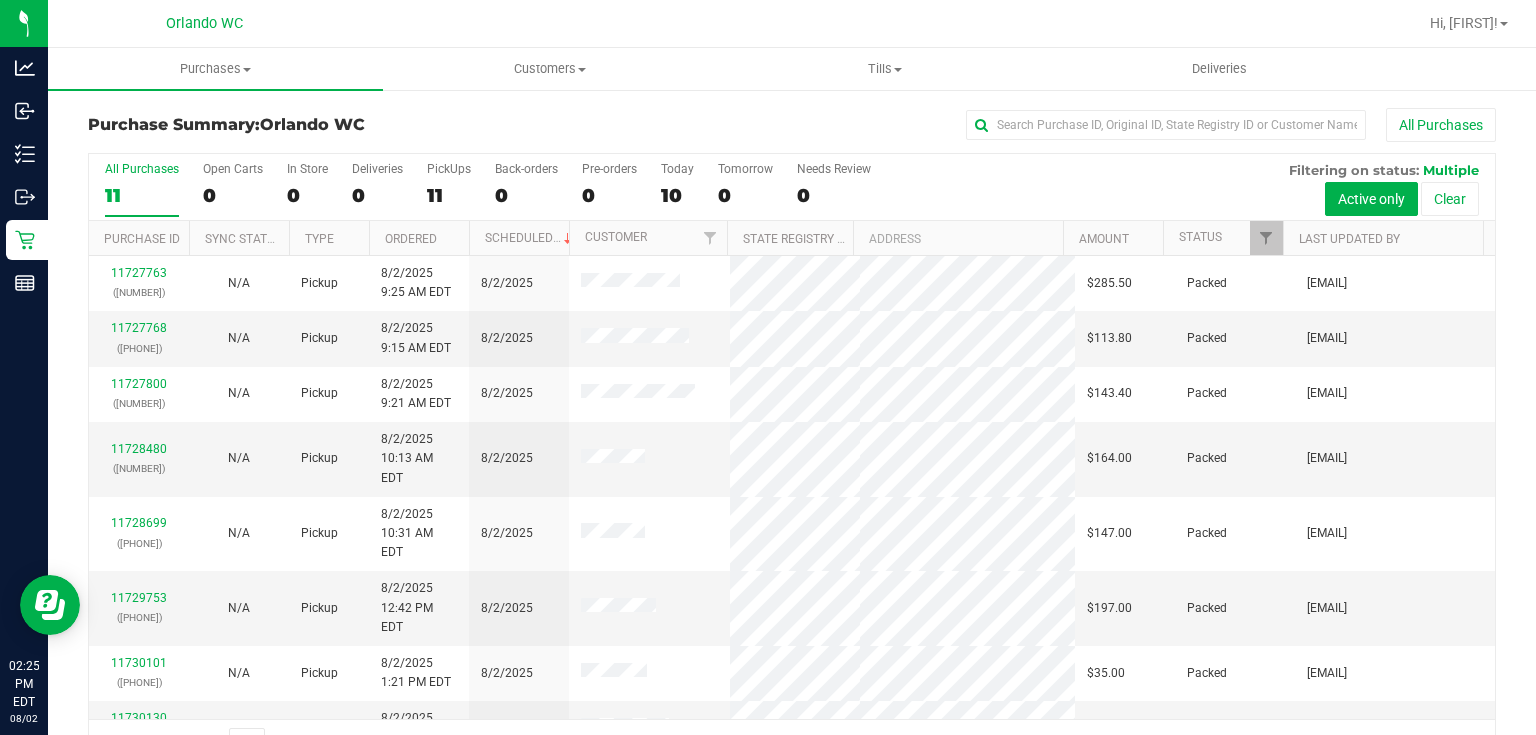 scroll, scrollTop: 143, scrollLeft: 0, axis: vertical 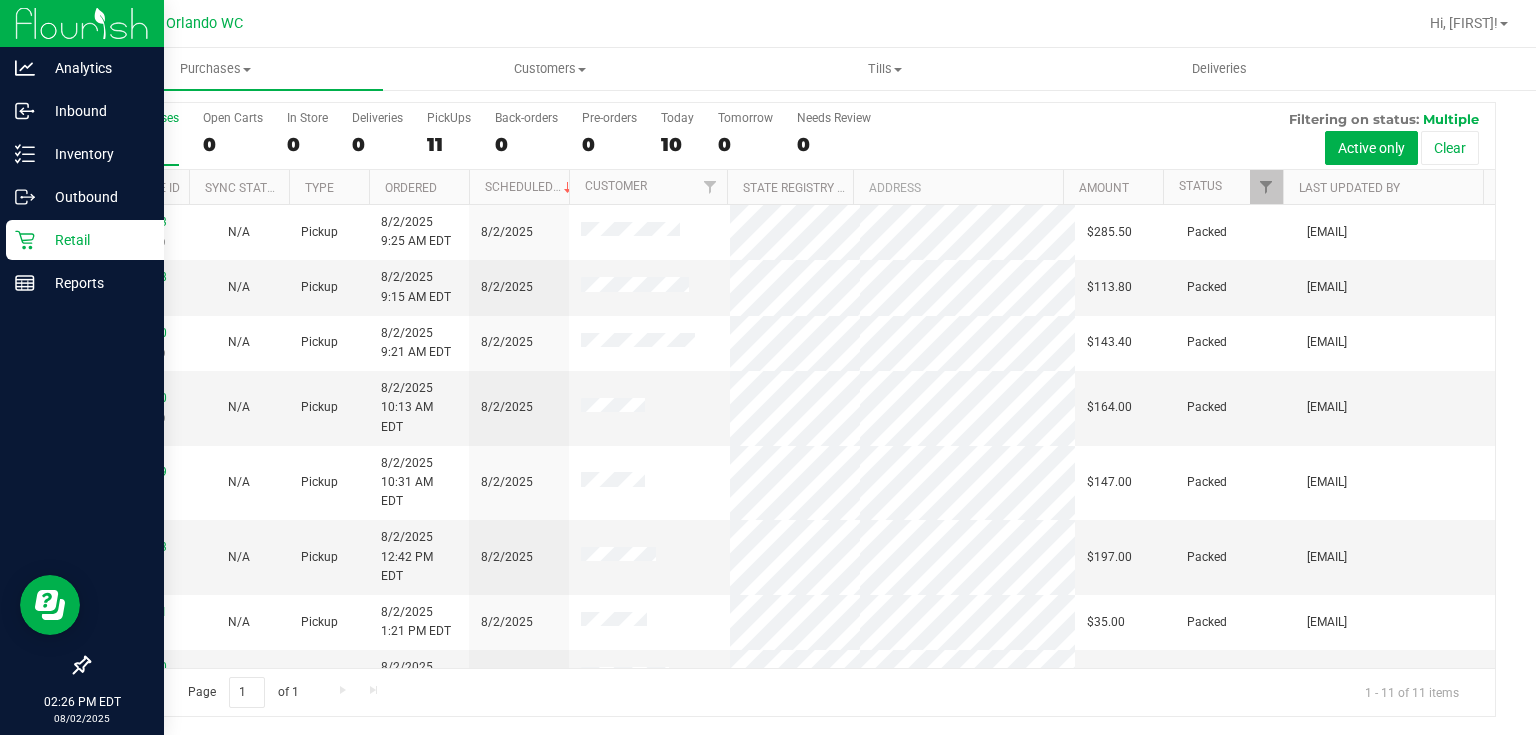 click 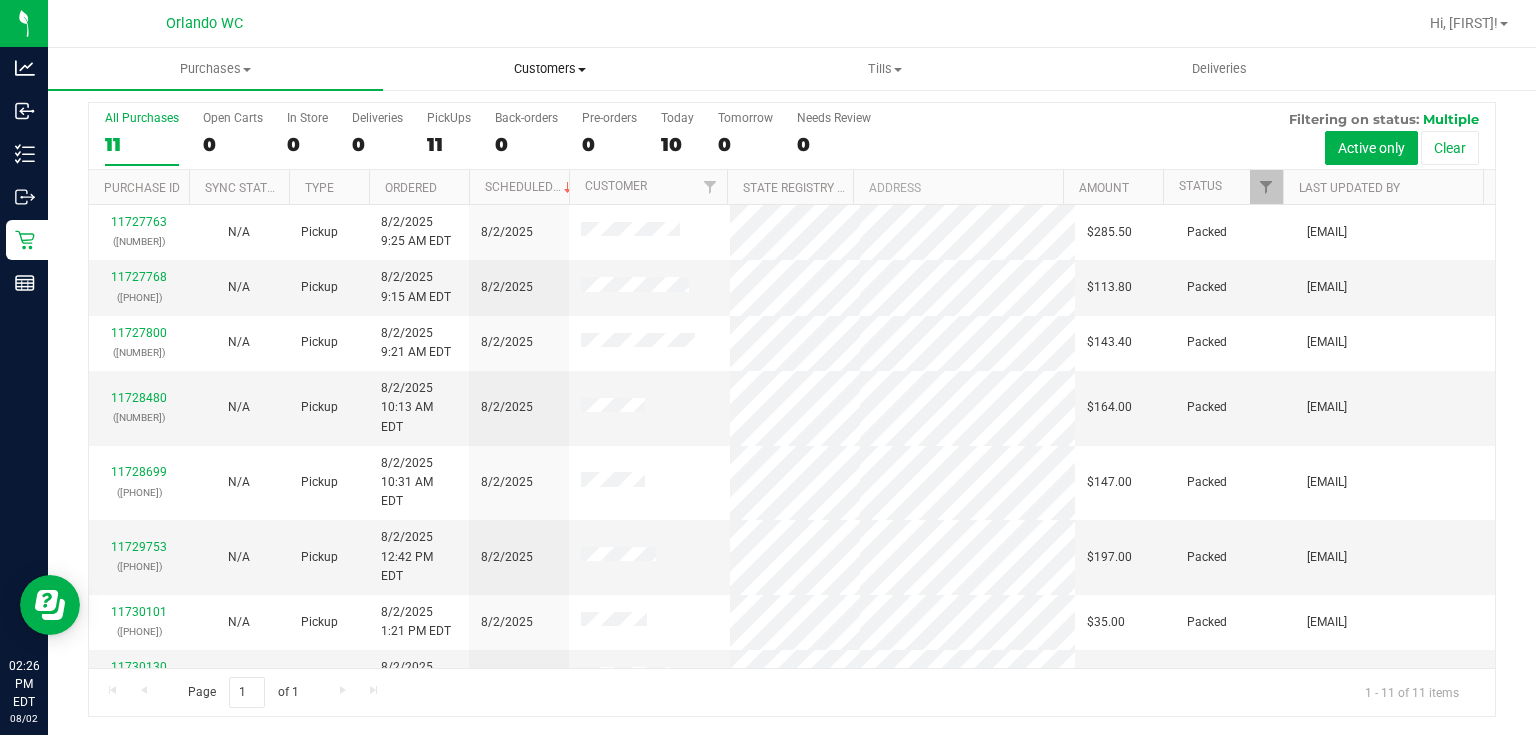 click on "Customers" at bounding box center (550, 69) 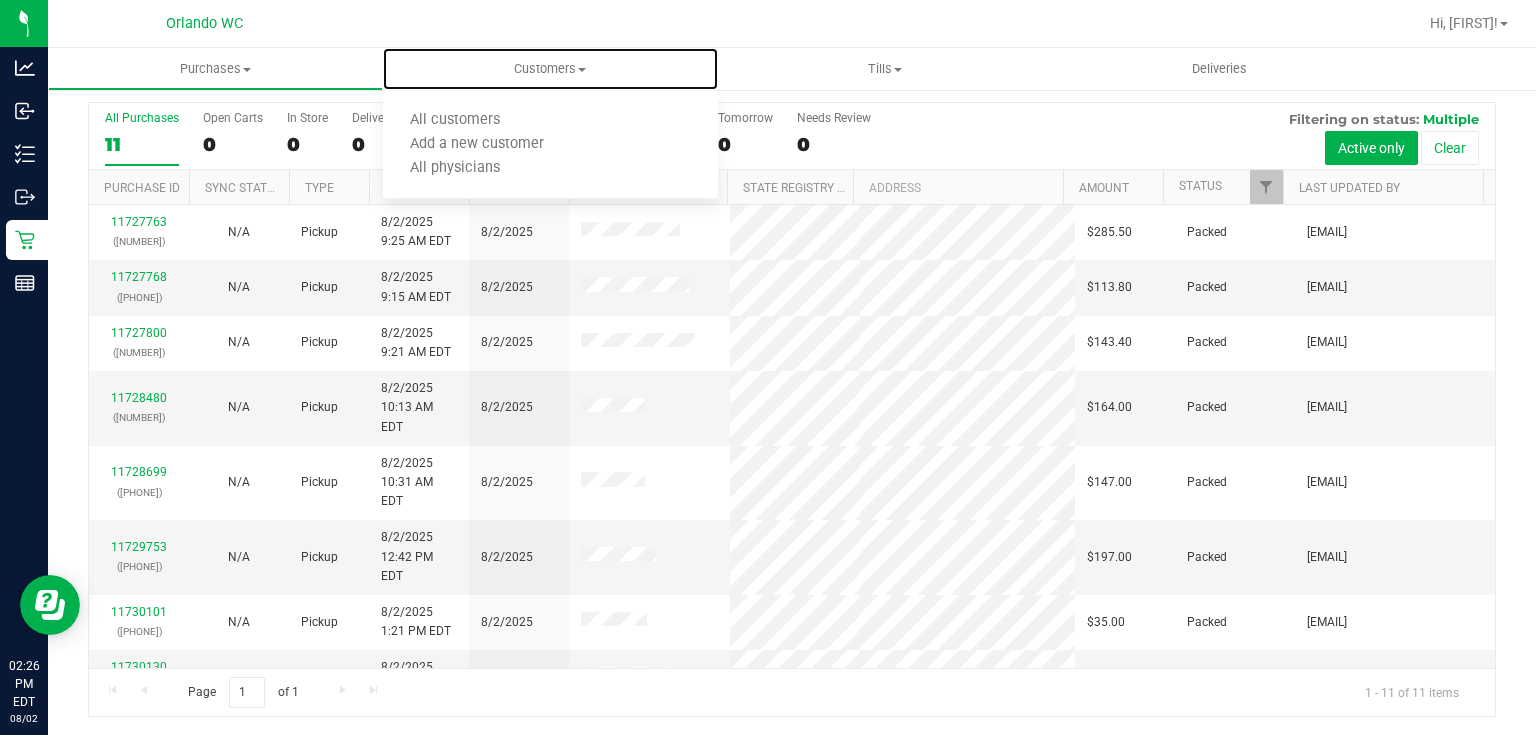 scroll, scrollTop: 0, scrollLeft: 0, axis: both 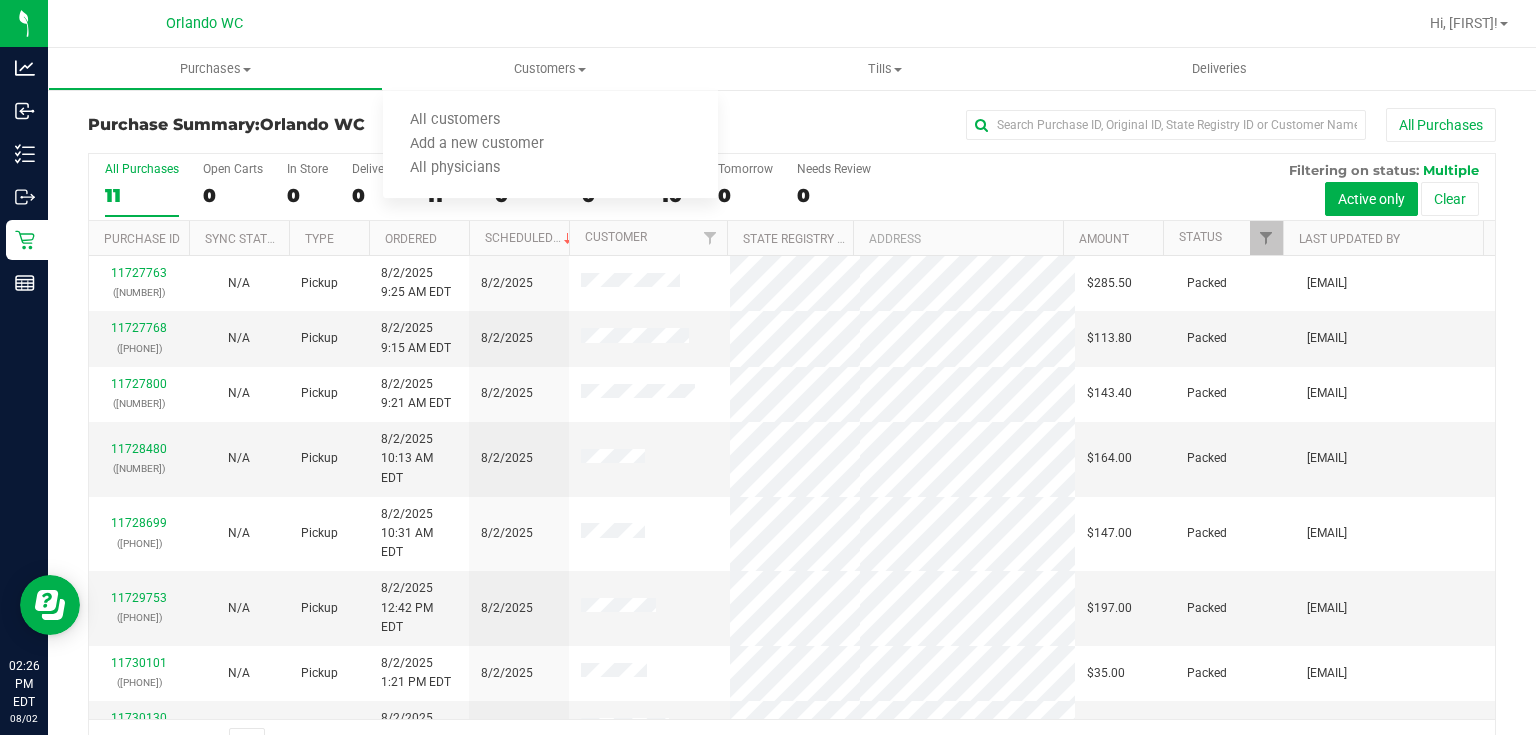 click on "Orlando WC" at bounding box center (204, 23) 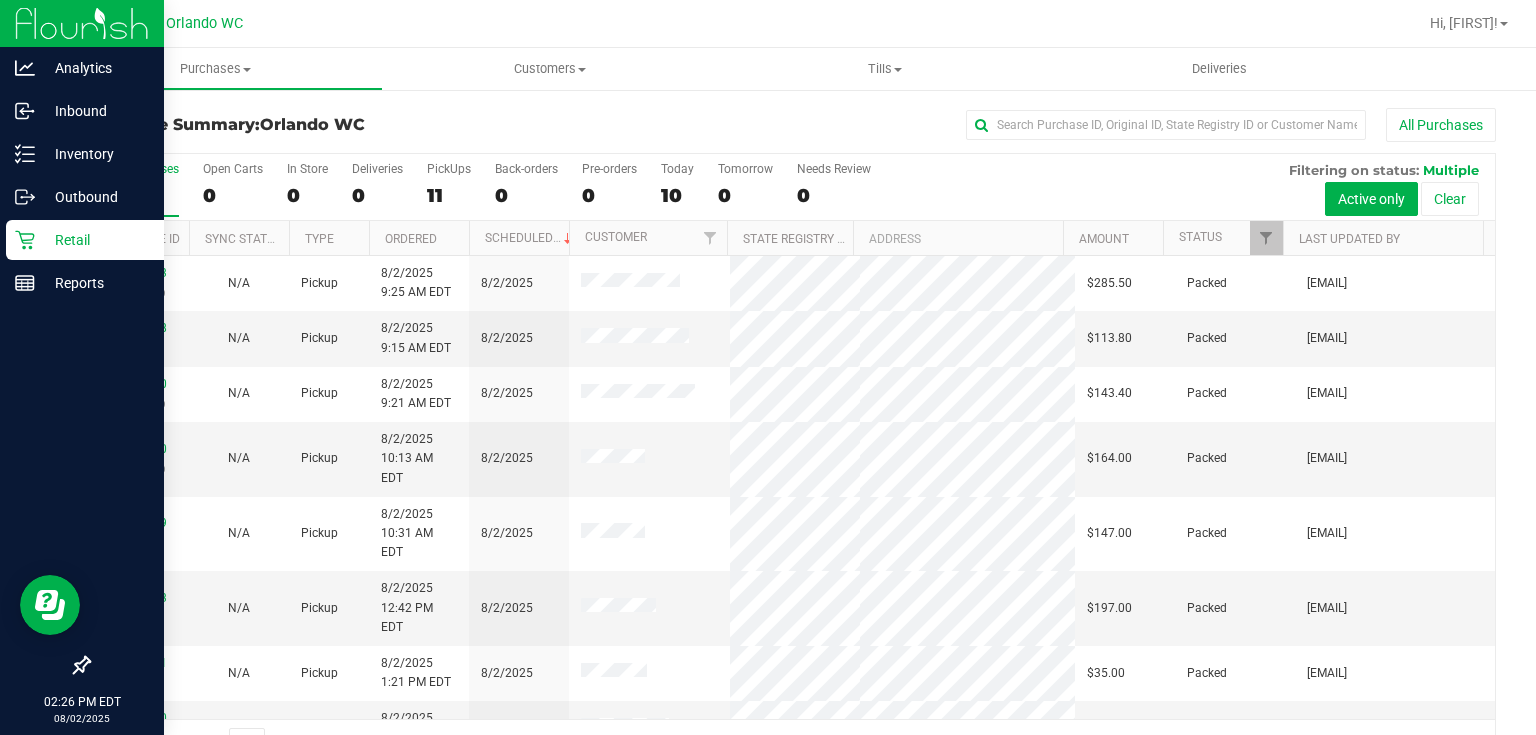 click on "Retail" at bounding box center (95, 240) 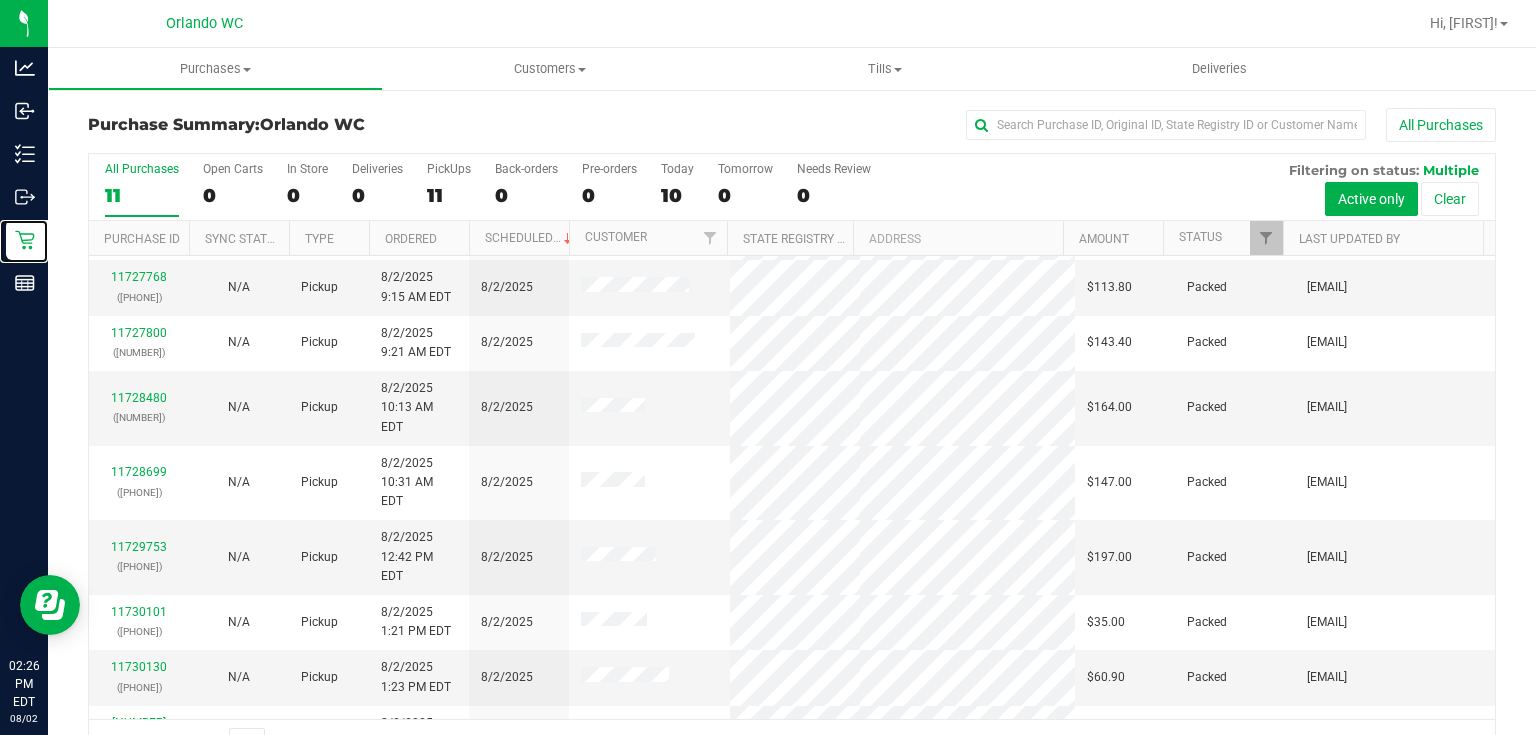 scroll, scrollTop: 56, scrollLeft: 0, axis: vertical 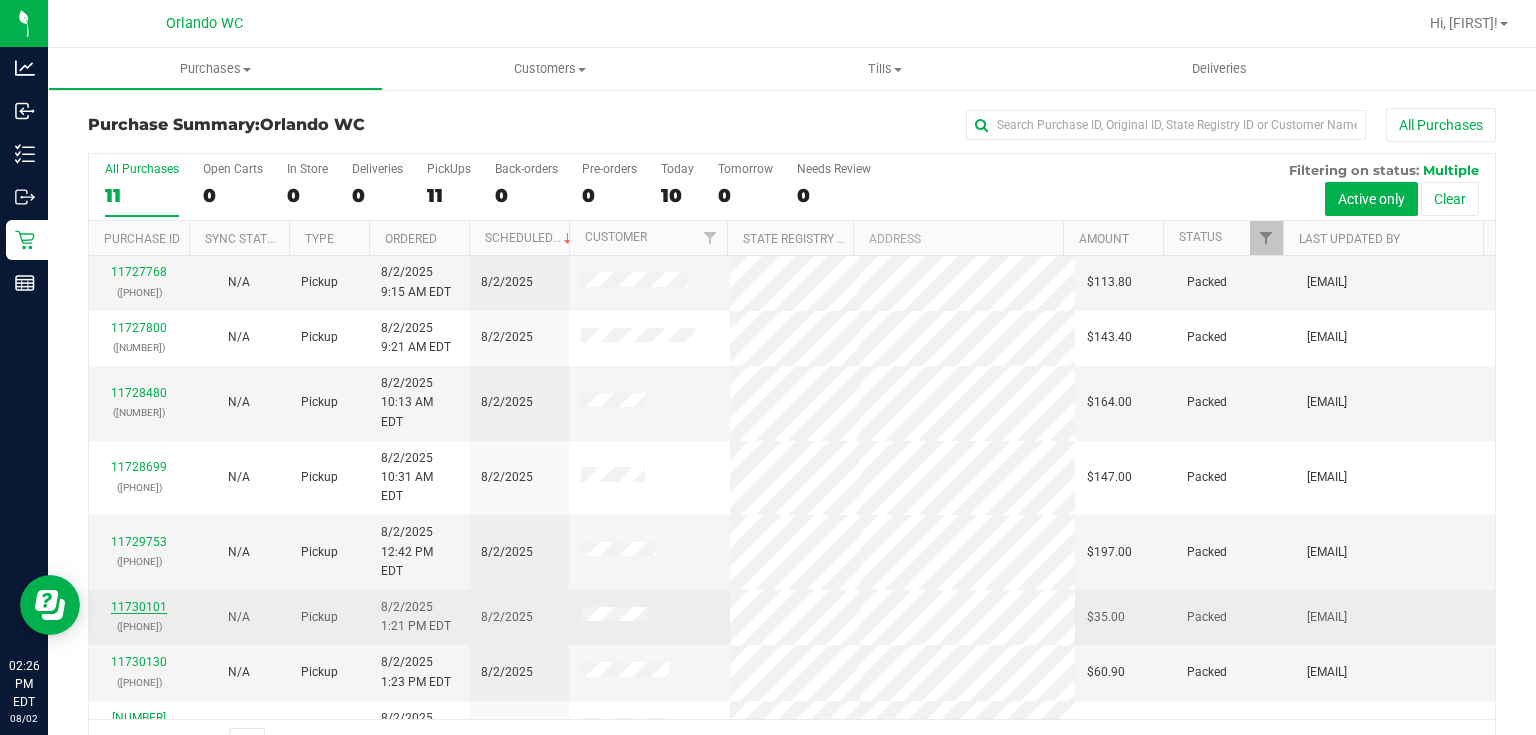 click on "11730101" at bounding box center (139, 607) 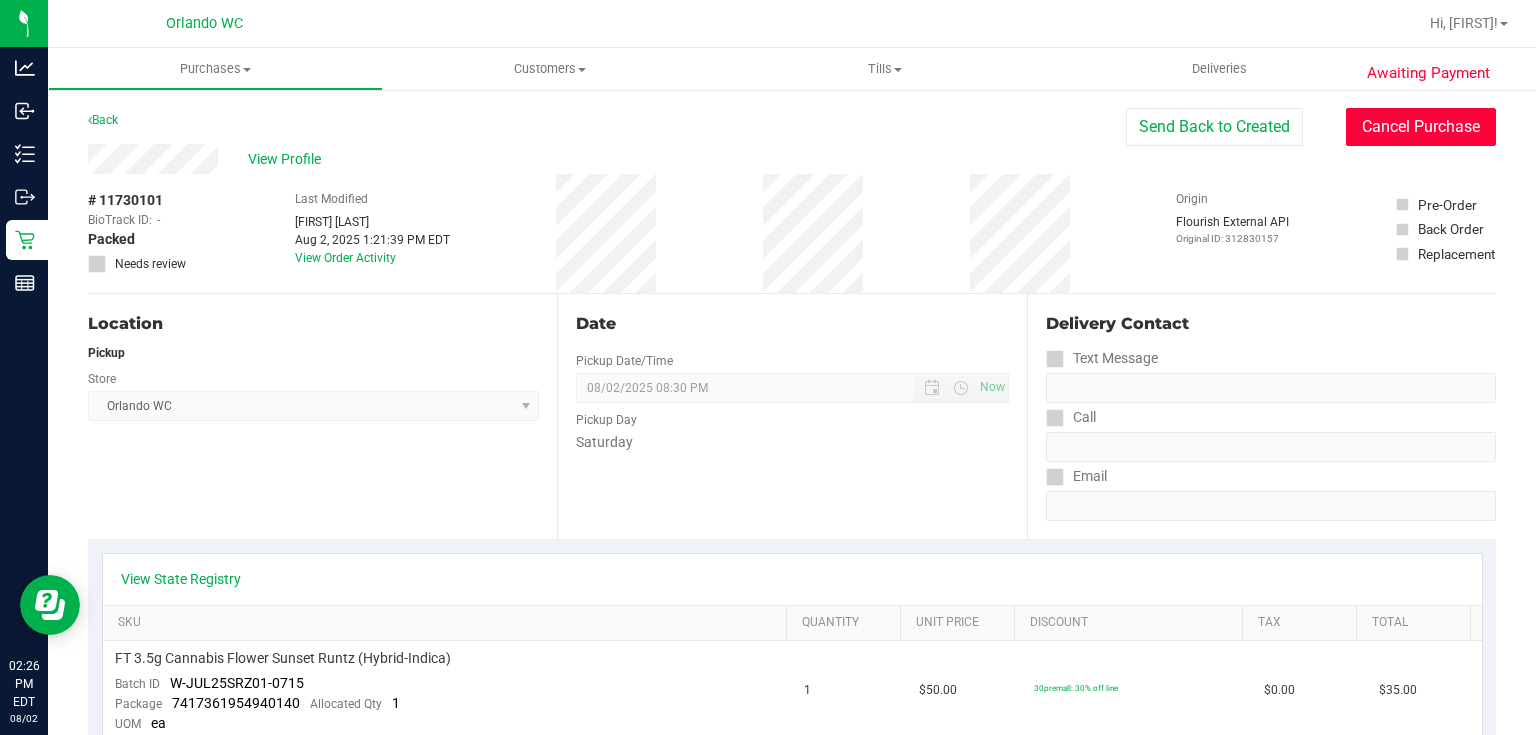 click on "Cancel Purchase" at bounding box center [1421, 127] 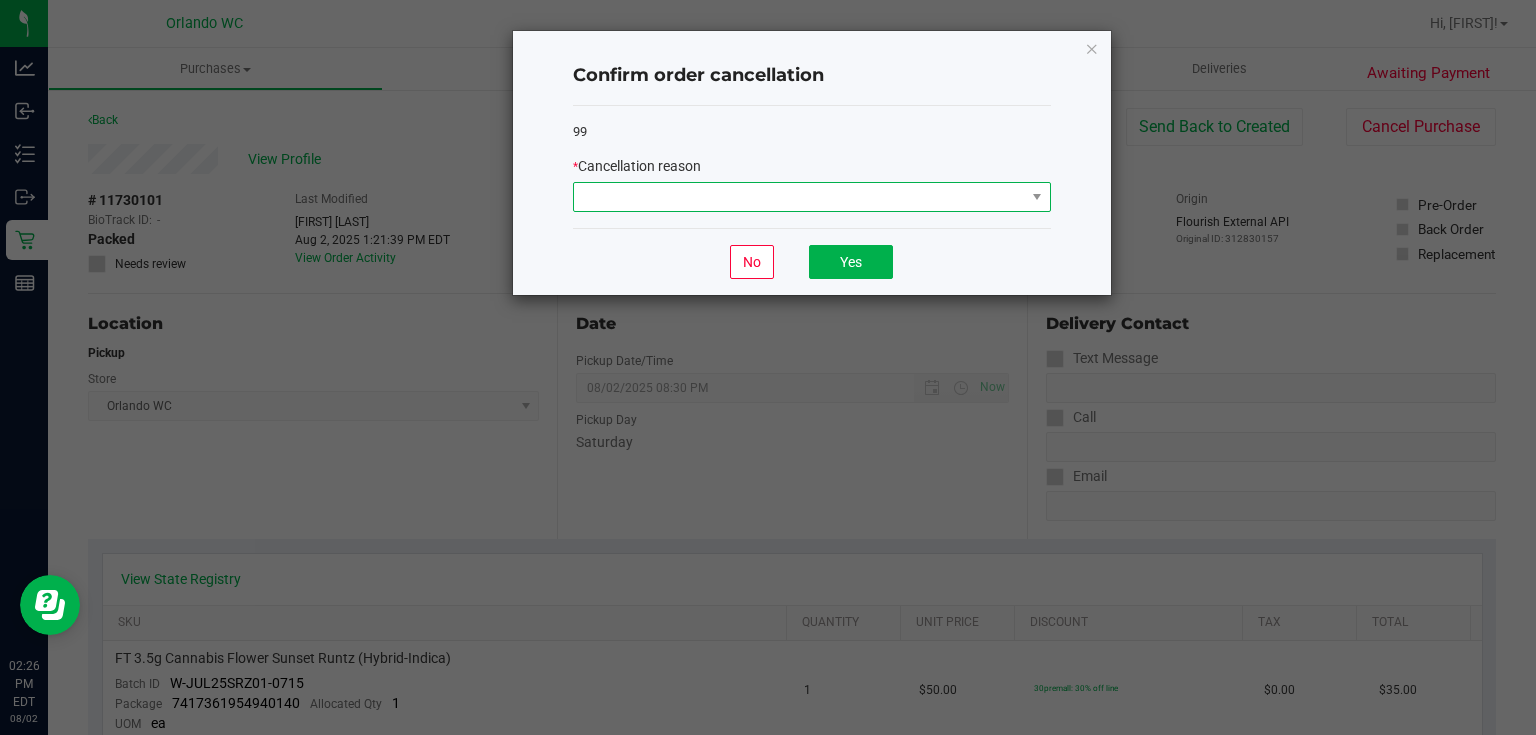 click at bounding box center (799, 197) 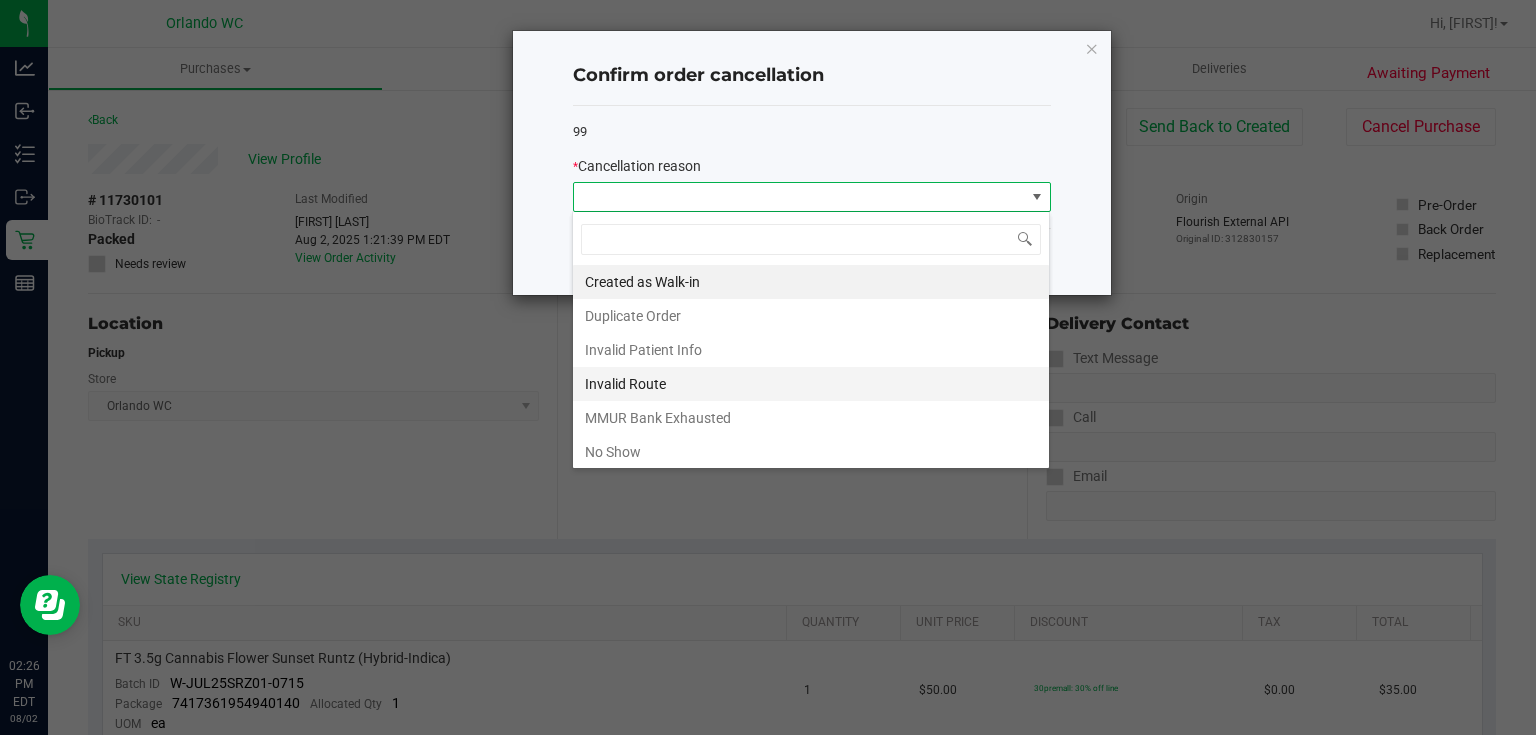 scroll, scrollTop: 99970, scrollLeft: 99521, axis: both 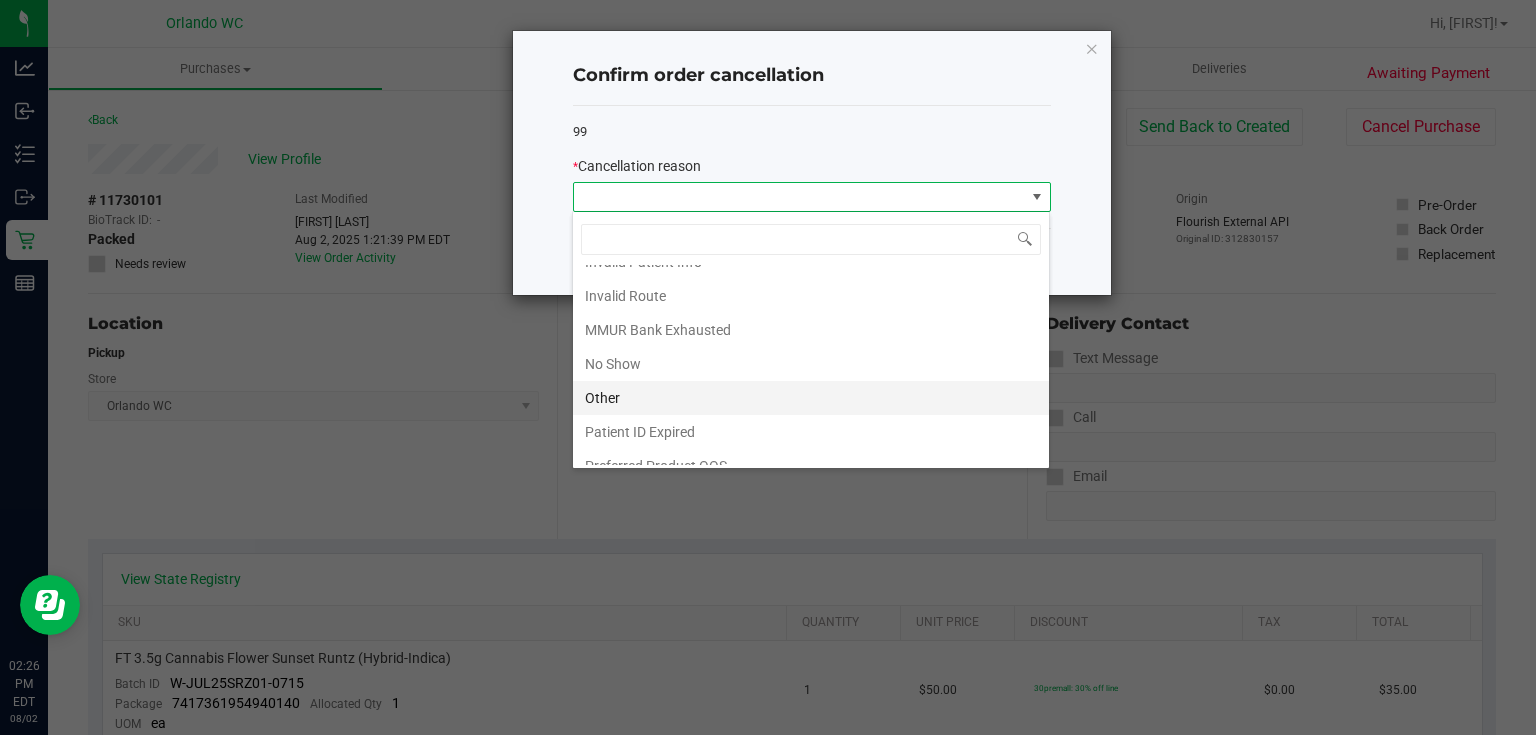 click on "Other" at bounding box center (811, 398) 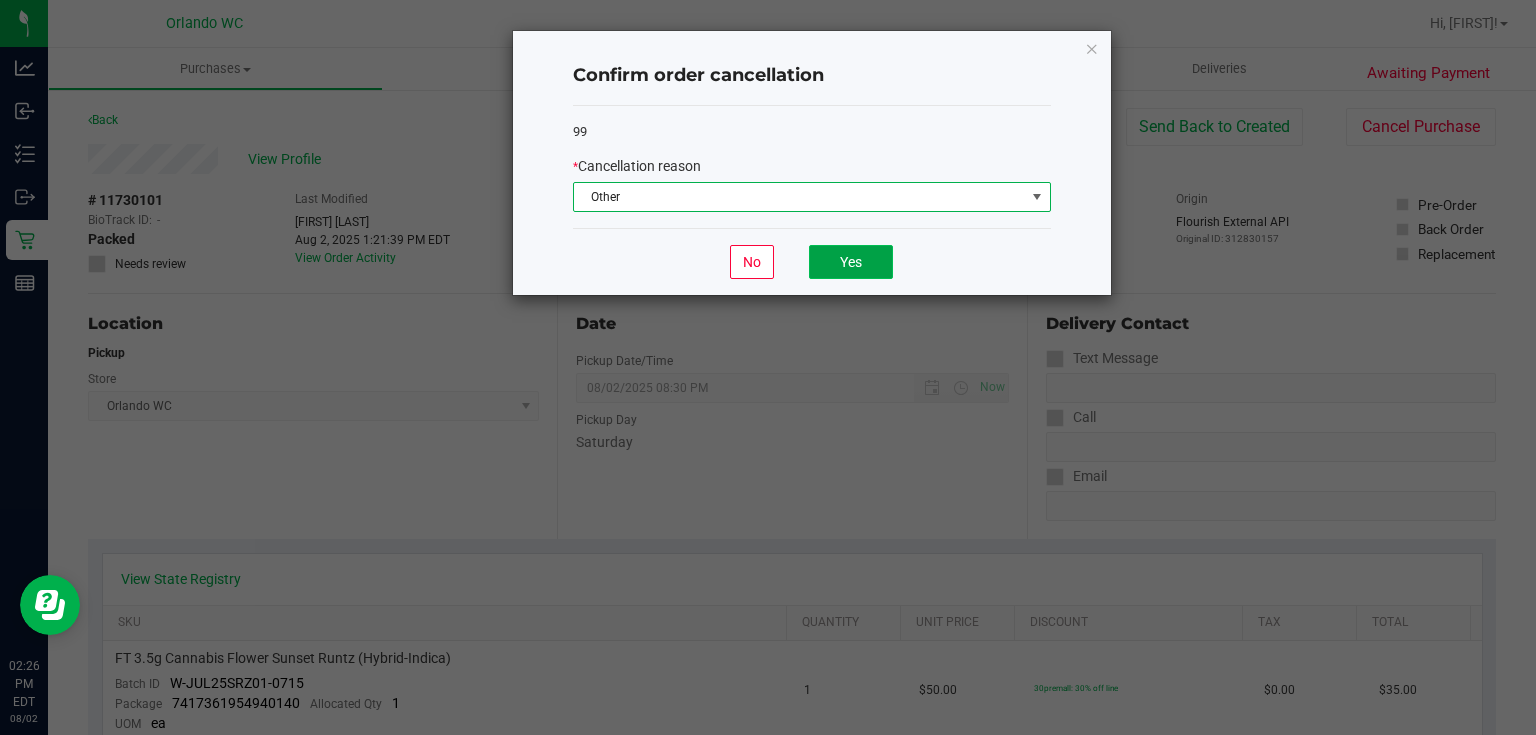 click on "Yes" 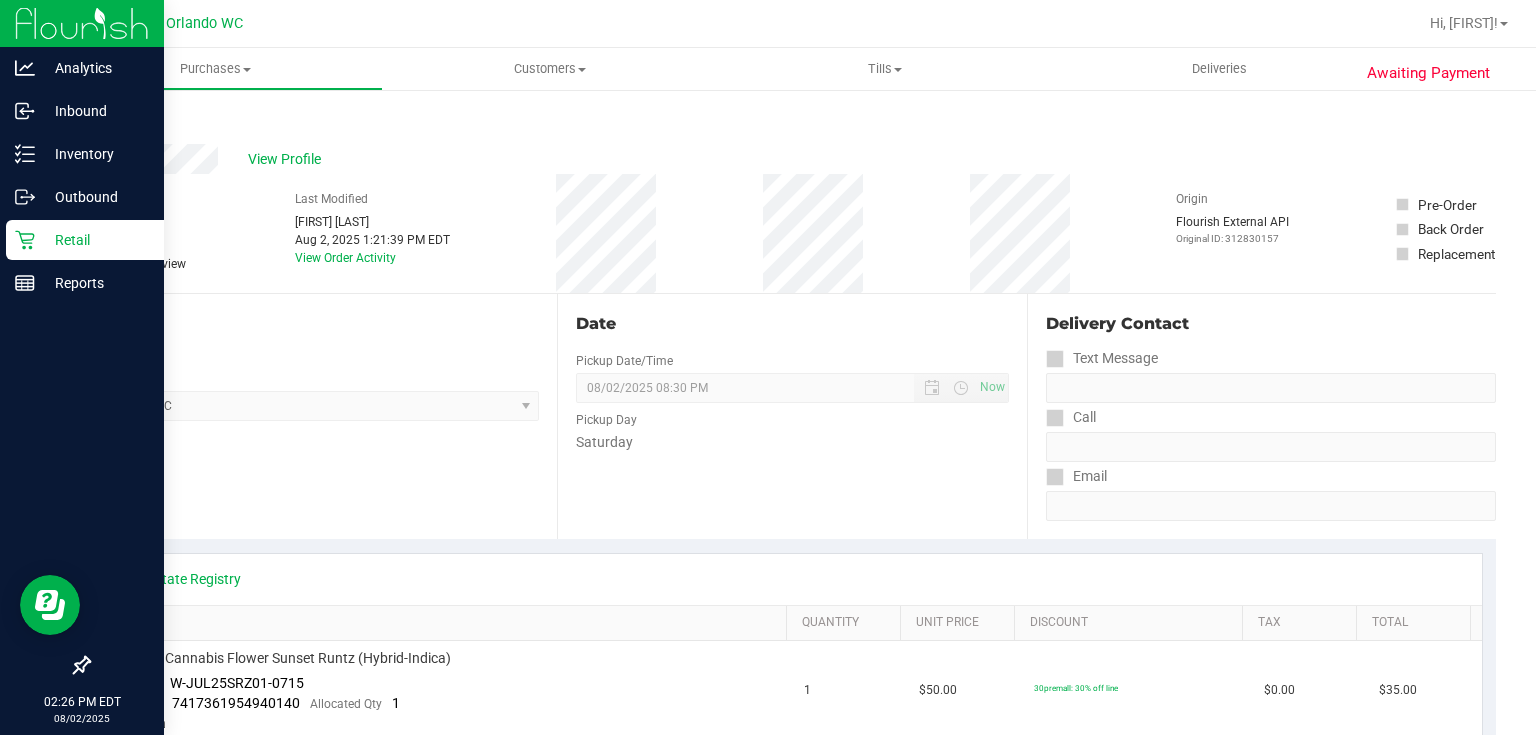 click 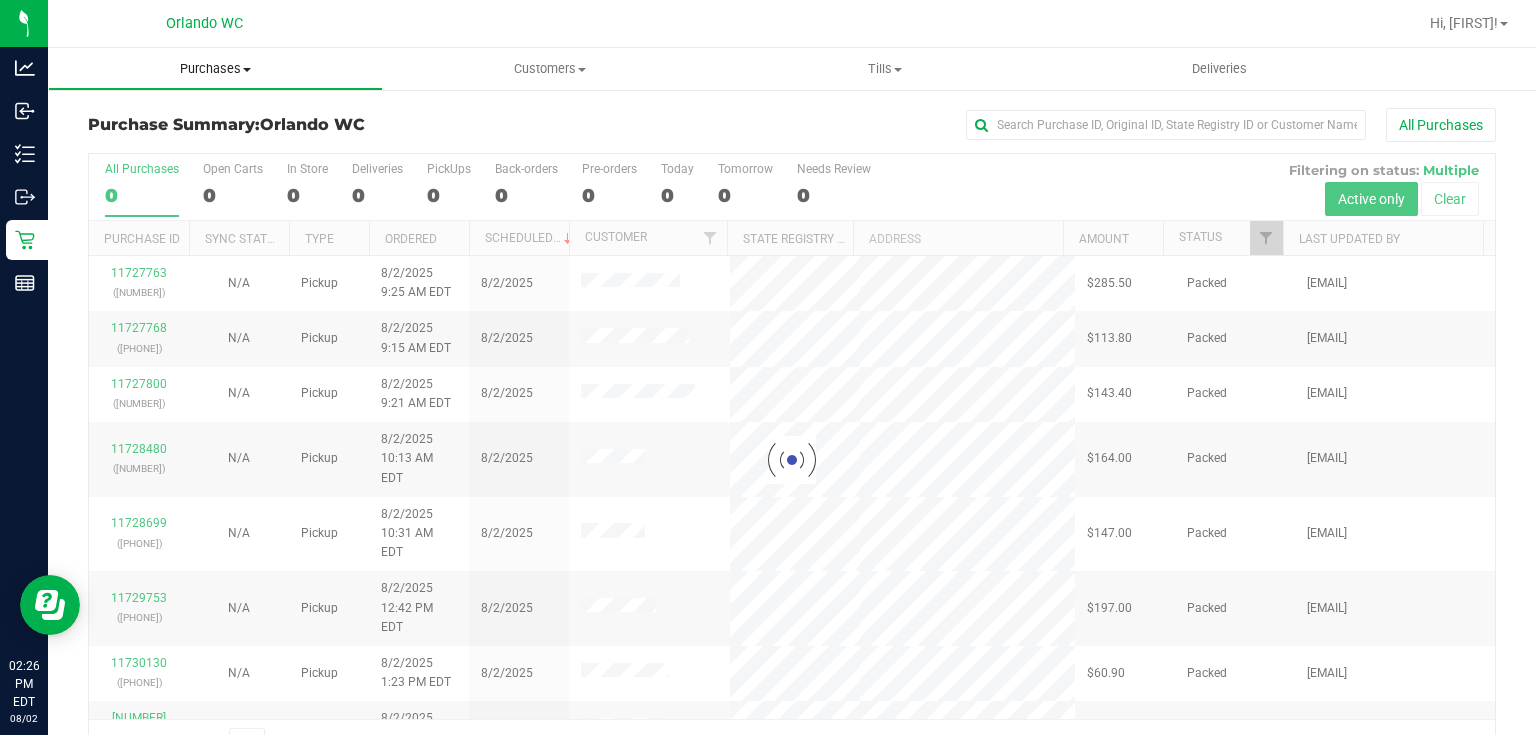 click on "Purchases" at bounding box center (215, 69) 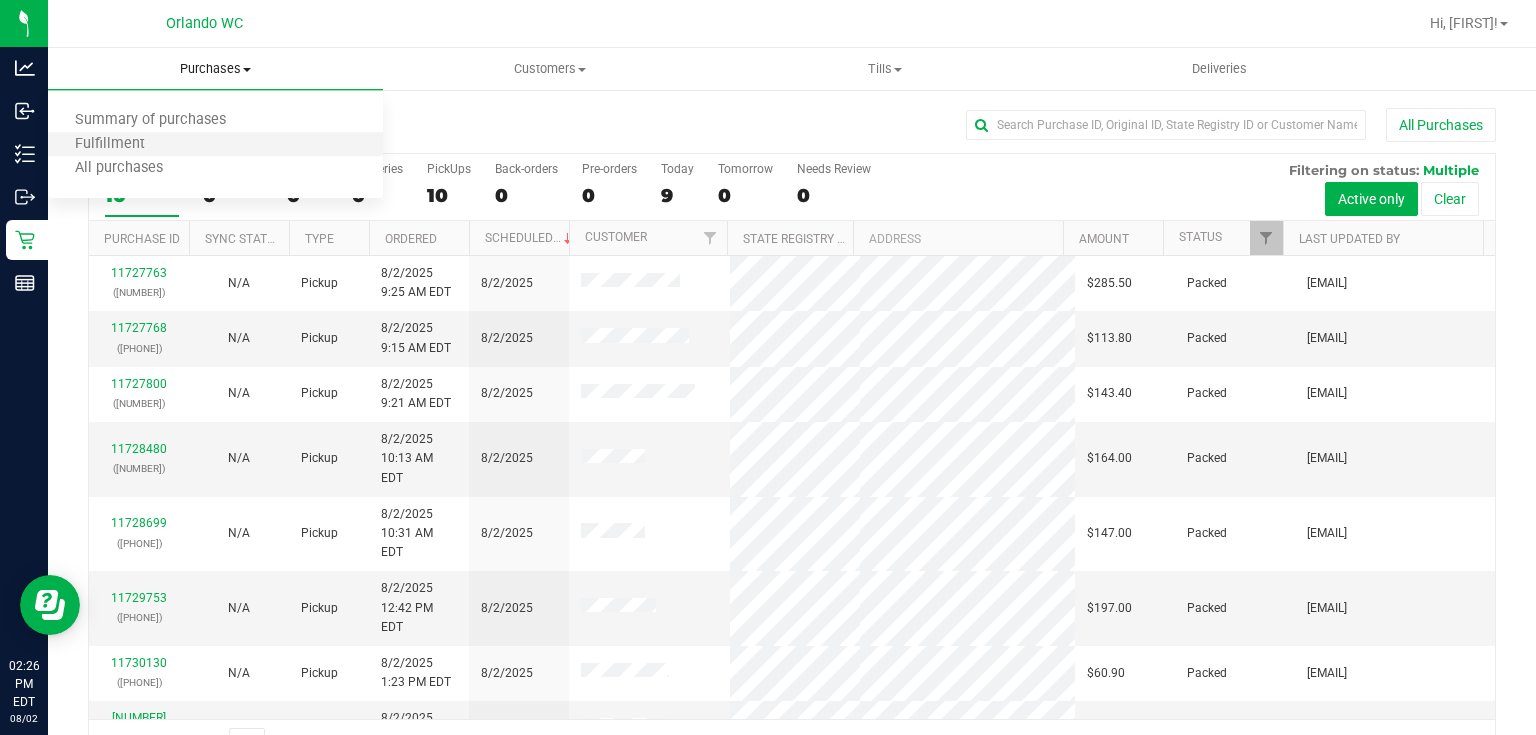 click on "Fulfillment" at bounding box center (215, 145) 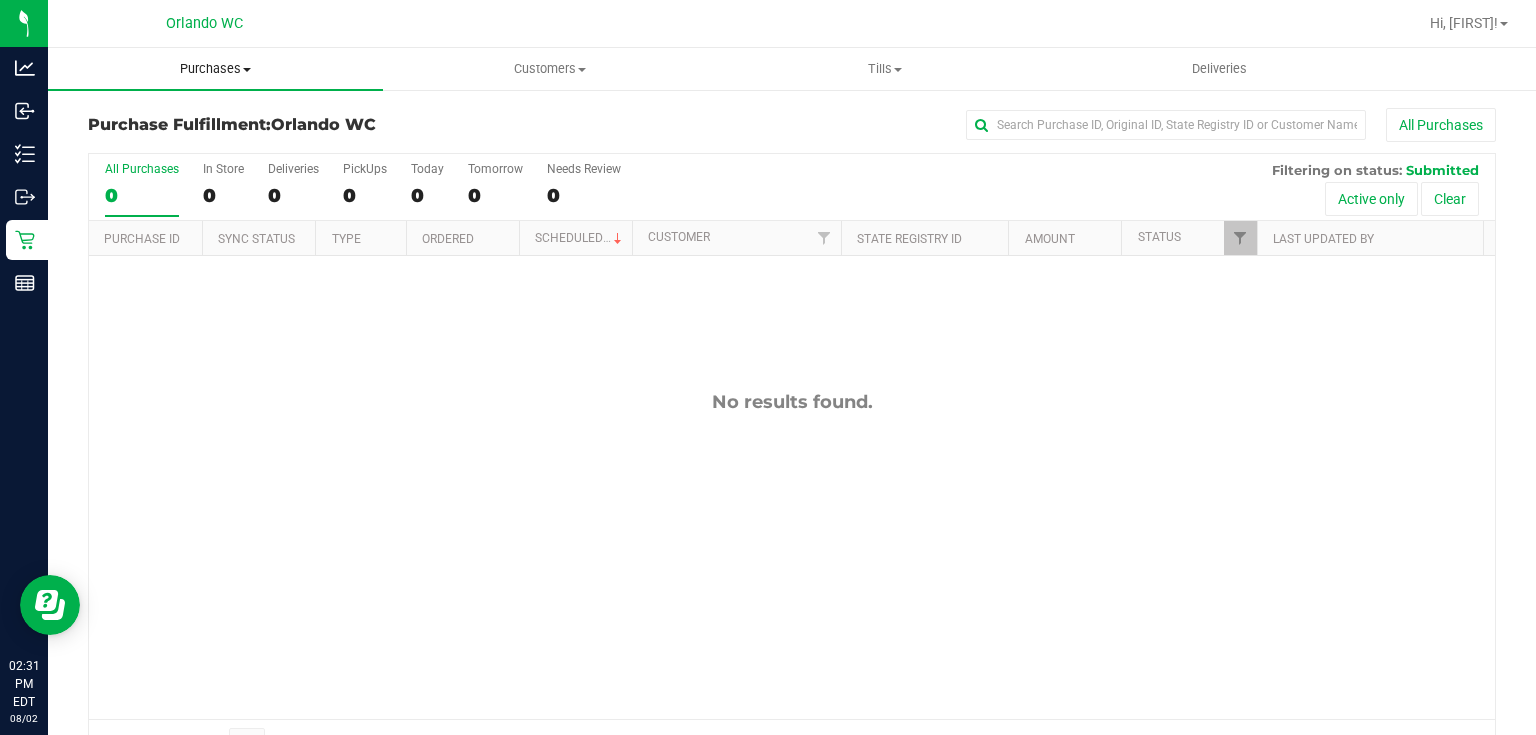 click on "Purchases" at bounding box center [215, 69] 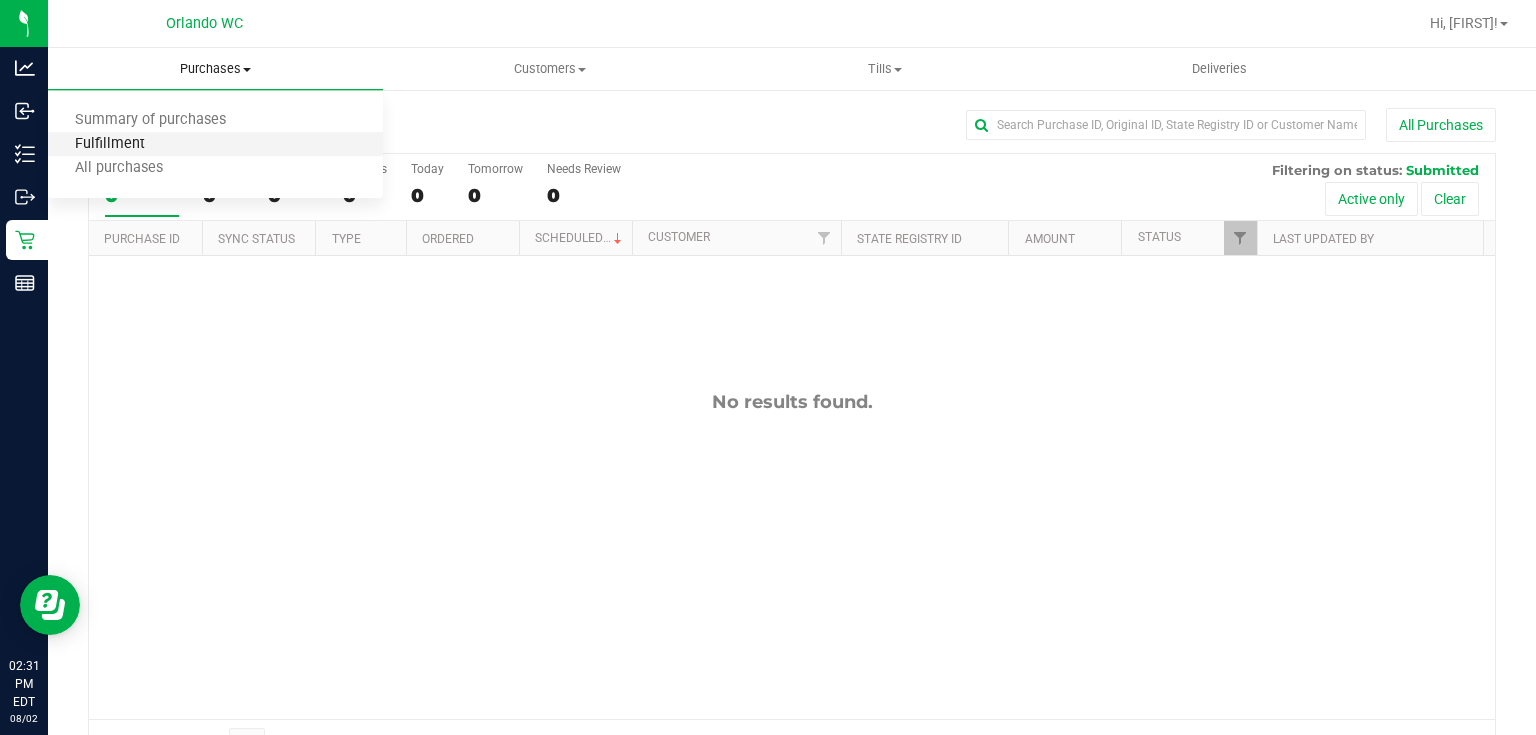 click on "Fulfillment" at bounding box center (110, 144) 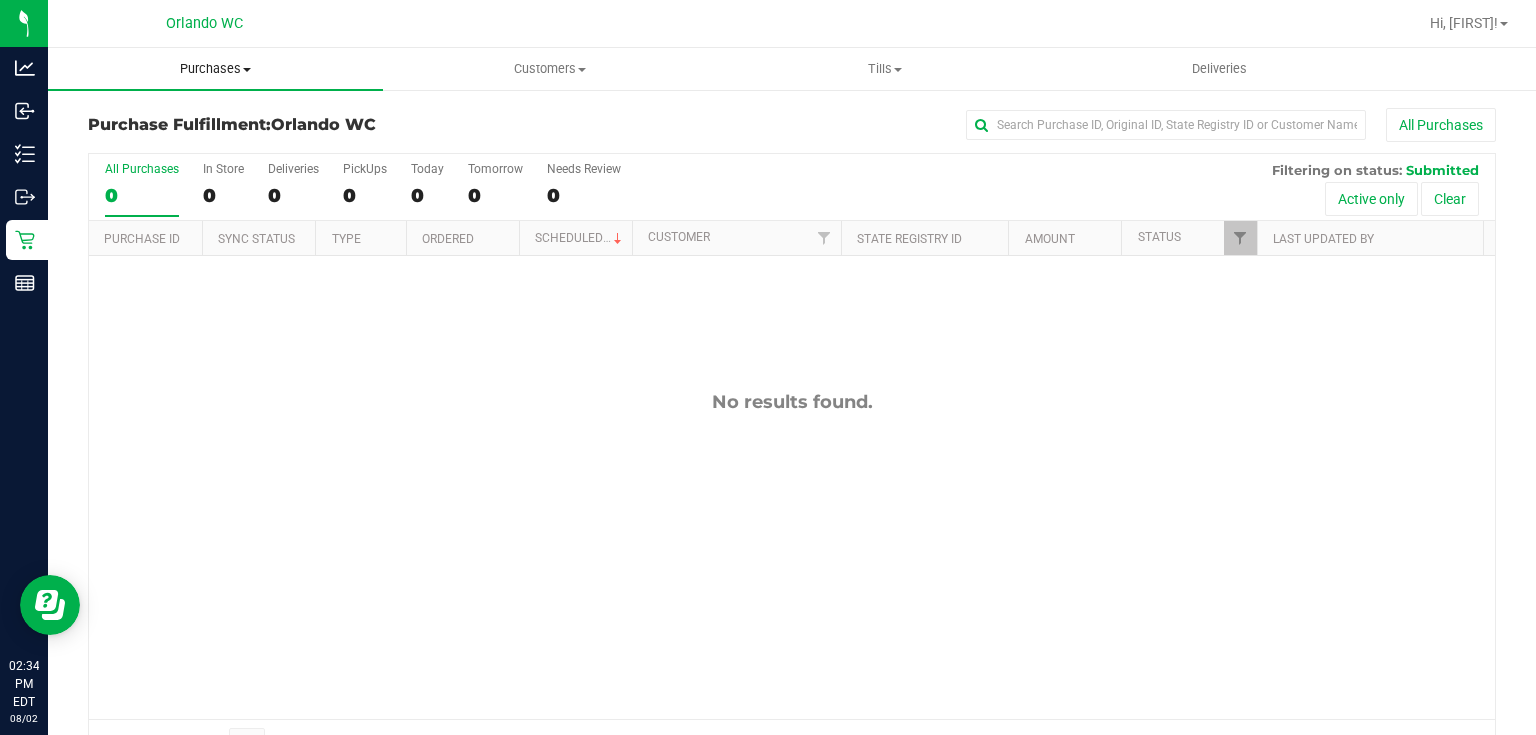 click on "Purchases" at bounding box center (215, 69) 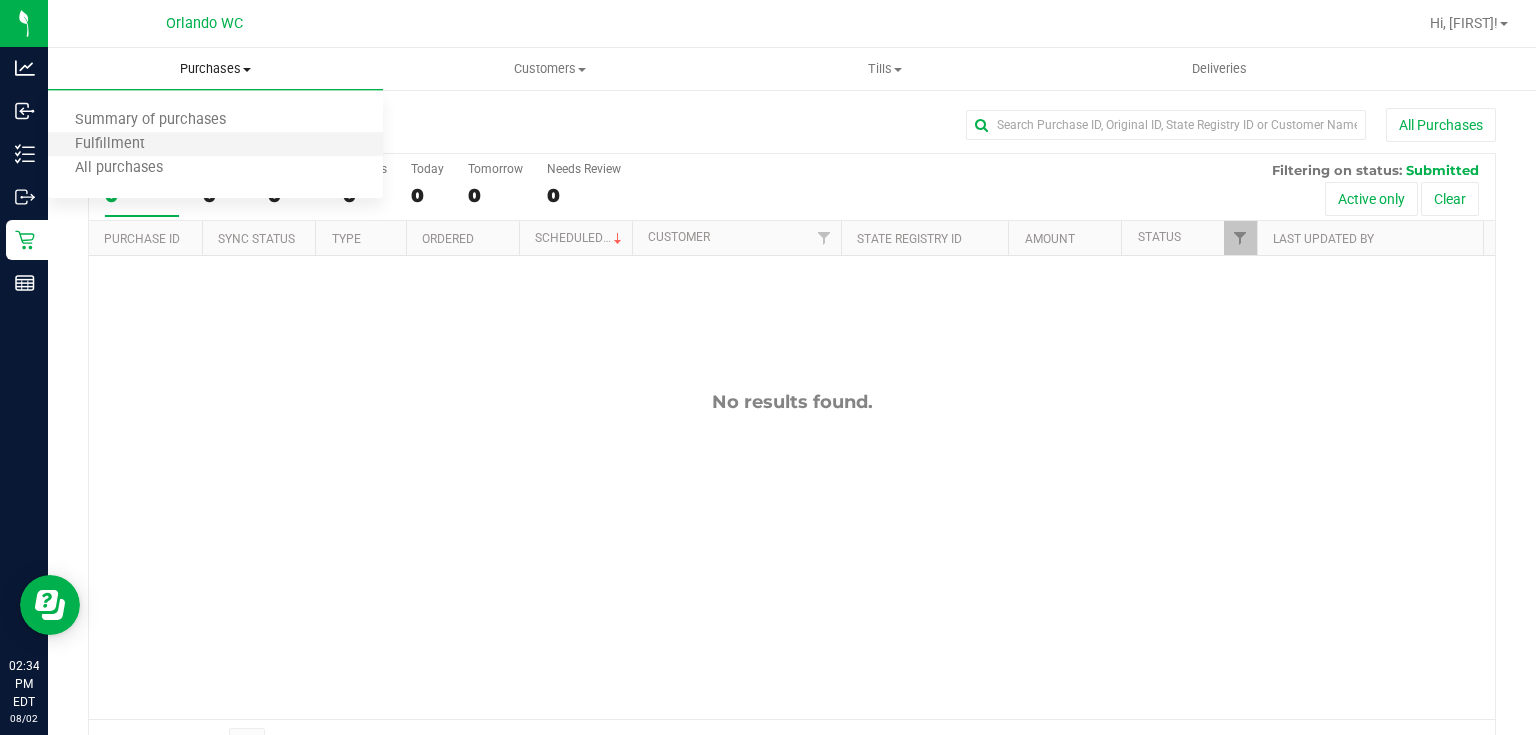 click on "Fulfillment" at bounding box center (215, 145) 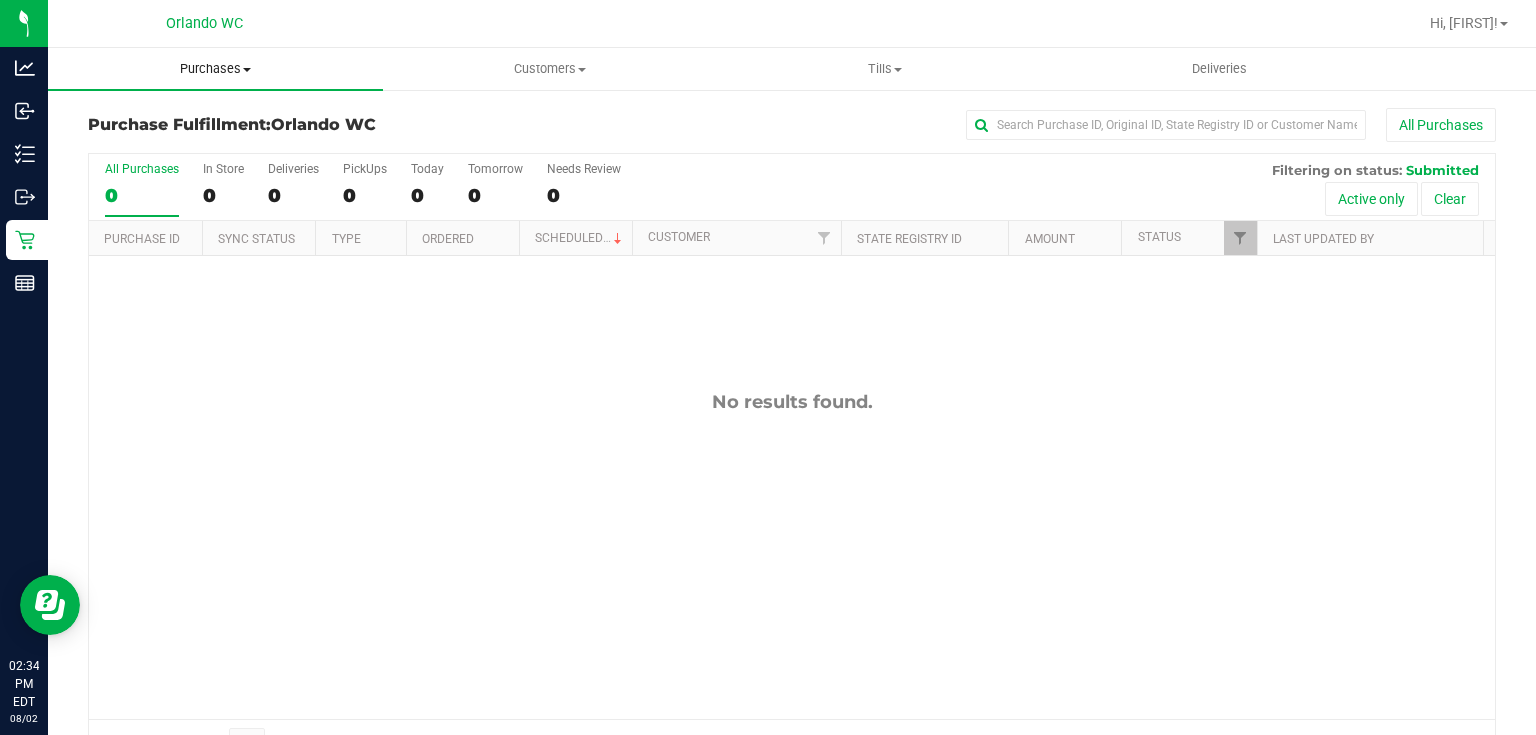 click on "Purchases" at bounding box center (215, 69) 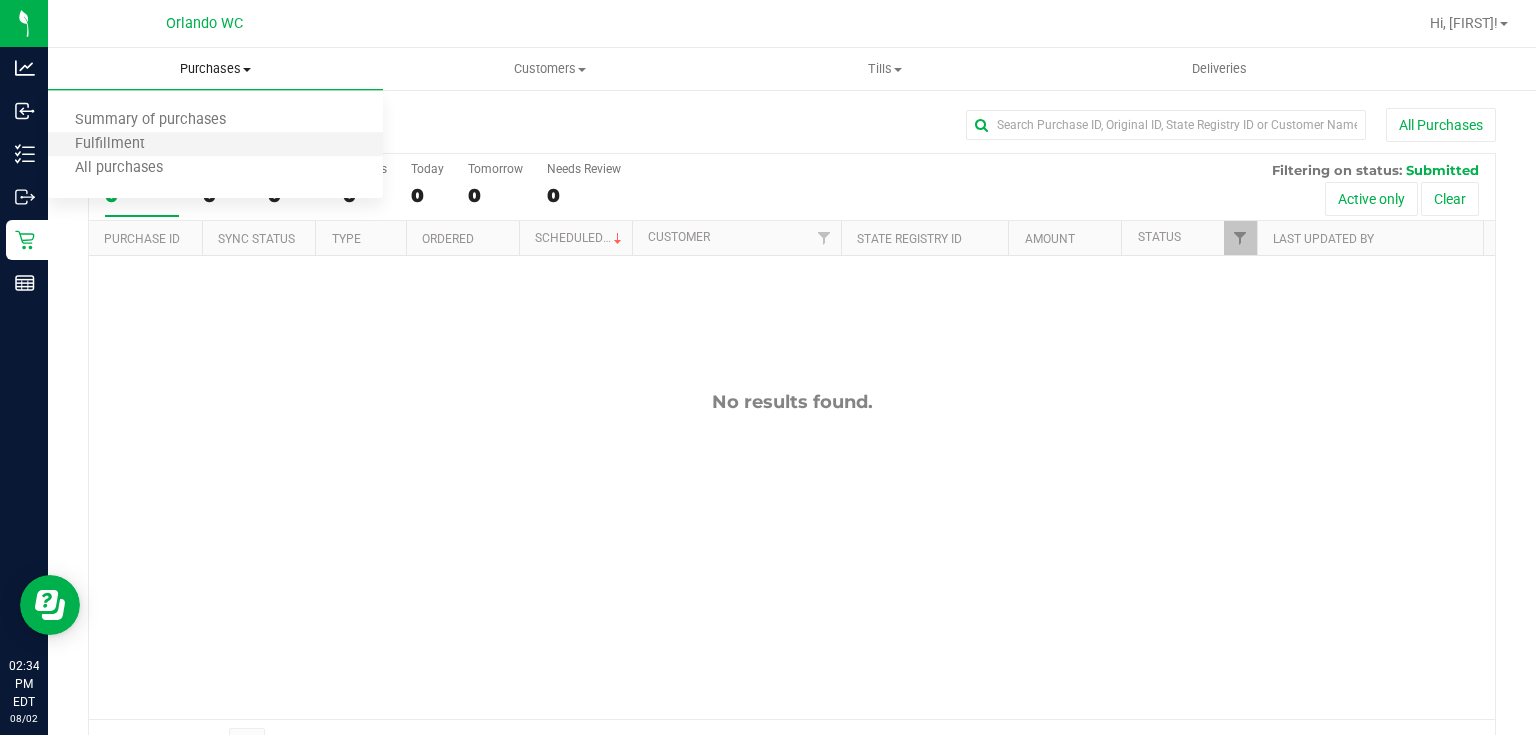 click on "Fulfillment" at bounding box center [215, 145] 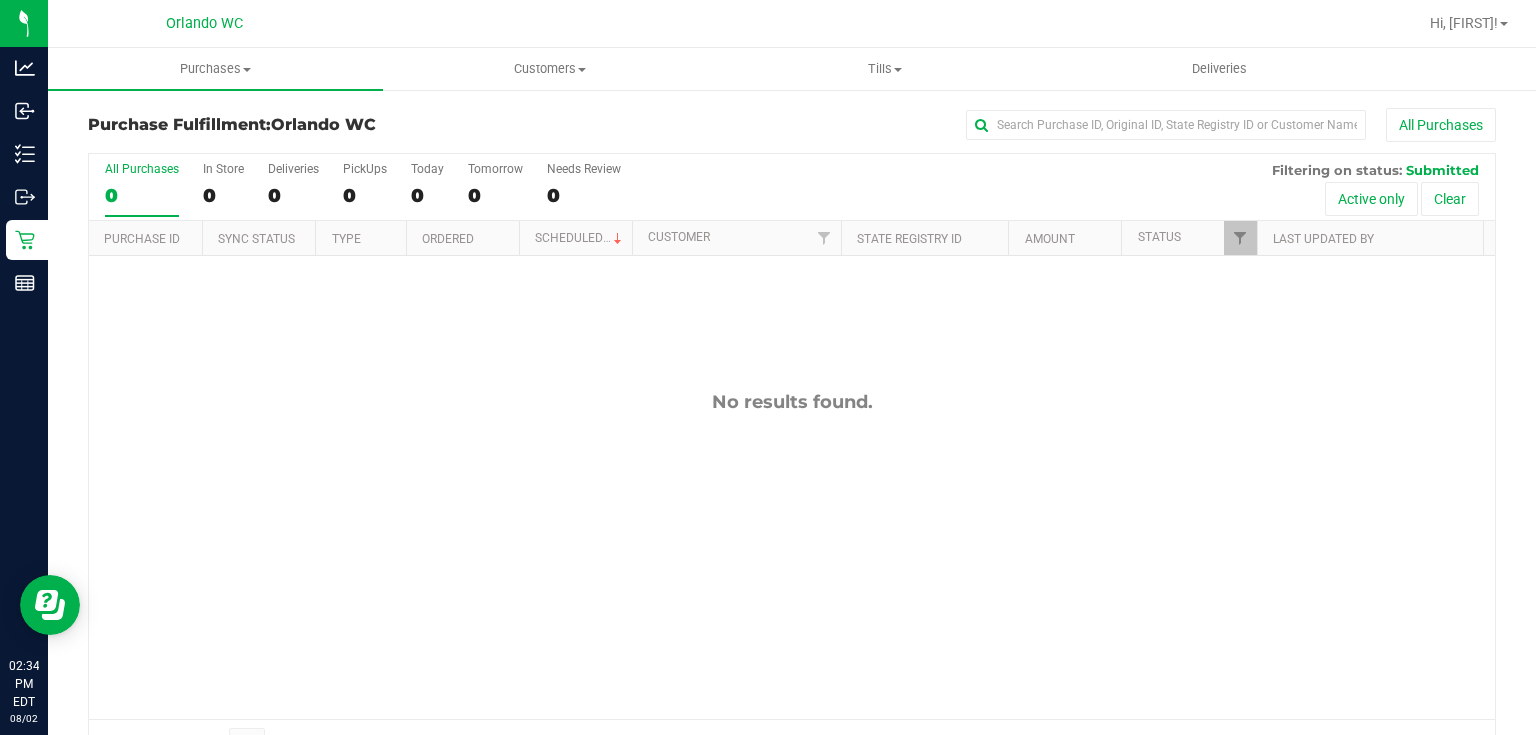 click on "No results found." at bounding box center [792, 402] 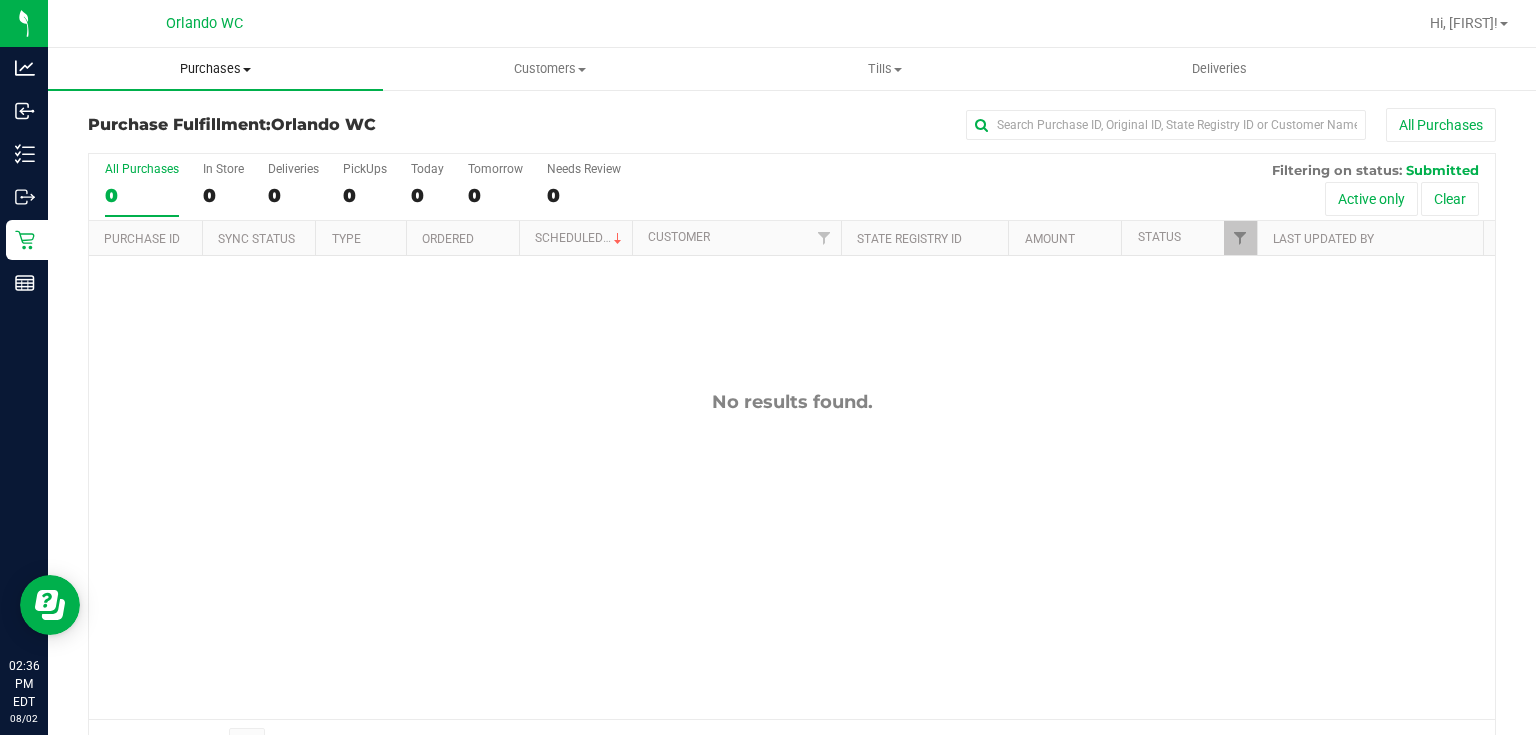 click on "Purchases" at bounding box center [215, 69] 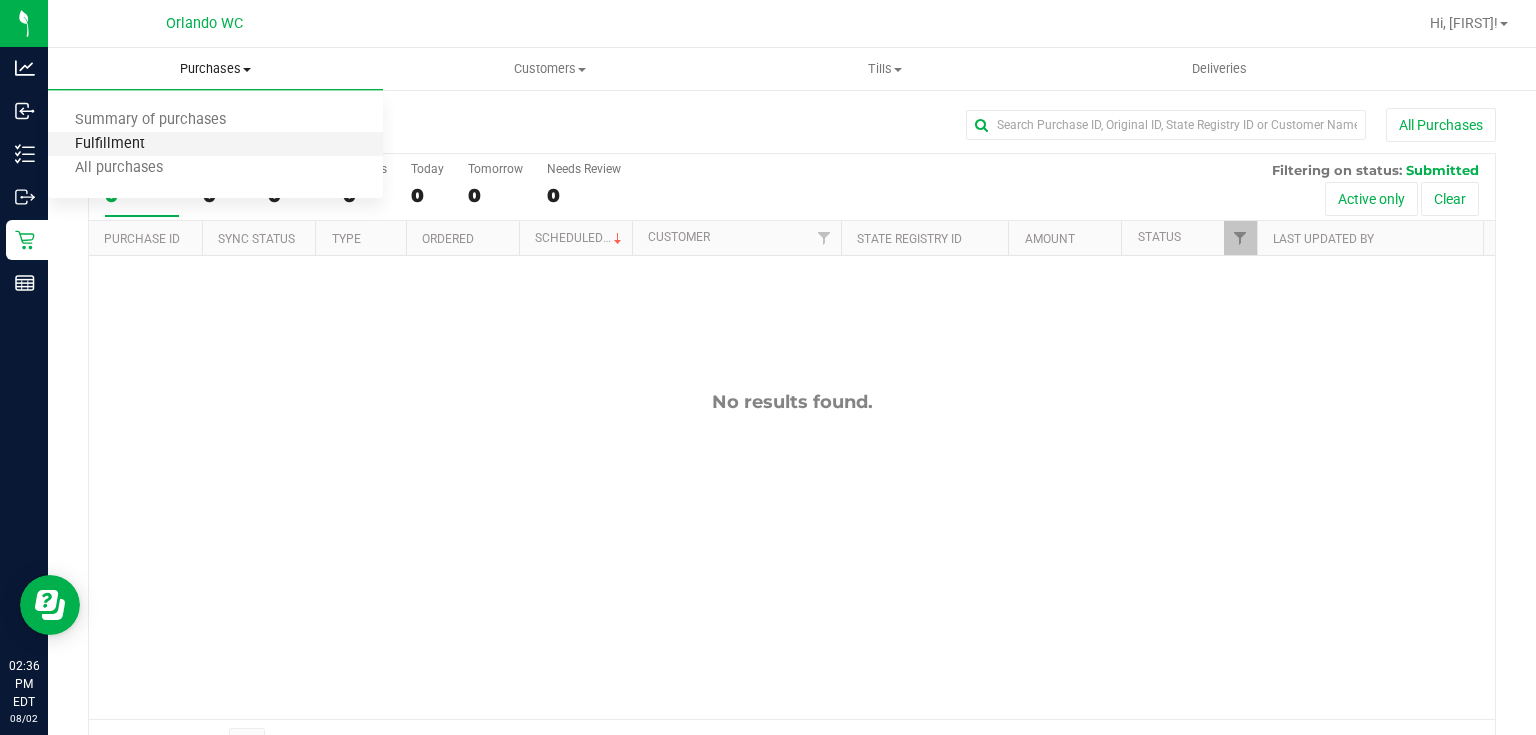 click on "Fulfillment" at bounding box center [110, 144] 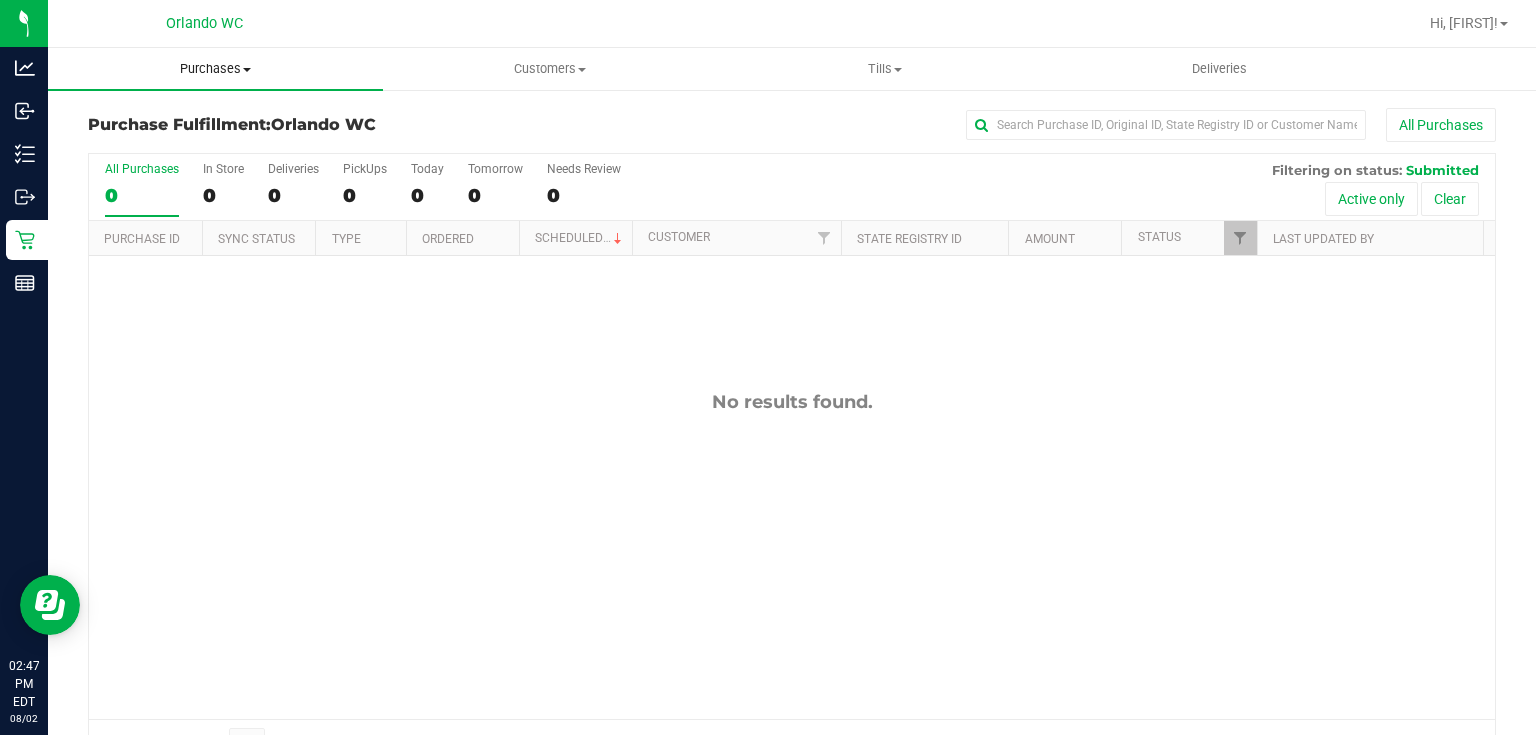 click on "Purchases" at bounding box center [215, 69] 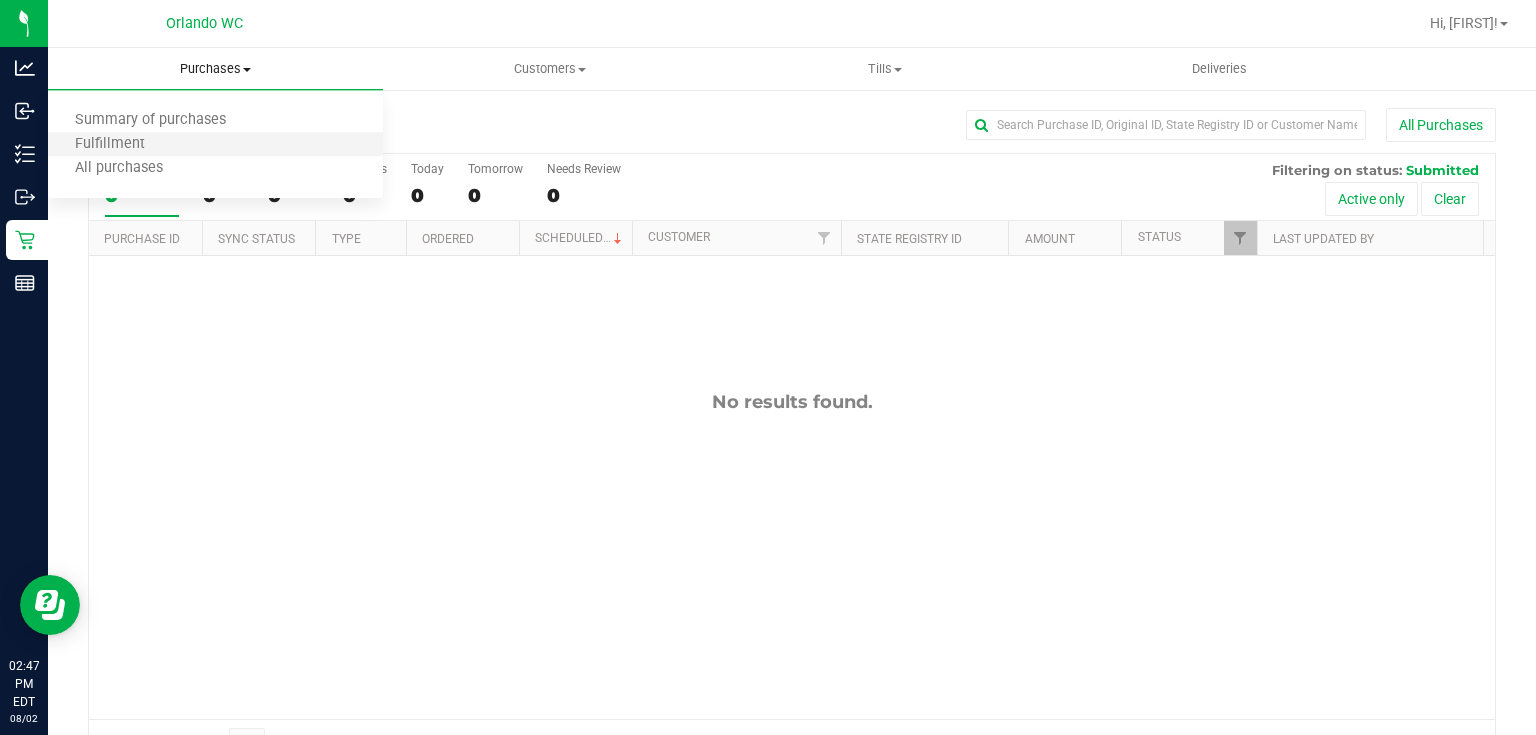 click on "Fulfillment" at bounding box center [215, 145] 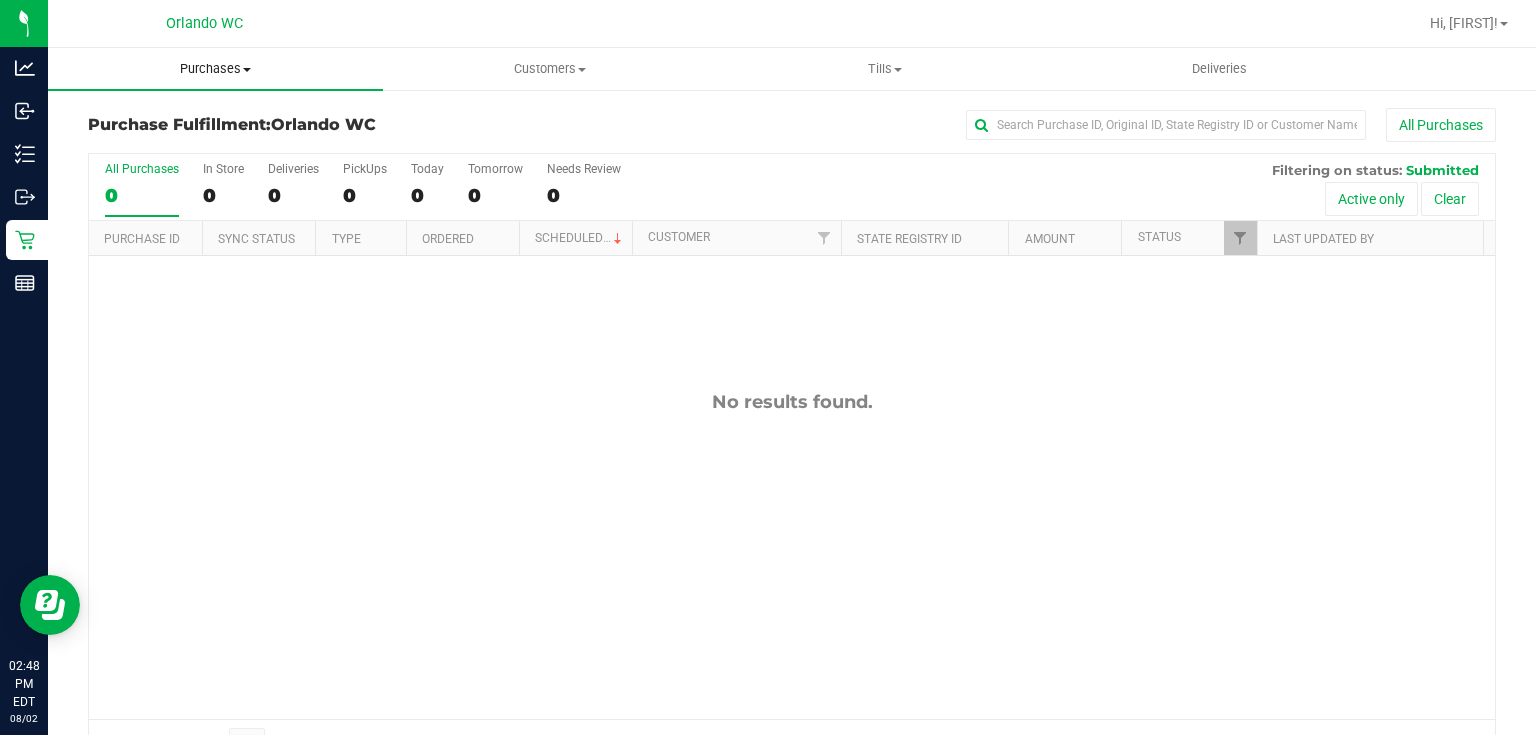 click on "Purchases" at bounding box center [215, 69] 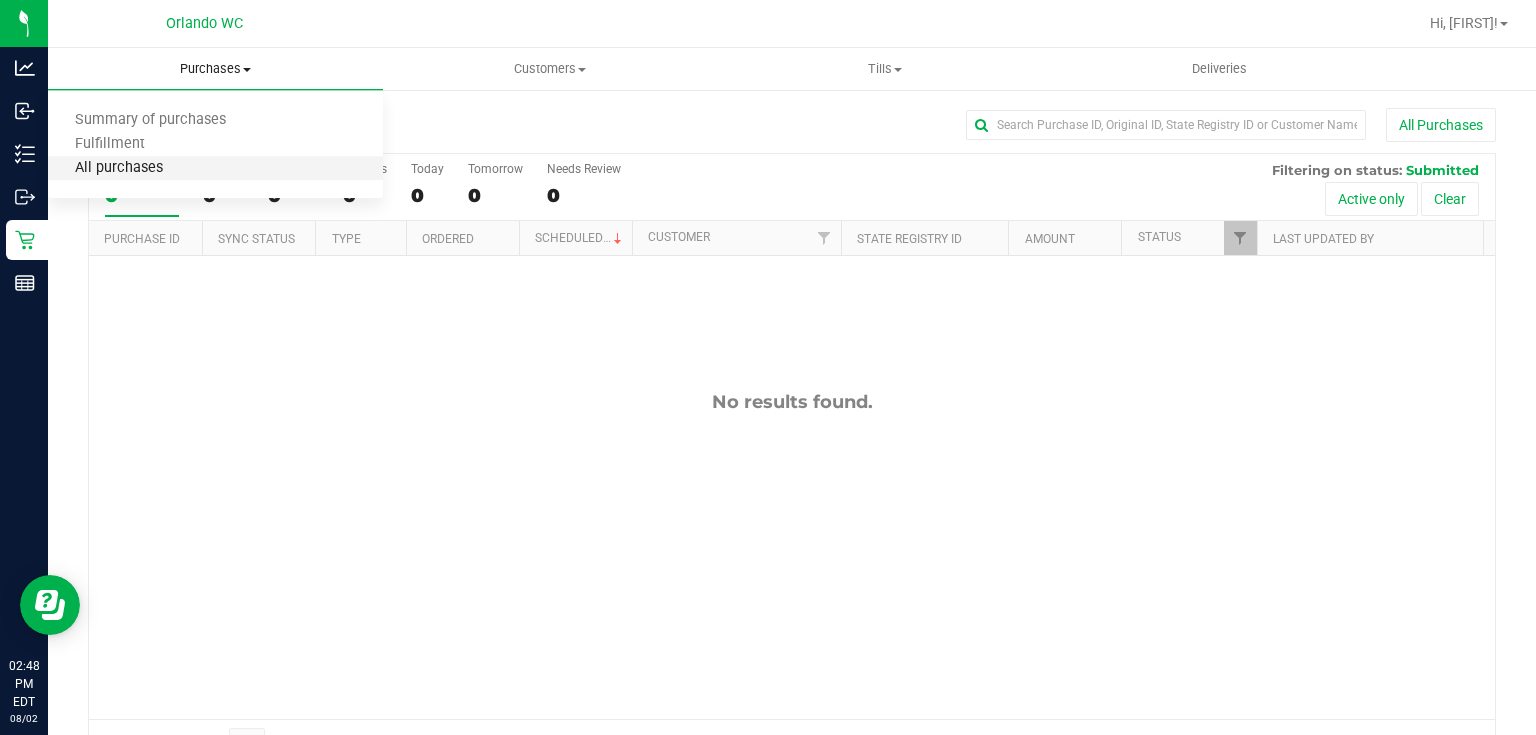 click on "All purchases" at bounding box center [119, 168] 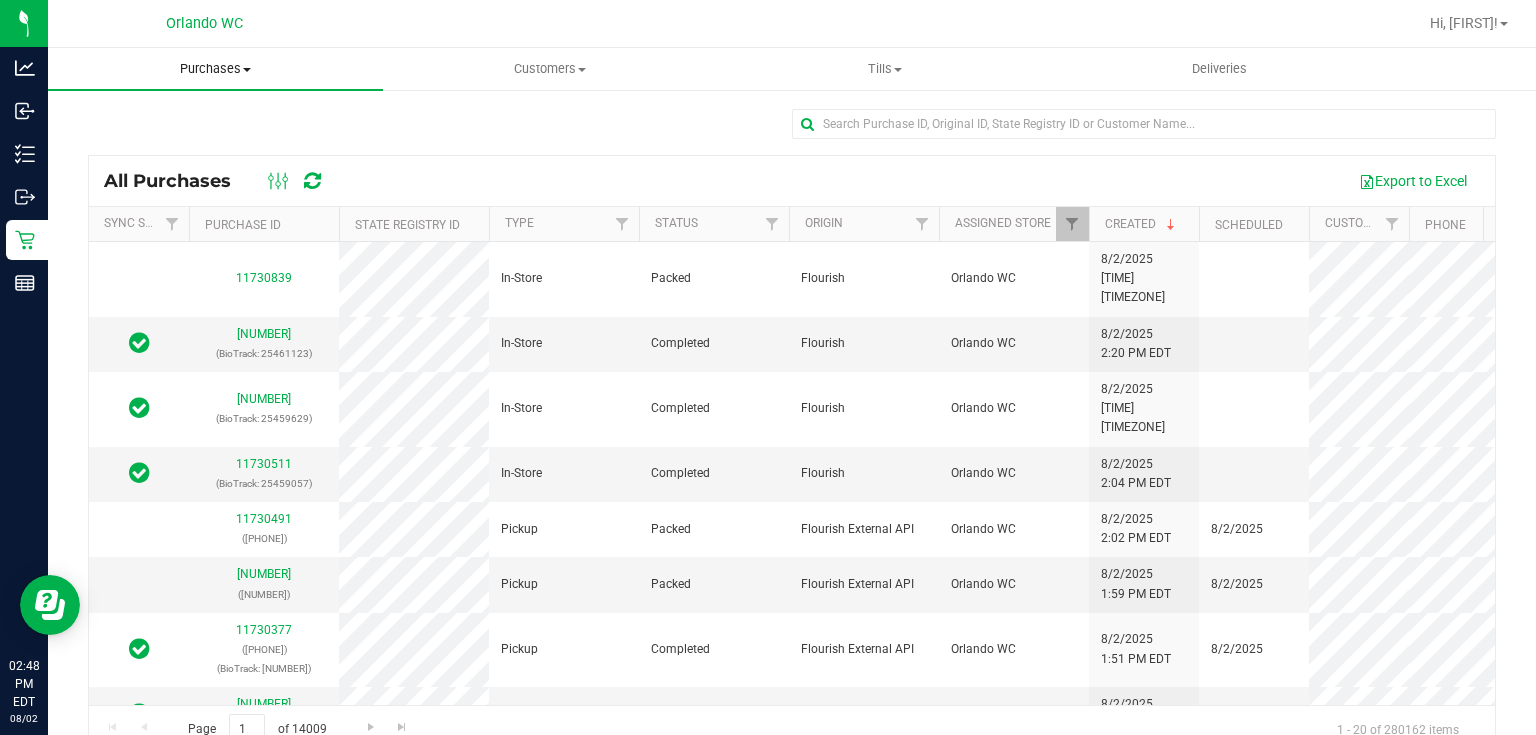 click on "Purchases" at bounding box center (215, 69) 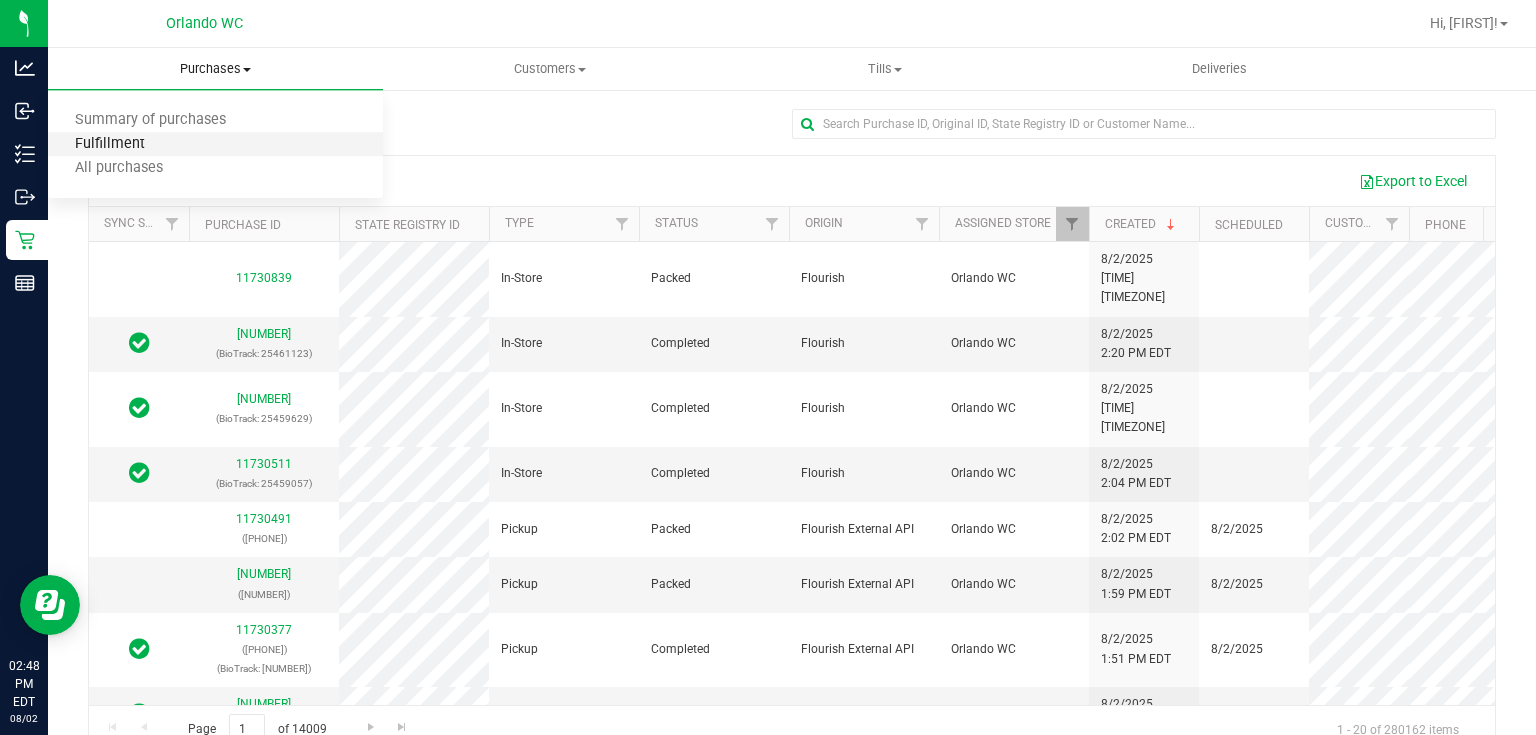 click on "Fulfillment" at bounding box center [110, 144] 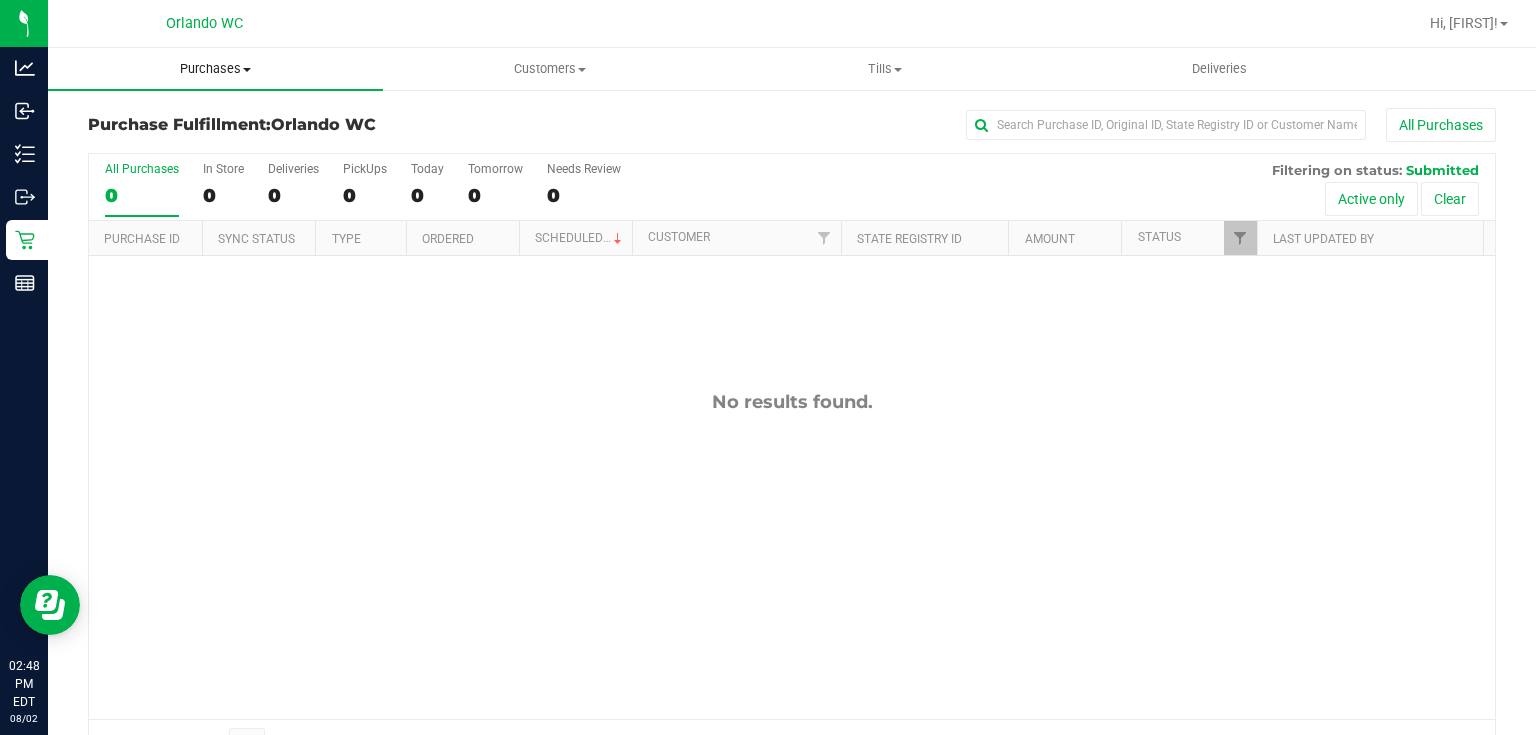 click on "Purchases" at bounding box center [215, 69] 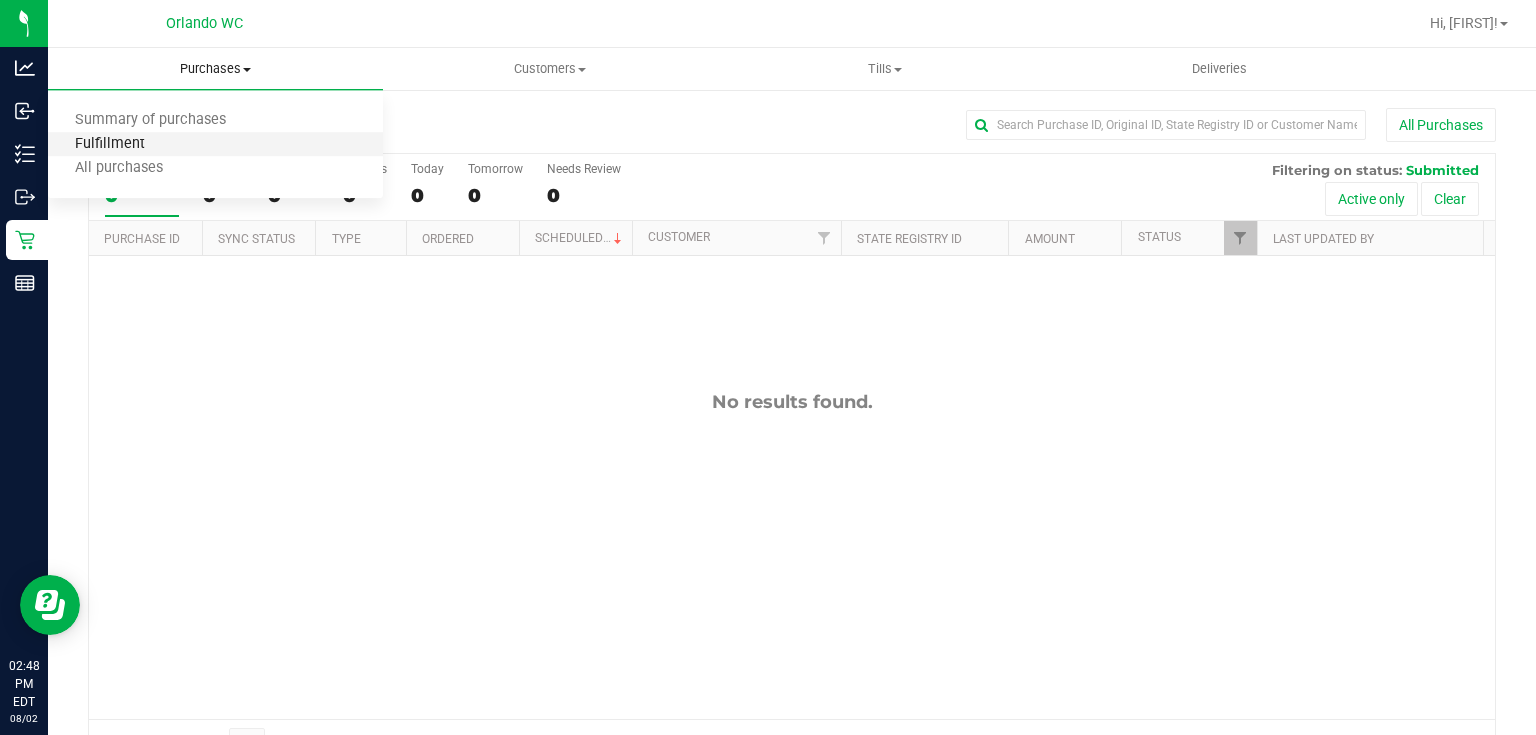 click on "Fulfillment" at bounding box center (110, 144) 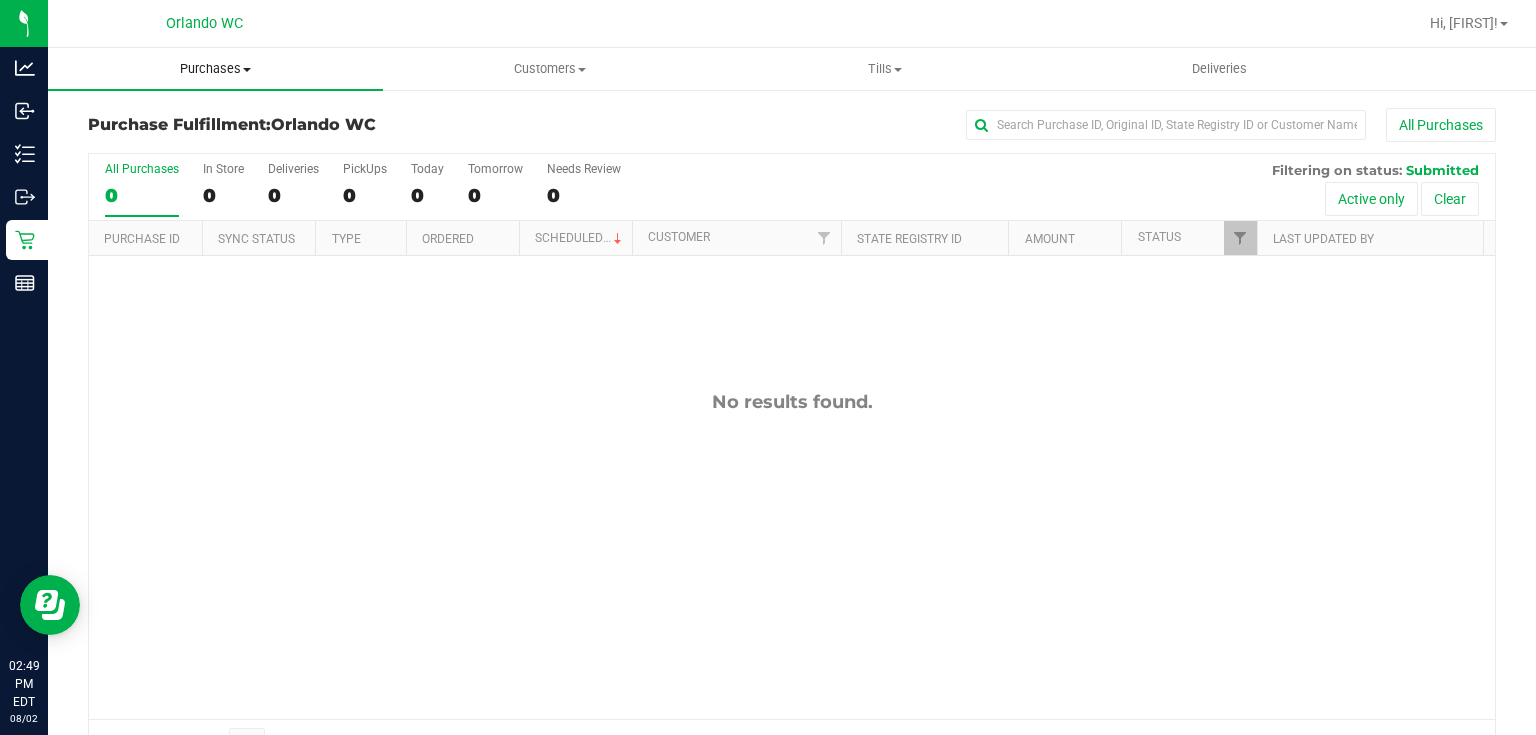 click on "Purchases" at bounding box center (215, 69) 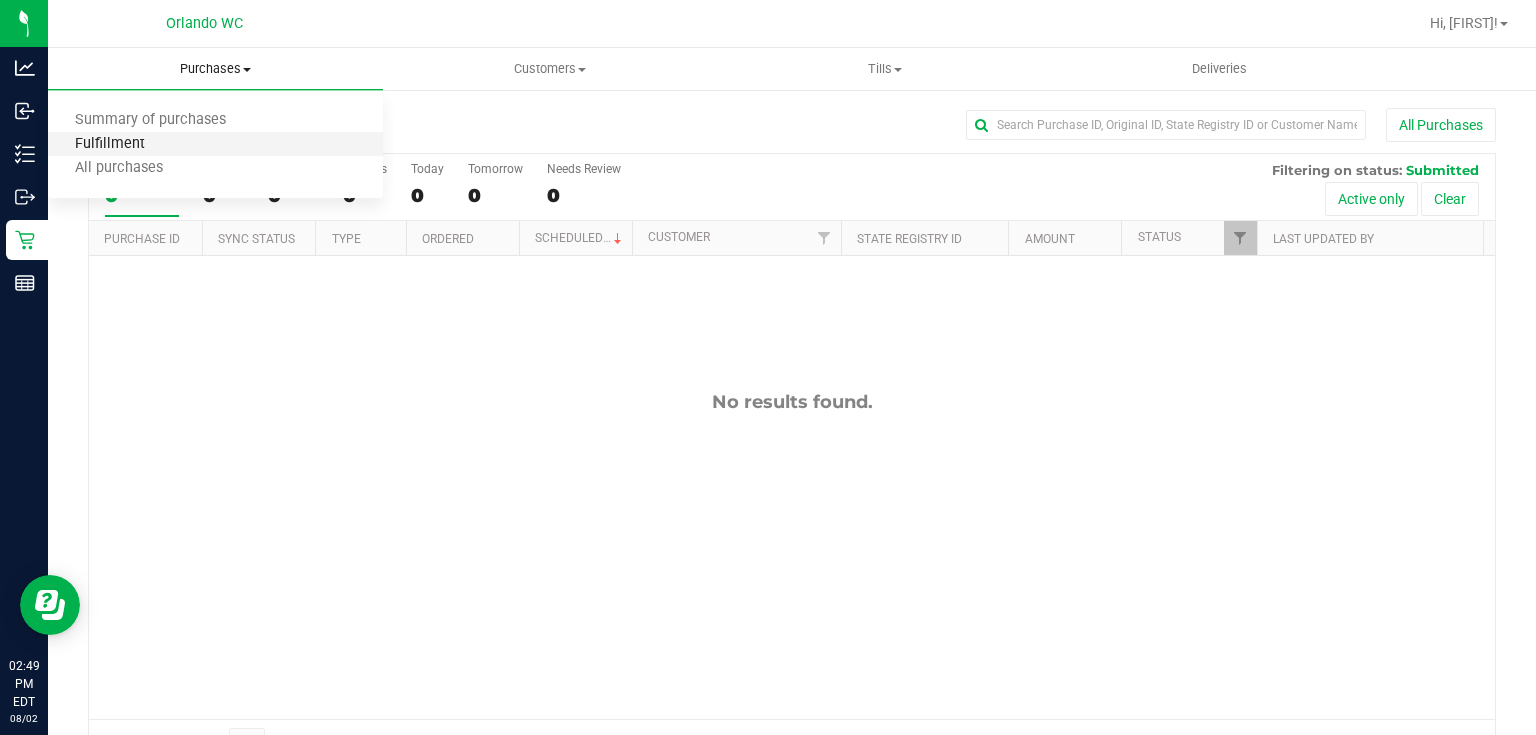 click on "Fulfillment" at bounding box center [110, 144] 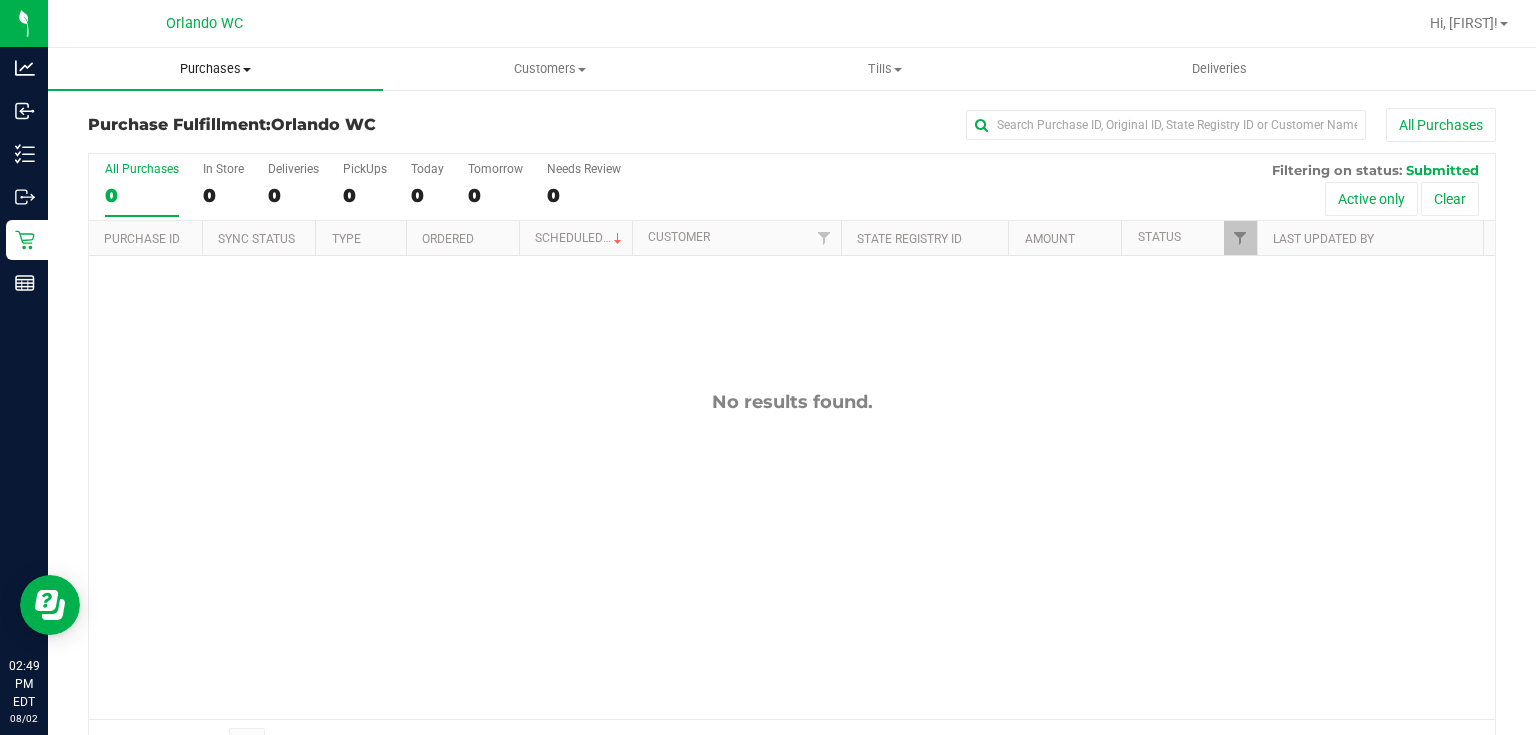 click on "Purchases" at bounding box center [215, 69] 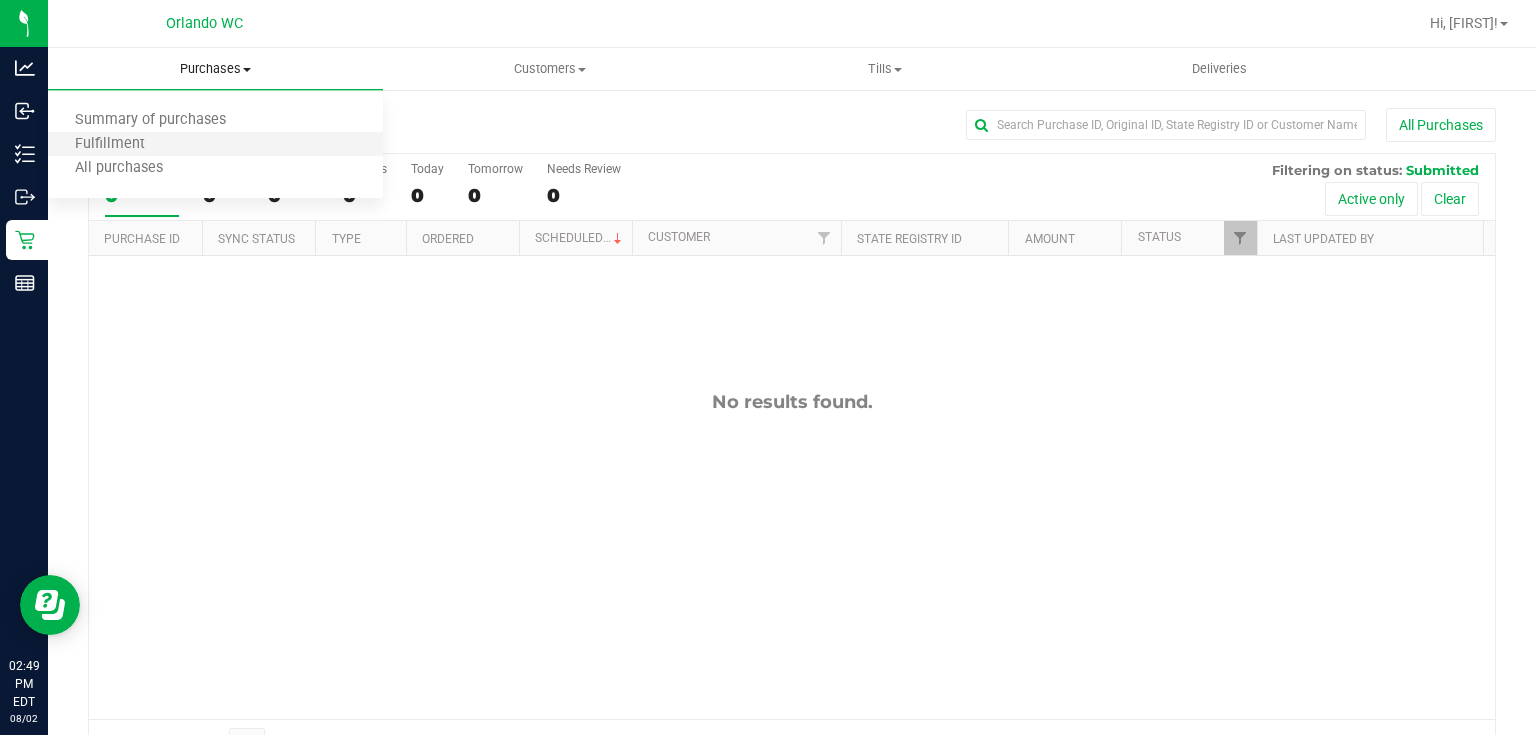 click on "Fulfillment" at bounding box center (215, 145) 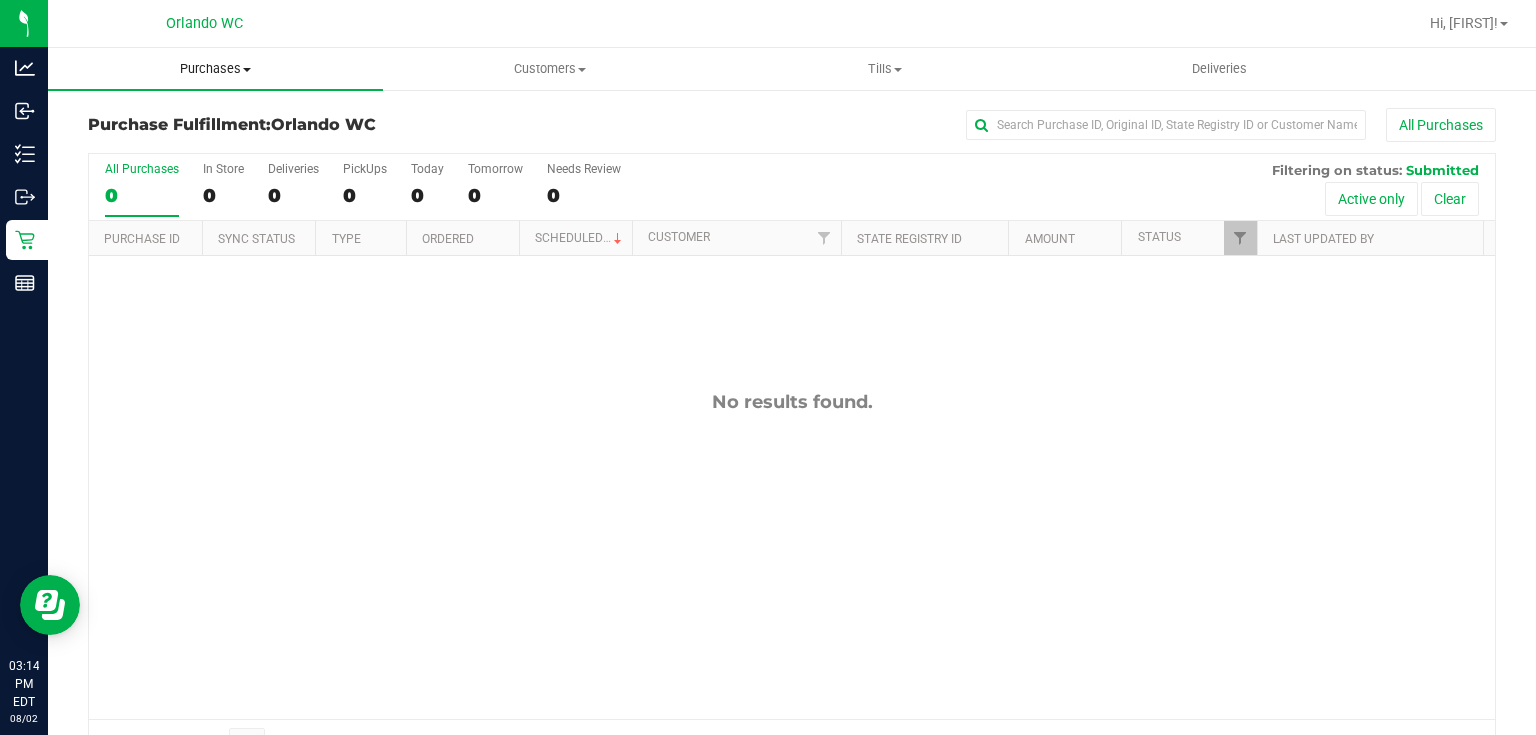 click on "Purchases" at bounding box center (215, 69) 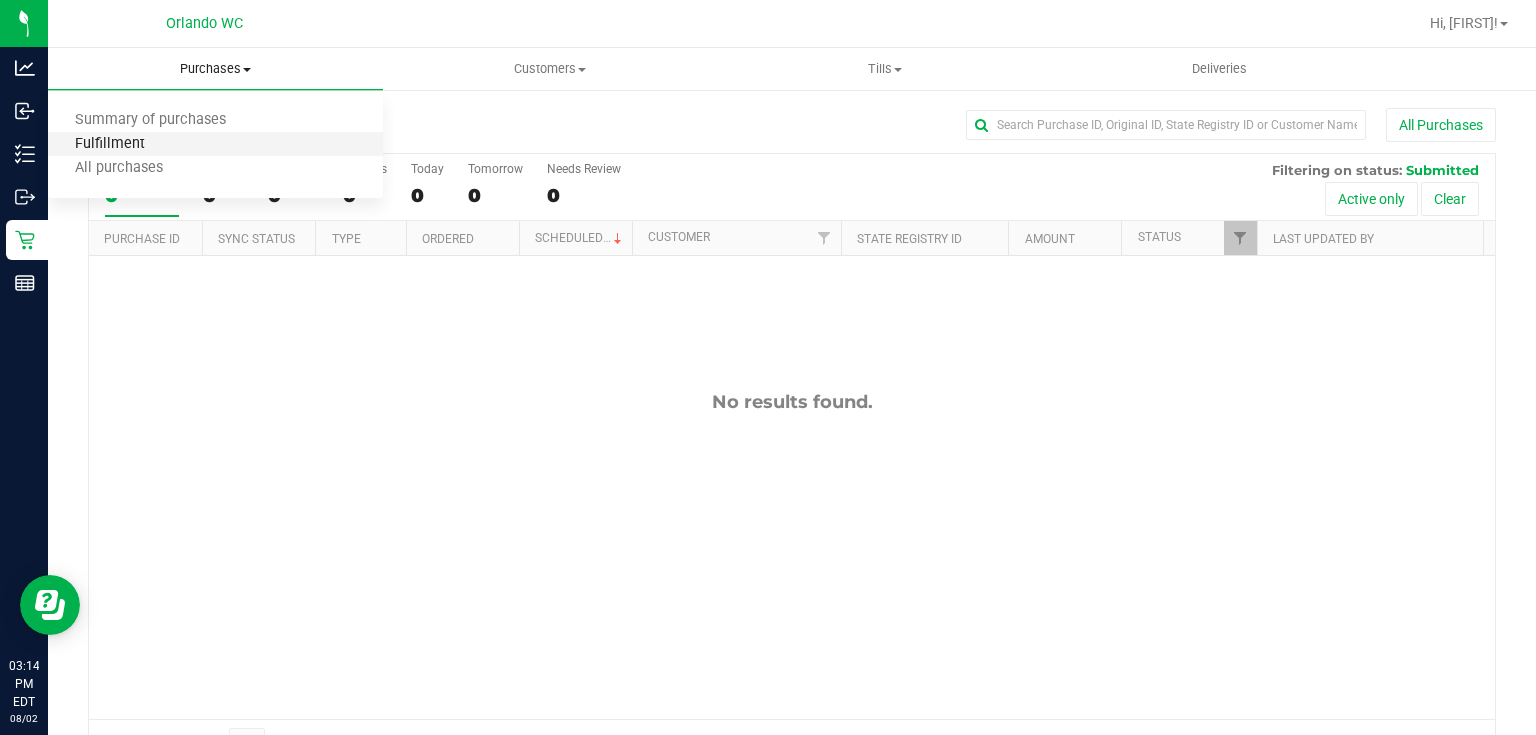 click on "Fulfillment" at bounding box center [110, 144] 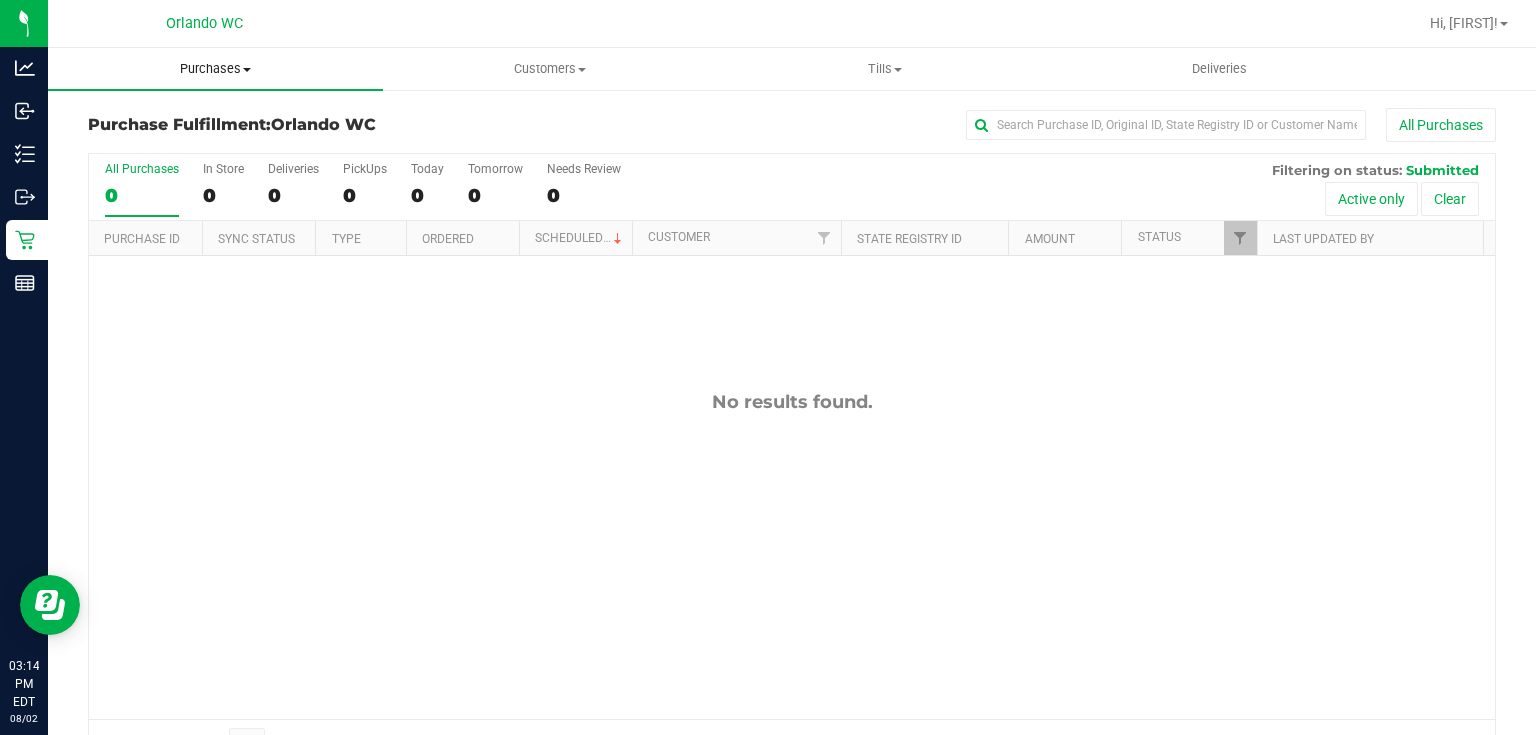 click on "Purchases" at bounding box center [215, 69] 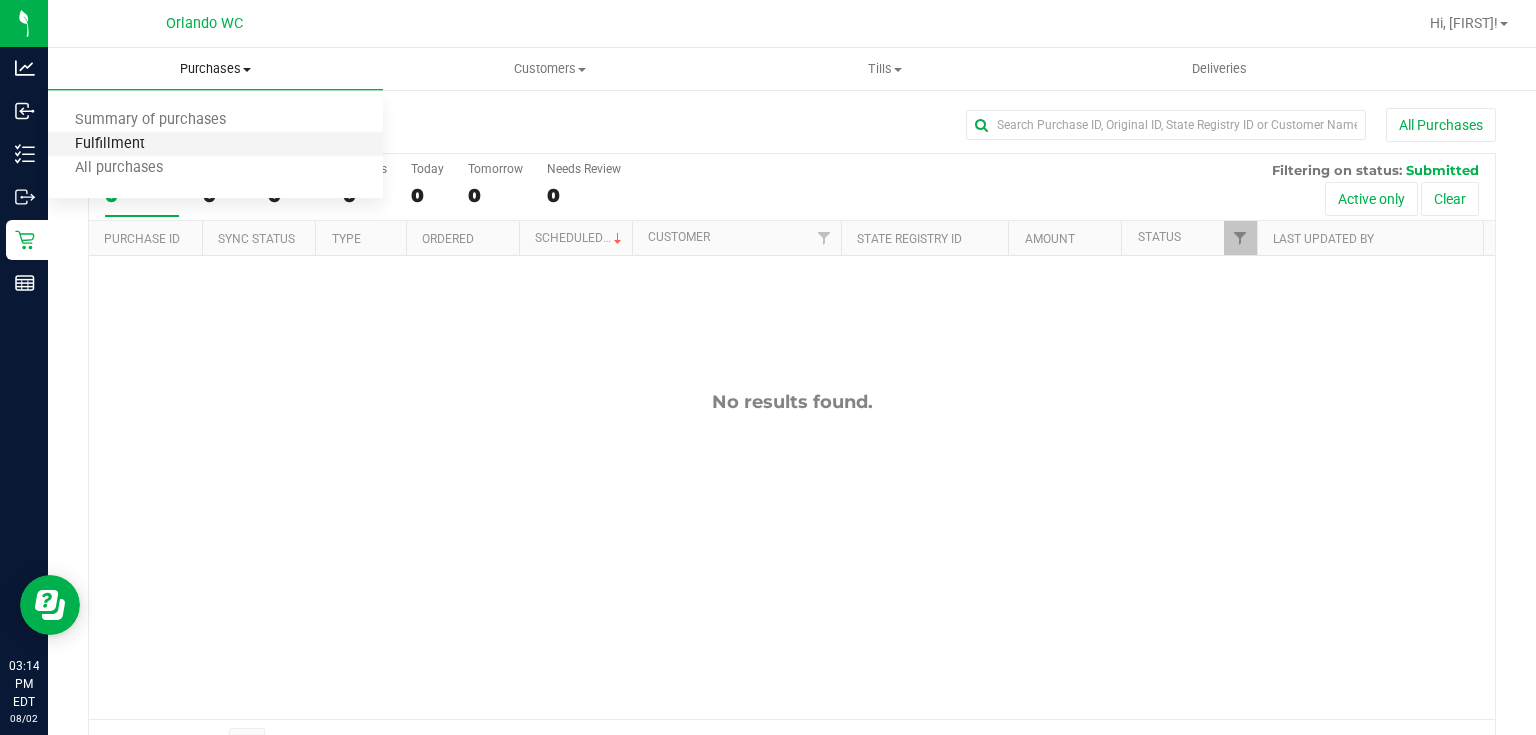 click on "Fulfillment" at bounding box center [110, 144] 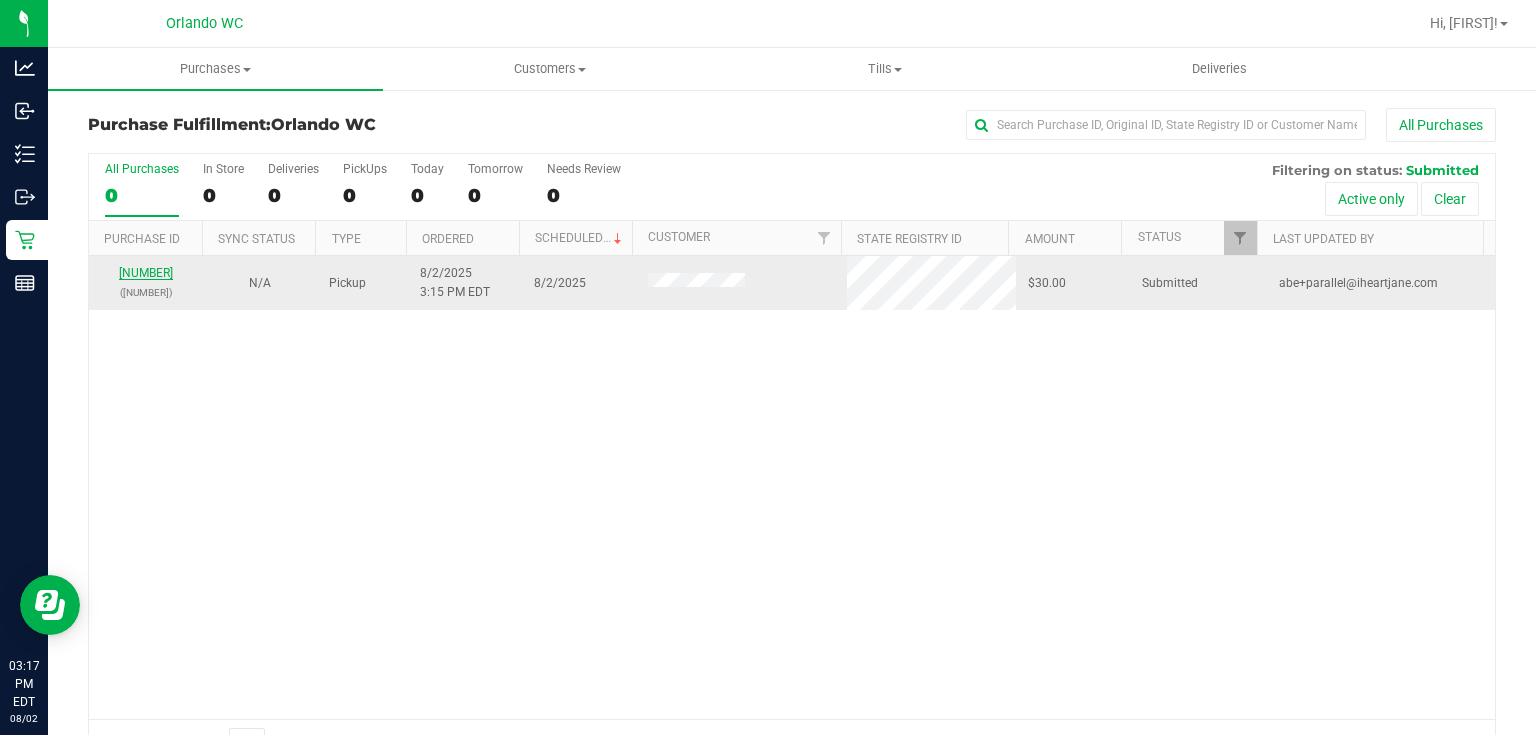 click on "11731081" at bounding box center (146, 273) 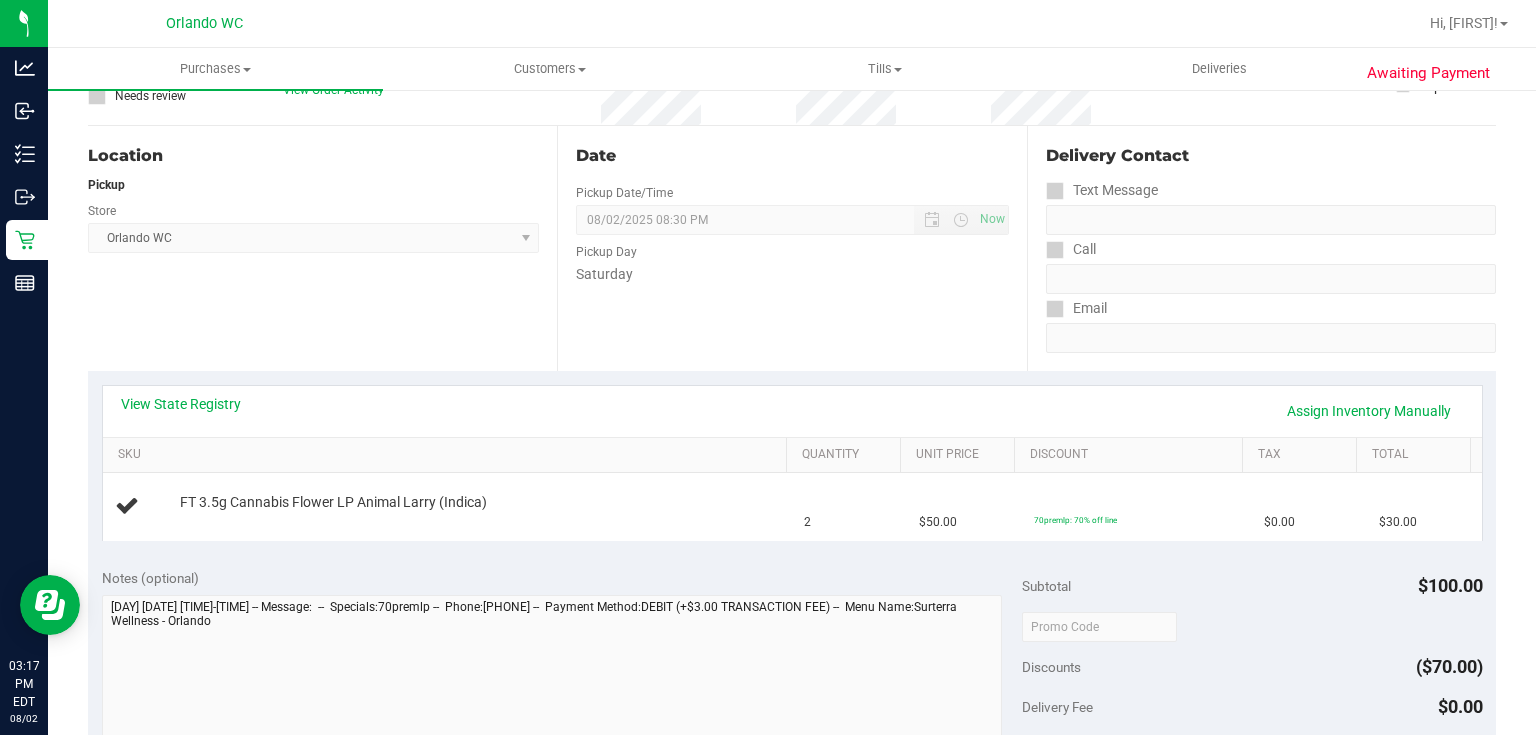 scroll, scrollTop: 222, scrollLeft: 0, axis: vertical 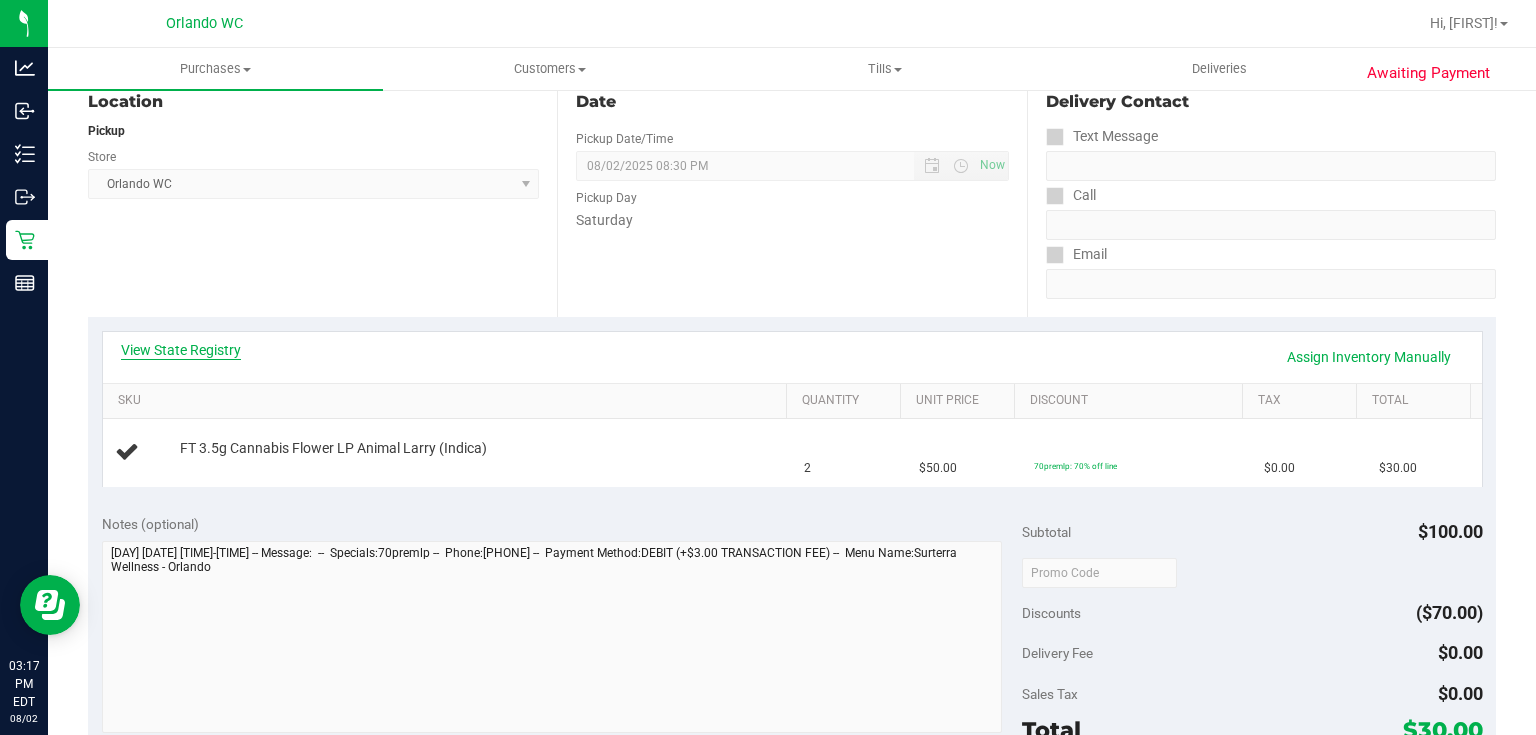 click on "View State Registry" at bounding box center (181, 350) 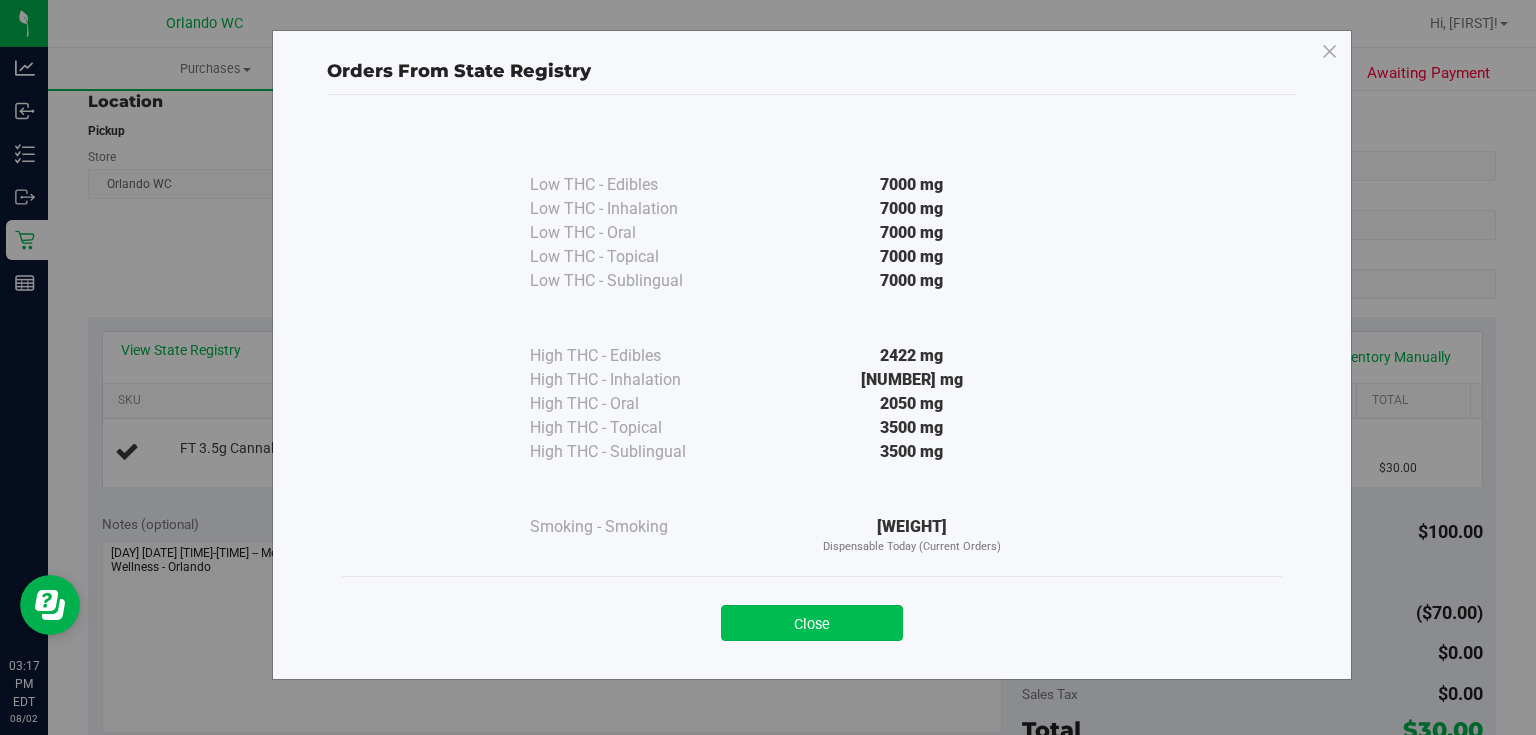 click on "Close" at bounding box center (812, 623) 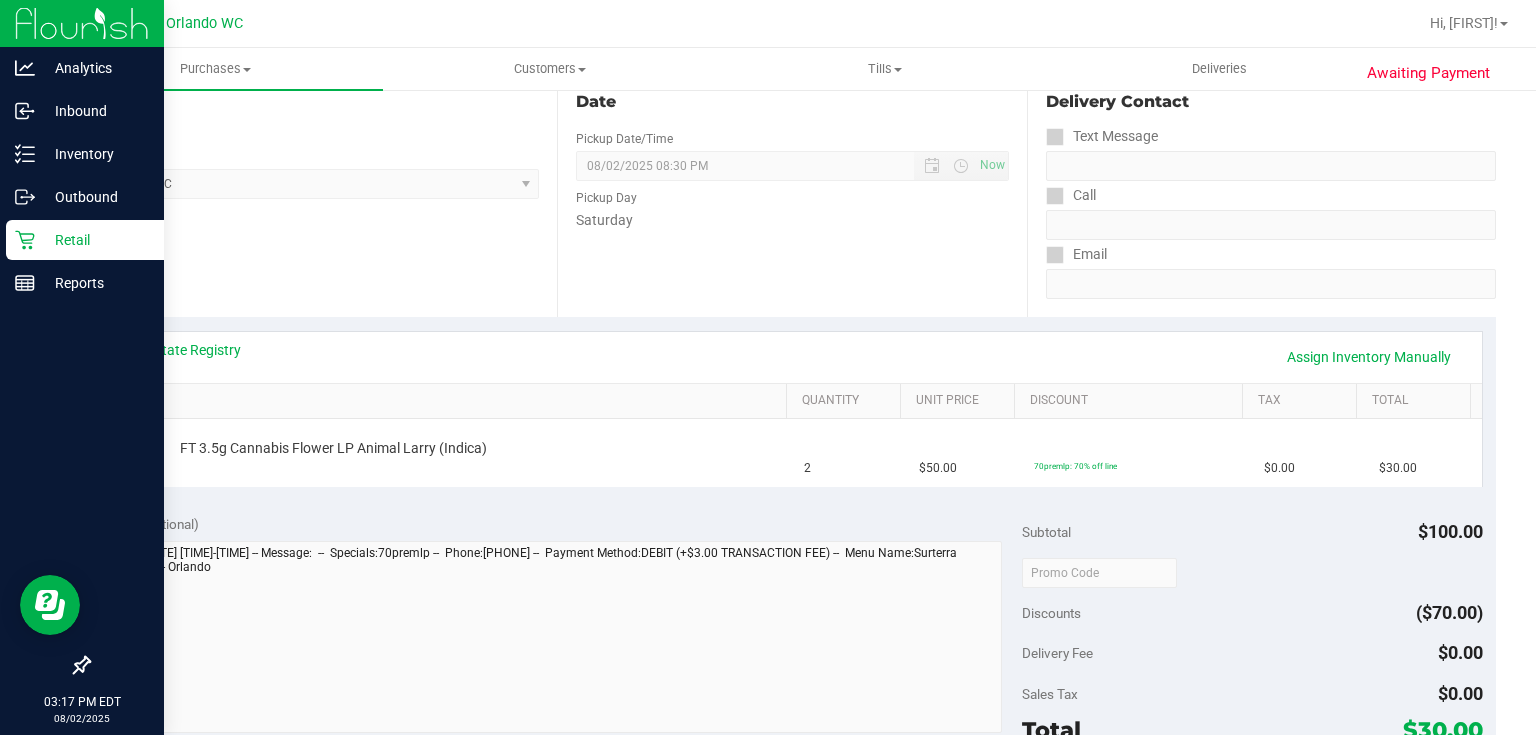 click on "Retail" at bounding box center (95, 240) 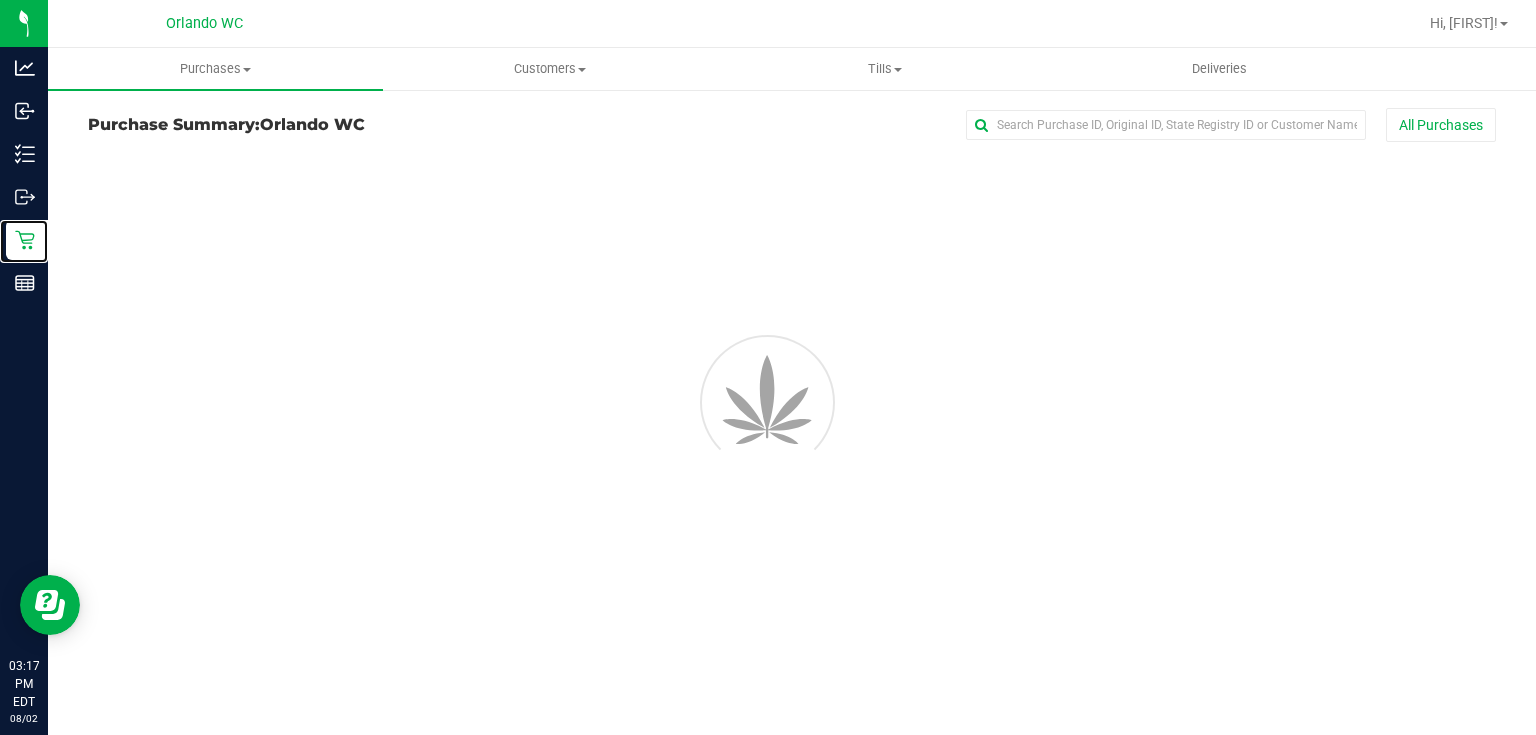 scroll, scrollTop: 0, scrollLeft: 0, axis: both 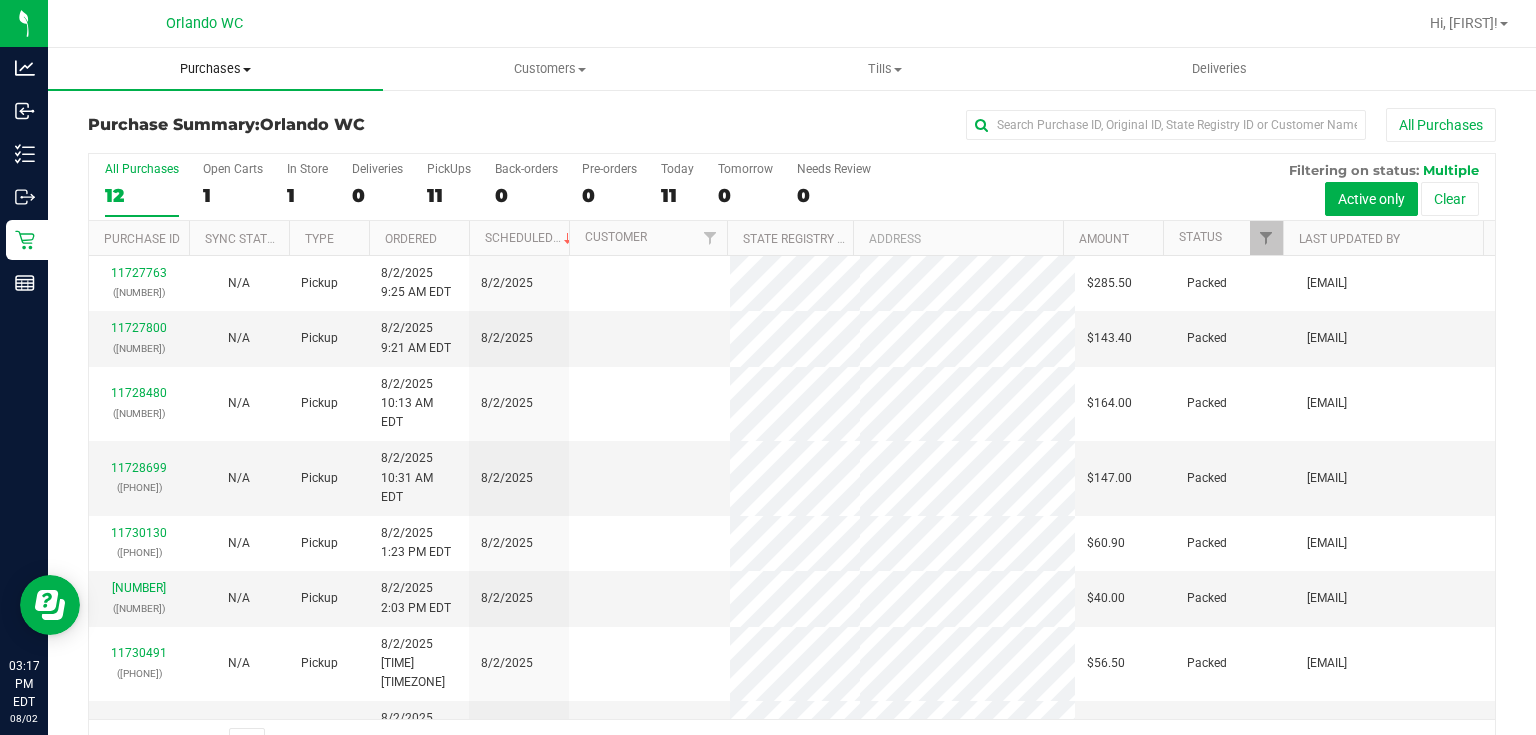 click at bounding box center (247, 70) 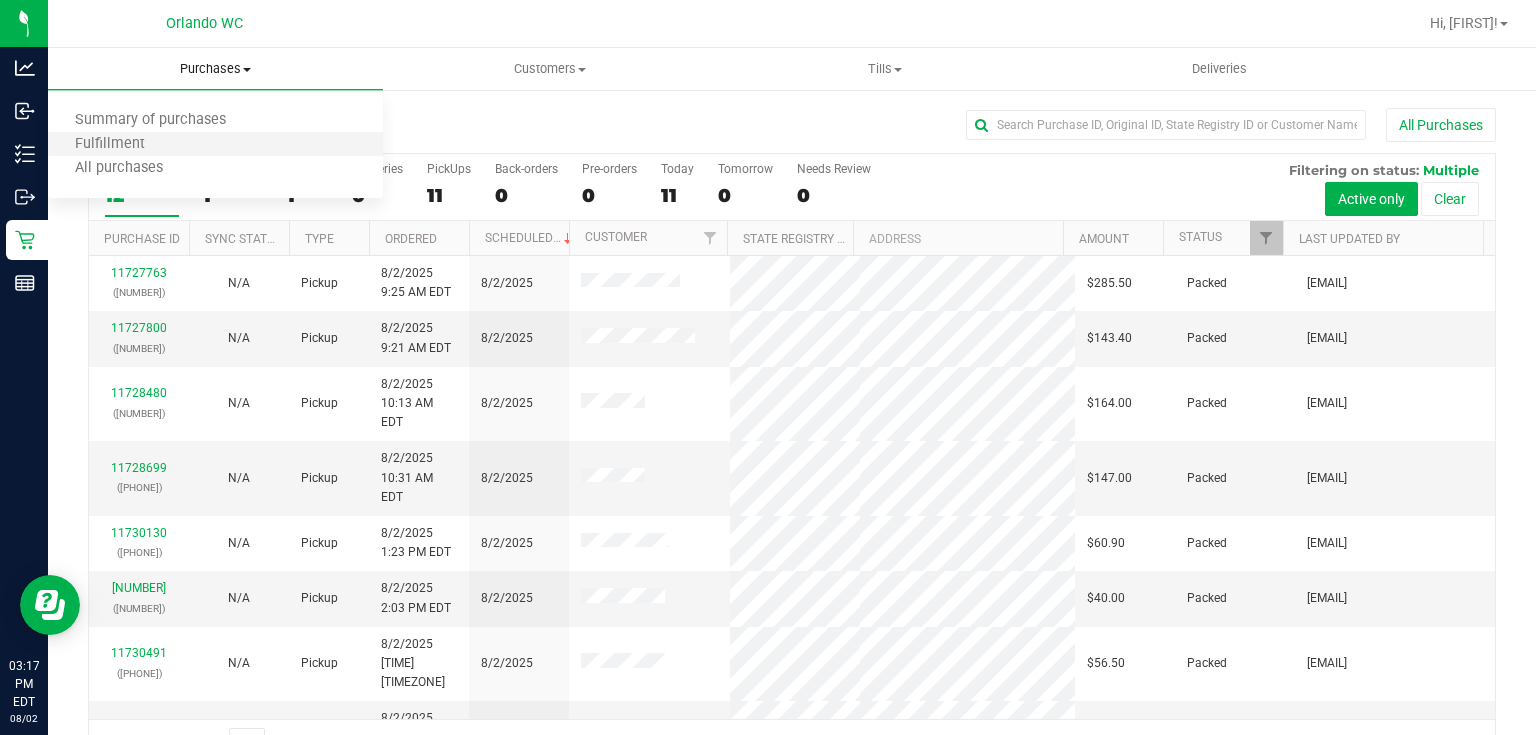 click on "Fulfillment" at bounding box center [215, 145] 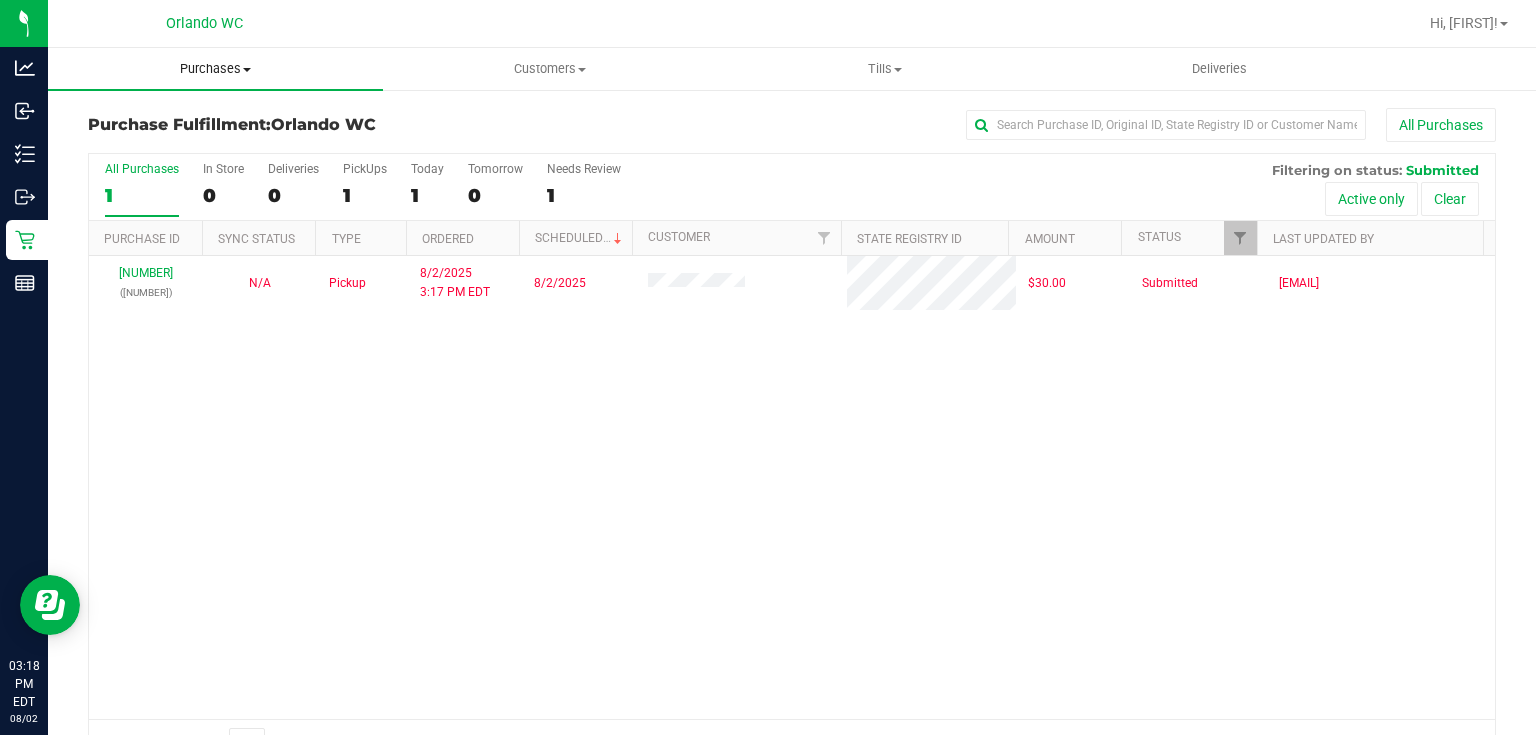 click on "Purchases" at bounding box center (215, 69) 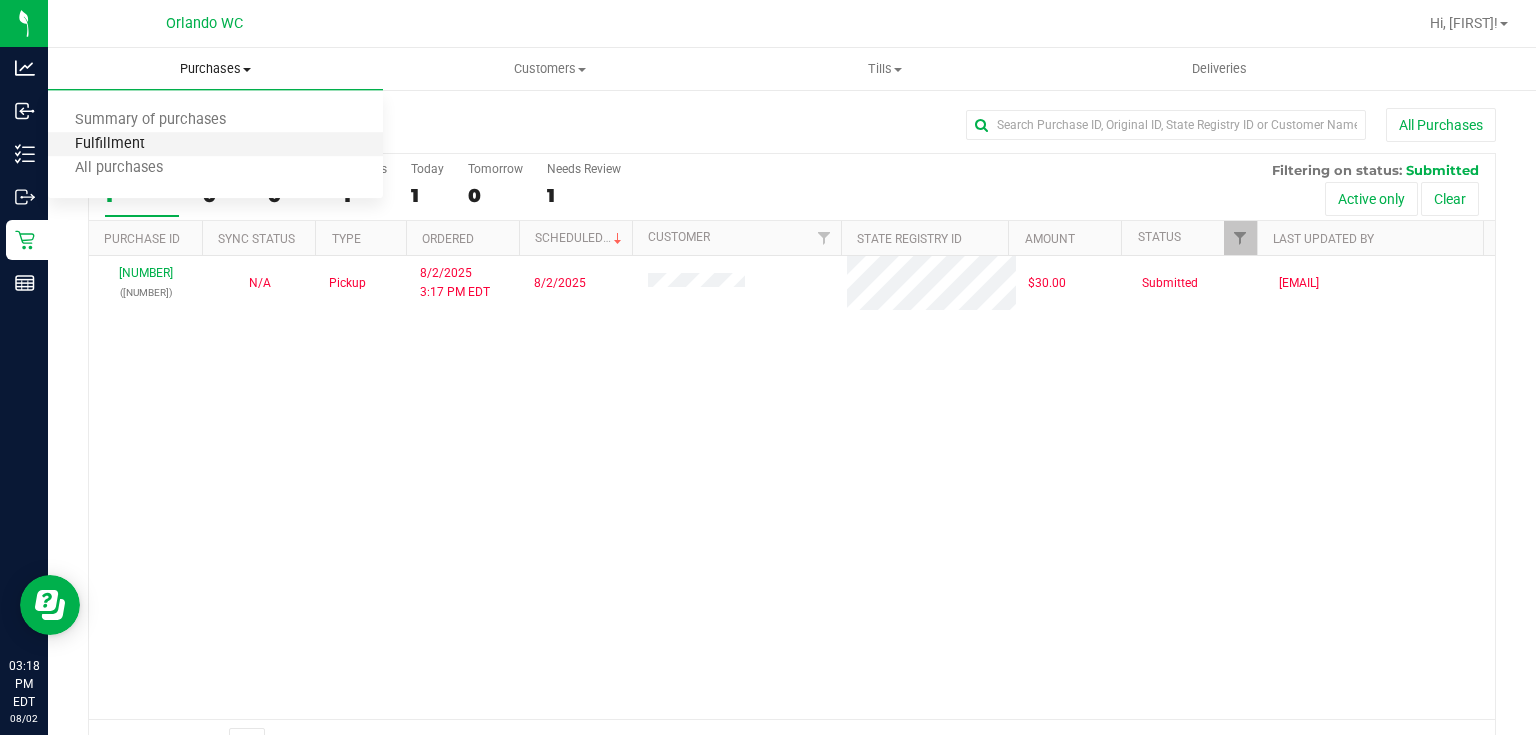 click on "Fulfillment" at bounding box center [110, 144] 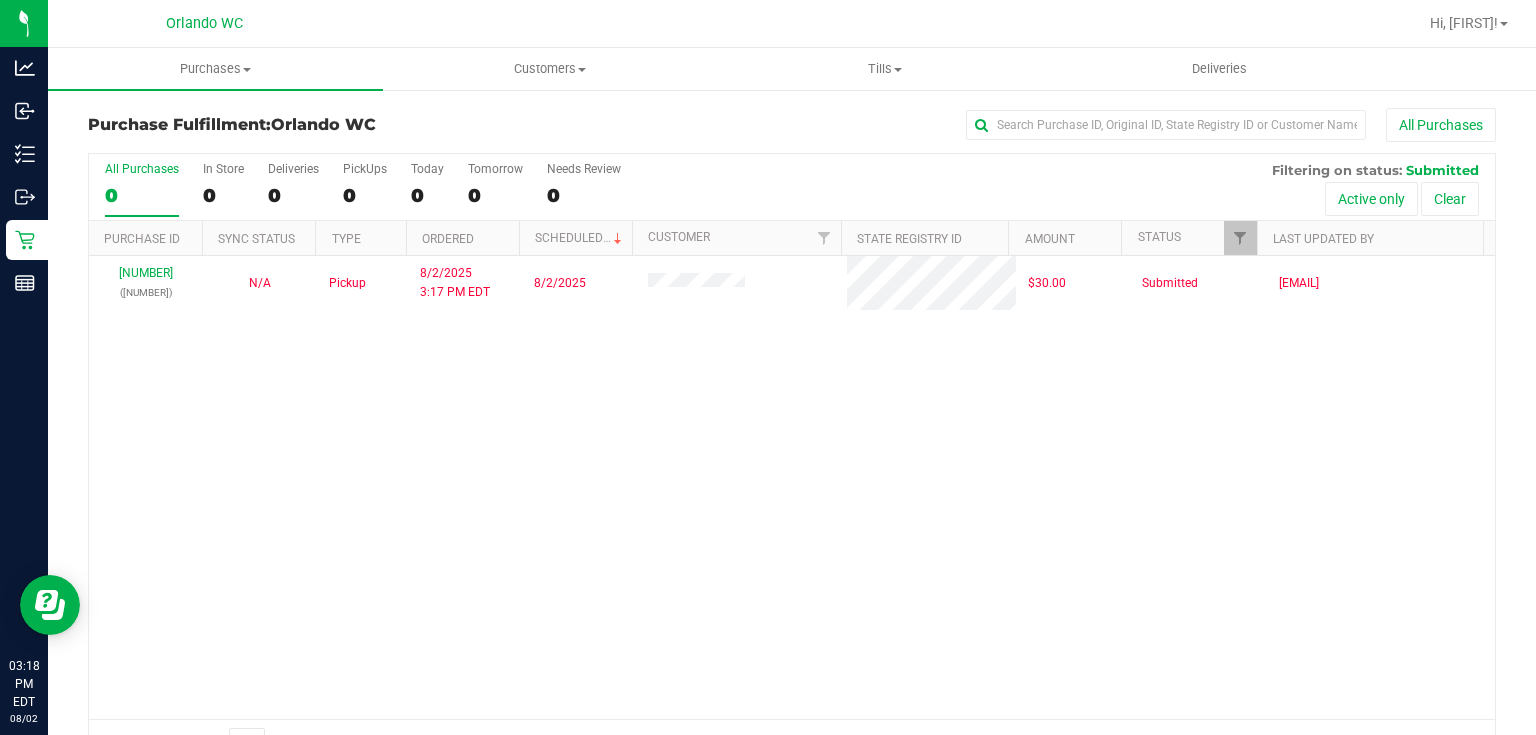 click on "11731081
(312857052)
N/A
Pickup 8/2/2025 3:17 PM EDT 8/2/2025
$30.00
Submitted mharvey@liveparallel.com" at bounding box center [792, 487] 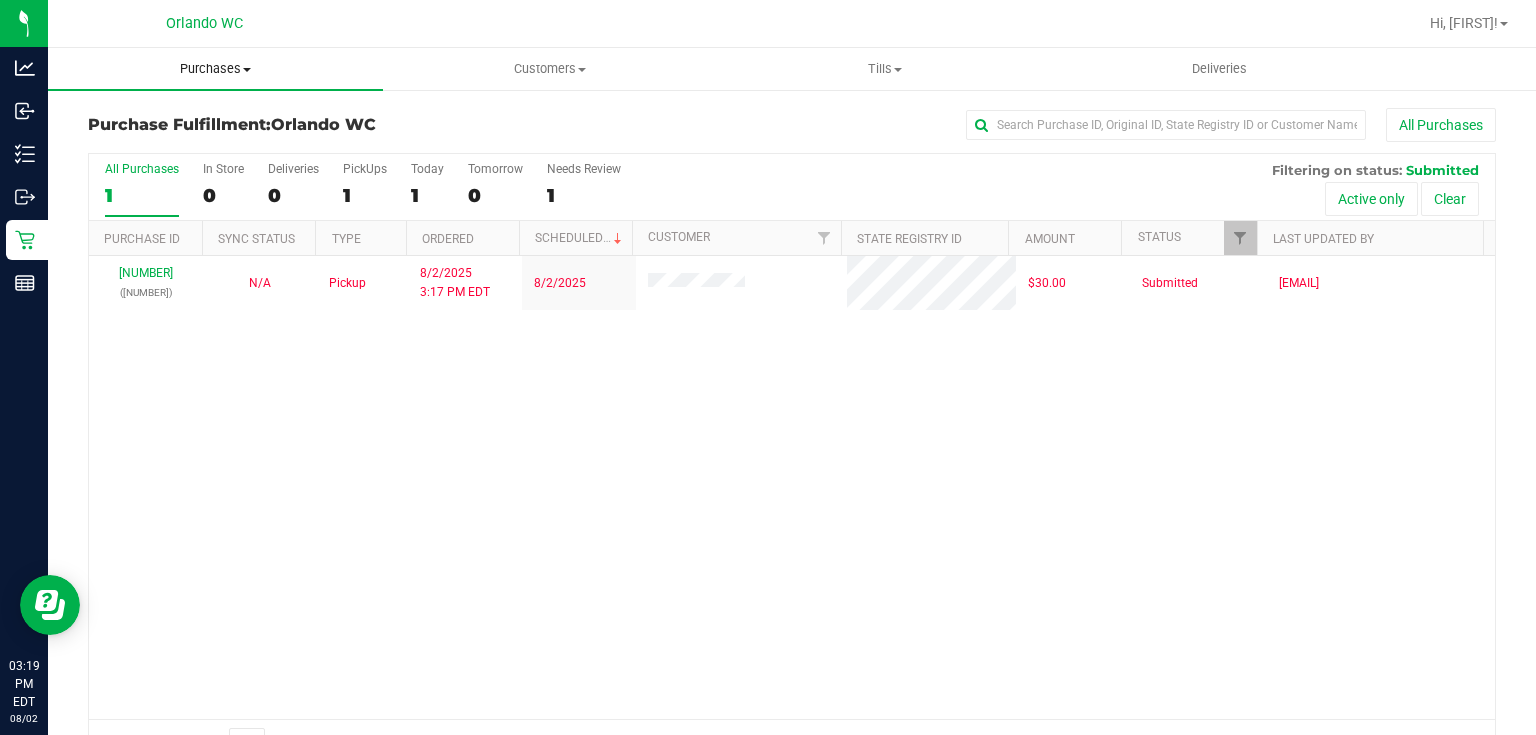 click on "Purchases" at bounding box center [215, 69] 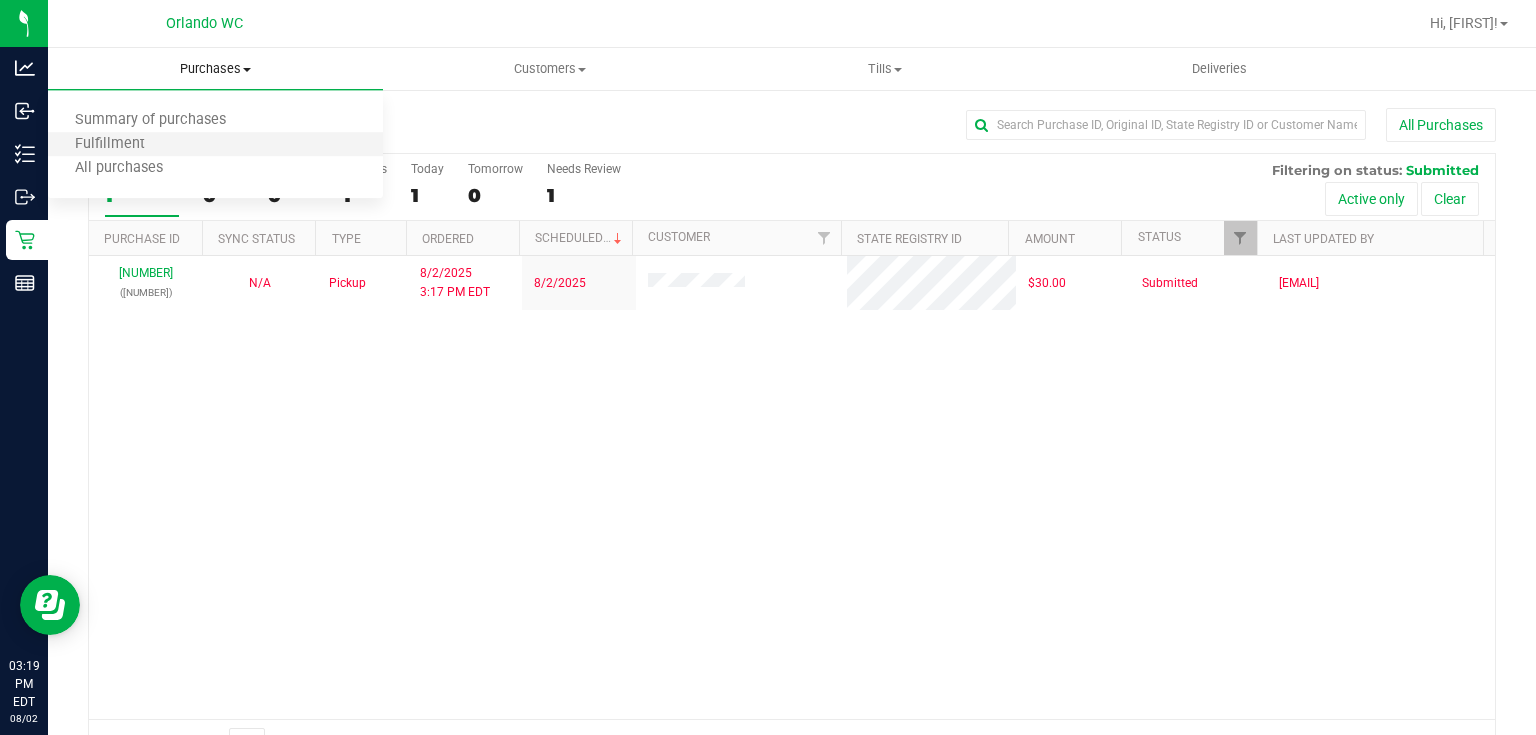 click on "Fulfillment" at bounding box center [215, 145] 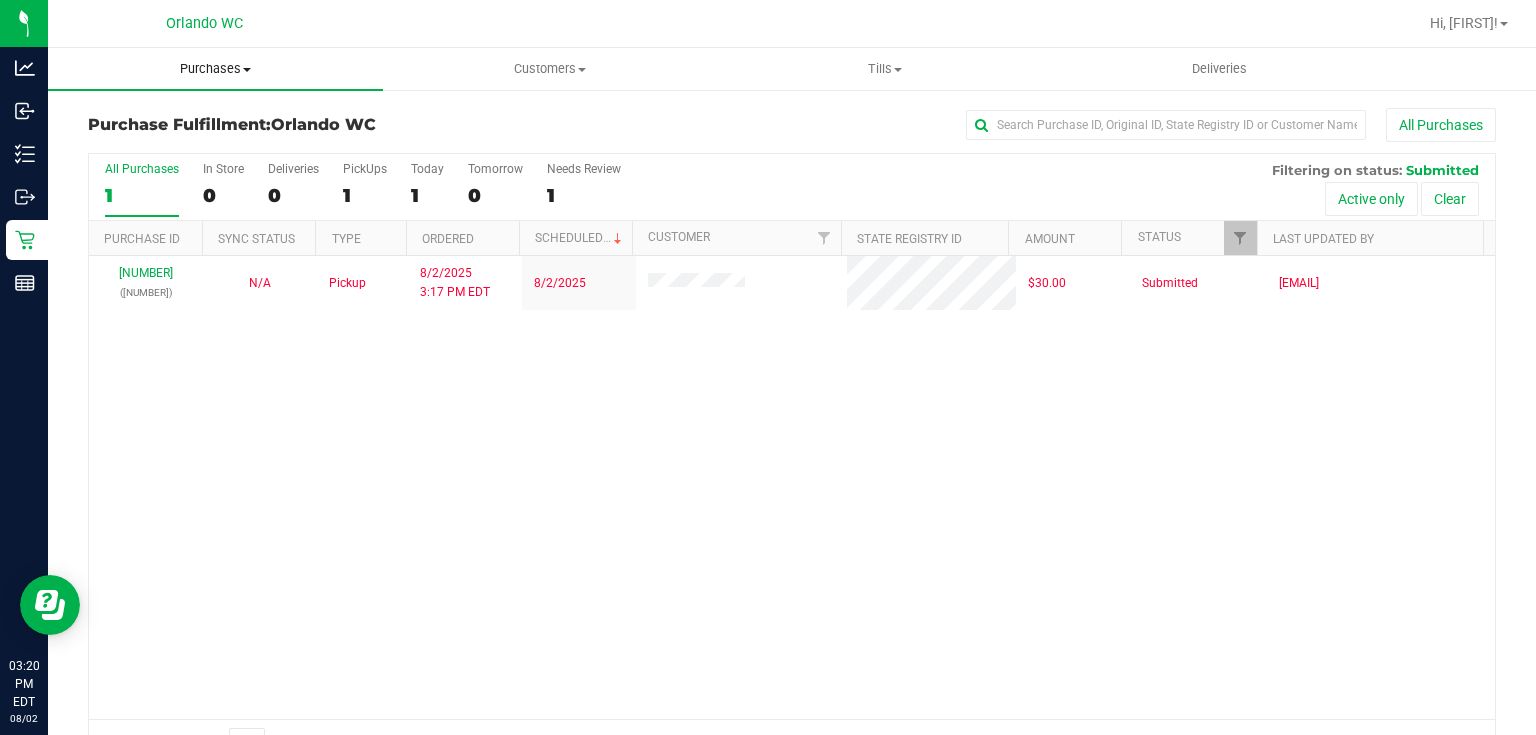 click on "Purchases" at bounding box center [215, 69] 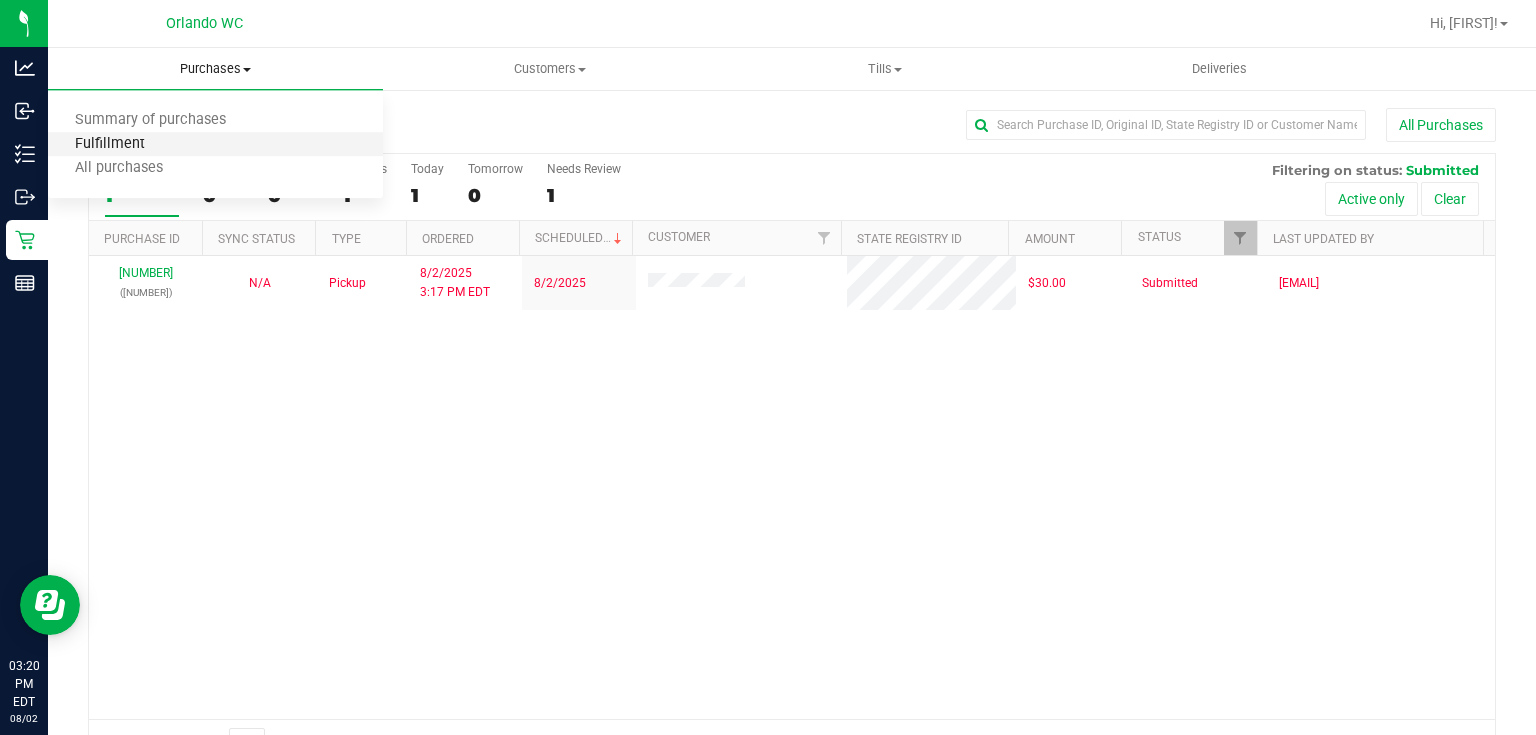 click on "Fulfillment" at bounding box center (110, 144) 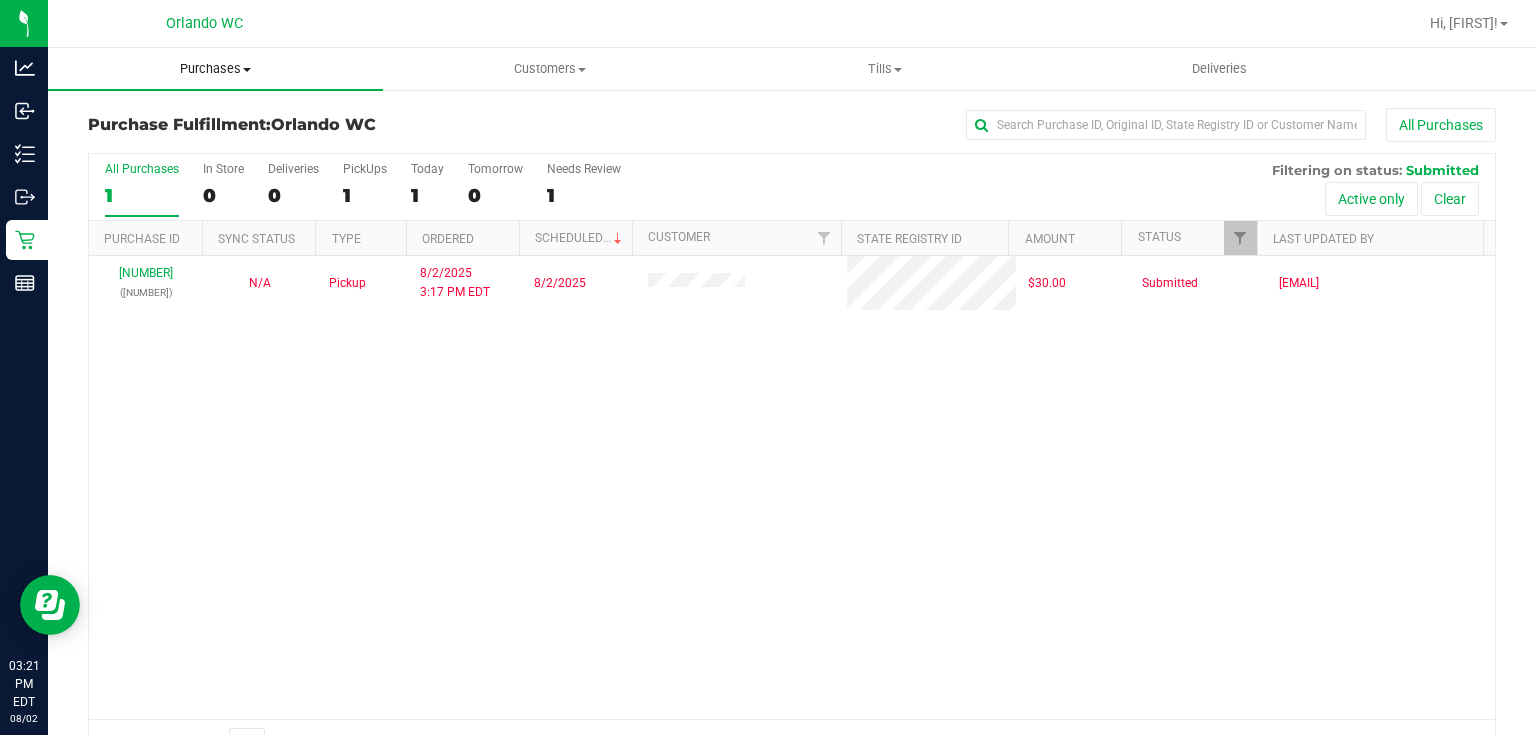 click on "Purchases" at bounding box center (215, 69) 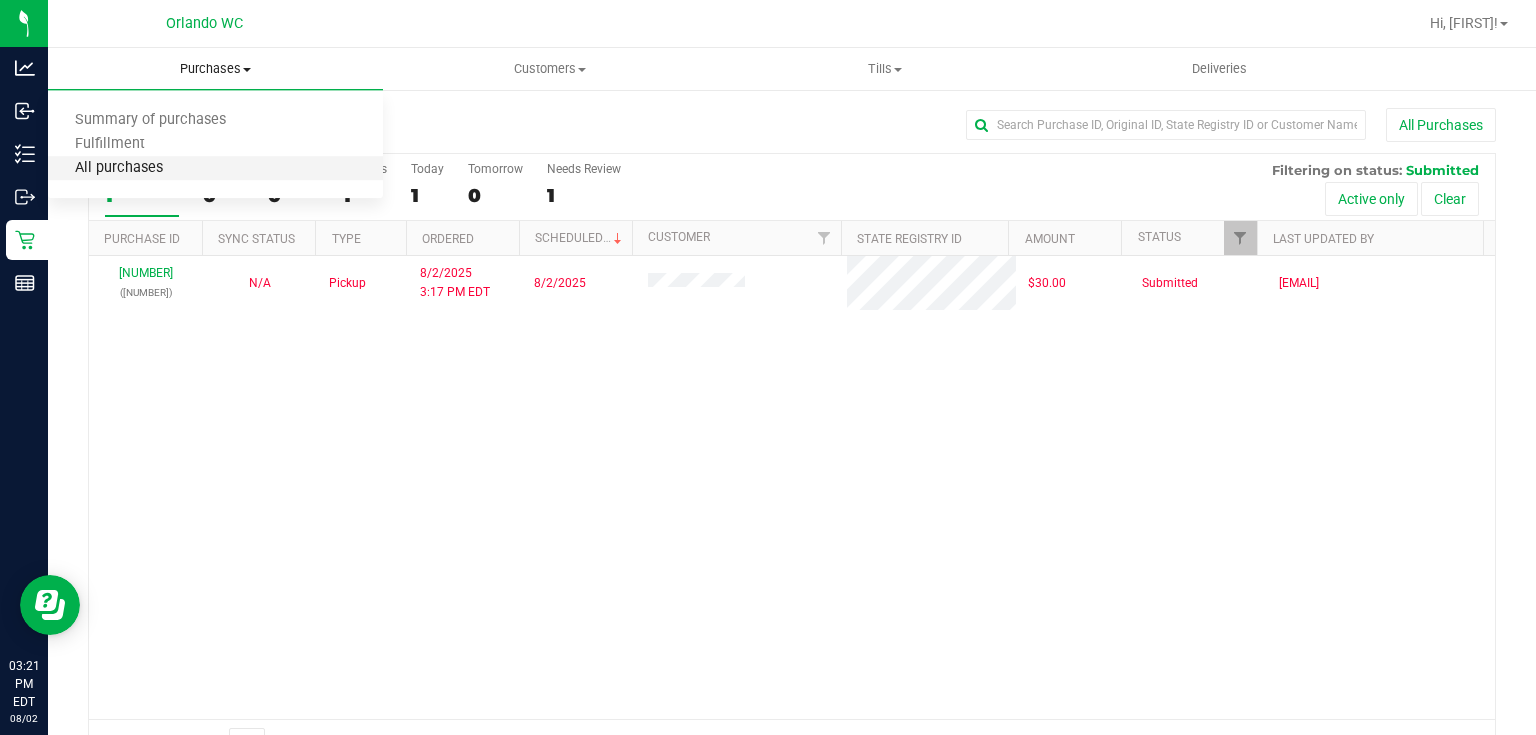 click on "All purchases" at bounding box center [119, 168] 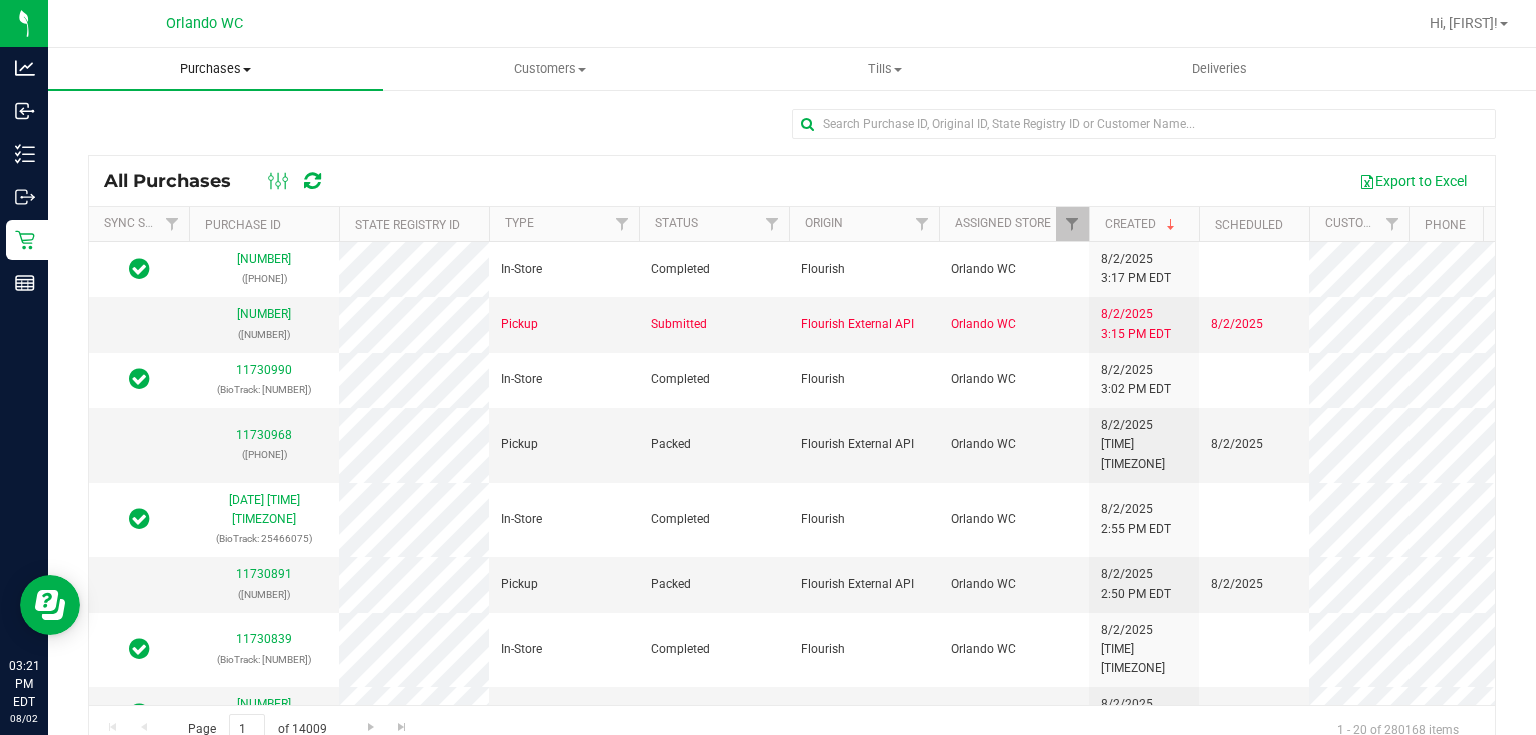 click on "Purchases" at bounding box center (215, 69) 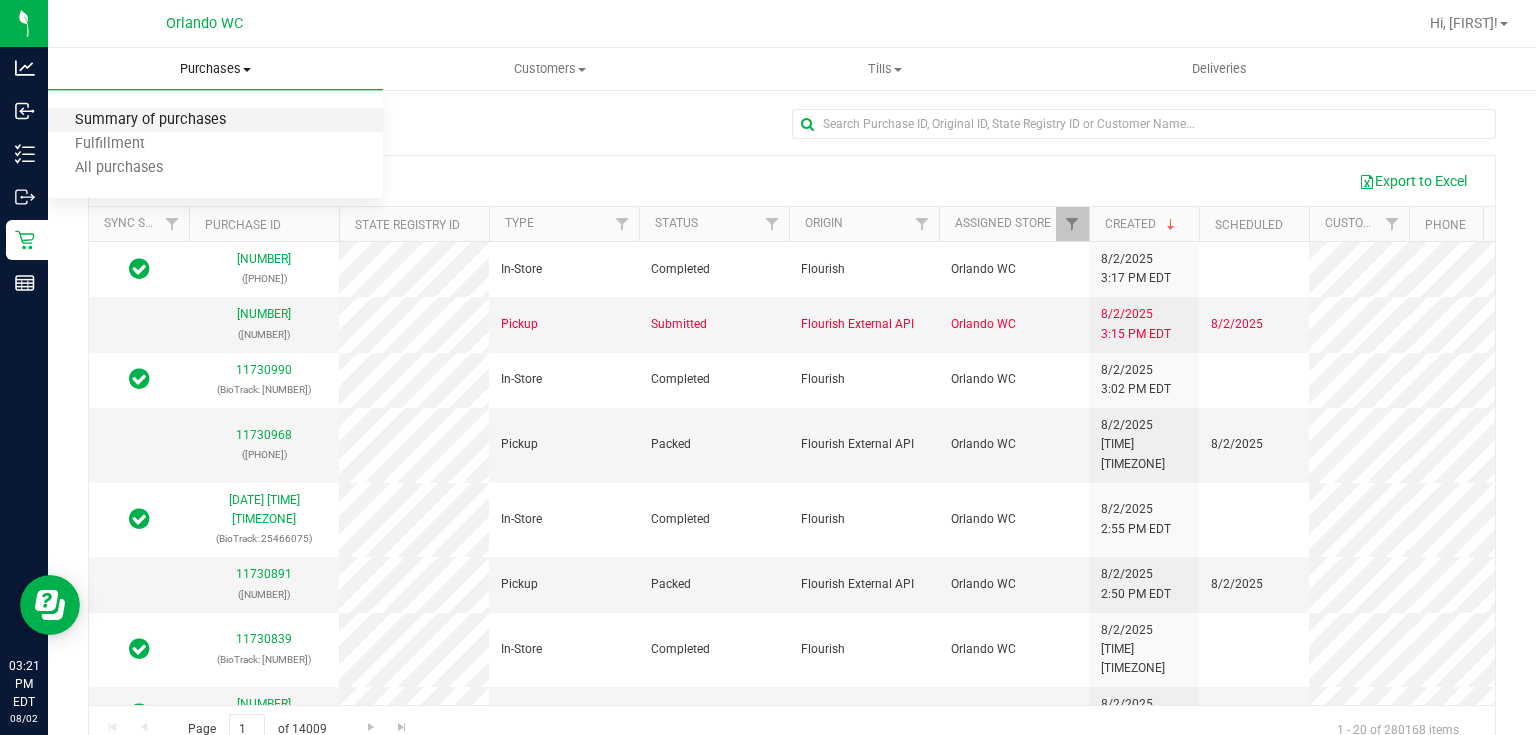 click on "Summary of purchases" at bounding box center [150, 120] 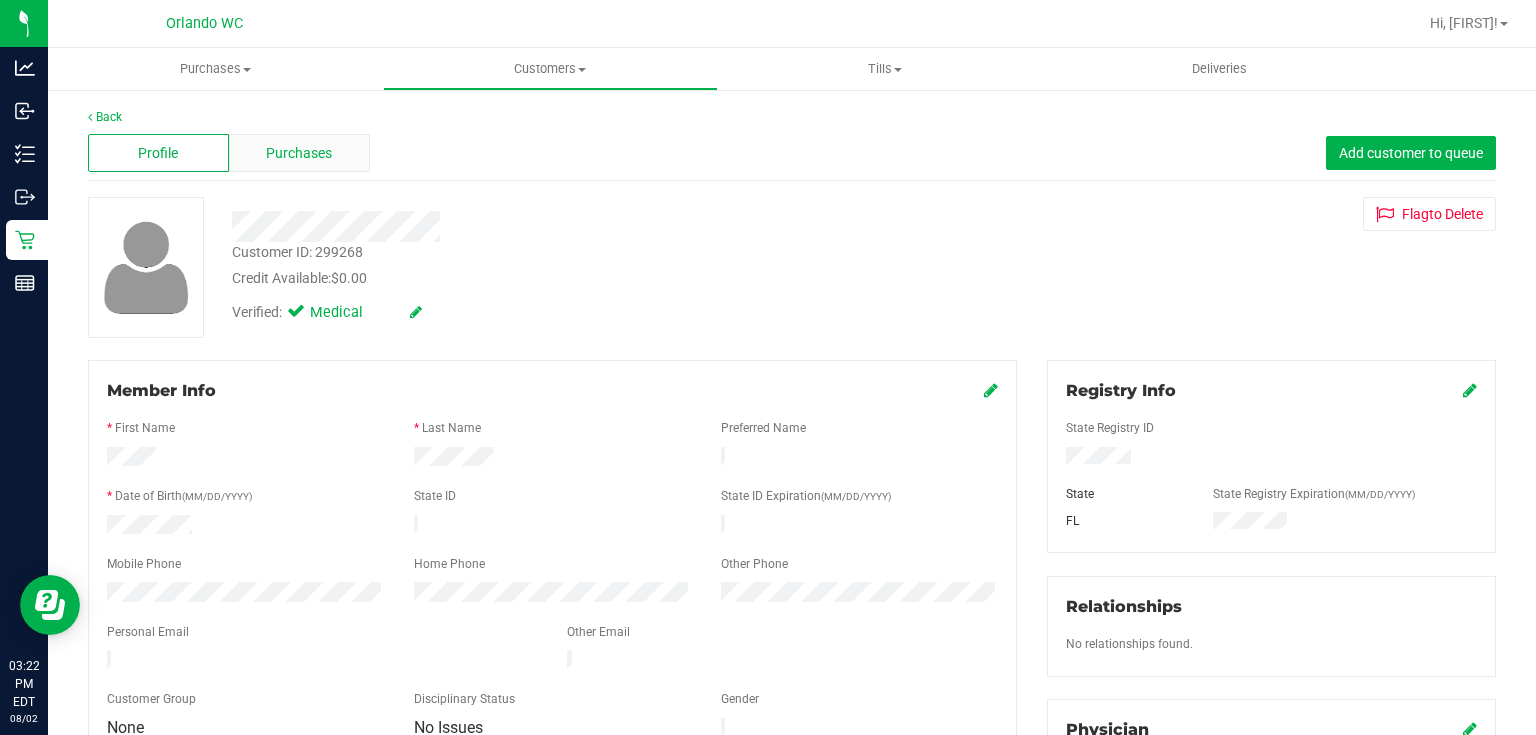 click on "Purchases" at bounding box center [299, 153] 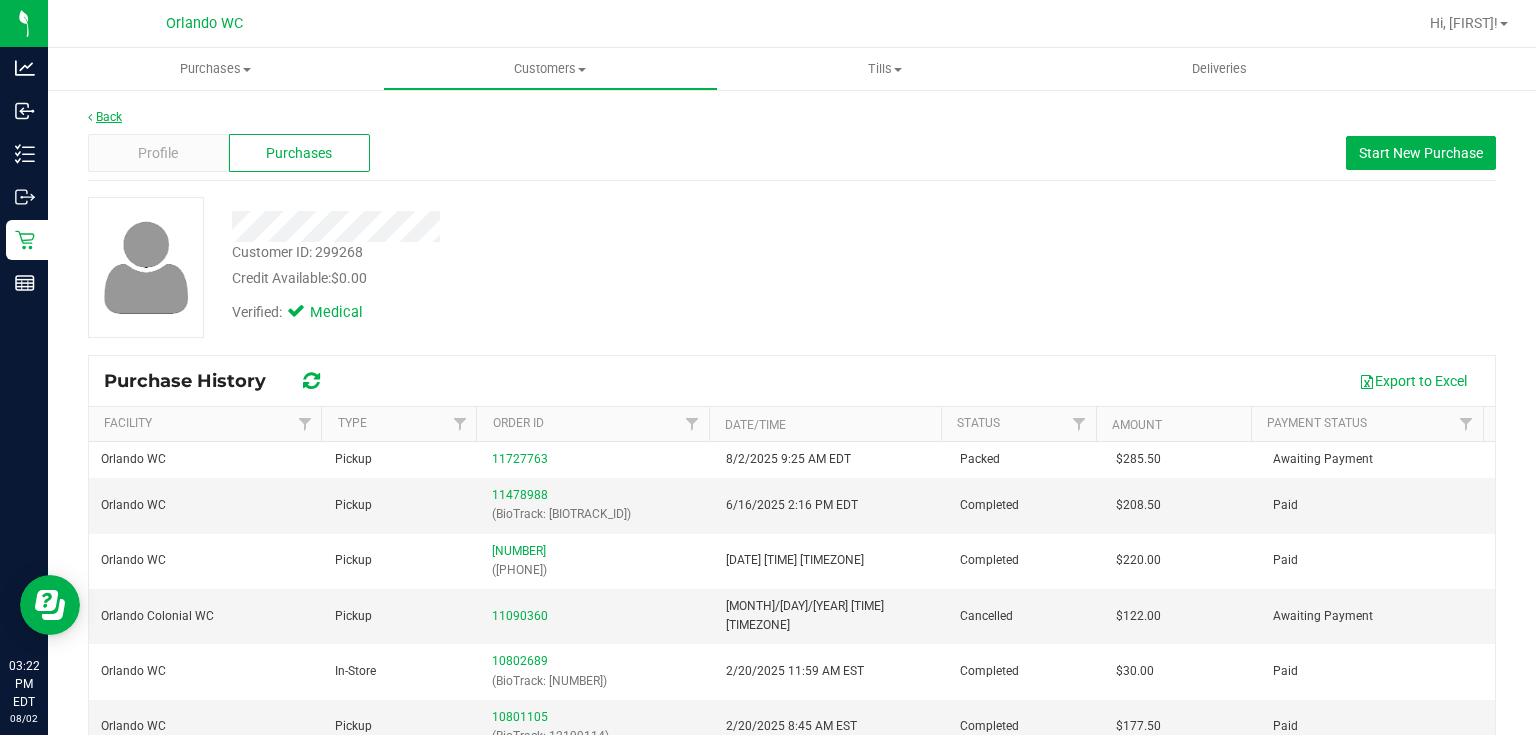 click on "Back" at bounding box center [105, 117] 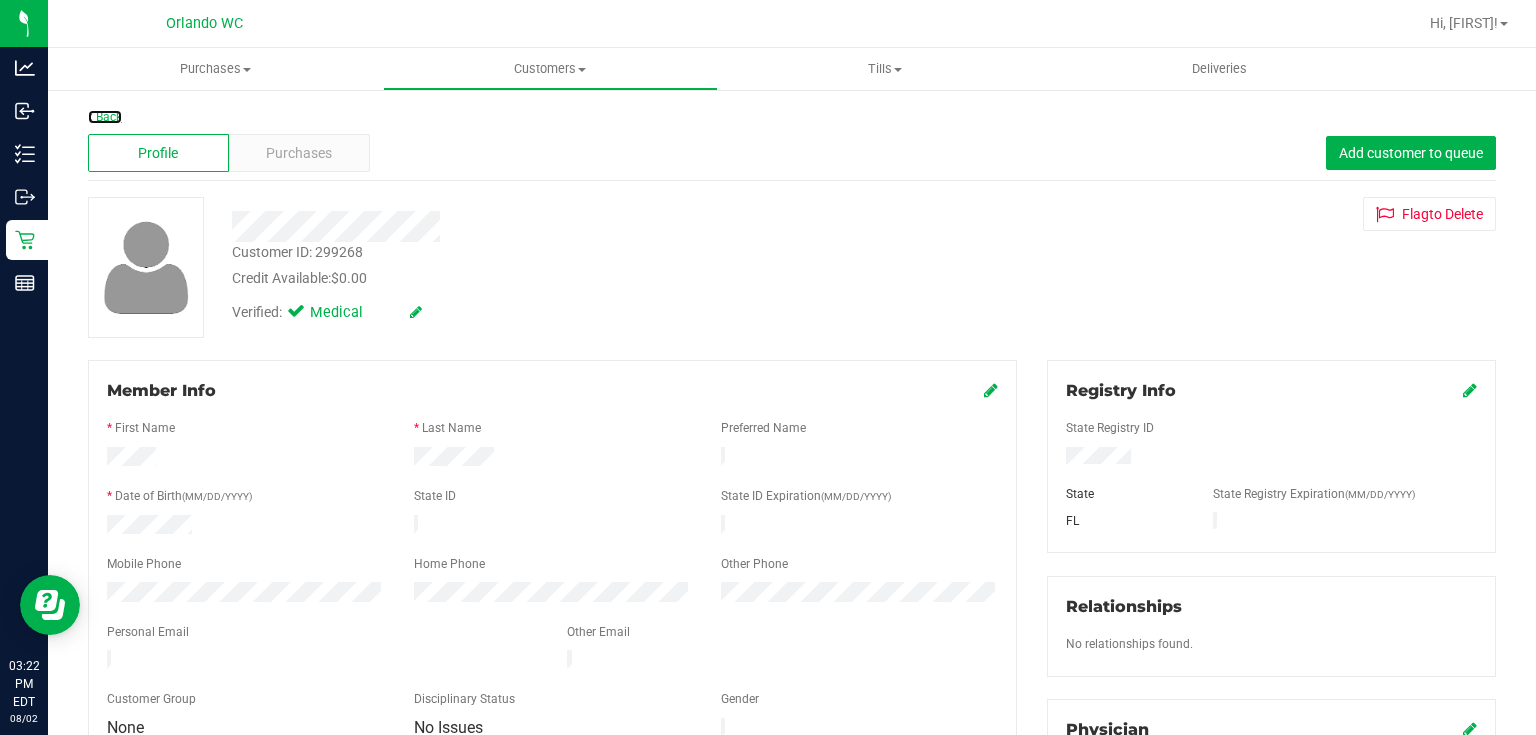 click on "Back" at bounding box center (105, 117) 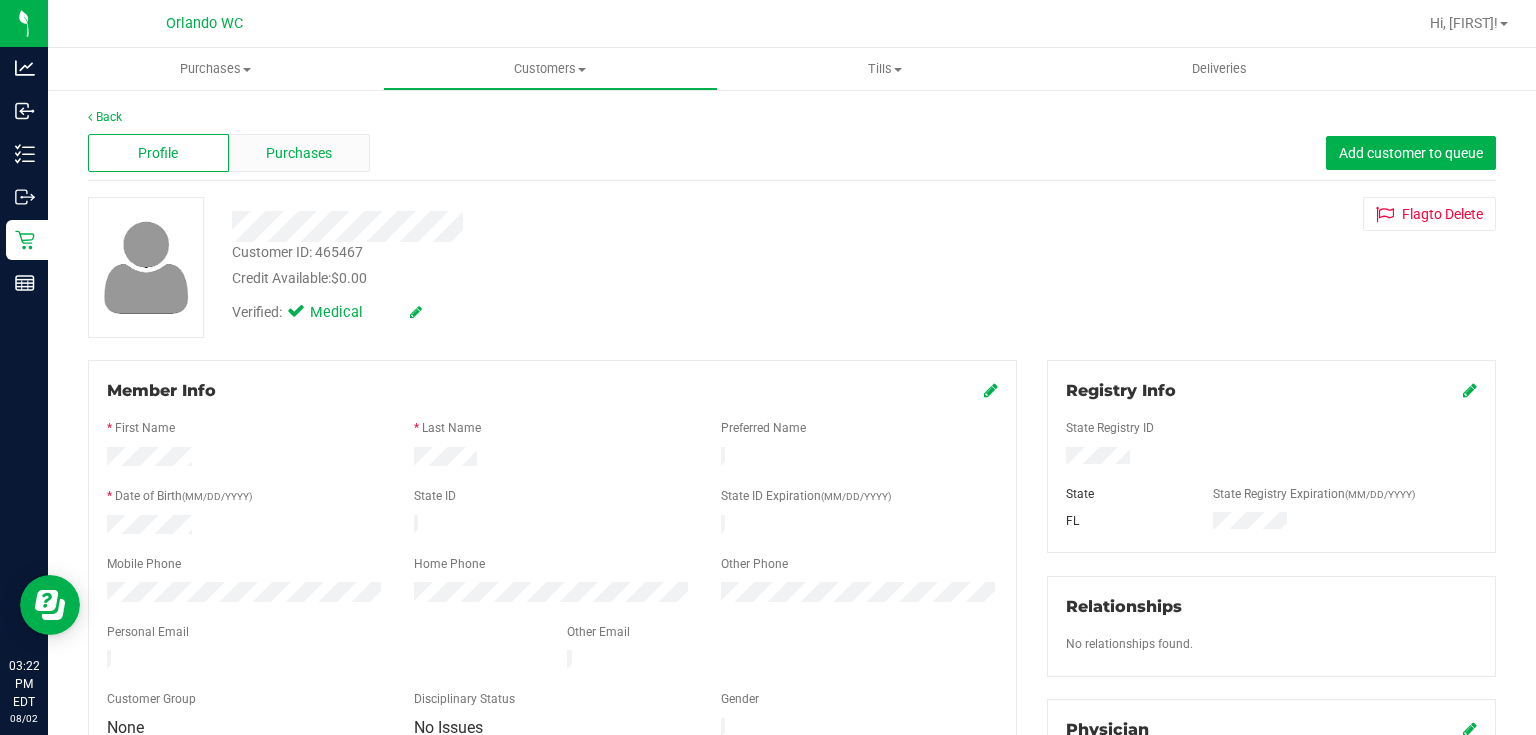 click on "Purchases" at bounding box center [299, 153] 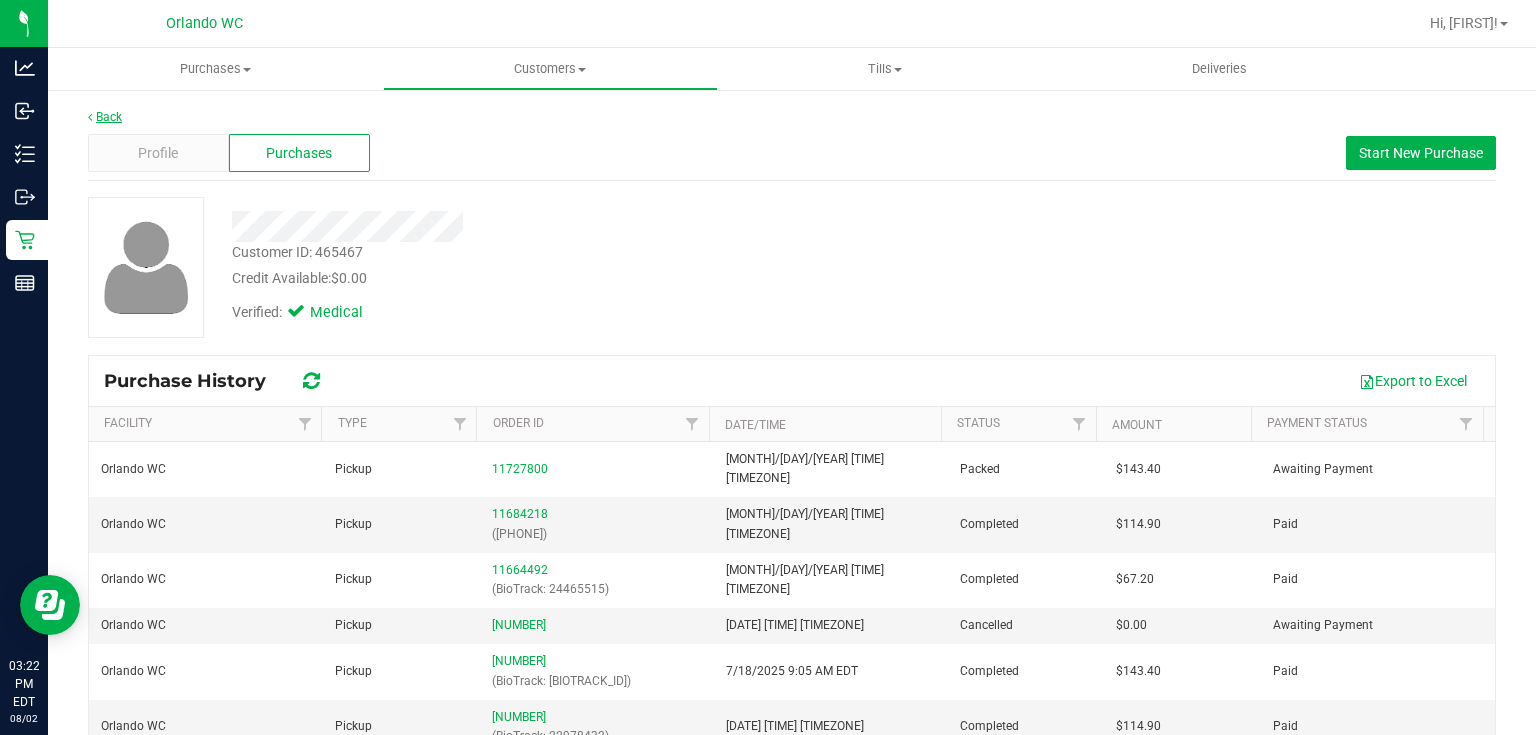 click on "Back" at bounding box center (105, 117) 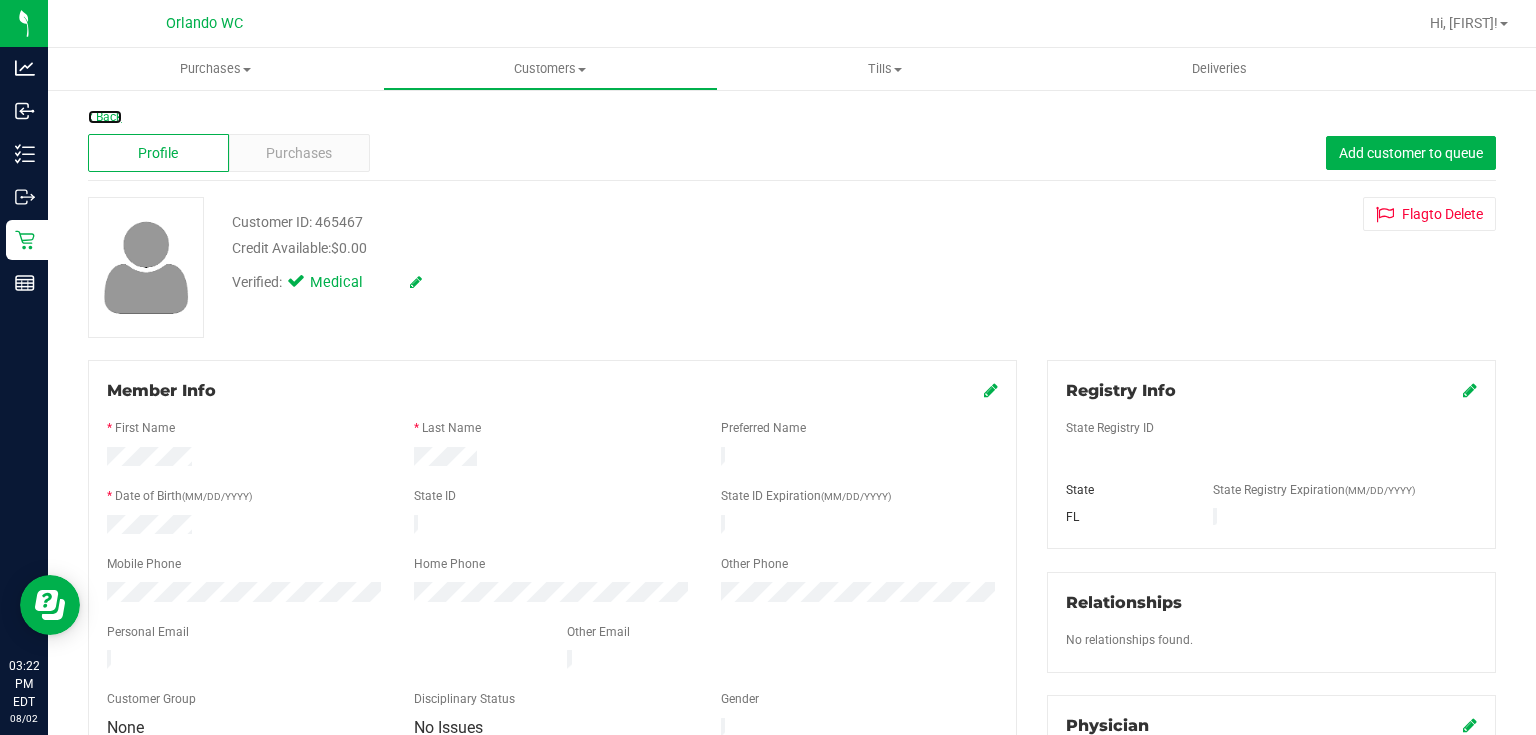 click on "Back" at bounding box center (105, 117) 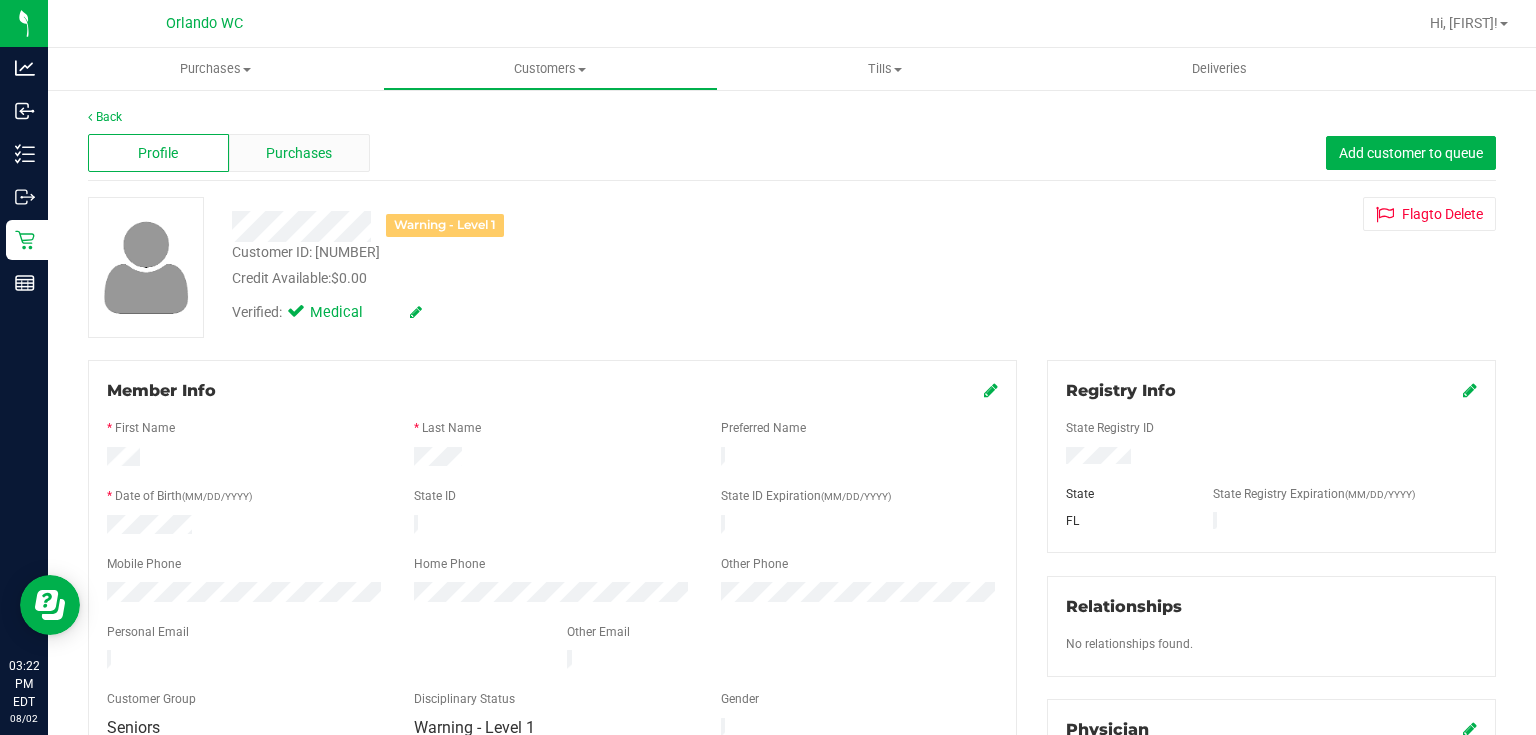 click on "Purchases" at bounding box center (299, 153) 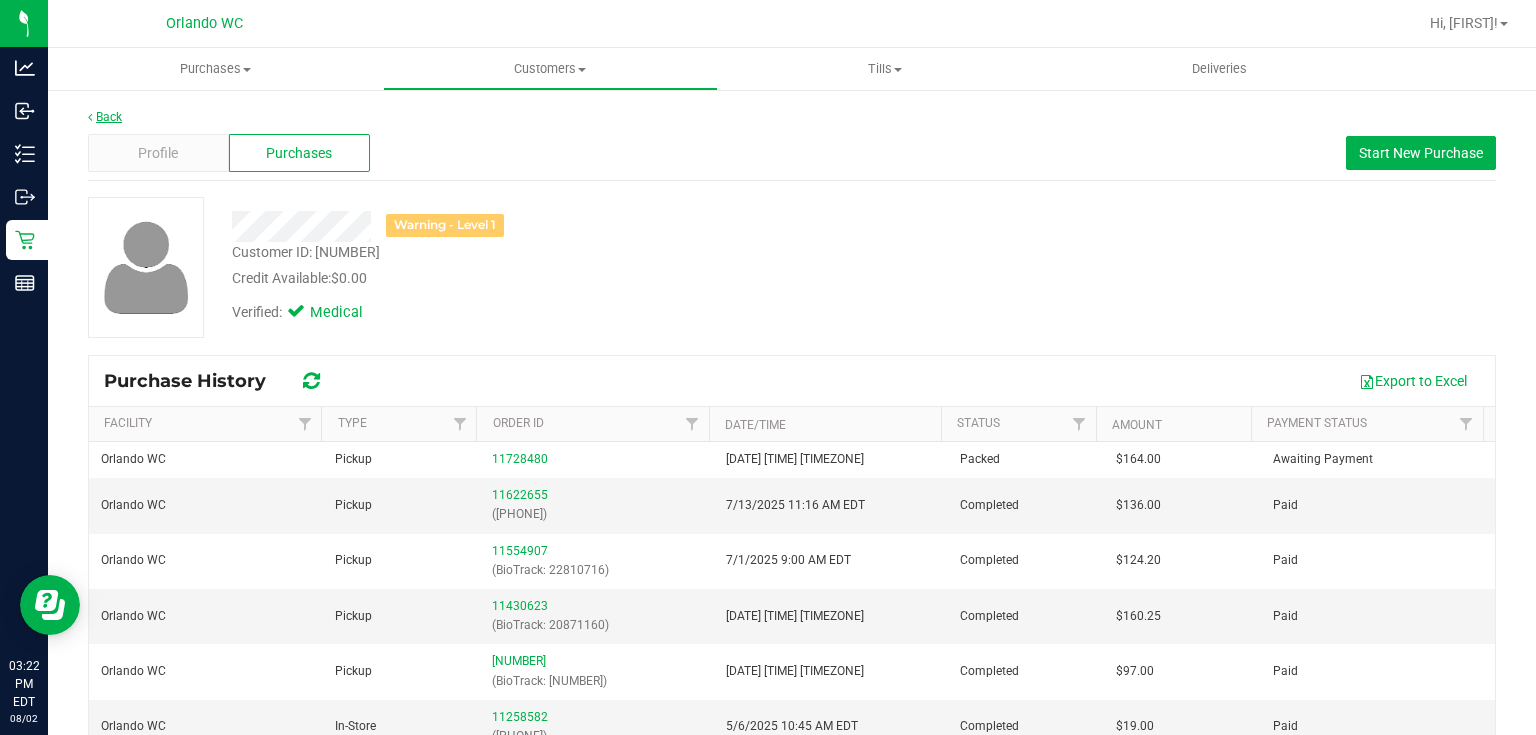click on "Back" at bounding box center [105, 117] 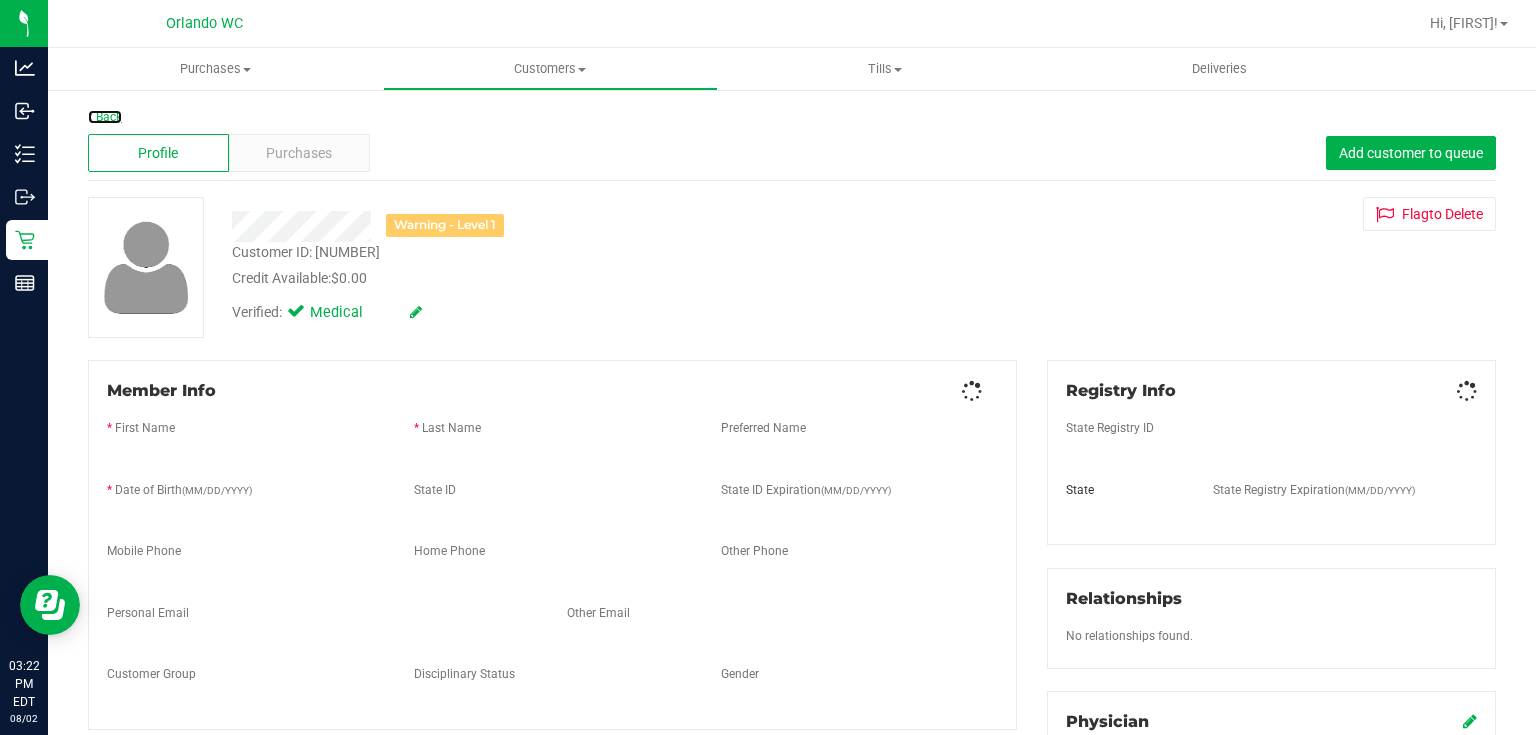 click on "Back" at bounding box center (105, 117) 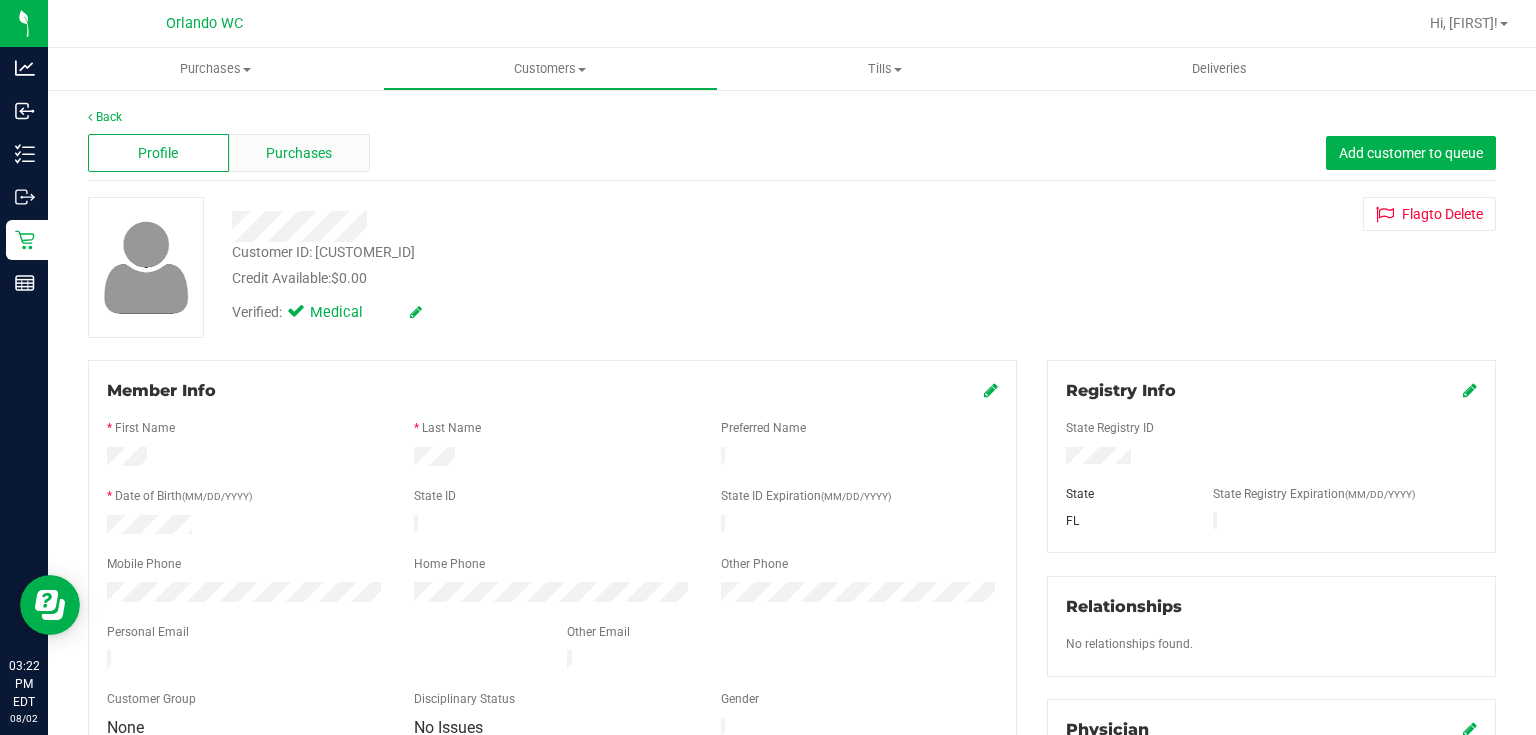 click on "Purchases" at bounding box center (299, 153) 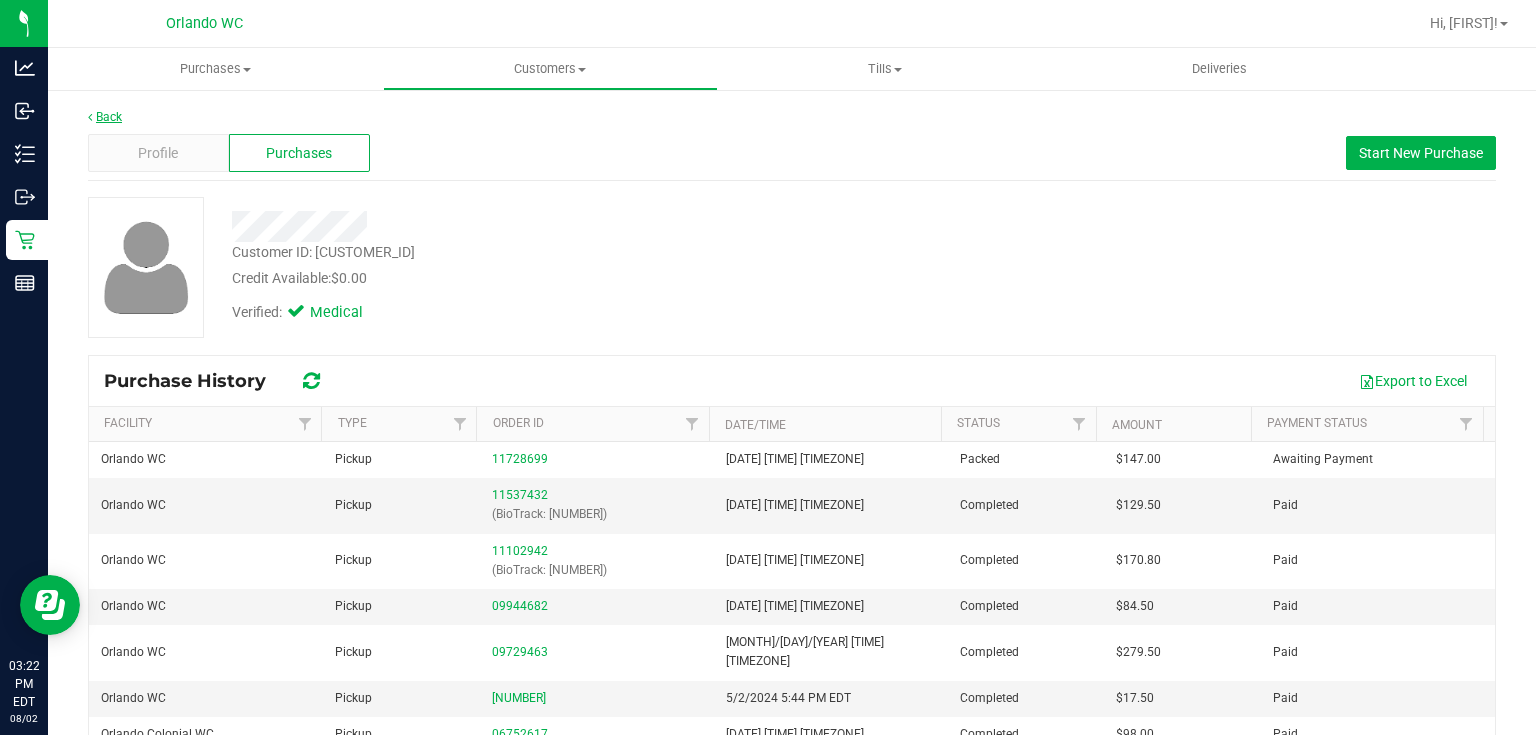 click on "Back" at bounding box center (105, 117) 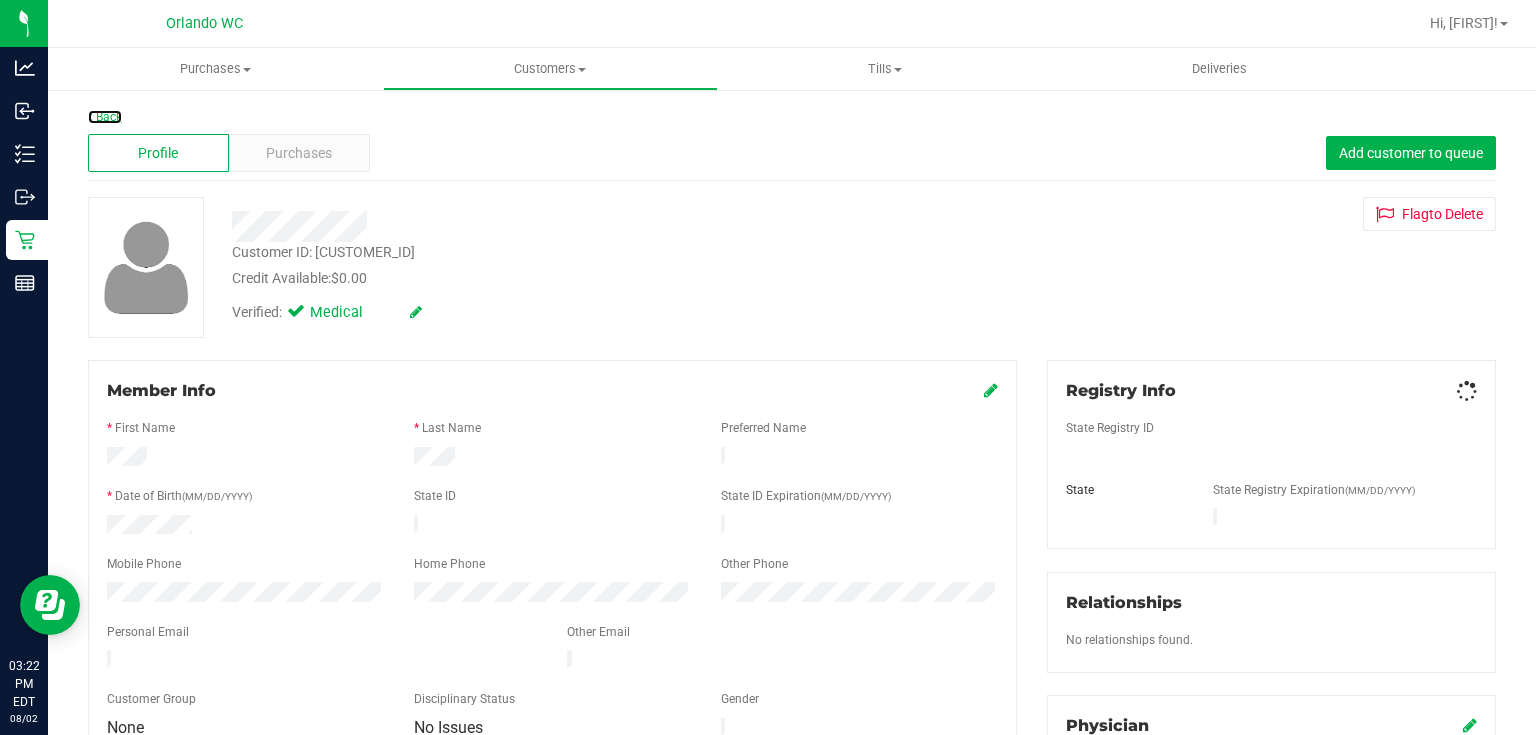 click on "Back" at bounding box center [105, 117] 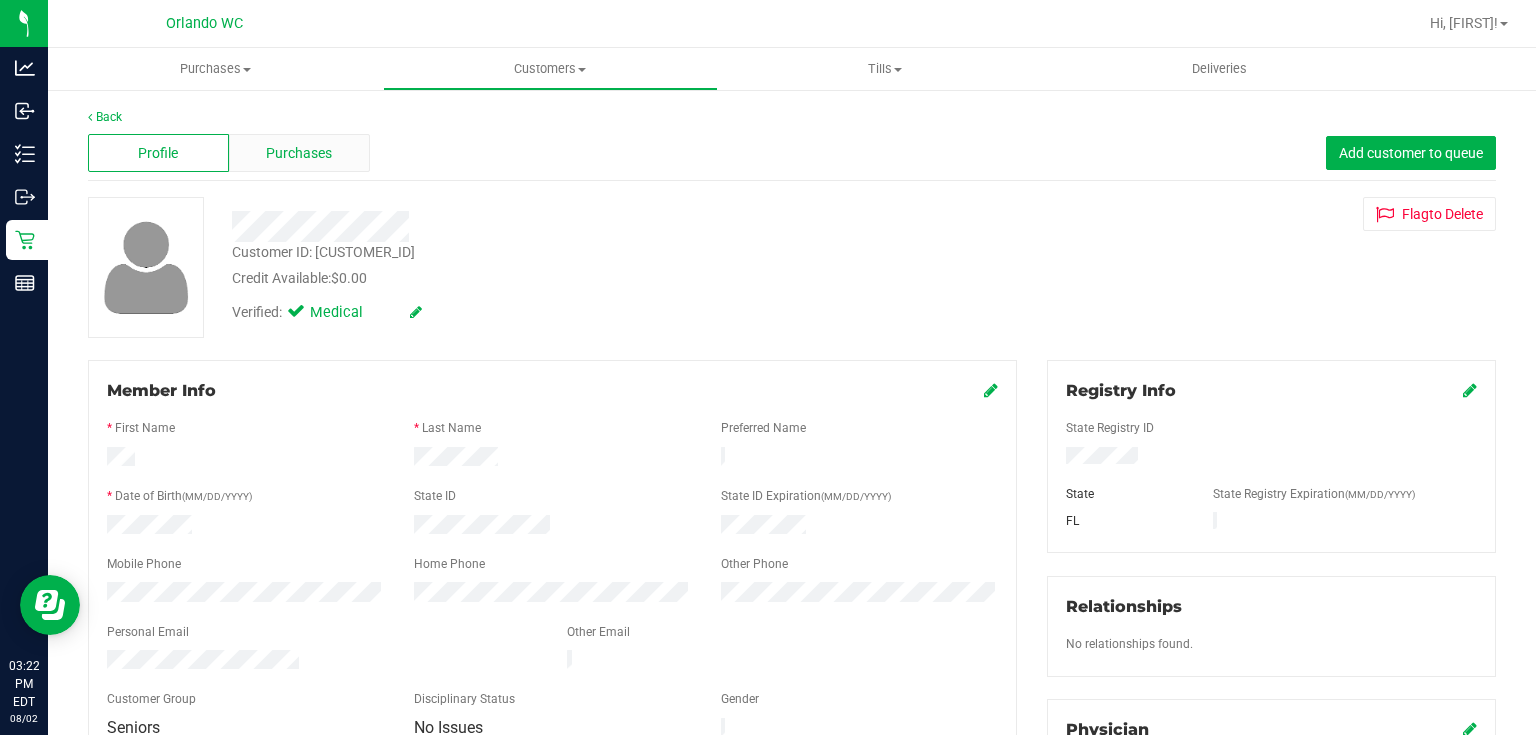 click on "Purchases" at bounding box center (299, 153) 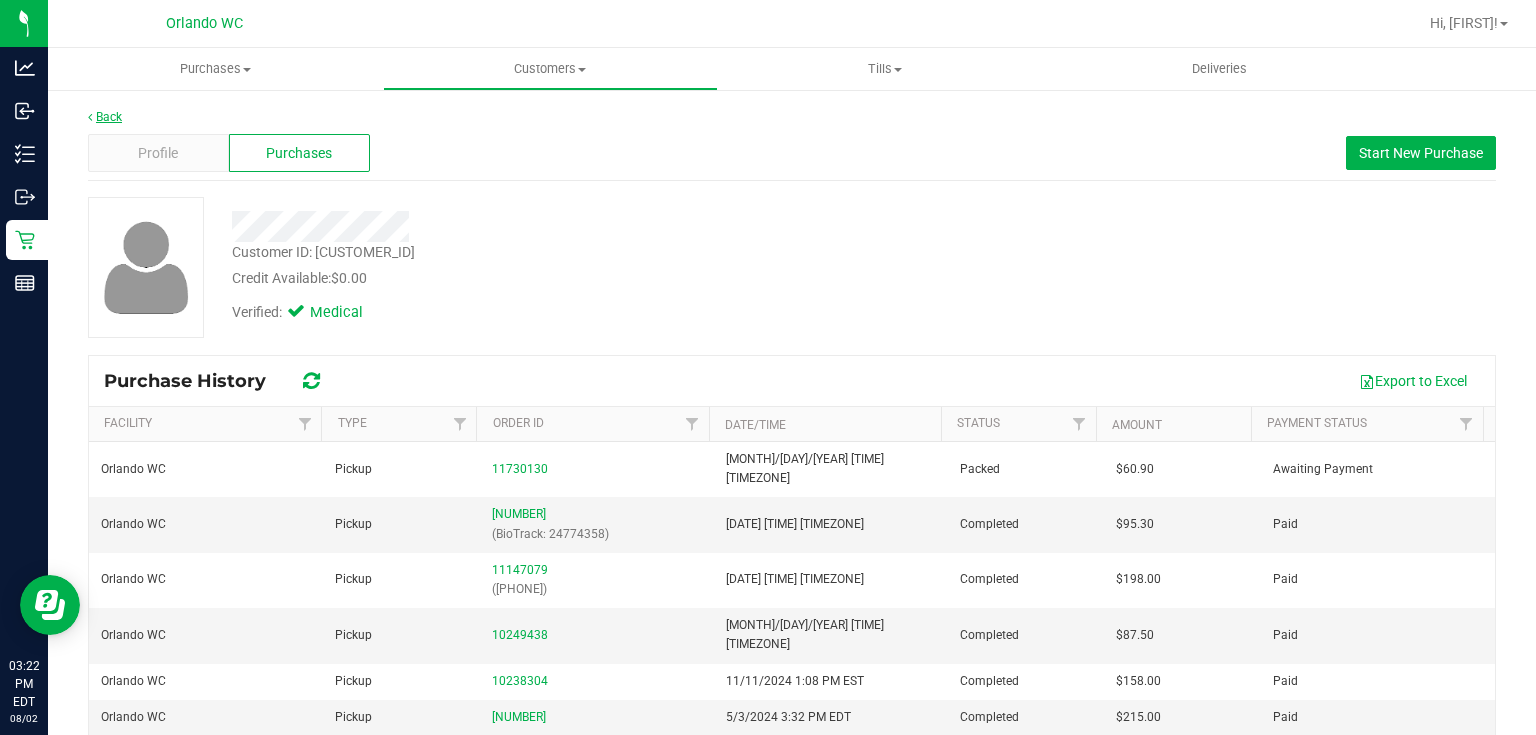 click on "Back" at bounding box center [105, 117] 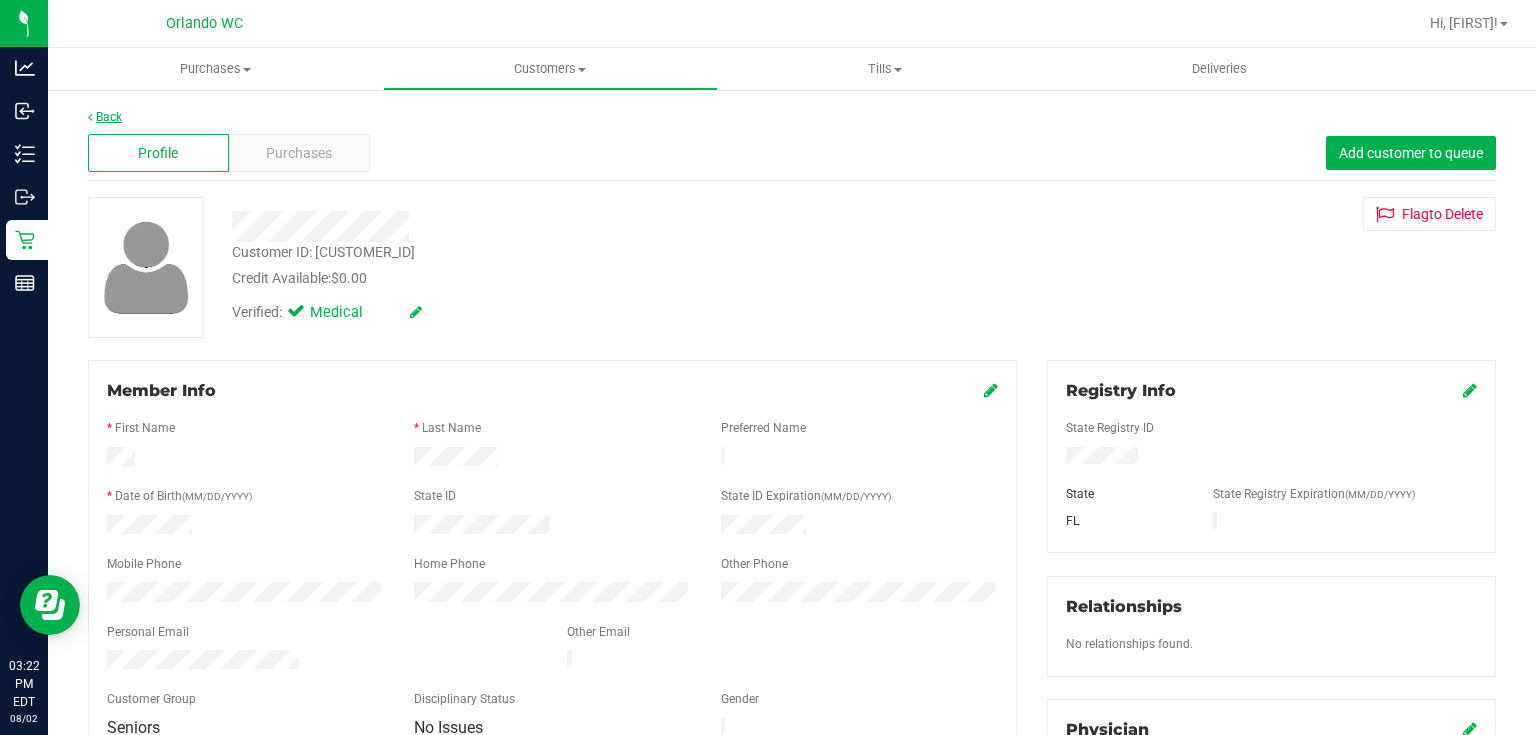 click on "Back" at bounding box center (105, 117) 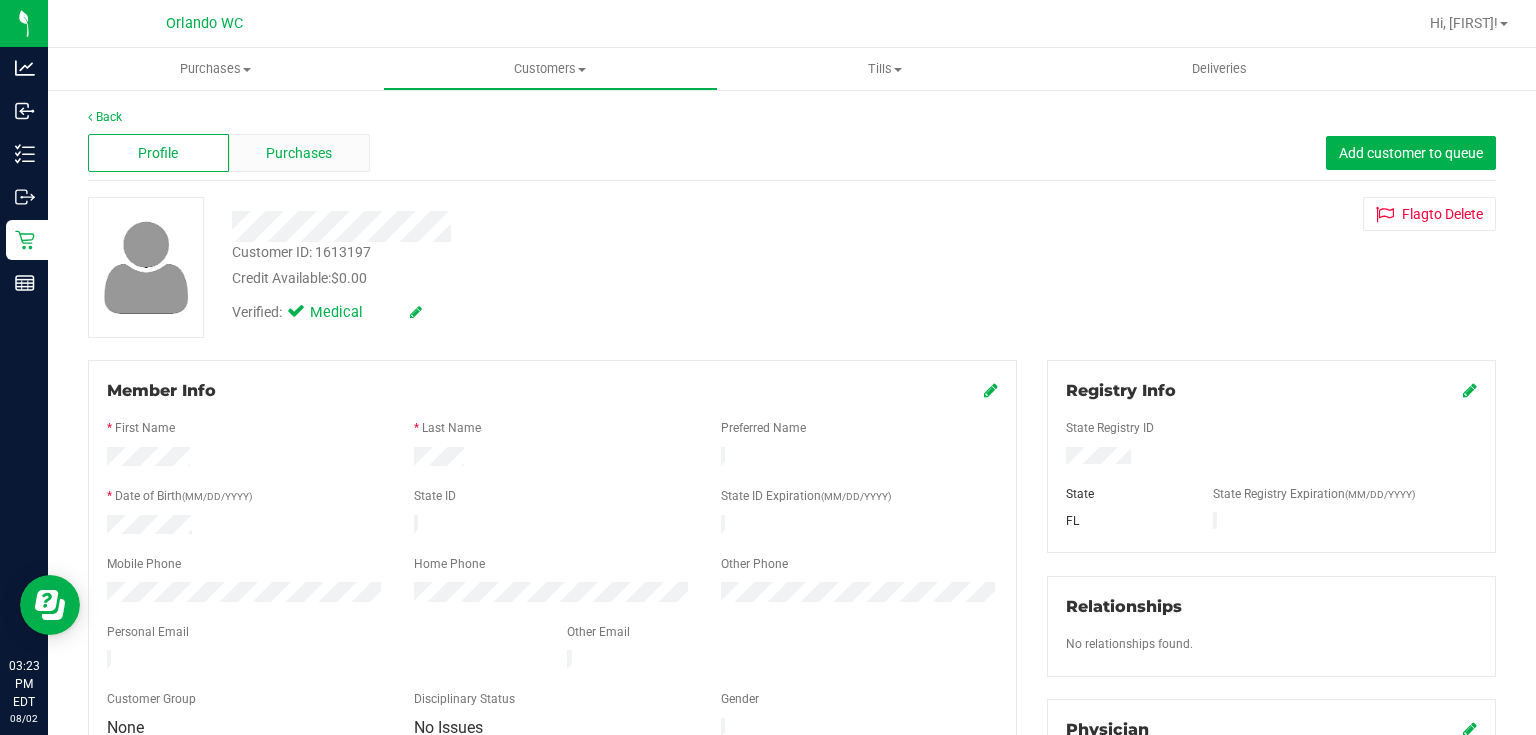 click on "Purchases" at bounding box center (299, 153) 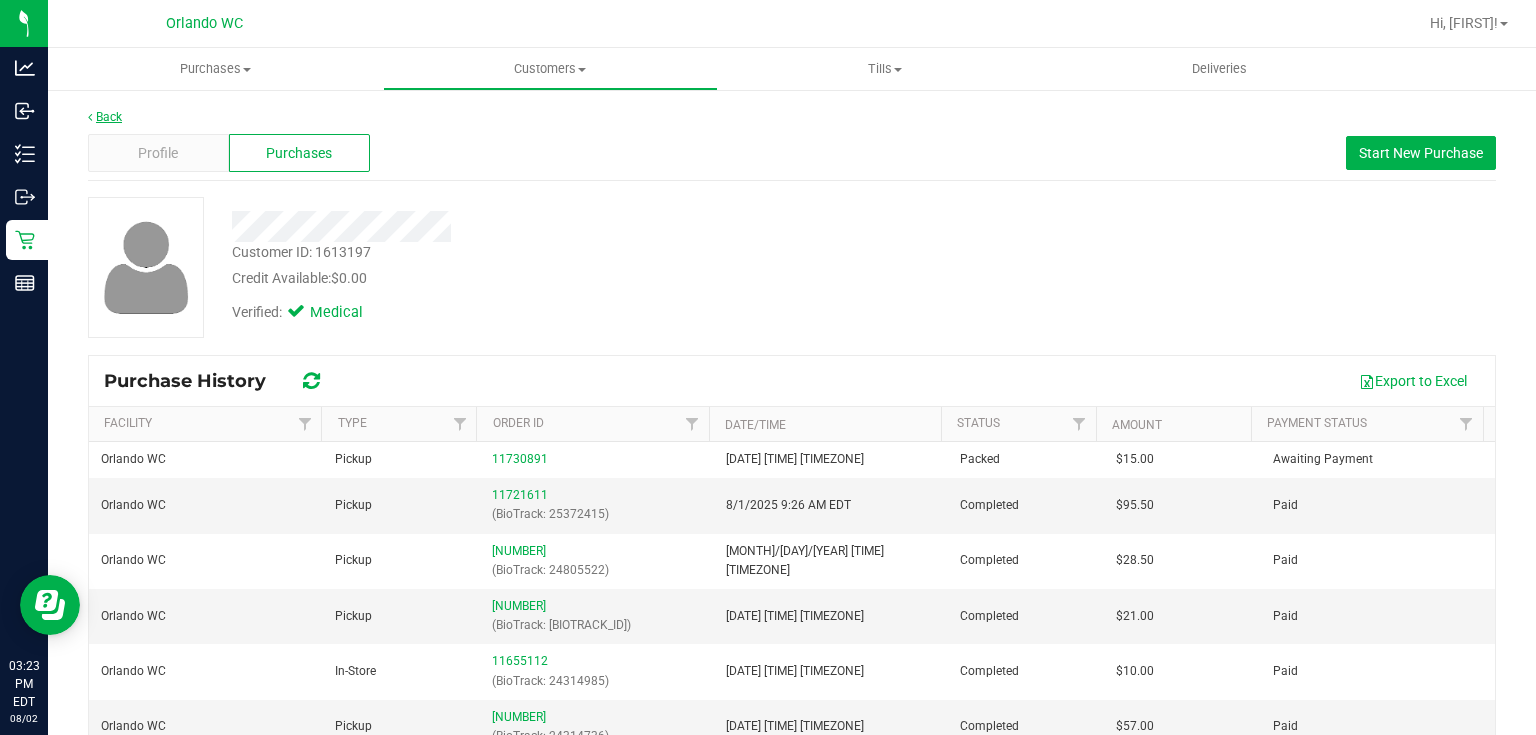 click on "Back" at bounding box center (105, 117) 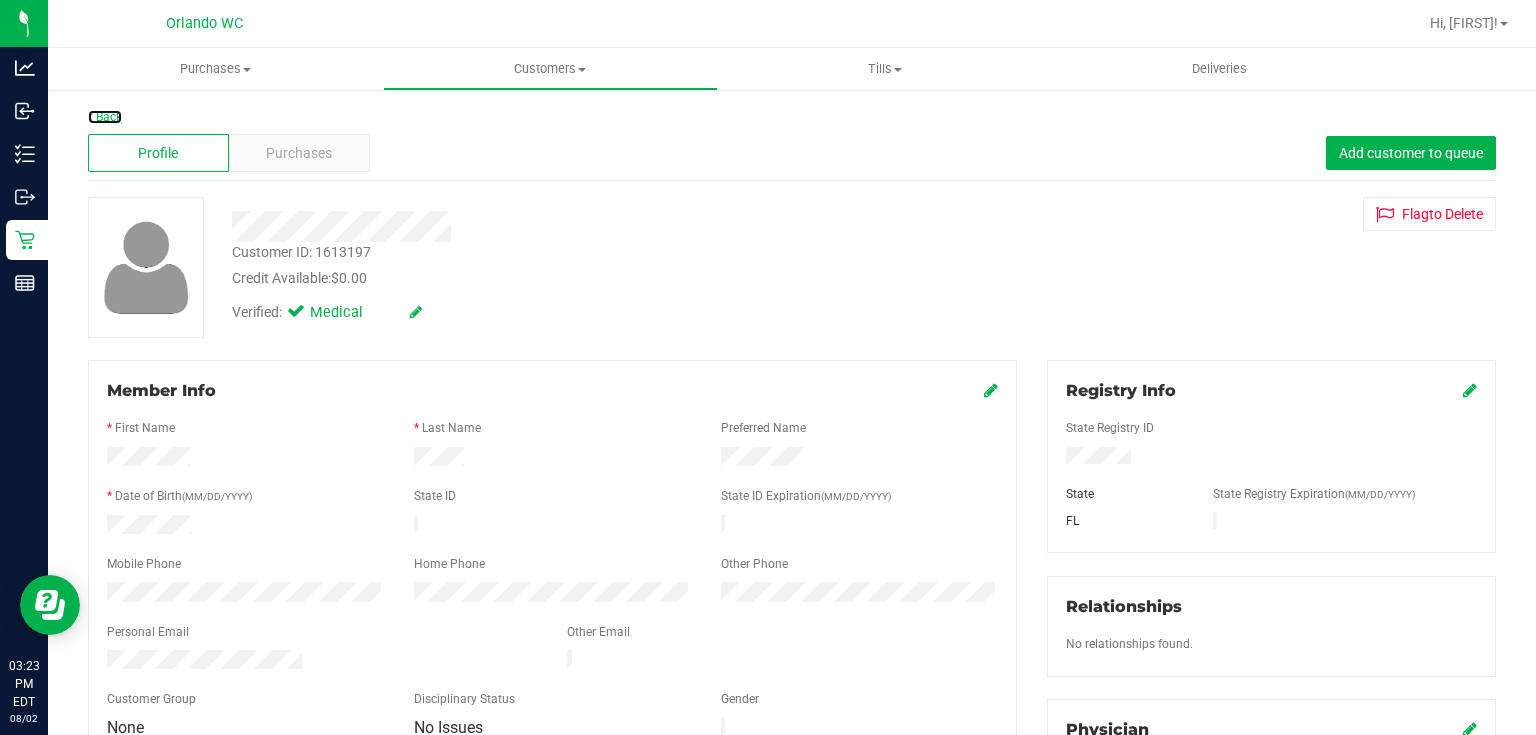 click on "Back" at bounding box center (105, 117) 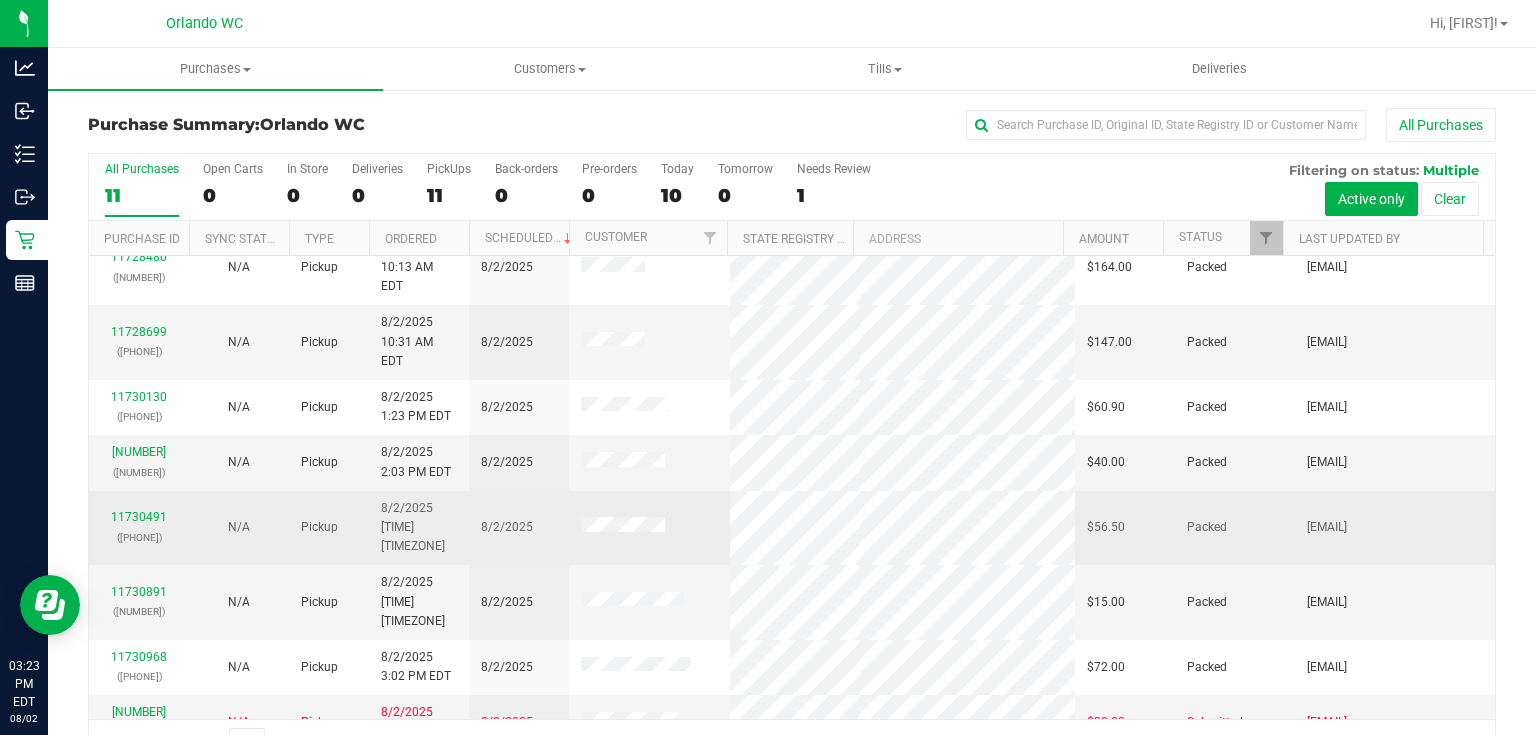 scroll, scrollTop: 140, scrollLeft: 0, axis: vertical 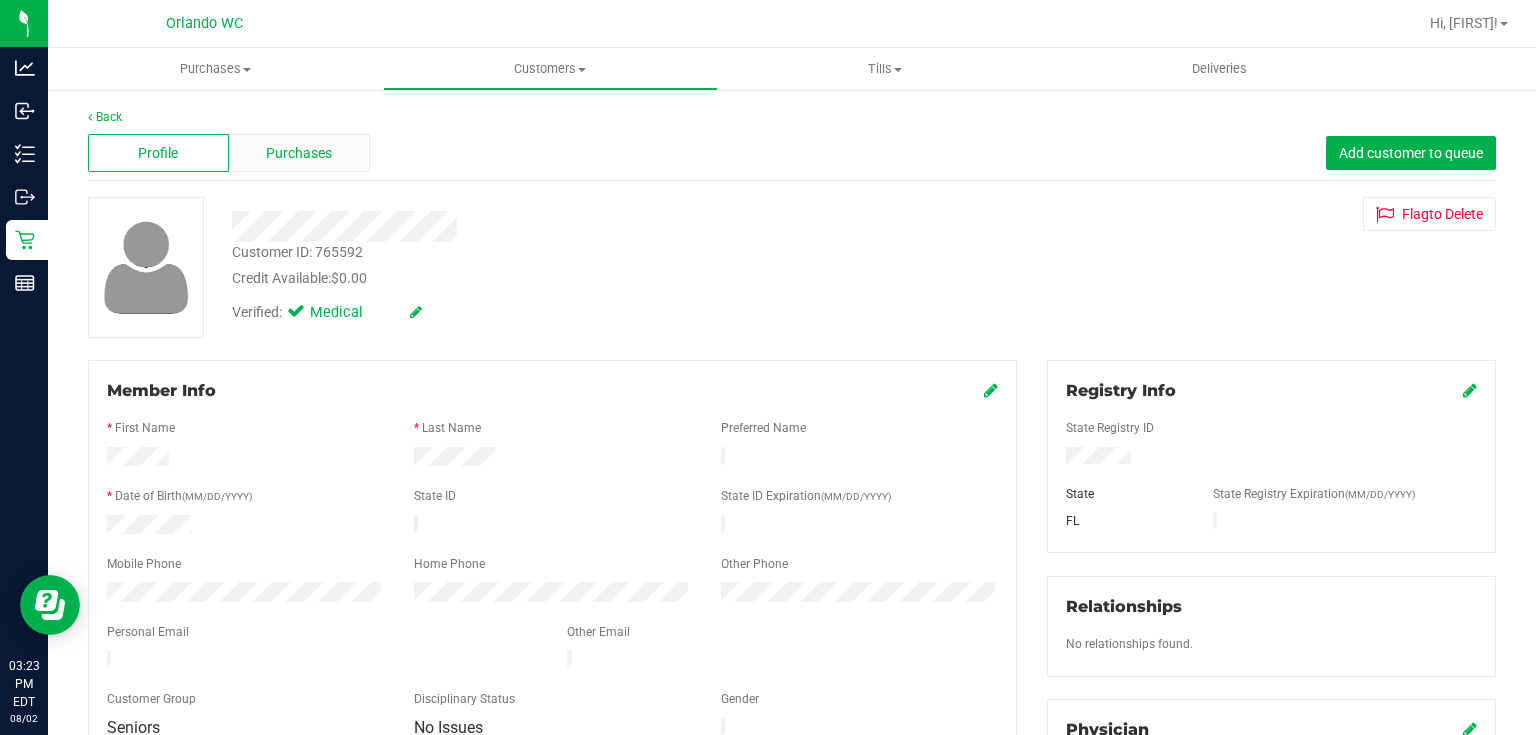 click on "Purchases" at bounding box center [299, 153] 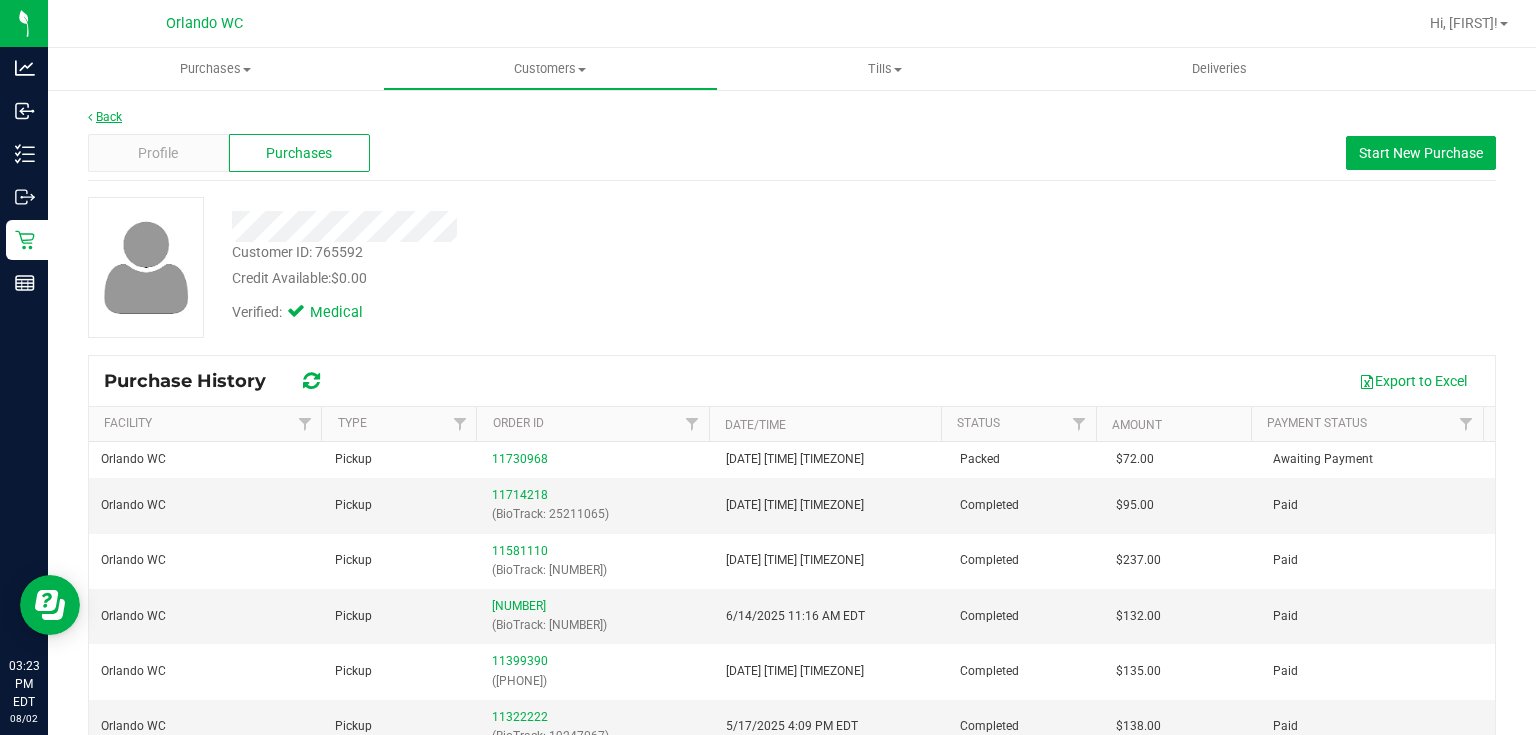 click on "Back" at bounding box center [105, 117] 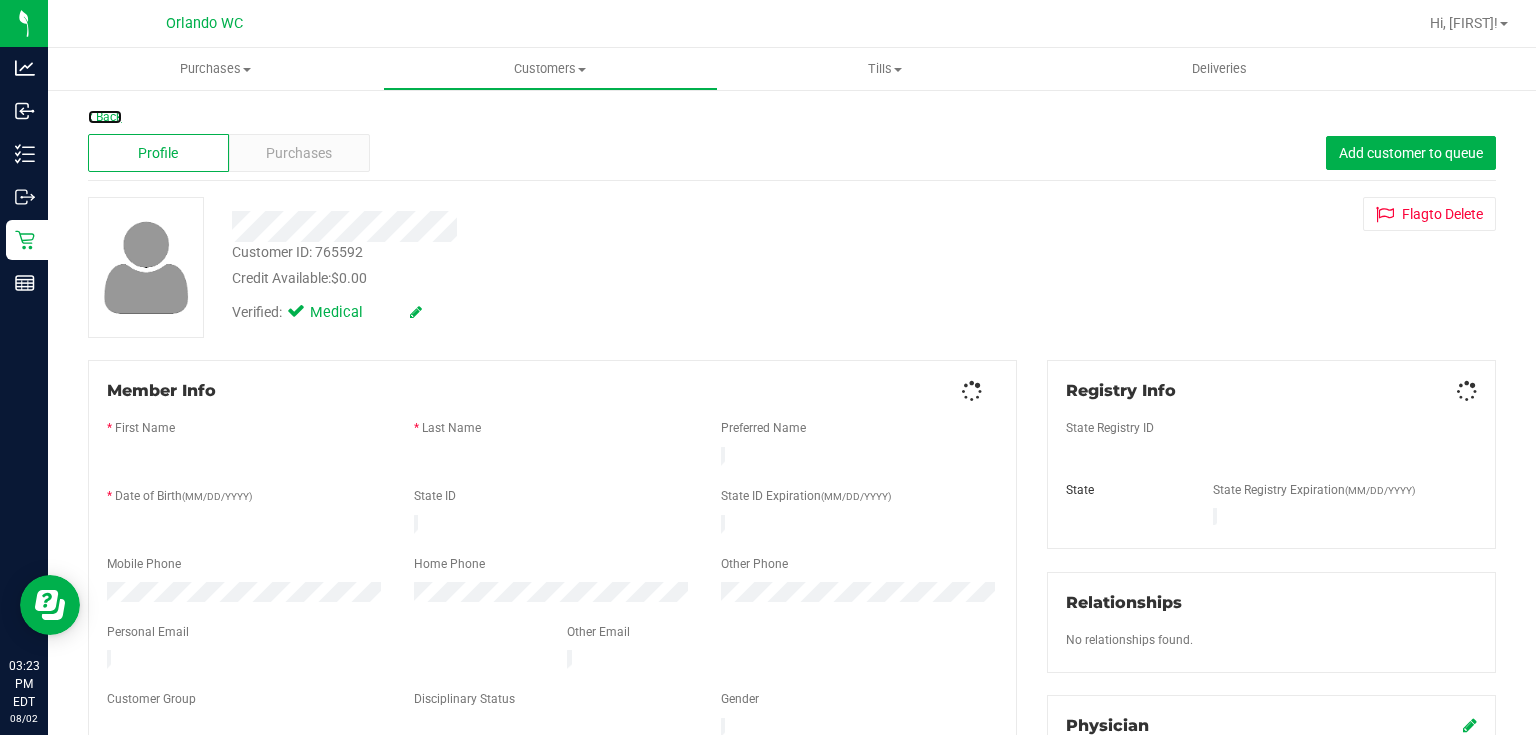 click on "Back" at bounding box center [105, 117] 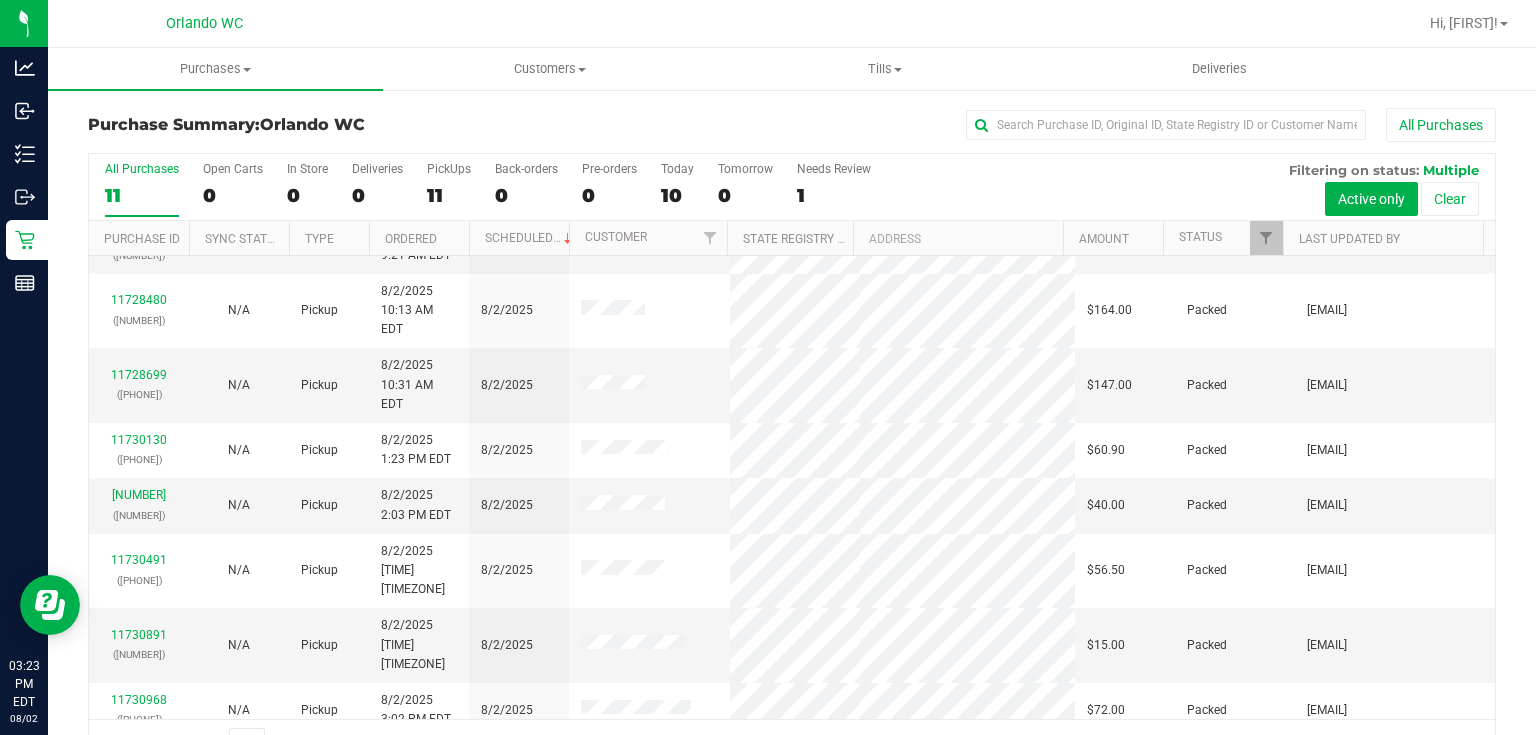 scroll, scrollTop: 143, scrollLeft: 0, axis: vertical 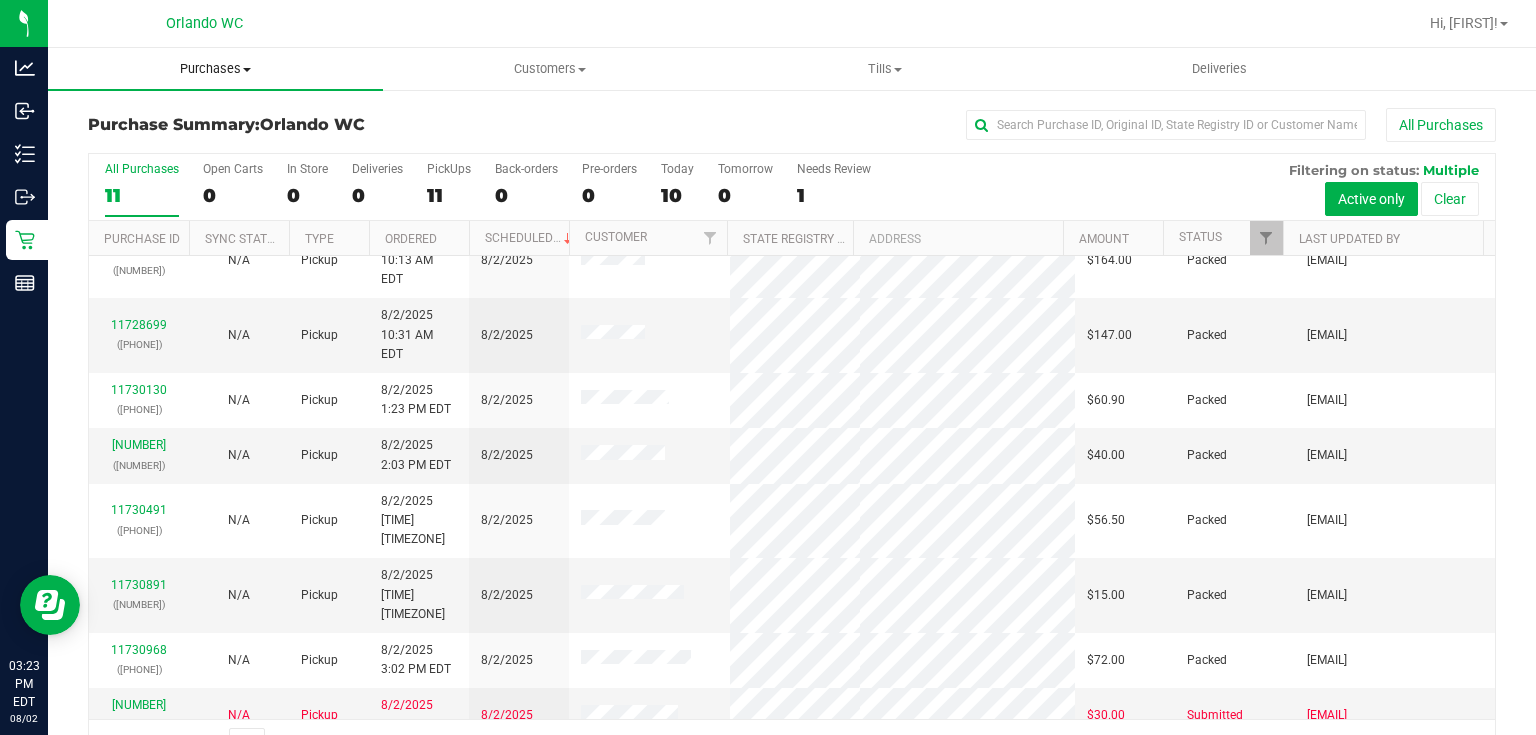 click on "Purchases" at bounding box center (215, 69) 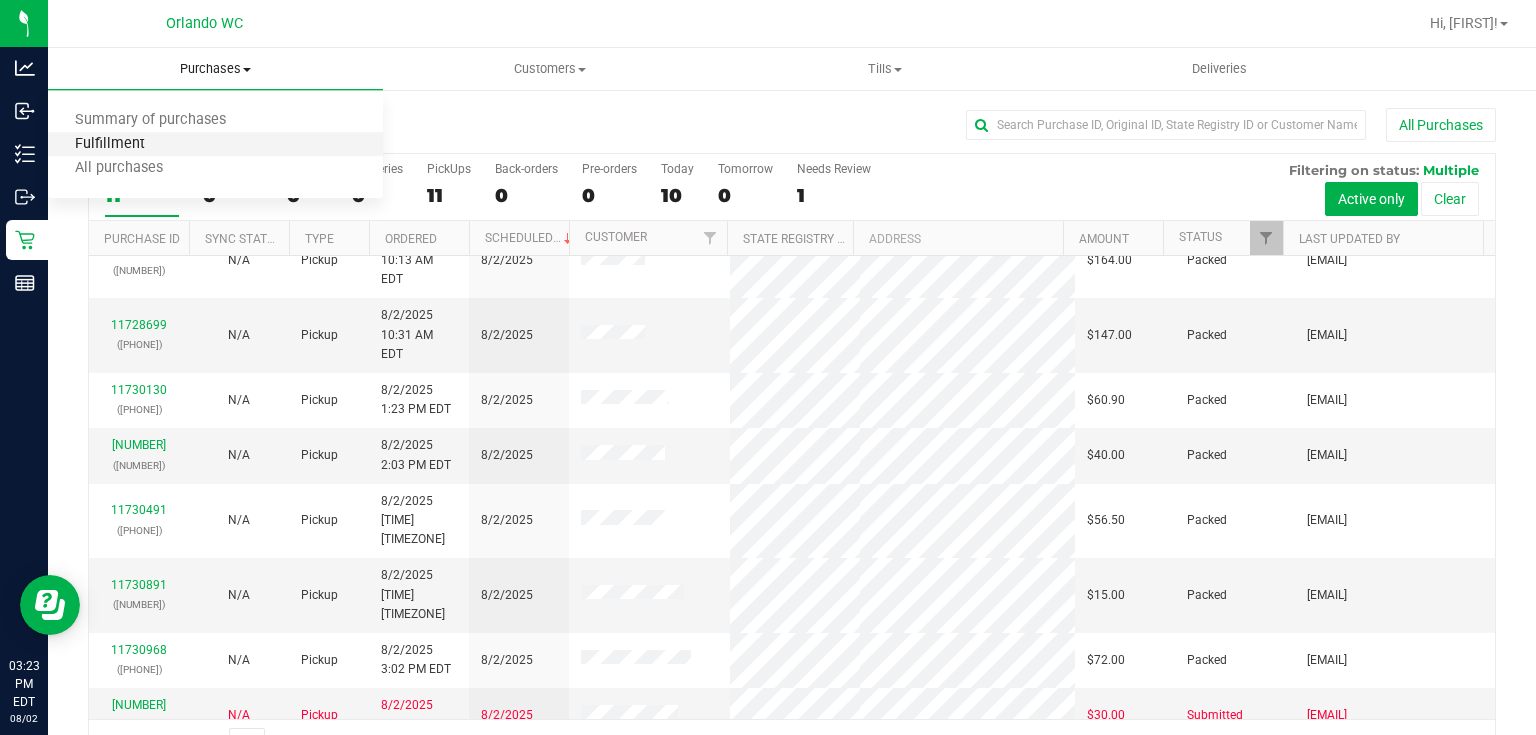 click on "Fulfillment" at bounding box center [110, 144] 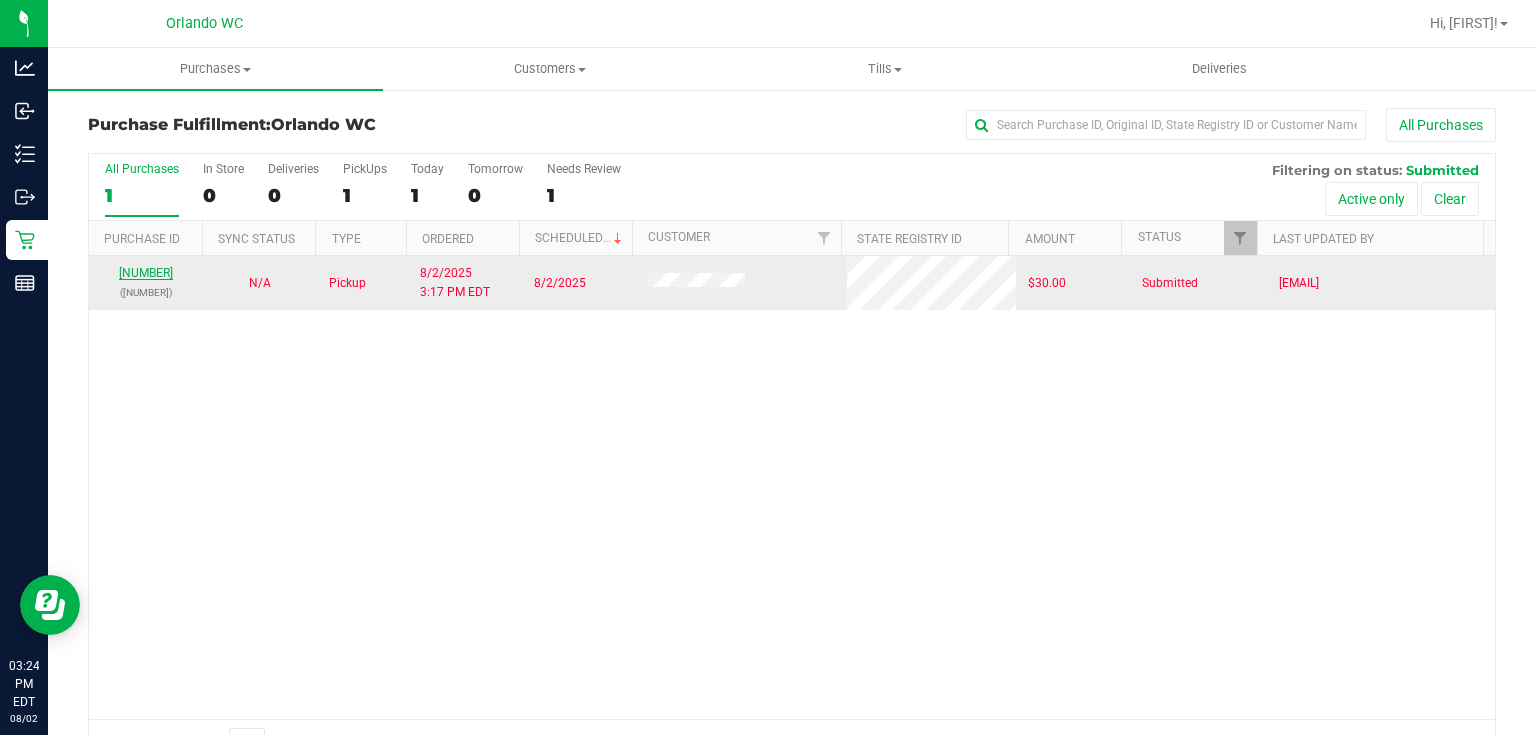 click on "11731081" at bounding box center (146, 273) 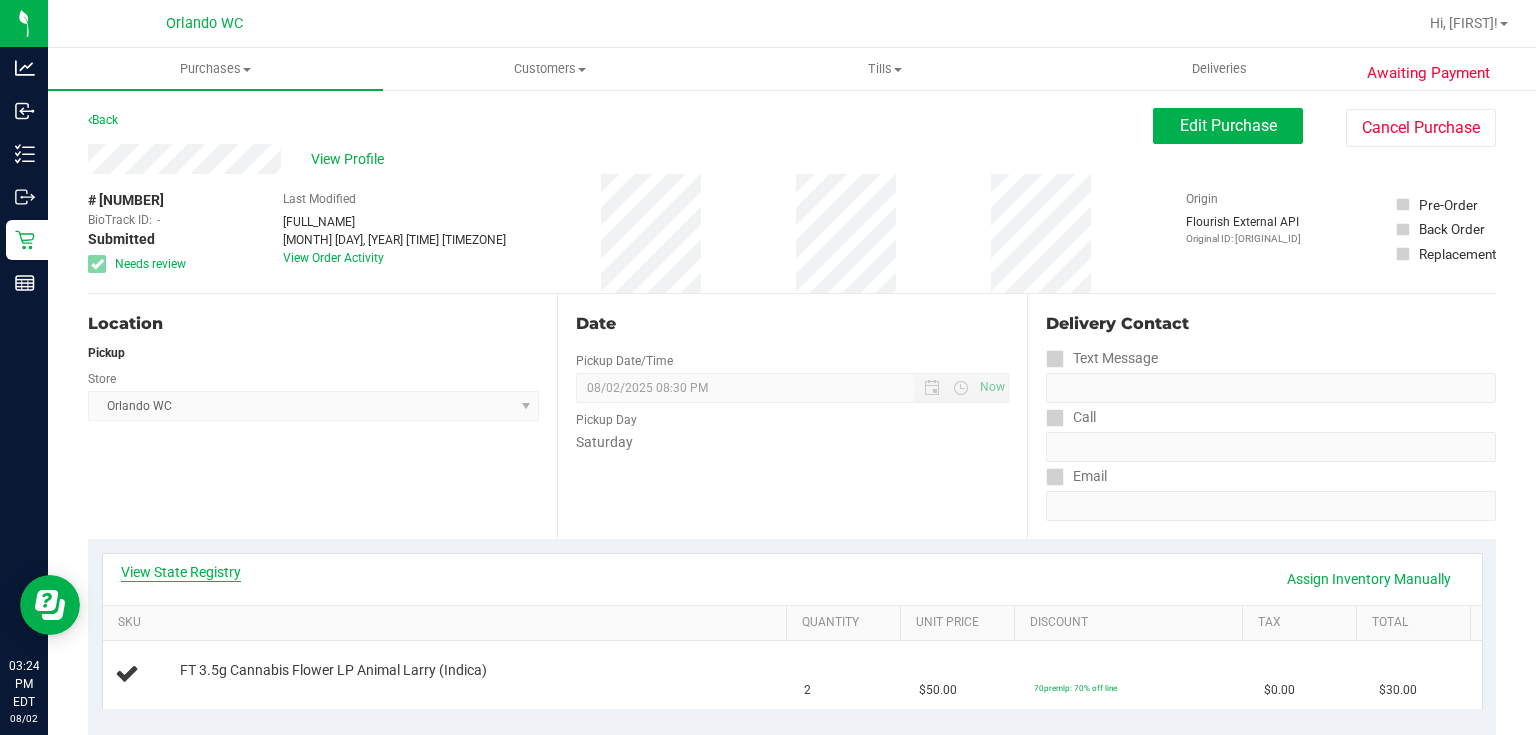click on "View State Registry" at bounding box center [181, 572] 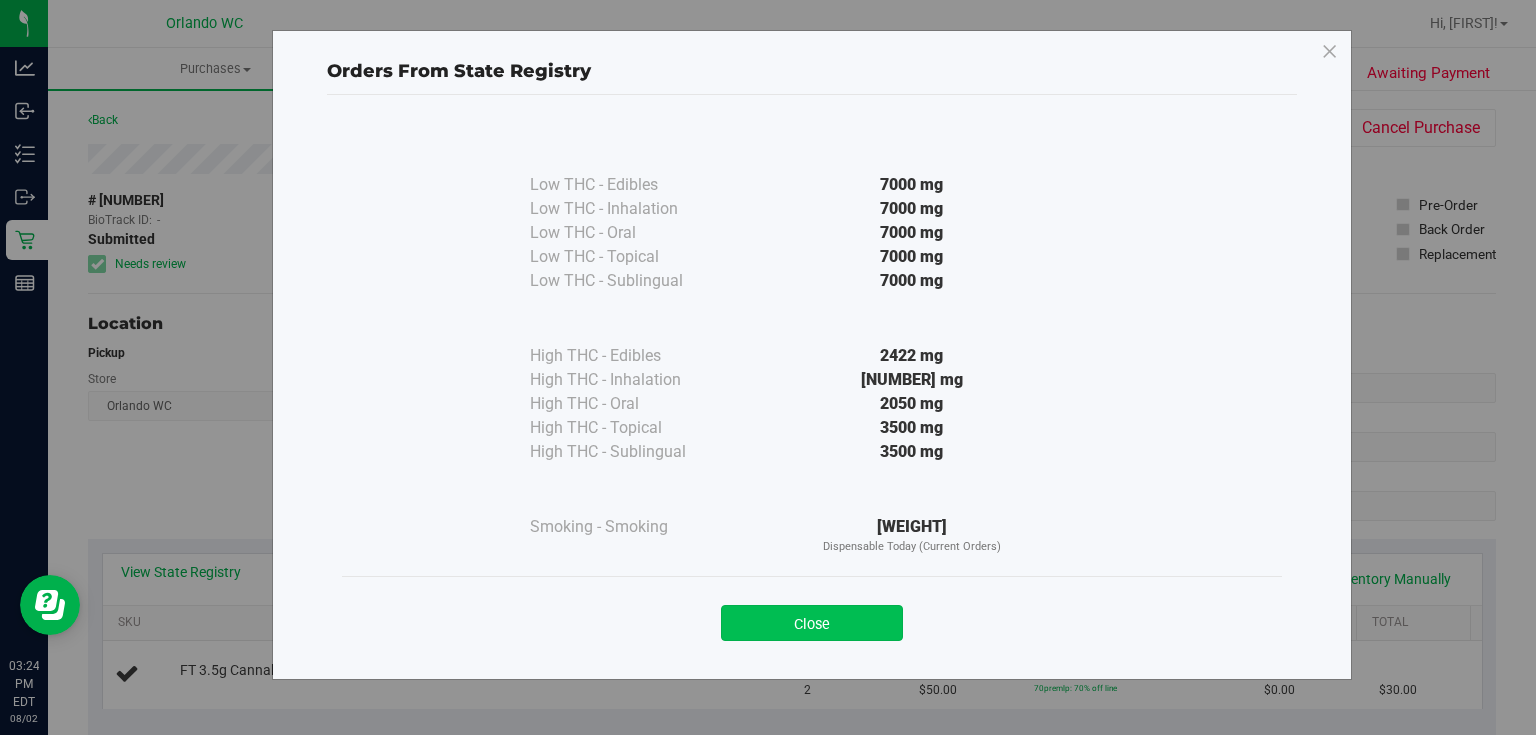 click on "Close" at bounding box center (812, 623) 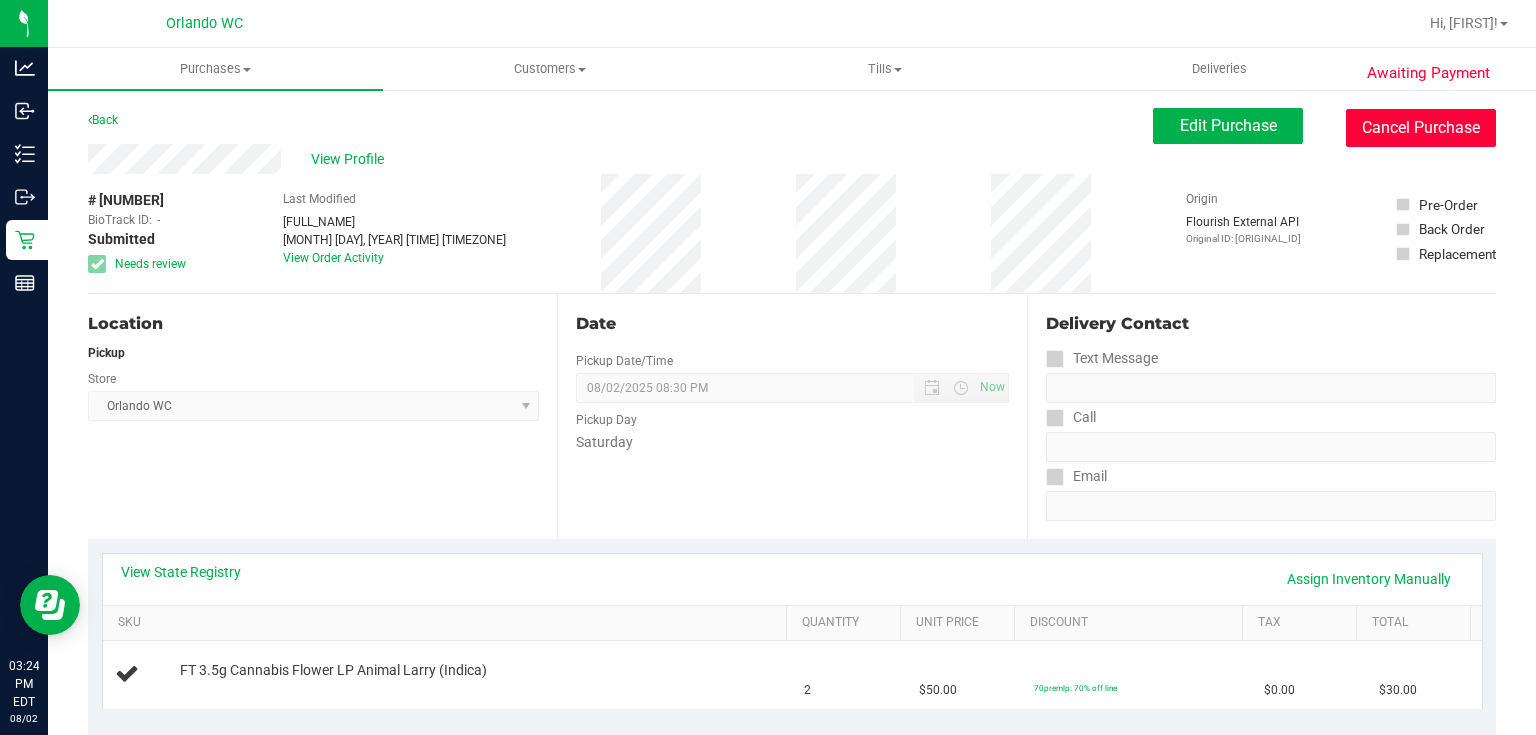 click on "Cancel Purchase" at bounding box center (1421, 128) 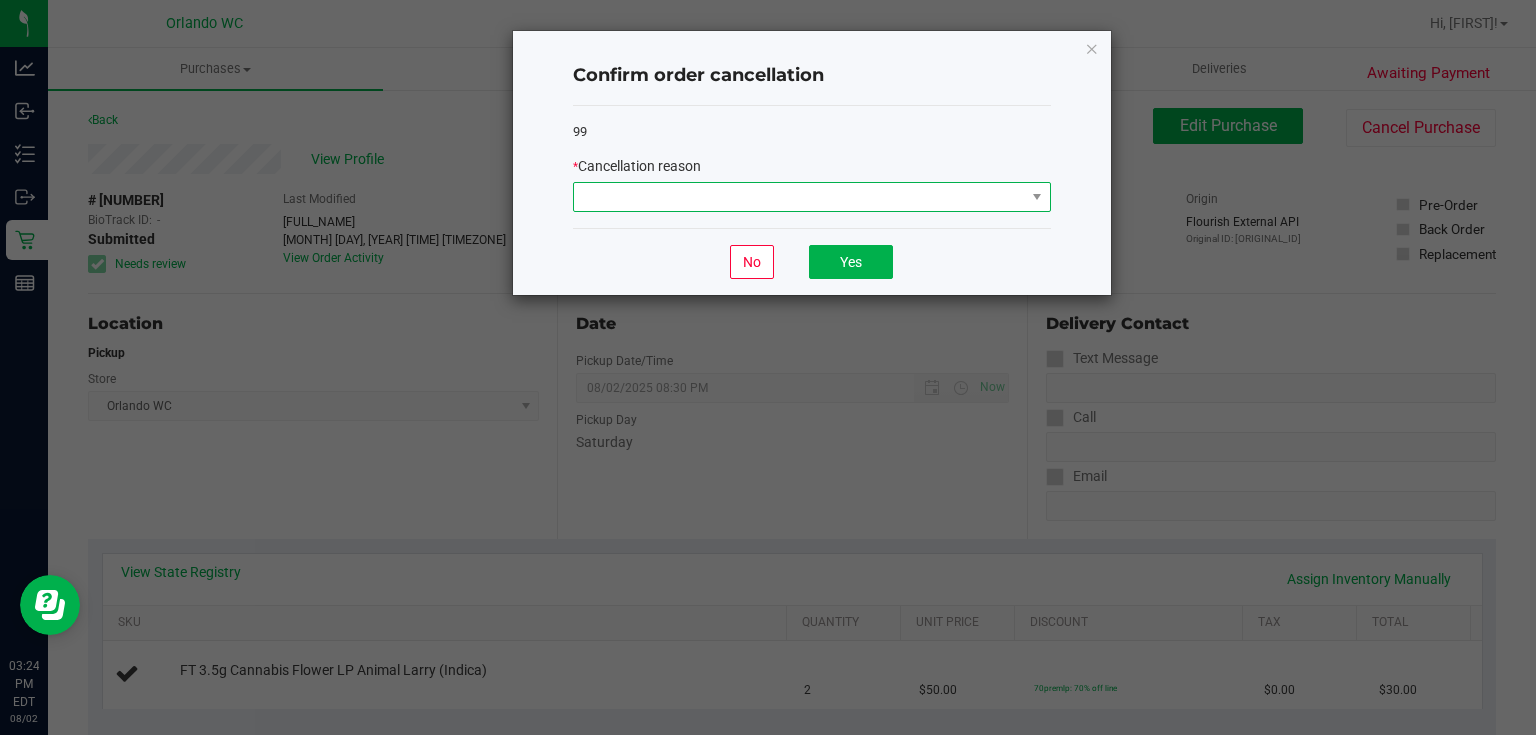 click at bounding box center (799, 197) 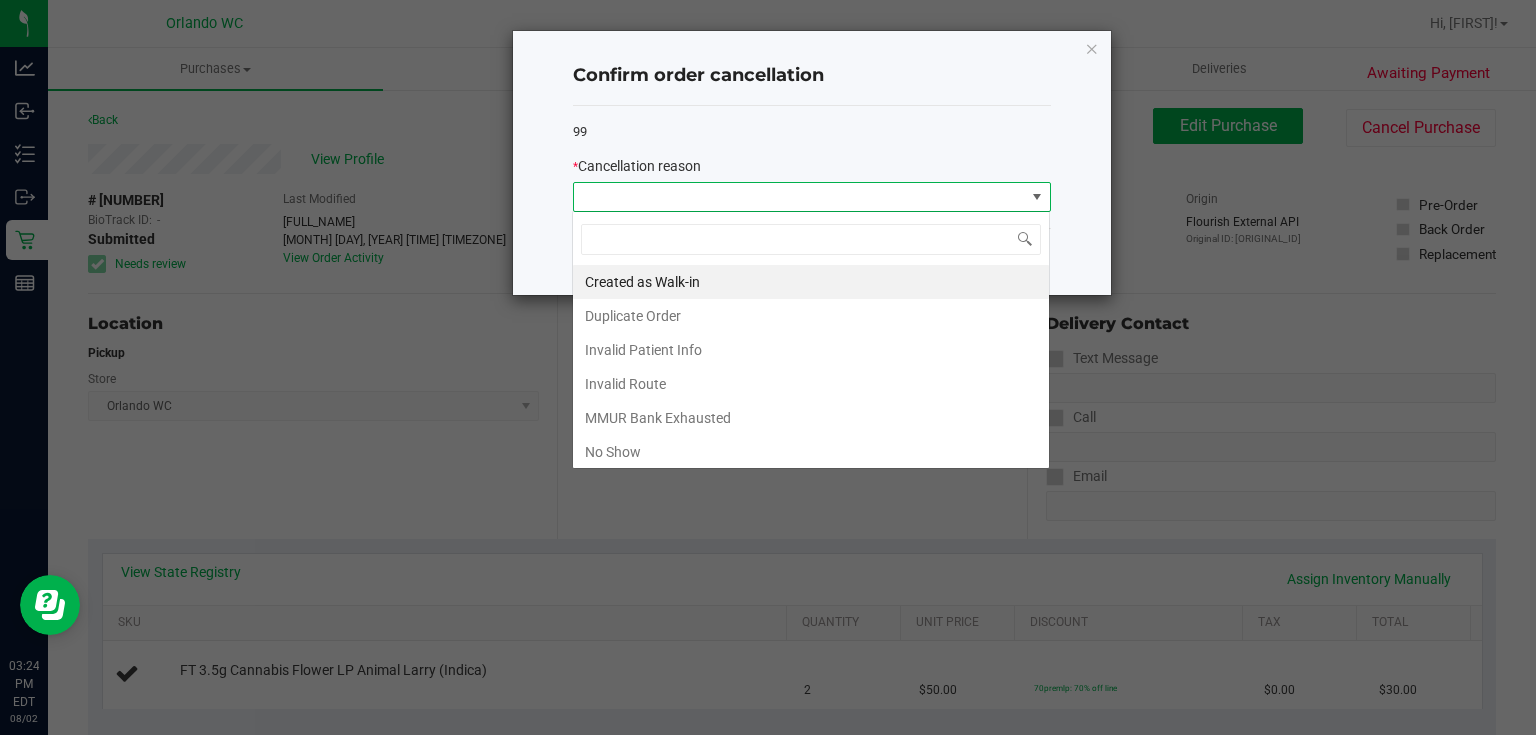 scroll, scrollTop: 99970, scrollLeft: 99521, axis: both 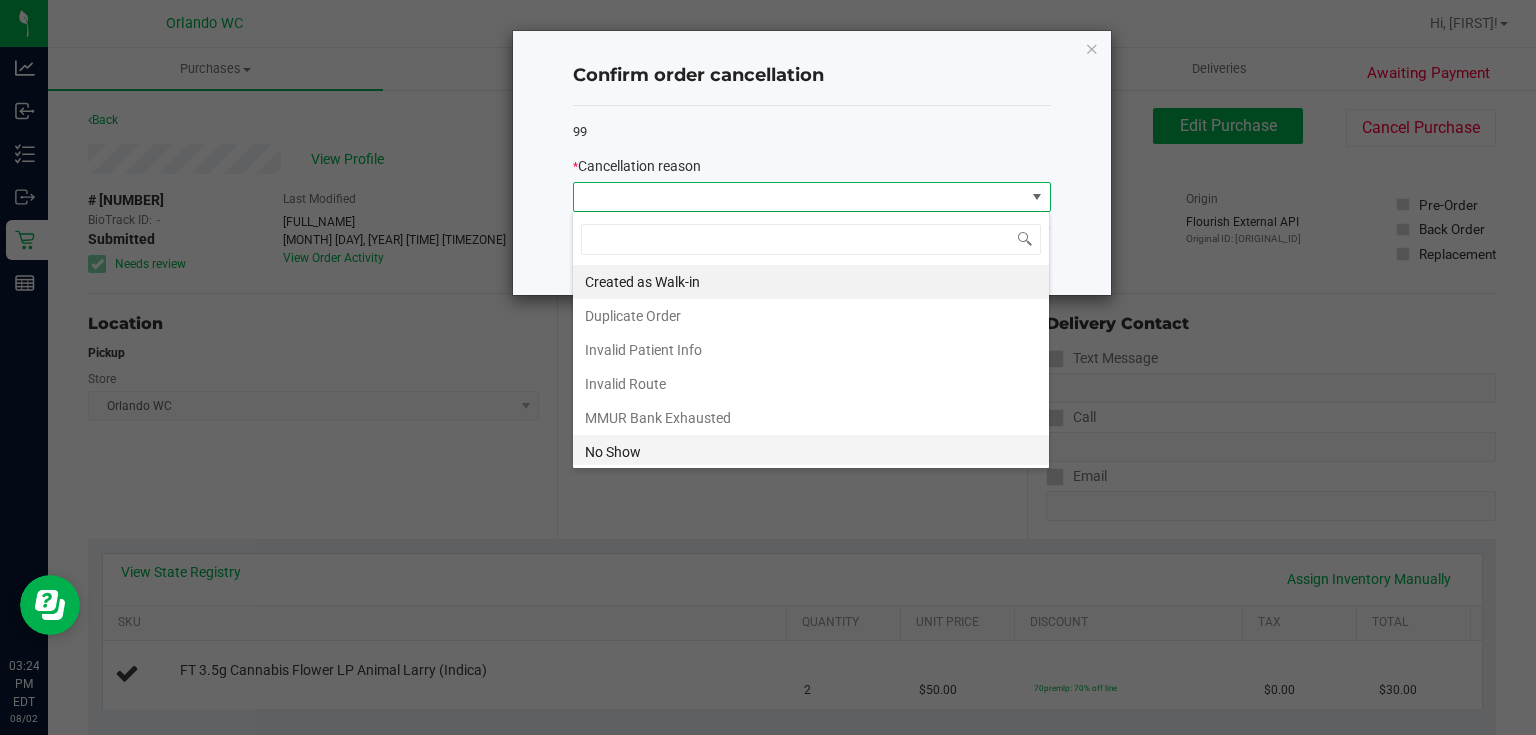 click on "No Show" at bounding box center [811, 452] 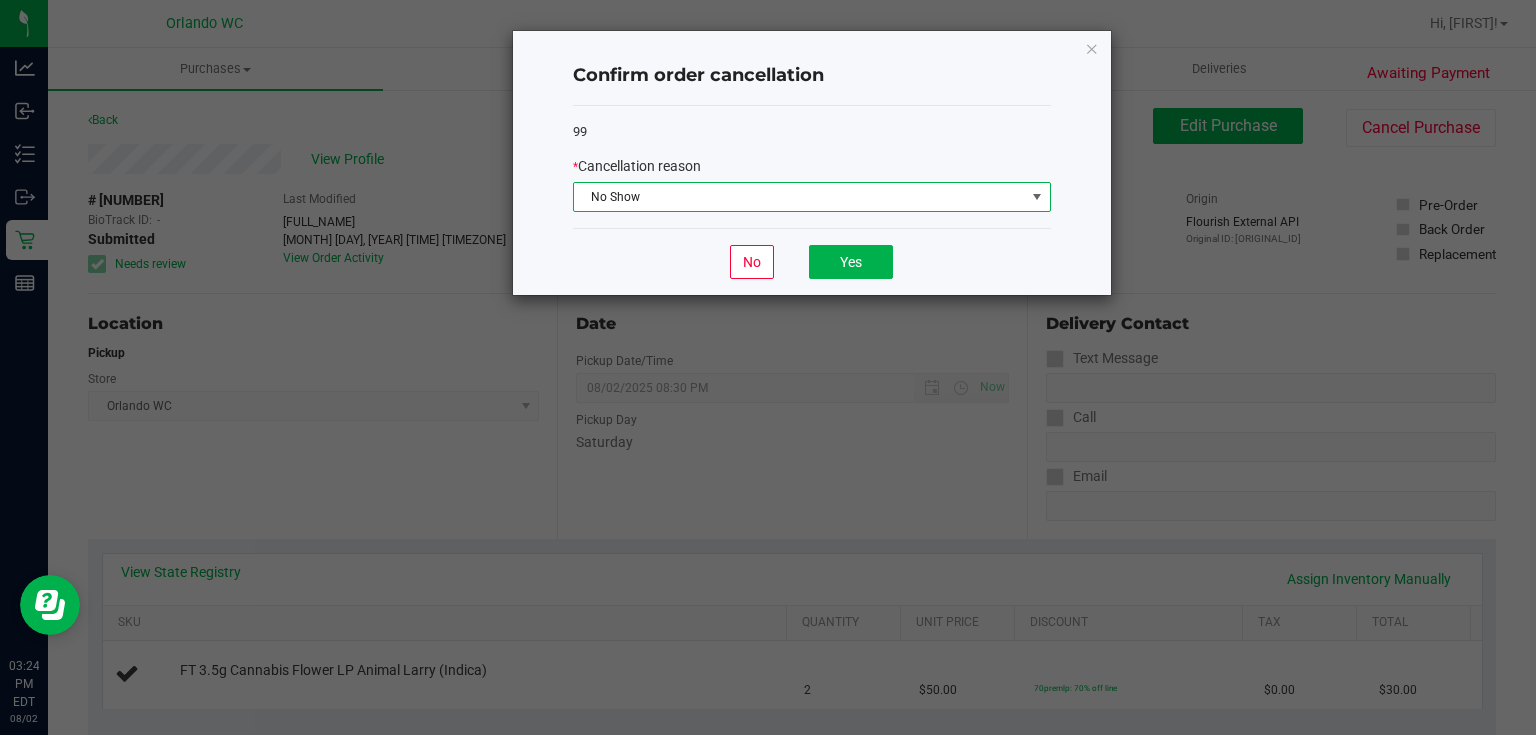 click on "No Show" at bounding box center [799, 197] 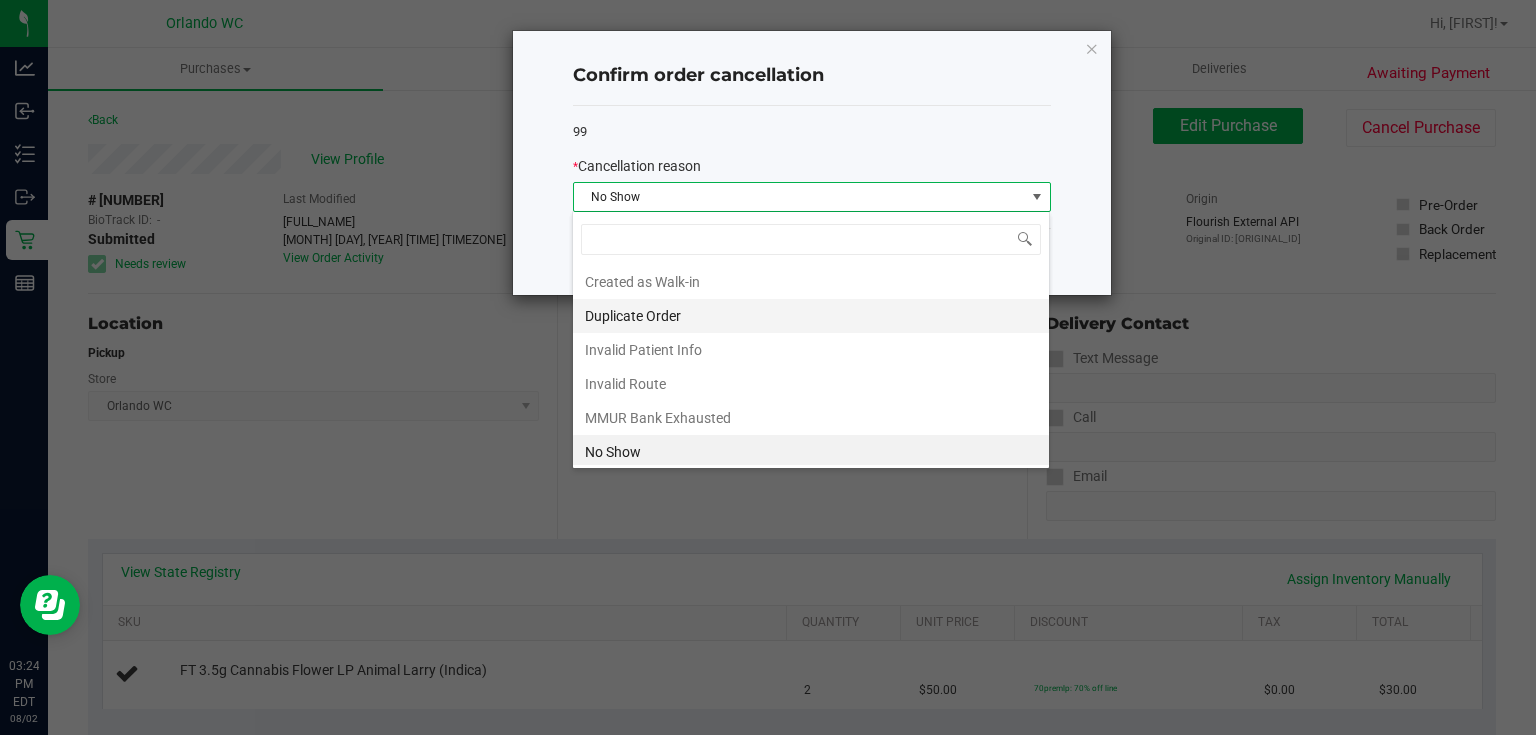 scroll, scrollTop: 2, scrollLeft: 0, axis: vertical 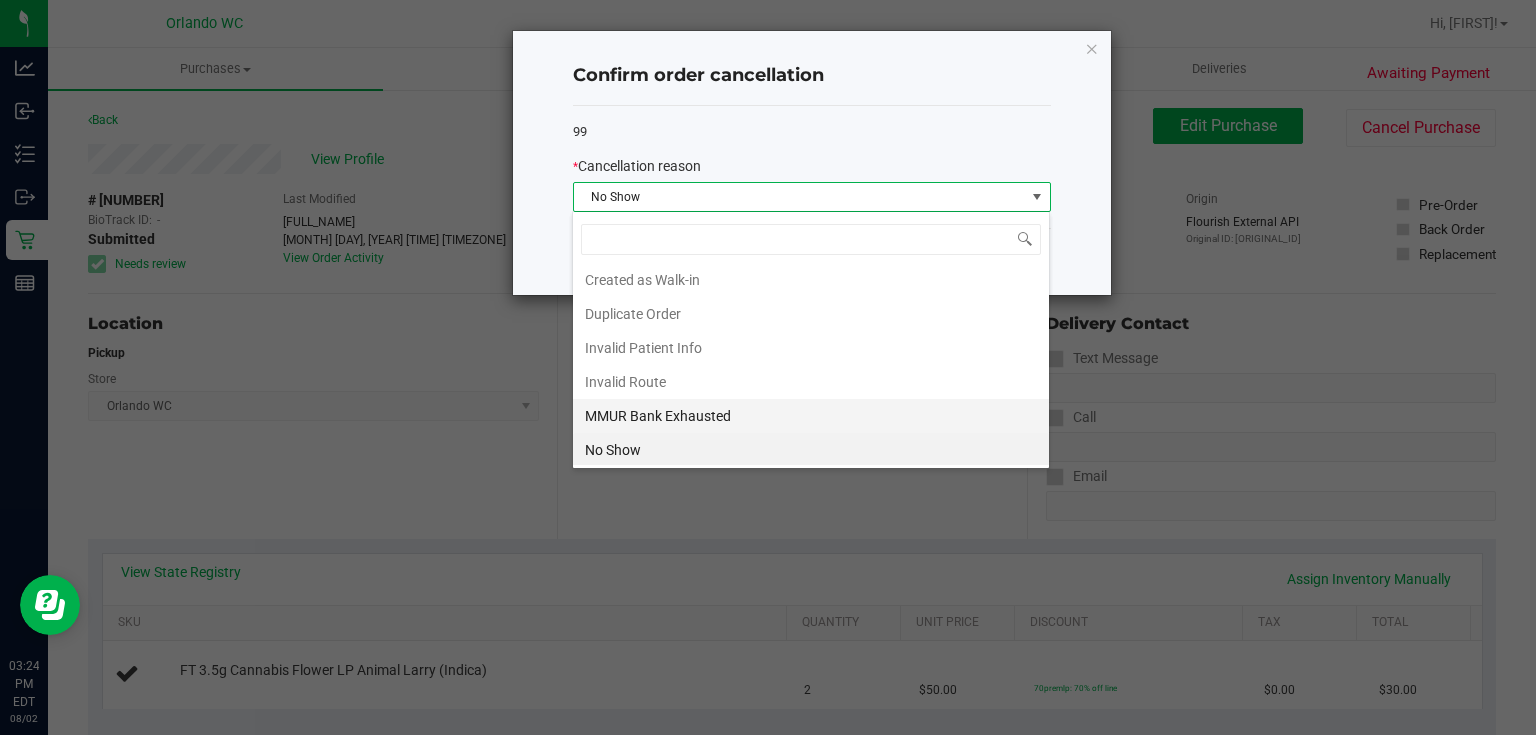 click on "MMUR Bank Exhausted" at bounding box center (811, 416) 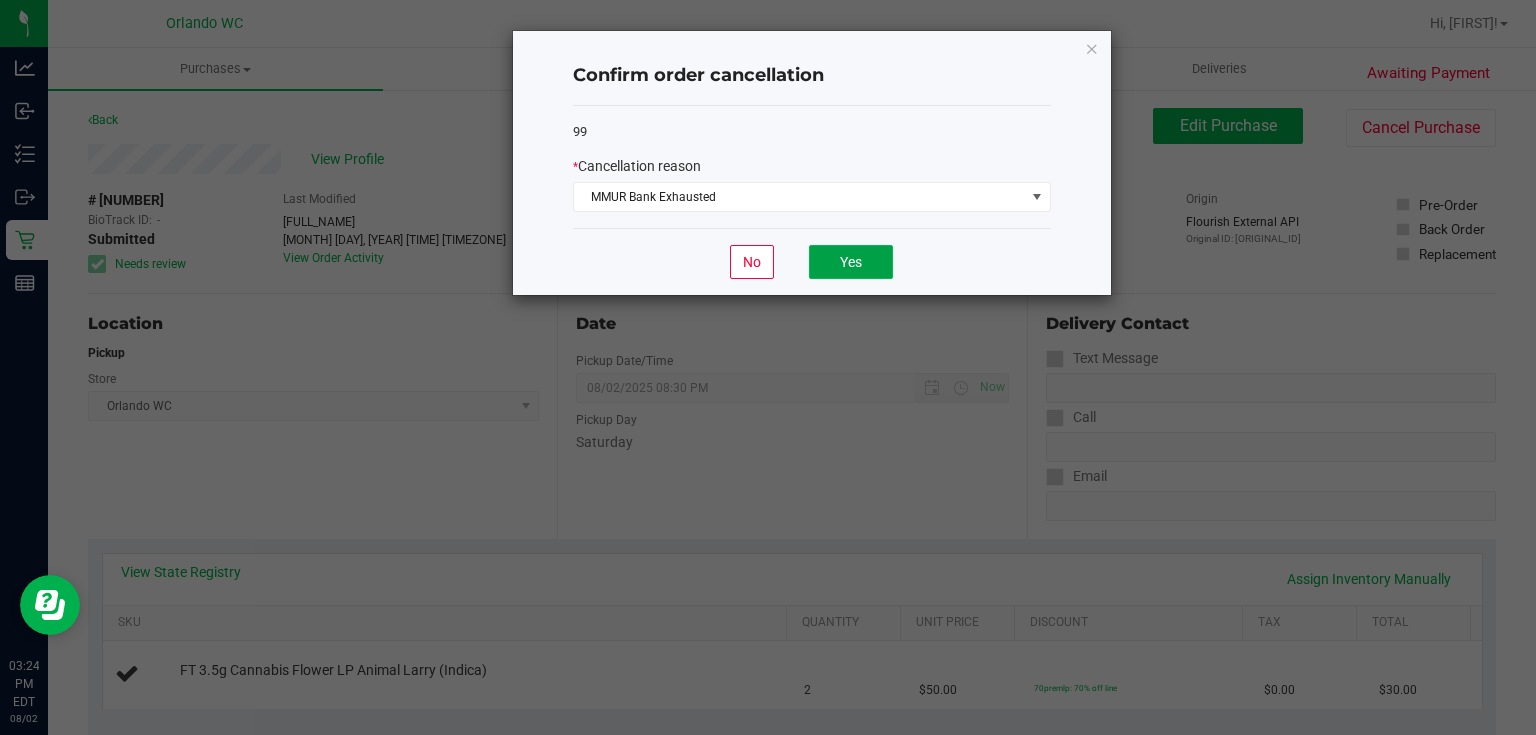 click on "Yes" 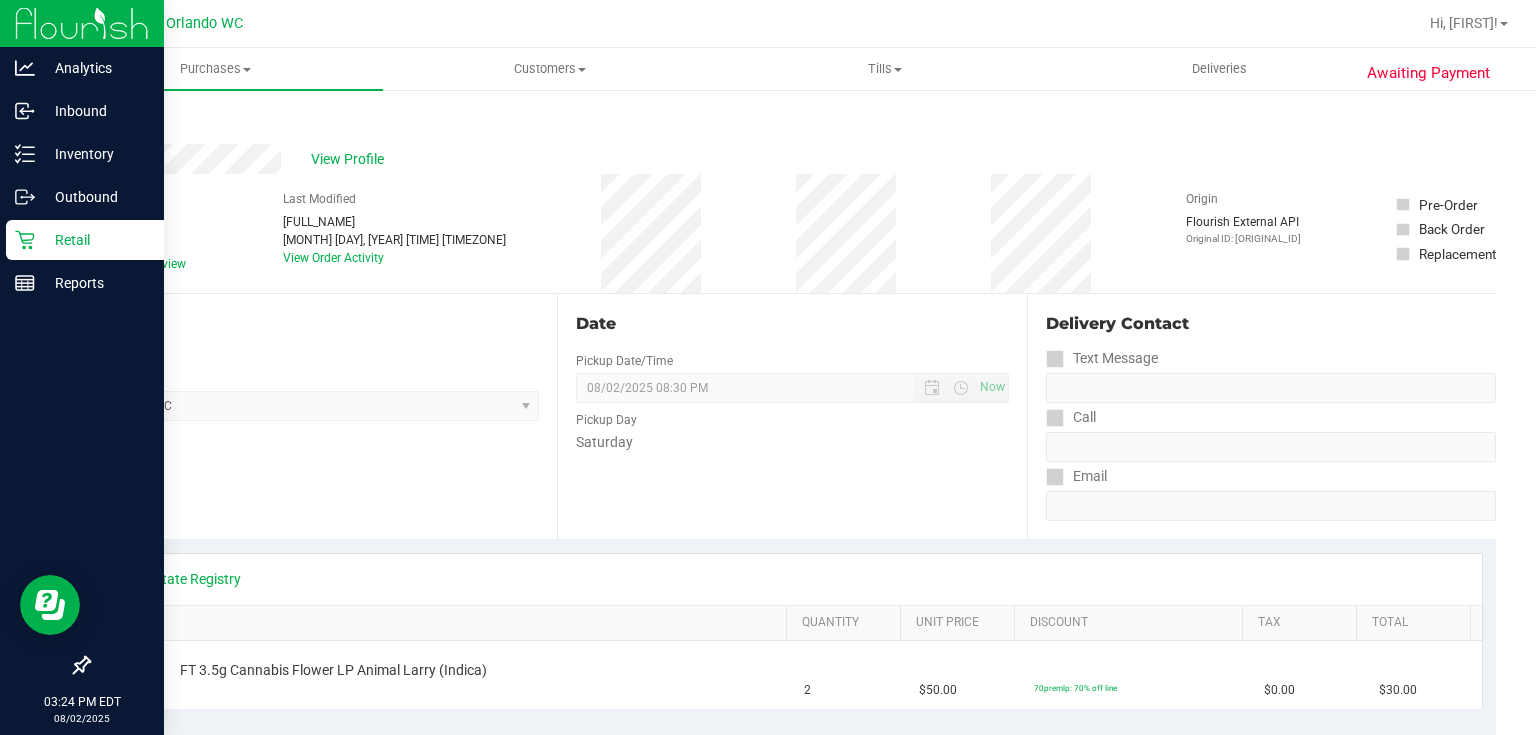 click 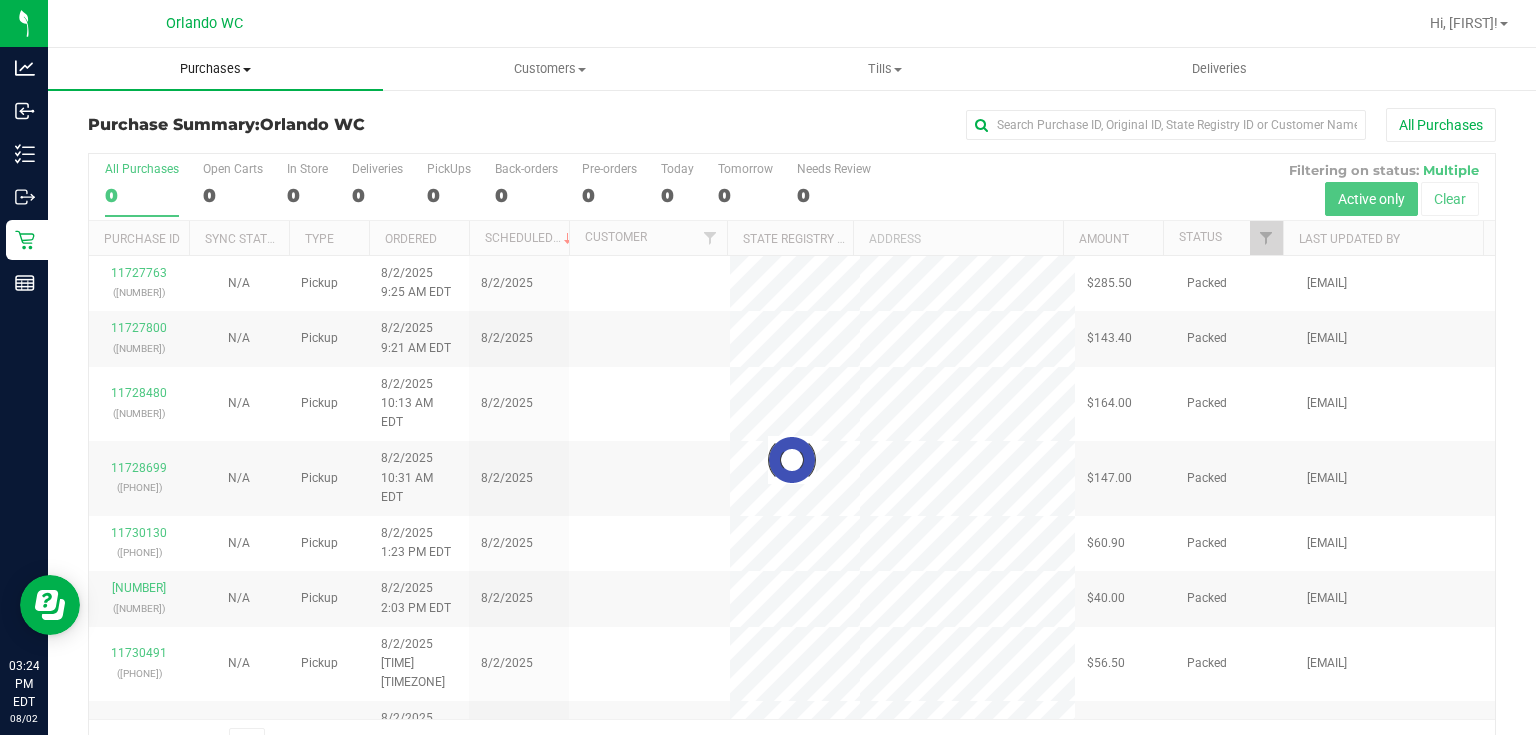 click at bounding box center [247, 70] 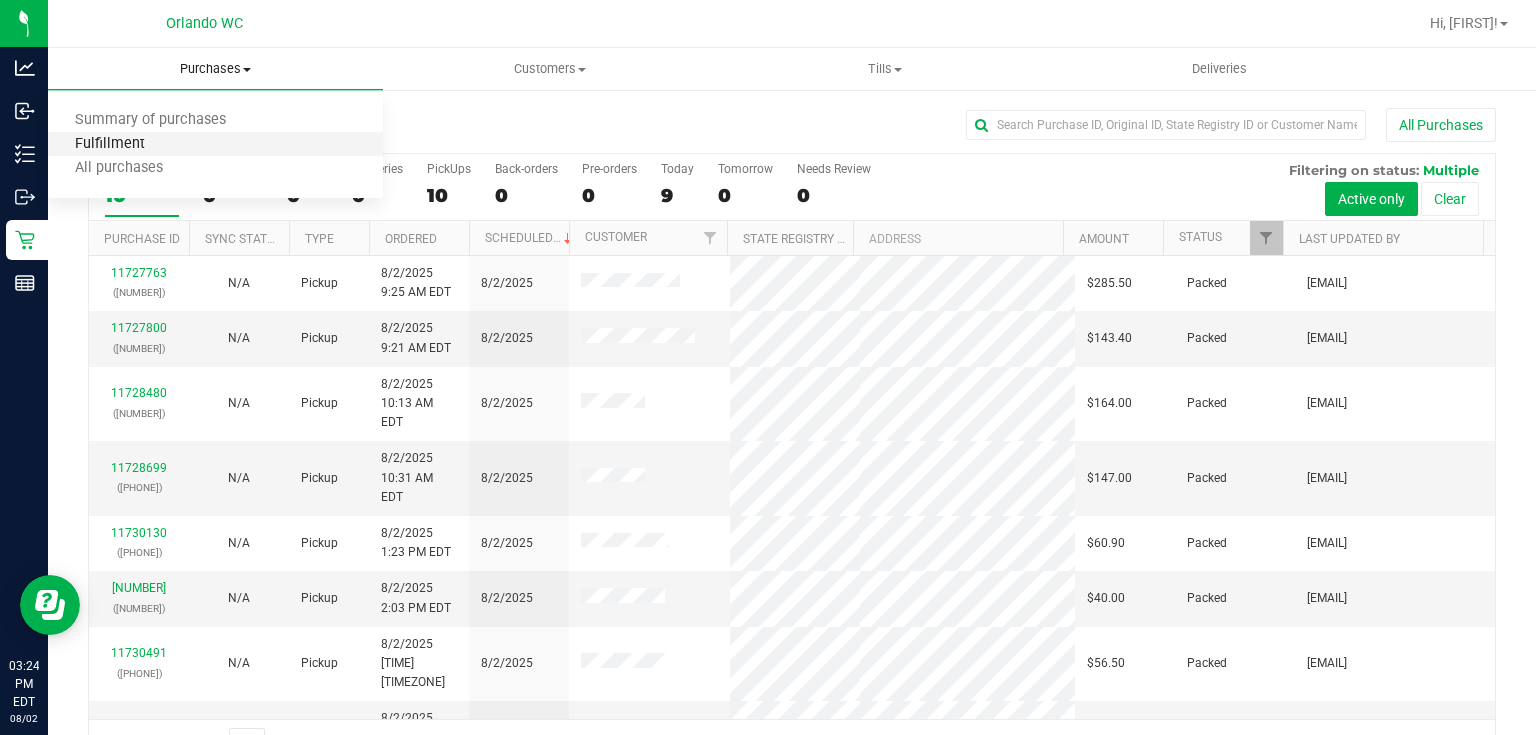 click on "Fulfillment" at bounding box center [110, 144] 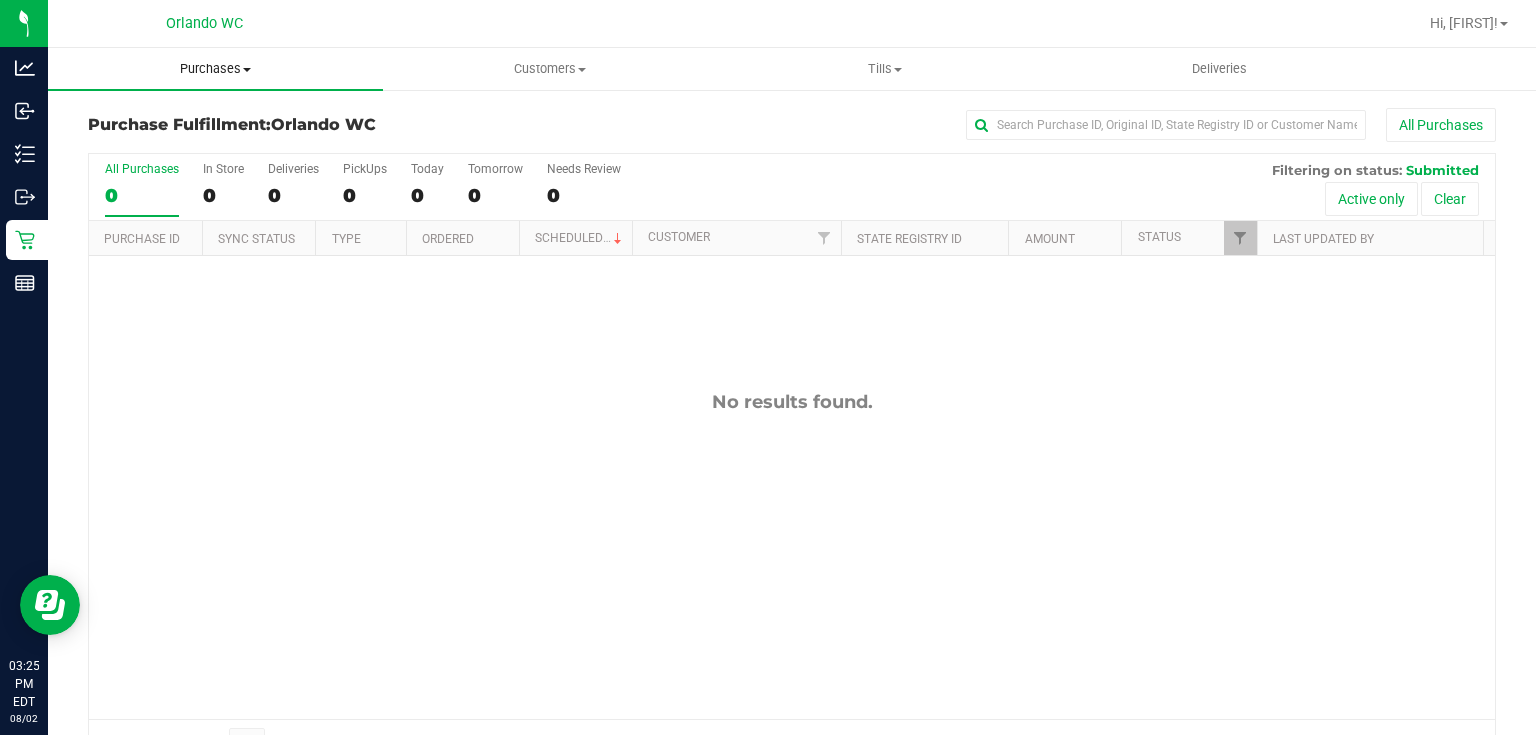 click on "Purchases" at bounding box center (215, 69) 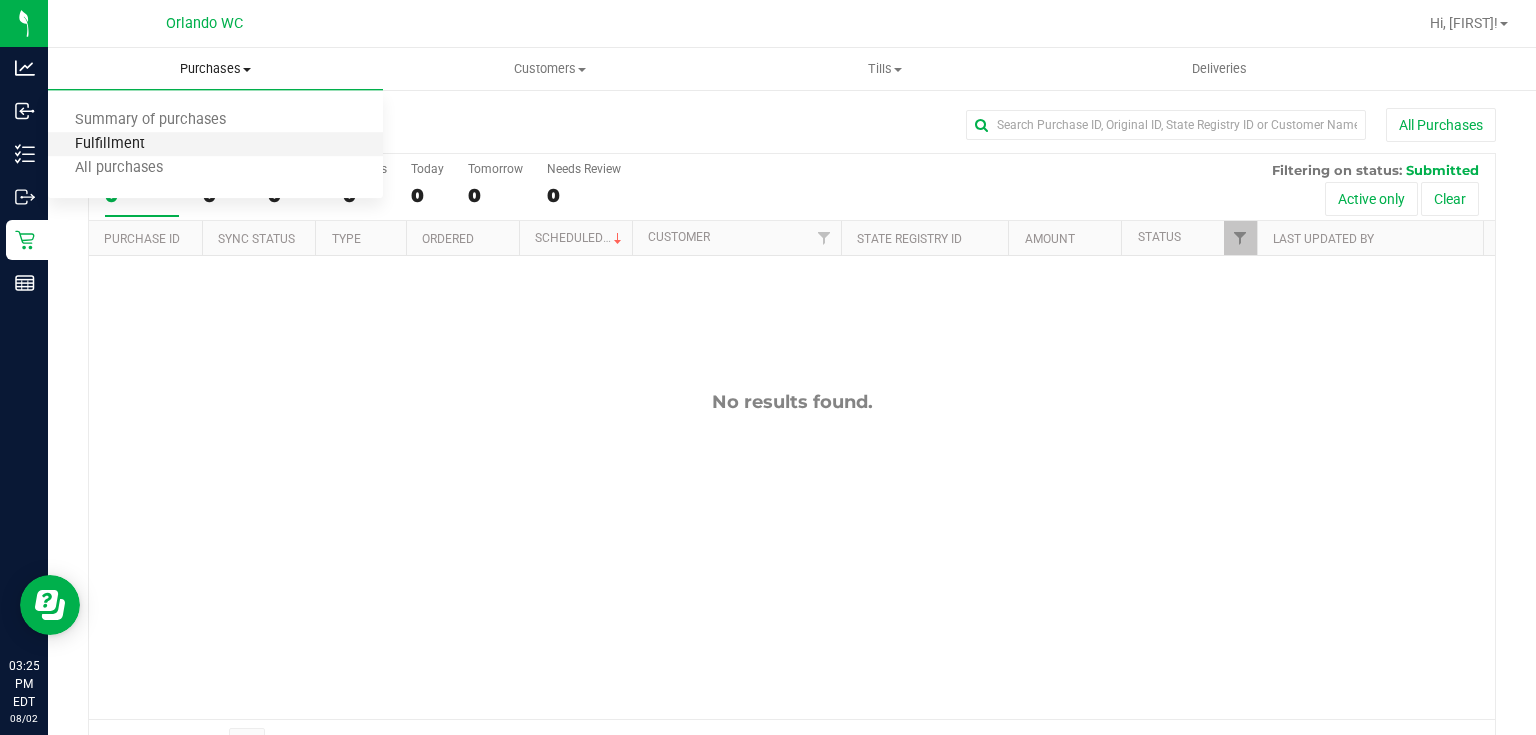 click on "Fulfillment" at bounding box center [110, 144] 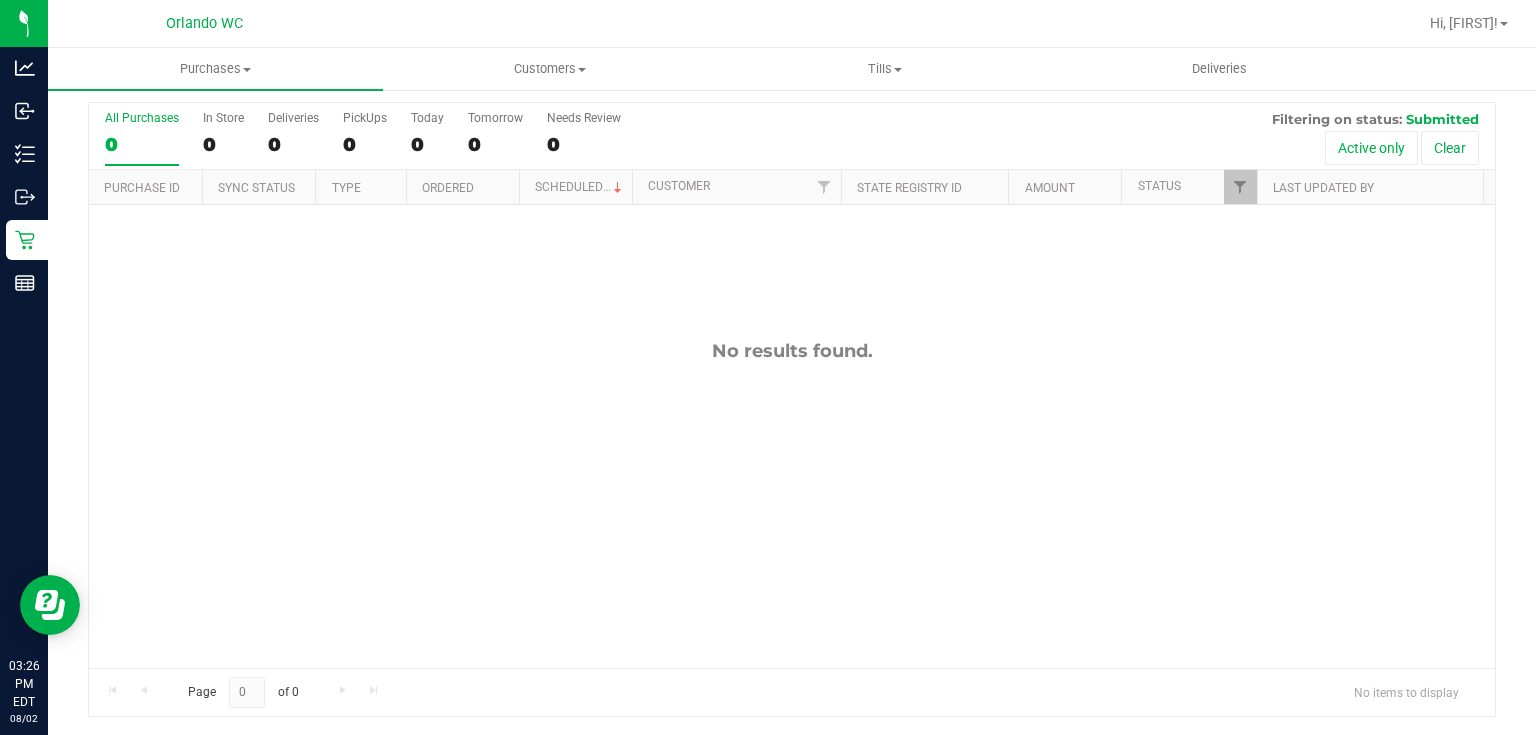 scroll, scrollTop: 0, scrollLeft: 0, axis: both 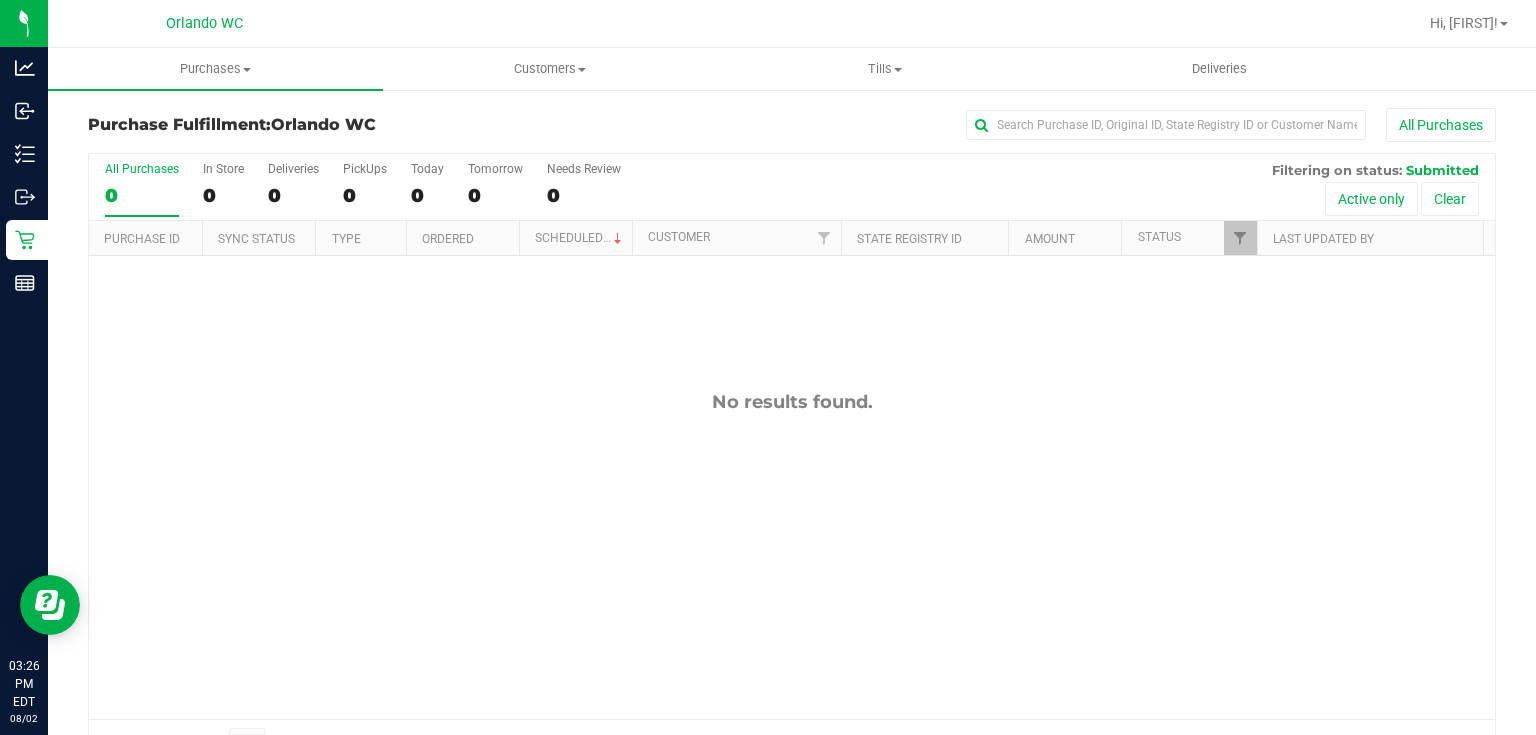 click on "All Purchases
0
In Store
0
Deliveries
0
PickUps
0
Today
0
Tomorrow
0
Needs Review
0
Filtering on status:
Submitted
Active only
Clear
Purchase ID Sync Status Type Ordered 0" at bounding box center [792, 460] 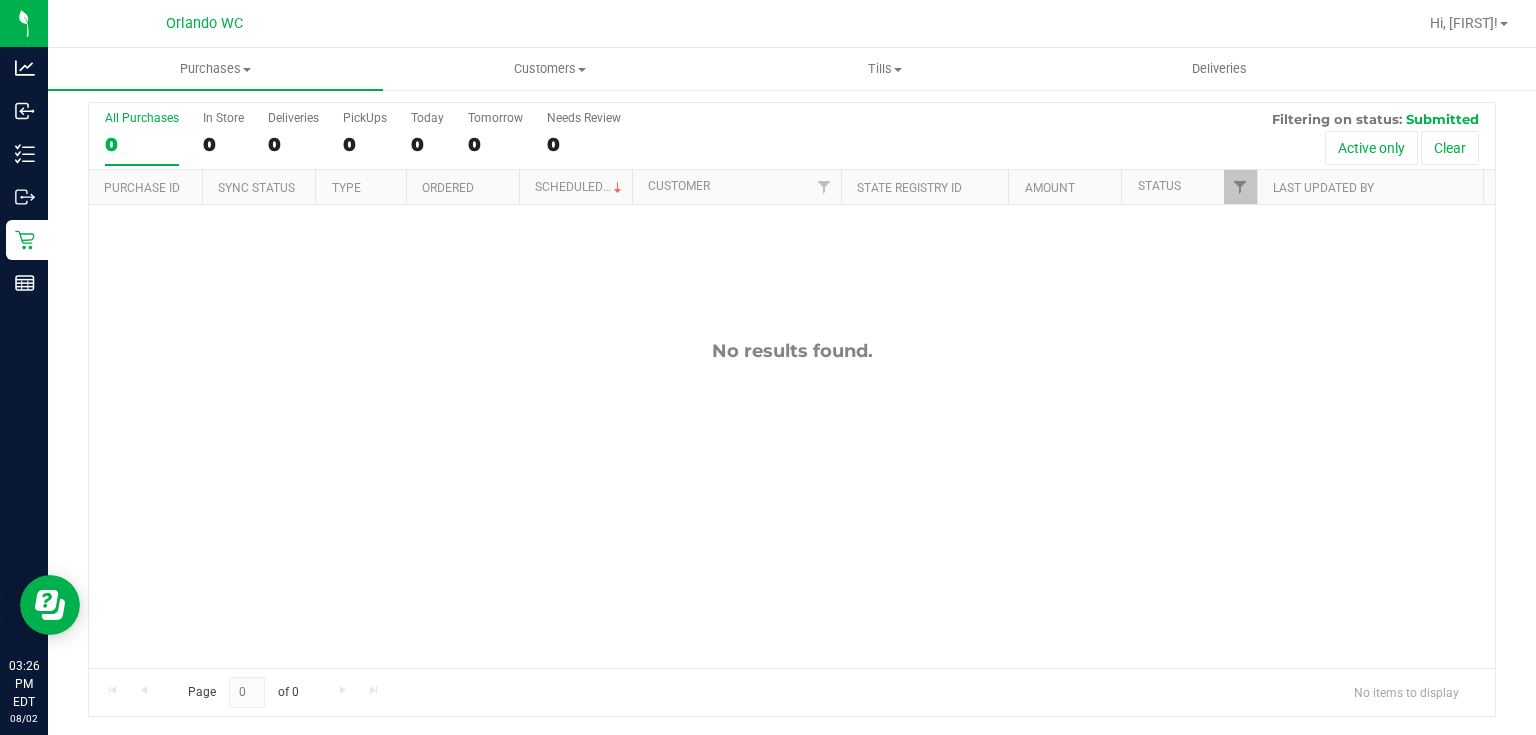 click on "All Purchases
0
In Store
0
Deliveries
0
PickUps
0
Today
0
Tomorrow
0
Needs Review
0
Filtering on status:
Submitted
Active only
Clear
Purchase ID Sync Status Type Ordered 0" at bounding box center (792, 409) 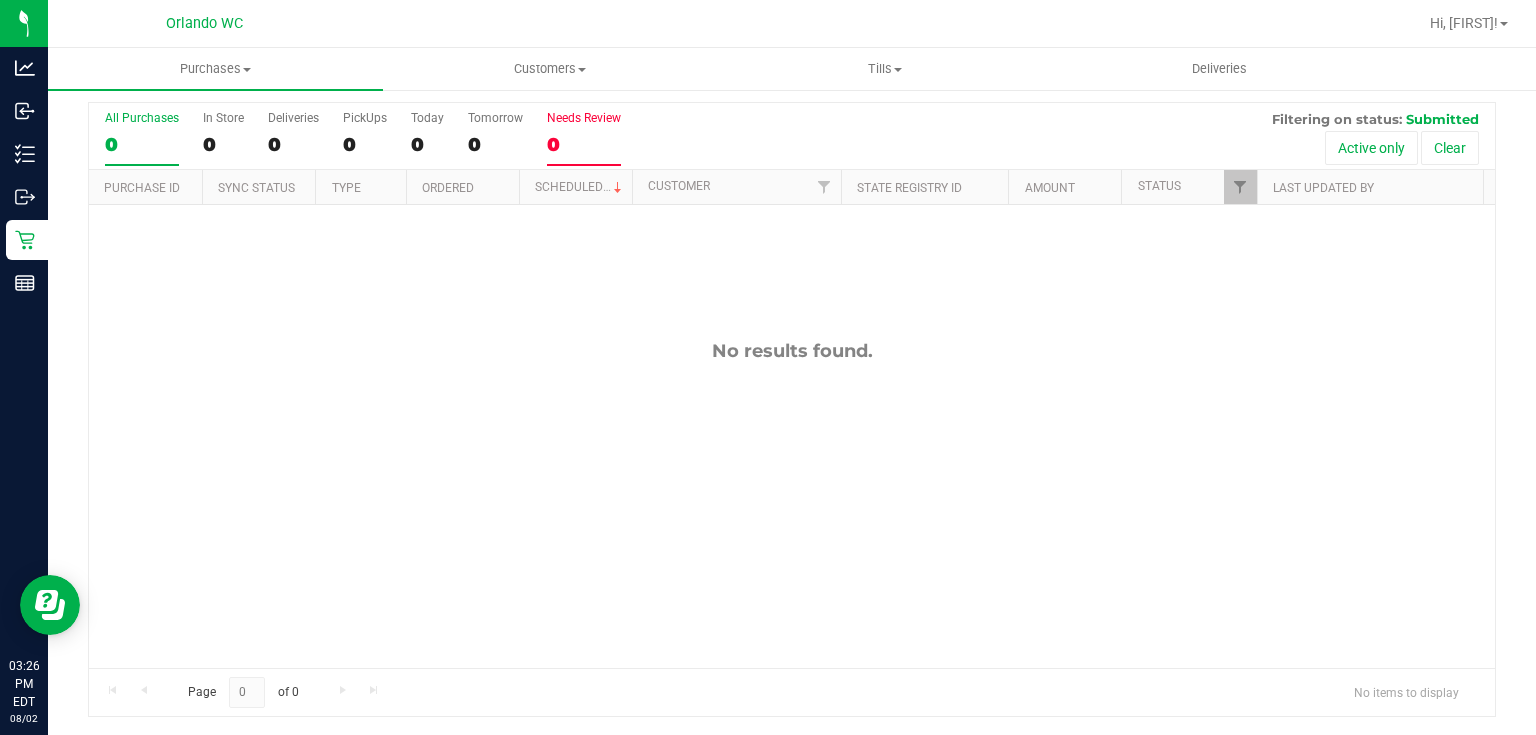 click on "Needs Review
0" at bounding box center [584, 138] 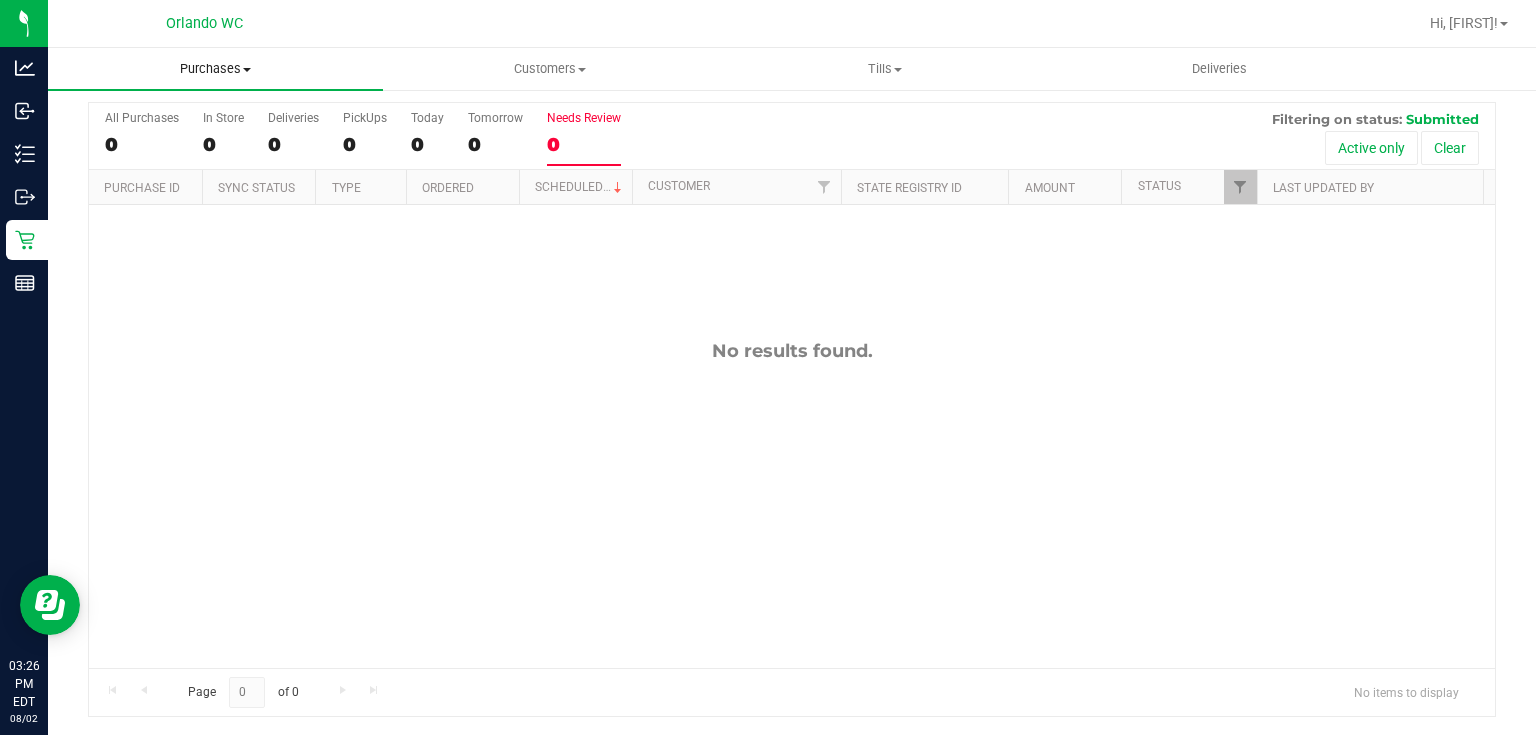 click on "Purchases" at bounding box center (215, 69) 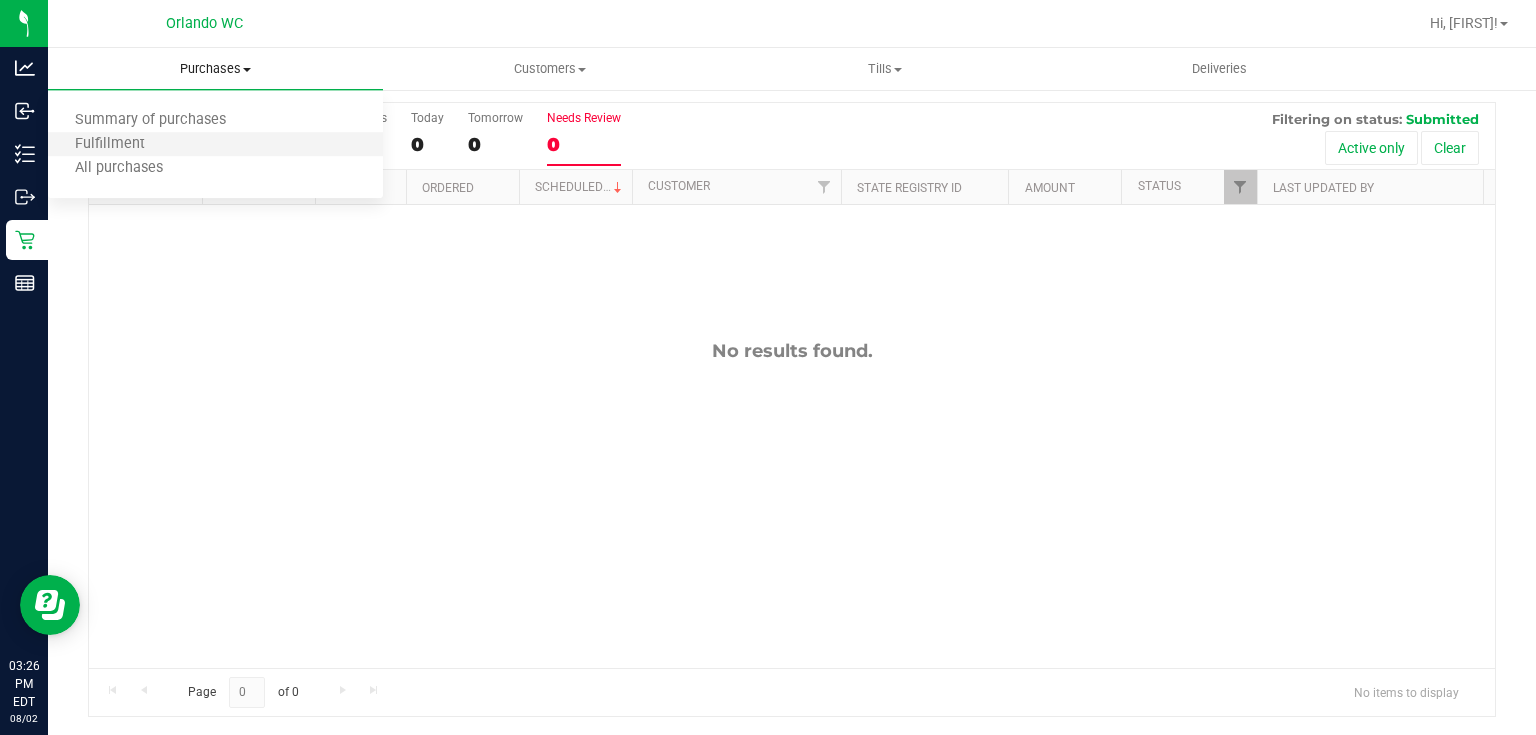 click on "Fulfillment" at bounding box center (215, 145) 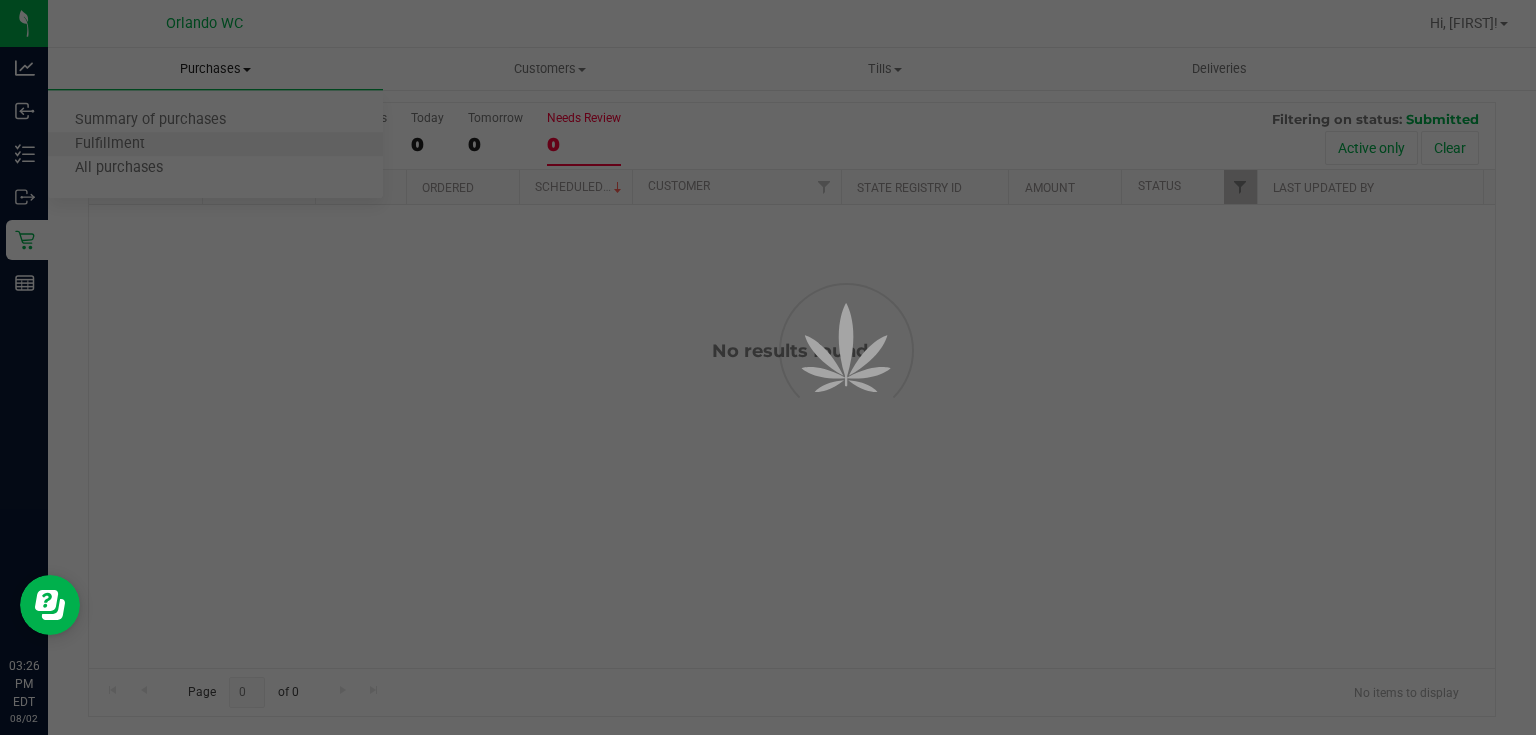 scroll, scrollTop: 0, scrollLeft: 0, axis: both 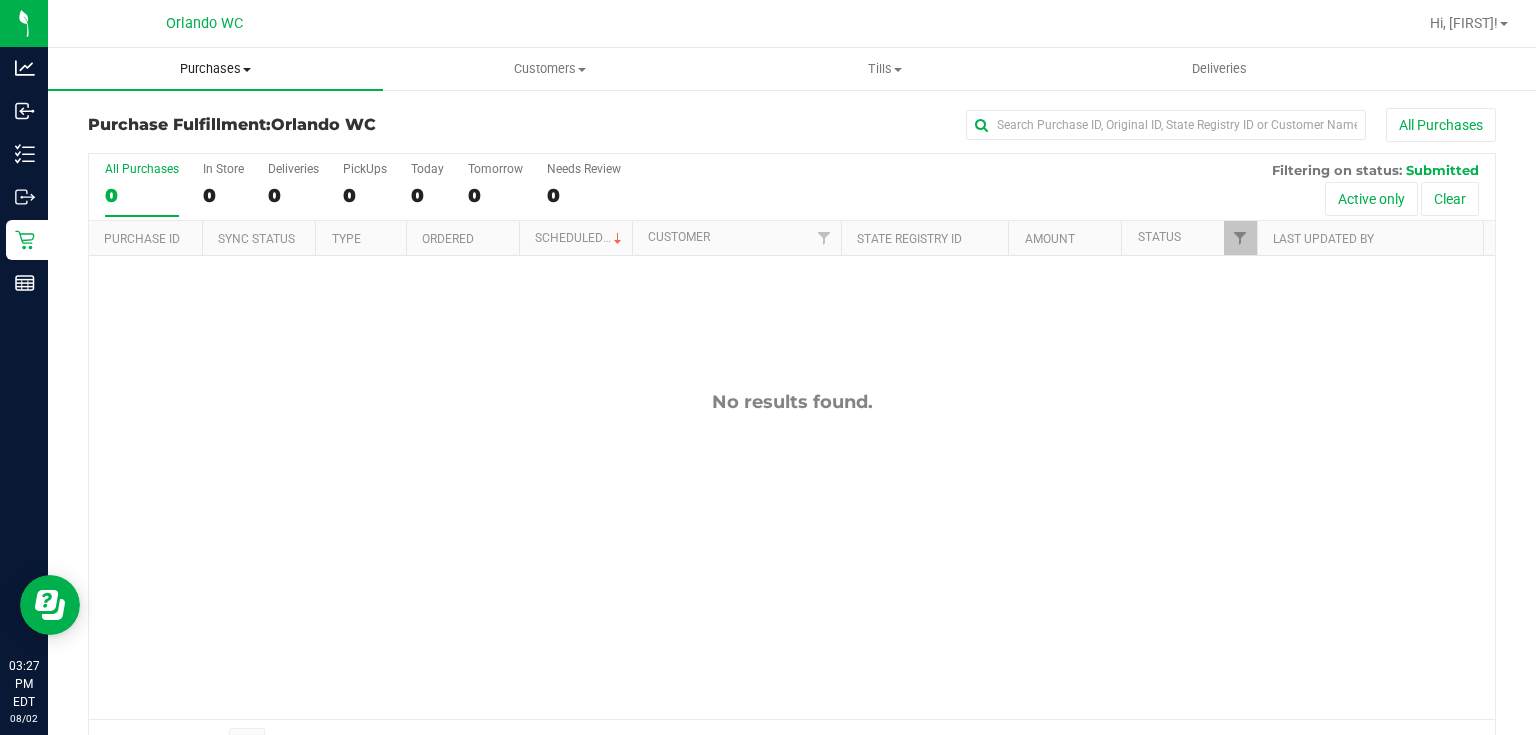 click on "Purchases" at bounding box center [215, 69] 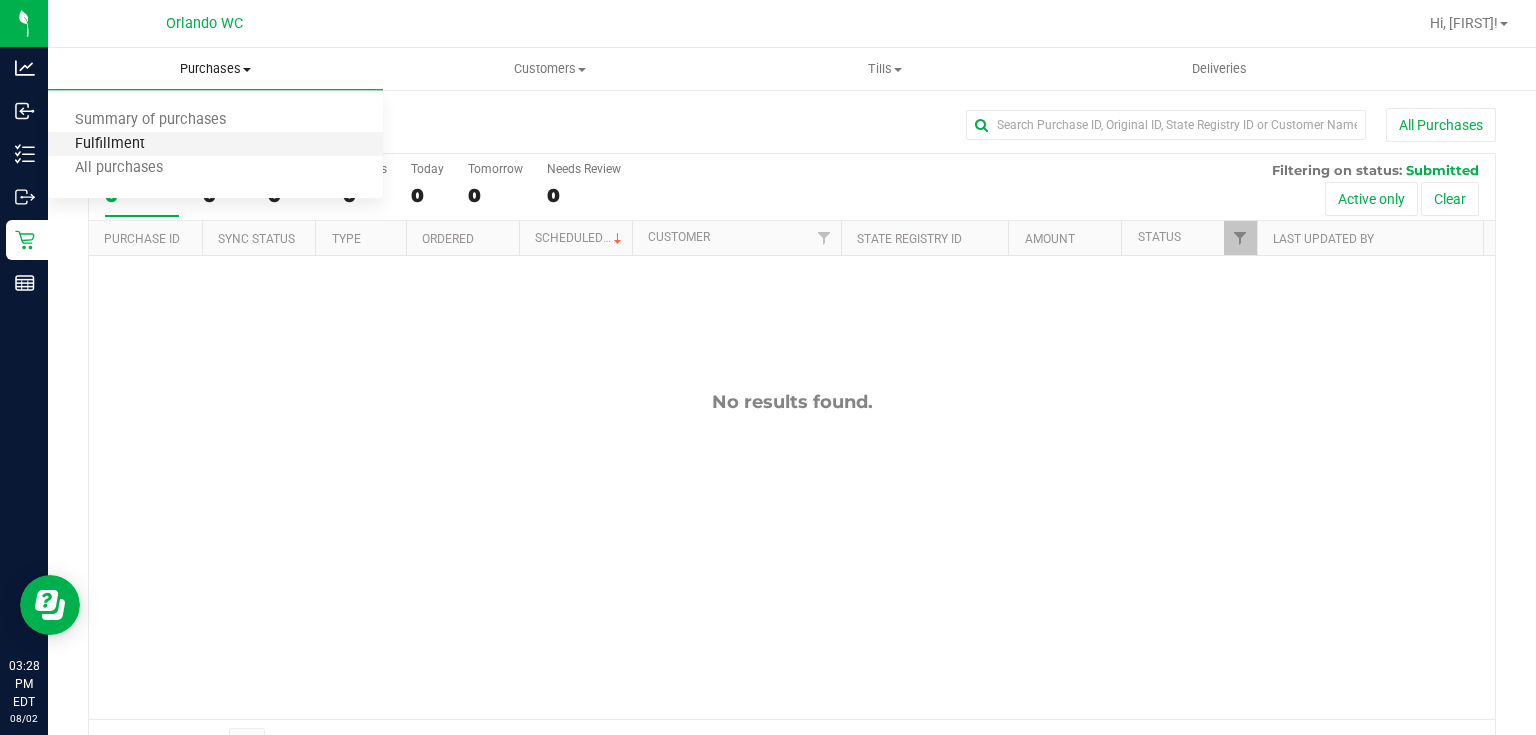 click on "Fulfillment" at bounding box center [110, 144] 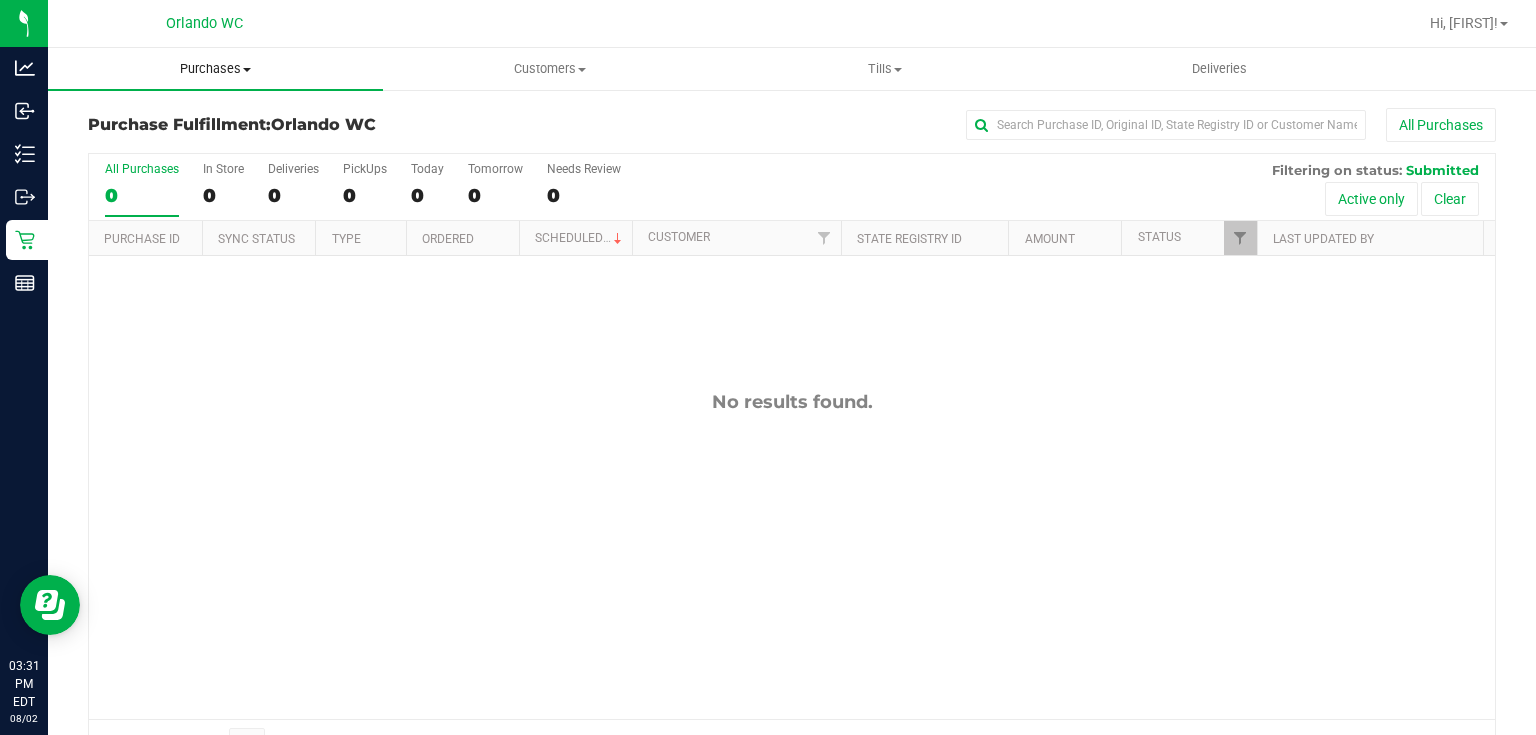 click on "Purchases" at bounding box center (215, 69) 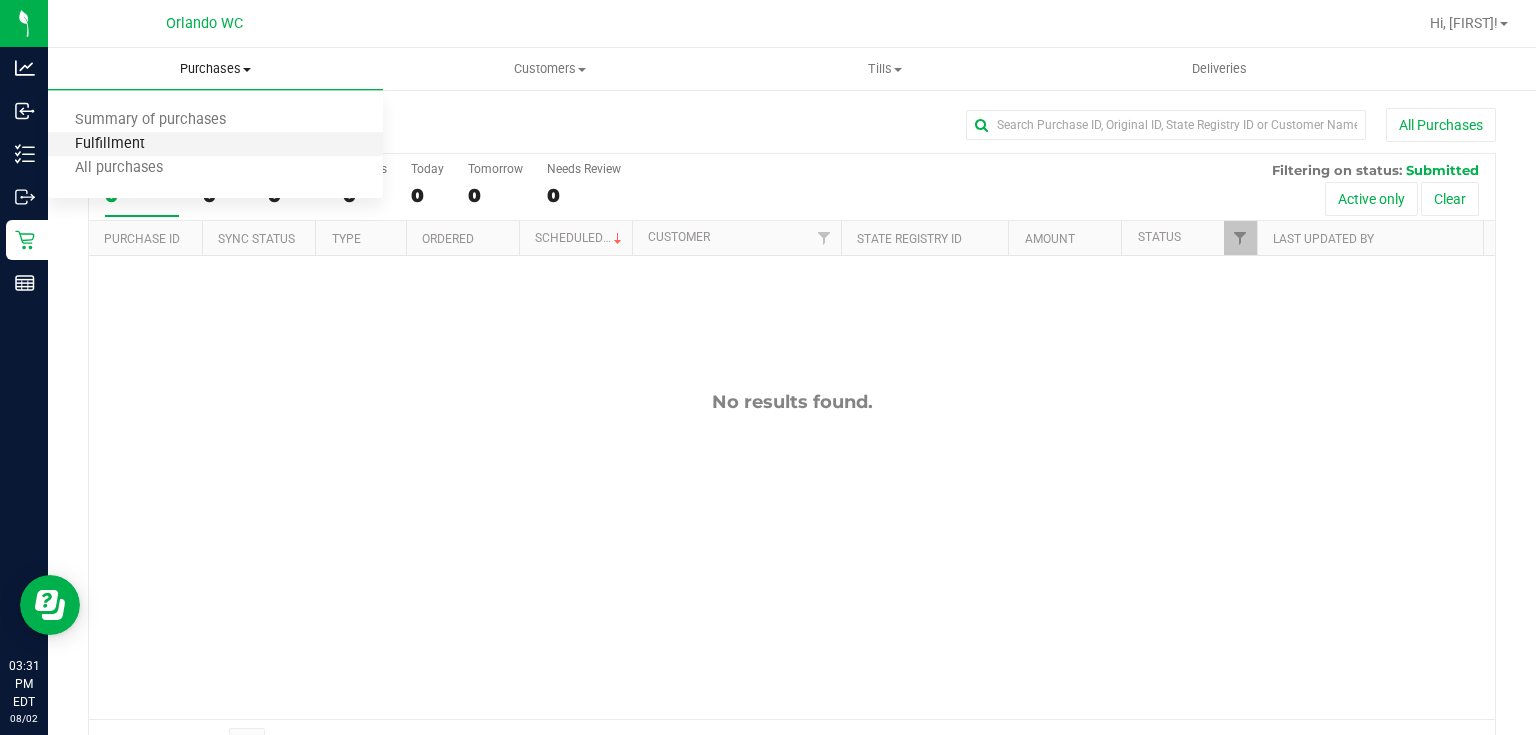 click on "Fulfillment" at bounding box center [110, 144] 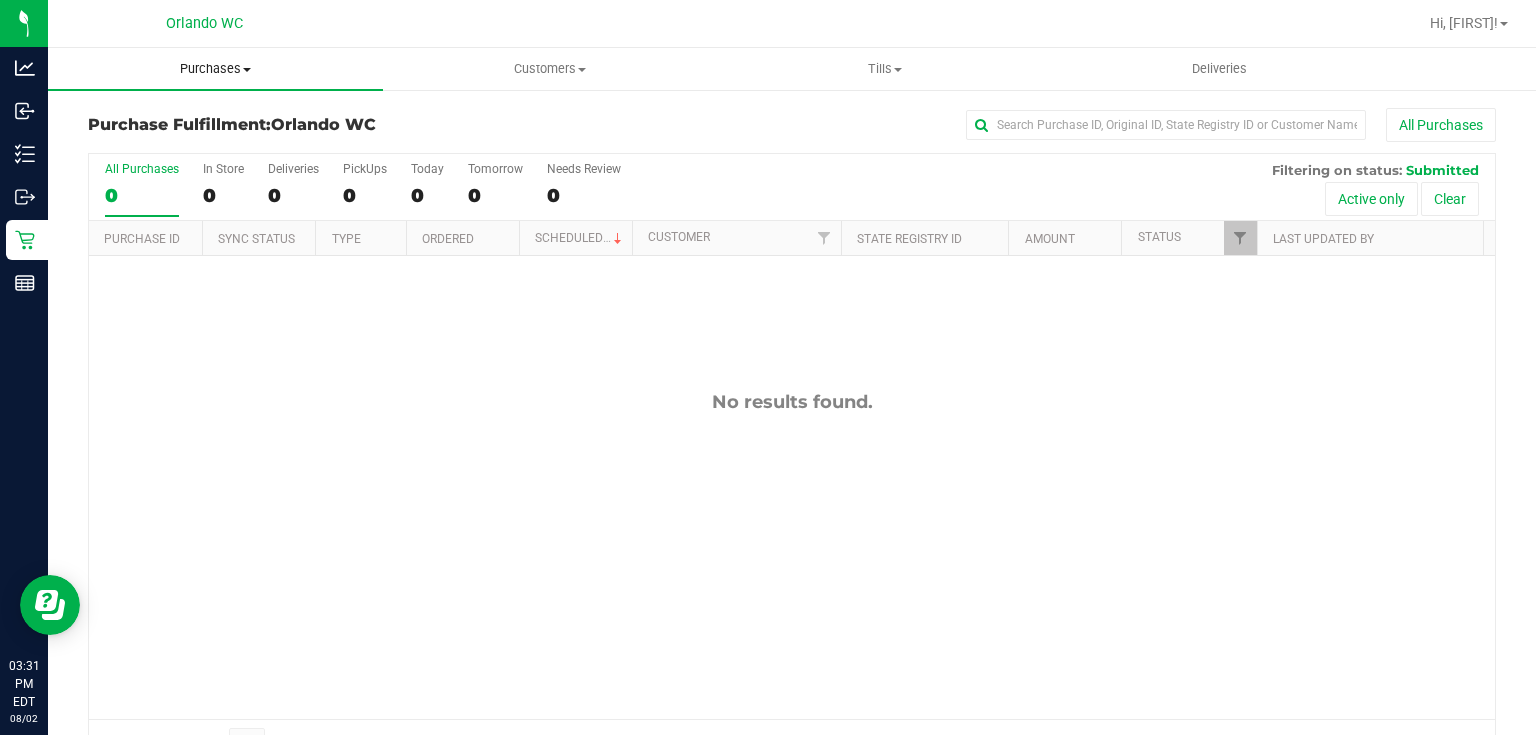 click on "Purchases" at bounding box center (215, 69) 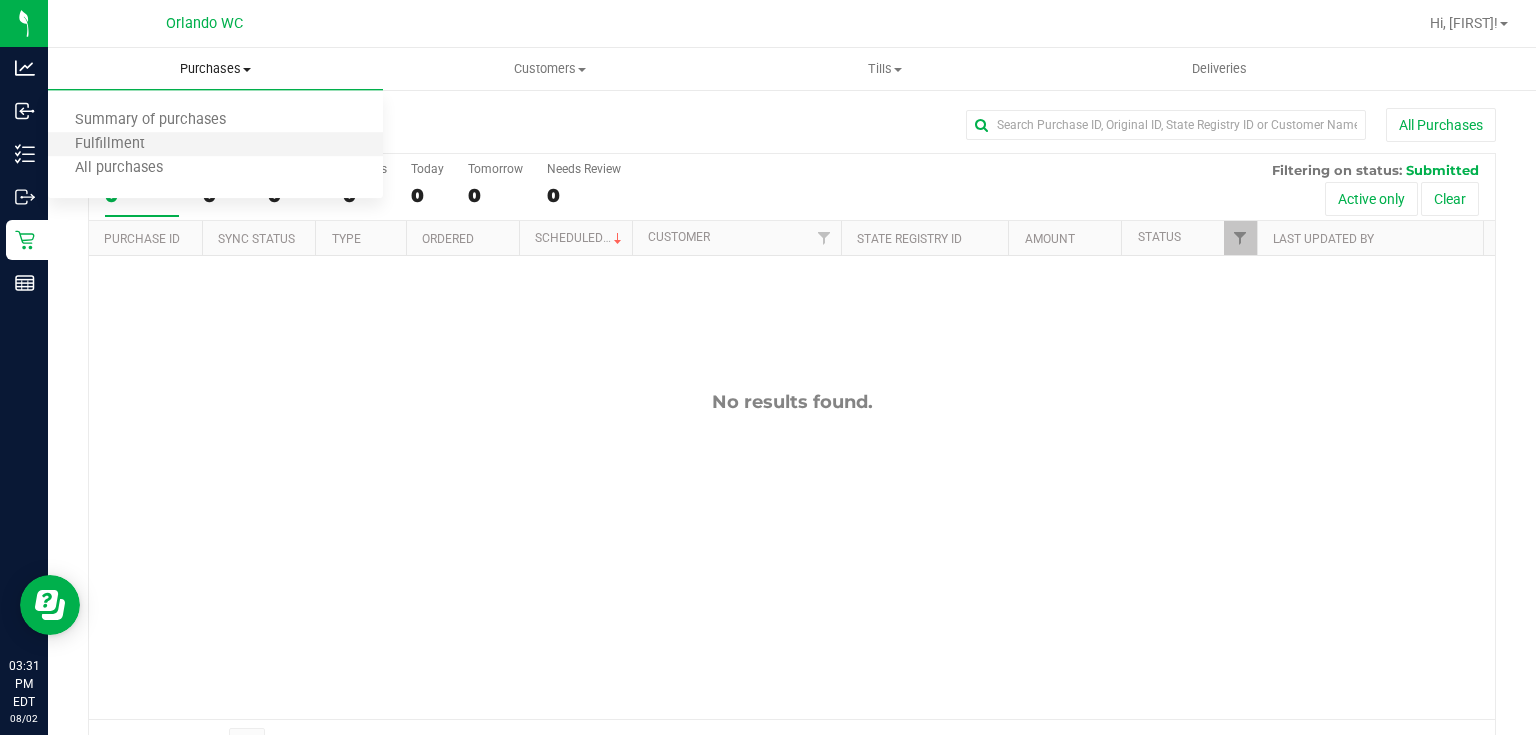 click on "Fulfillment" at bounding box center (215, 145) 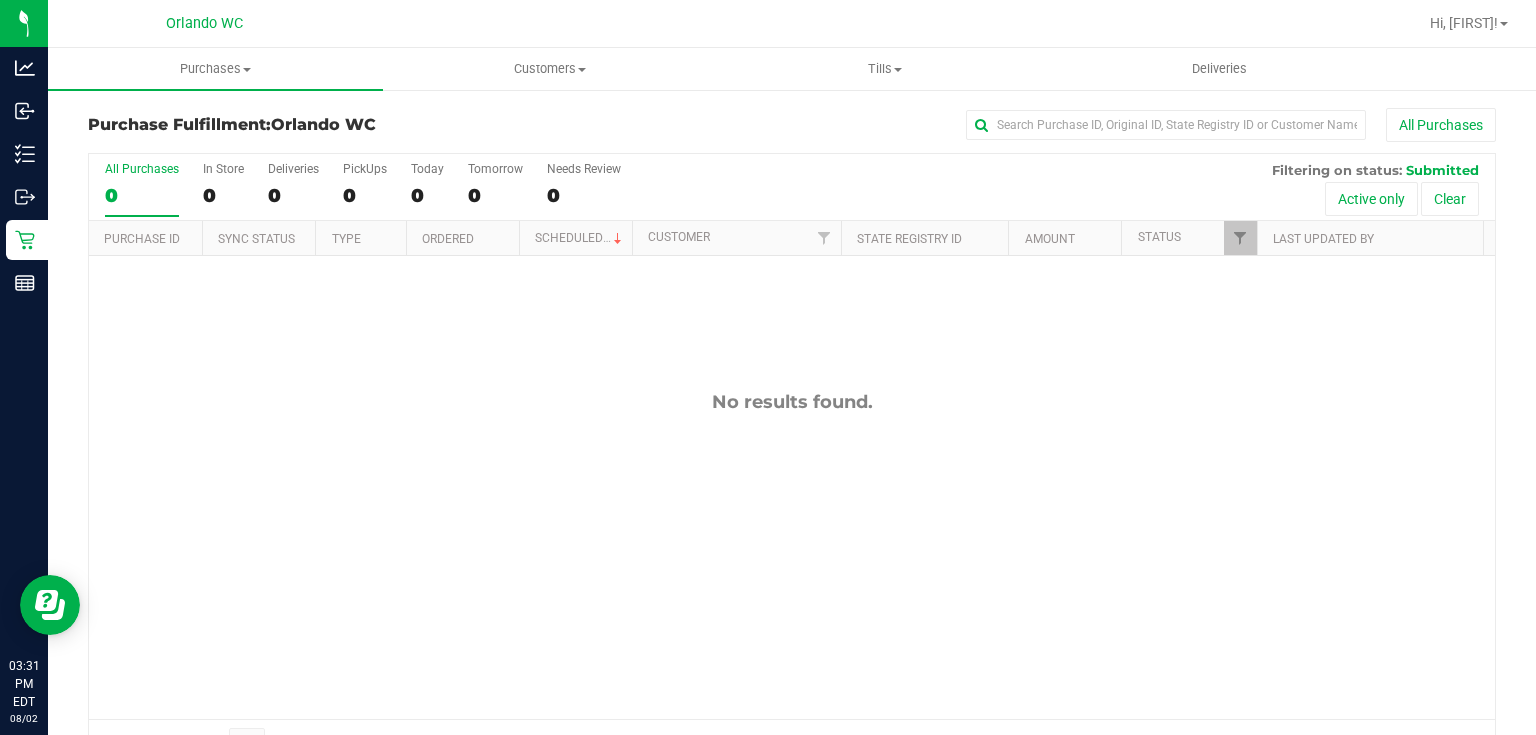 click on "No results found." at bounding box center (792, 555) 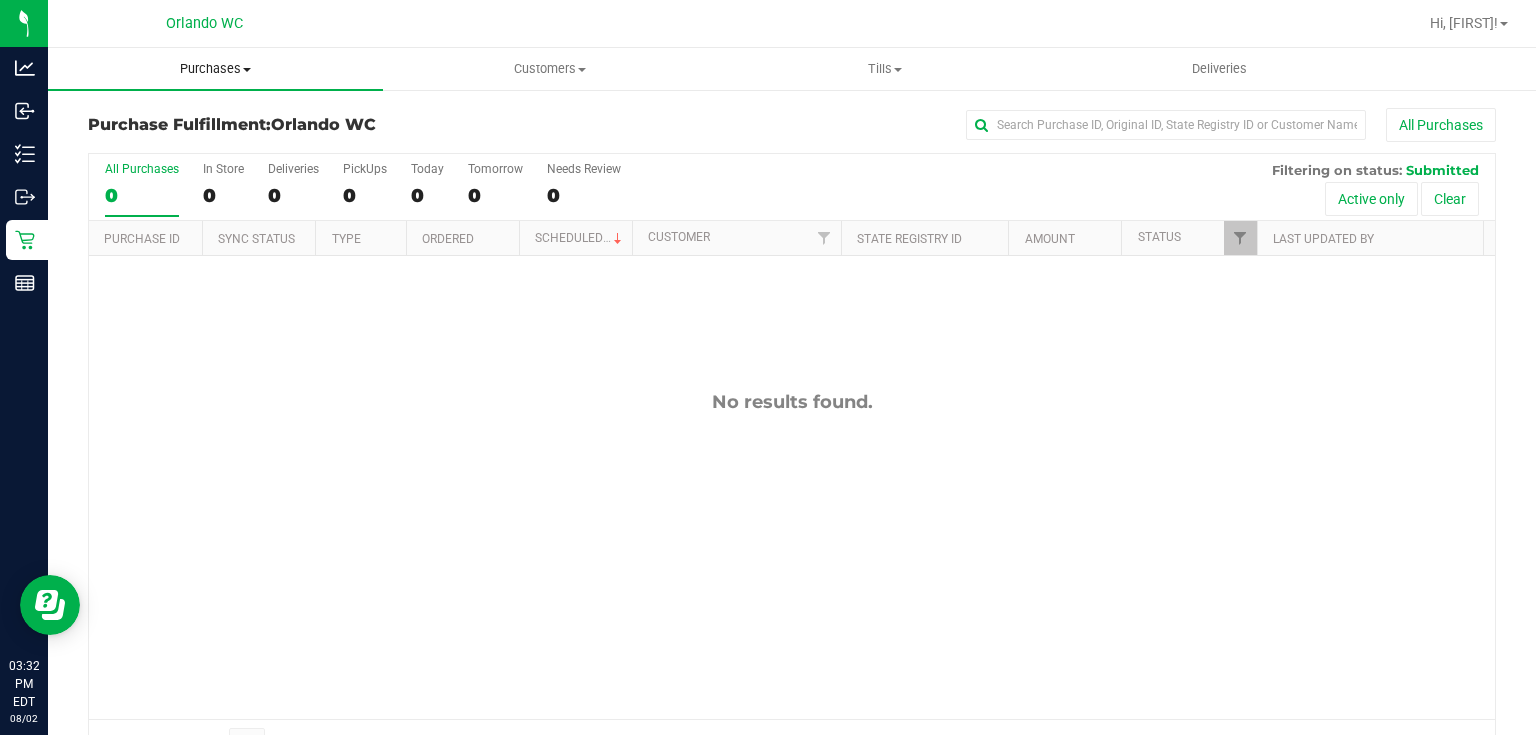 click on "Purchases" at bounding box center [215, 69] 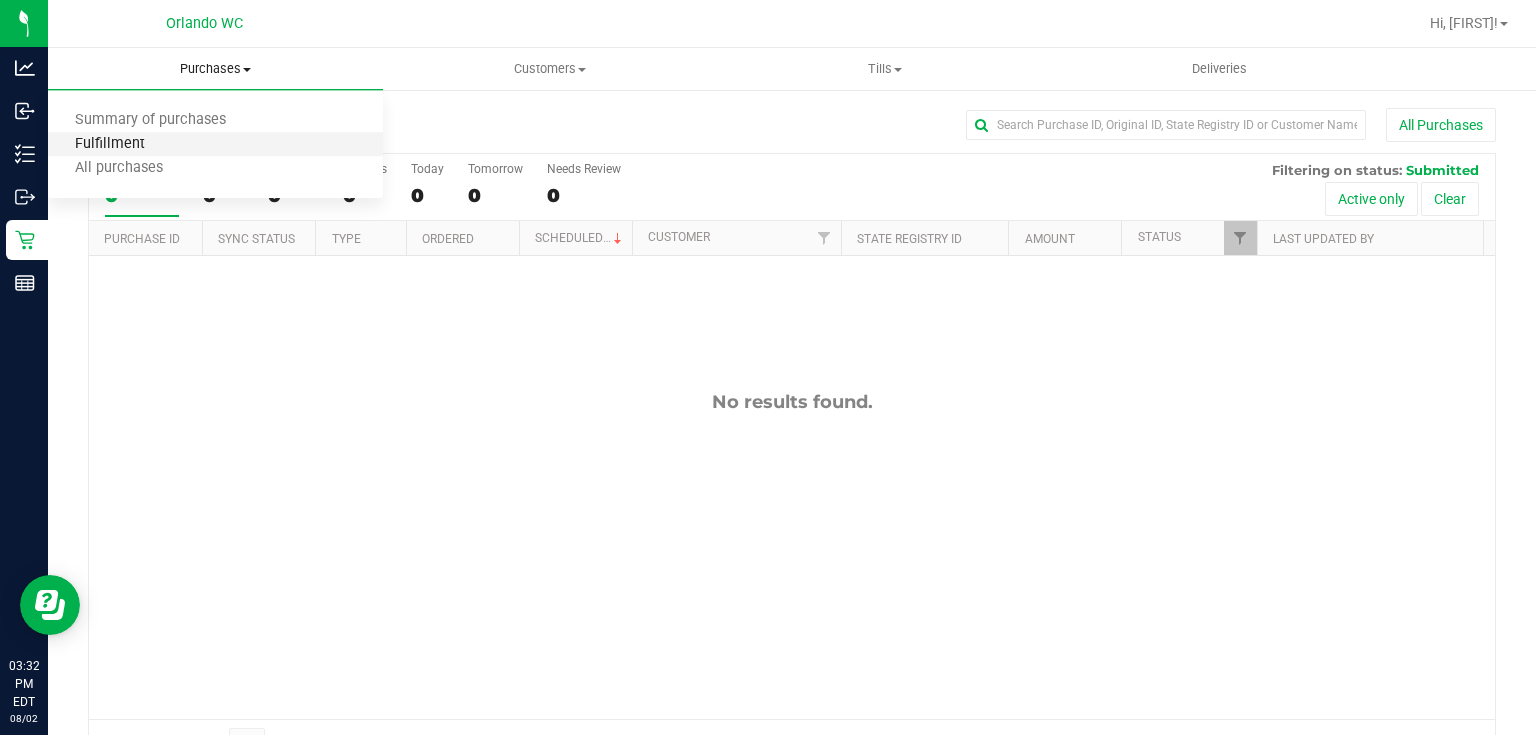 click on "Fulfillment" at bounding box center (110, 144) 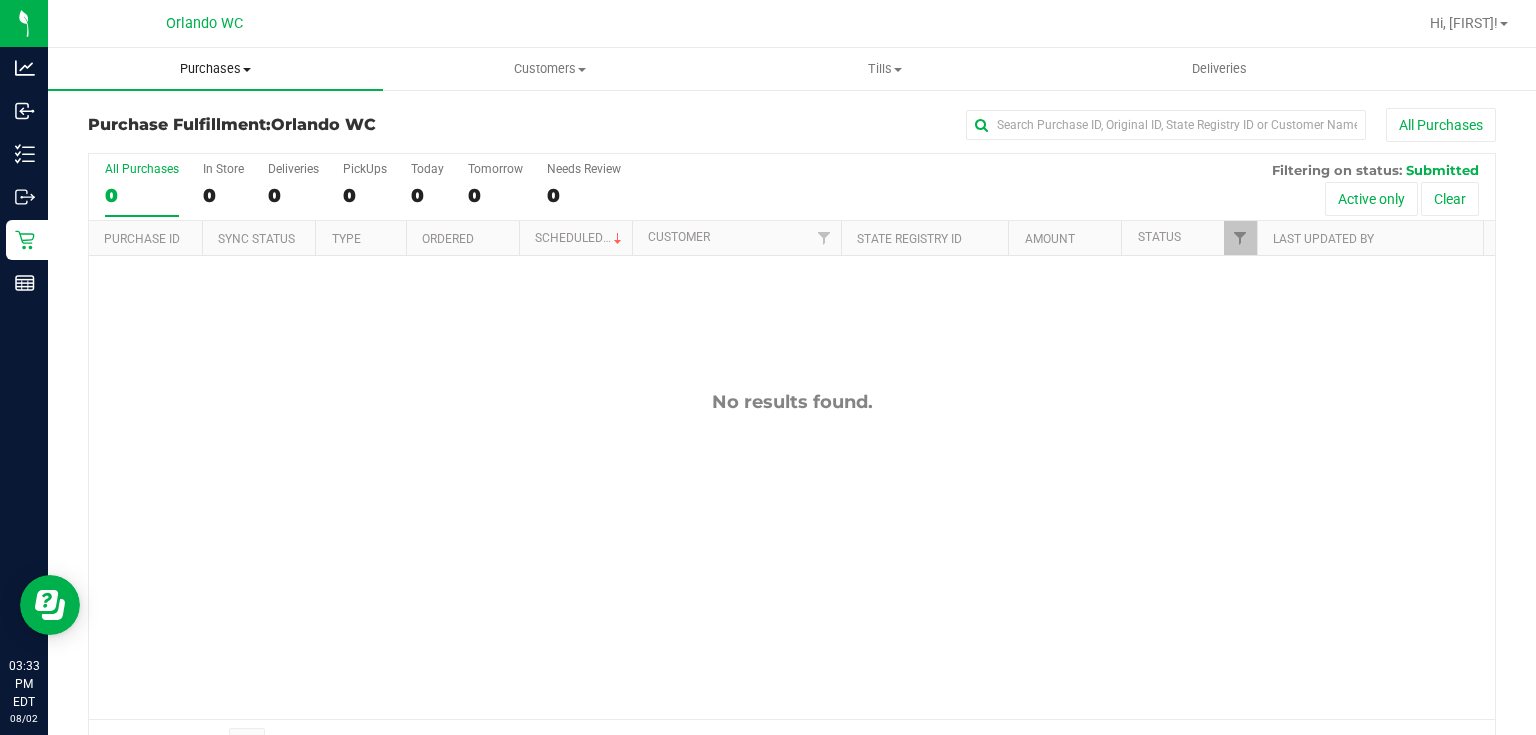 click on "Purchases" at bounding box center (215, 69) 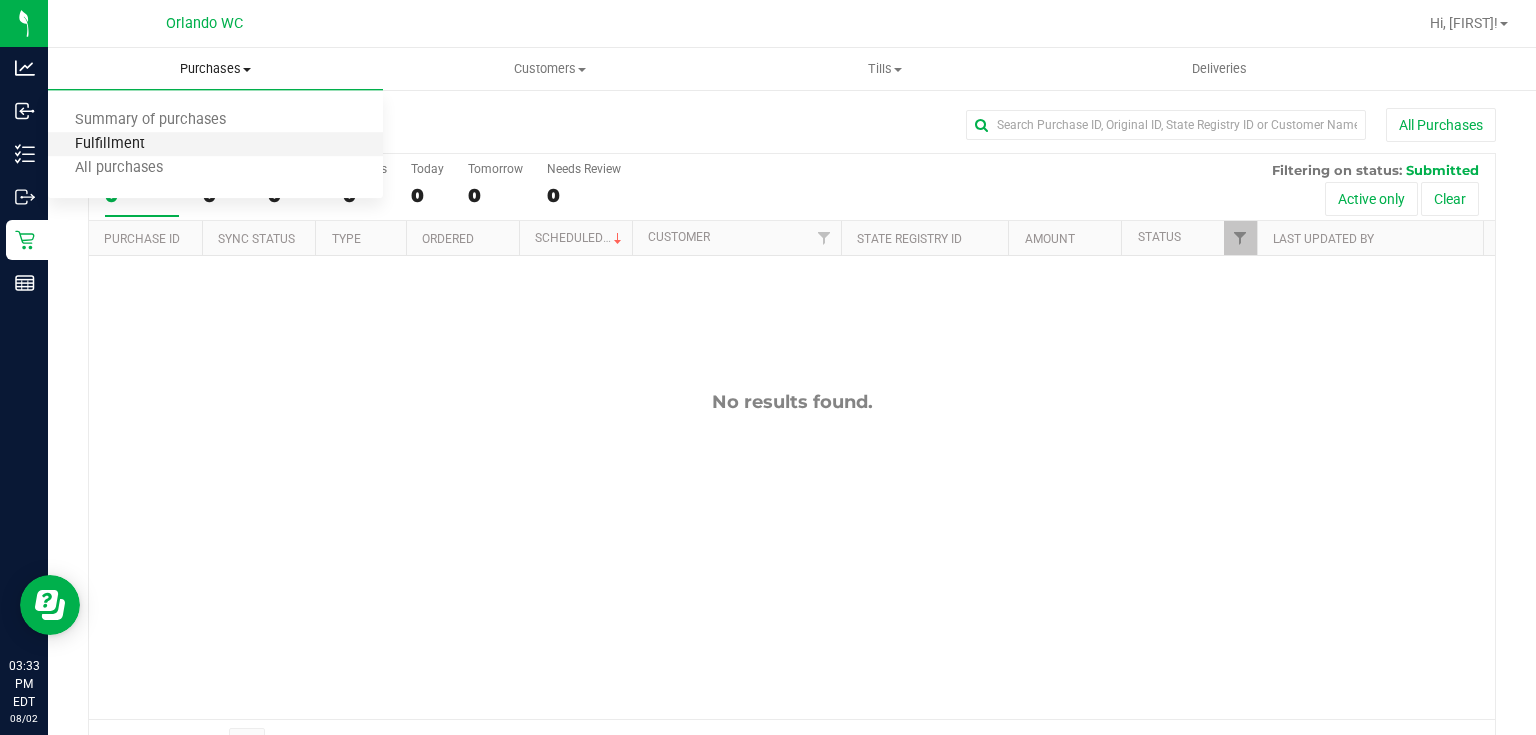 click on "Fulfillment" at bounding box center [110, 144] 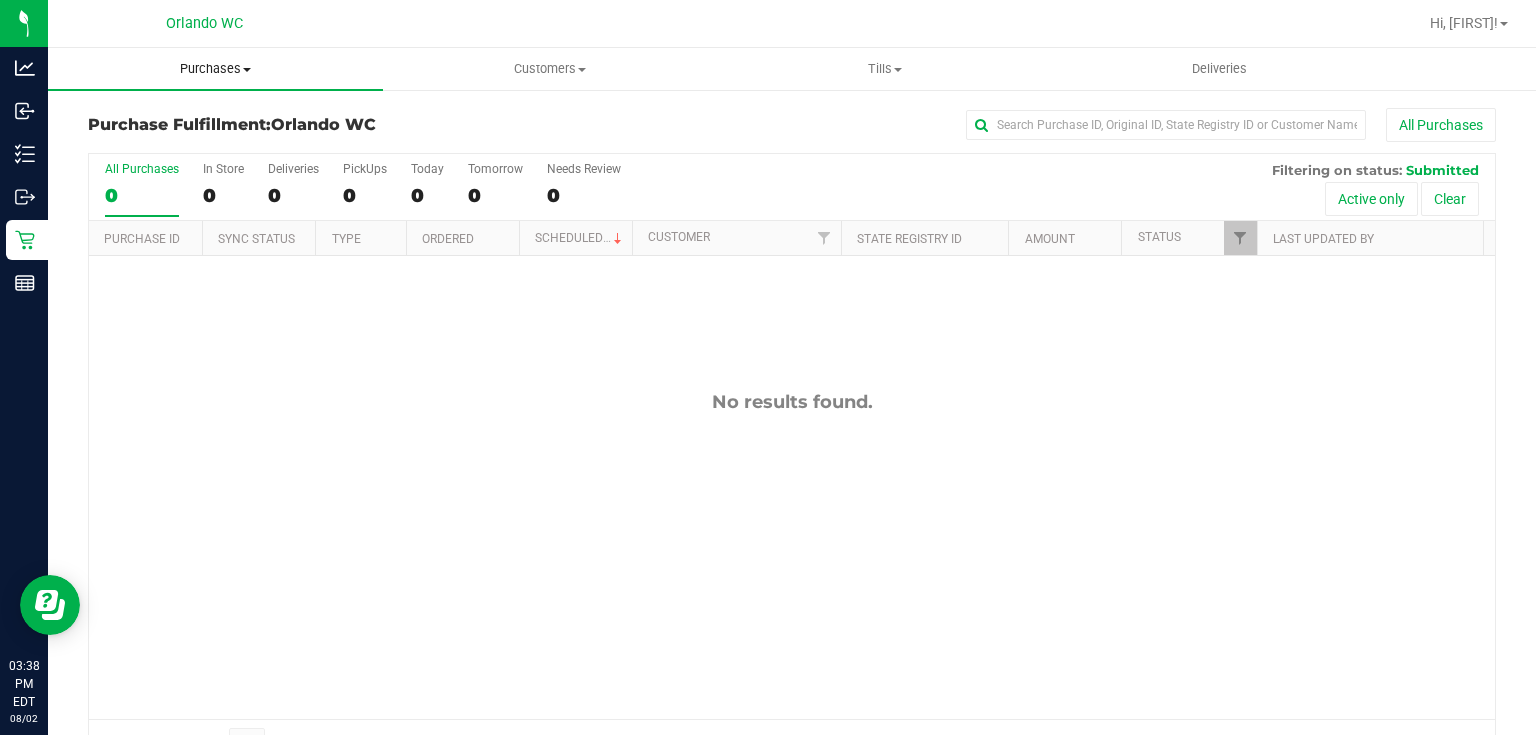 click on "Purchases" at bounding box center [215, 69] 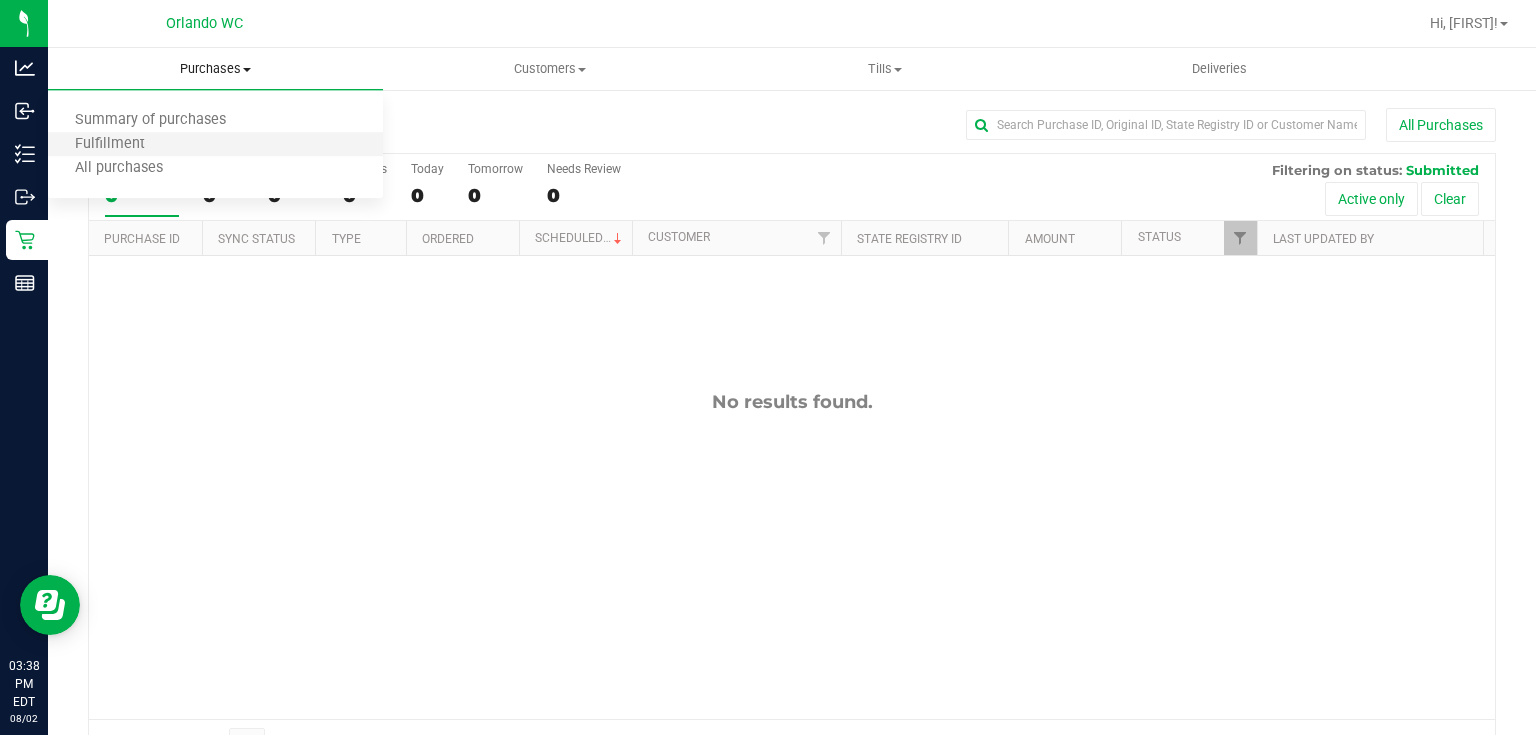 click on "Fulfillment" at bounding box center [215, 145] 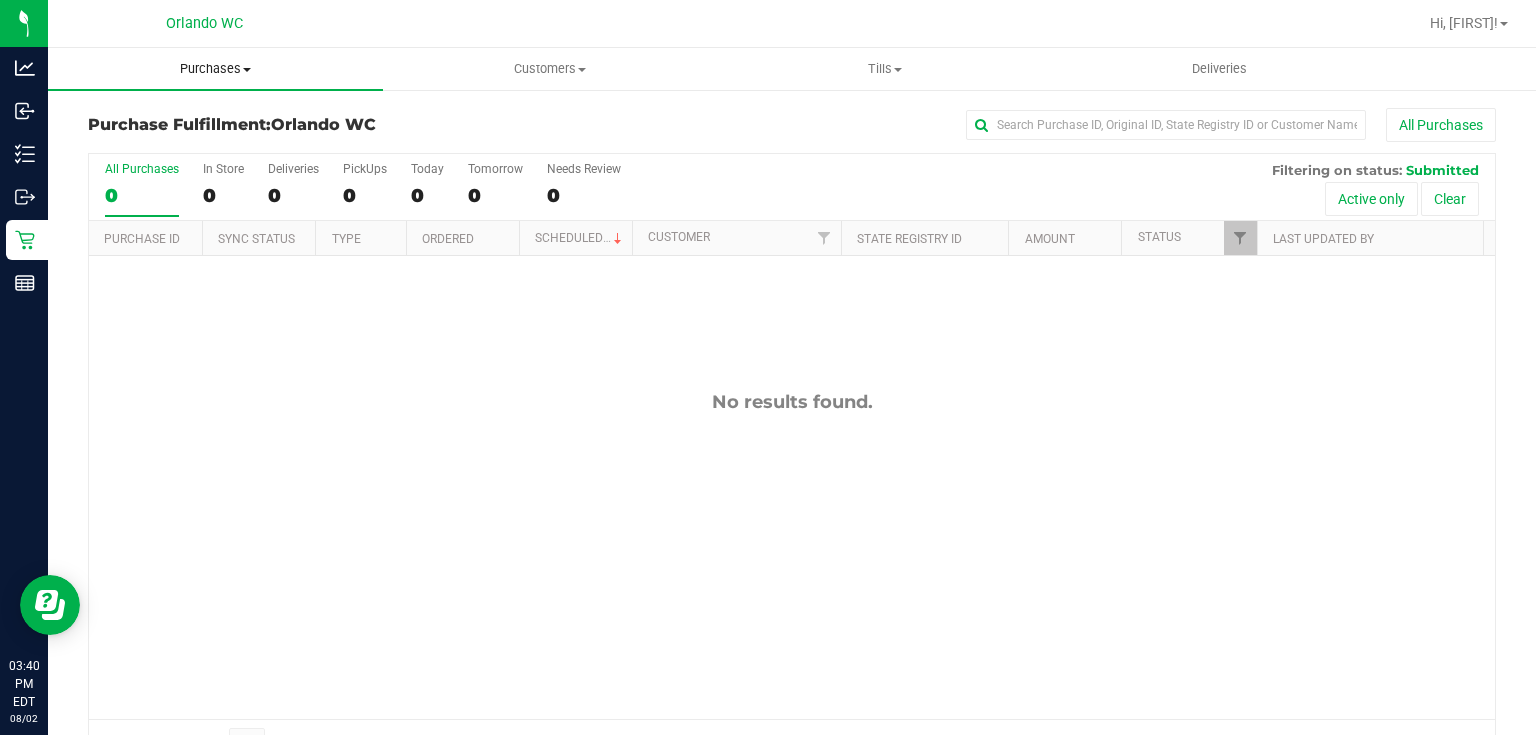 click on "Purchases" at bounding box center (215, 69) 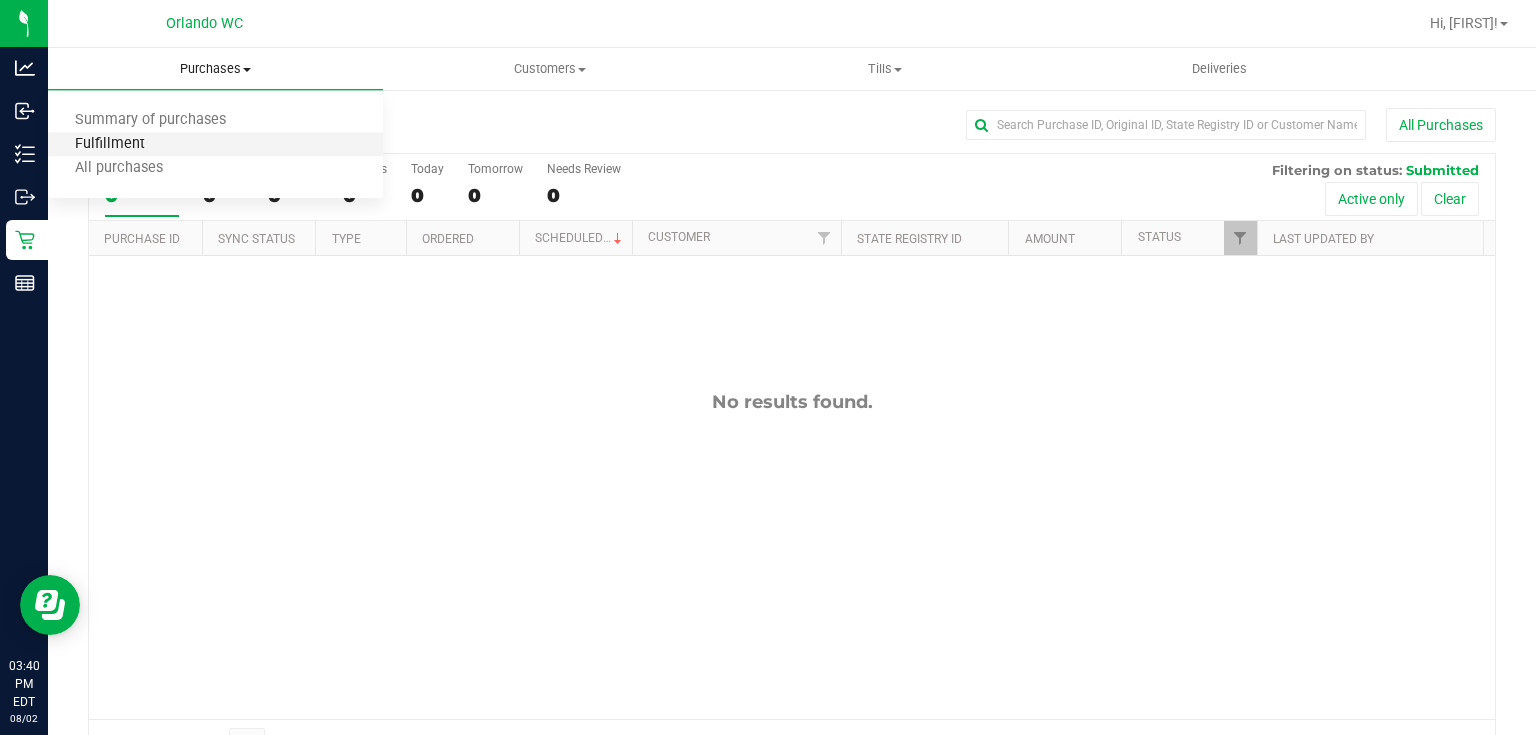 click on "Fulfillment" at bounding box center [110, 144] 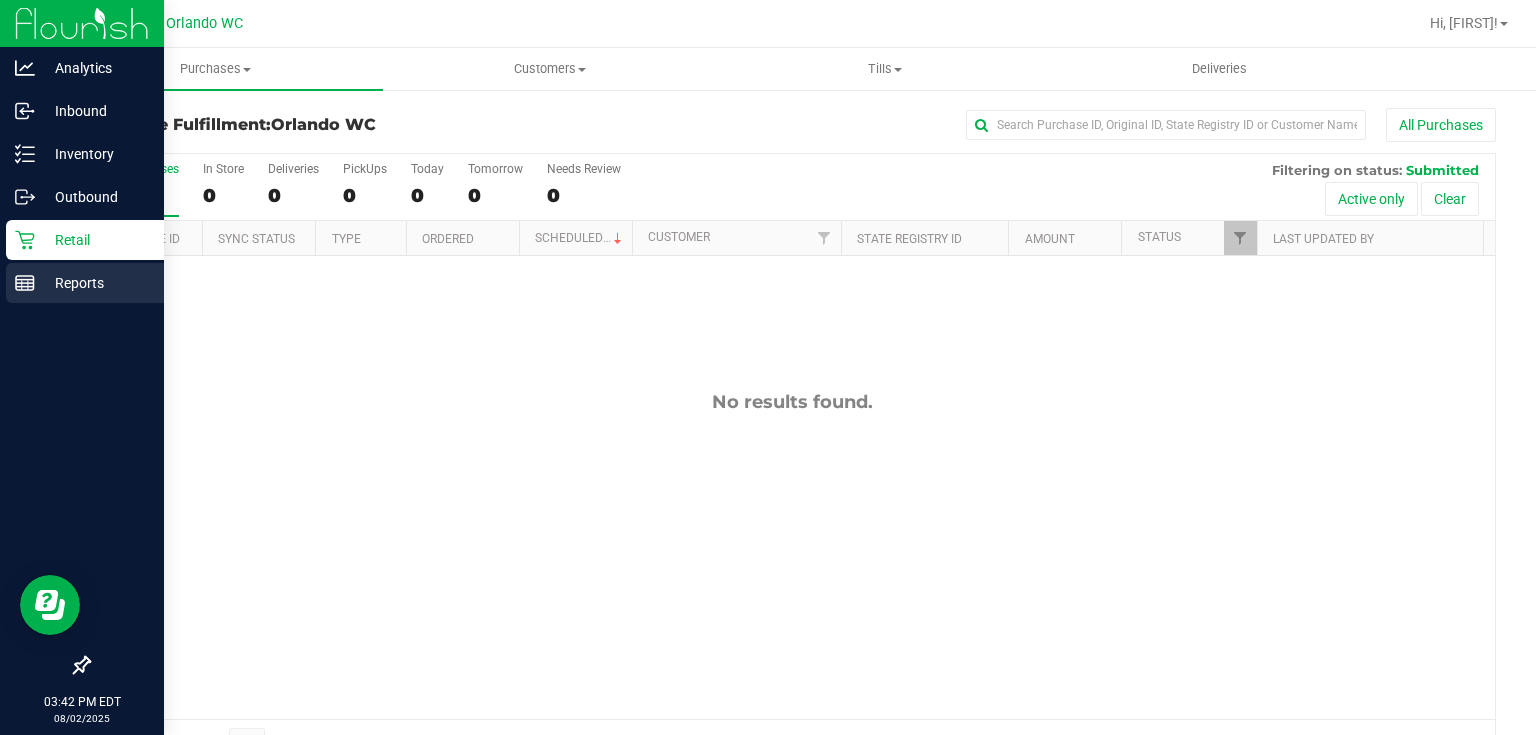 click 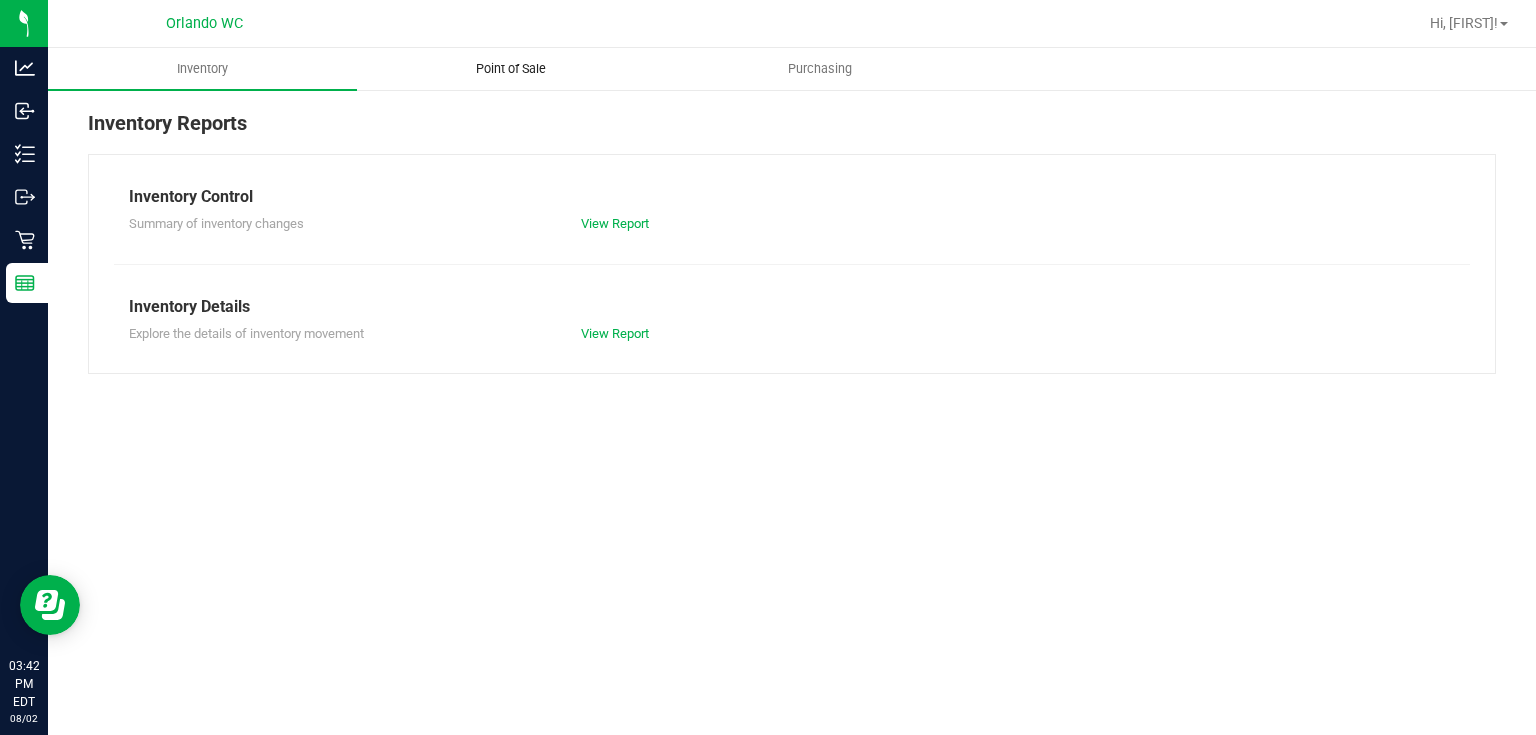 click on "Point of Sale" at bounding box center [511, 69] 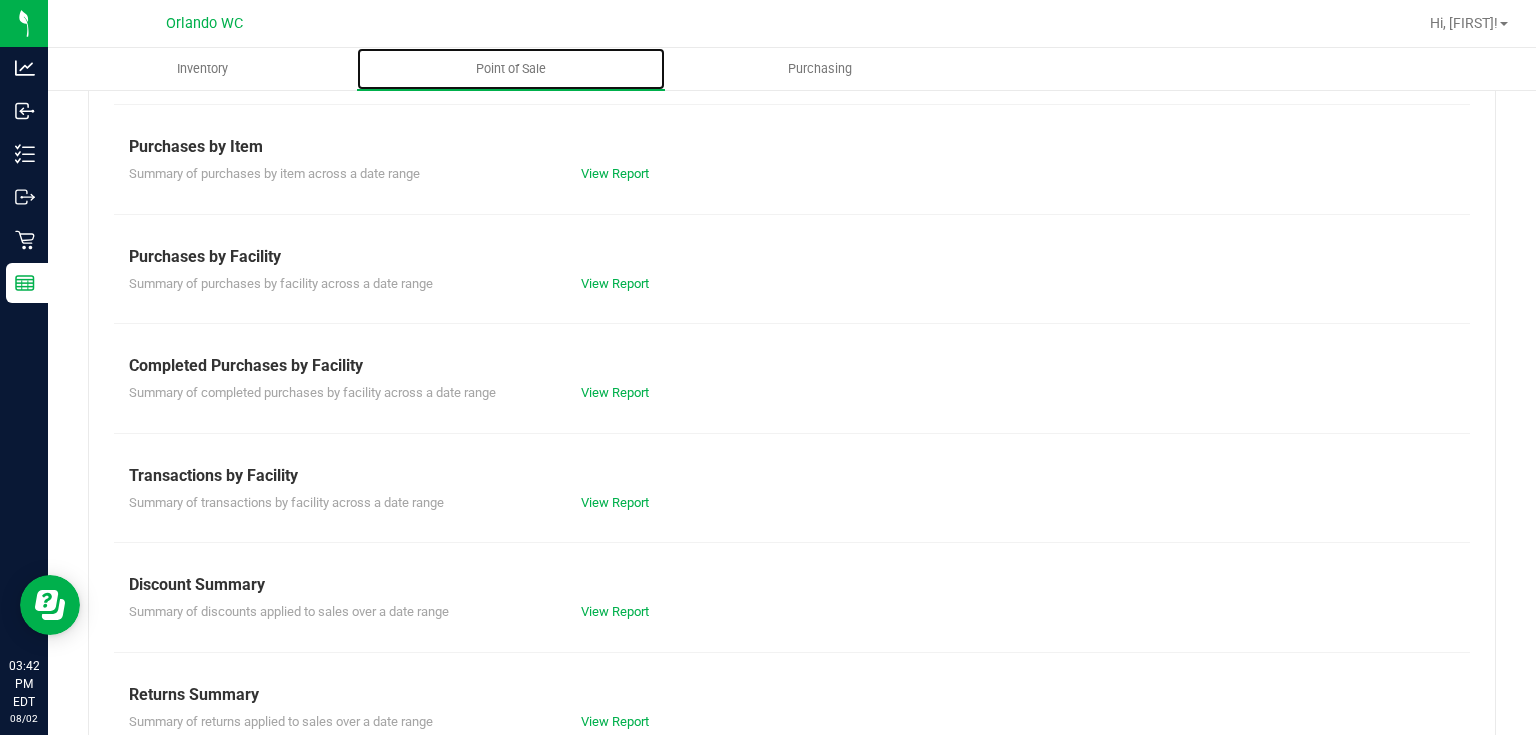 scroll, scrollTop: 267, scrollLeft: 0, axis: vertical 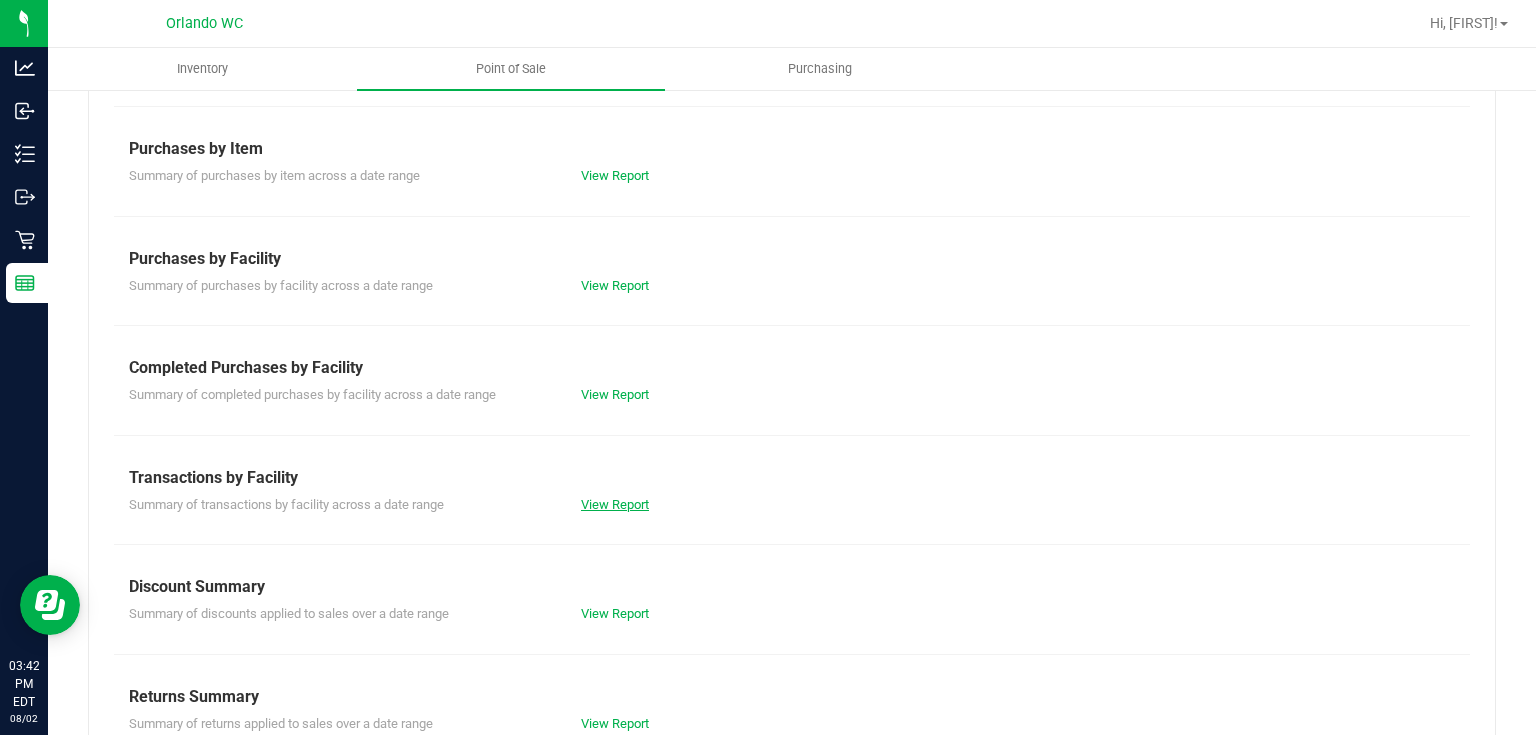 click on "View Report" at bounding box center (615, 504) 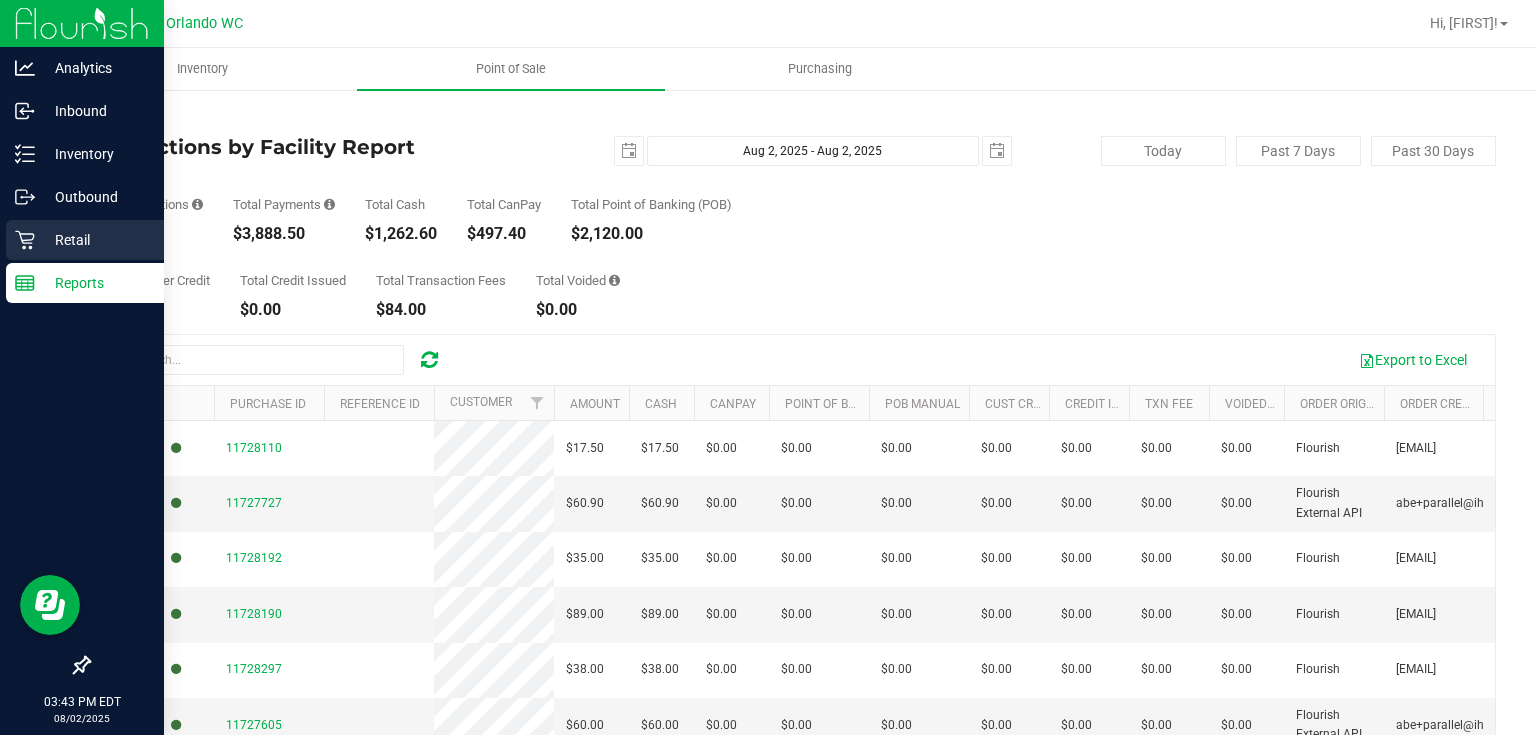 click 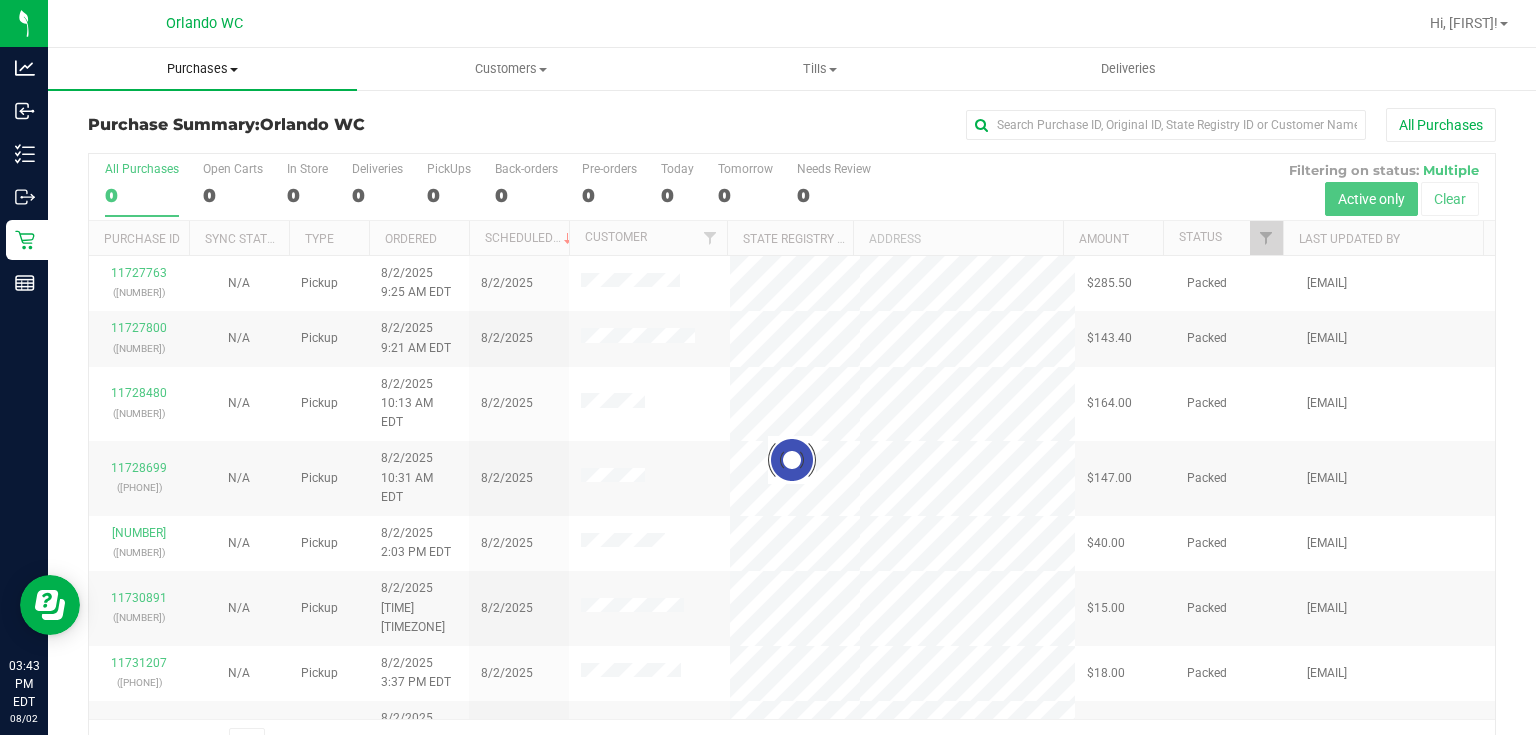 click on "Purchases" at bounding box center [202, 69] 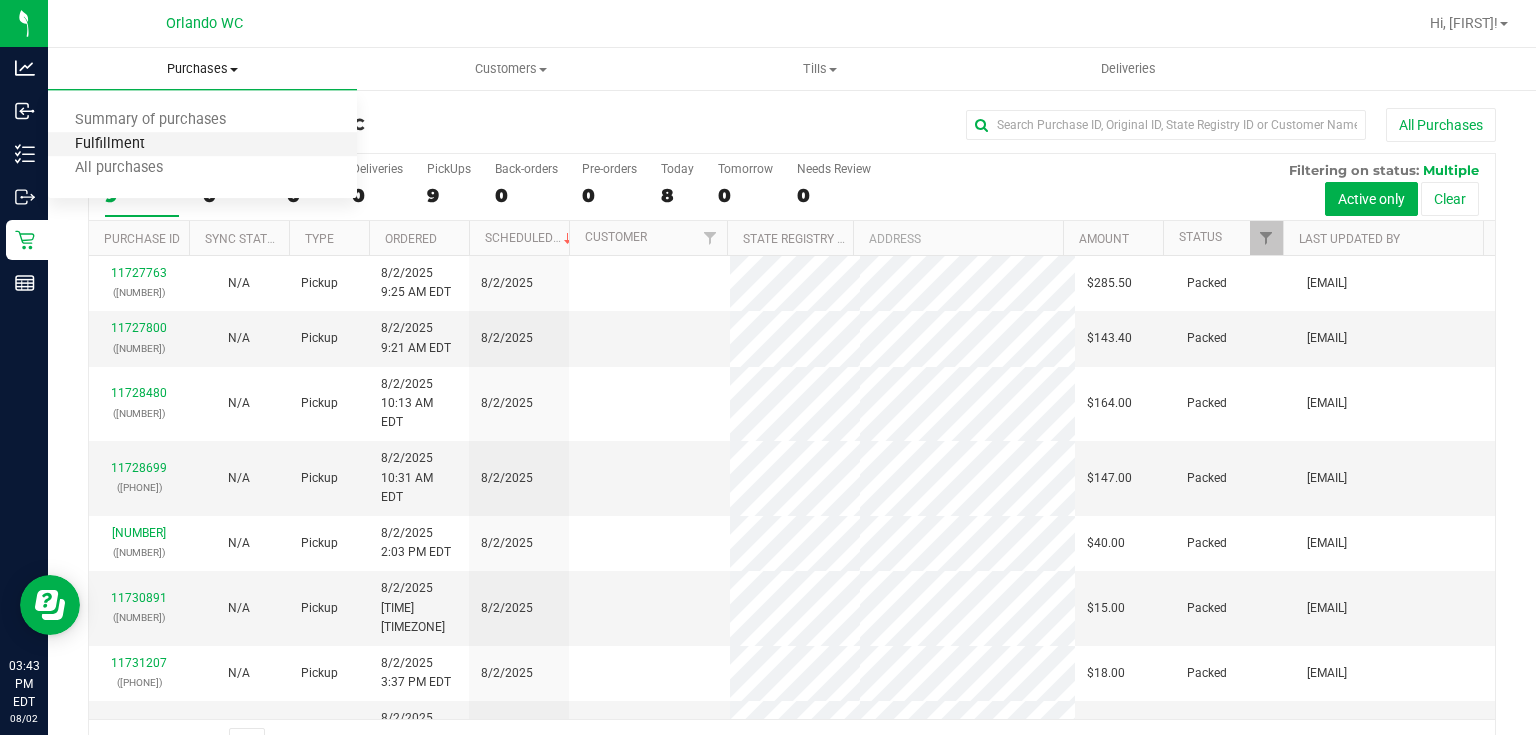 click on "Fulfillment" at bounding box center [110, 144] 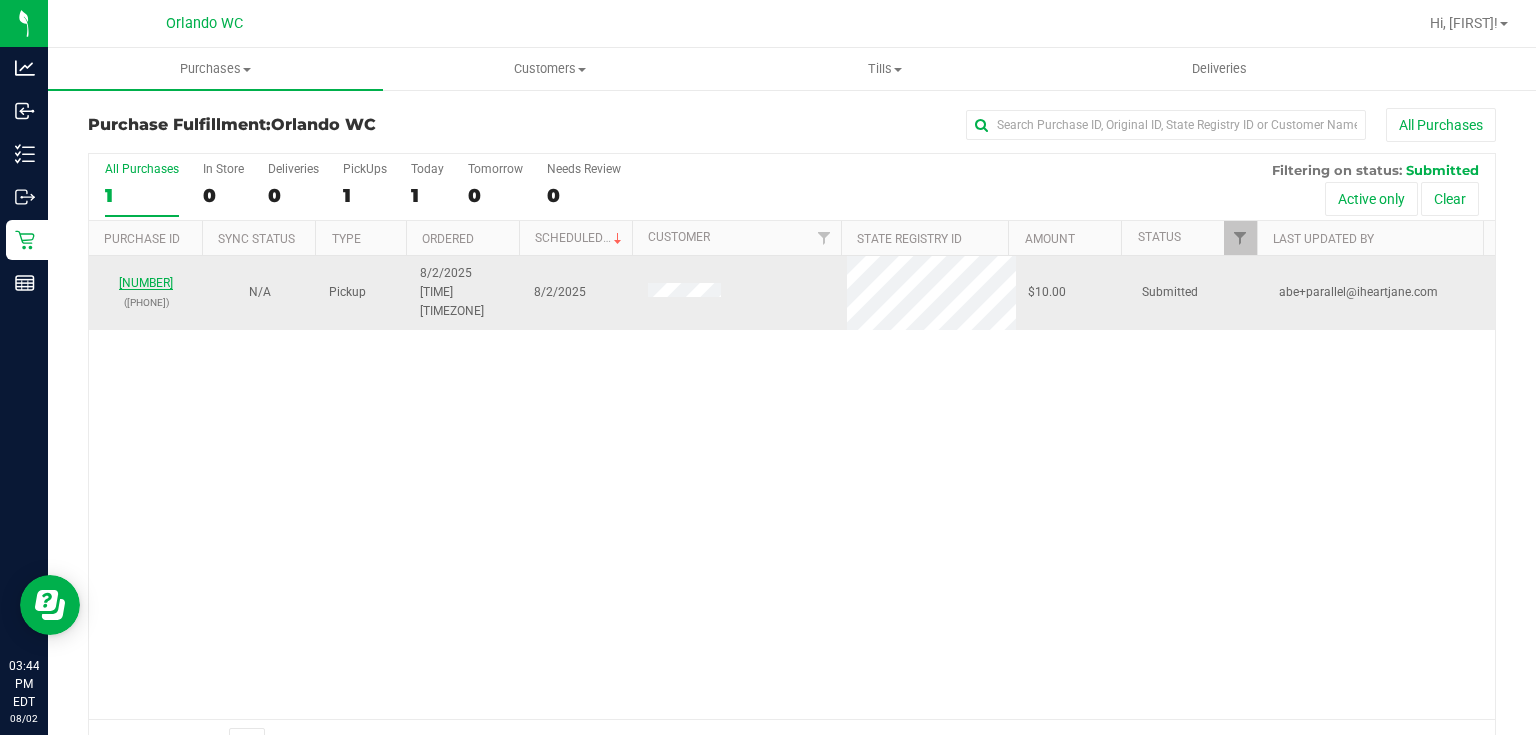click on "11731254" at bounding box center (146, 283) 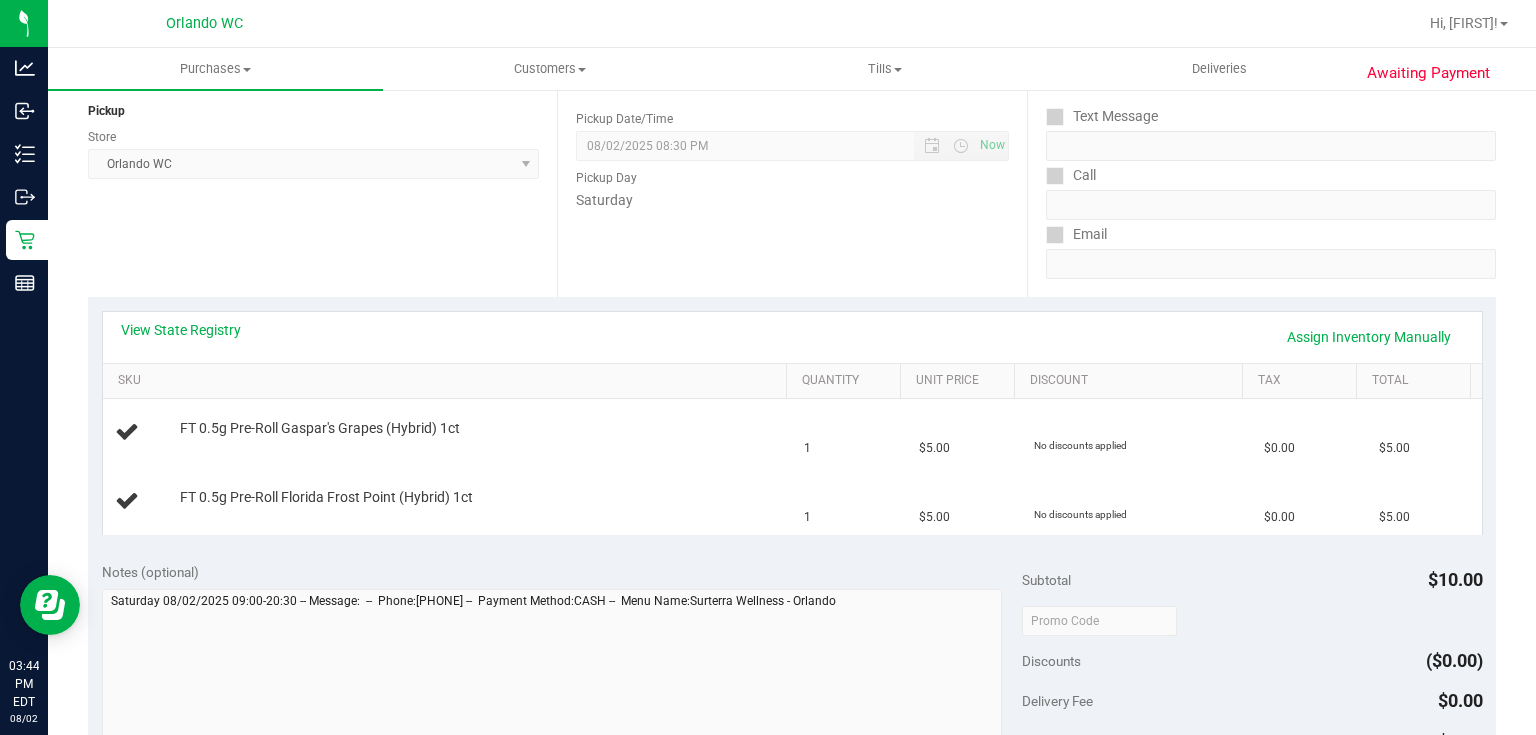 scroll, scrollTop: 248, scrollLeft: 0, axis: vertical 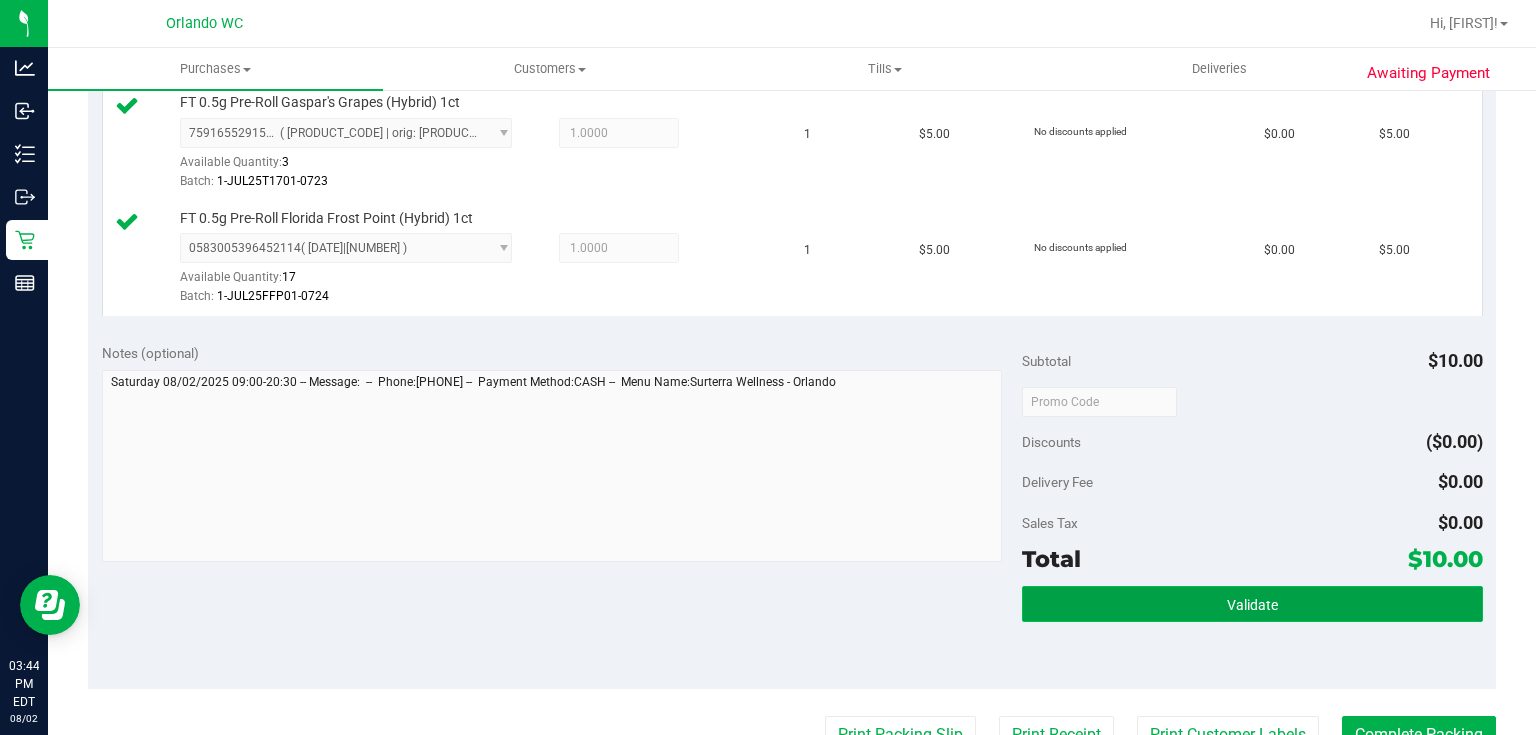 click on "Validate" at bounding box center (1252, 604) 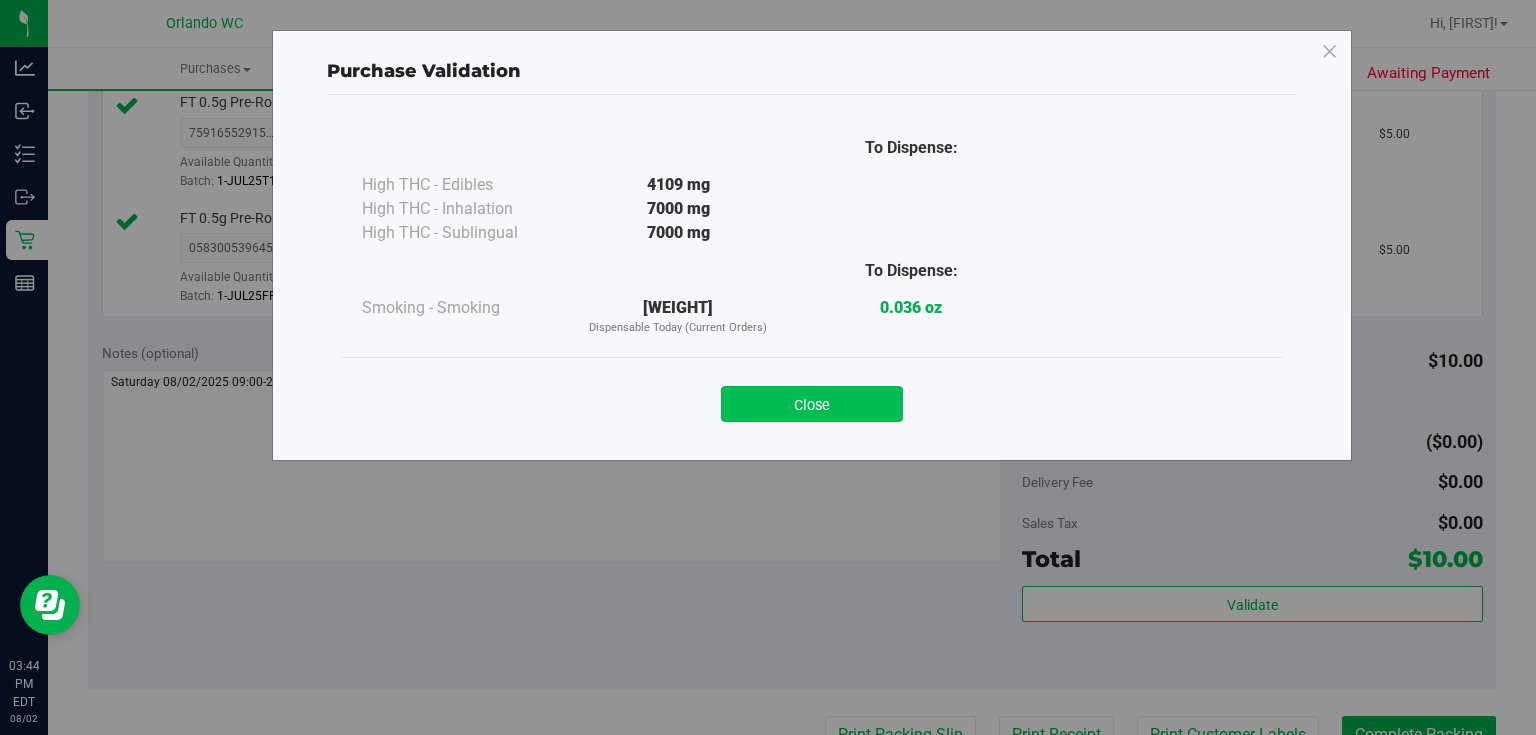 click on "Close" at bounding box center (812, 404) 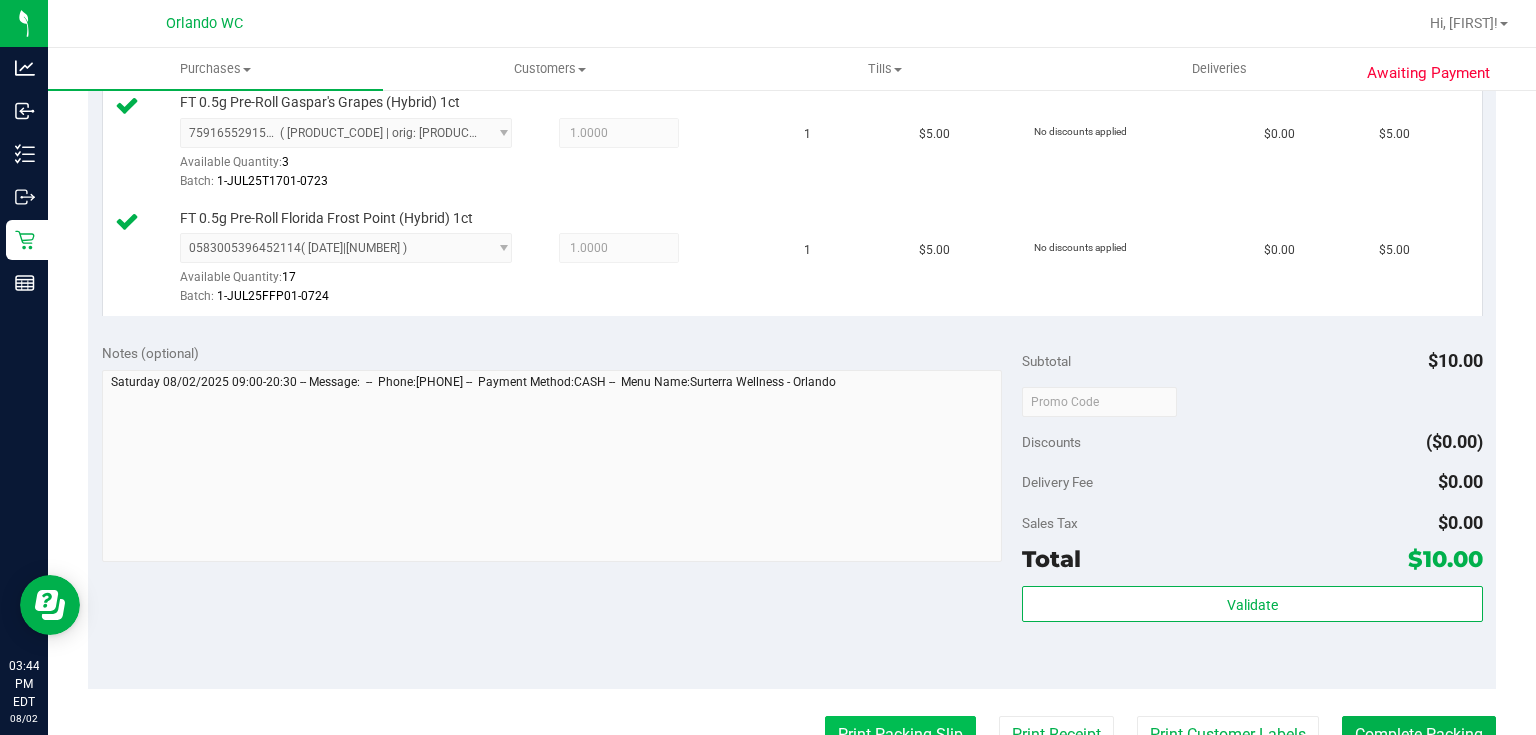 click on "Print Packing Slip" at bounding box center [900, 735] 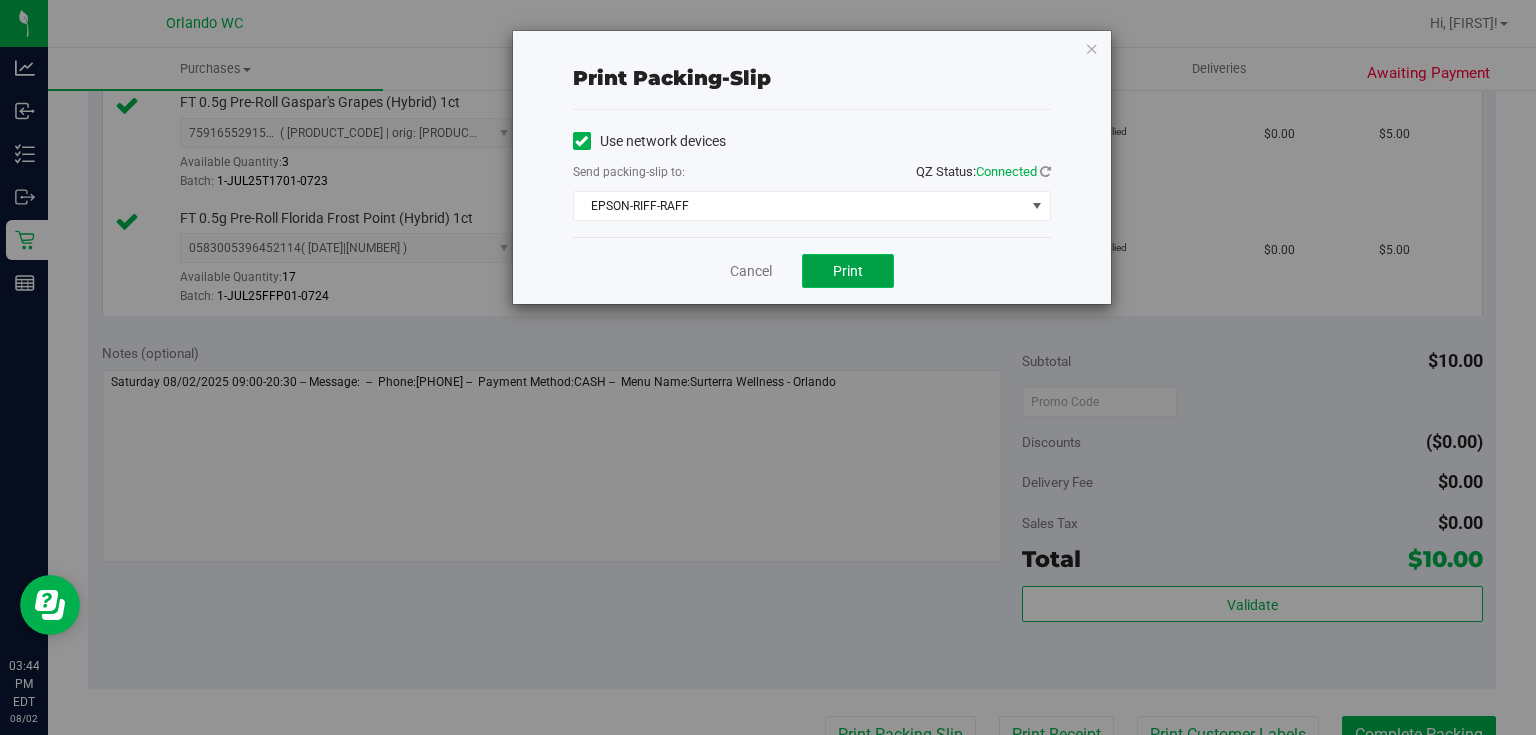 click on "Print" at bounding box center [848, 271] 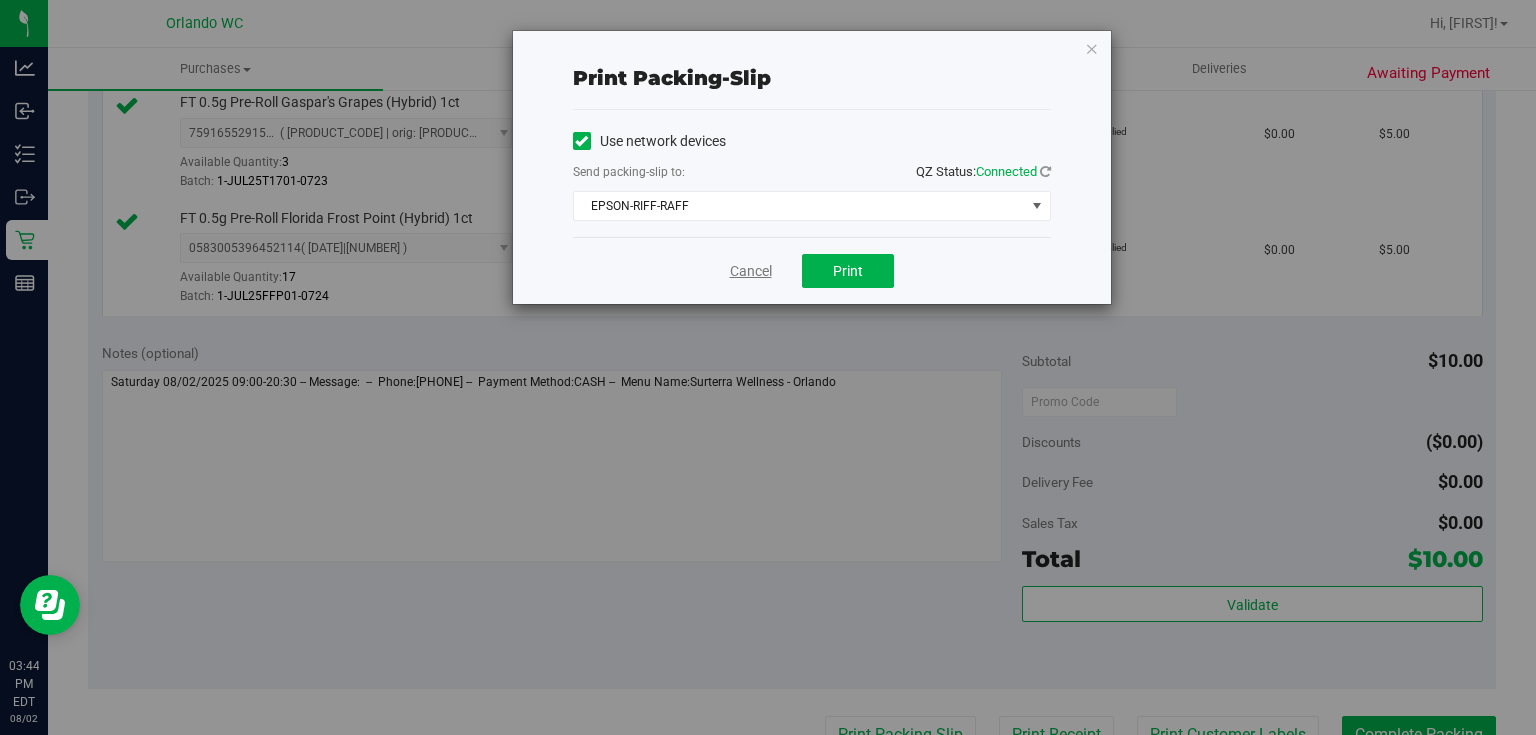 click on "Cancel" at bounding box center (751, 271) 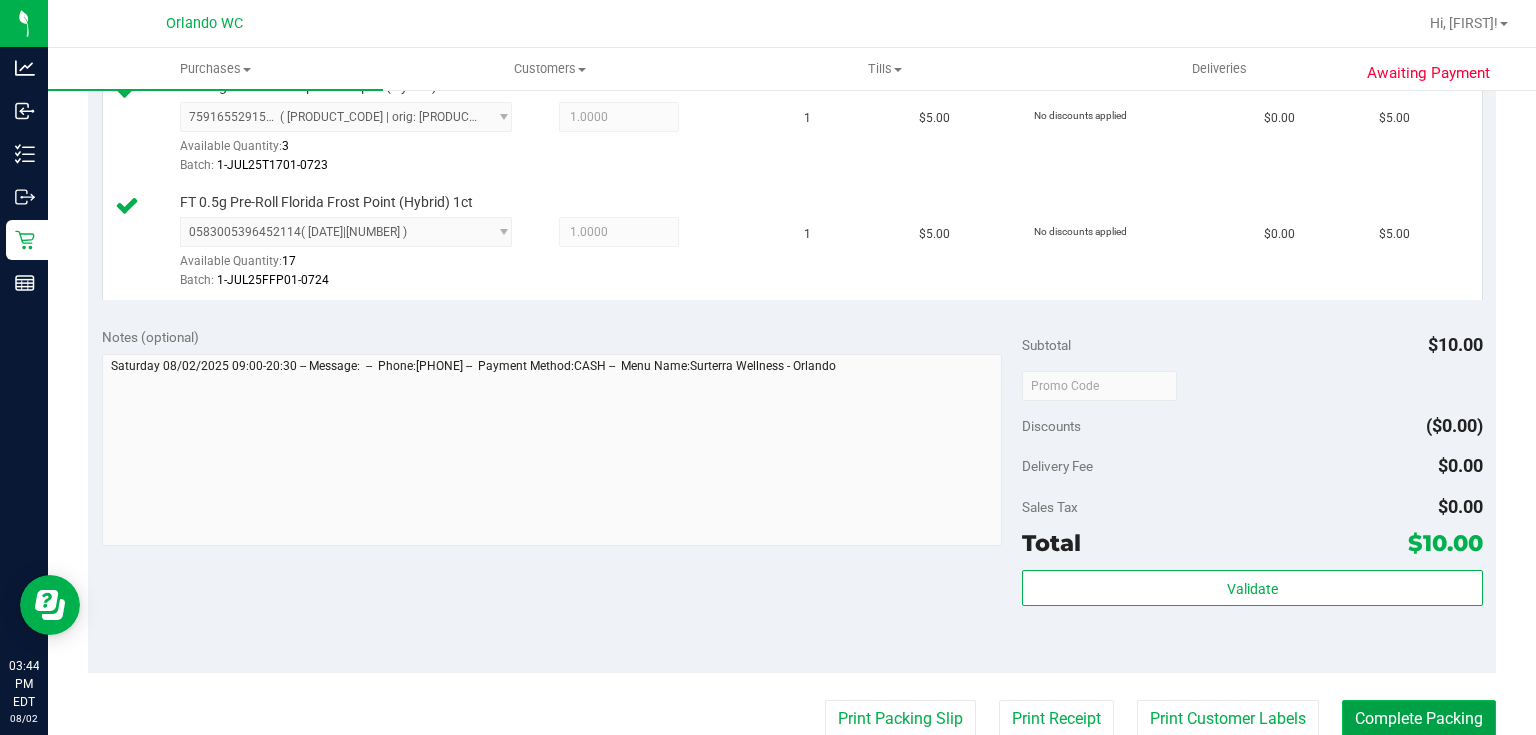 click on "Complete Packing" at bounding box center [1419, 719] 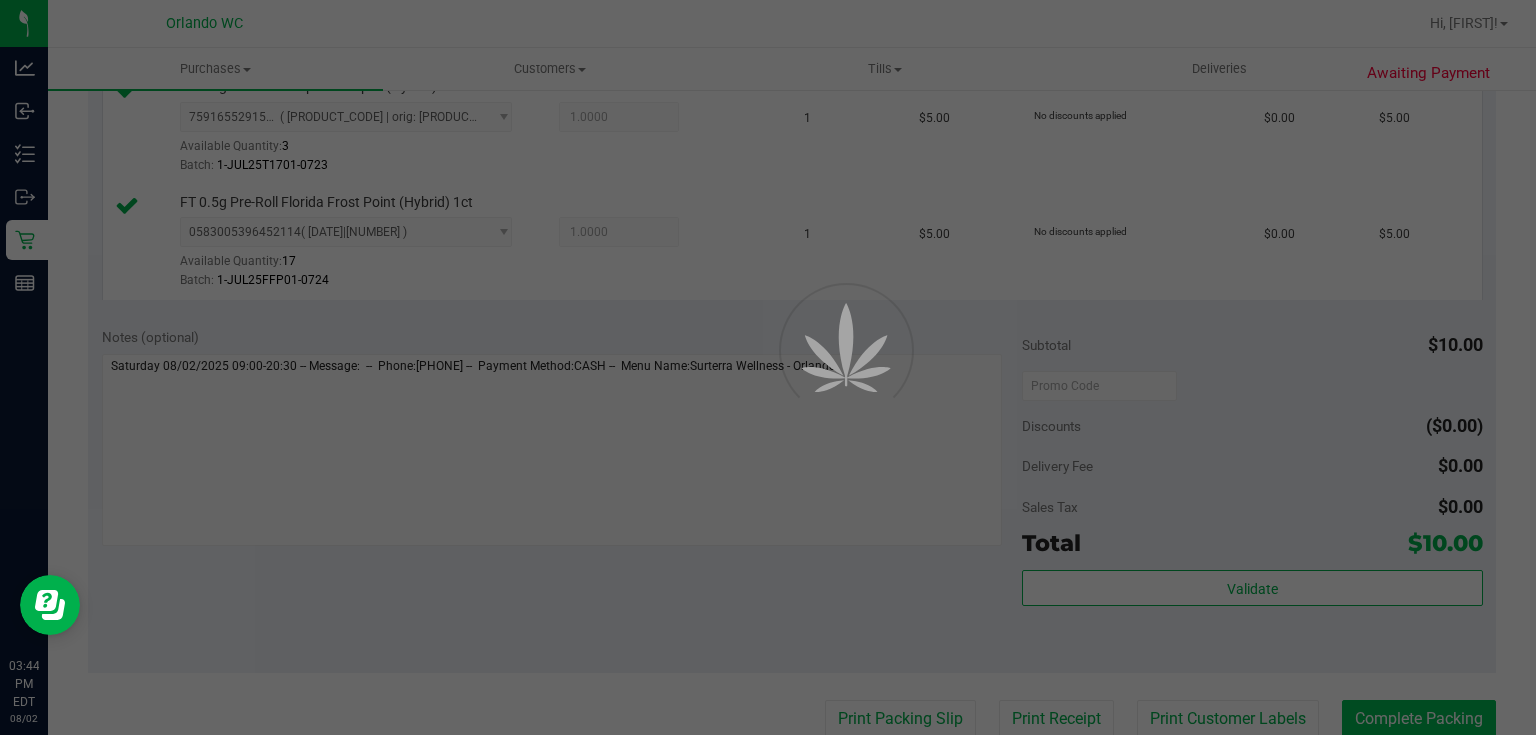 scroll, scrollTop: 0, scrollLeft: 0, axis: both 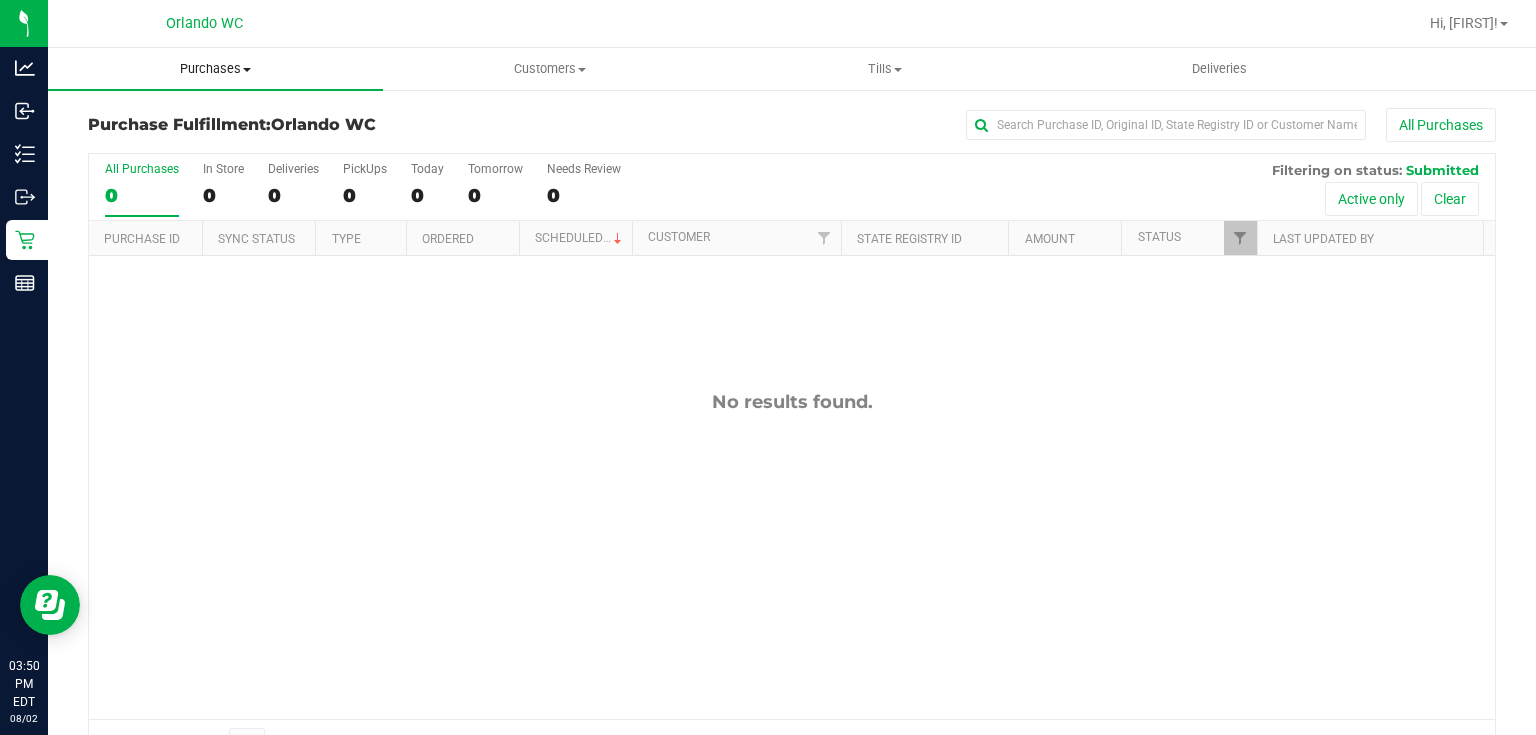 click on "Purchases" at bounding box center (215, 69) 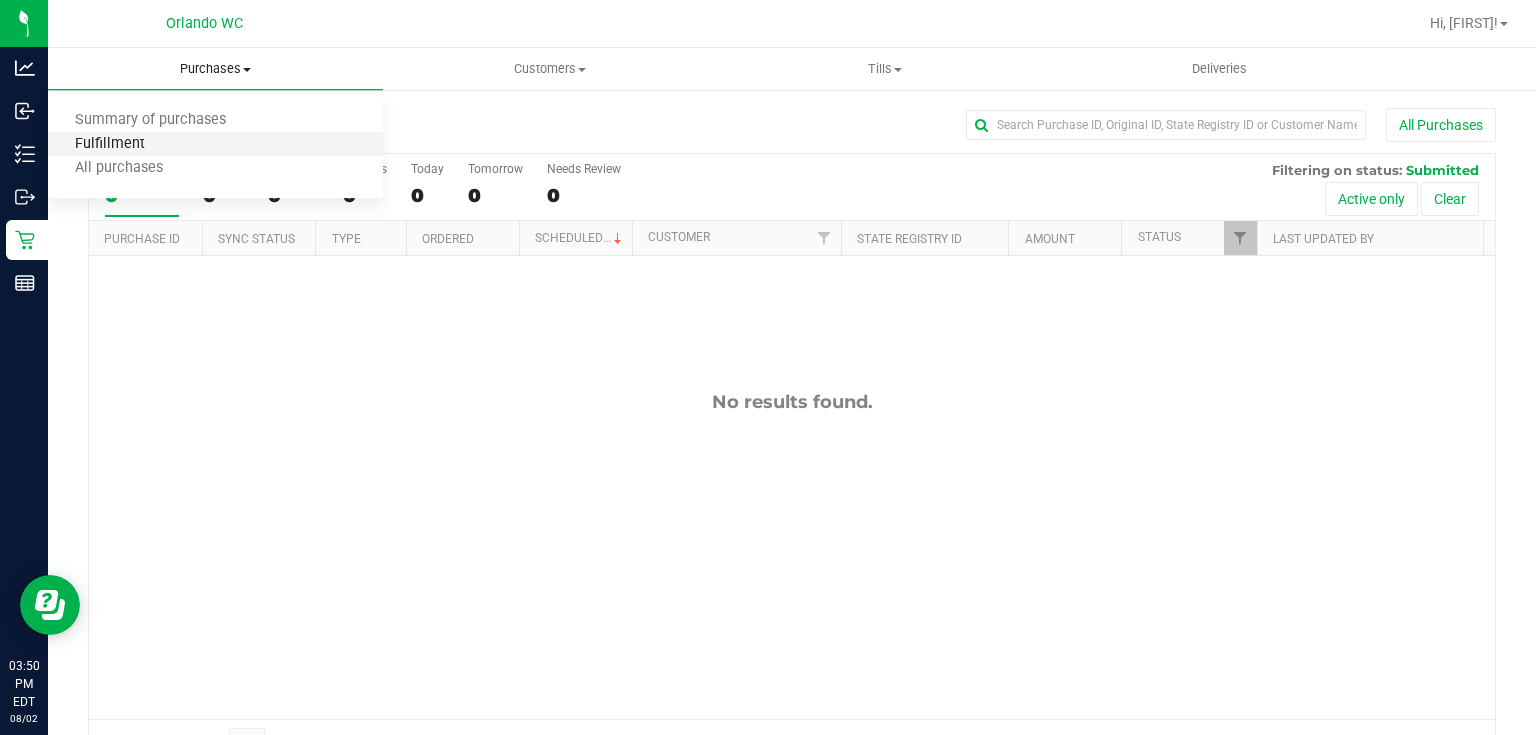 click on "Fulfillment" at bounding box center (110, 144) 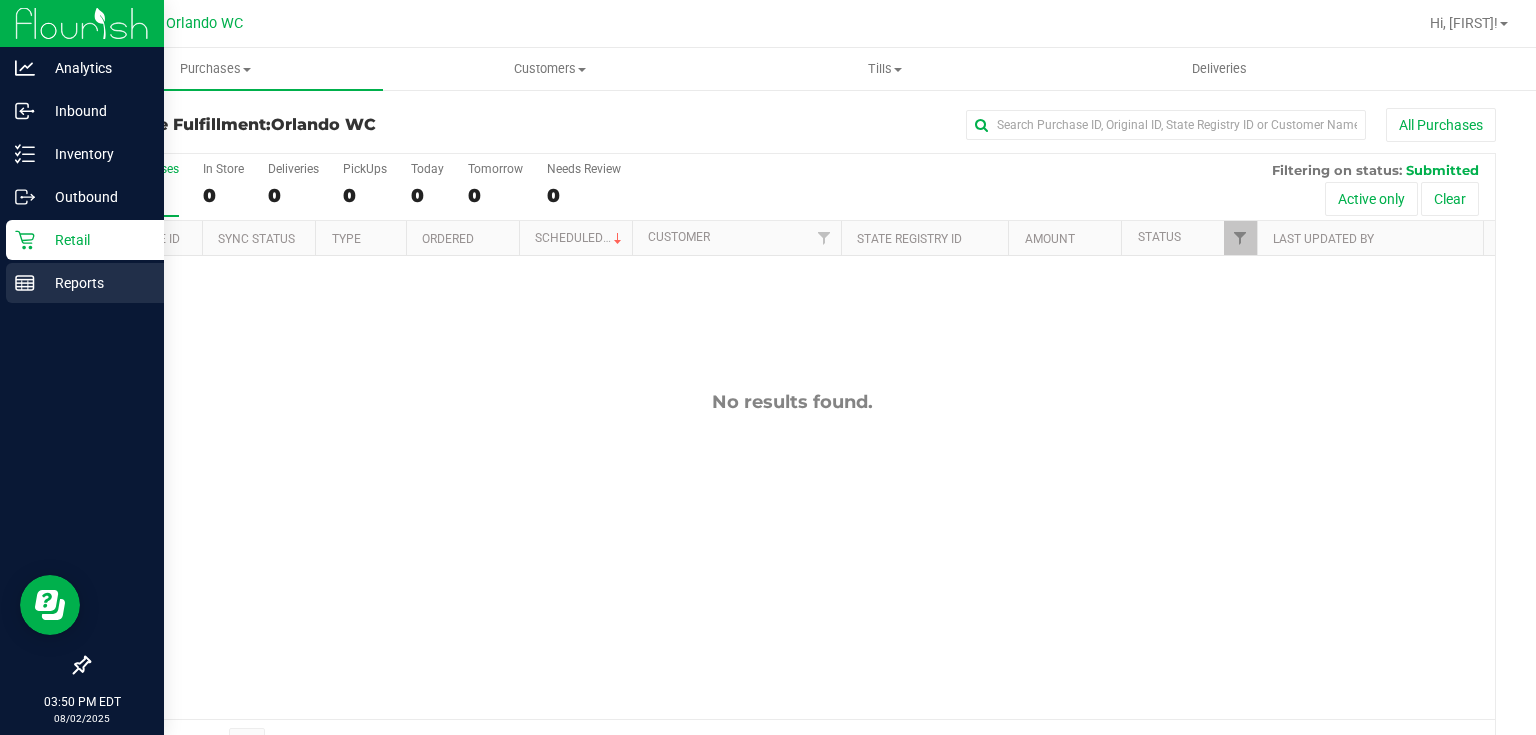 click 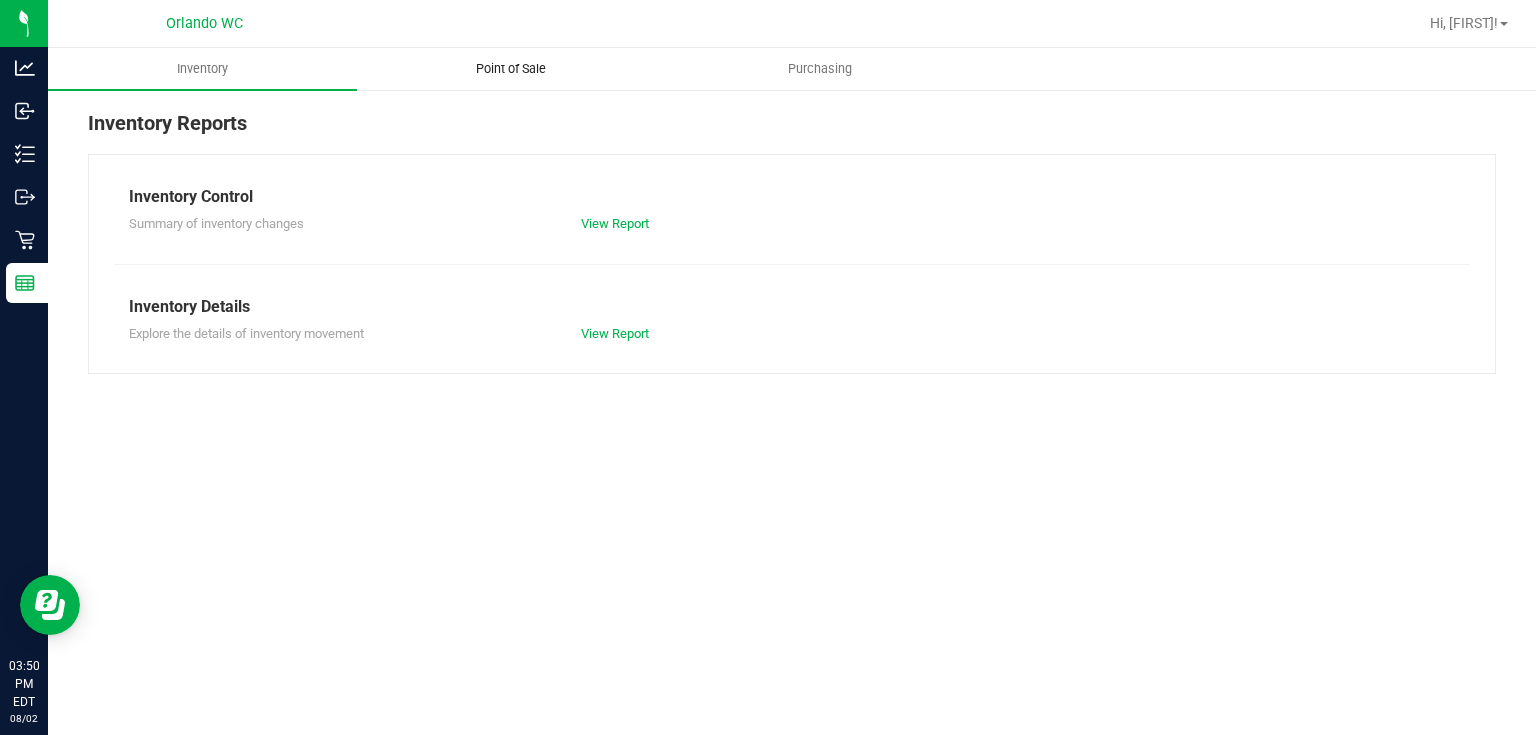 click on "Point of Sale" at bounding box center [511, 69] 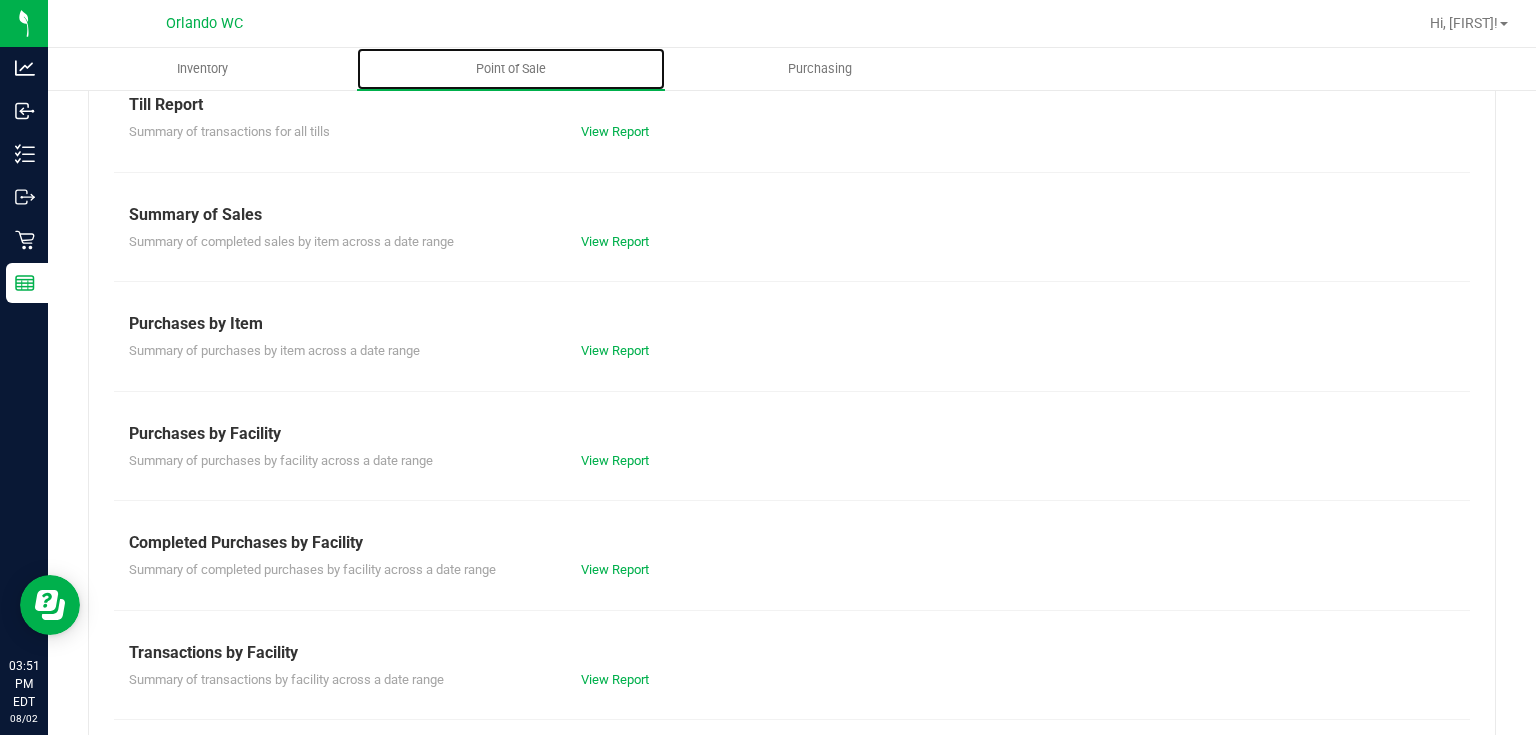scroll, scrollTop: 153, scrollLeft: 0, axis: vertical 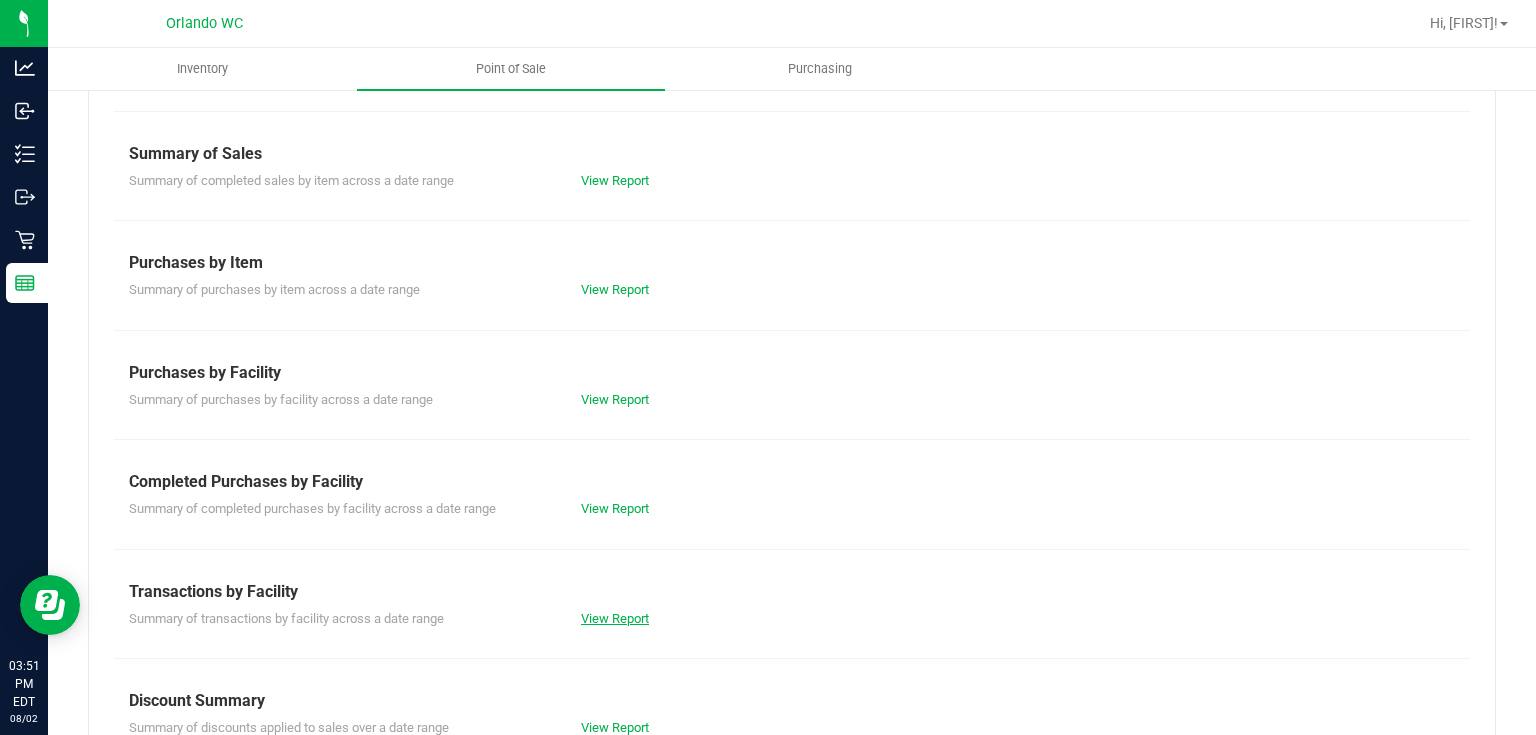 click on "View Report" at bounding box center [615, 618] 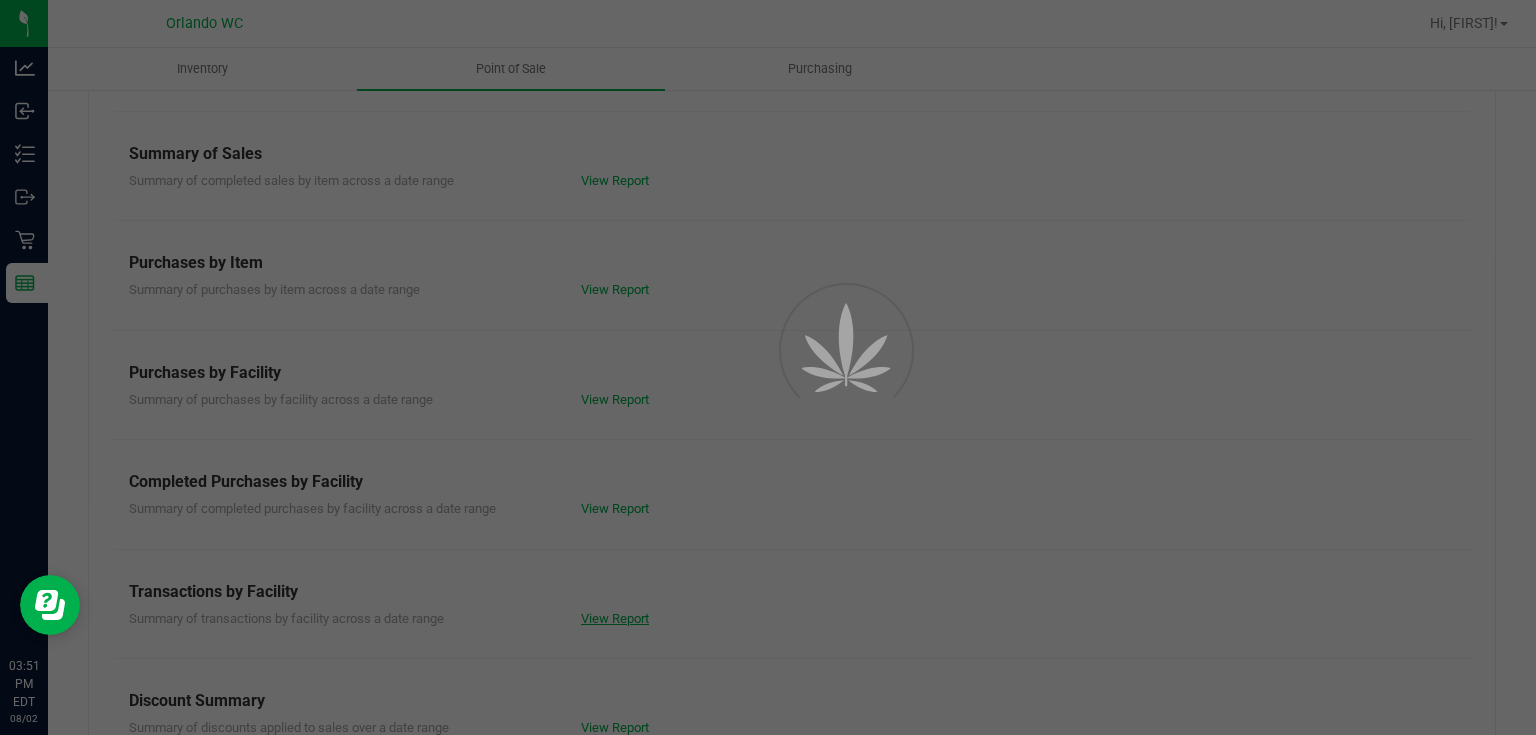 scroll, scrollTop: 0, scrollLeft: 0, axis: both 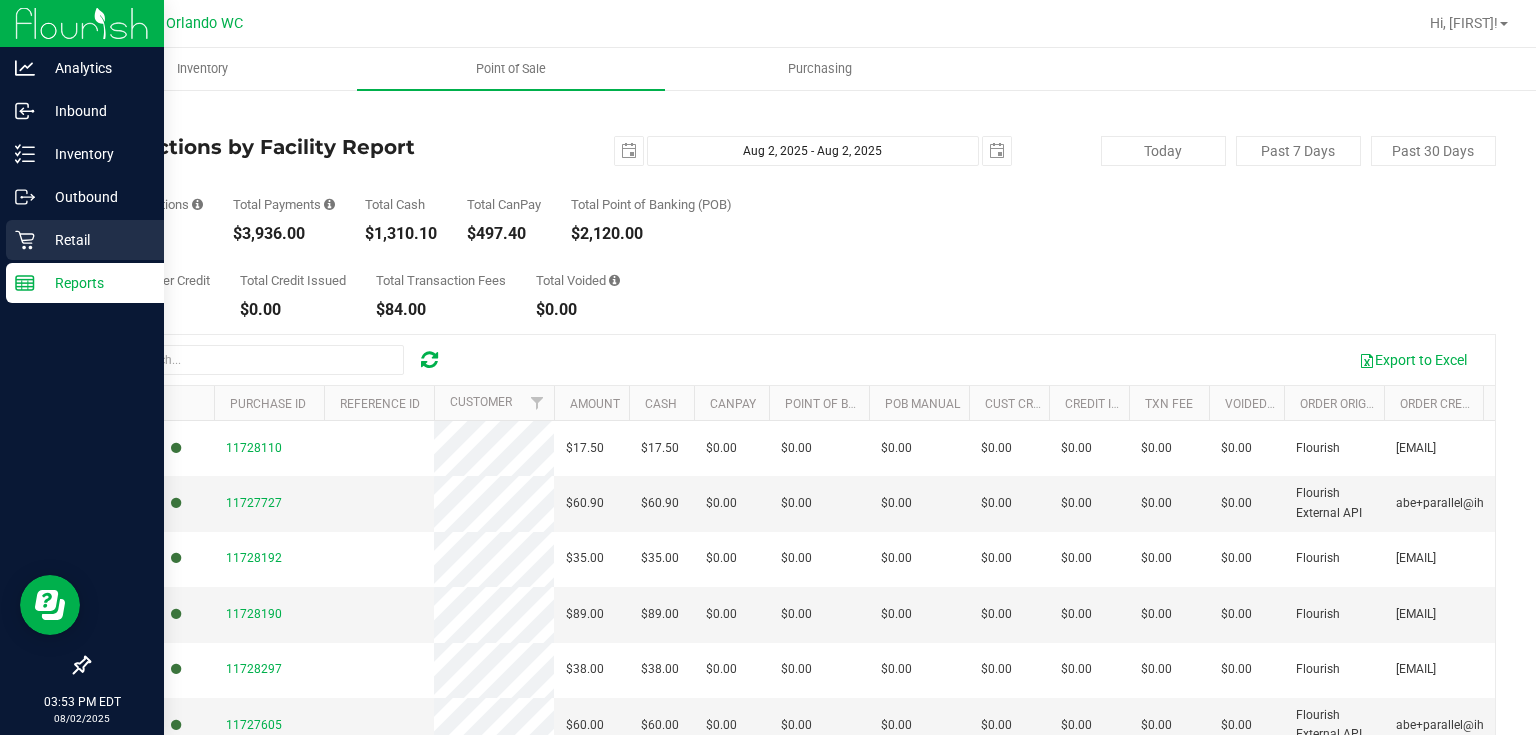 click on "Retail" at bounding box center [95, 240] 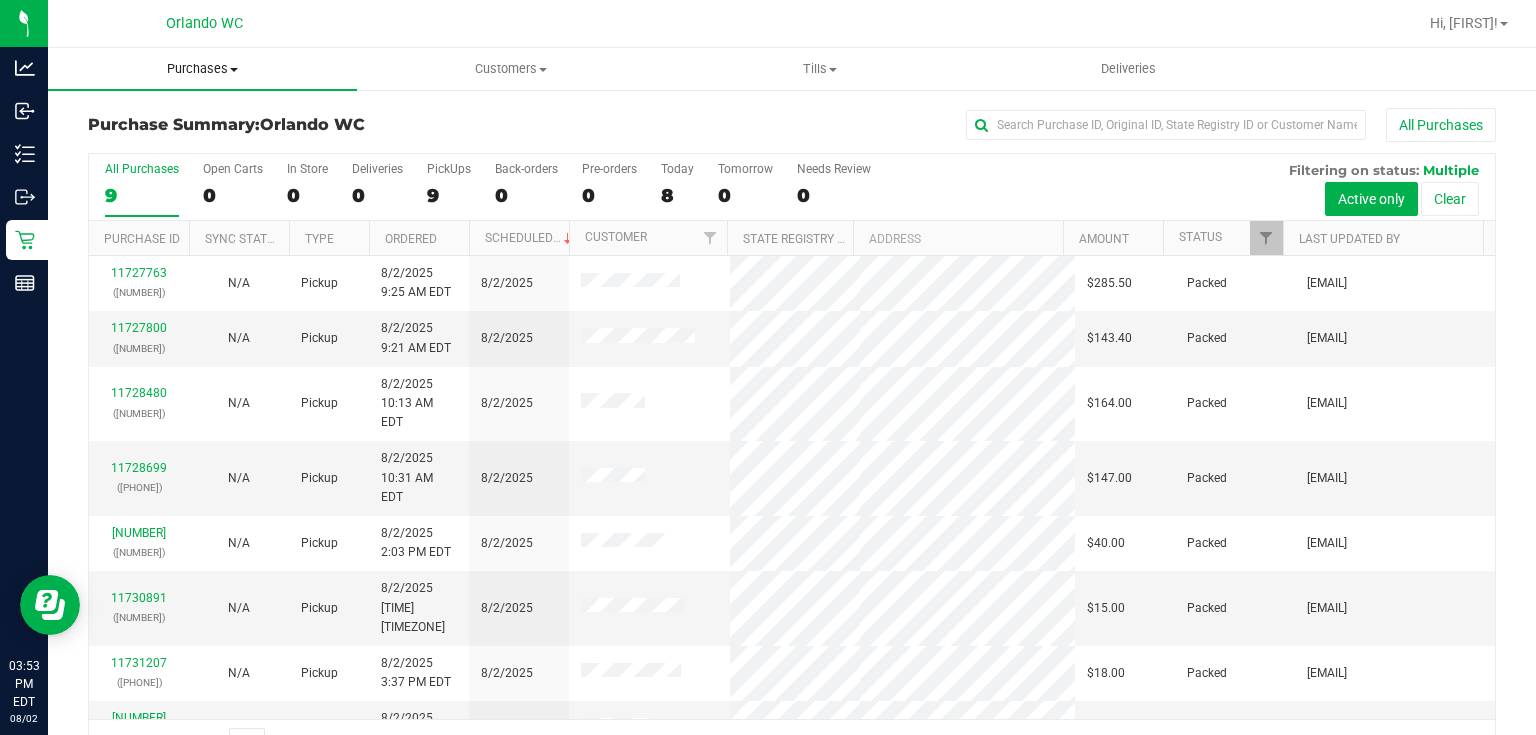 click on "Purchases" at bounding box center [202, 69] 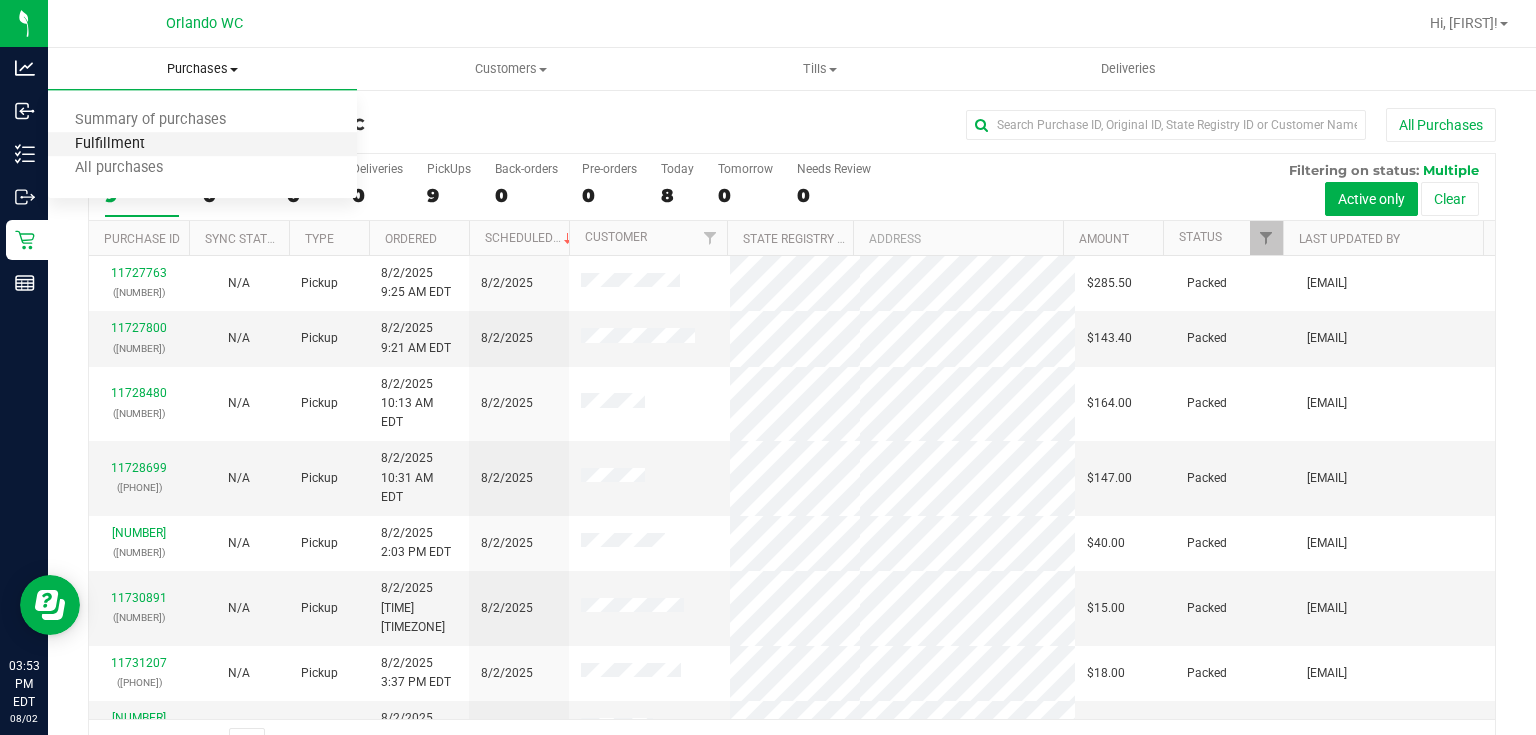 click on "Fulfillment" at bounding box center [110, 144] 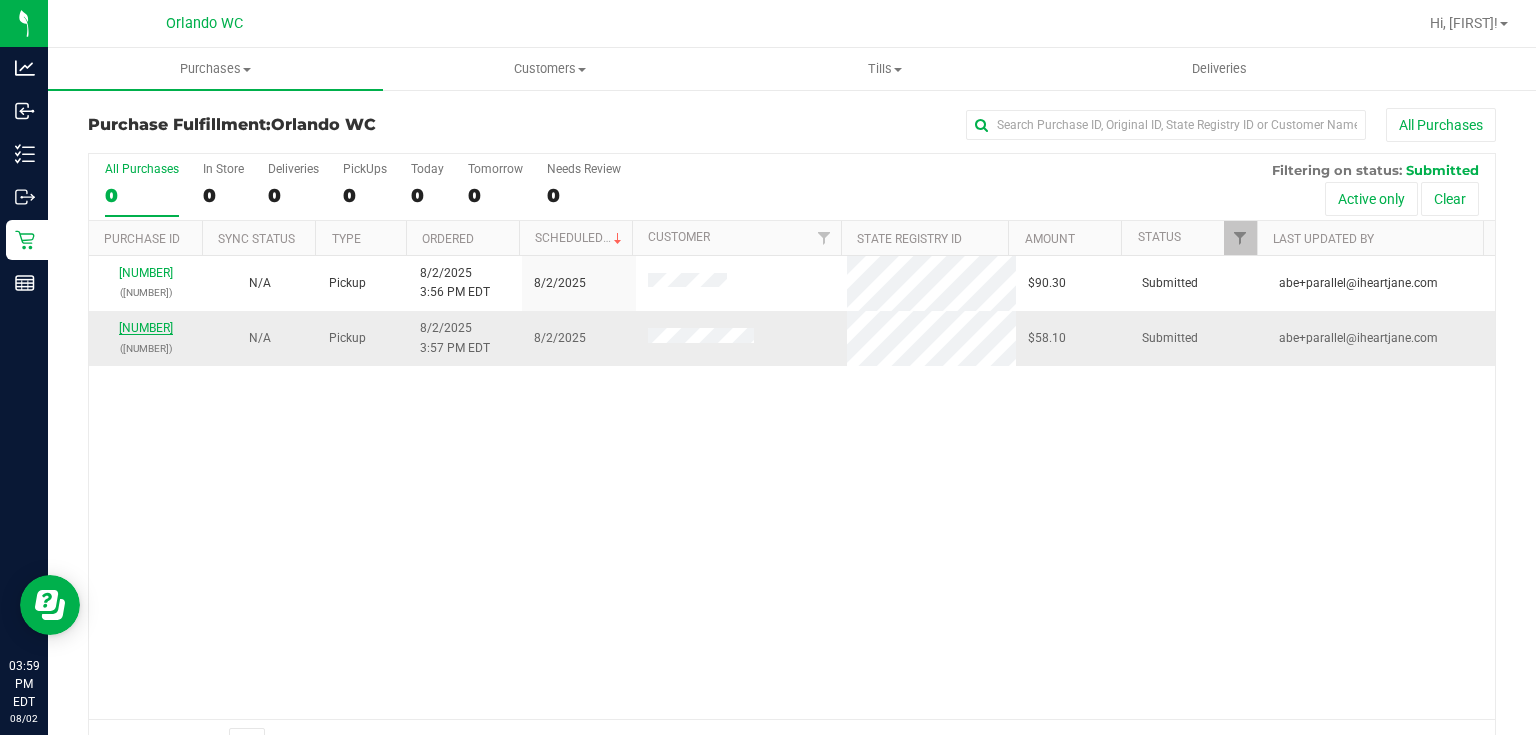 click on "11731358" at bounding box center (146, 328) 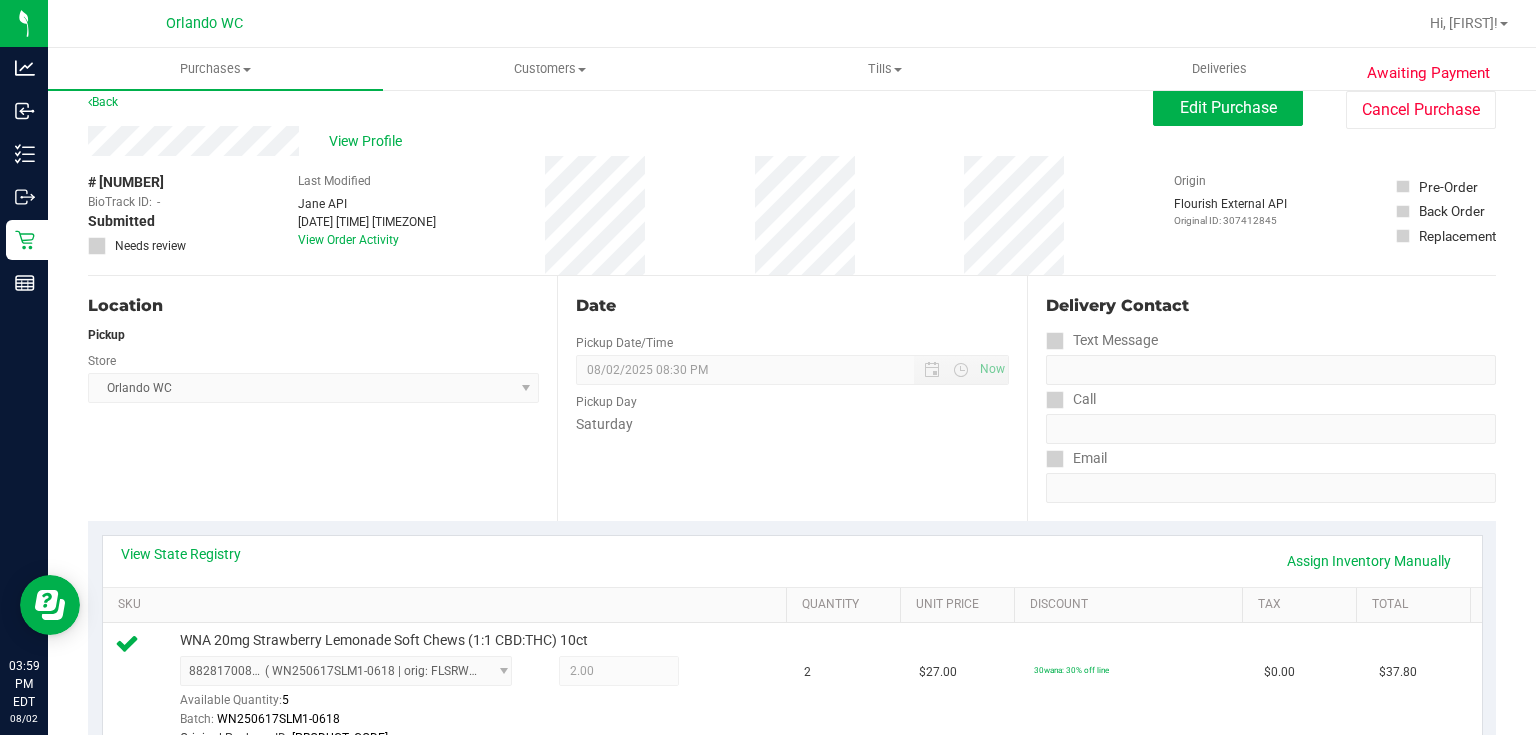 scroll, scrollTop: 0, scrollLeft: 0, axis: both 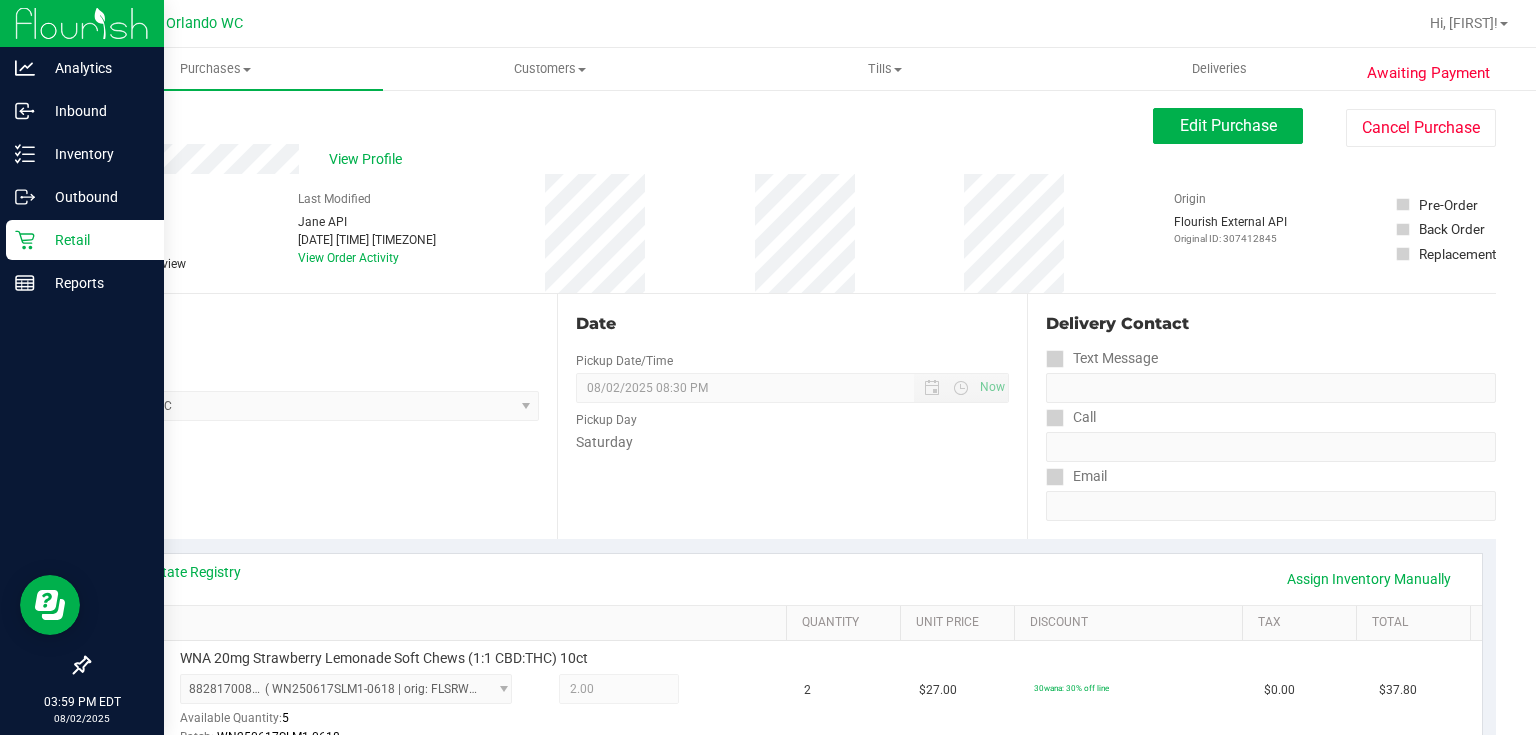 click 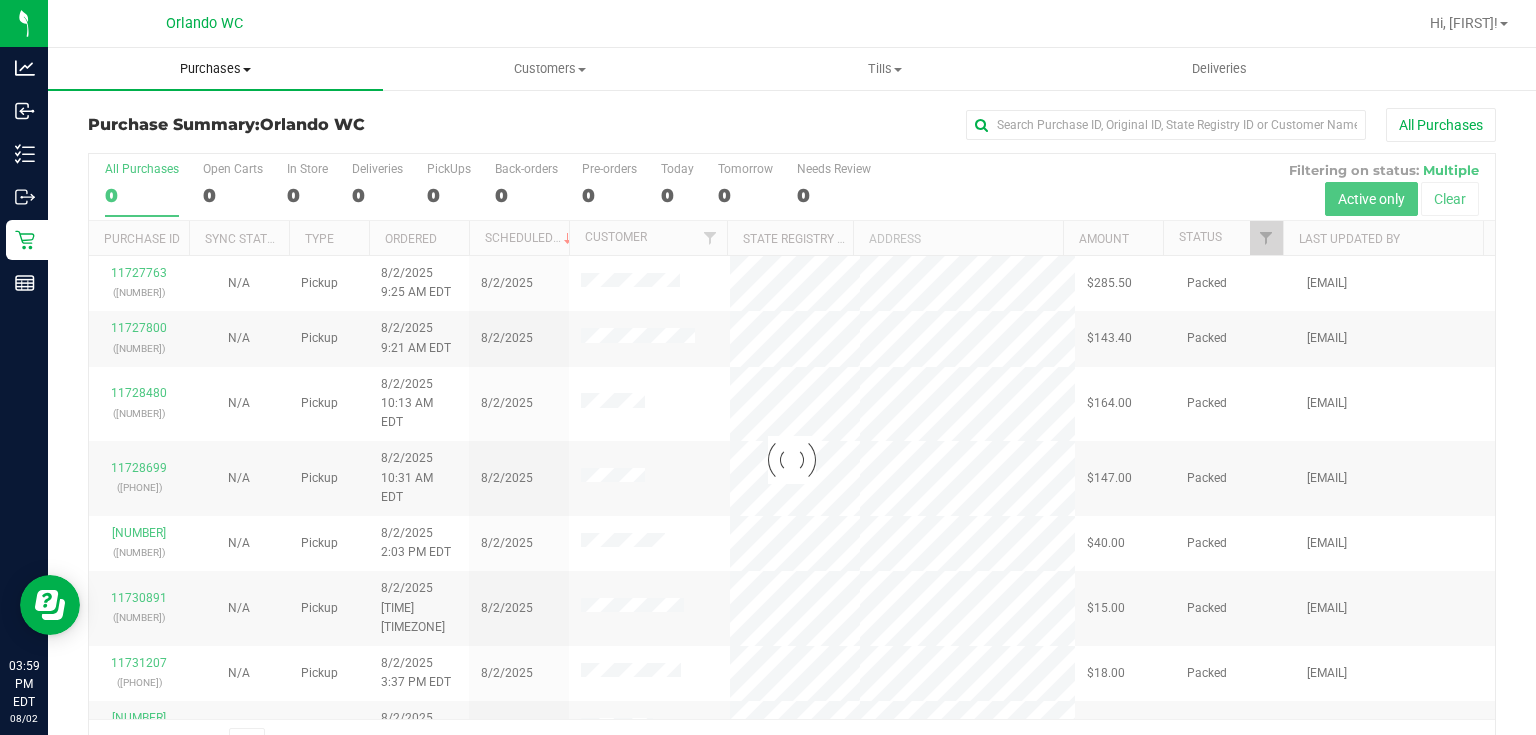 click on "Purchases" at bounding box center [215, 69] 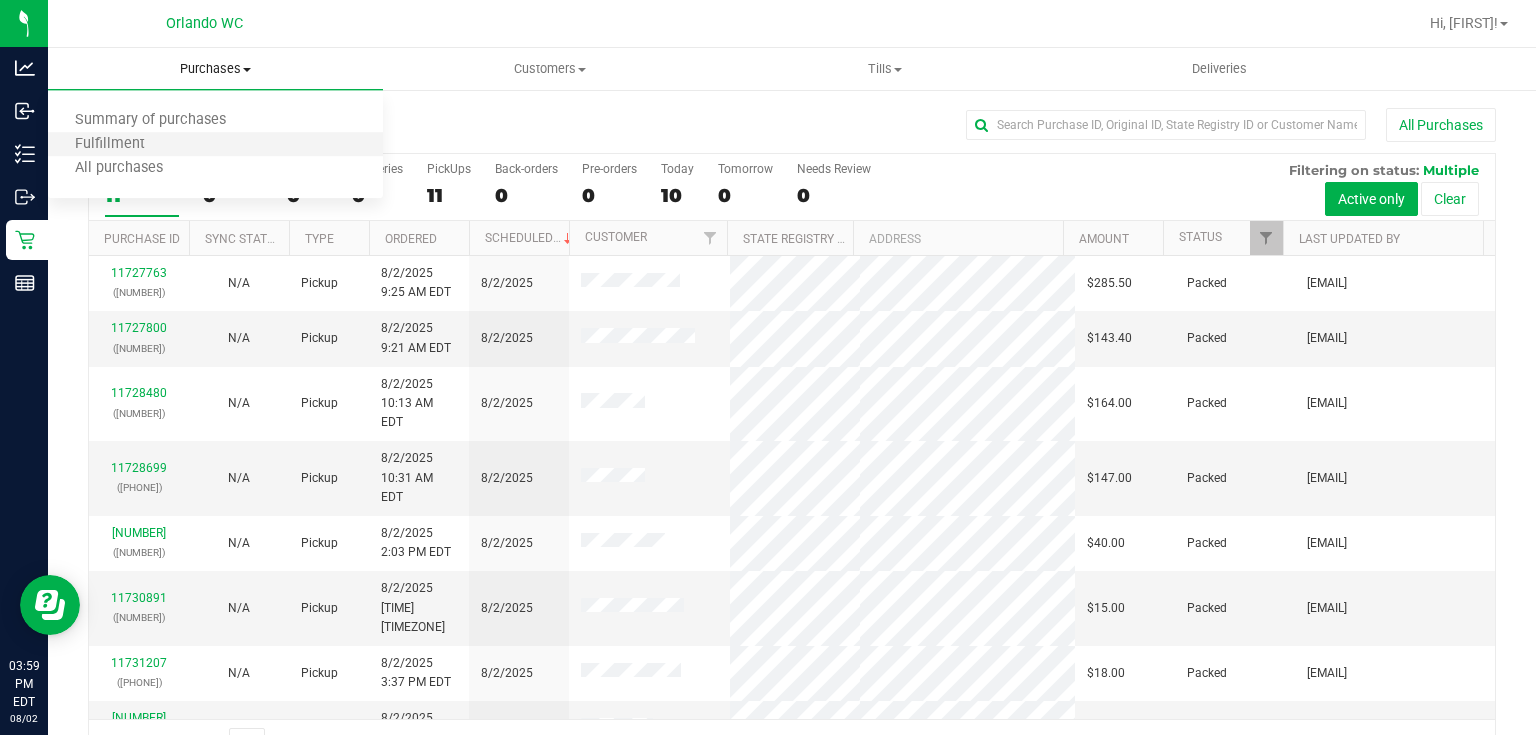 click on "Fulfillment" at bounding box center [215, 145] 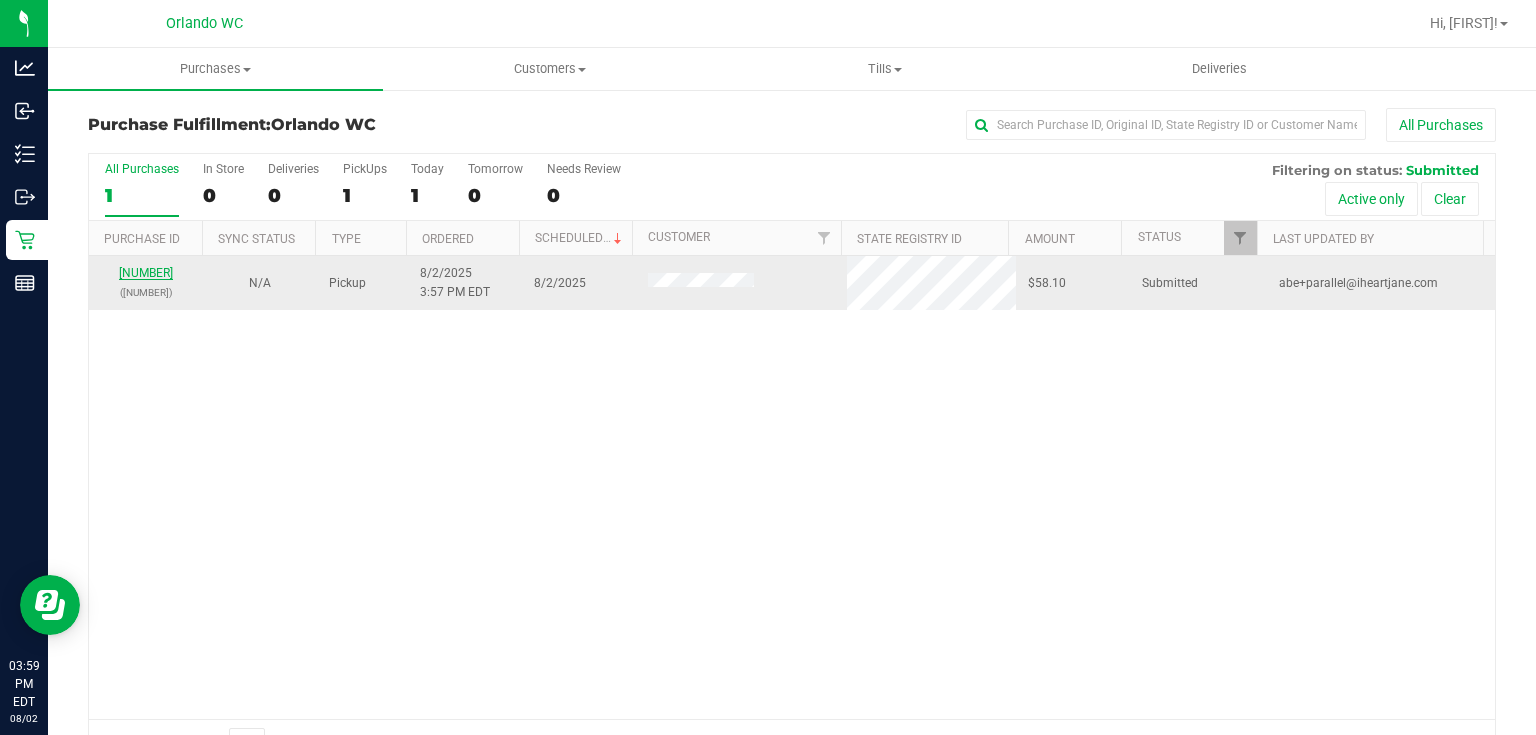 click on "11731358" at bounding box center (146, 273) 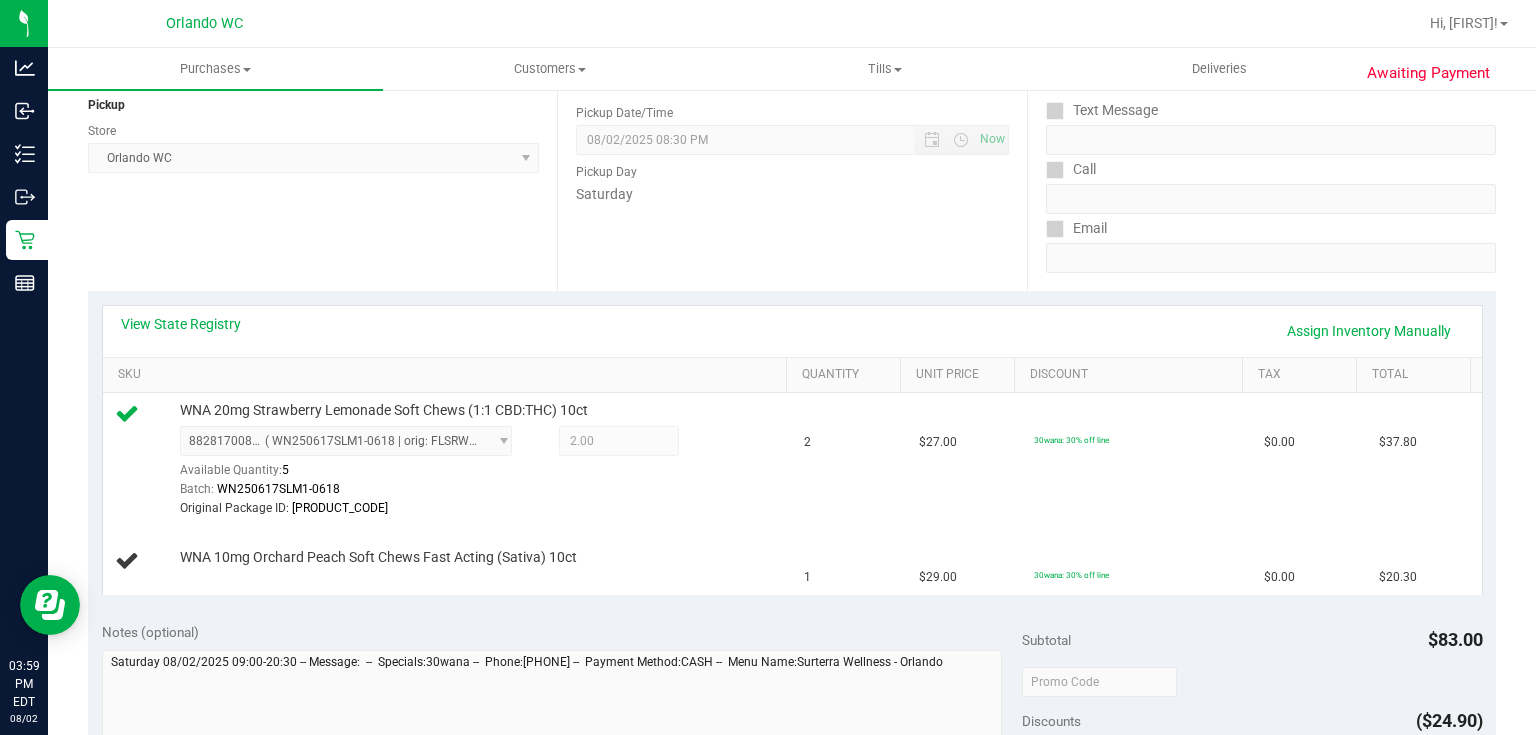 scroll, scrollTop: 0, scrollLeft: 0, axis: both 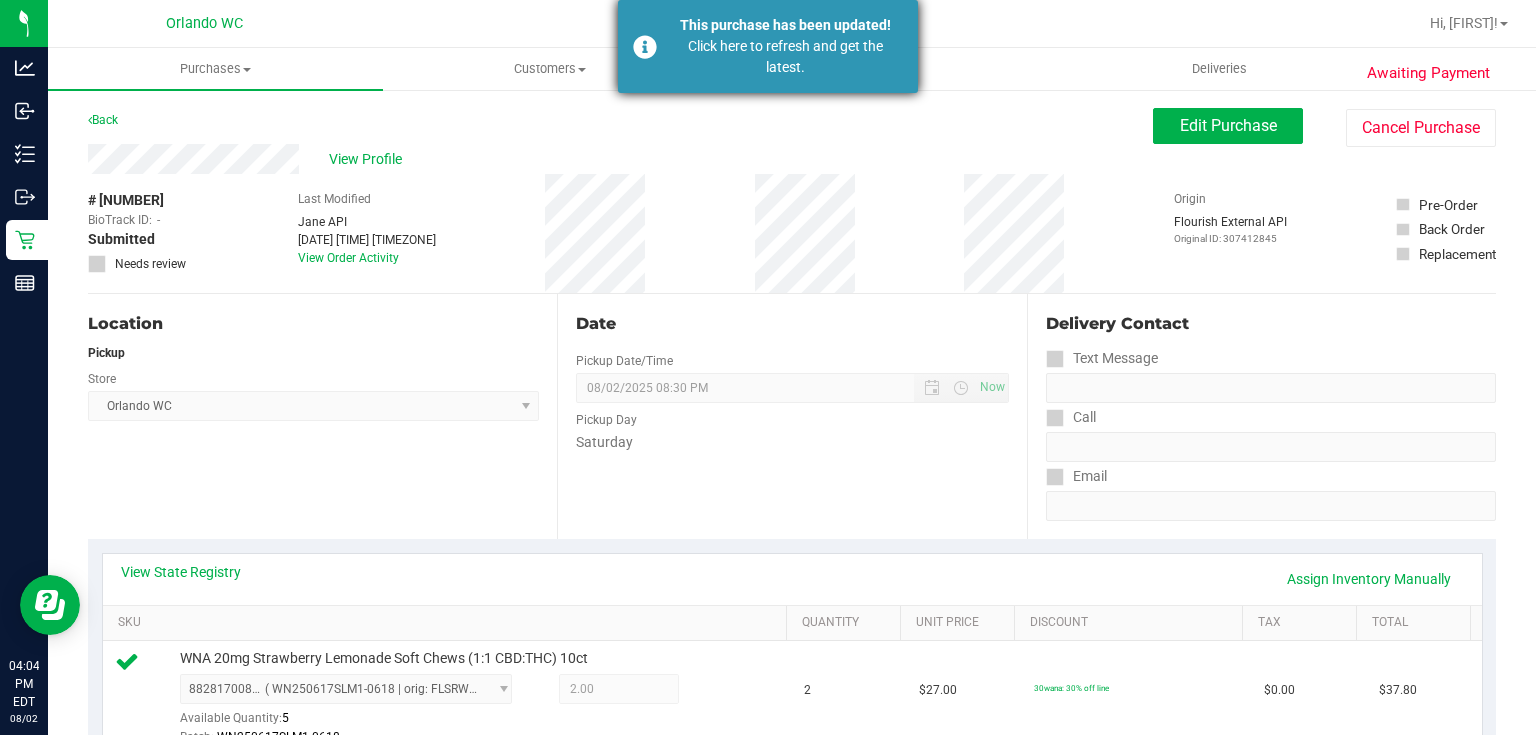 click on "Click here to refresh and get the latest." at bounding box center [785, 57] 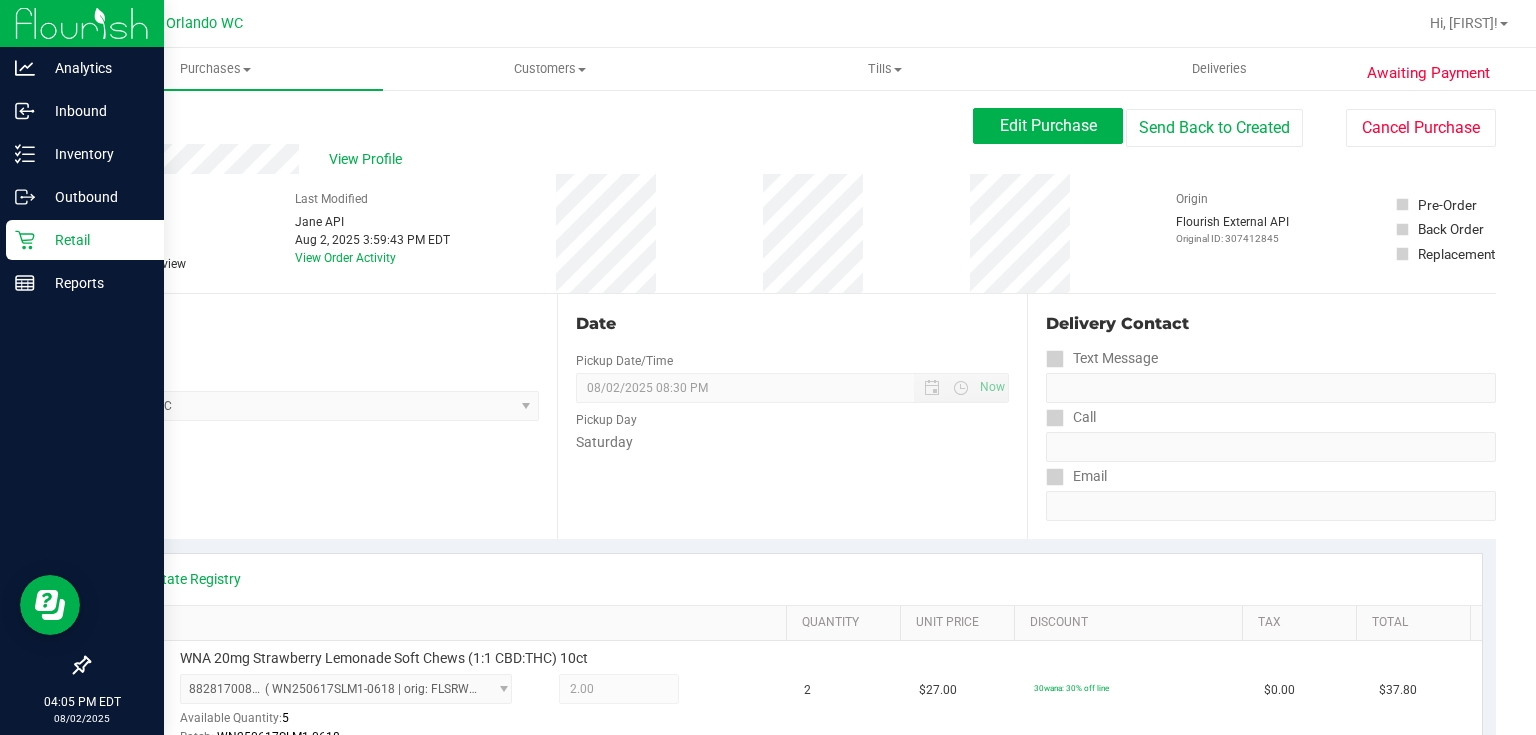 click 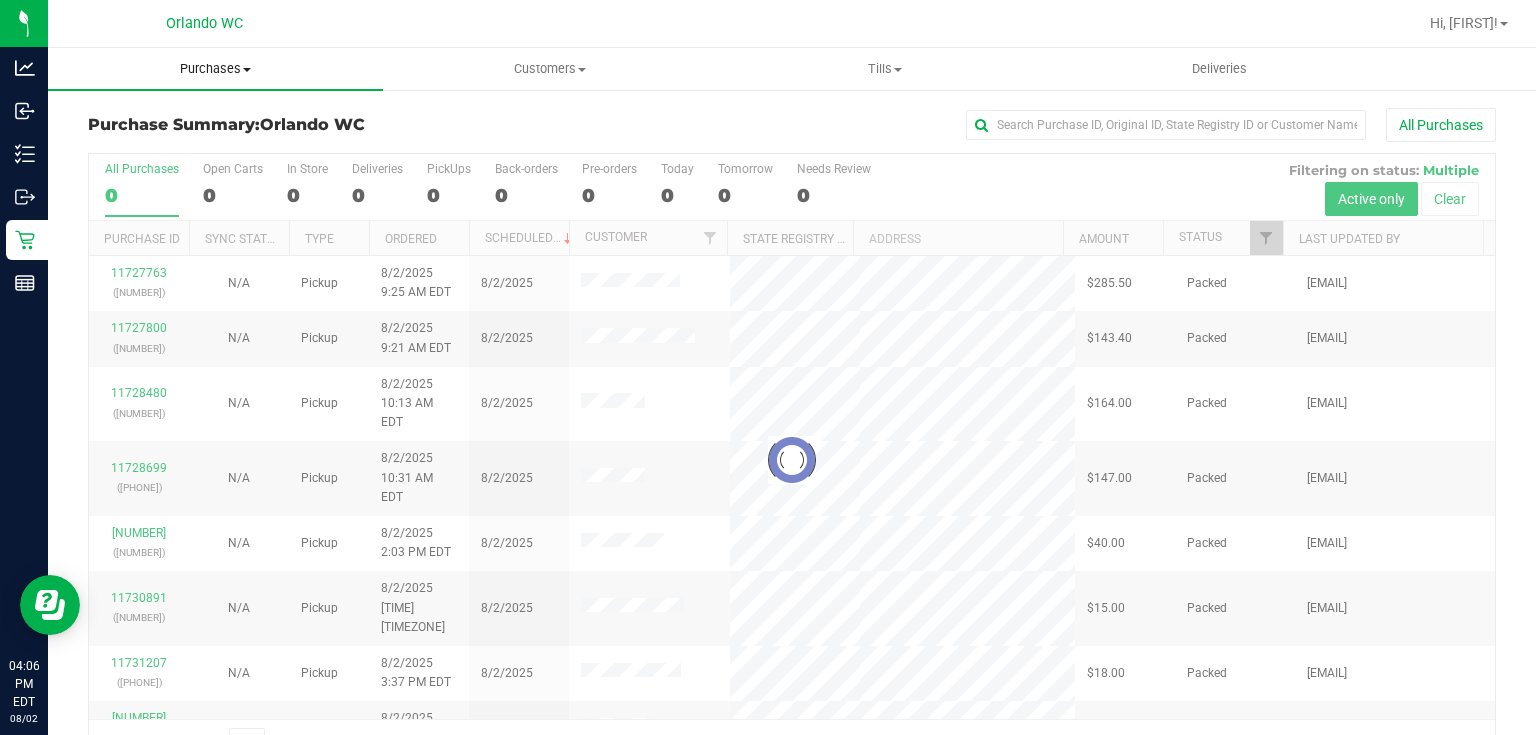 click on "Purchases" at bounding box center (215, 69) 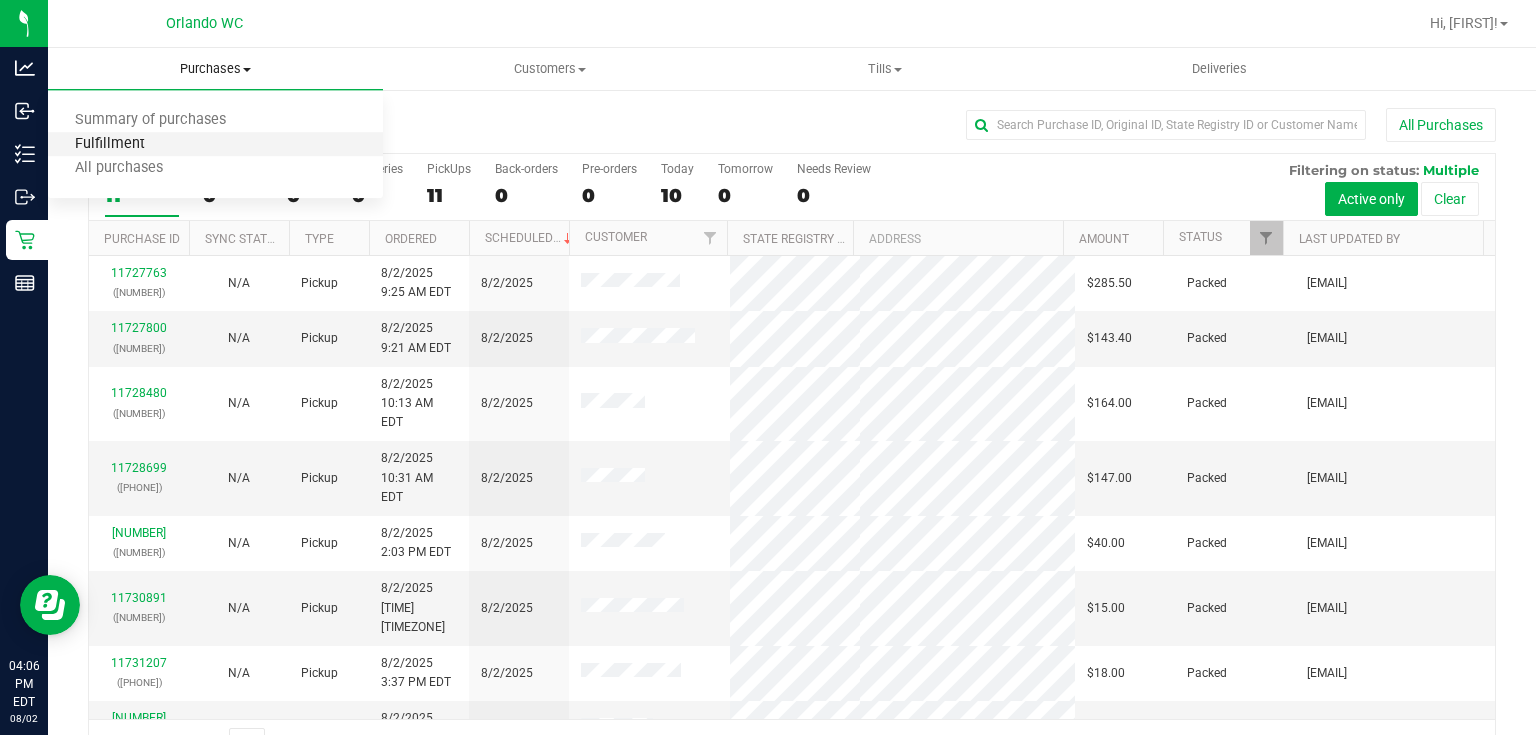 click on "Fulfillment" at bounding box center (110, 144) 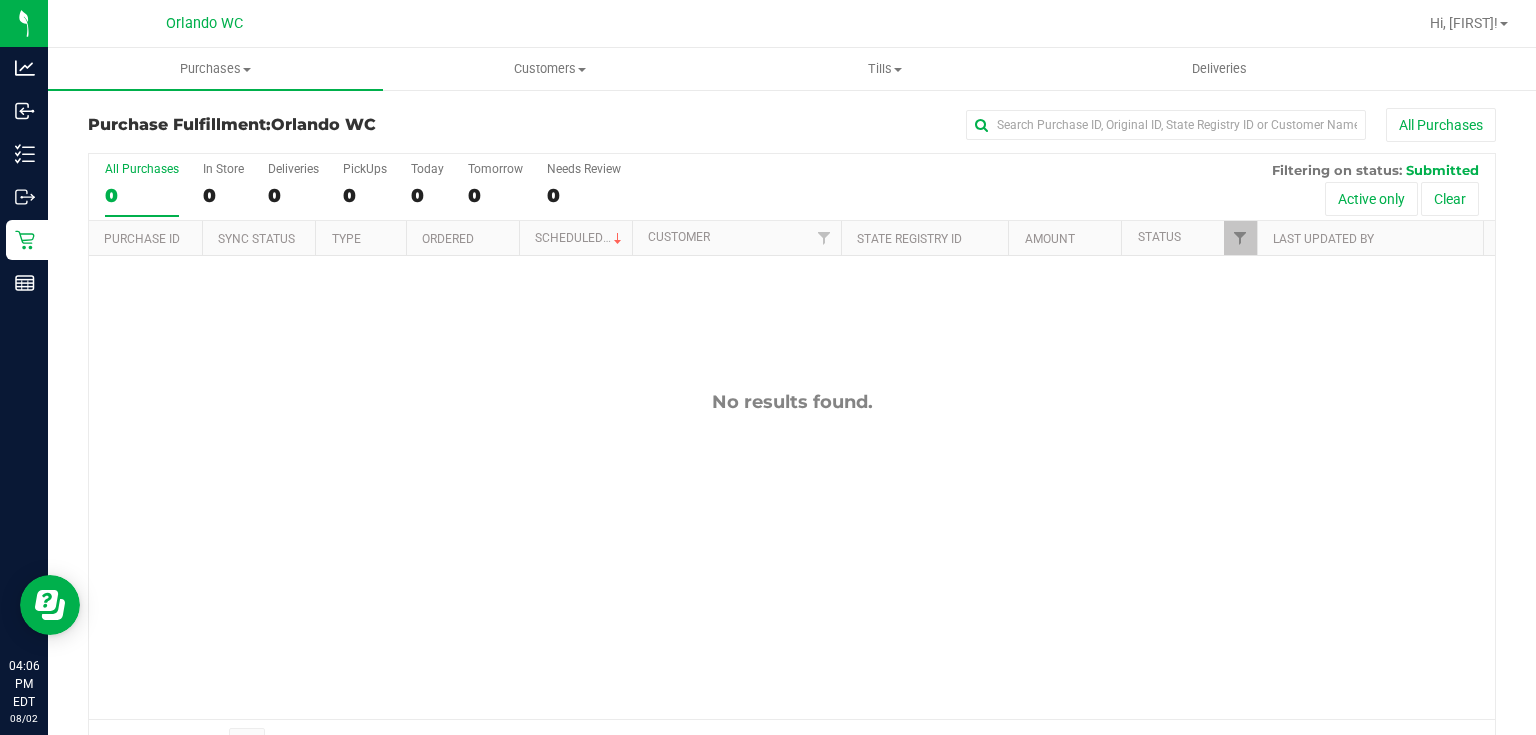 click on "No results found." at bounding box center [792, 555] 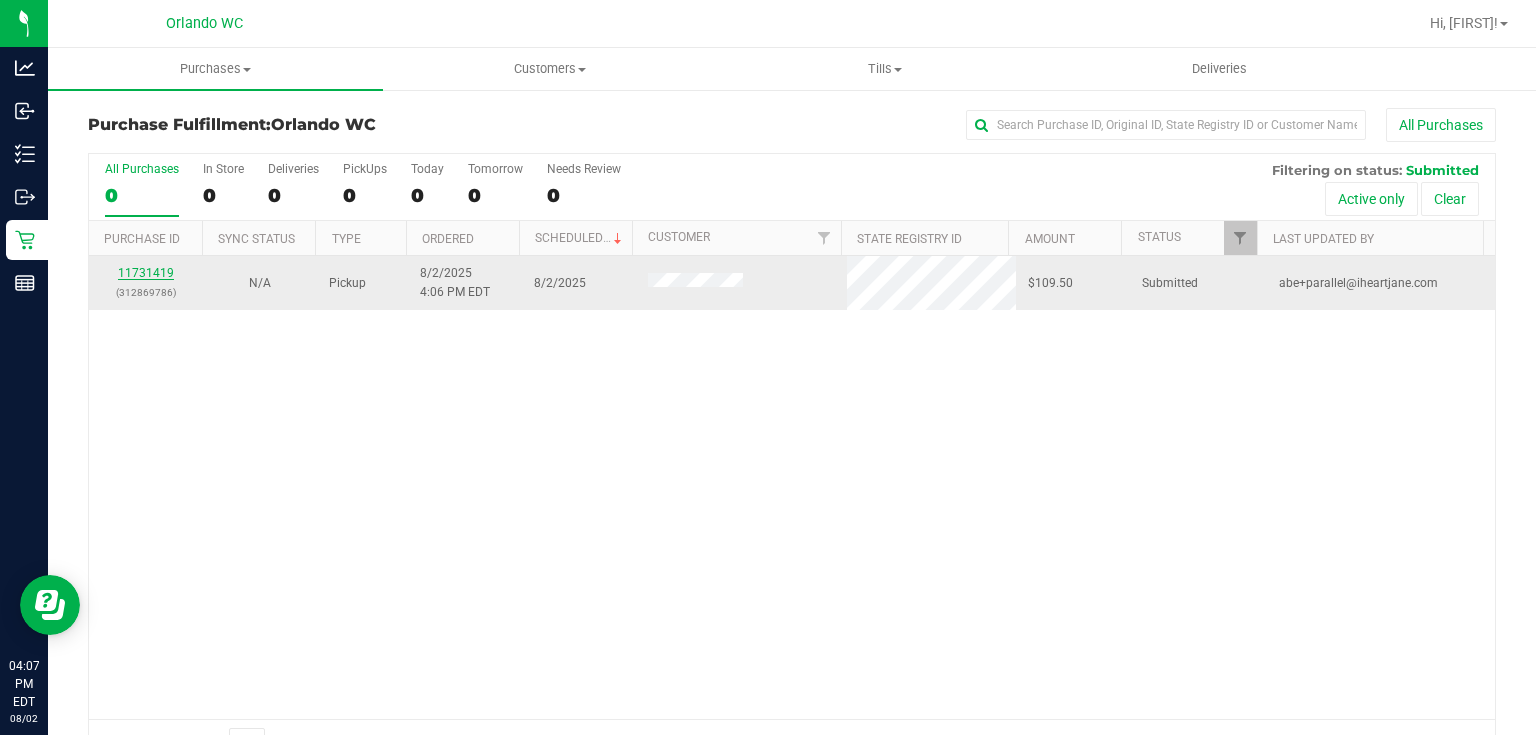 click on "11731419" at bounding box center [146, 273] 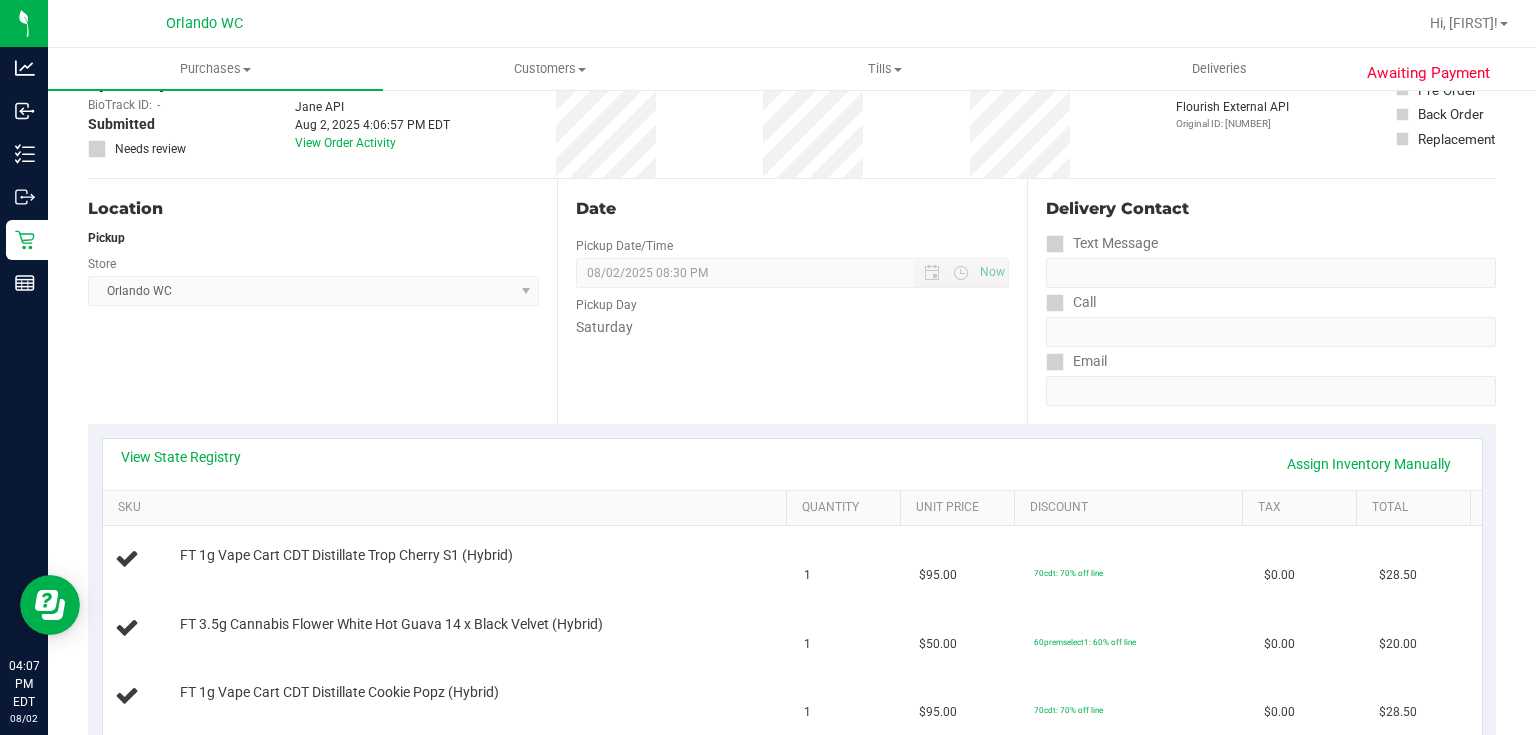 scroll, scrollTop: 100, scrollLeft: 0, axis: vertical 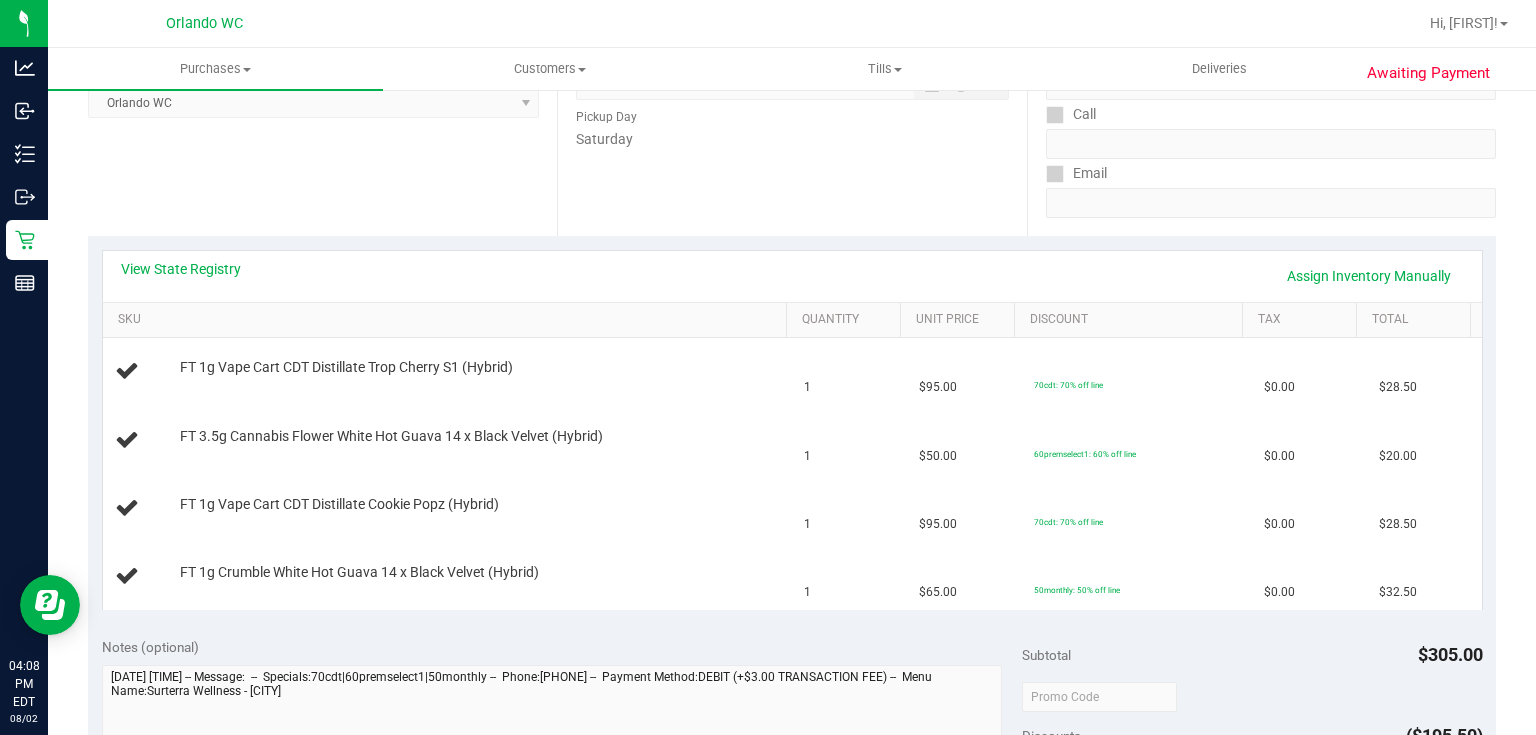 click on "View State Registry
Assign Inventory Manually" at bounding box center [792, 276] 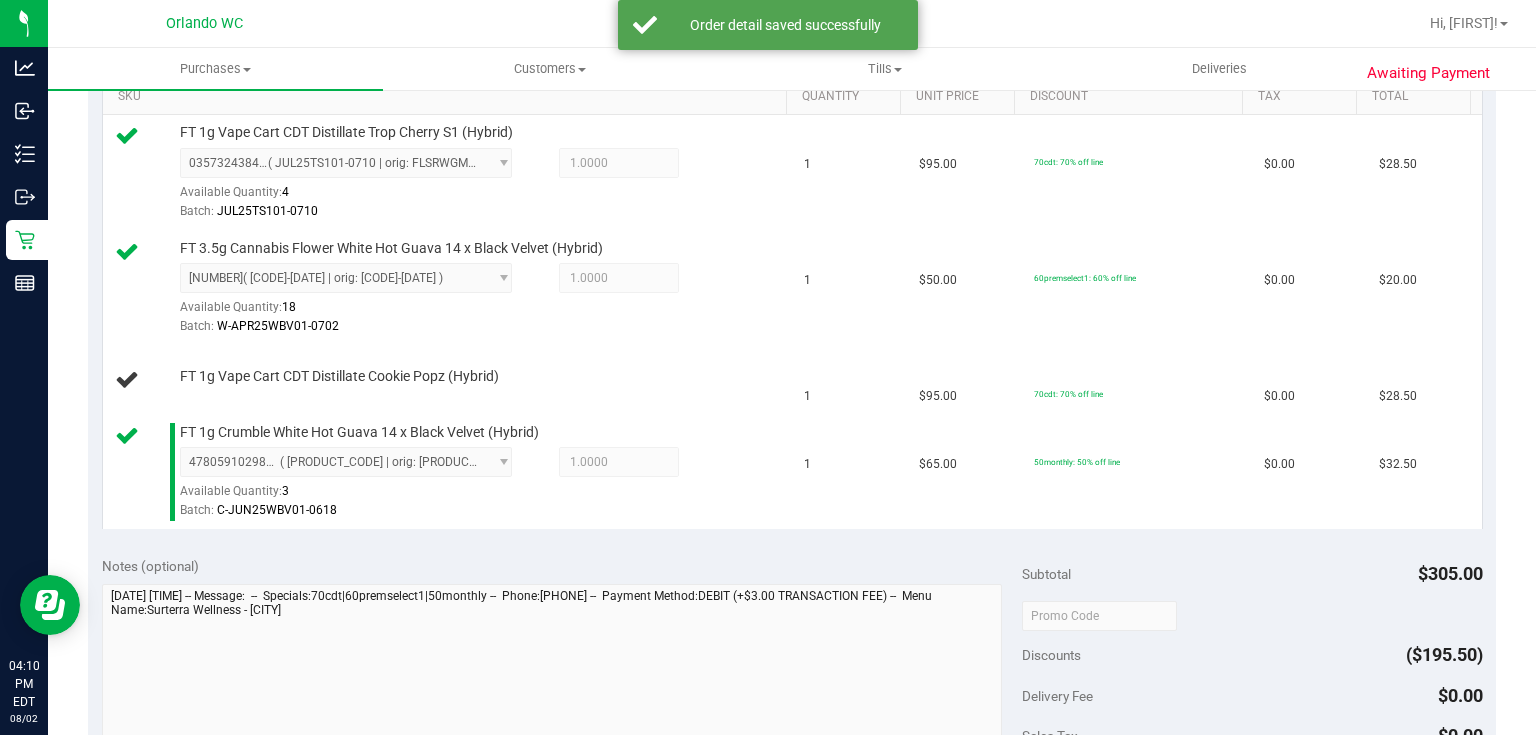 scroll, scrollTop: 524, scrollLeft: 0, axis: vertical 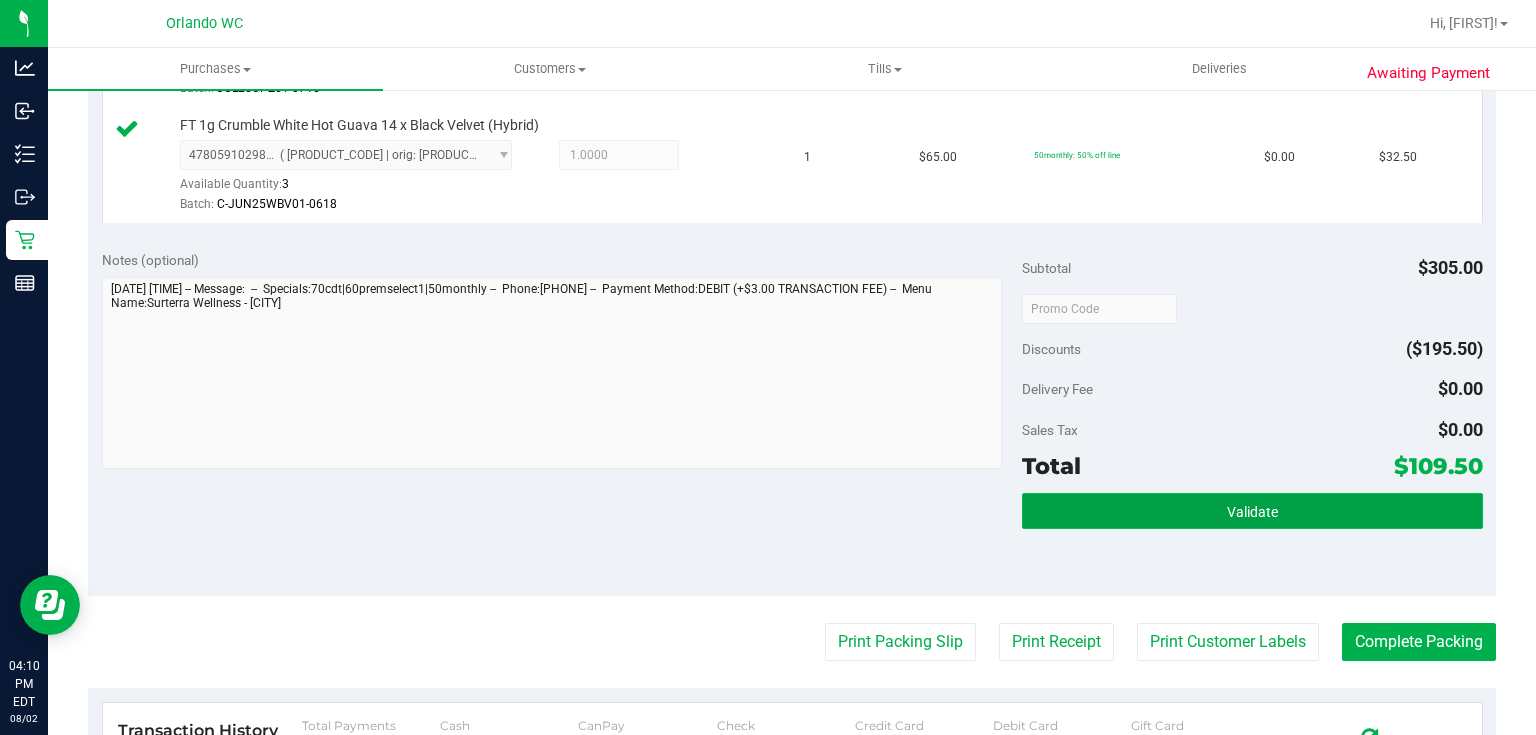 click on "Validate" at bounding box center (1252, 511) 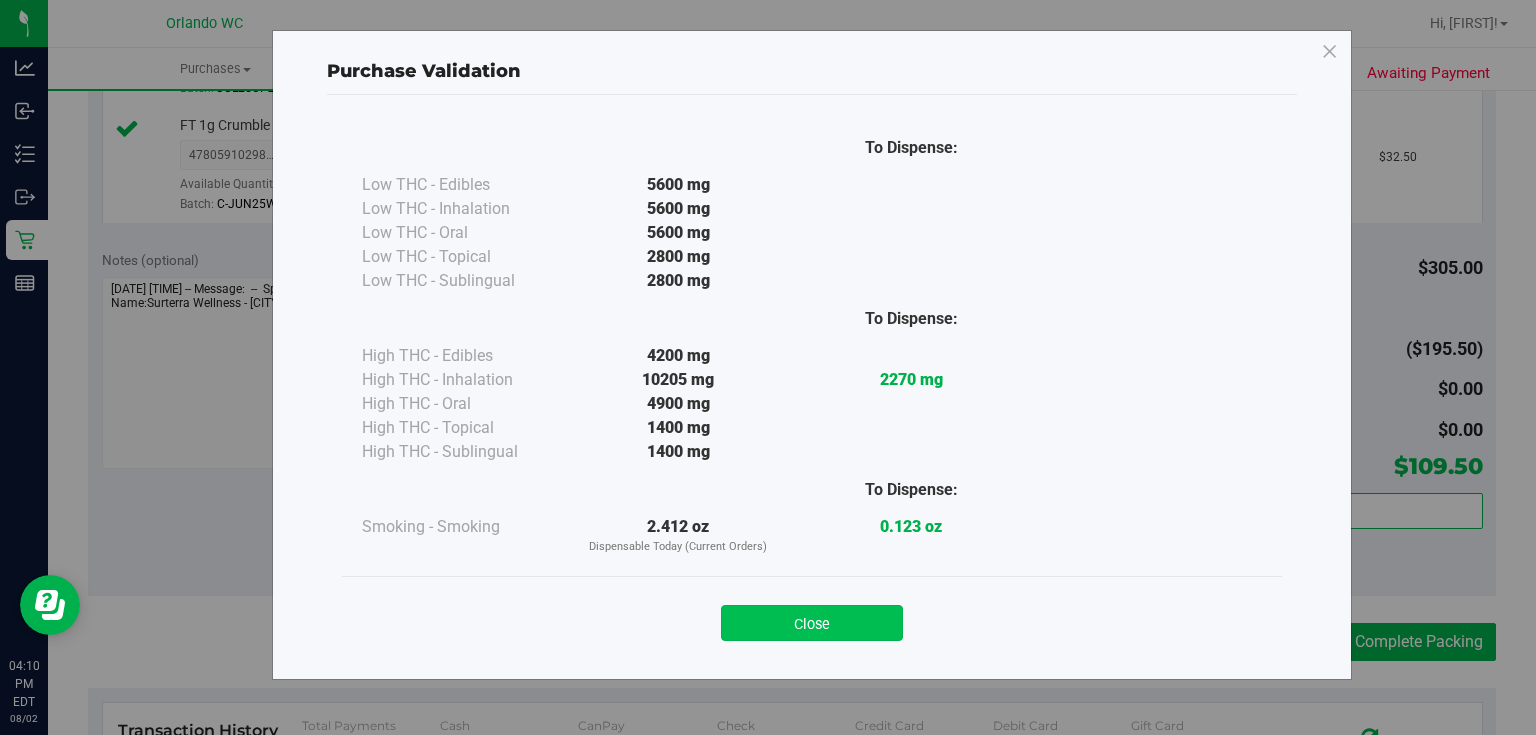 click on "Close" at bounding box center [812, 623] 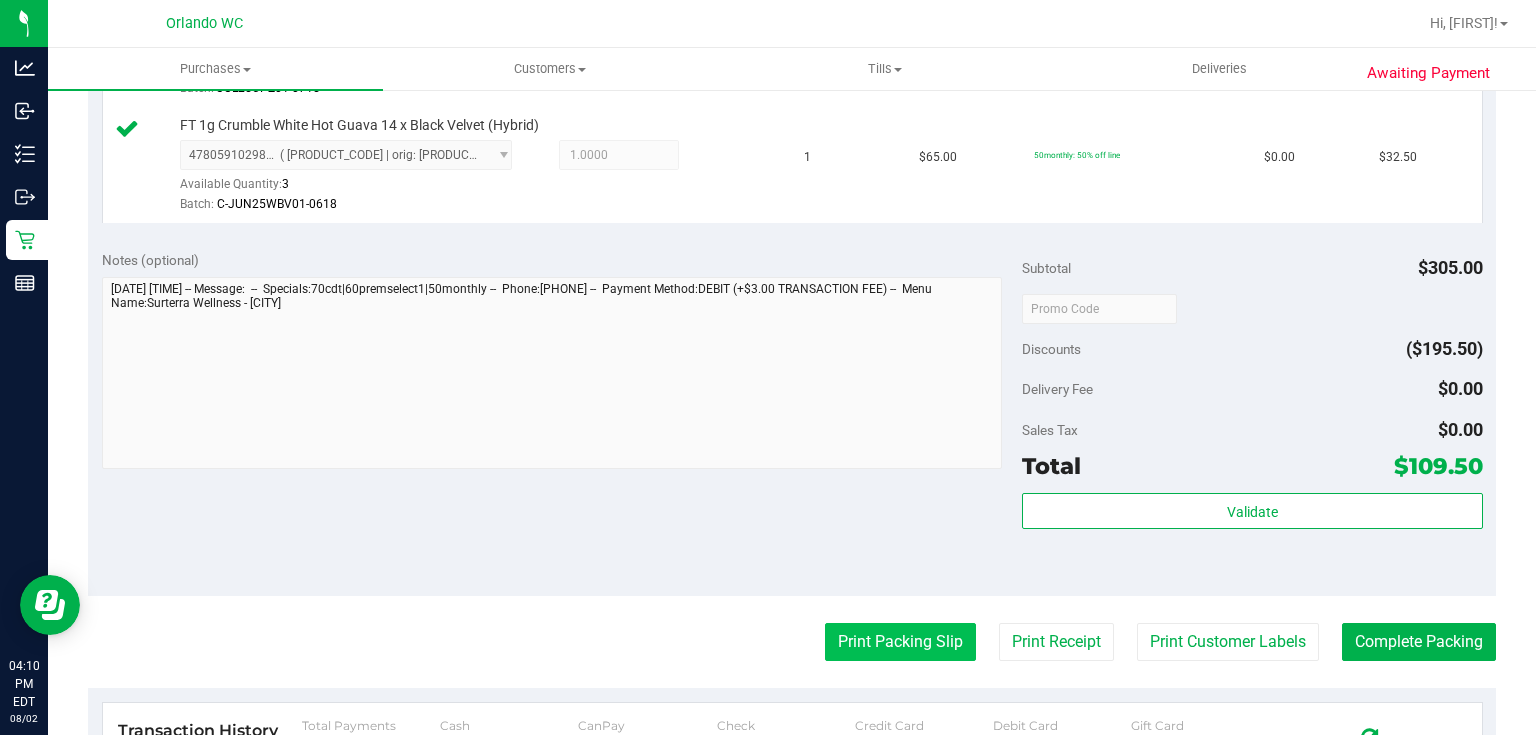 click on "Print Packing Slip" at bounding box center [900, 642] 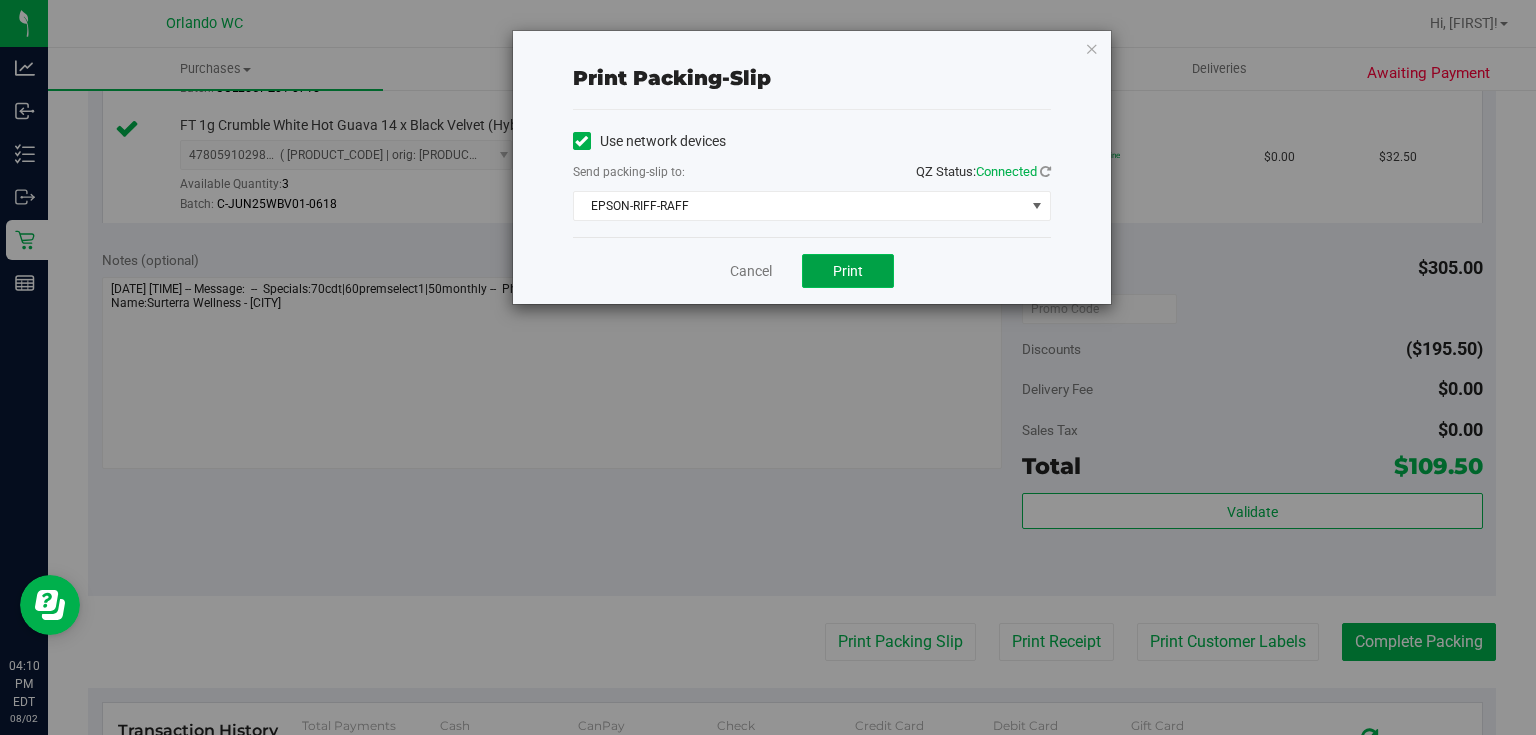 click on "Print" at bounding box center (848, 271) 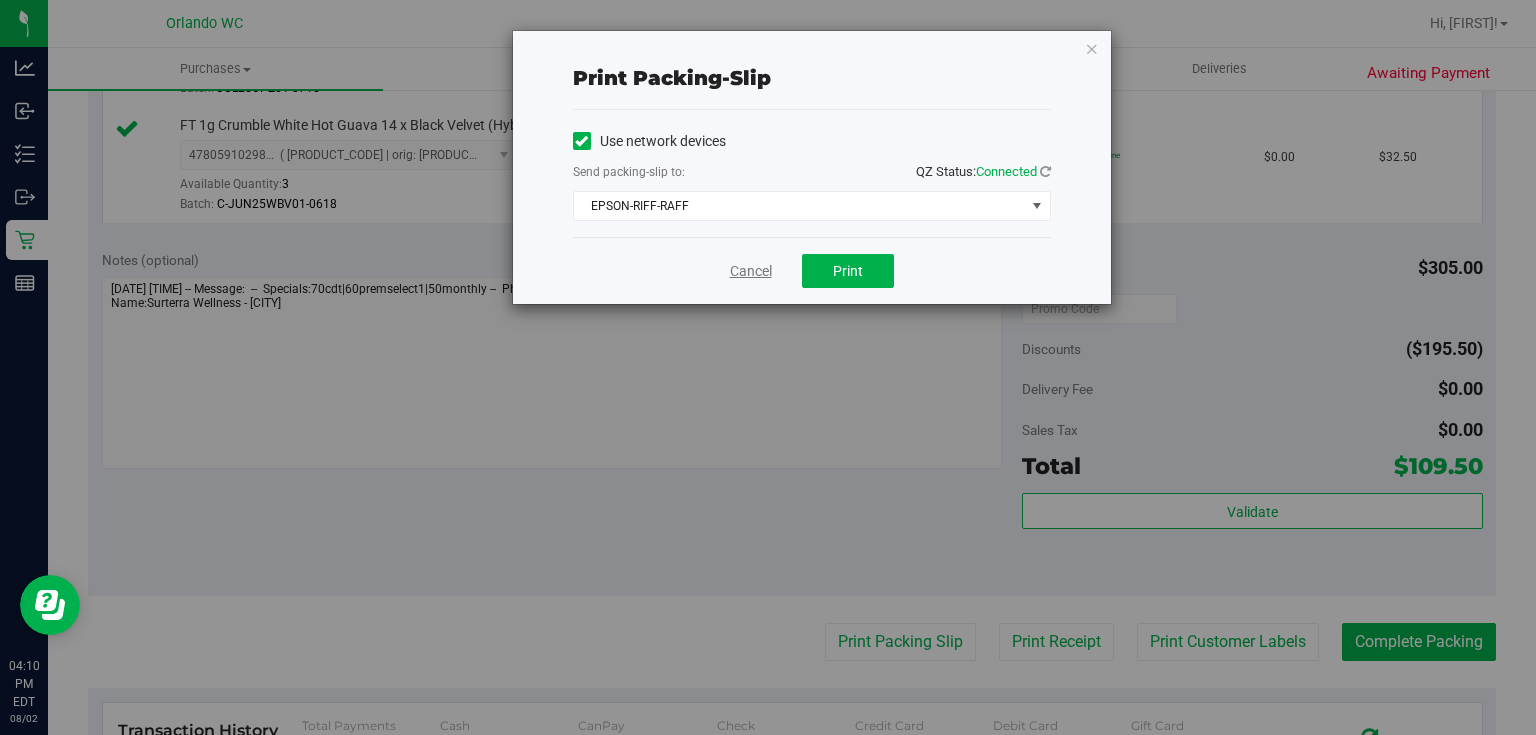 click on "Cancel" at bounding box center [751, 271] 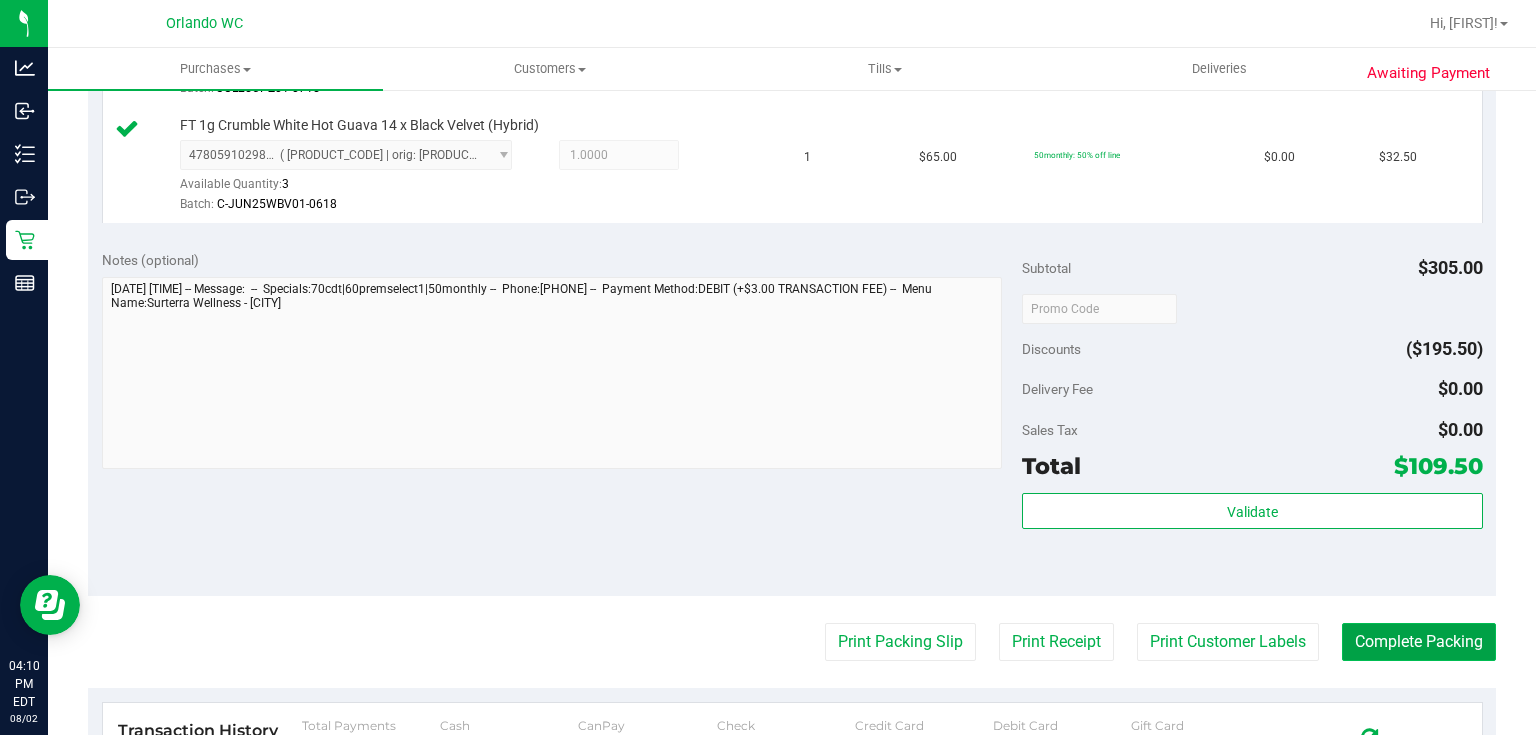 click on "Complete Packing" at bounding box center [1419, 642] 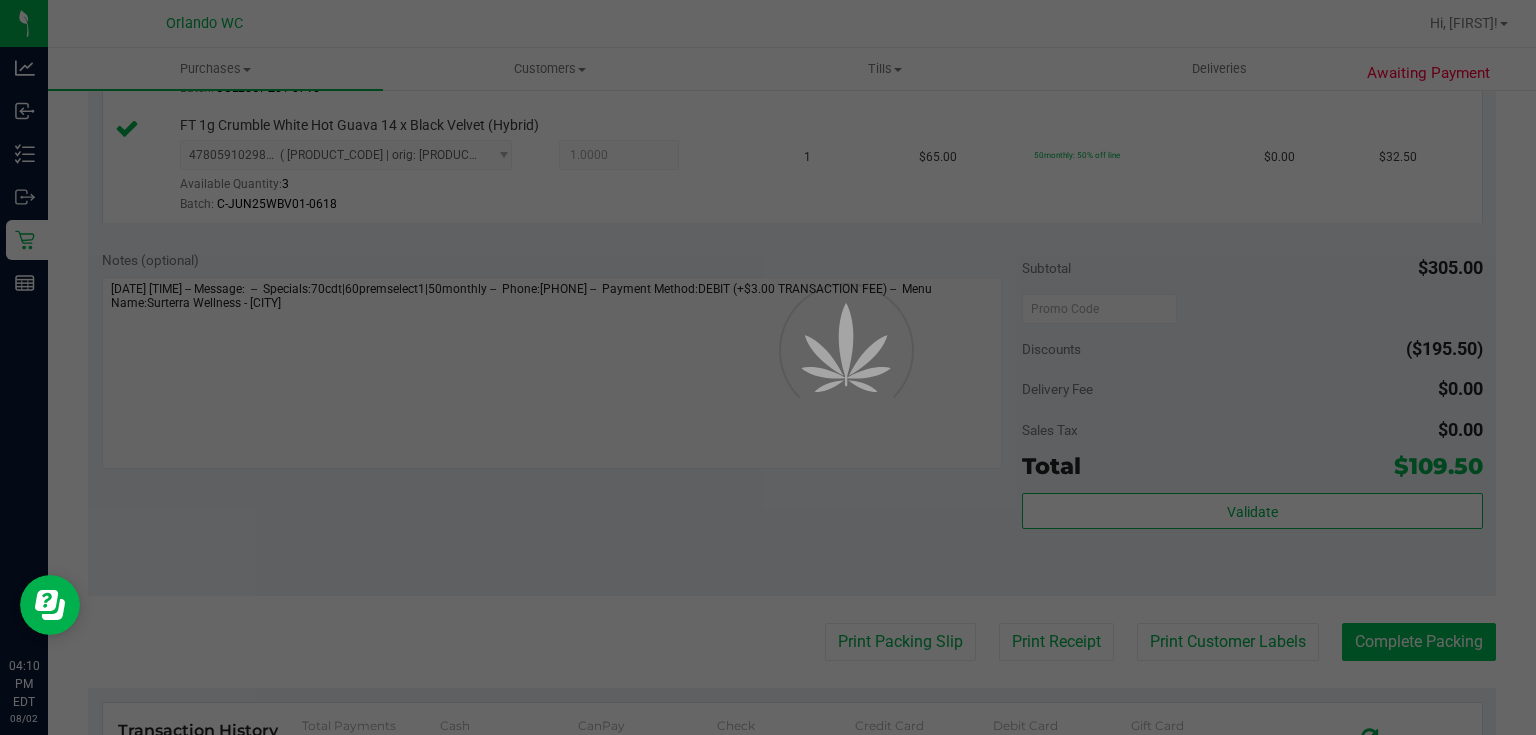 scroll, scrollTop: 0, scrollLeft: 0, axis: both 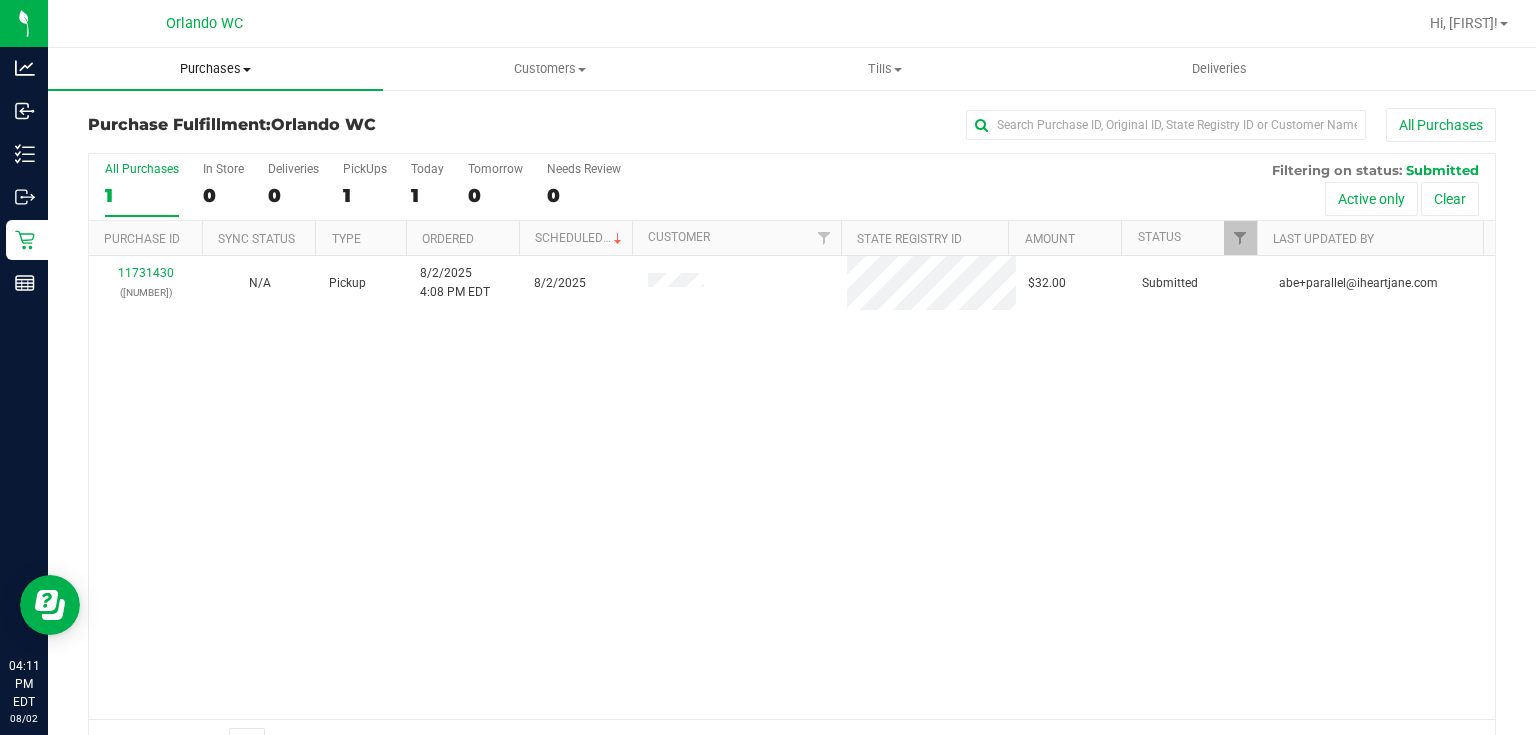click on "Purchases" at bounding box center (215, 69) 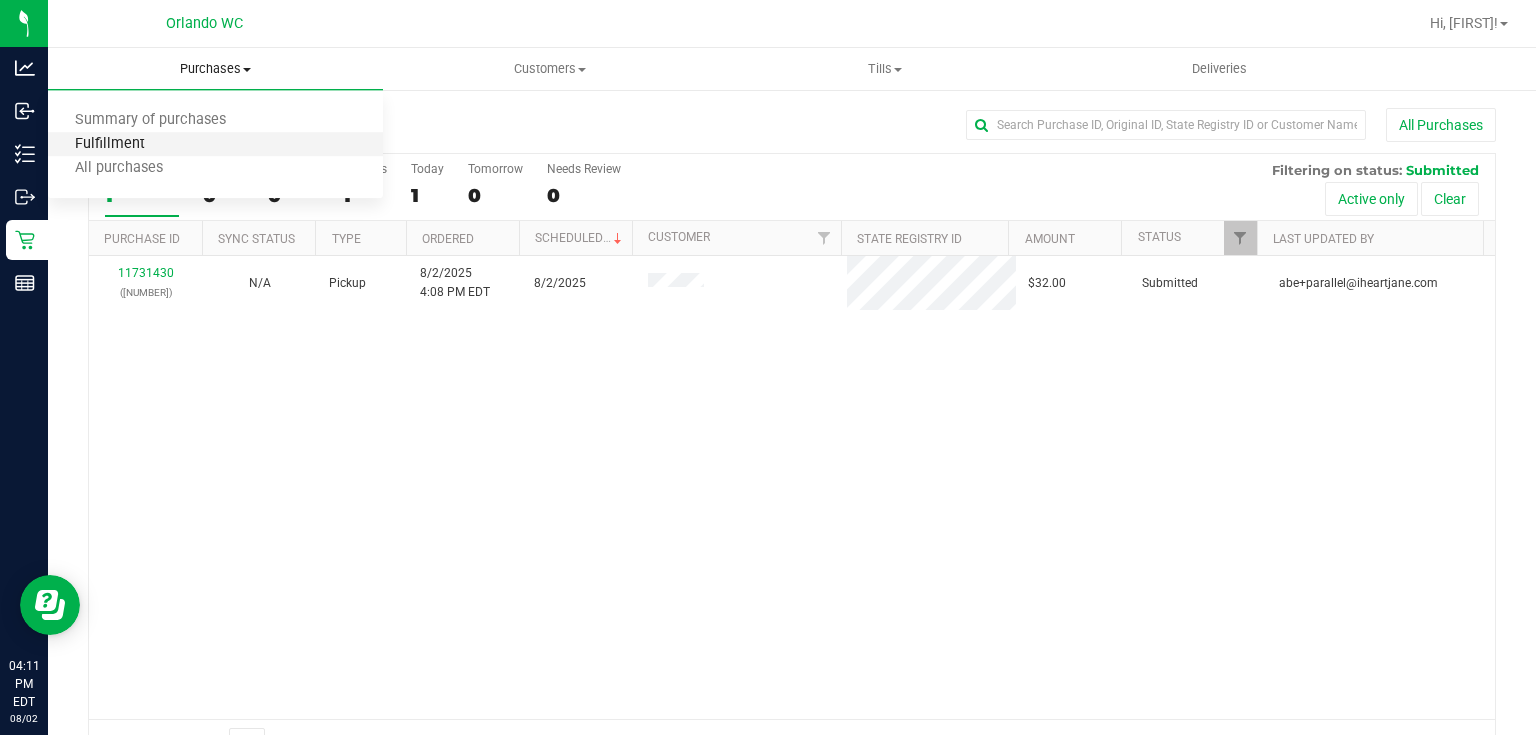 click on "Fulfillment" at bounding box center [110, 144] 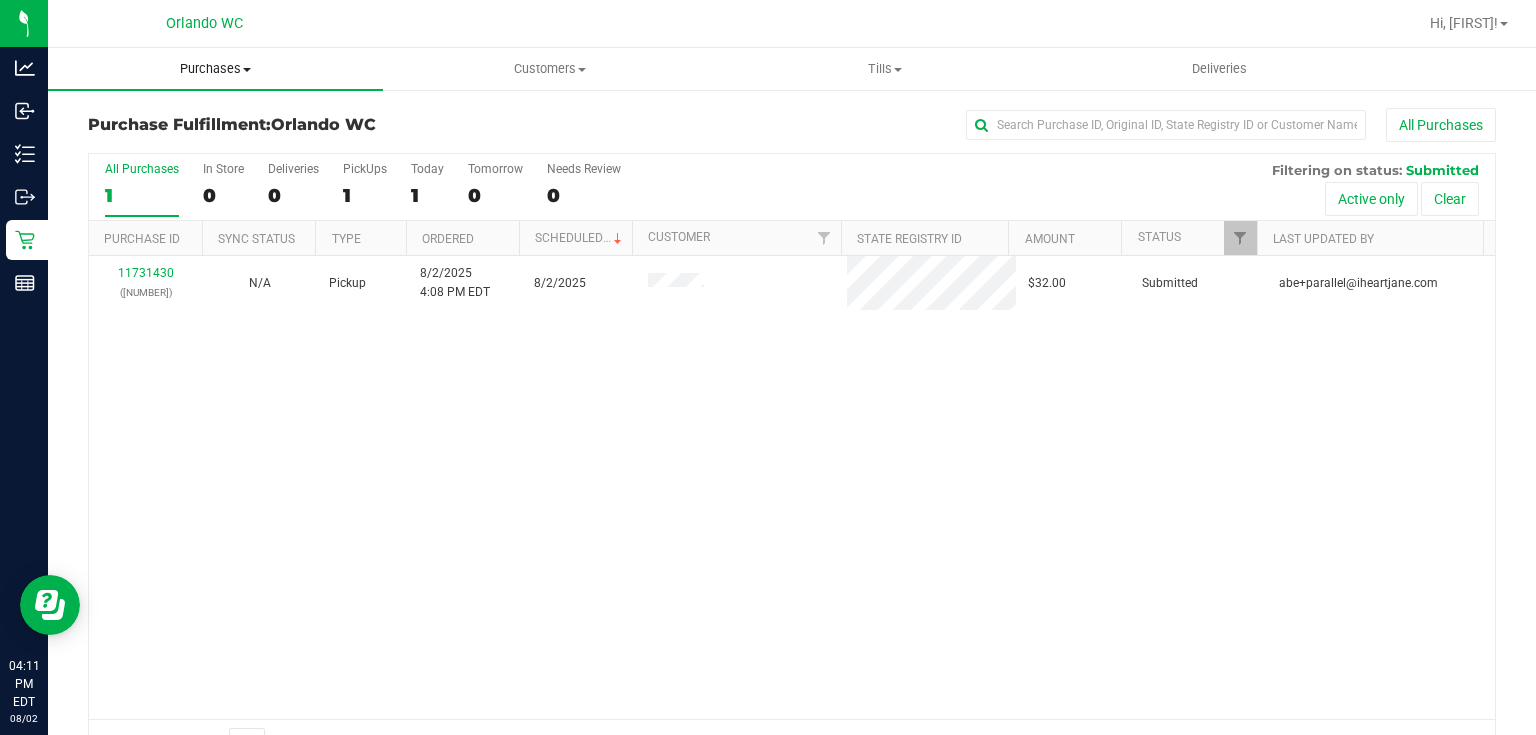 click on "Purchases" at bounding box center [215, 69] 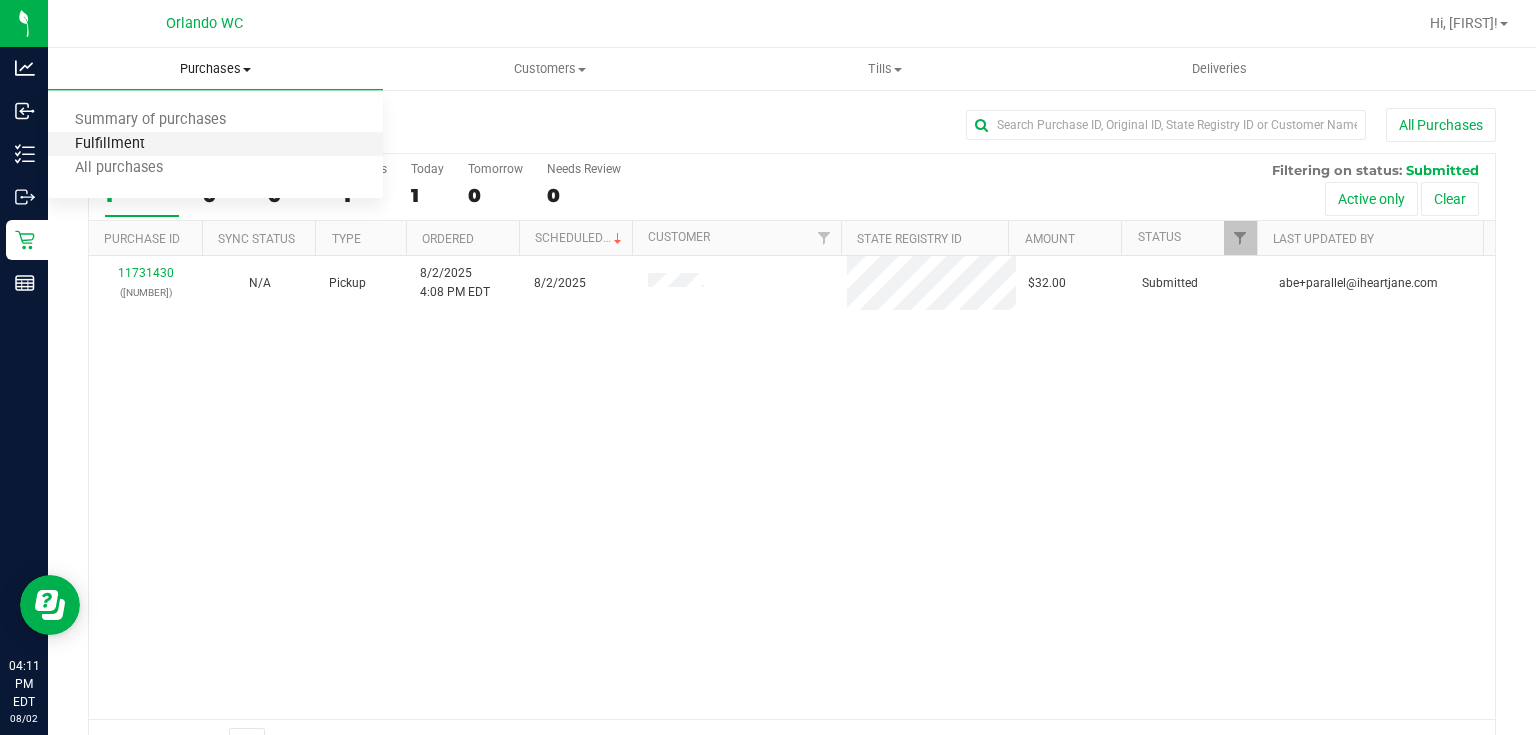 click on "Fulfillment" at bounding box center (110, 144) 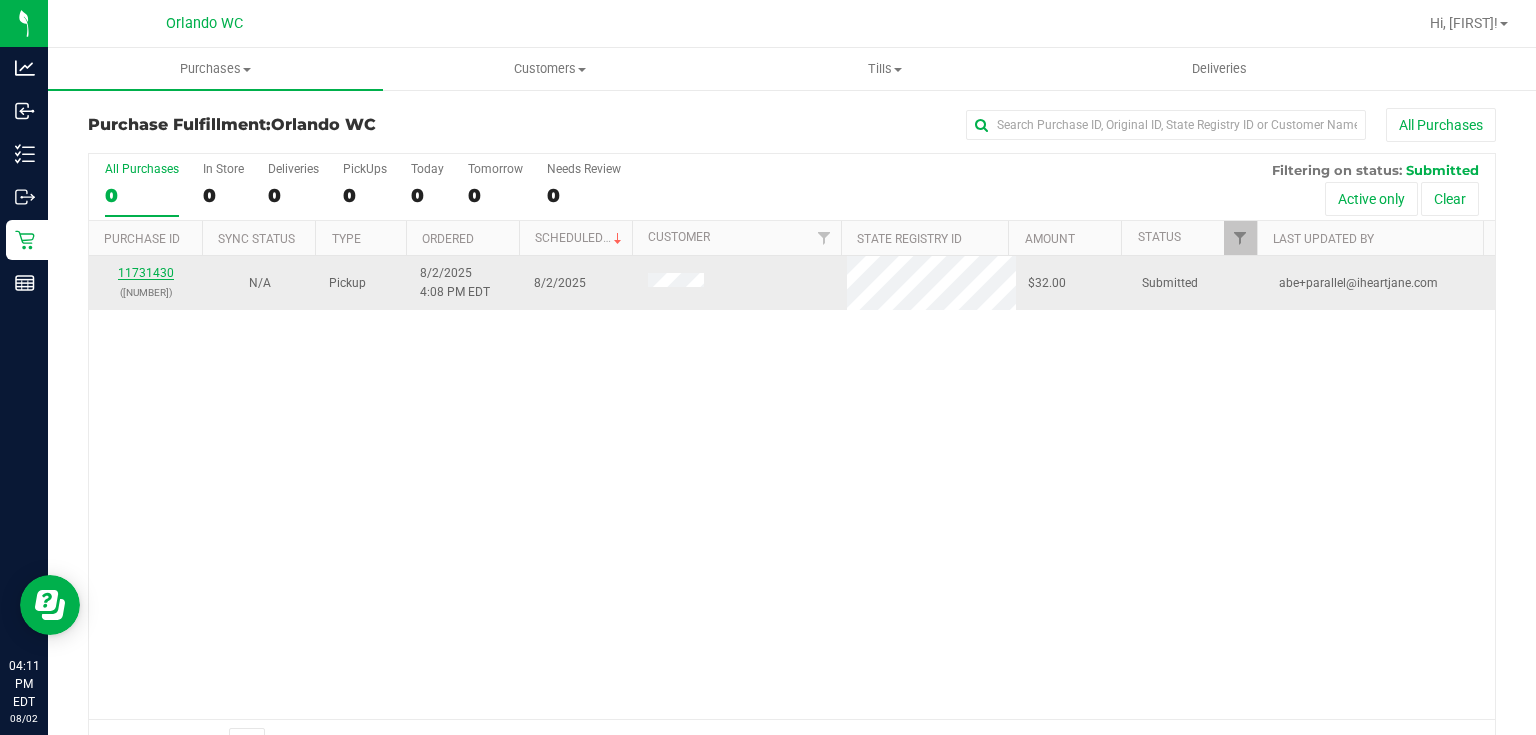 click on "11731430" at bounding box center [146, 273] 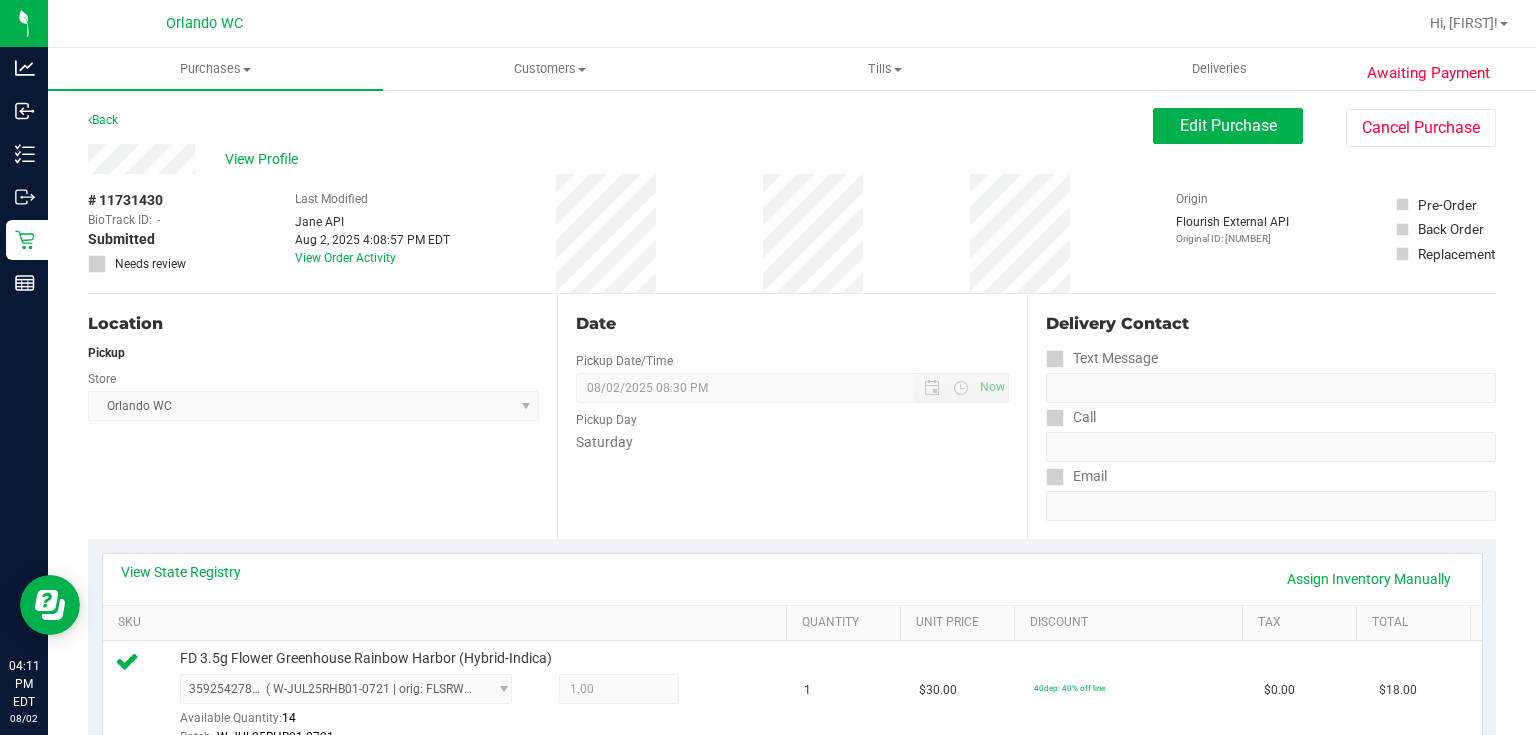 click on "Location
Pickup
Store
Orlando WC Select Store Bonita Springs WC Boynton Beach WC Bradenton WC Brandon WC Brooksville WC Call Center Clermont WC Crestview WC Deerfield Beach WC Delray Beach WC Deltona WC Ft Walton Beach WC Ft. Lauderdale WC Ft. Myers WC Gainesville WC Jax Atlantic WC JAX DC REP Jax WC Key West WC Lakeland WC Largo WC Lehigh Acres DC REP Merritt Island WC Miami 72nd WC Miami Beach WC Miami Dadeland WC Miramar DC REP New Port Richey WC North Palm Beach WC North Port WC Ocala WC Orange Park WC Orlando Colonial WC Orlando DC REP Orlando WC Oviedo WC Palm Bay WC Palm Coast WC Panama City WC Pensacola WC Port Orange WC Port St. Lucie WC Sebring WC South Tampa WC St. Pete WC Summerfield WC Tallahassee DC REP Tallahassee WC Tampa DC Testing Tampa Warehouse Tampa WC TX Austin DC TX Plano Retail Winter Haven WC" at bounding box center [322, 416] 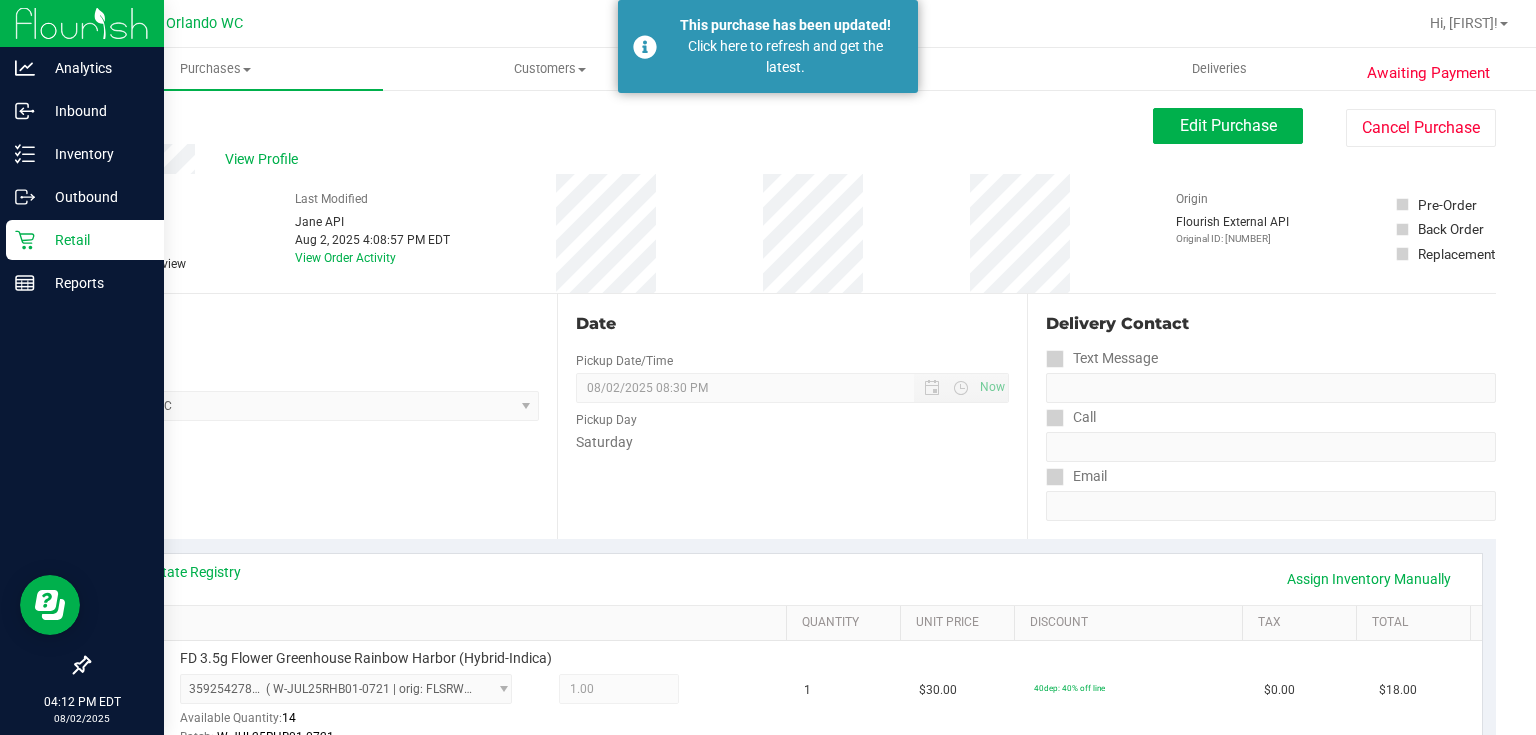 click 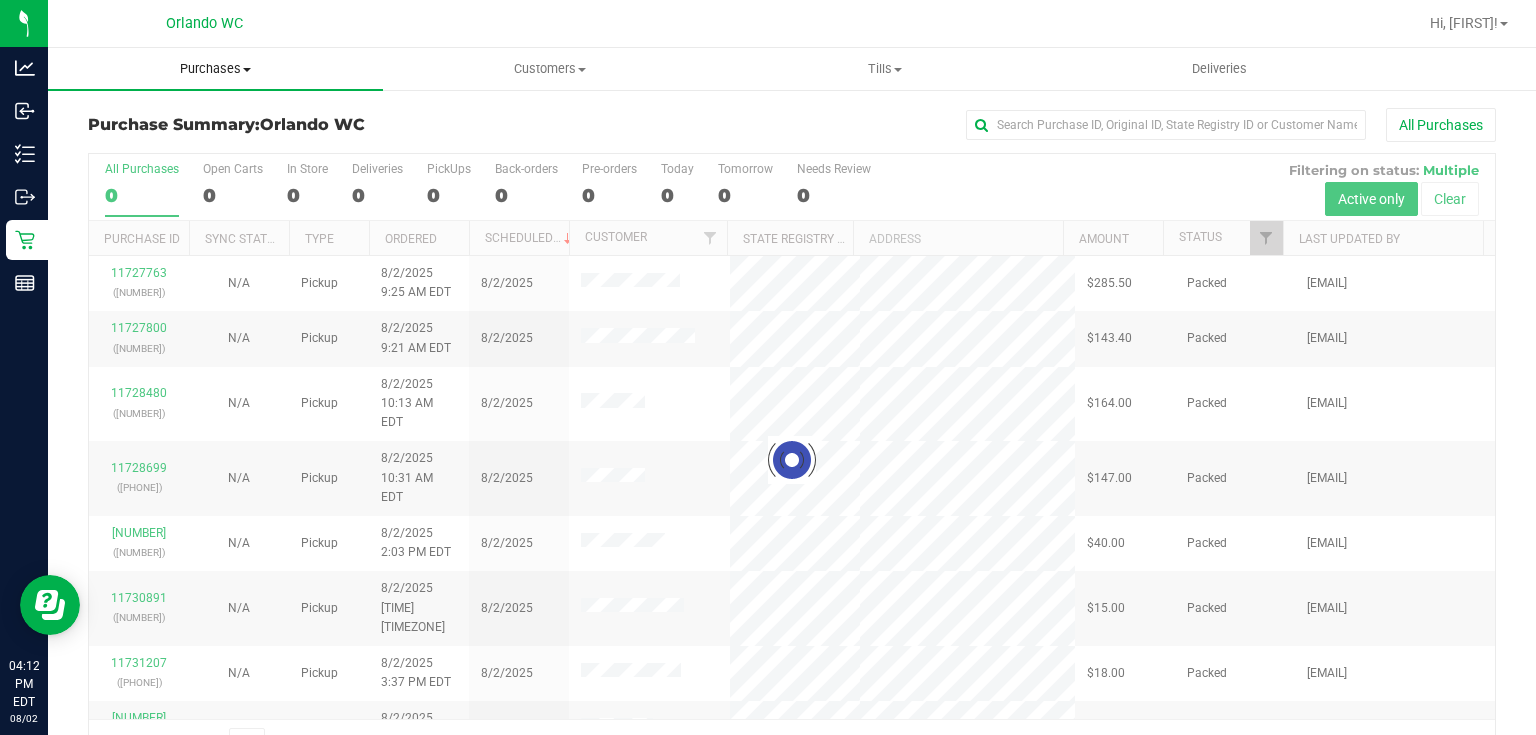 click on "Purchases" at bounding box center (215, 69) 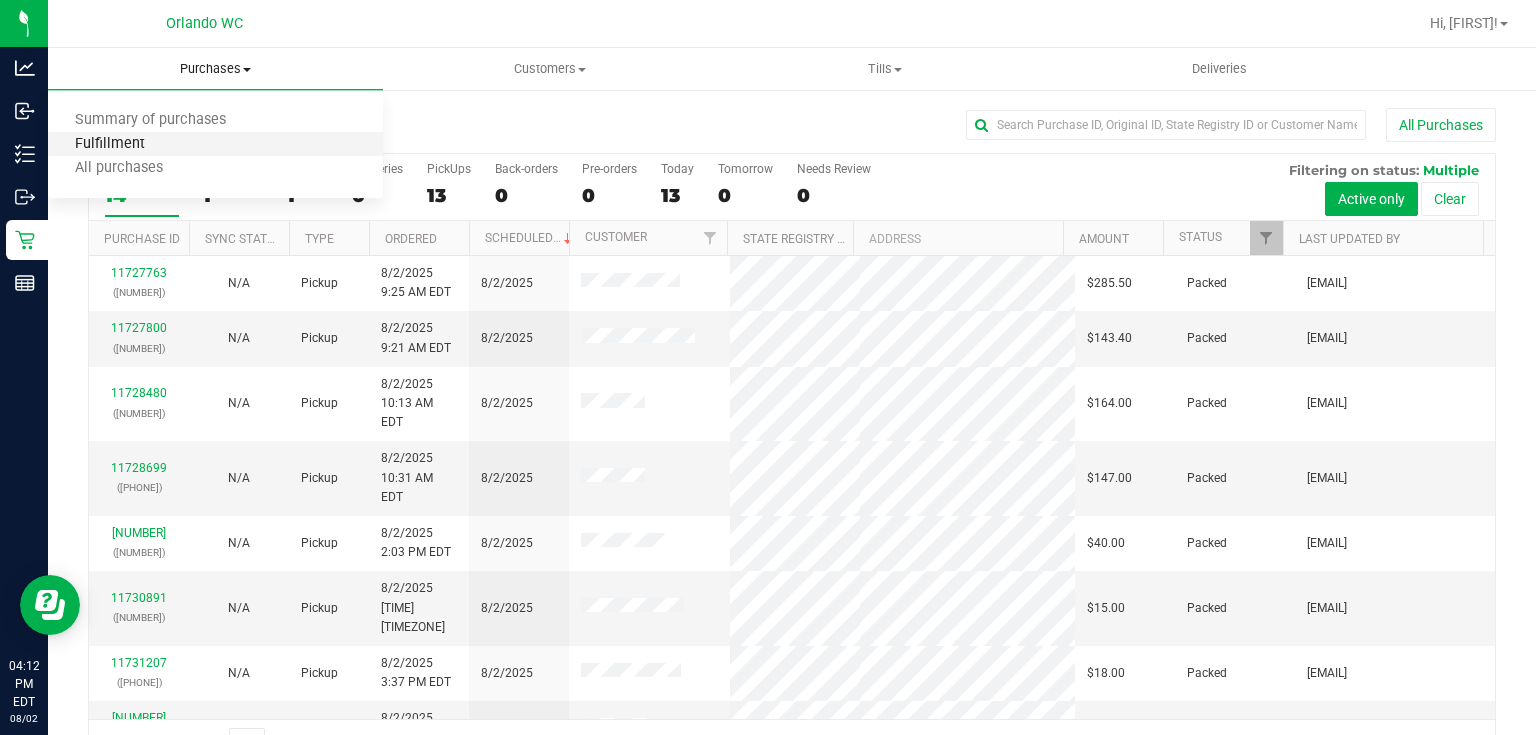 click on "Fulfillment" at bounding box center (110, 144) 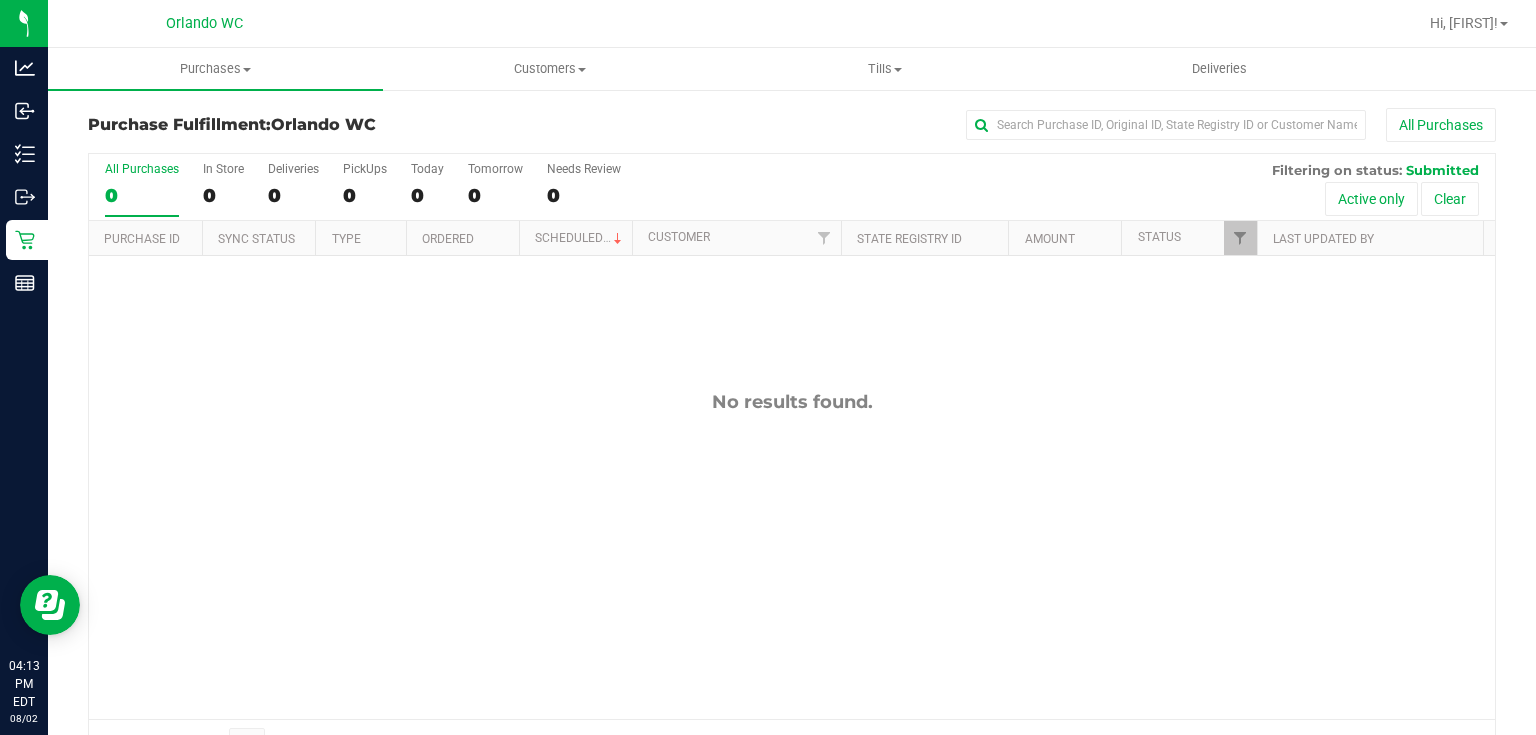 click on "No results found." at bounding box center (792, 555) 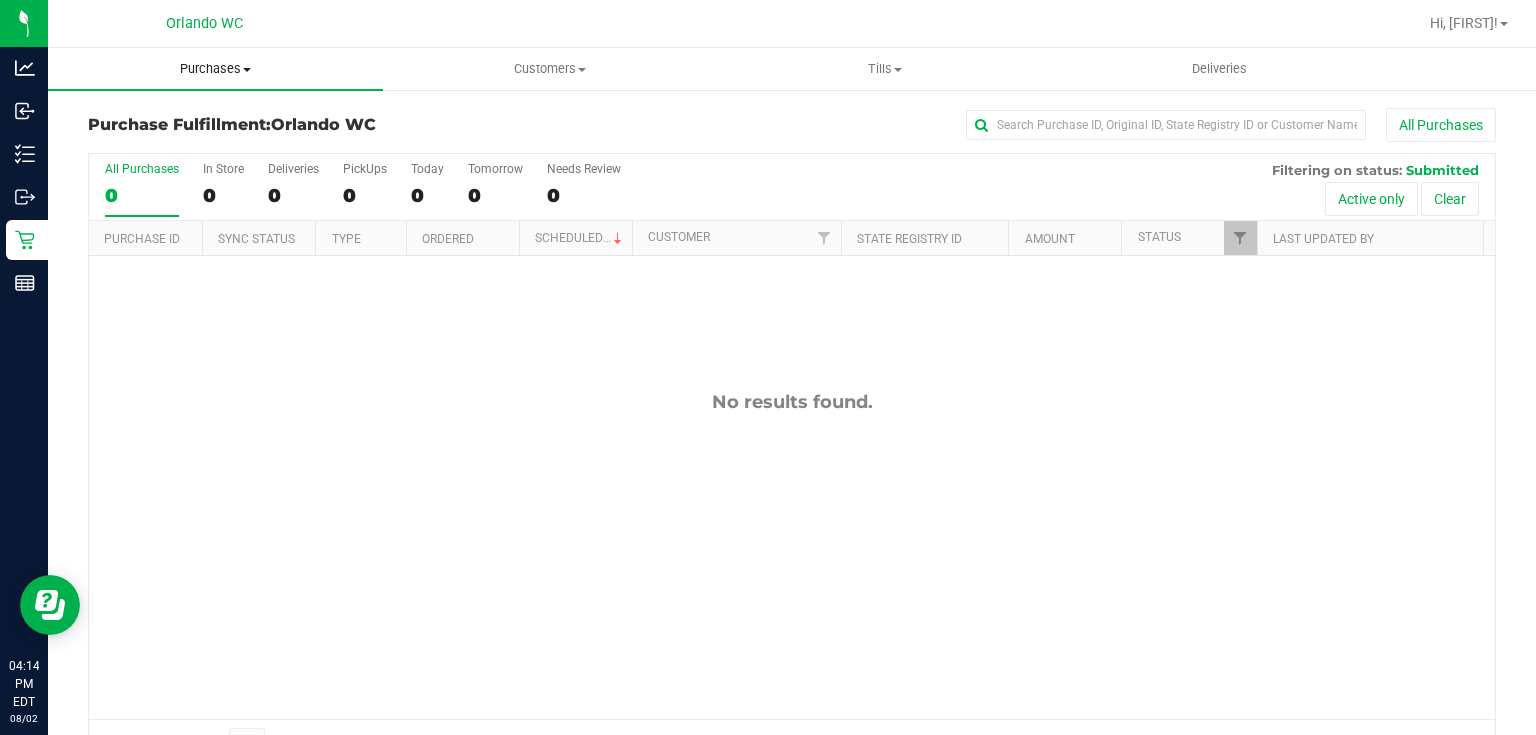 click on "Purchases" at bounding box center (215, 69) 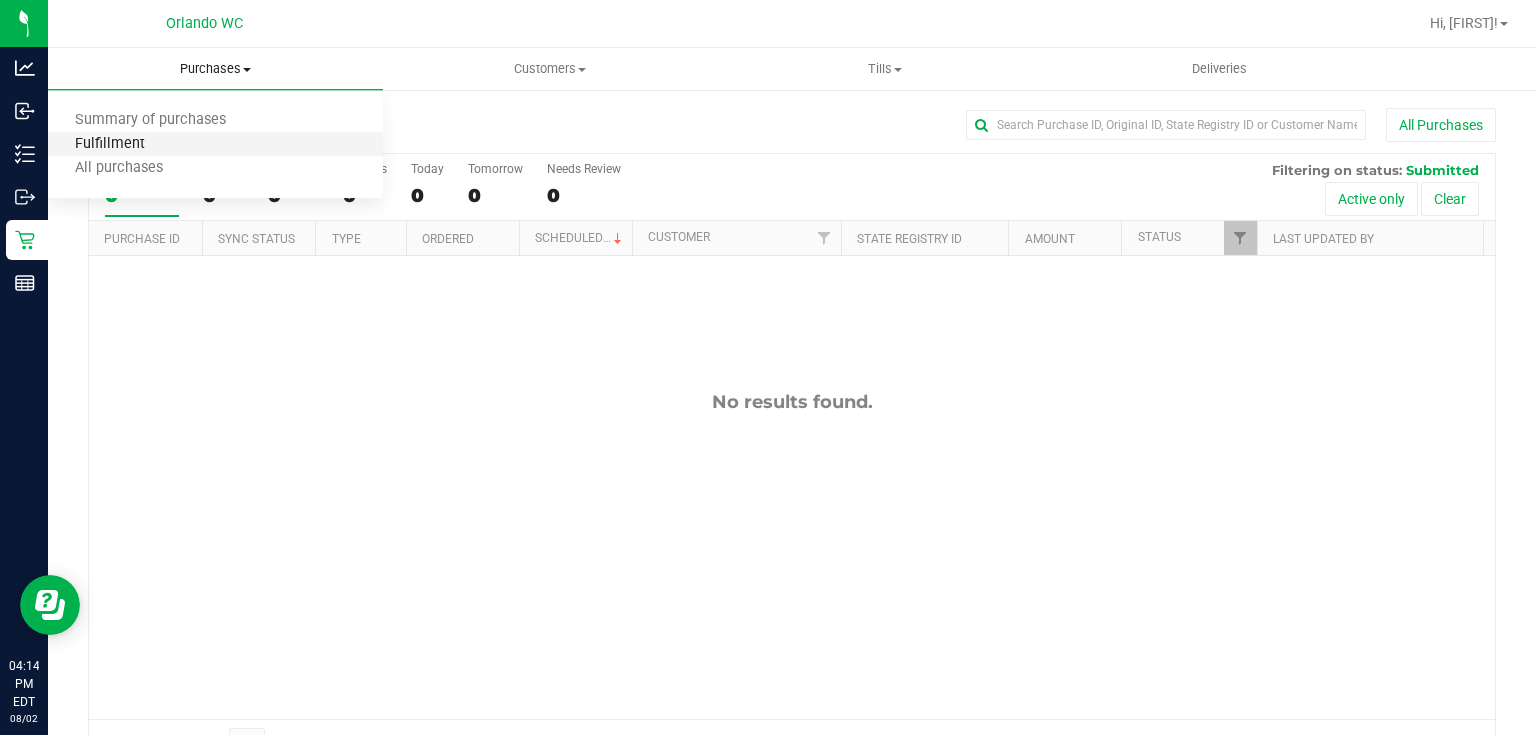 click on "Fulfillment" at bounding box center [110, 144] 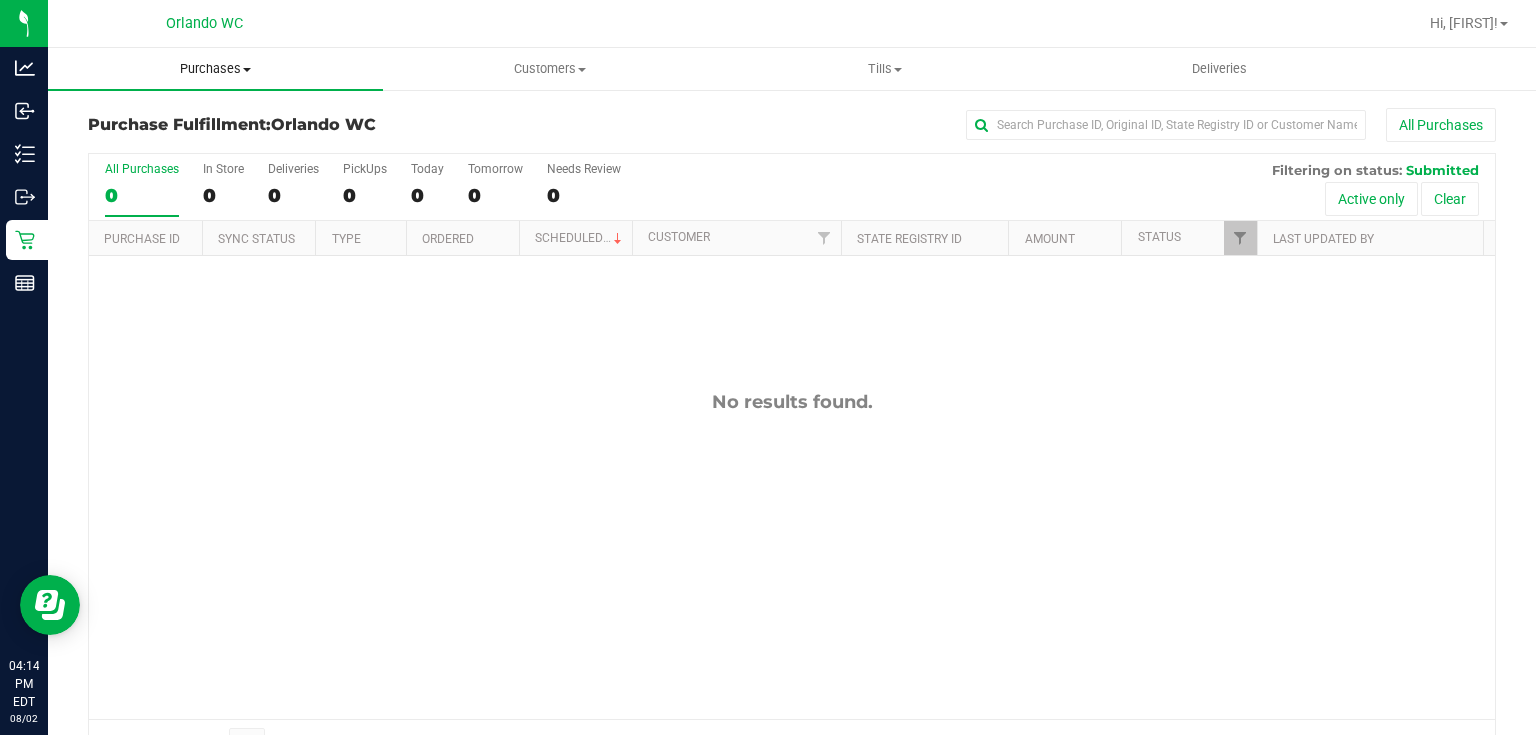 click on "Purchases" at bounding box center [215, 69] 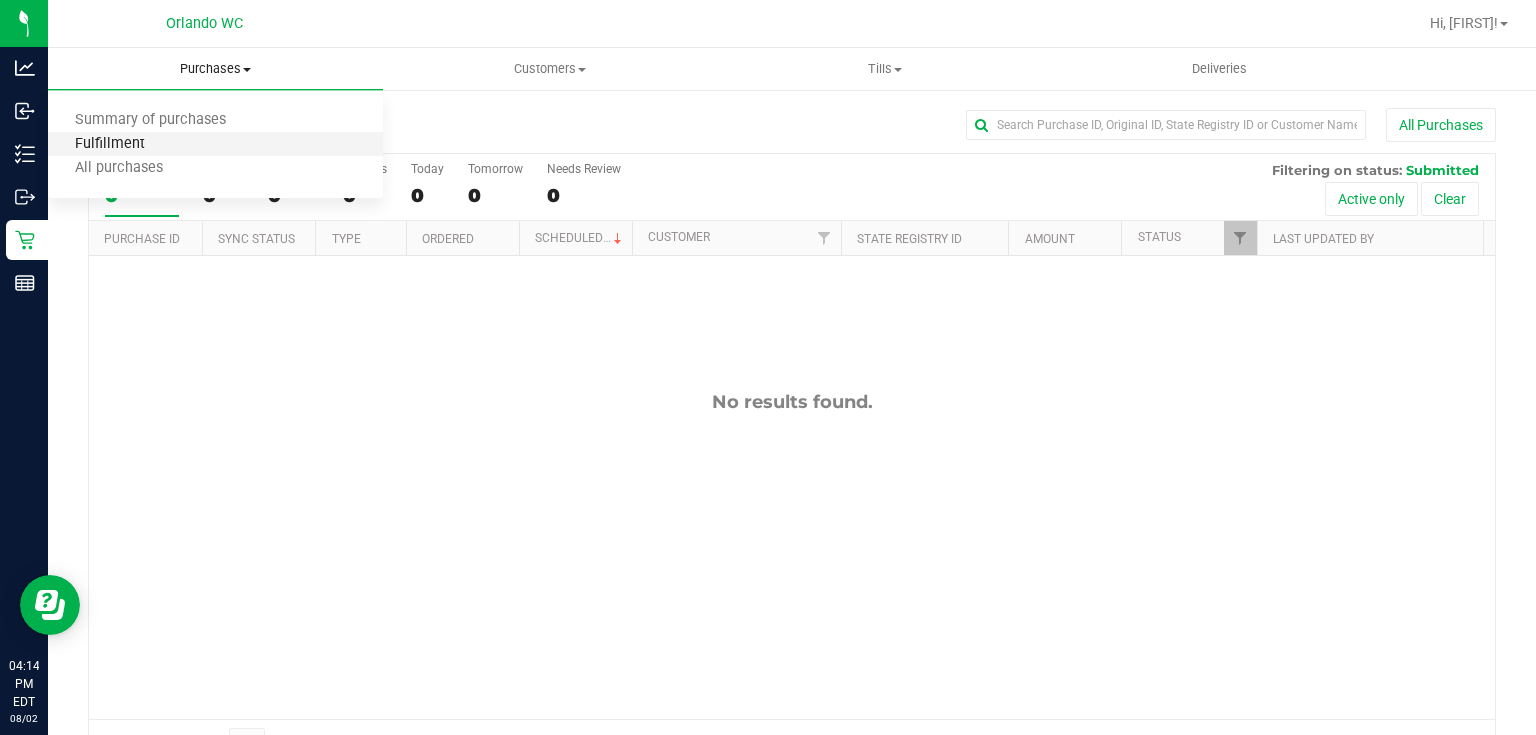 click on "Fulfillment" at bounding box center [110, 144] 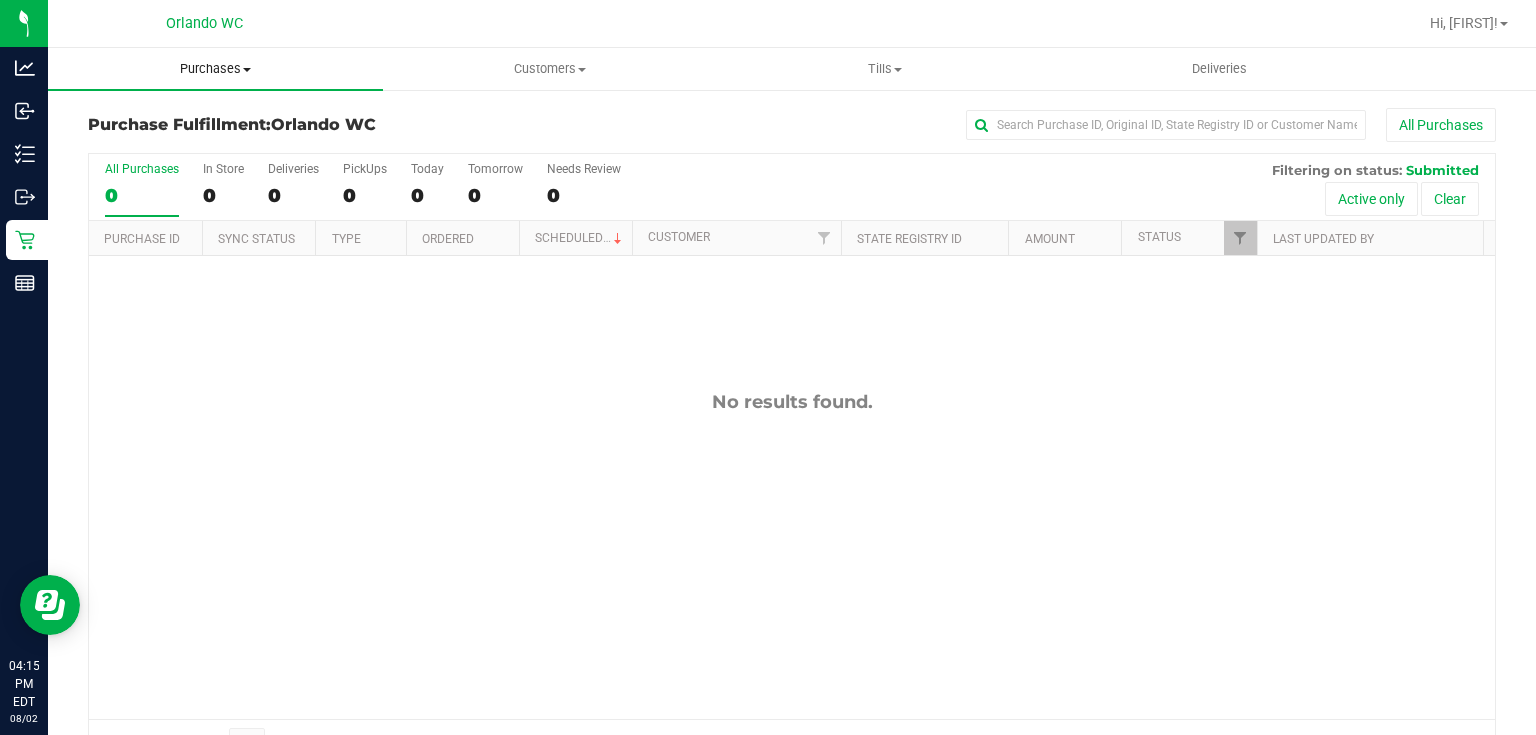 click on "Purchases" at bounding box center [215, 69] 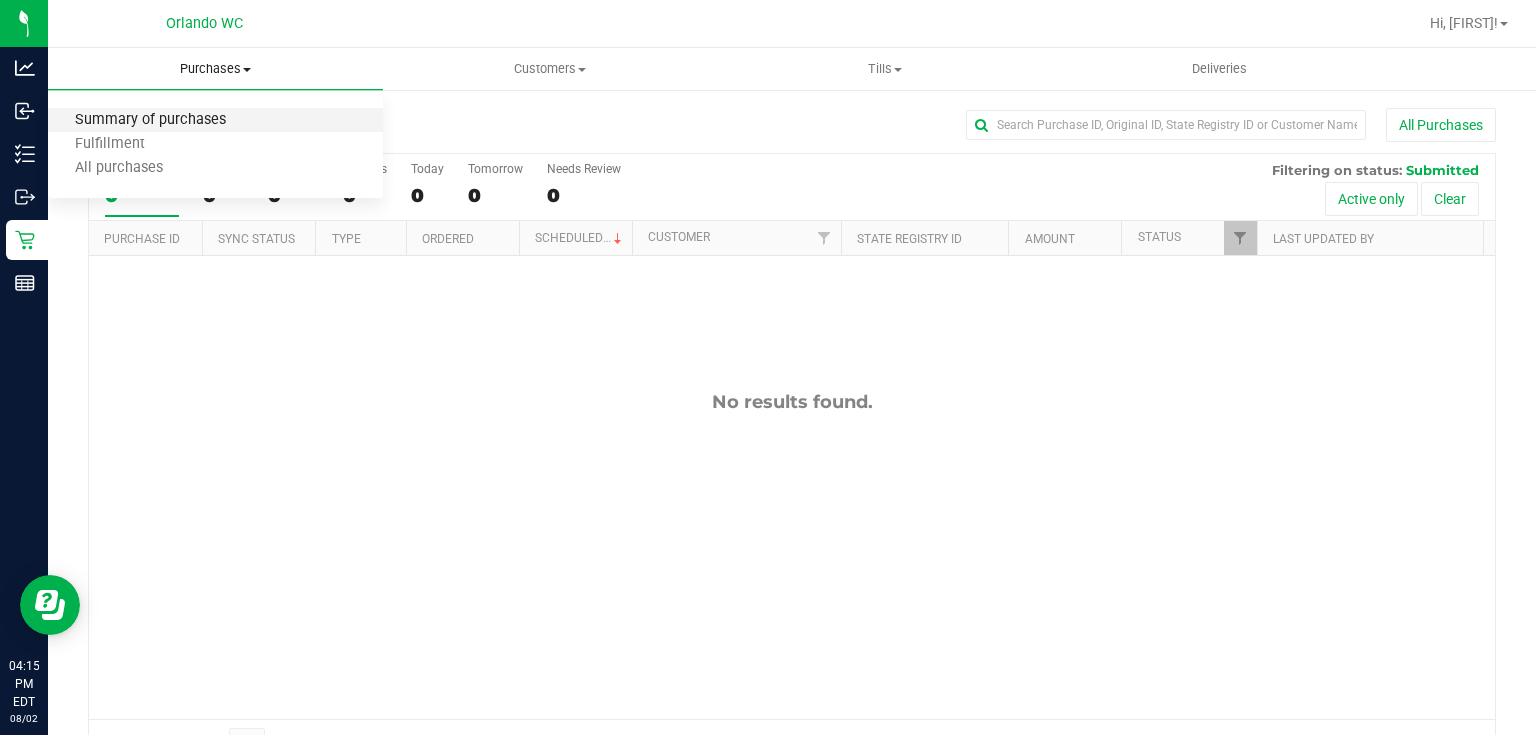 click on "Summary of purchases" at bounding box center (150, 120) 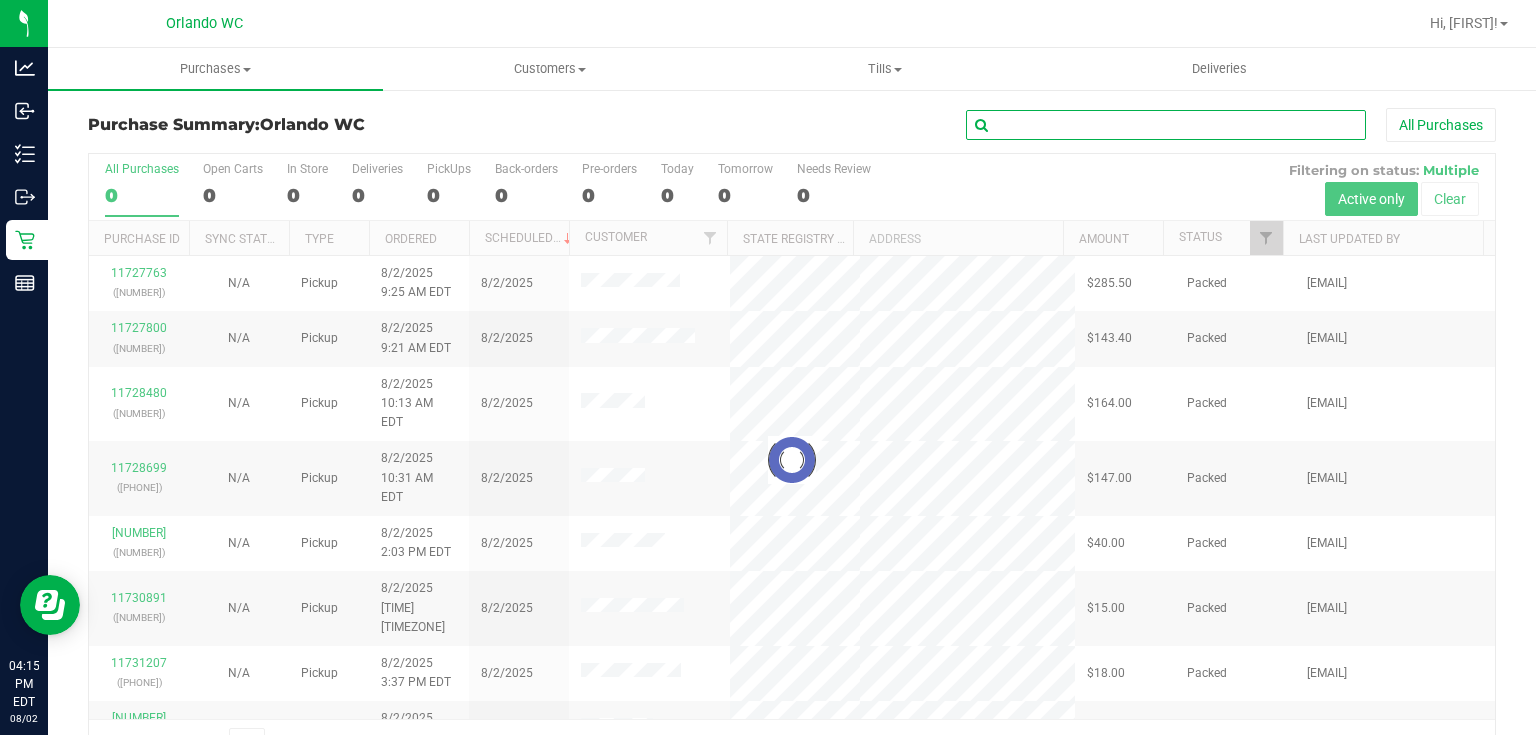 click at bounding box center (1166, 125) 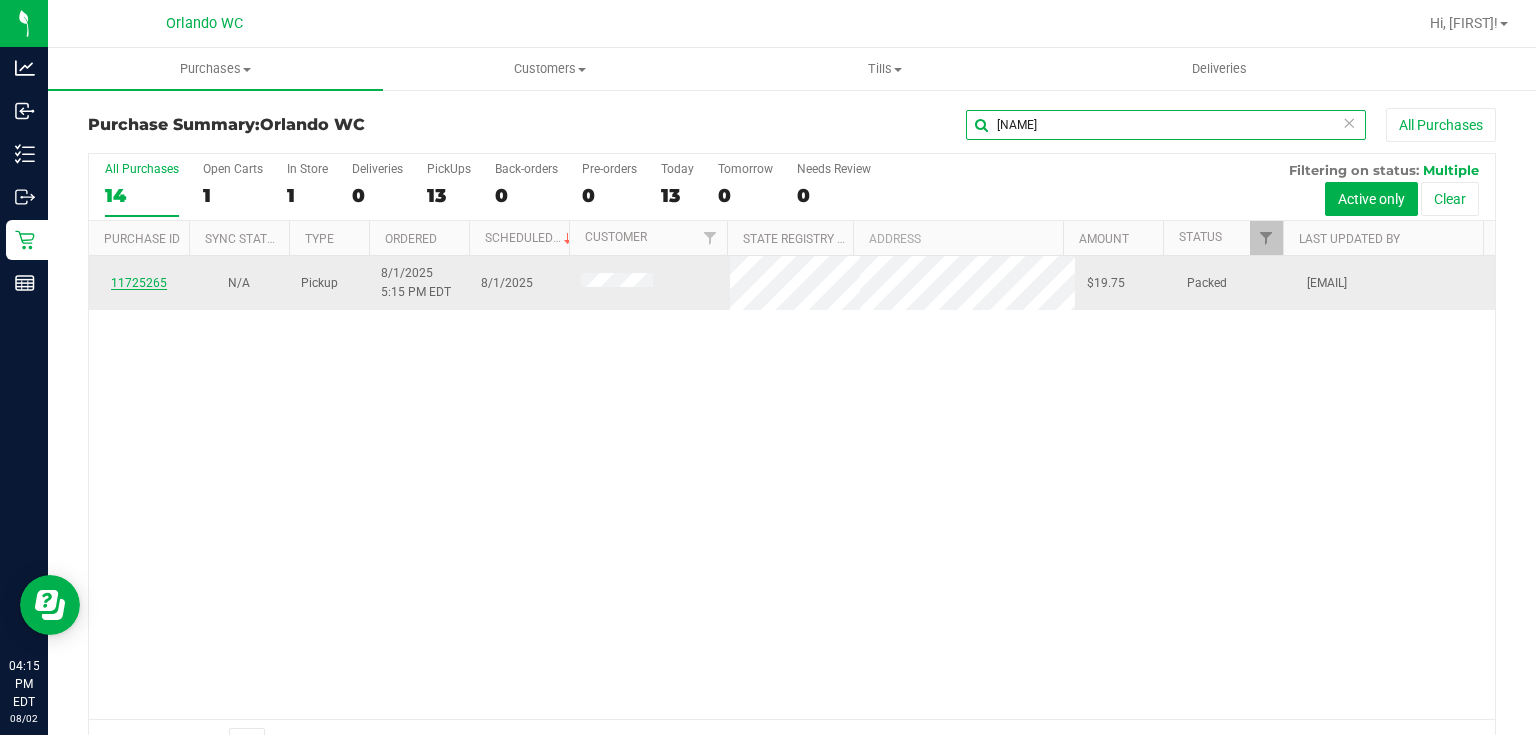 type on "kurt" 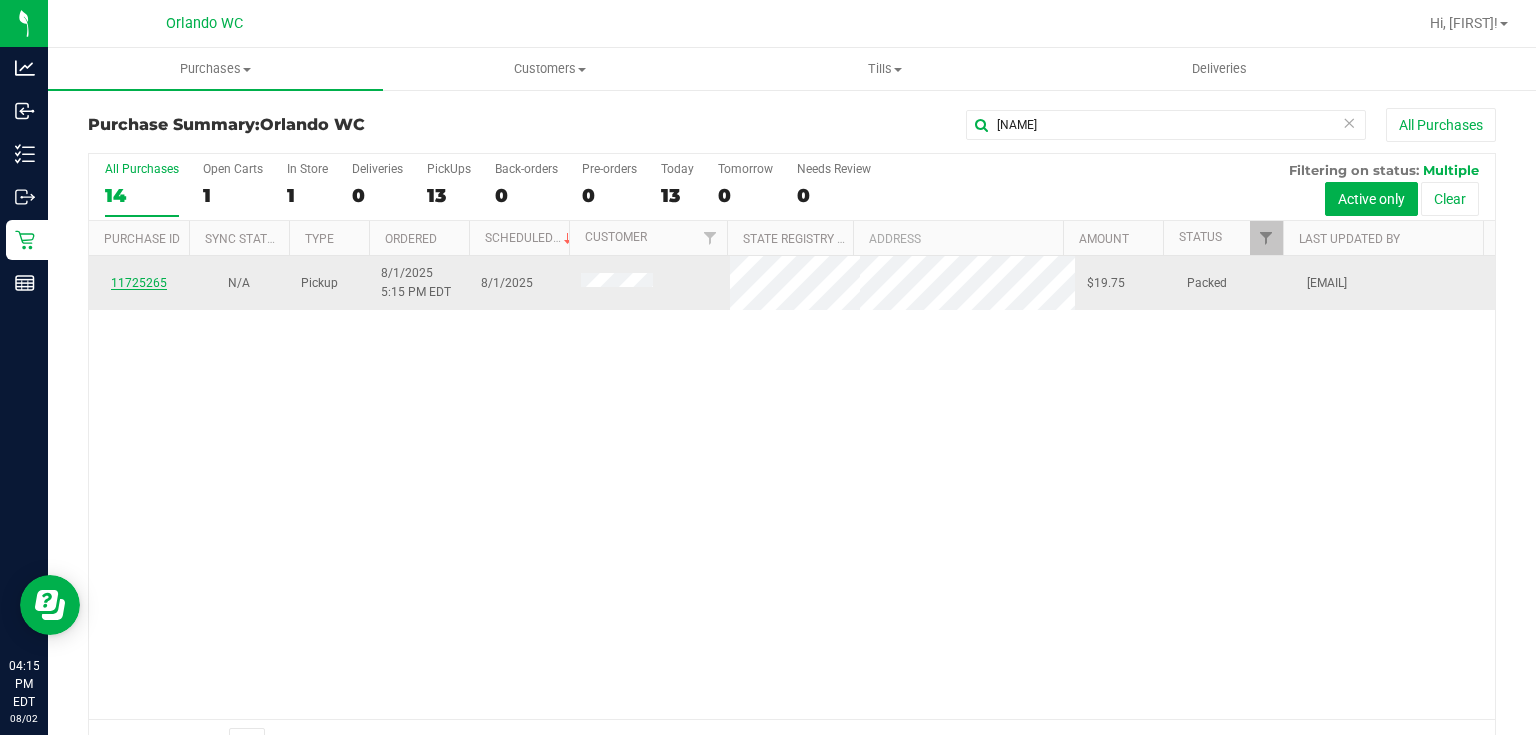 click on "11725265" at bounding box center [139, 283] 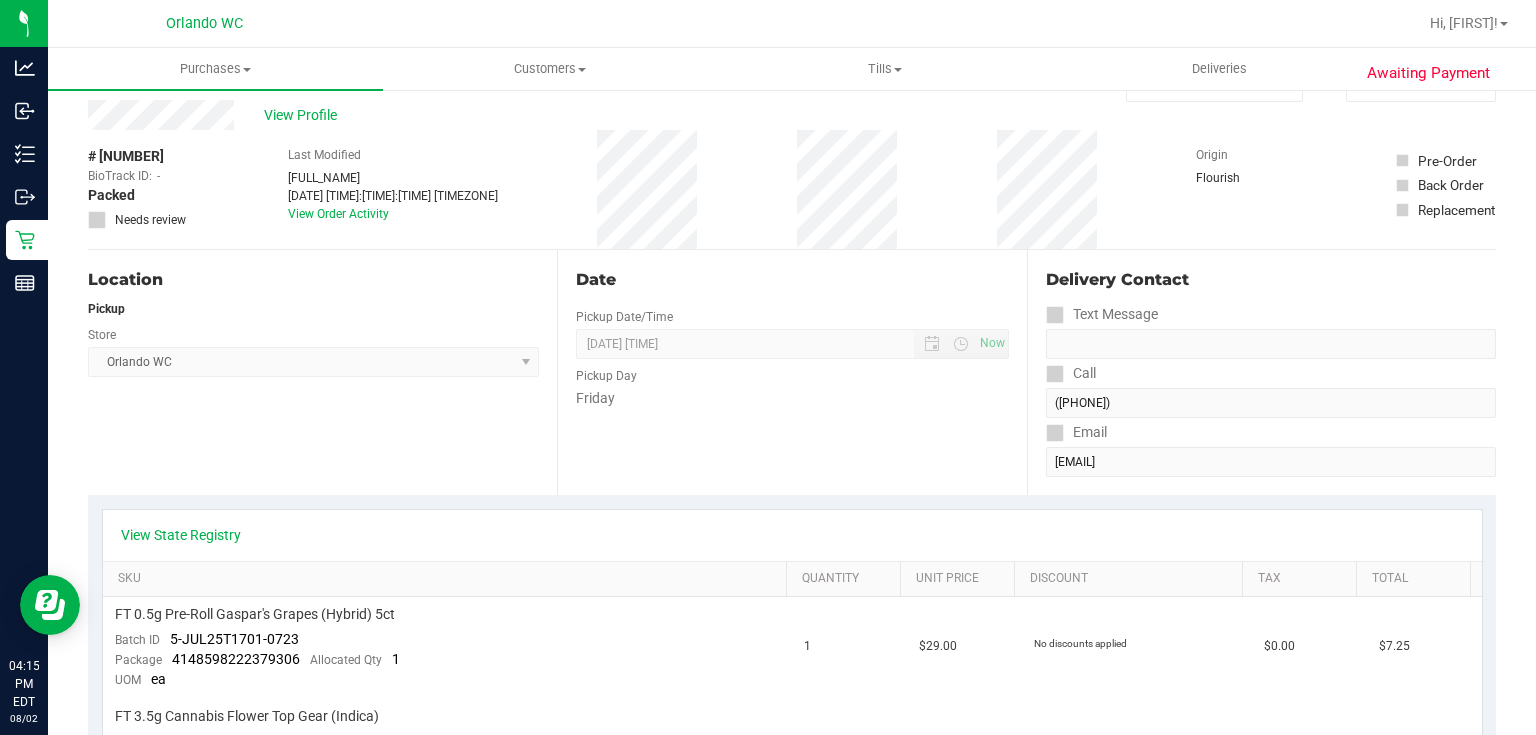 scroll, scrollTop: 0, scrollLeft: 0, axis: both 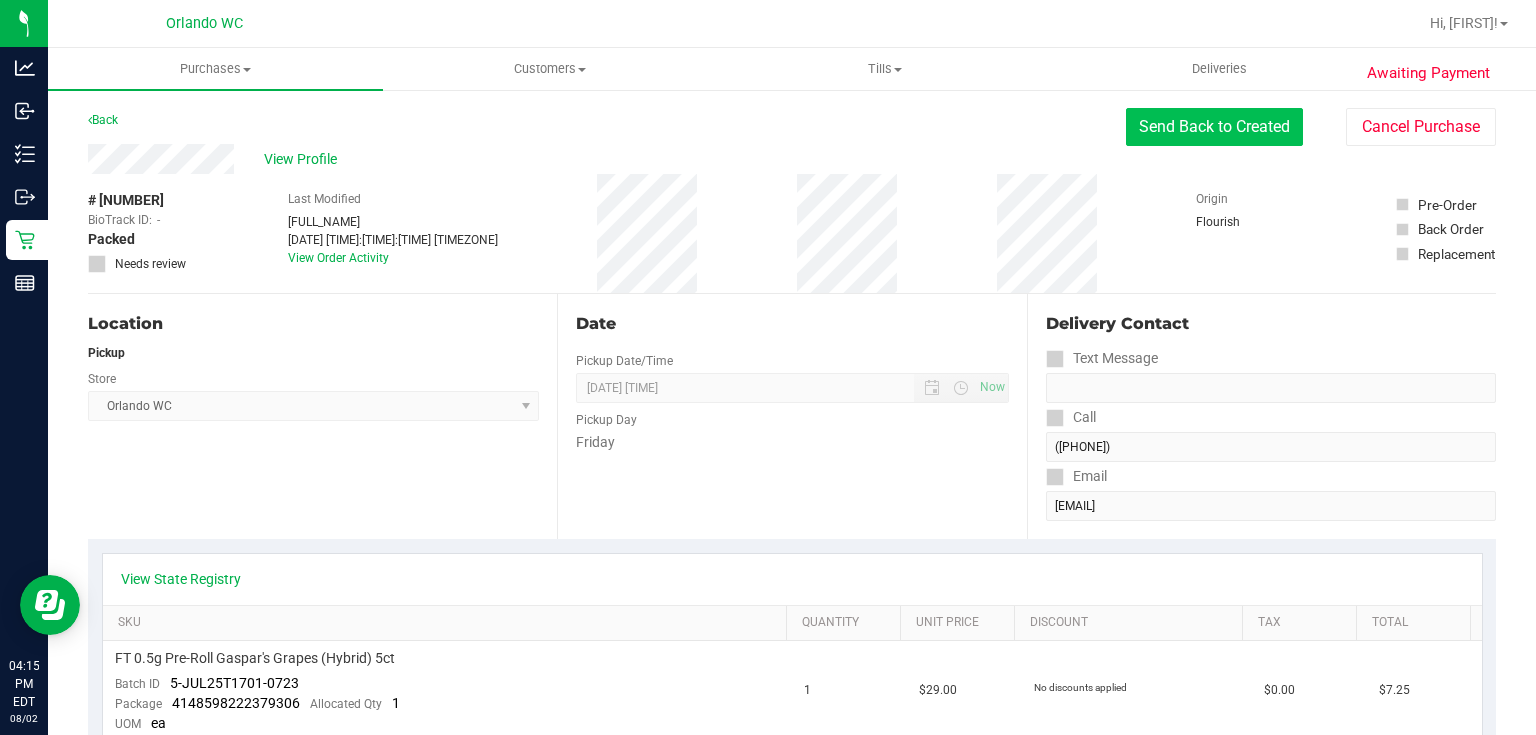click on "Send Back to Created" at bounding box center (1214, 127) 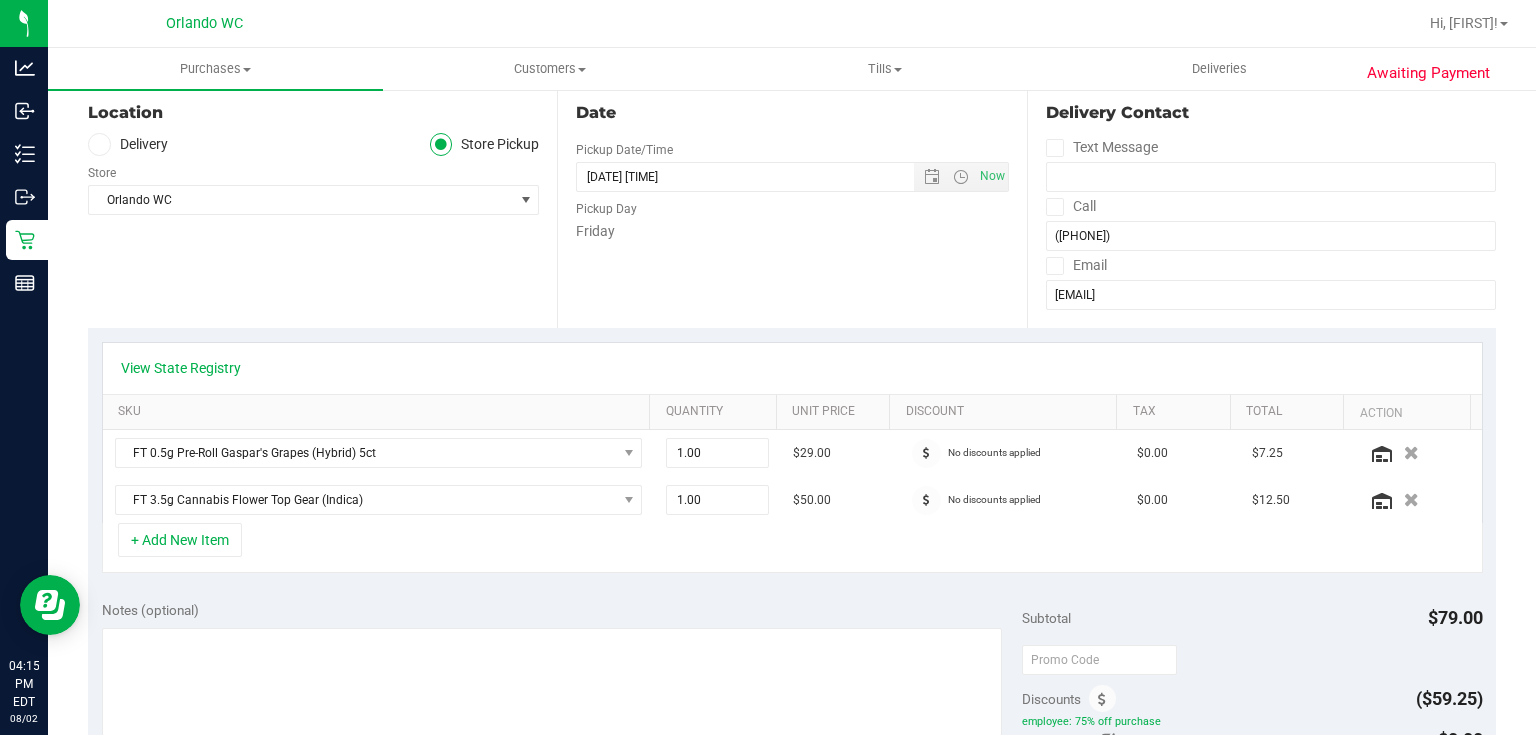 scroll, scrollTop: 213, scrollLeft: 0, axis: vertical 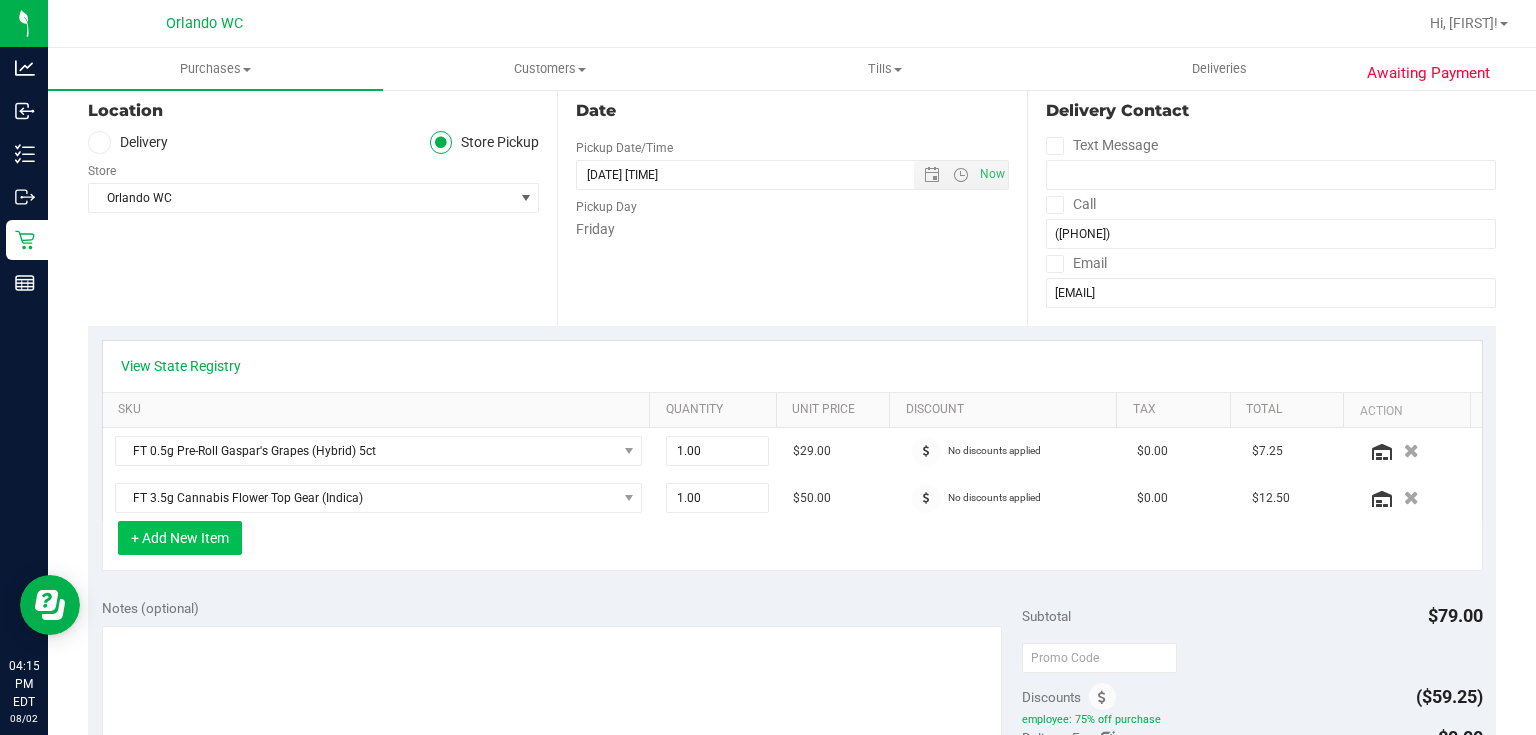 click on "+ Add New Item" at bounding box center [180, 538] 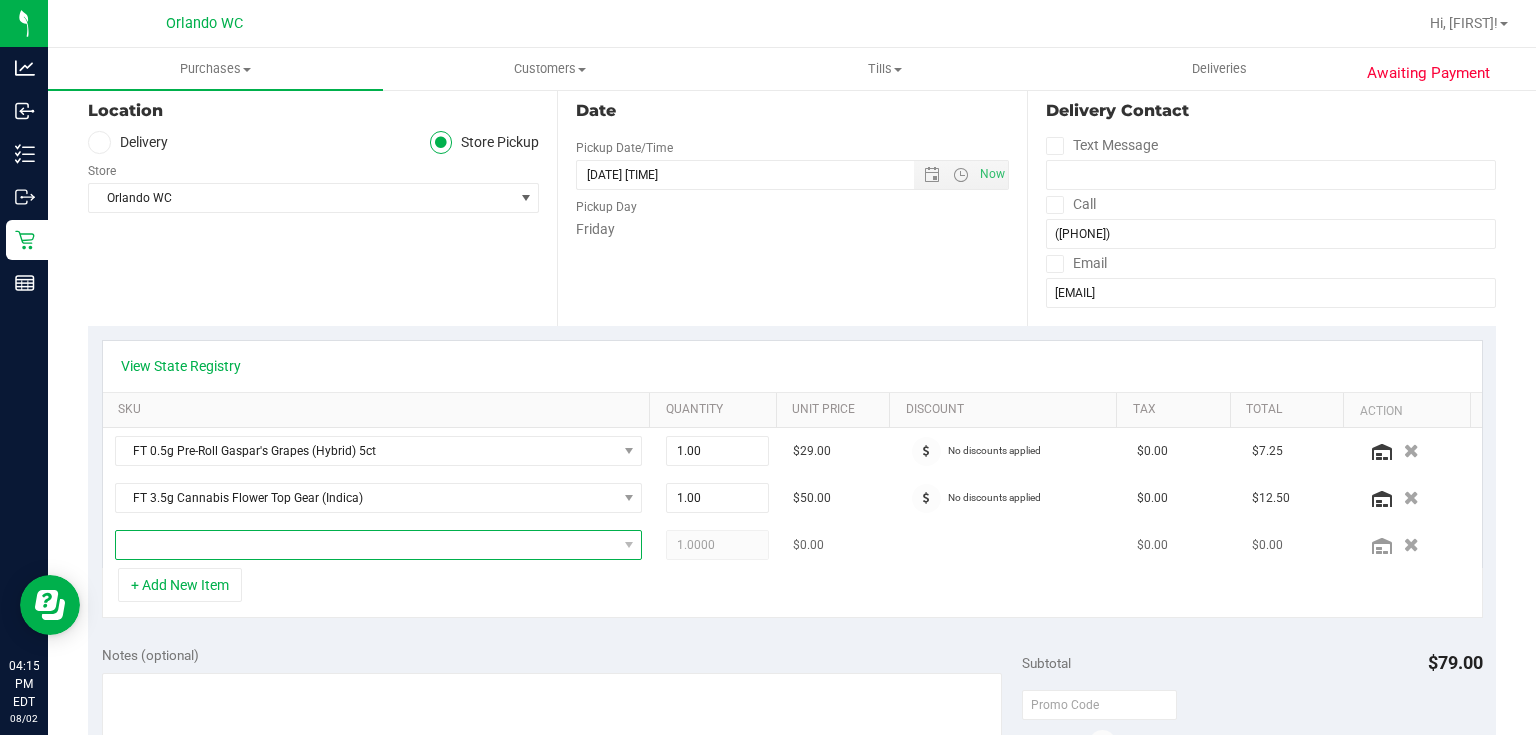 click at bounding box center (366, 545) 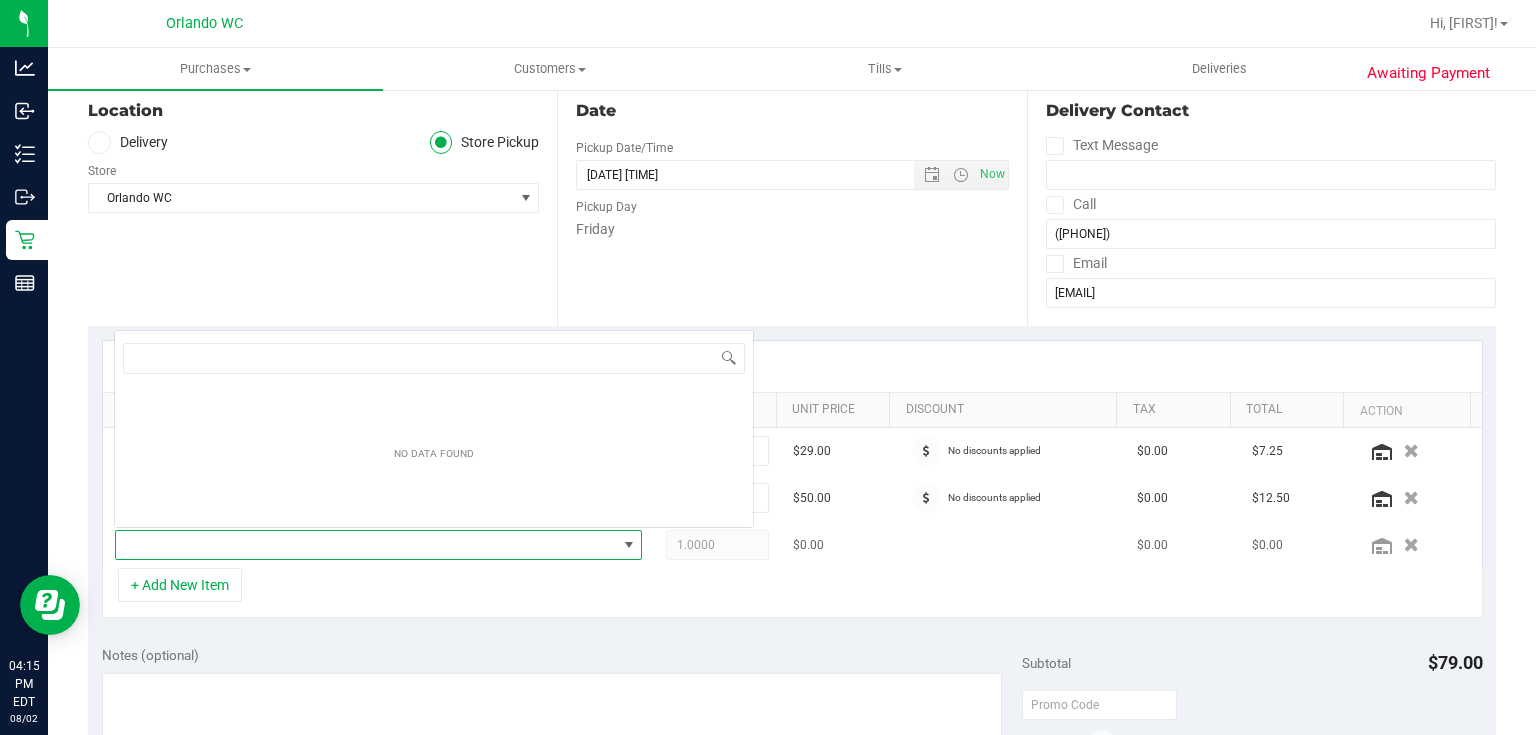 scroll, scrollTop: 0, scrollLeft: 0, axis: both 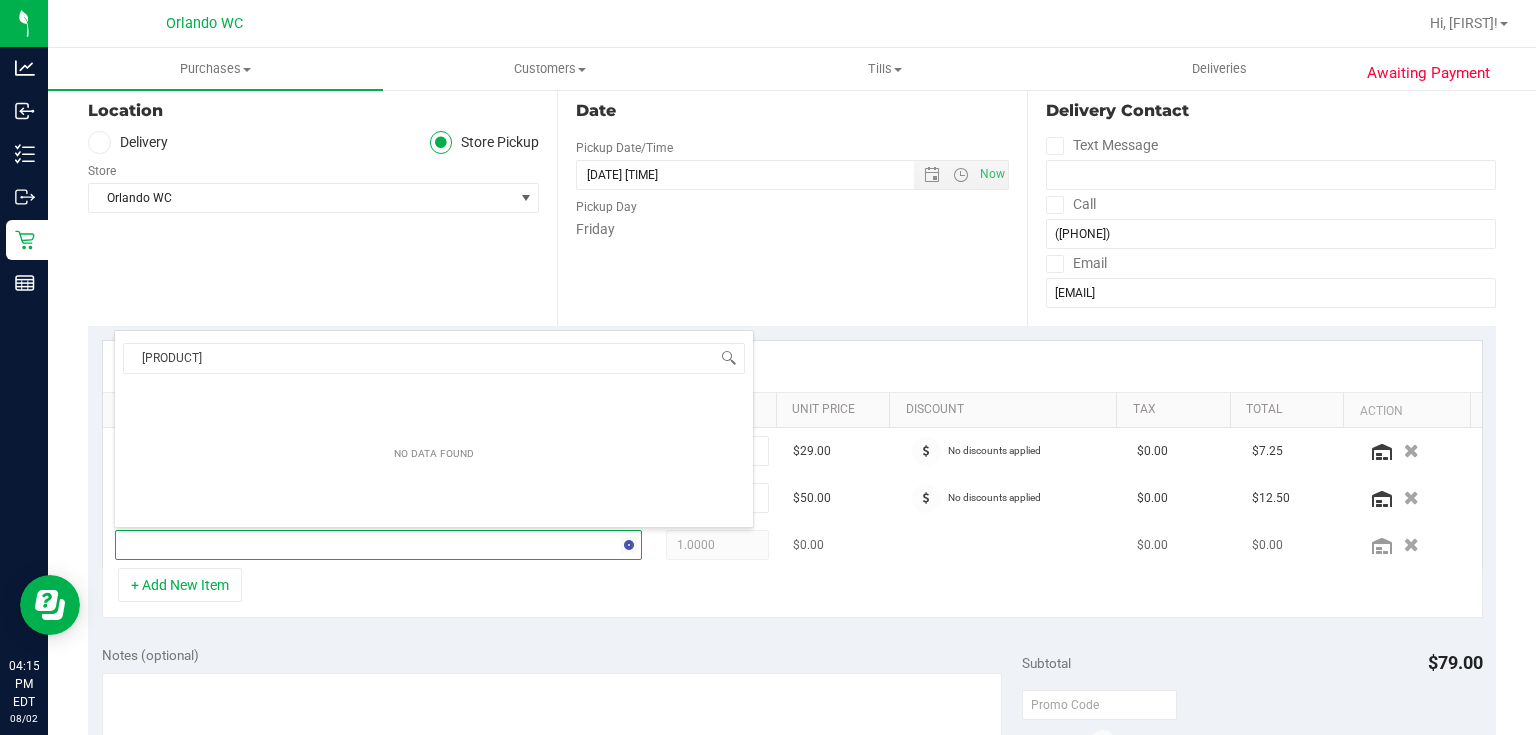 type on "lemon" 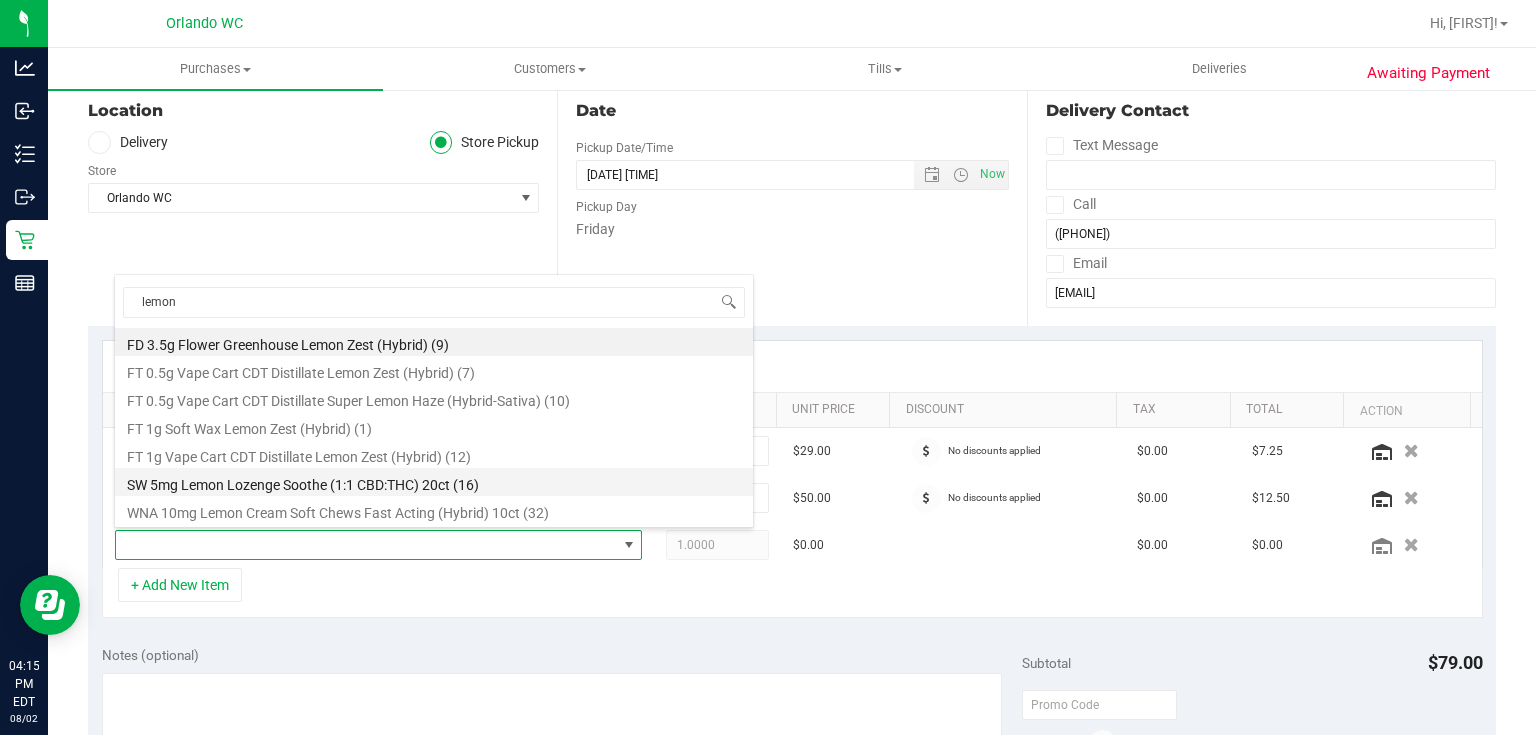 click on "SW 5mg Lemon Lozenge Soothe (1:1 CBD:THC) 20ct (16)" at bounding box center [434, 482] 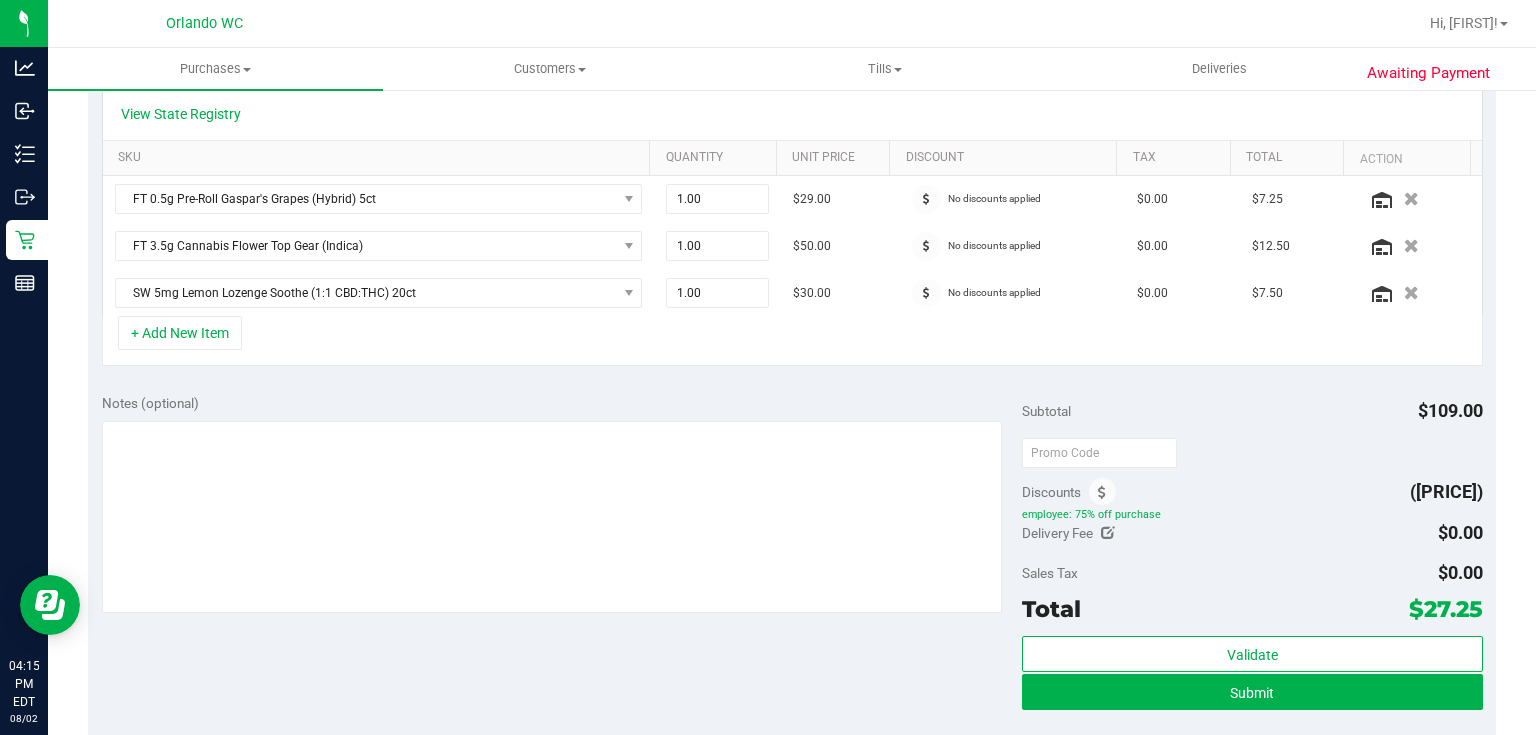 scroll, scrollTop: 512, scrollLeft: 0, axis: vertical 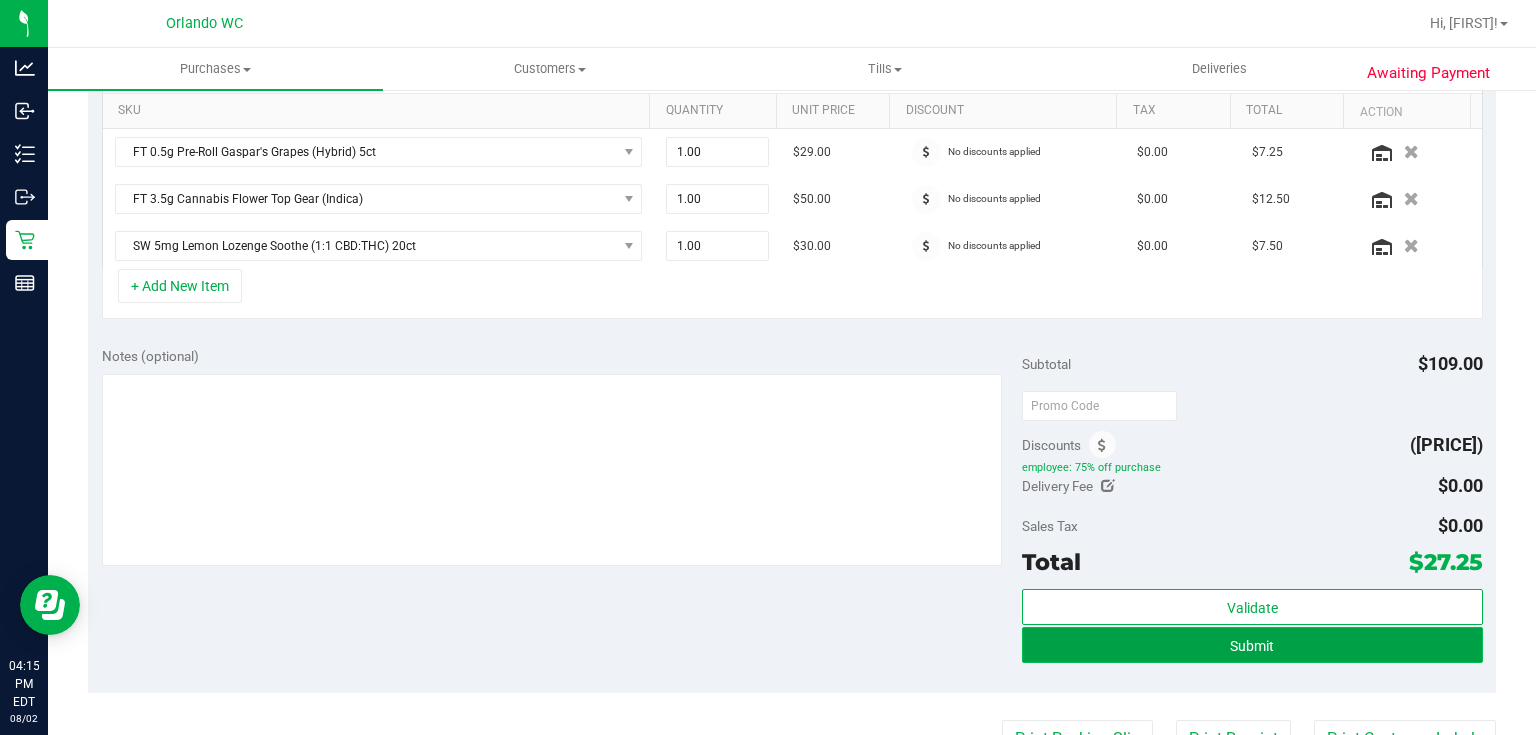 click on "Submit" at bounding box center [1252, 646] 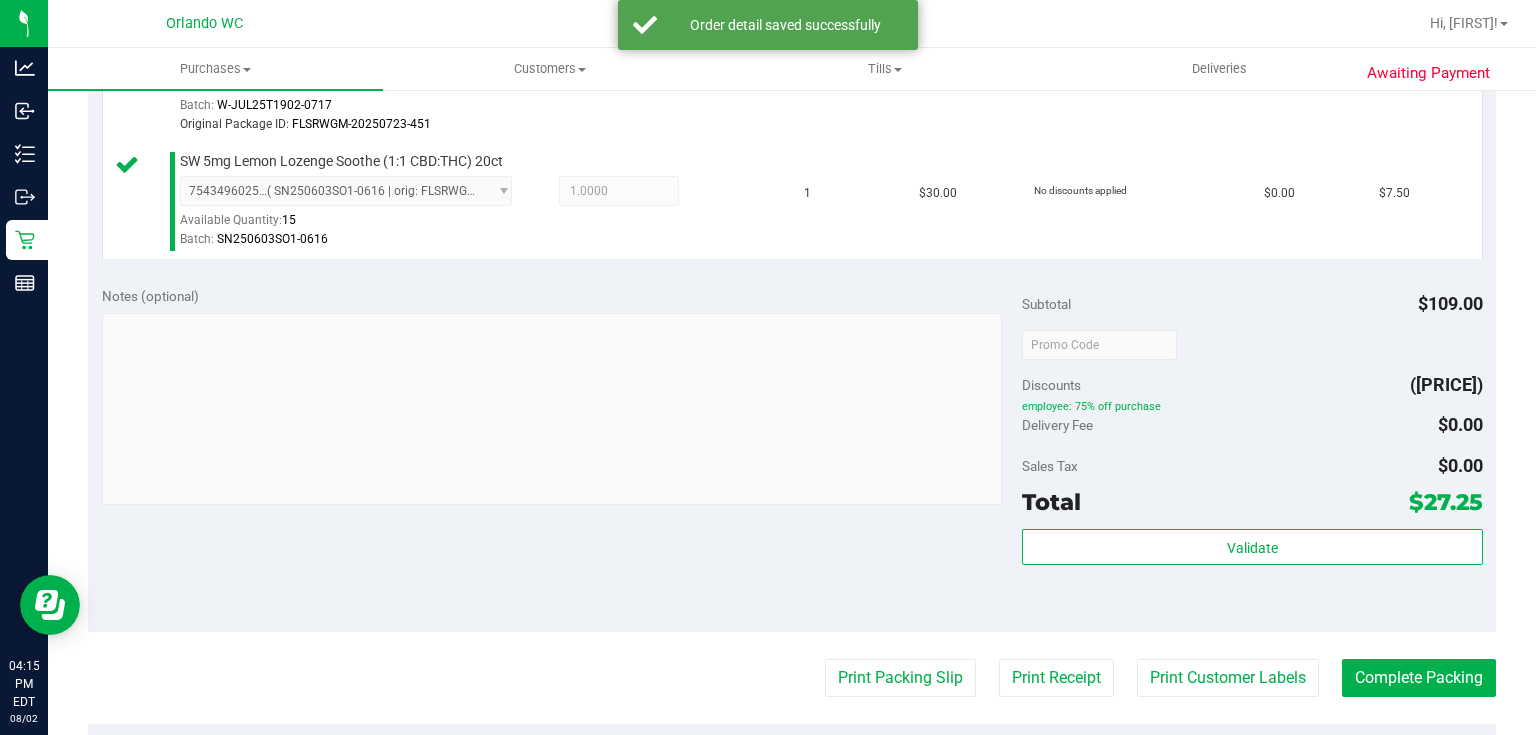 scroll, scrollTop: 867, scrollLeft: 0, axis: vertical 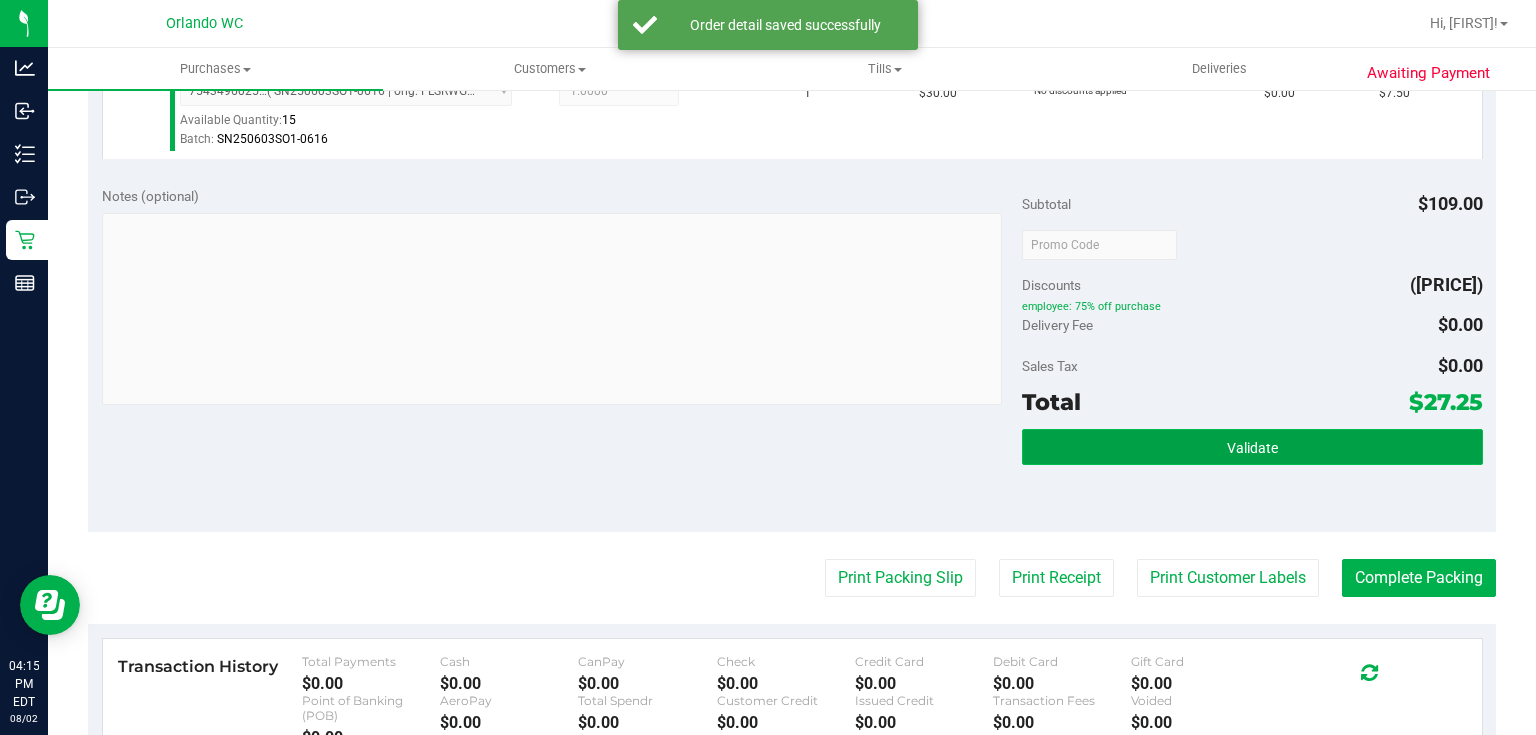 click on "Validate" at bounding box center [1252, 447] 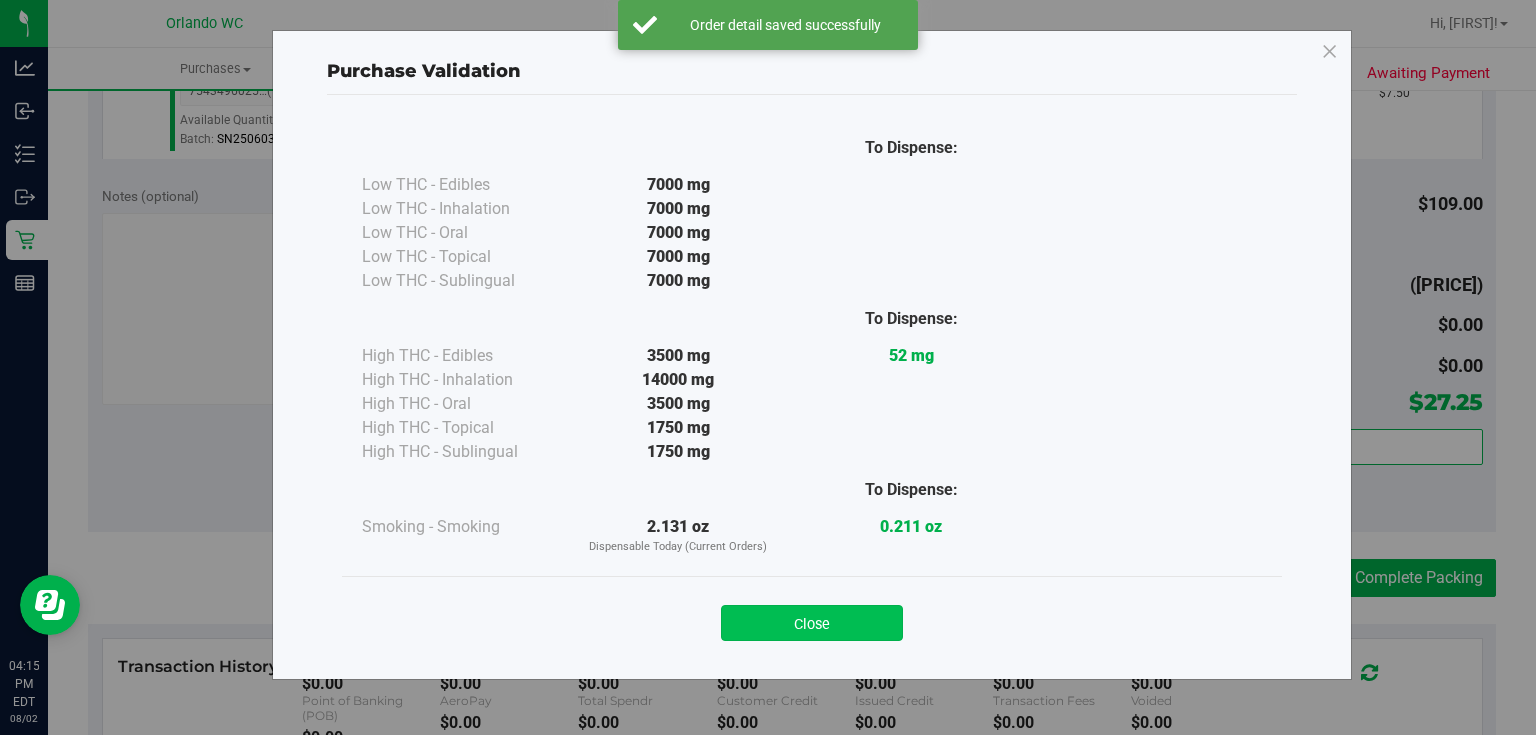 click on "Close" at bounding box center (812, 623) 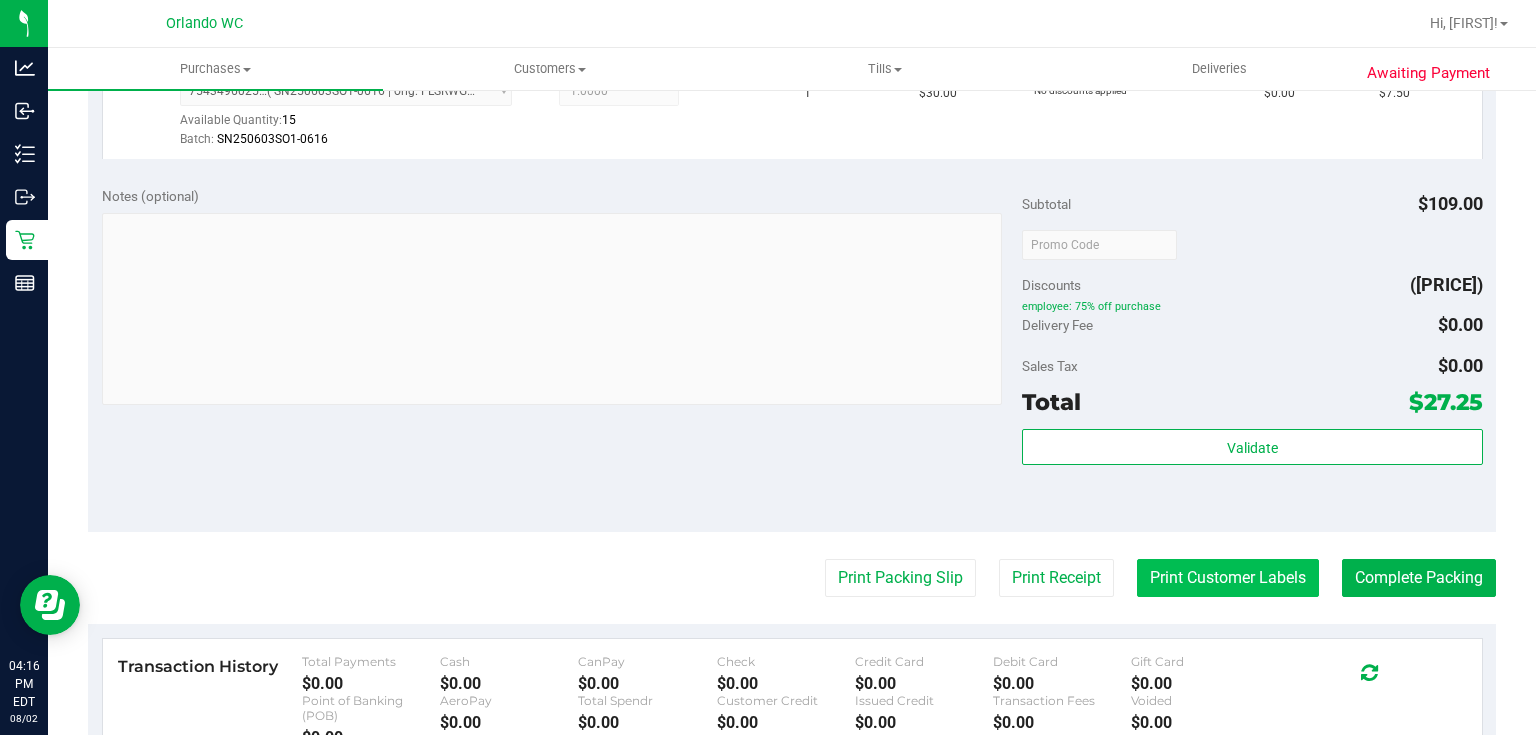 click on "Print Customer Labels" at bounding box center [1228, 578] 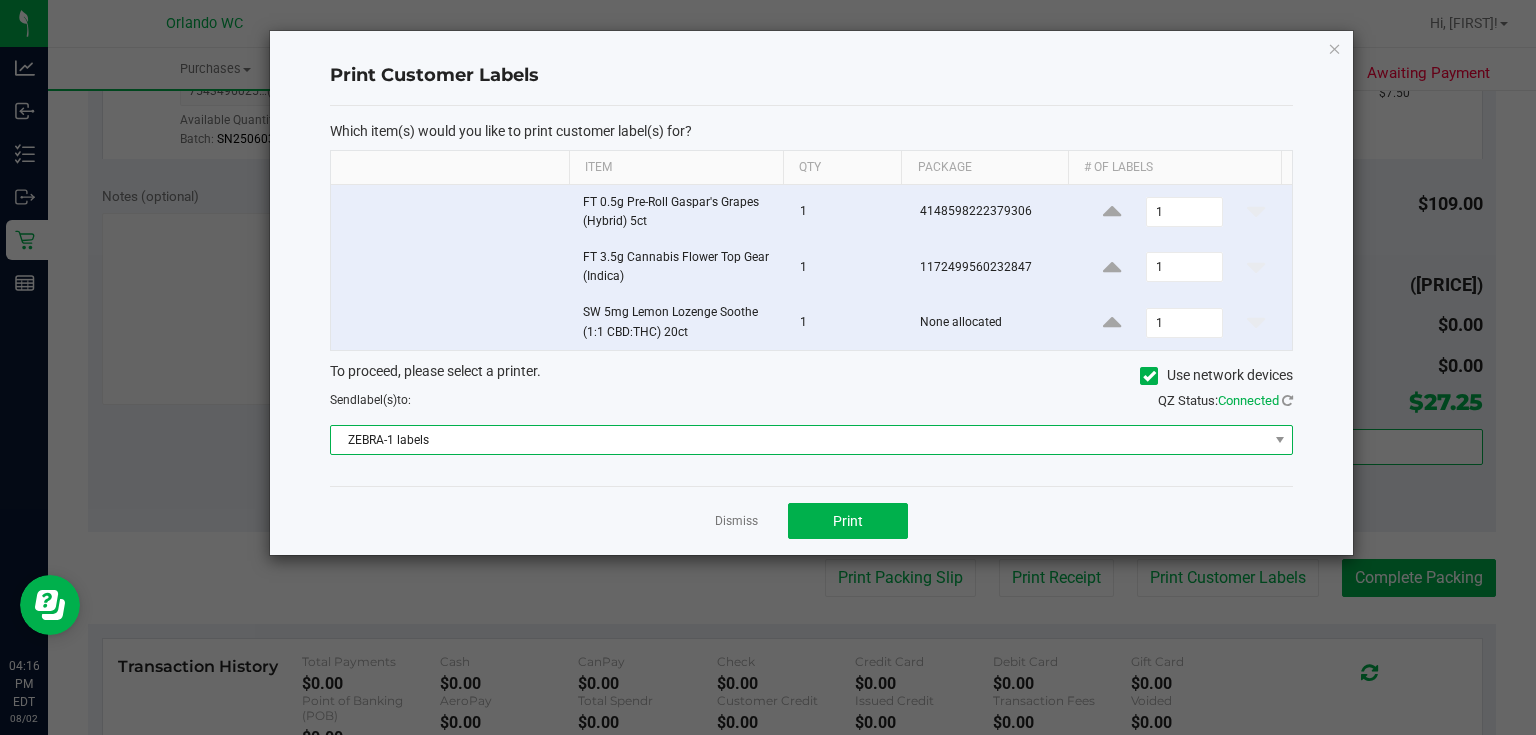 click on "ZEBRA-1 labels" at bounding box center [799, 440] 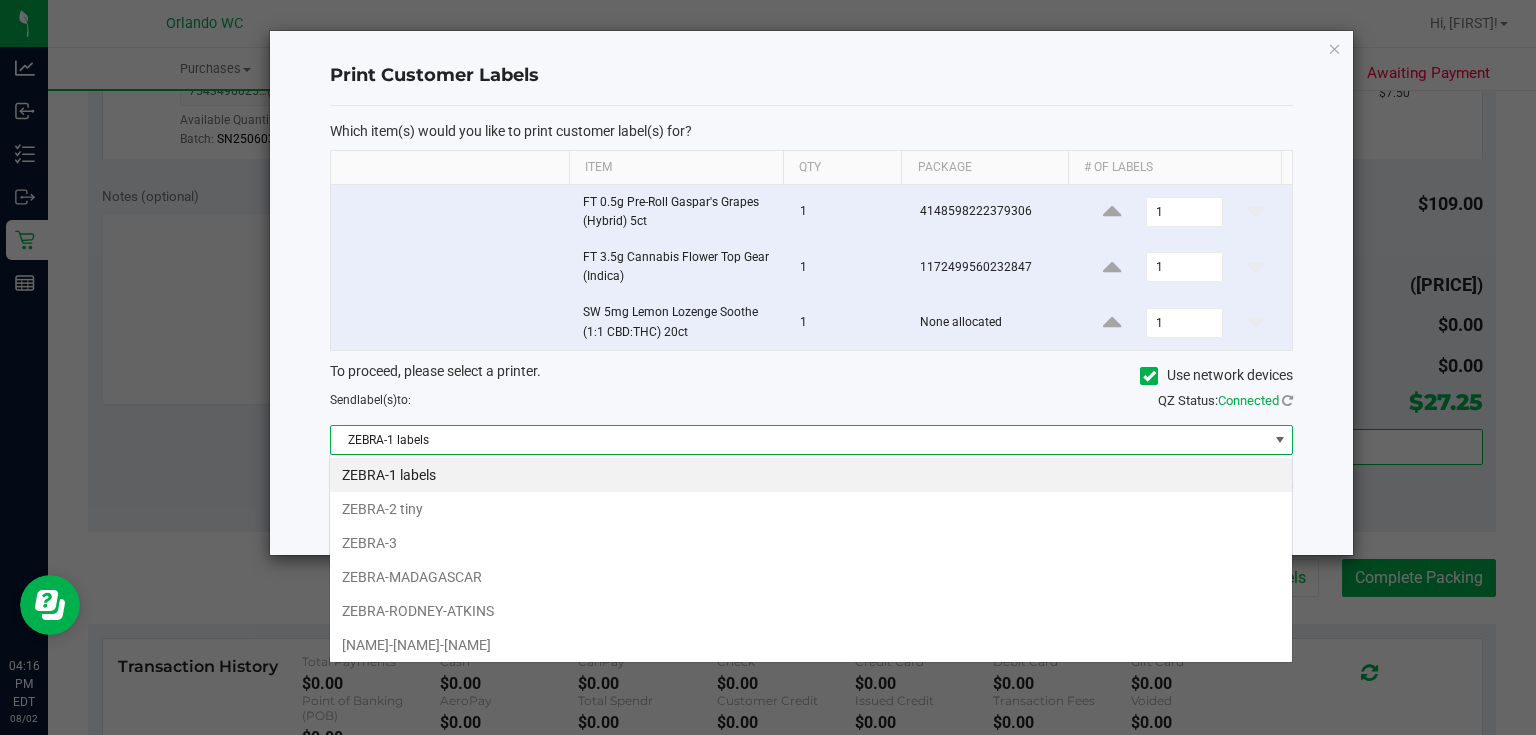 scroll, scrollTop: 99970, scrollLeft: 99036, axis: both 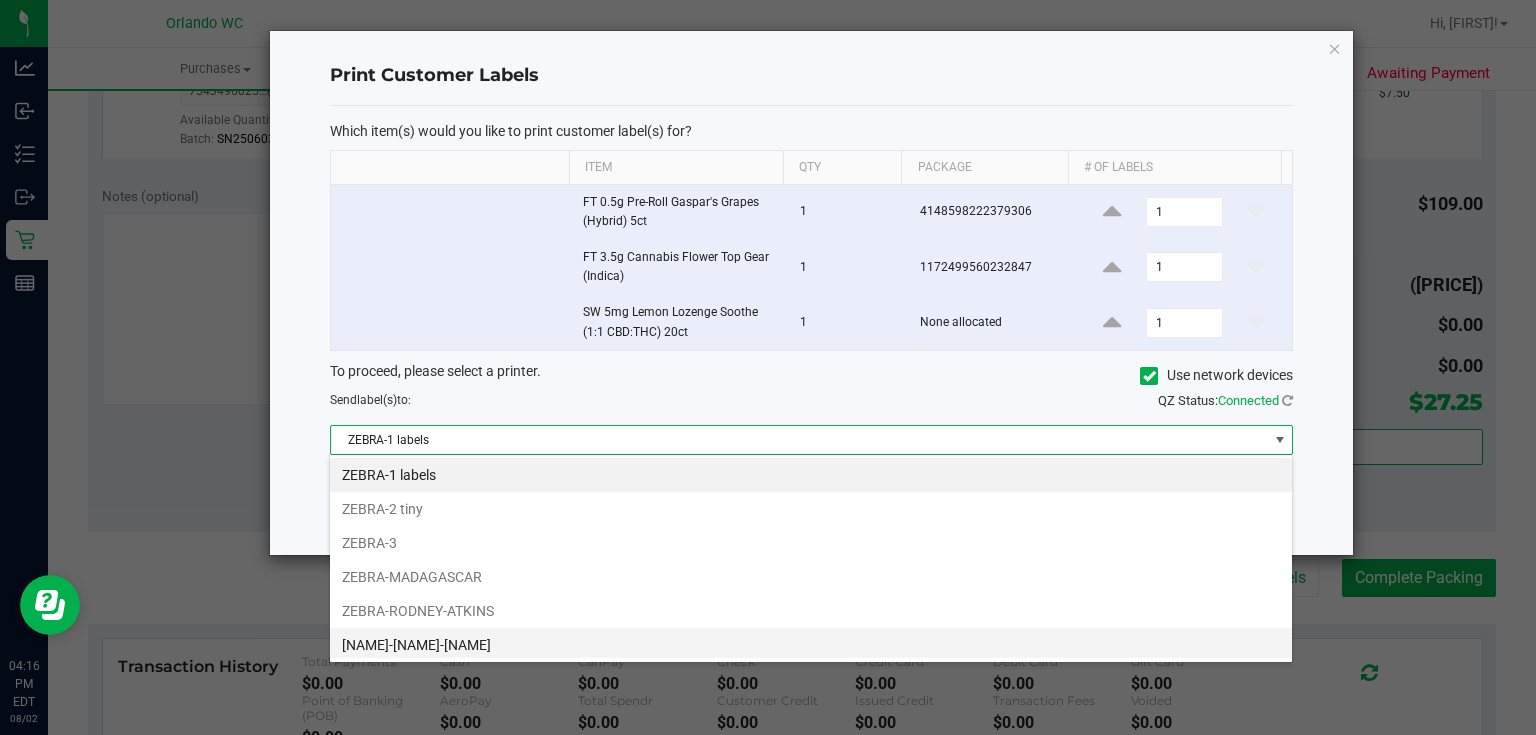 click on "ZEBRA-TYWIN-LANNISTER" at bounding box center (811, 645) 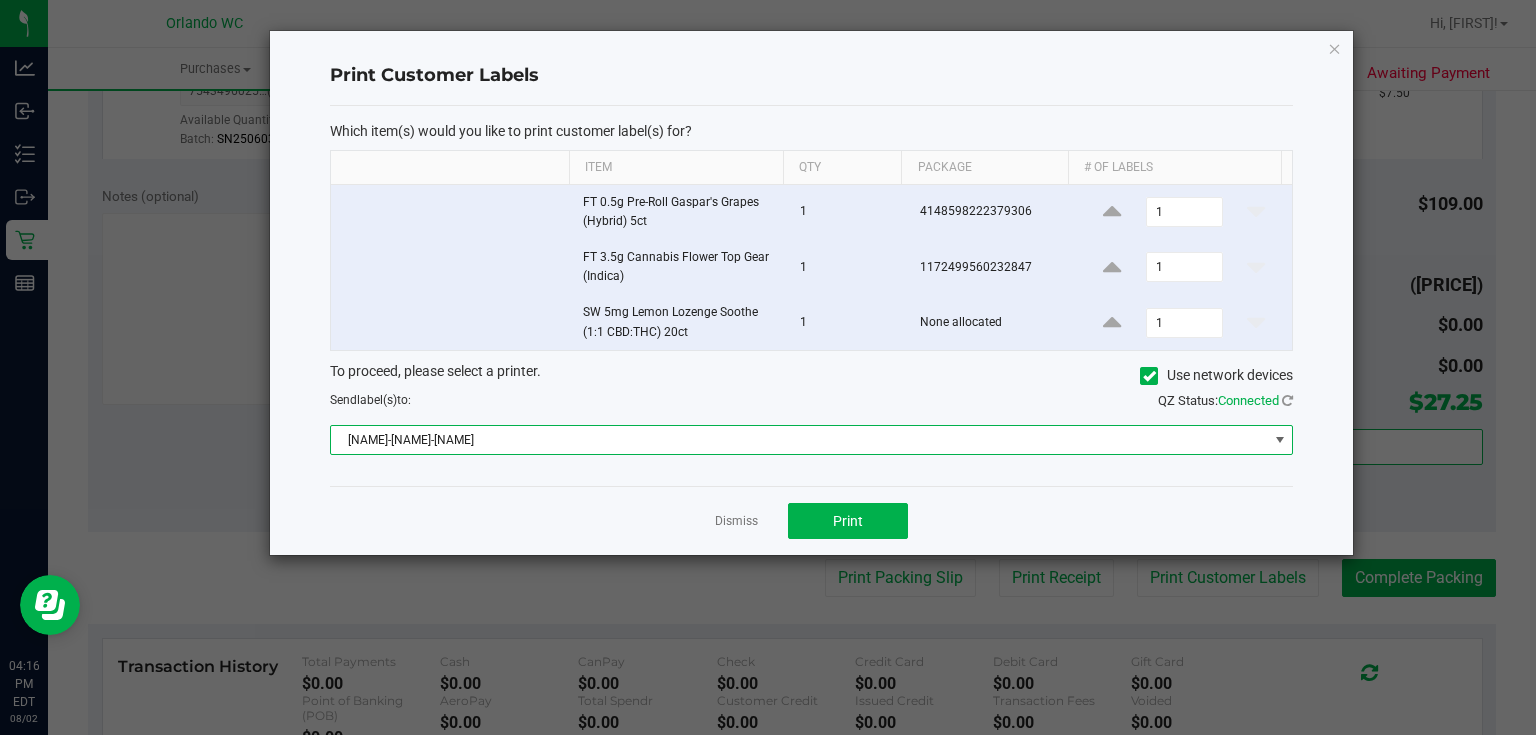 click on "ZEBRA-TYWIN-LANNISTER" at bounding box center [799, 440] 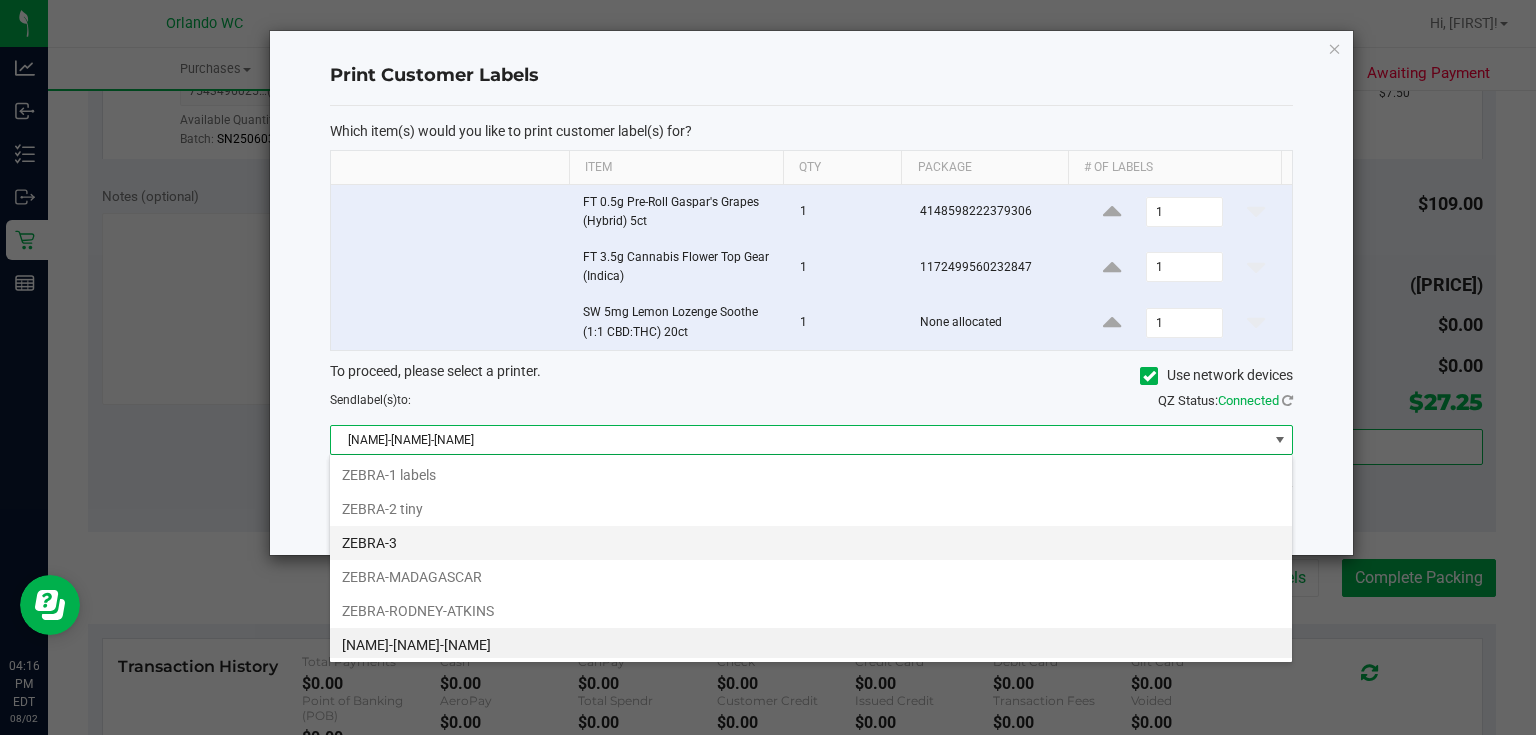 scroll, scrollTop: 1, scrollLeft: 0, axis: vertical 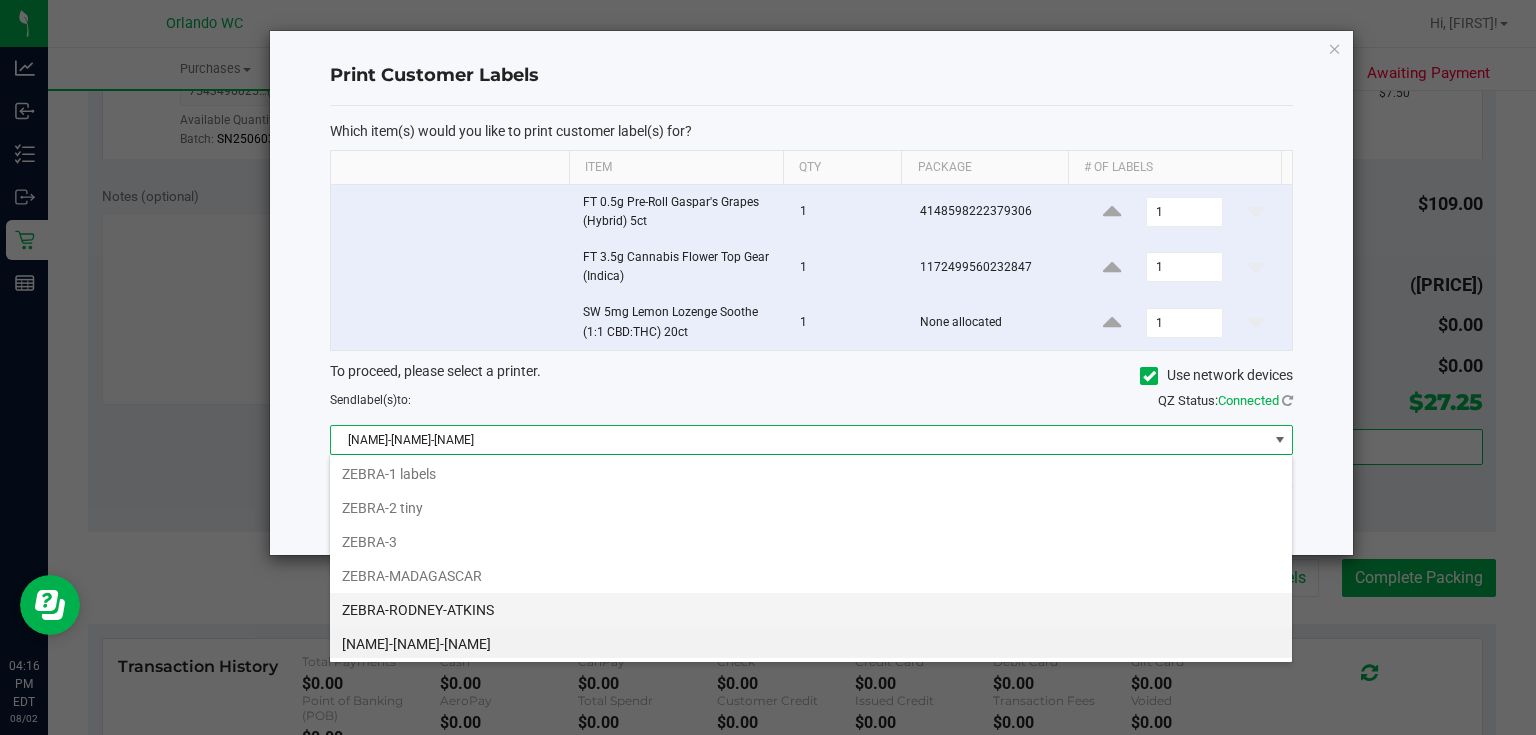 click on "ZEBRA-RODNEY-ATKINS" at bounding box center [811, 610] 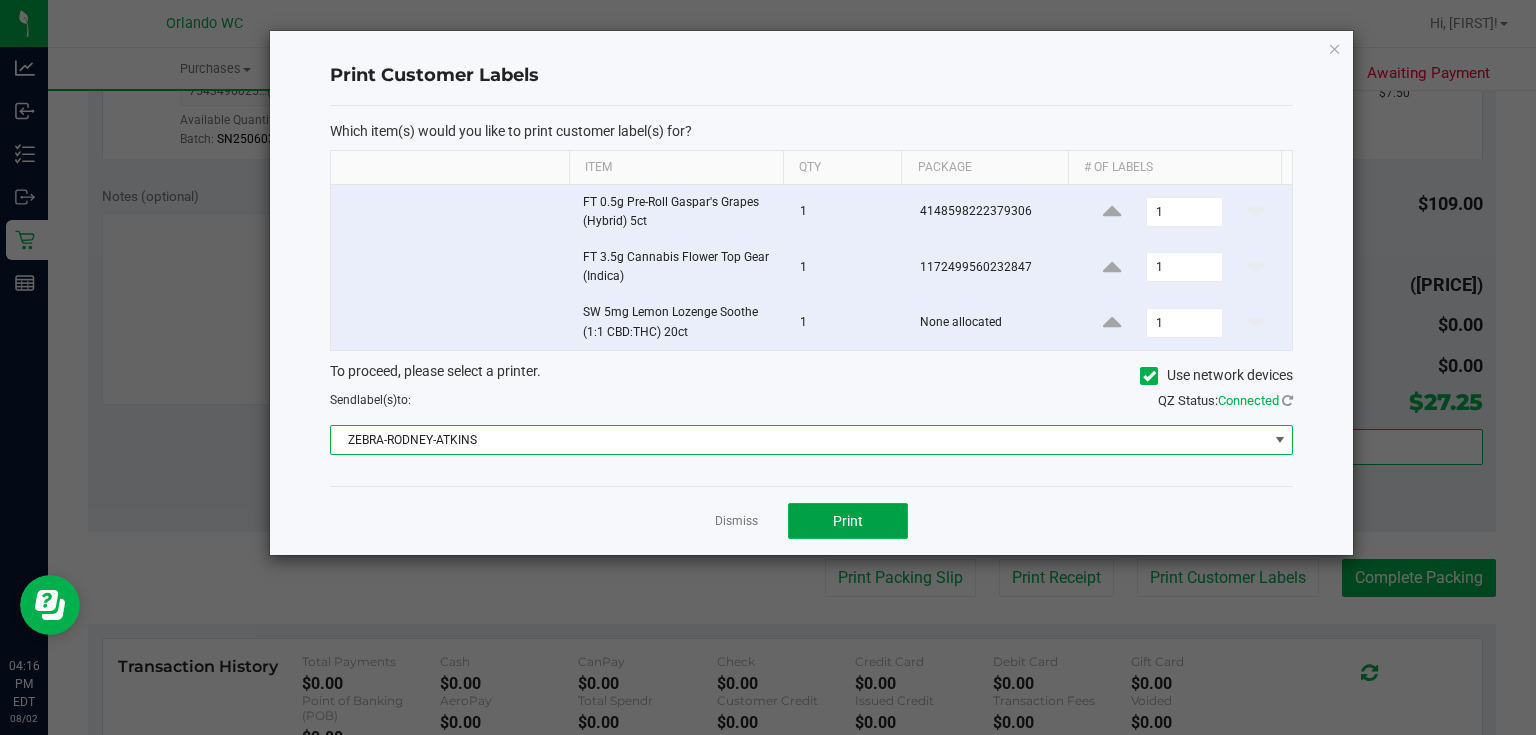 click on "Print" 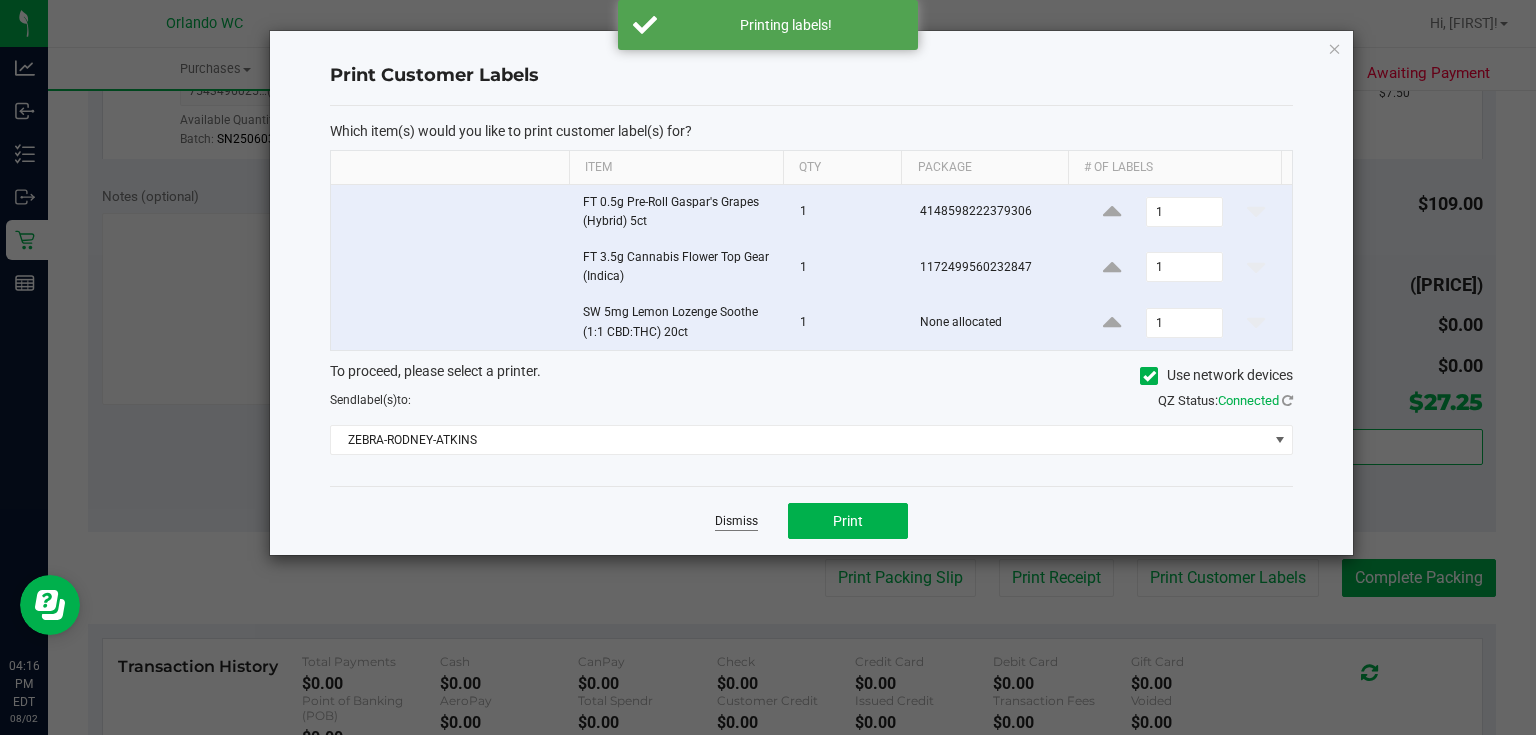 click on "Dismiss" 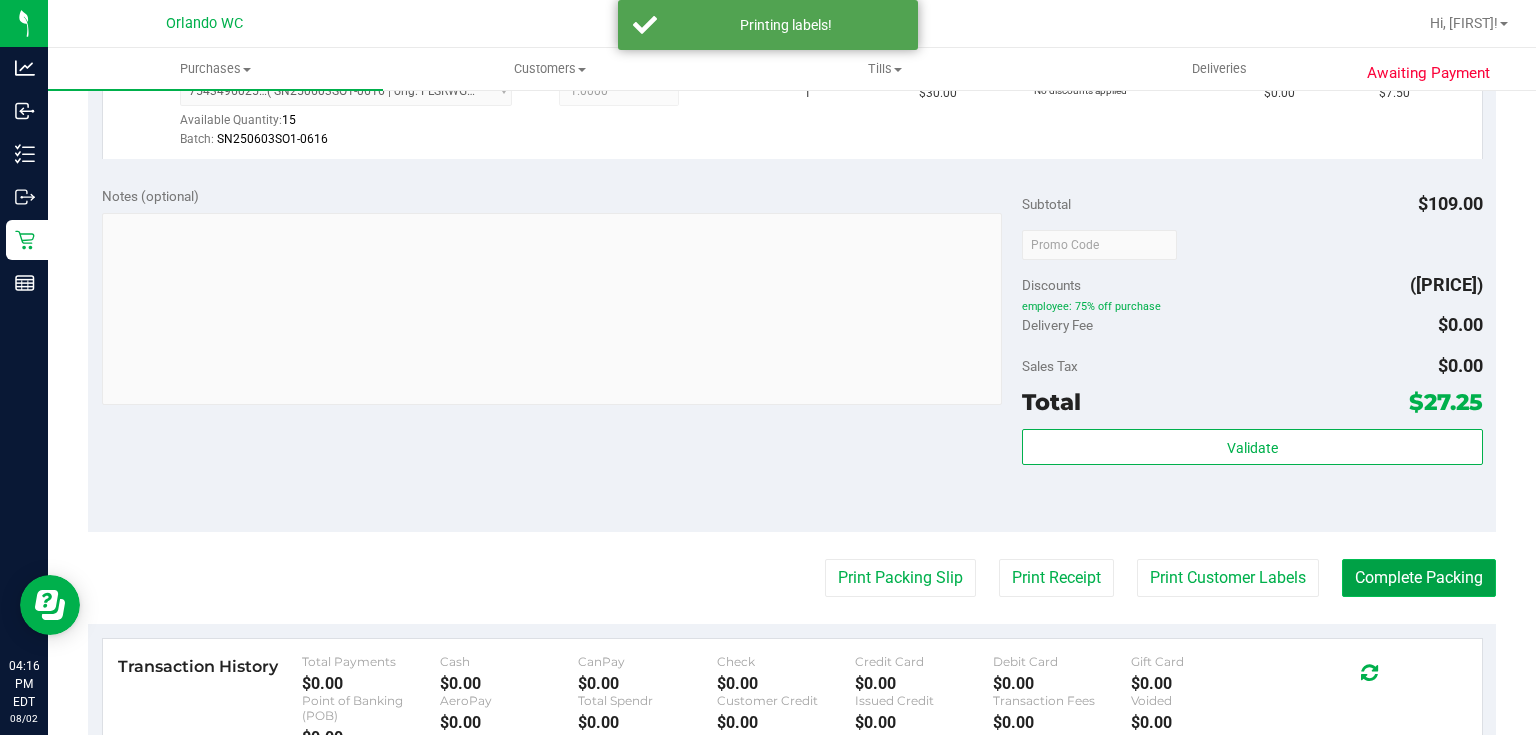 click on "Complete Packing" at bounding box center [1419, 578] 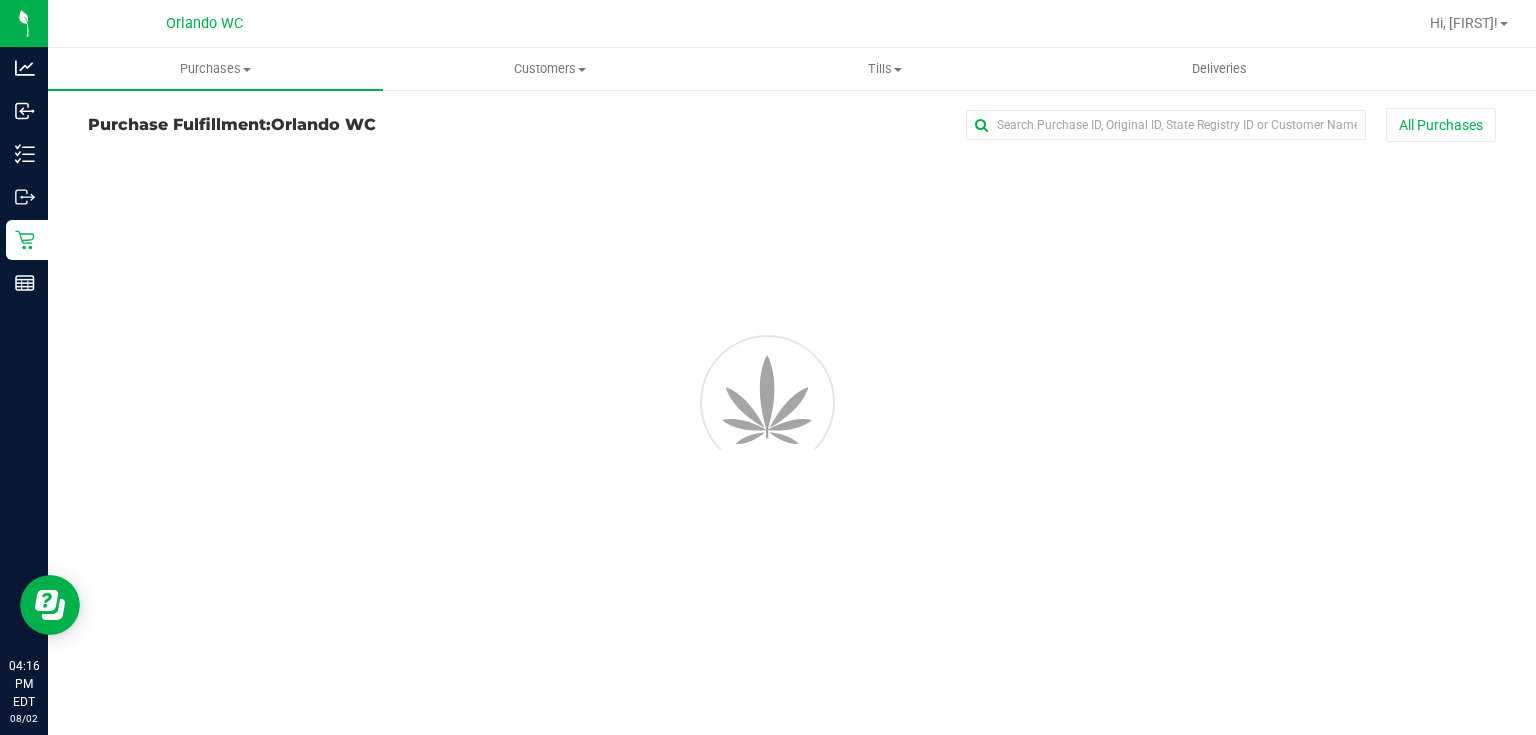 scroll, scrollTop: 0, scrollLeft: 0, axis: both 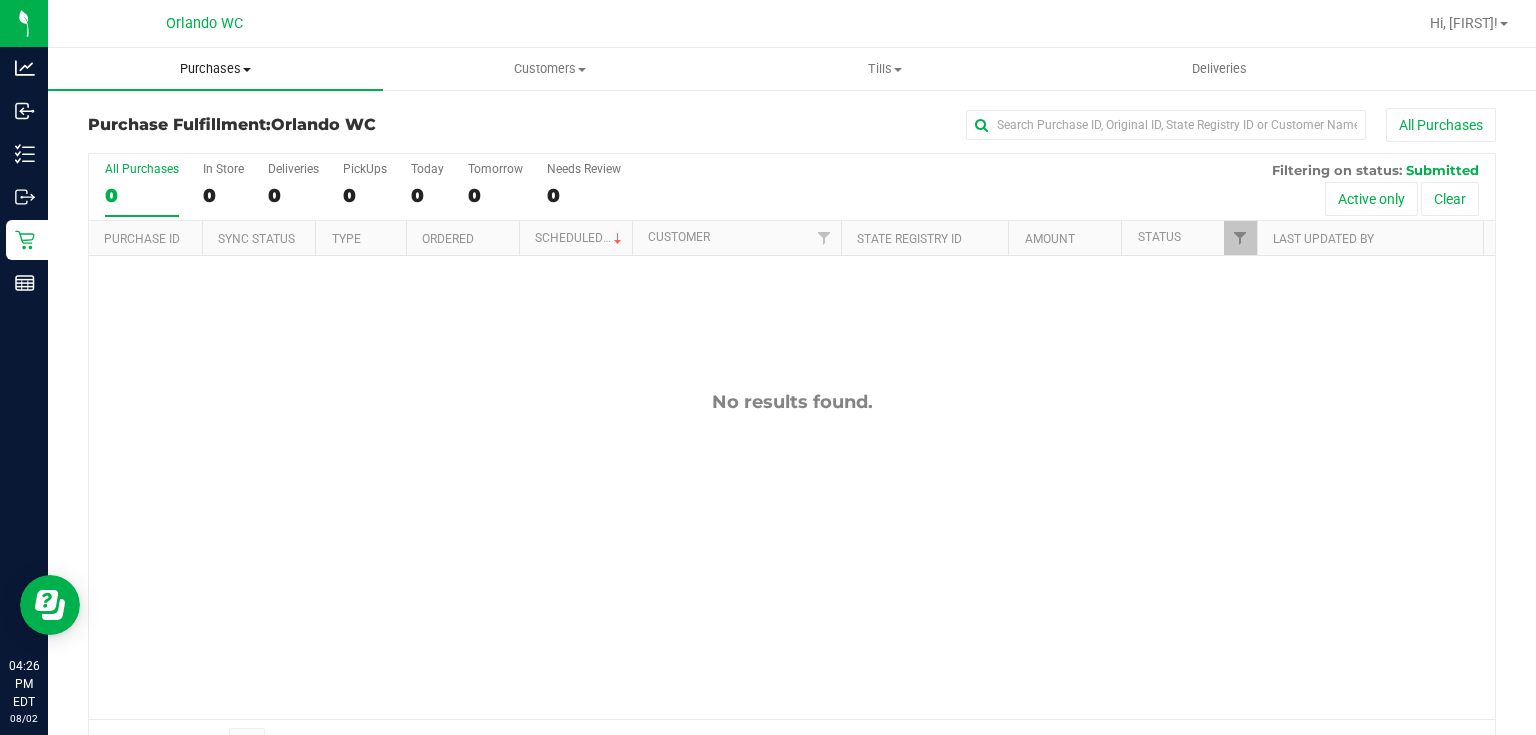 click on "Purchases" at bounding box center [215, 69] 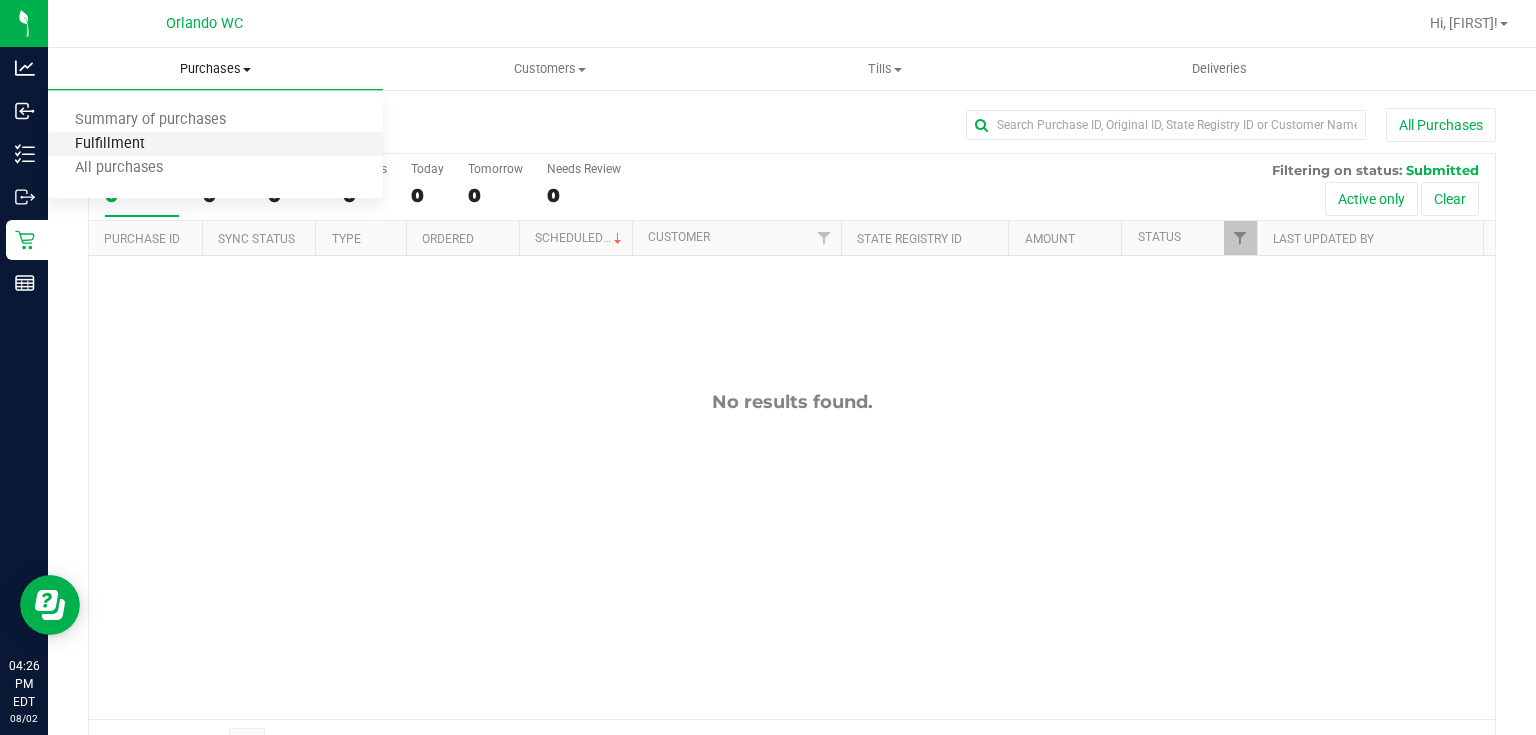 click on "Fulfillment" at bounding box center (110, 144) 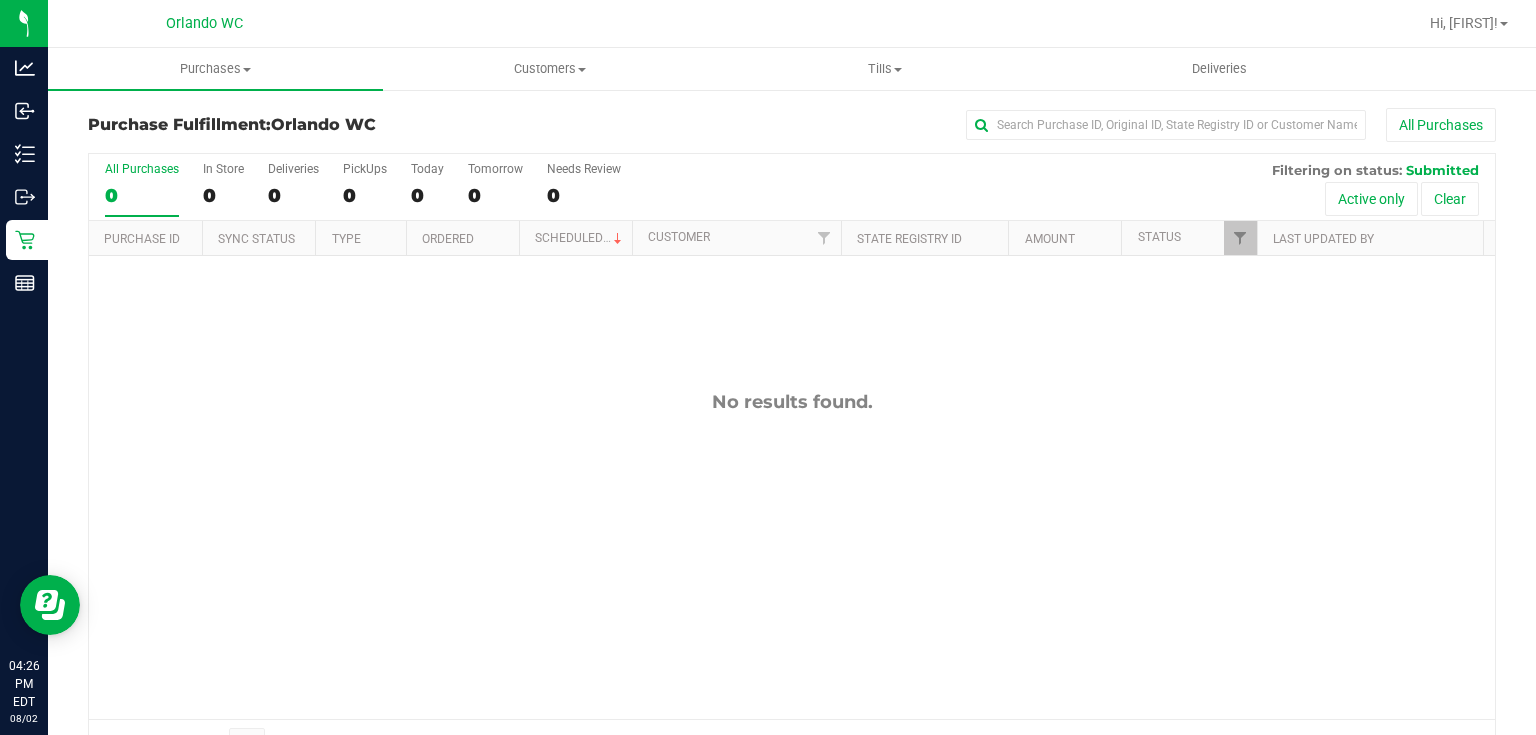 drag, startPoint x: 668, startPoint y: 448, endPoint x: 679, endPoint y: 443, distance: 12.083046 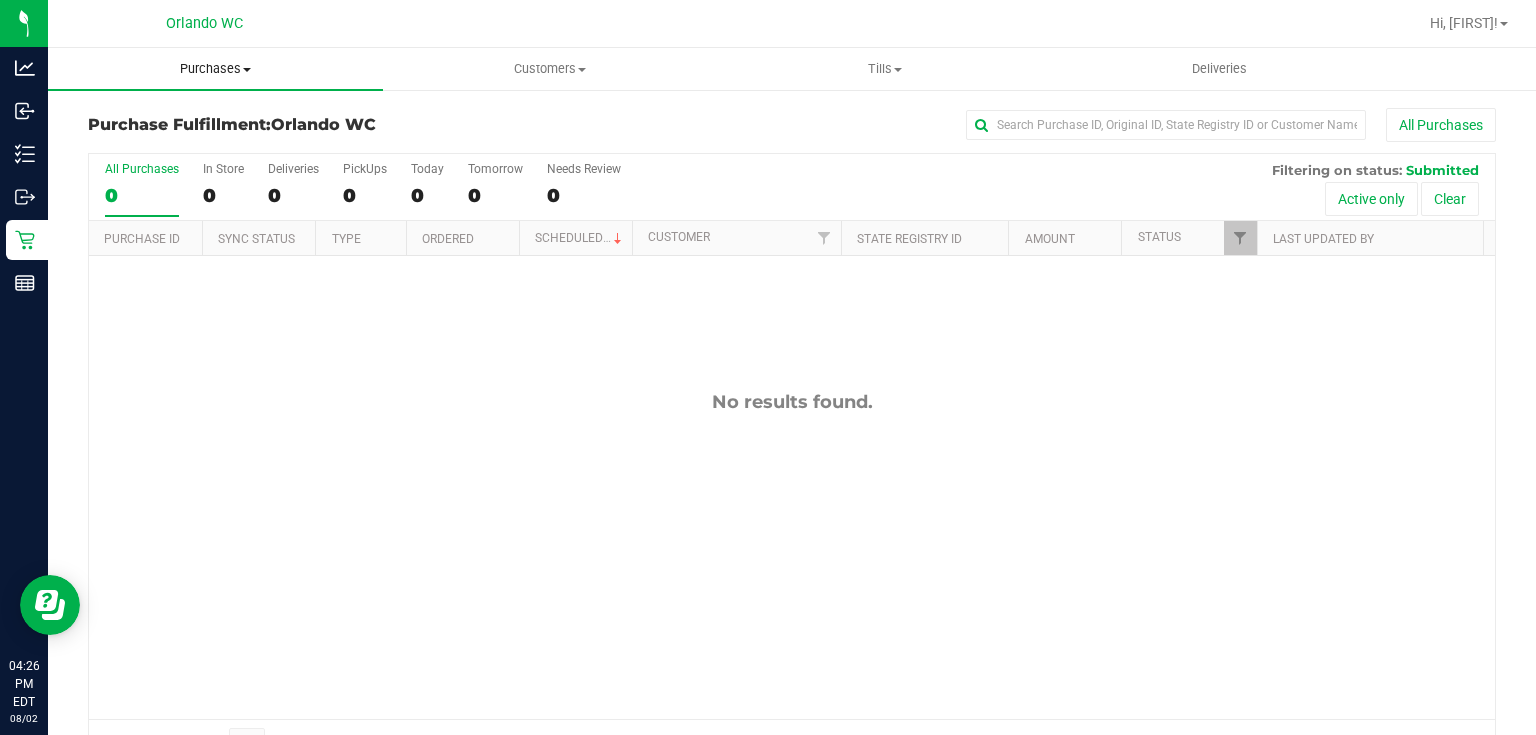 click on "Purchases" at bounding box center [215, 69] 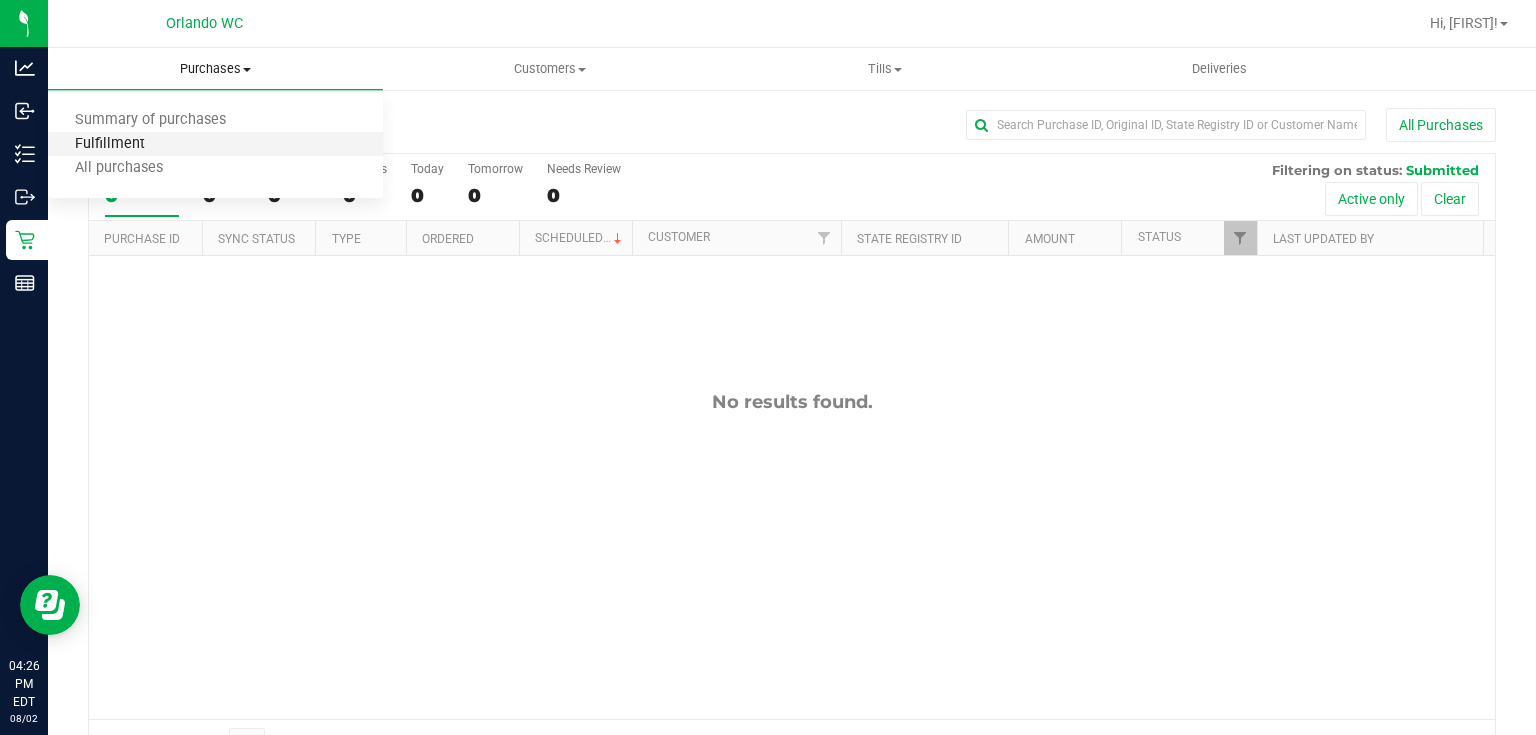 click on "Fulfillment" at bounding box center (110, 144) 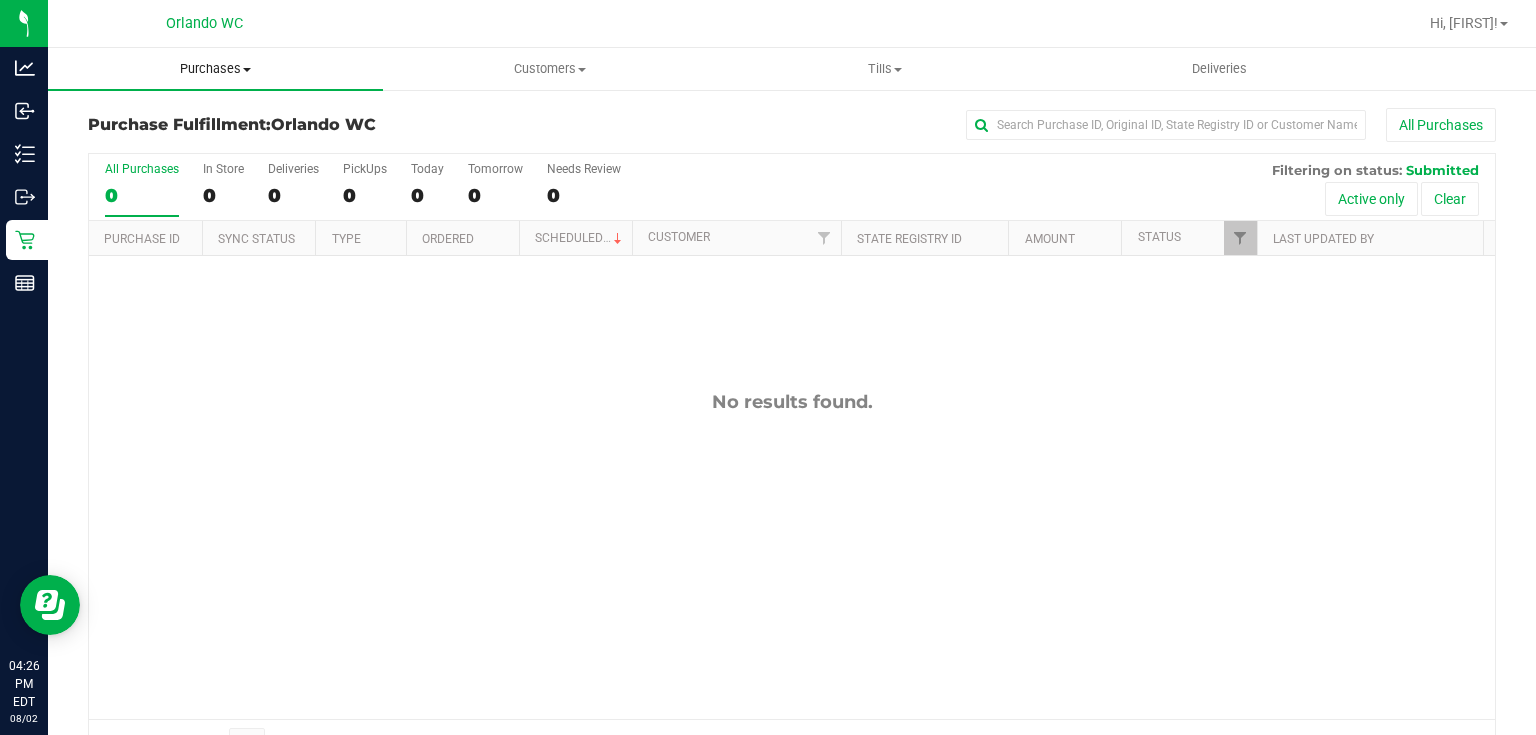 click on "Purchases" at bounding box center [215, 69] 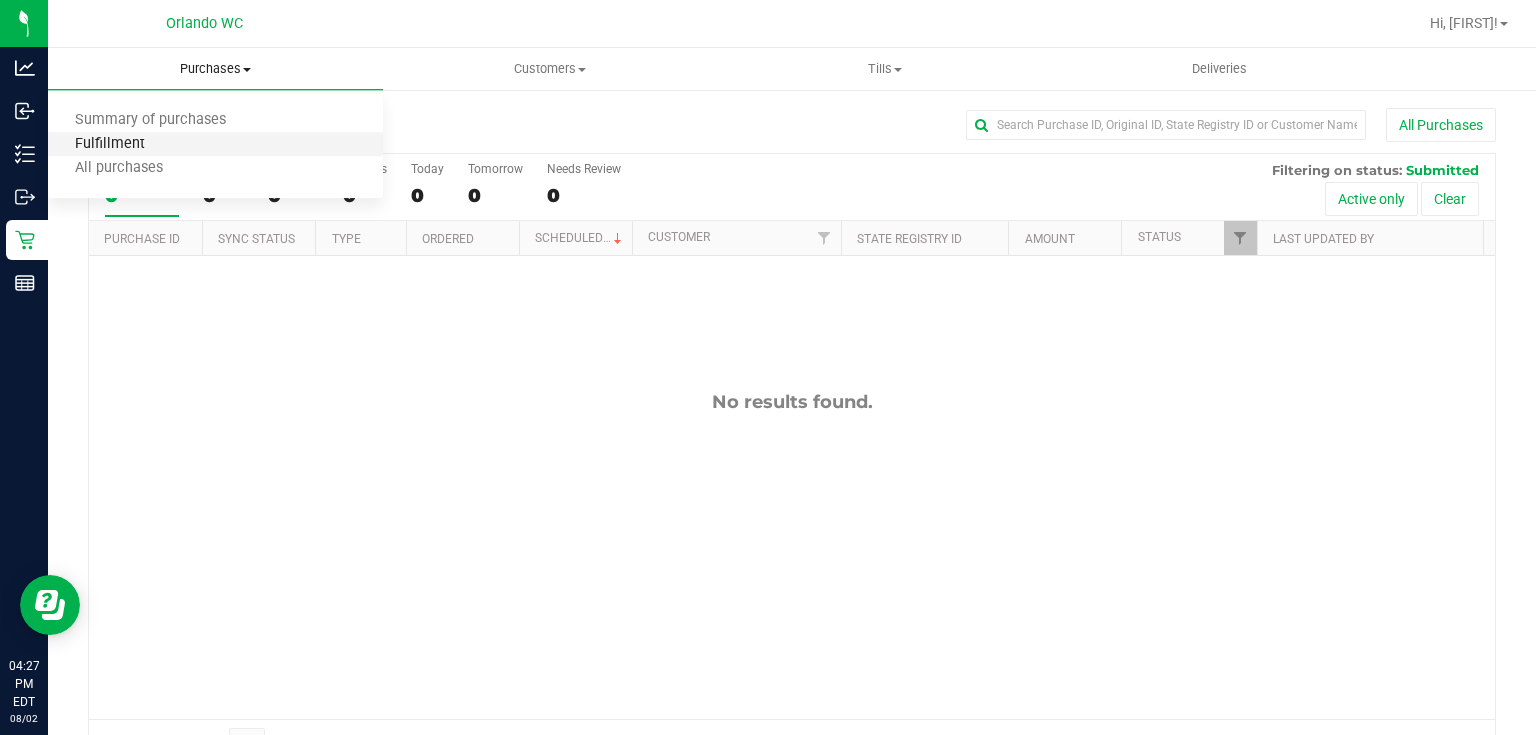 click on "Fulfillment" at bounding box center (110, 144) 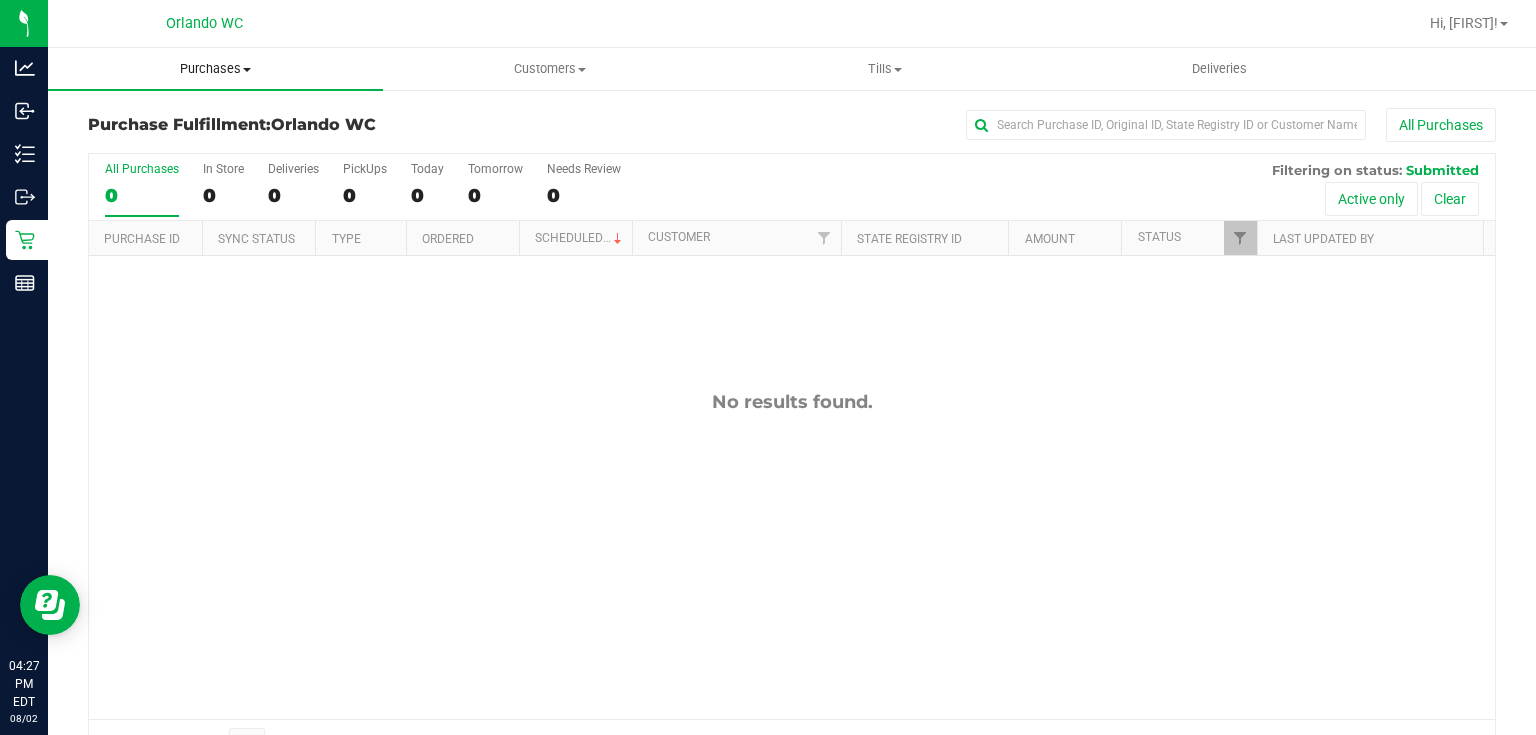 click on "Purchases" at bounding box center (215, 69) 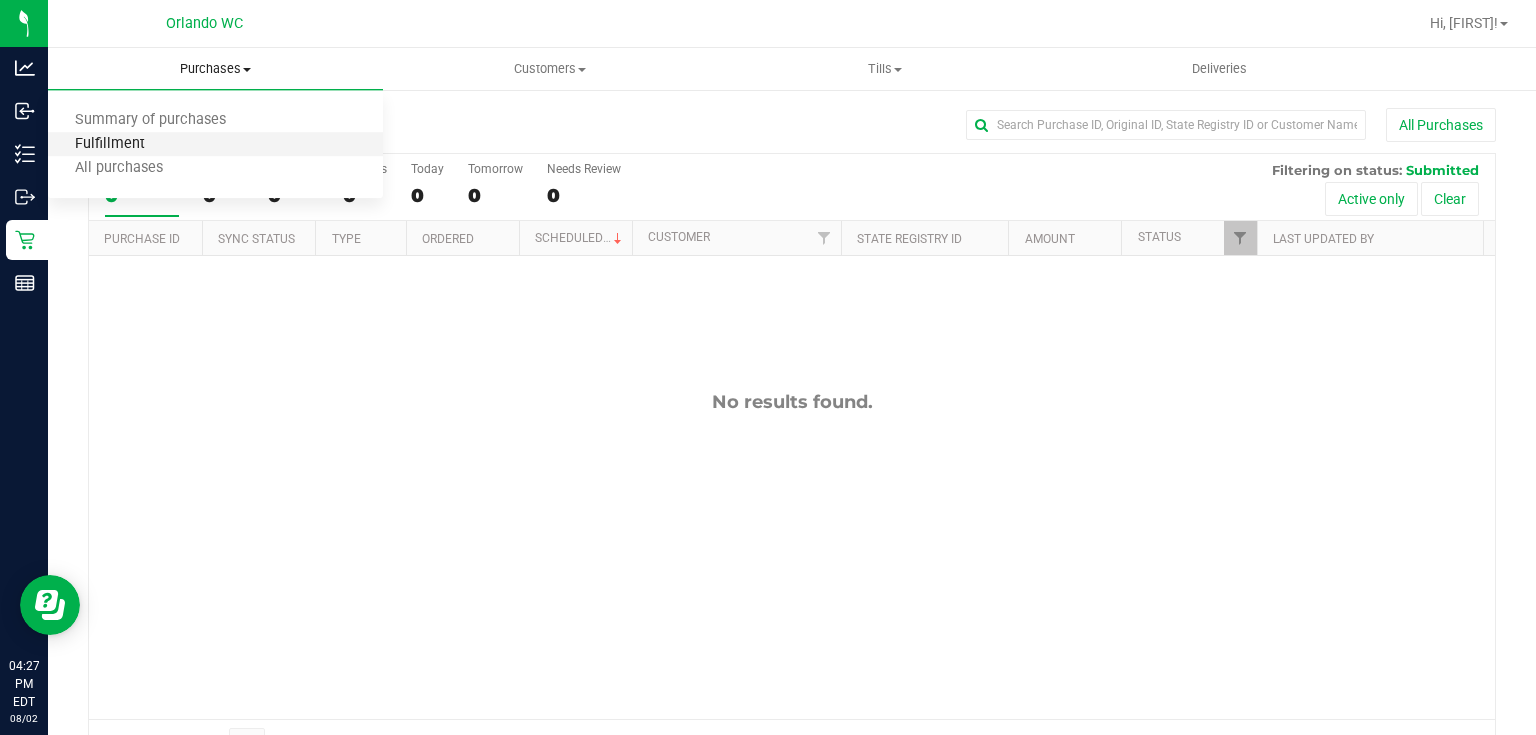click on "Fulfillment" at bounding box center (110, 144) 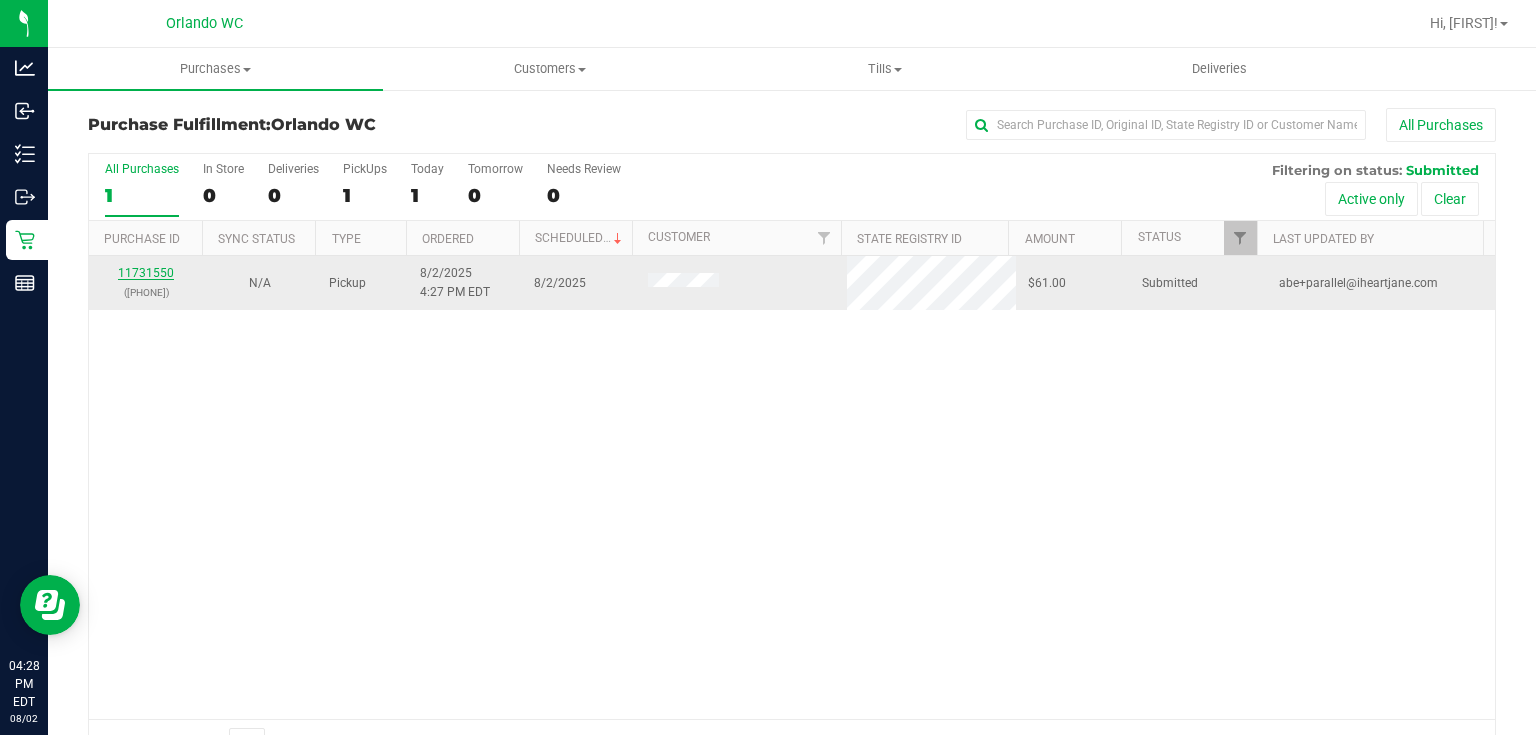 click on "11731550" at bounding box center [146, 273] 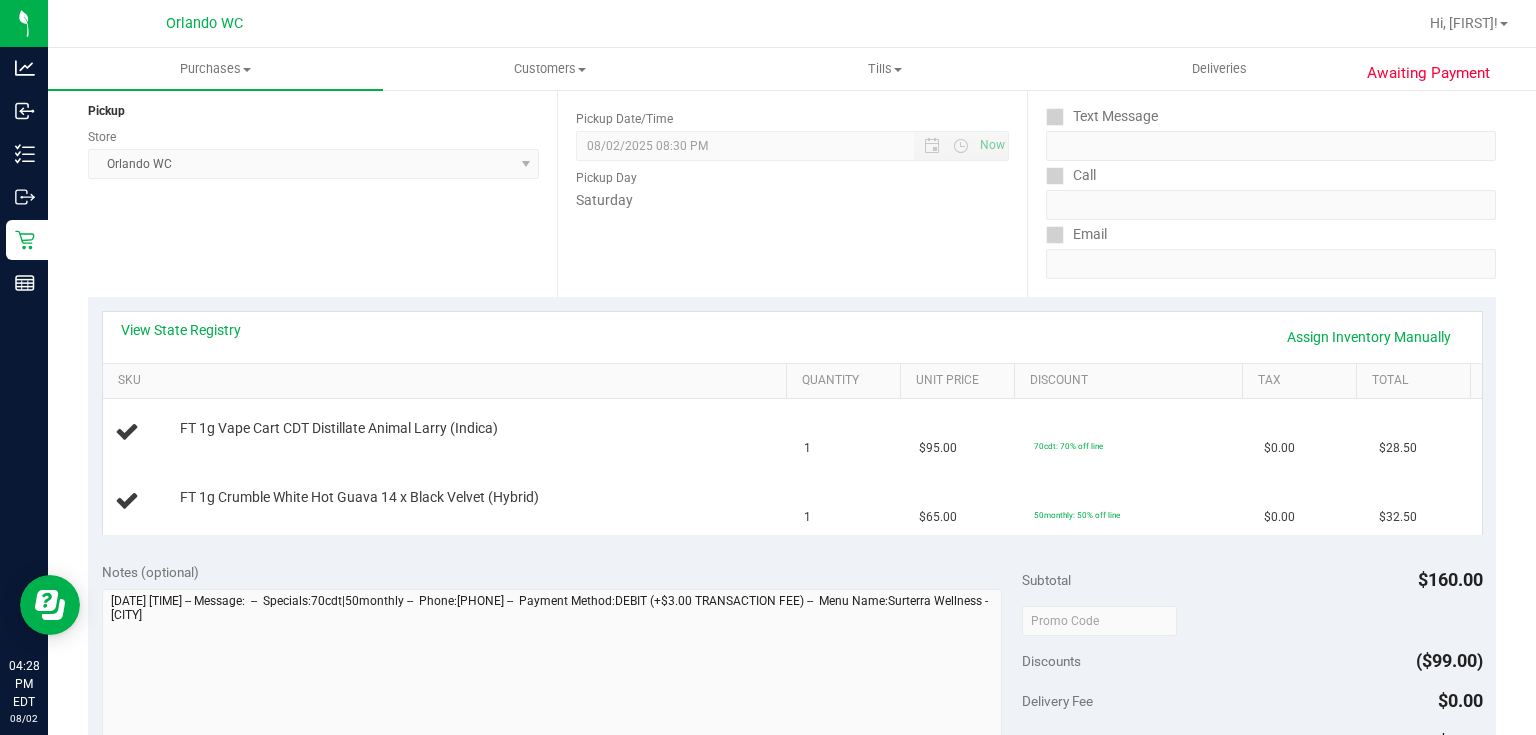 scroll, scrollTop: 250, scrollLeft: 0, axis: vertical 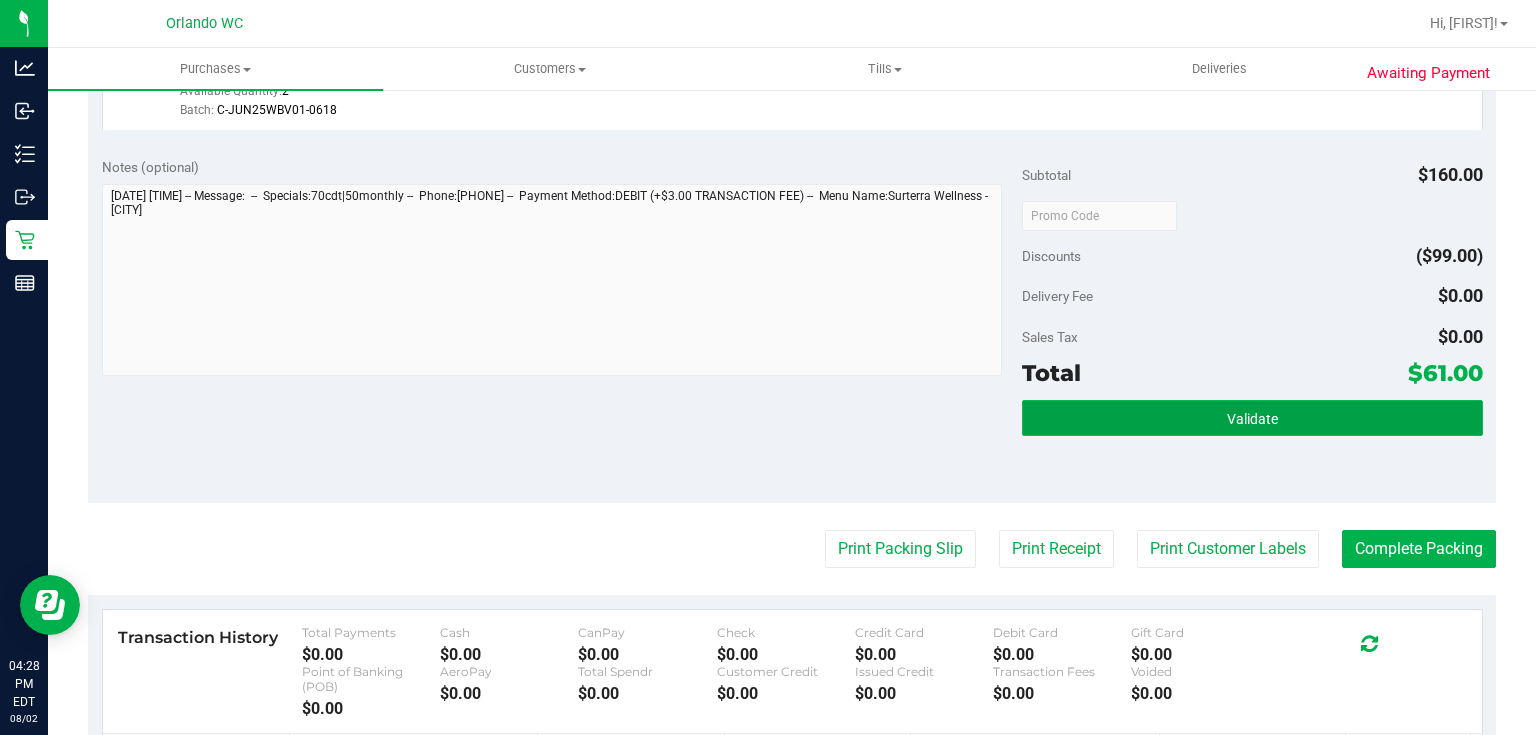 click on "Validate" at bounding box center [1252, 418] 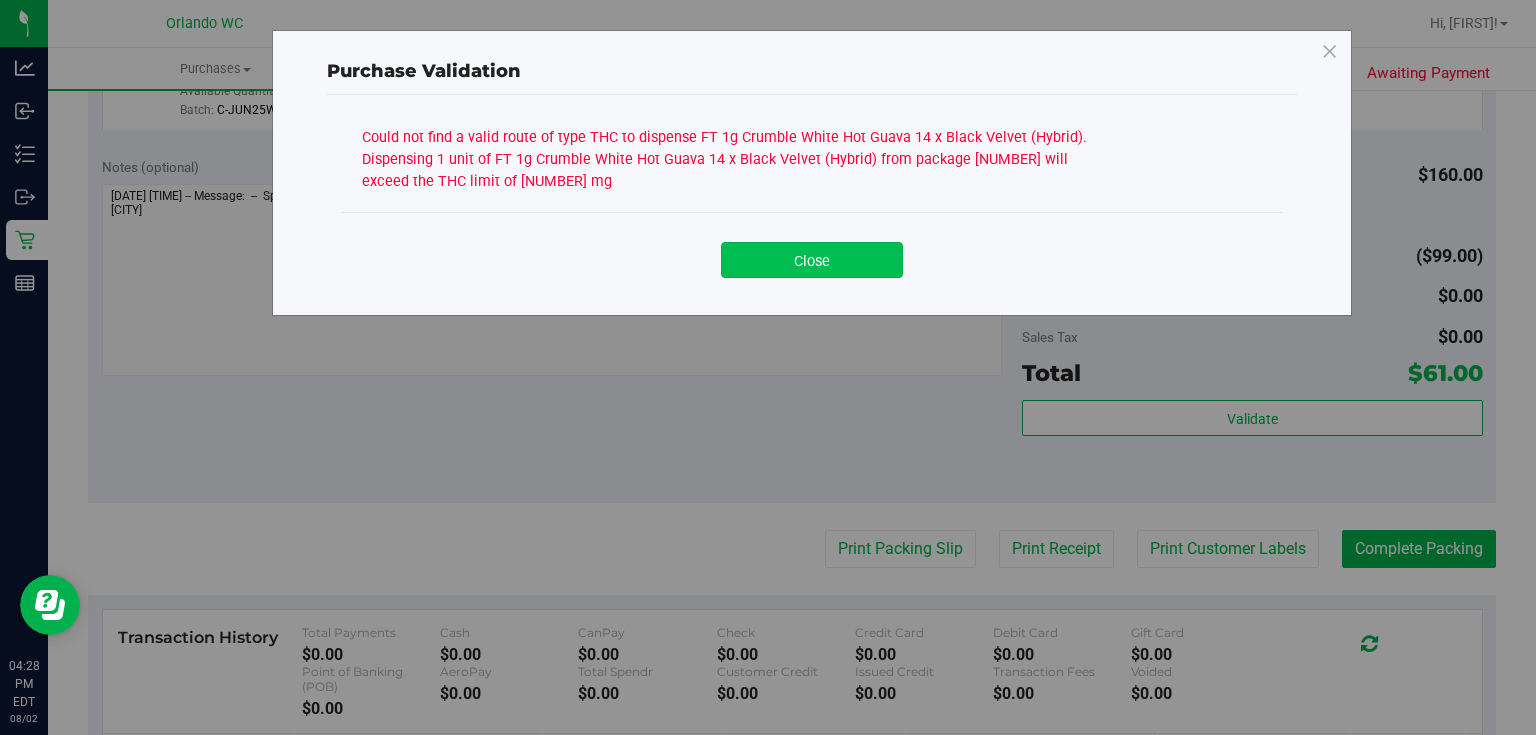 click on "Close" at bounding box center [812, 260] 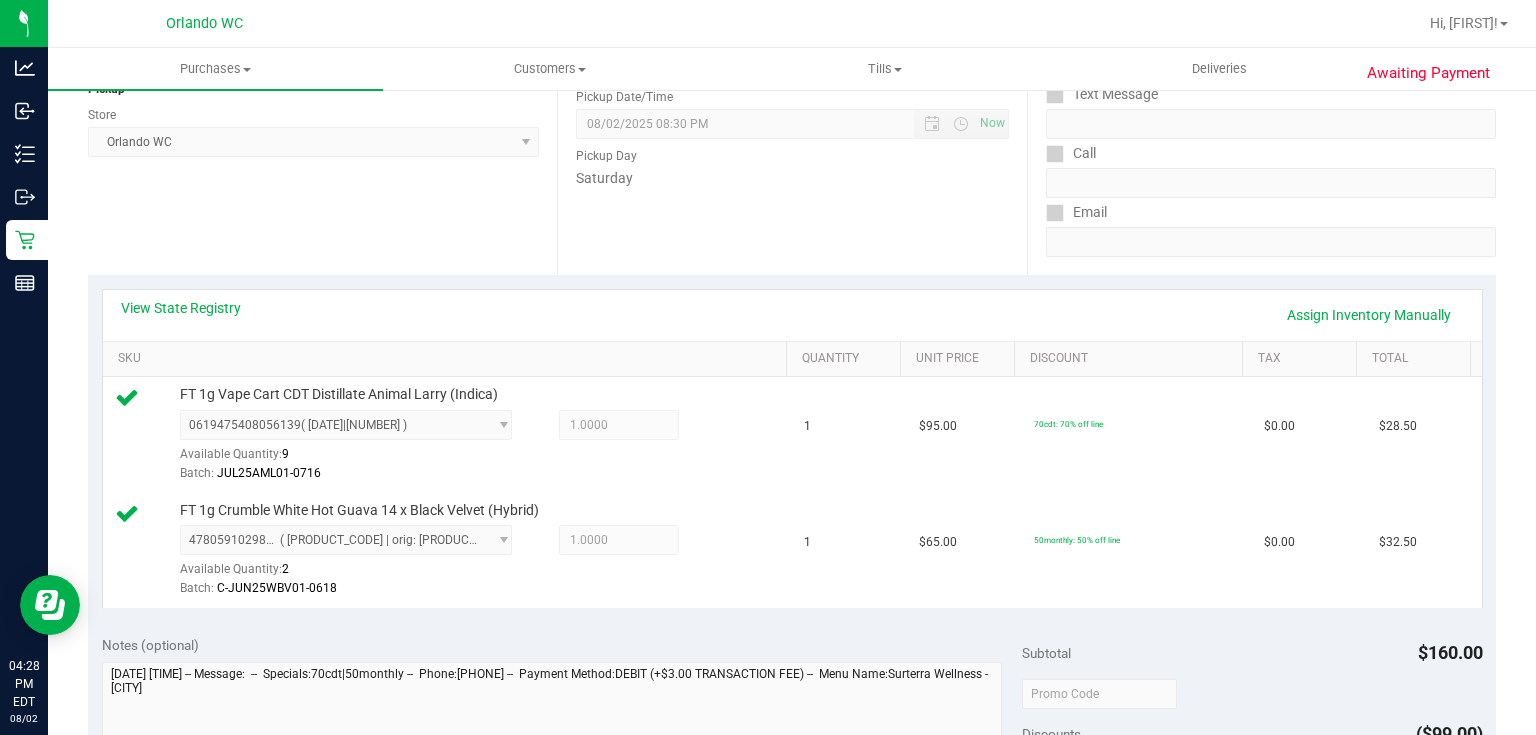 scroll, scrollTop: 248, scrollLeft: 0, axis: vertical 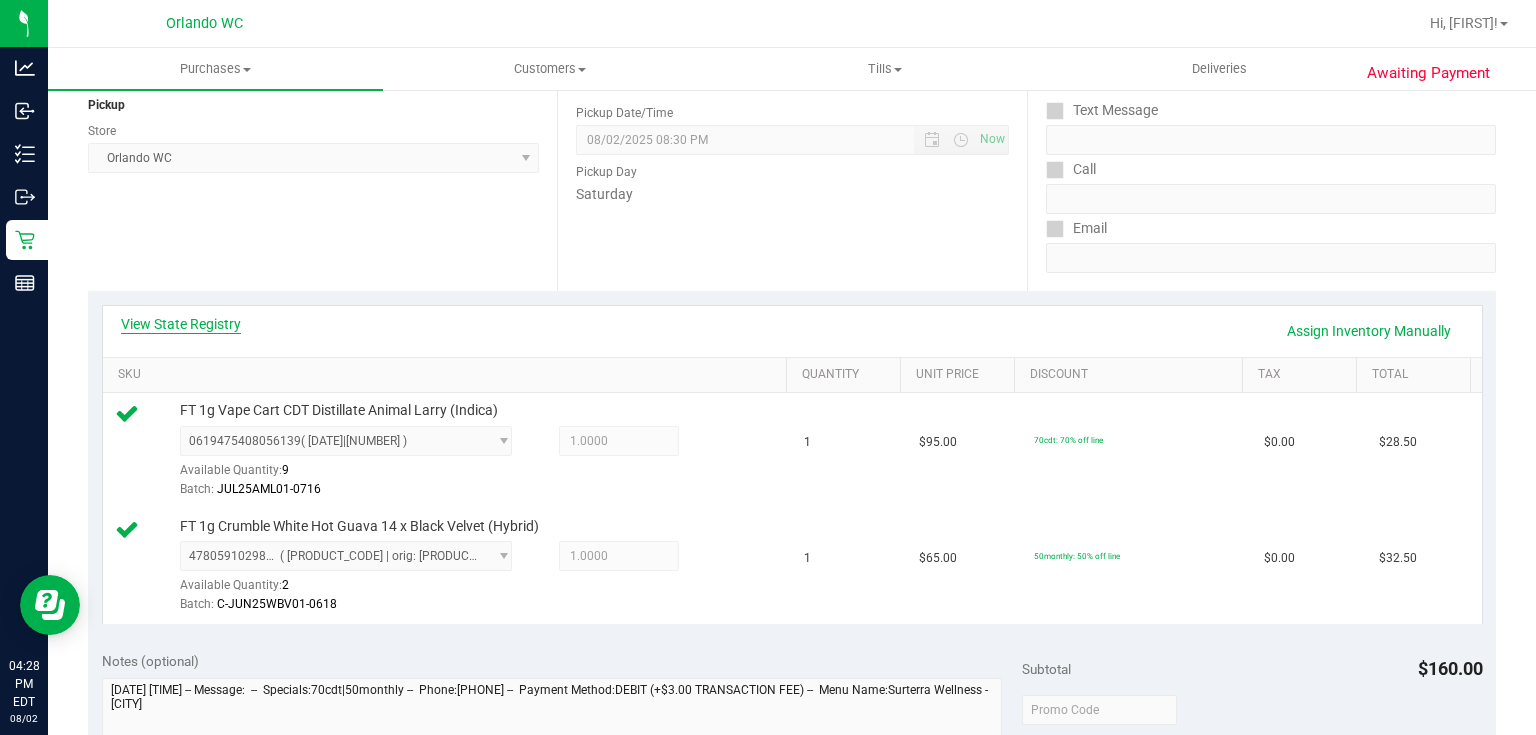 click on "View State Registry" at bounding box center [181, 324] 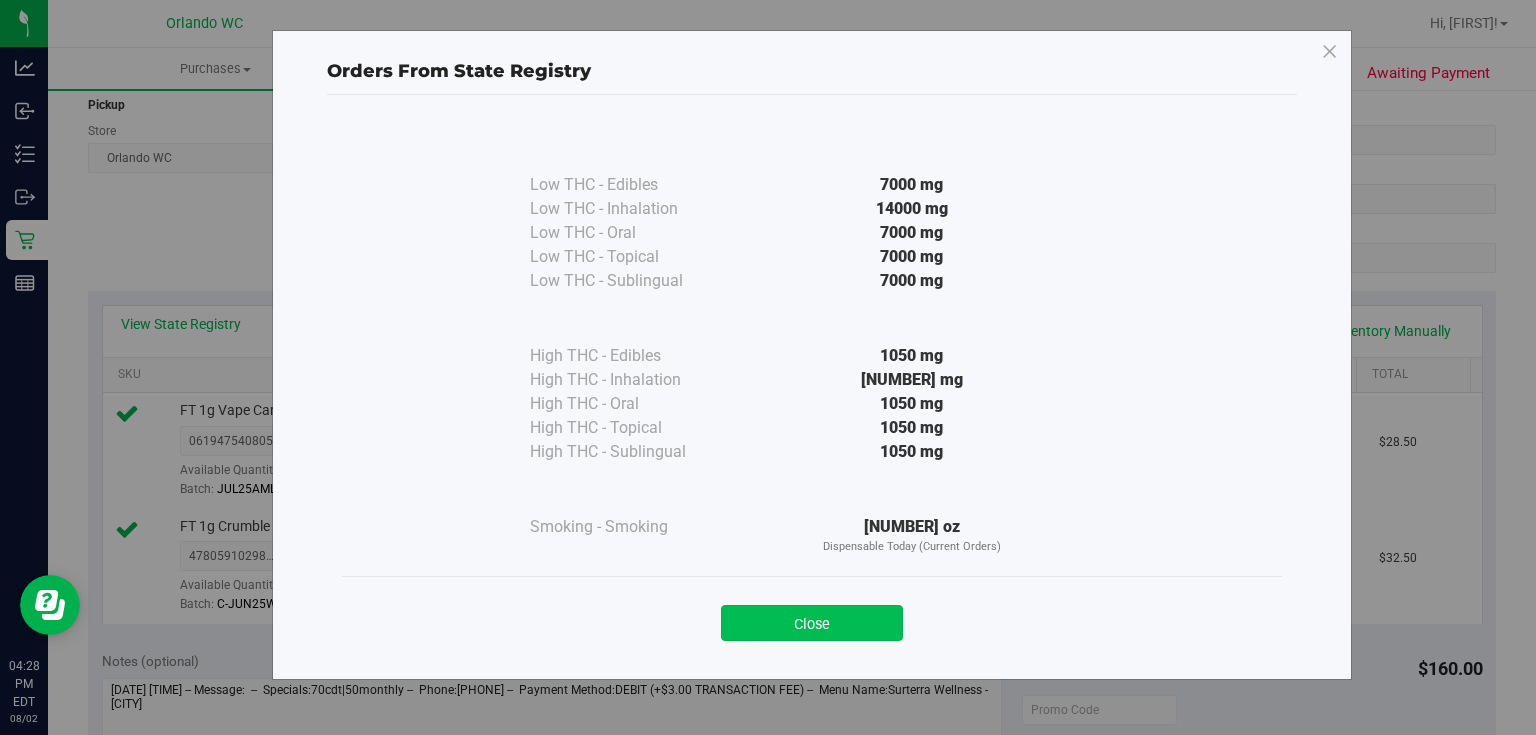 click on "Close" at bounding box center [812, 623] 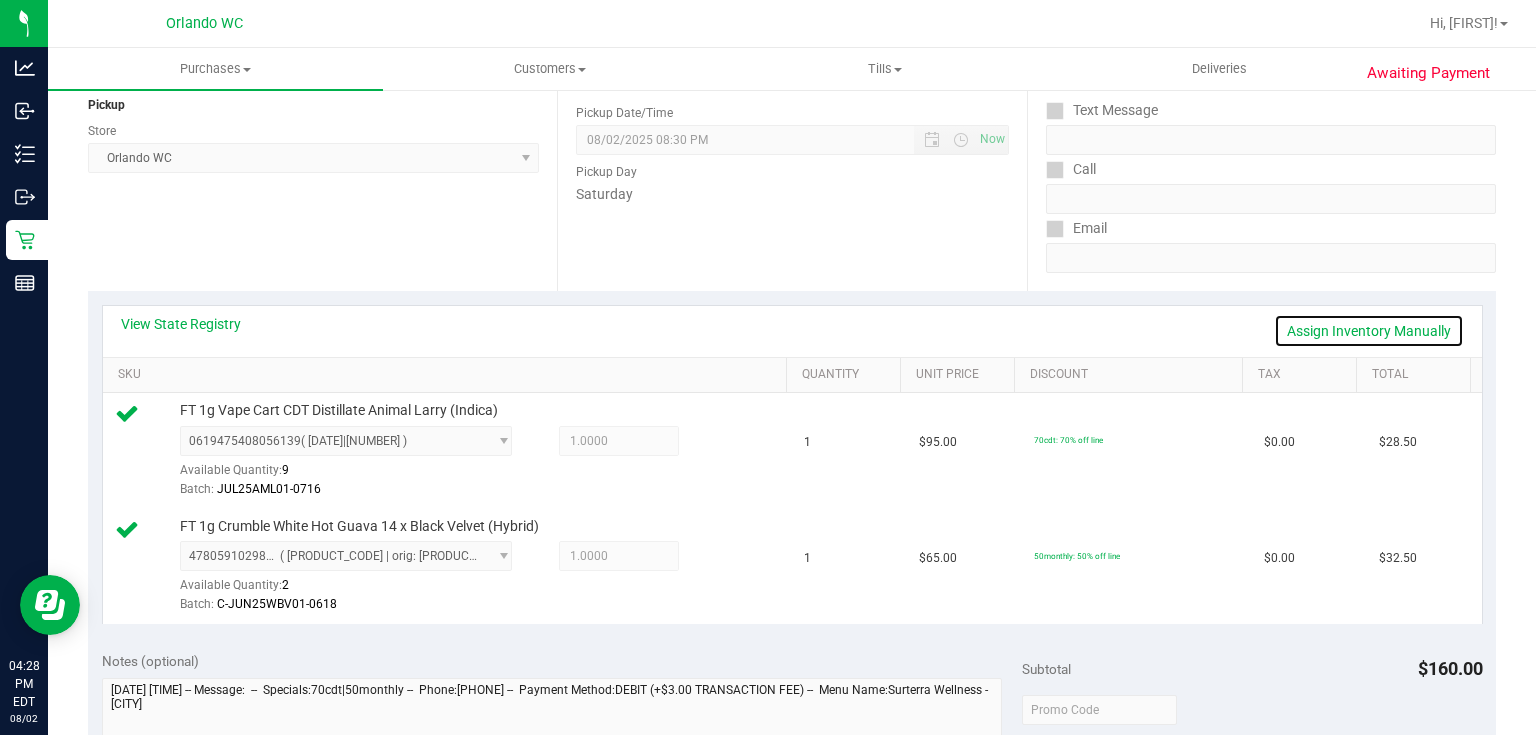 click on "Assign Inventory Manually" at bounding box center [1369, 331] 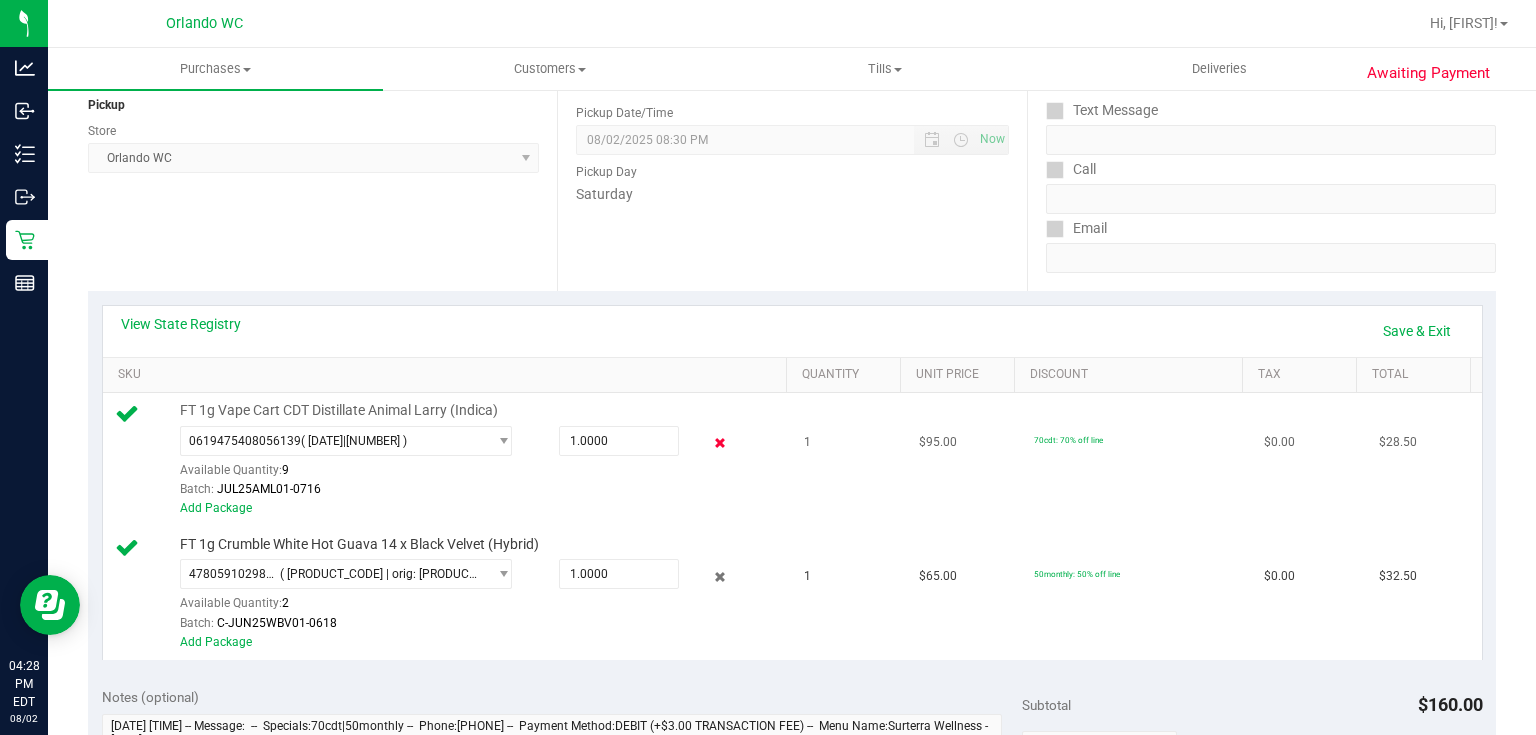 click at bounding box center (719, 443) 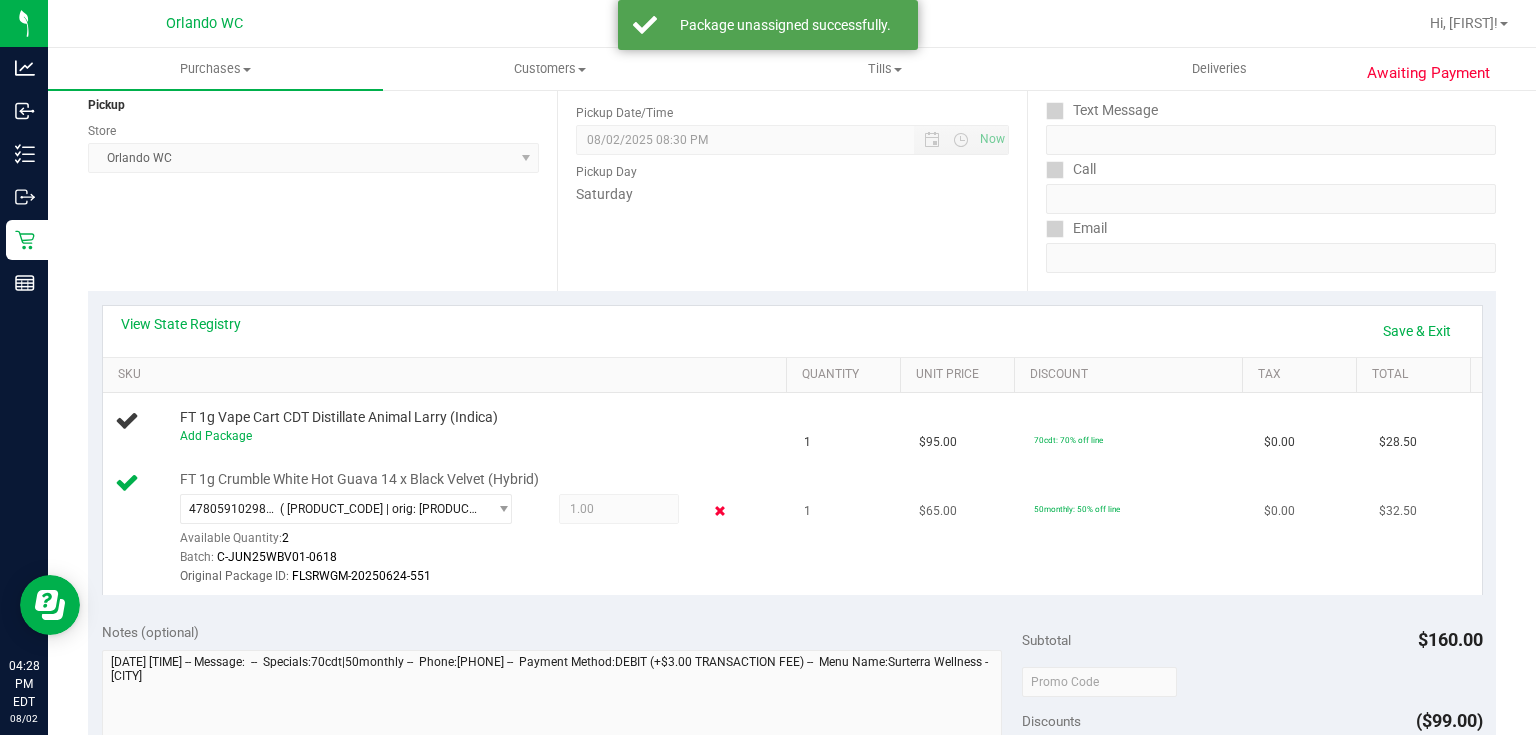 click at bounding box center [719, 511] 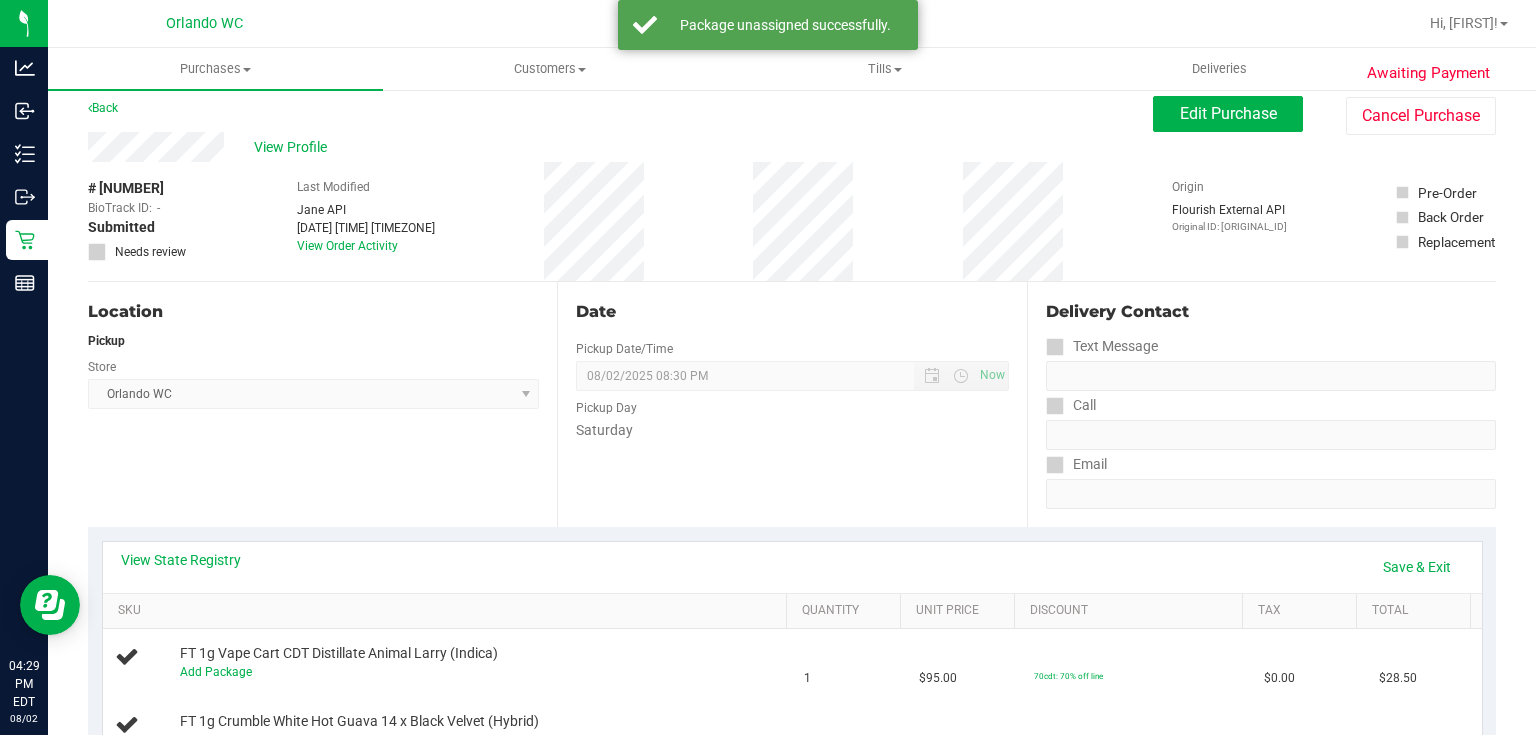 scroll, scrollTop: 0, scrollLeft: 0, axis: both 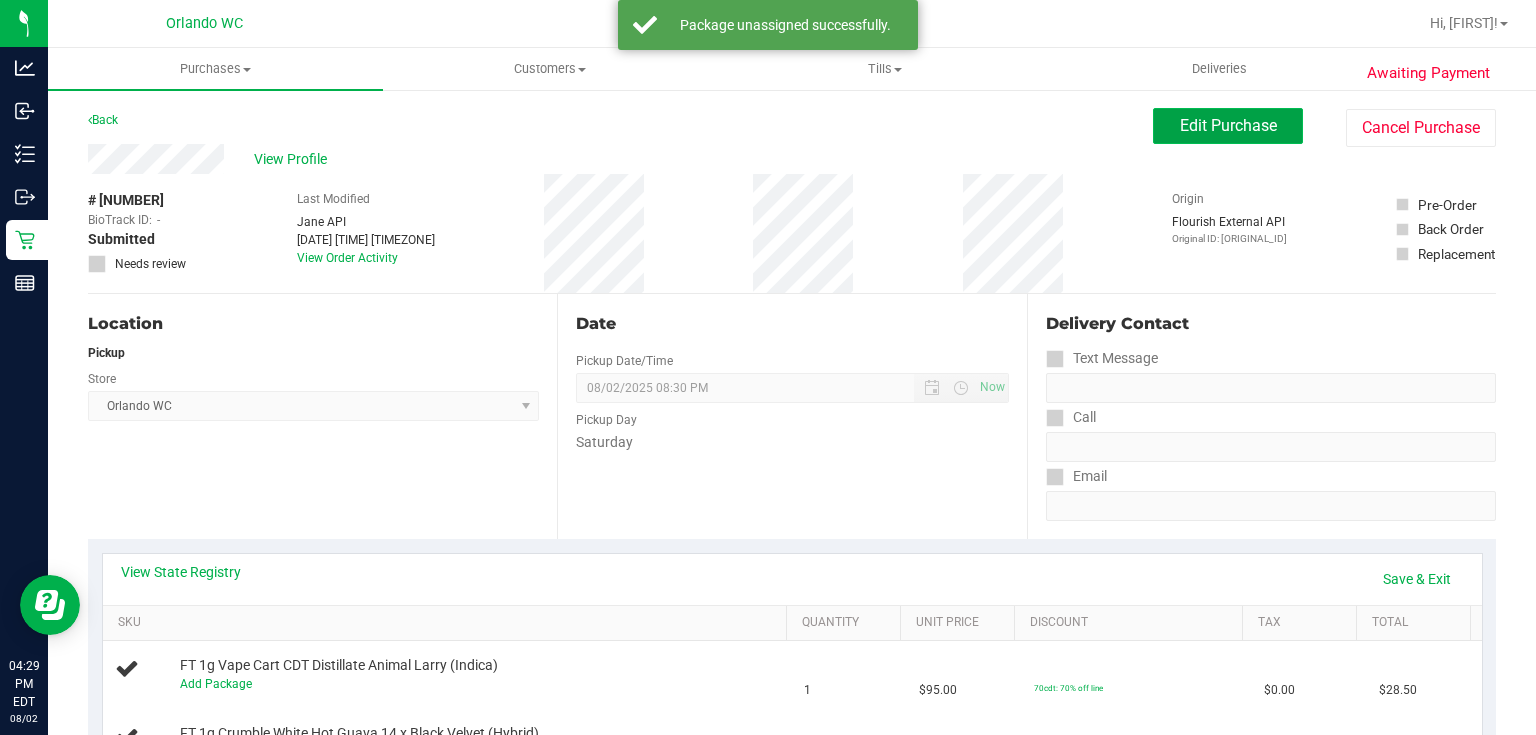 click on "Edit Purchase" at bounding box center [1228, 125] 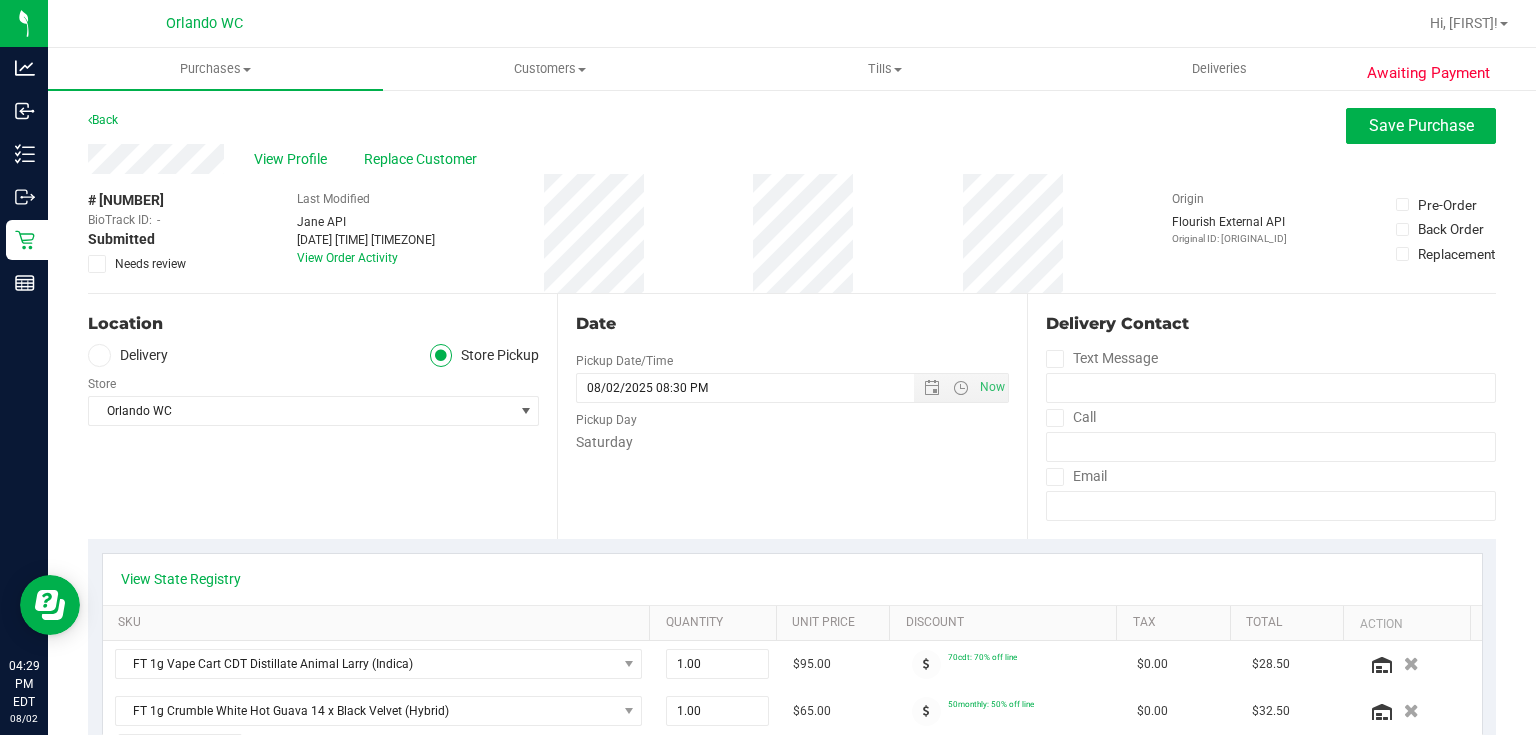 click at bounding box center (97, 264) 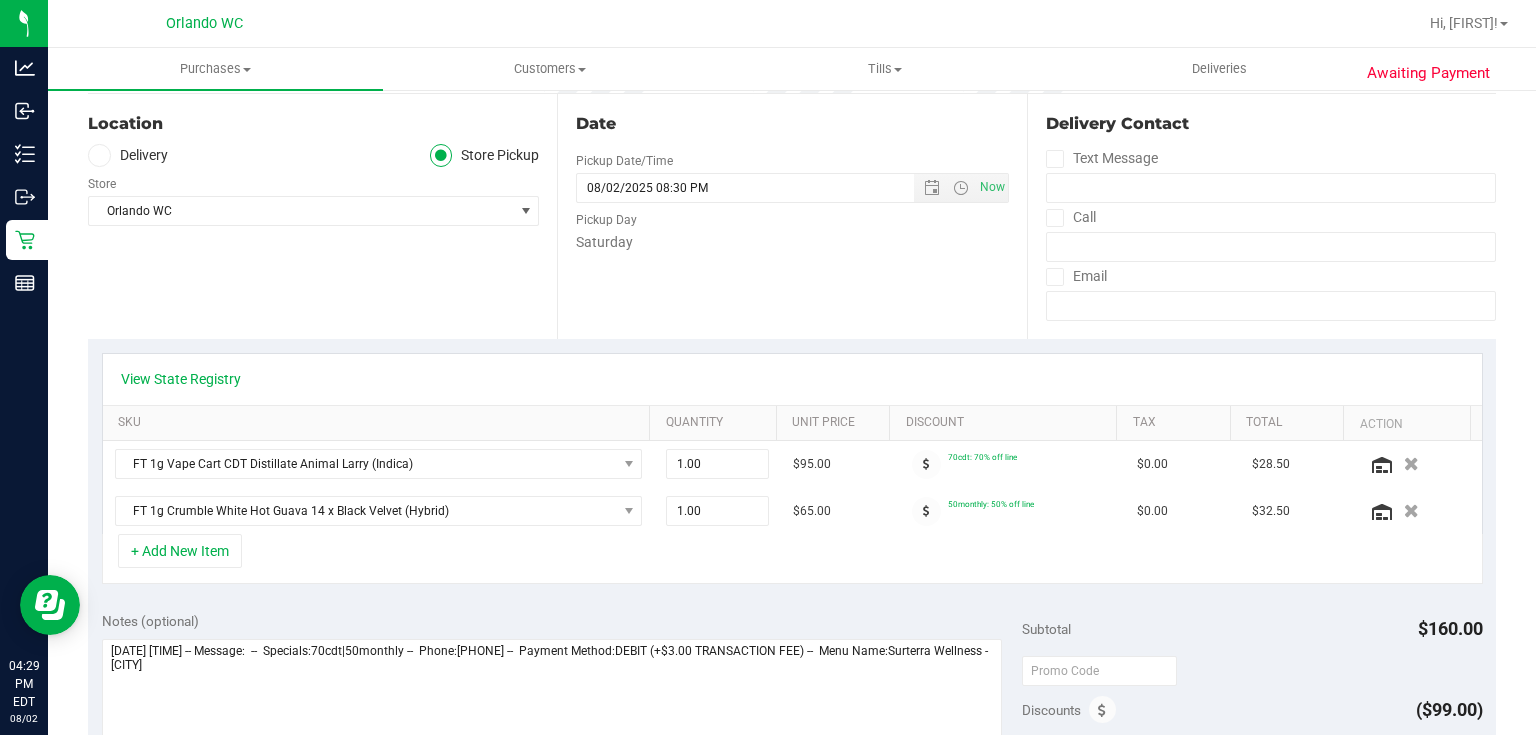 scroll, scrollTop: 201, scrollLeft: 0, axis: vertical 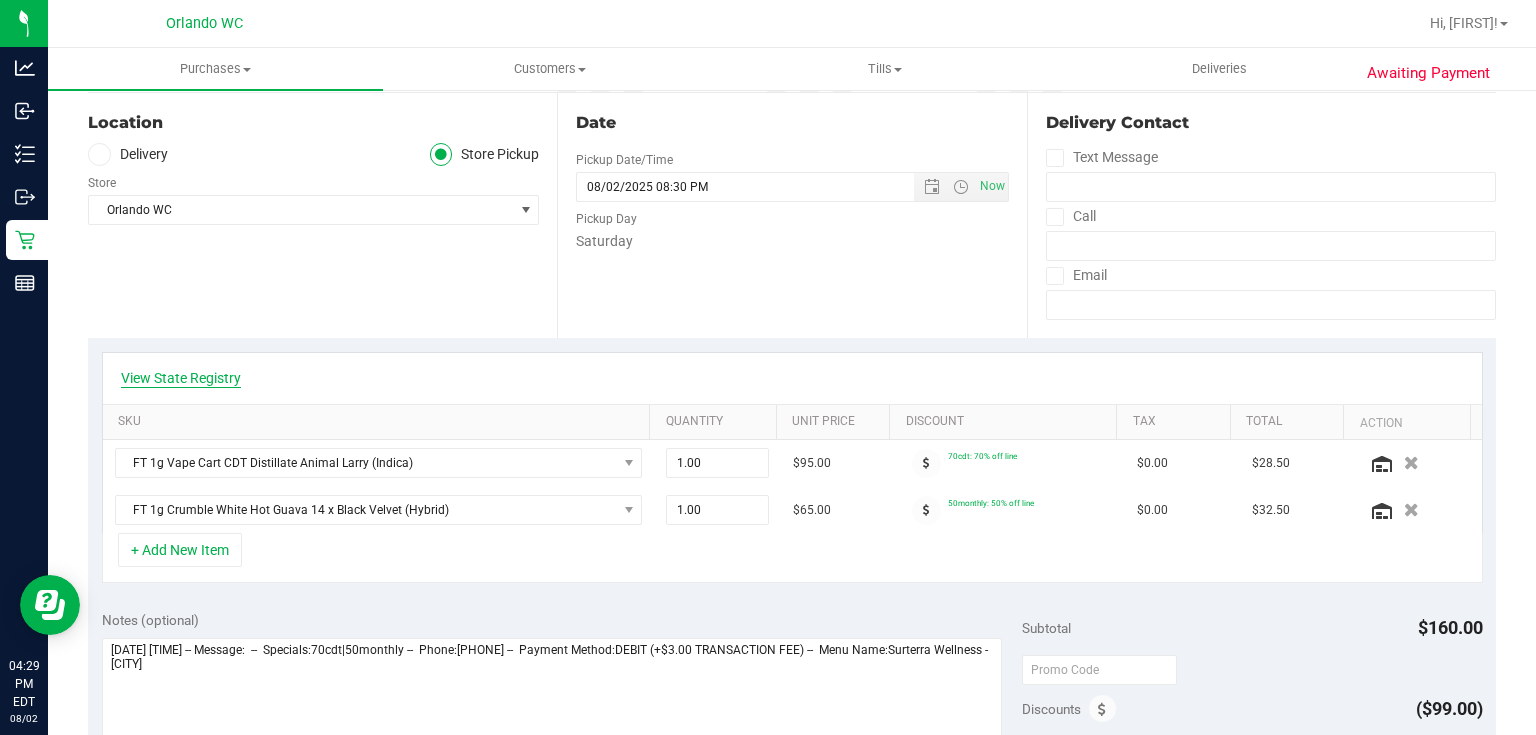 click on "View State Registry" at bounding box center (181, 378) 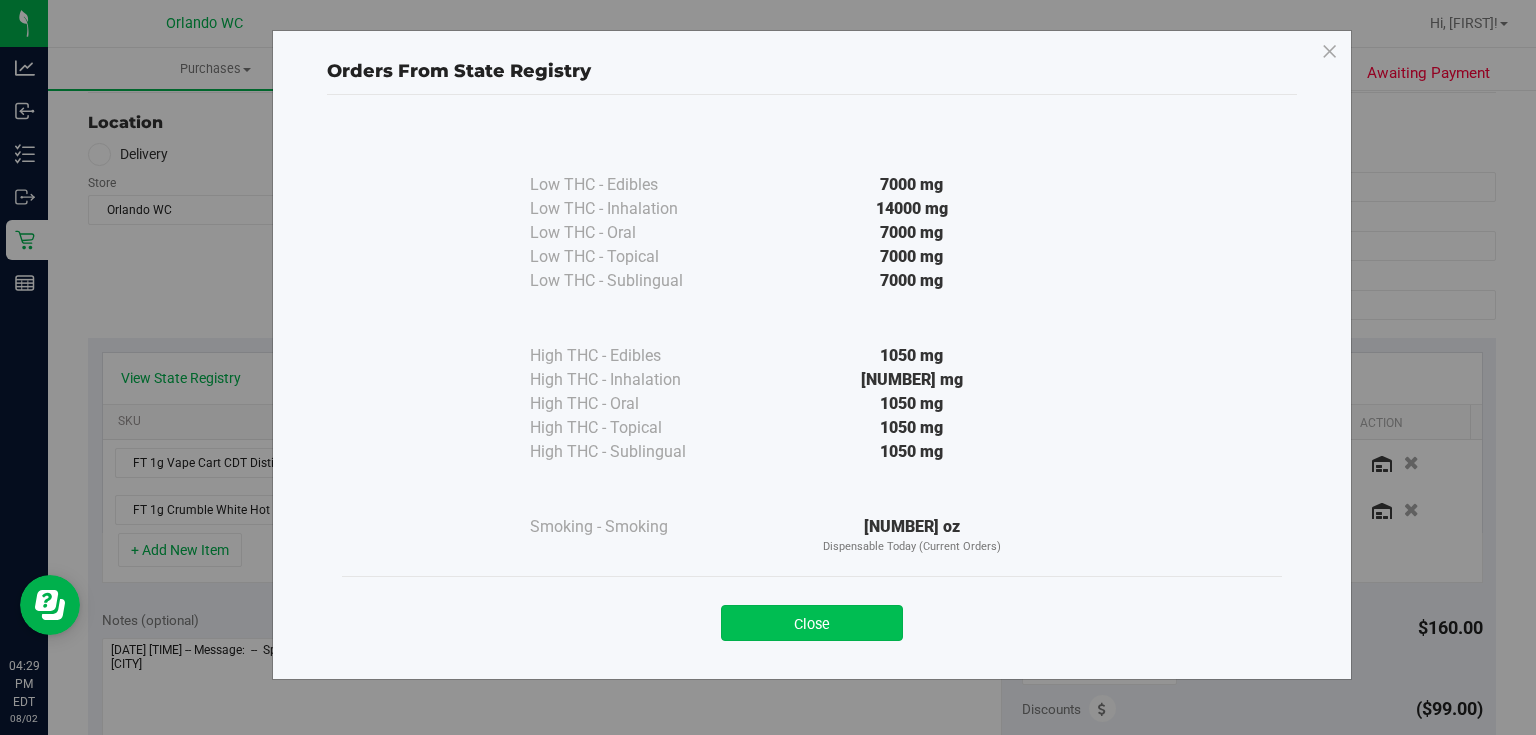 click on "Close" at bounding box center (812, 623) 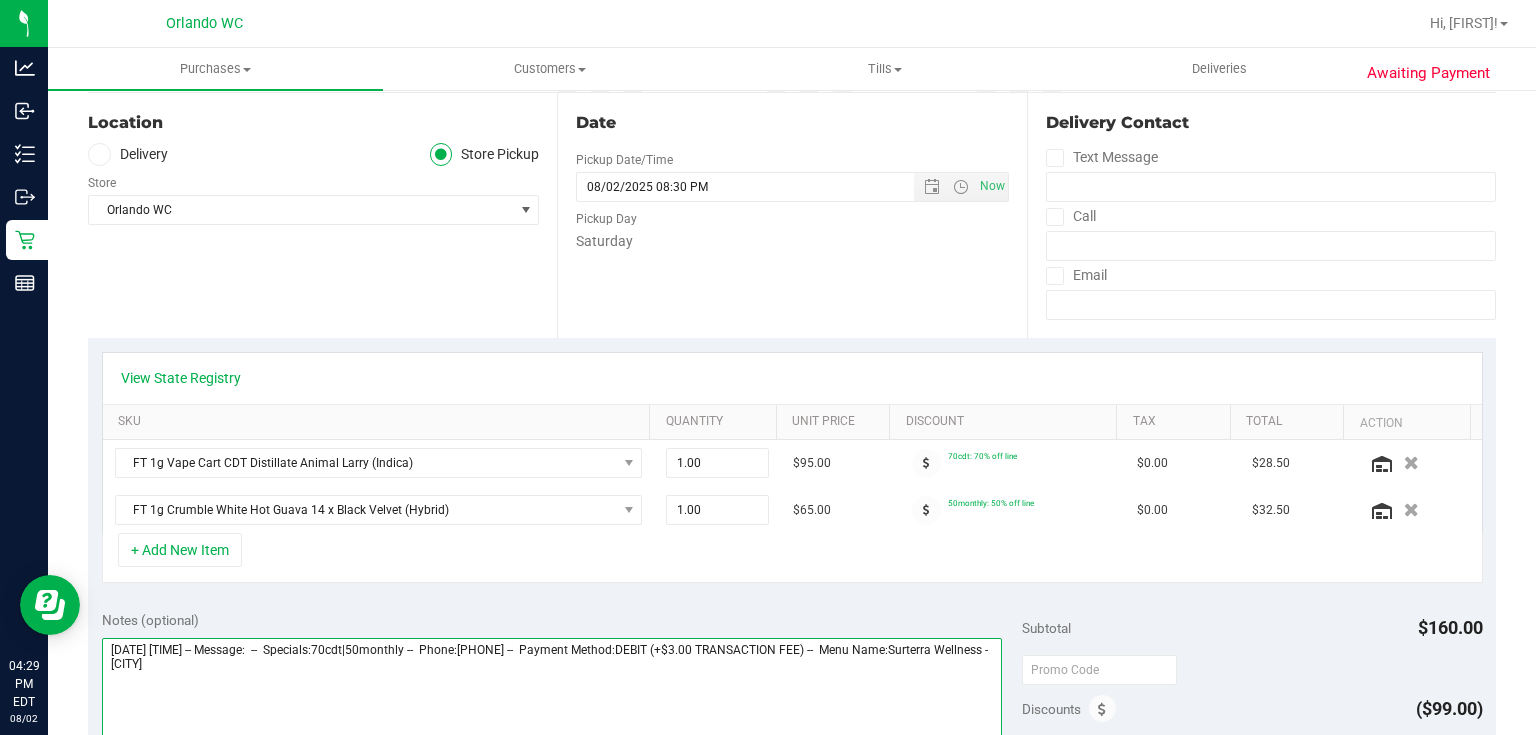 click at bounding box center [552, 734] 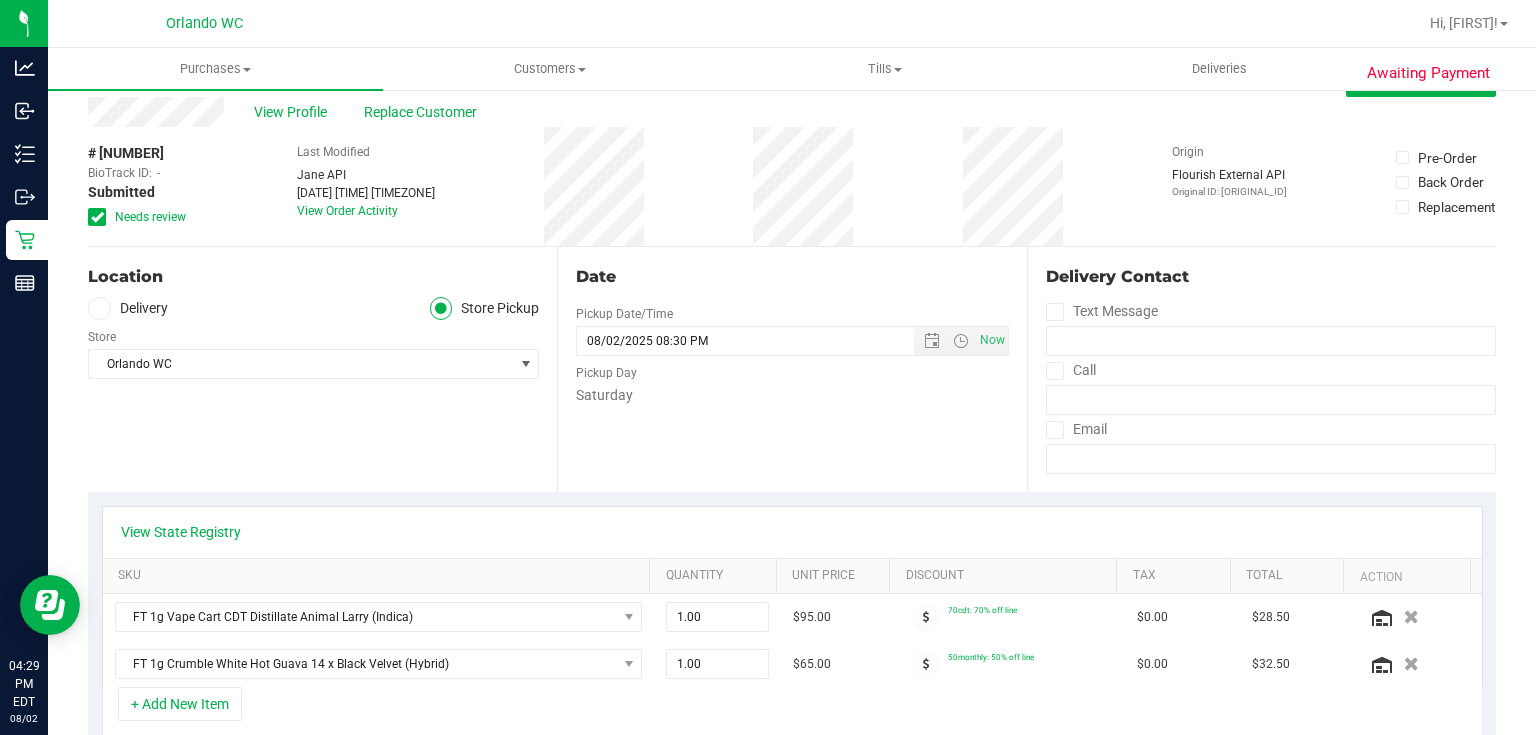 scroll, scrollTop: 0, scrollLeft: 0, axis: both 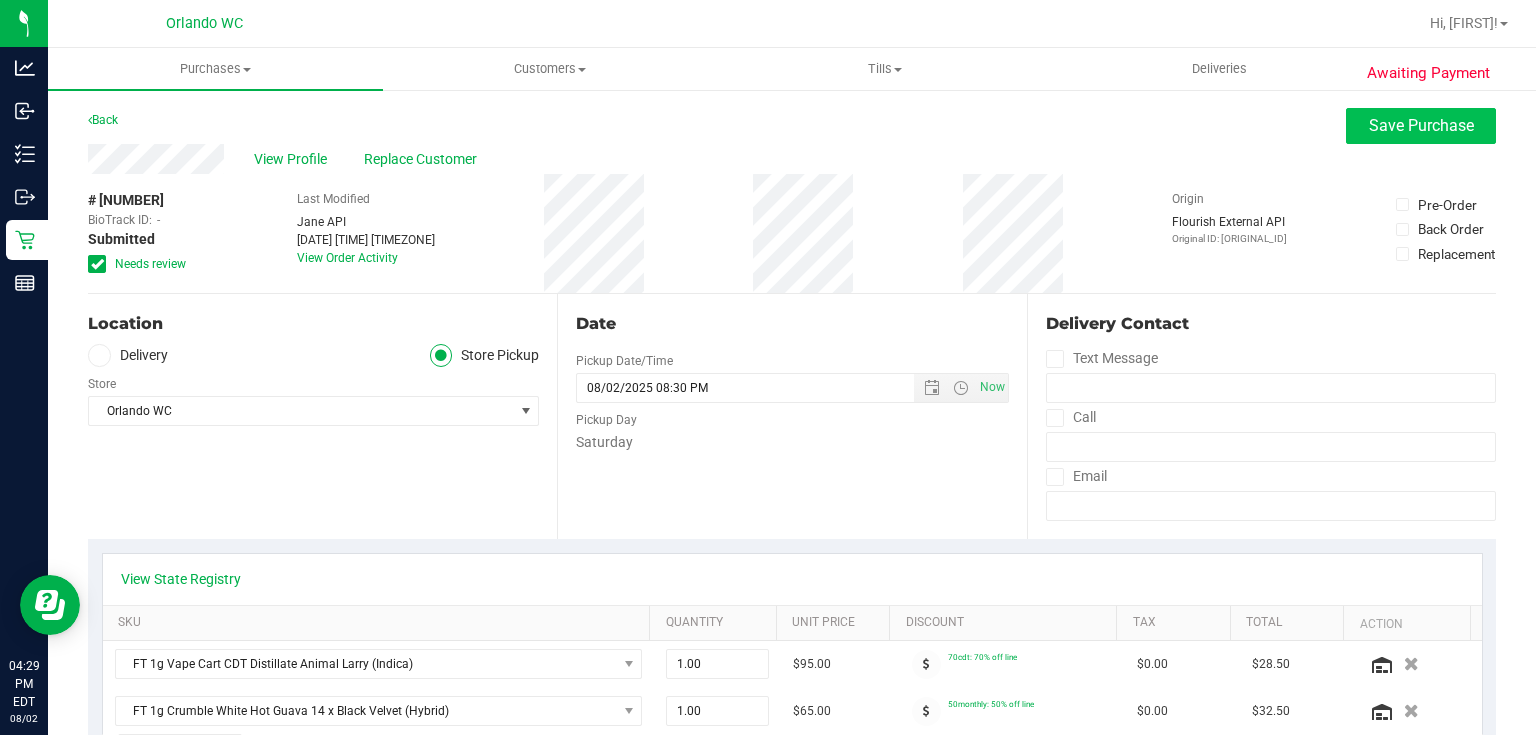 type on "Saturday 08/02/2025 09:00-20:30 -- Message:  --  Specials:70cdt|50monthly --  Phone:3214663379 --  Payment Method:DEBIT (+$3.00 TRANSACTION FEE) --  Menu Name:Surterra Wellness - Orlando
Not enough inhal., 623mg, contacting CARE." 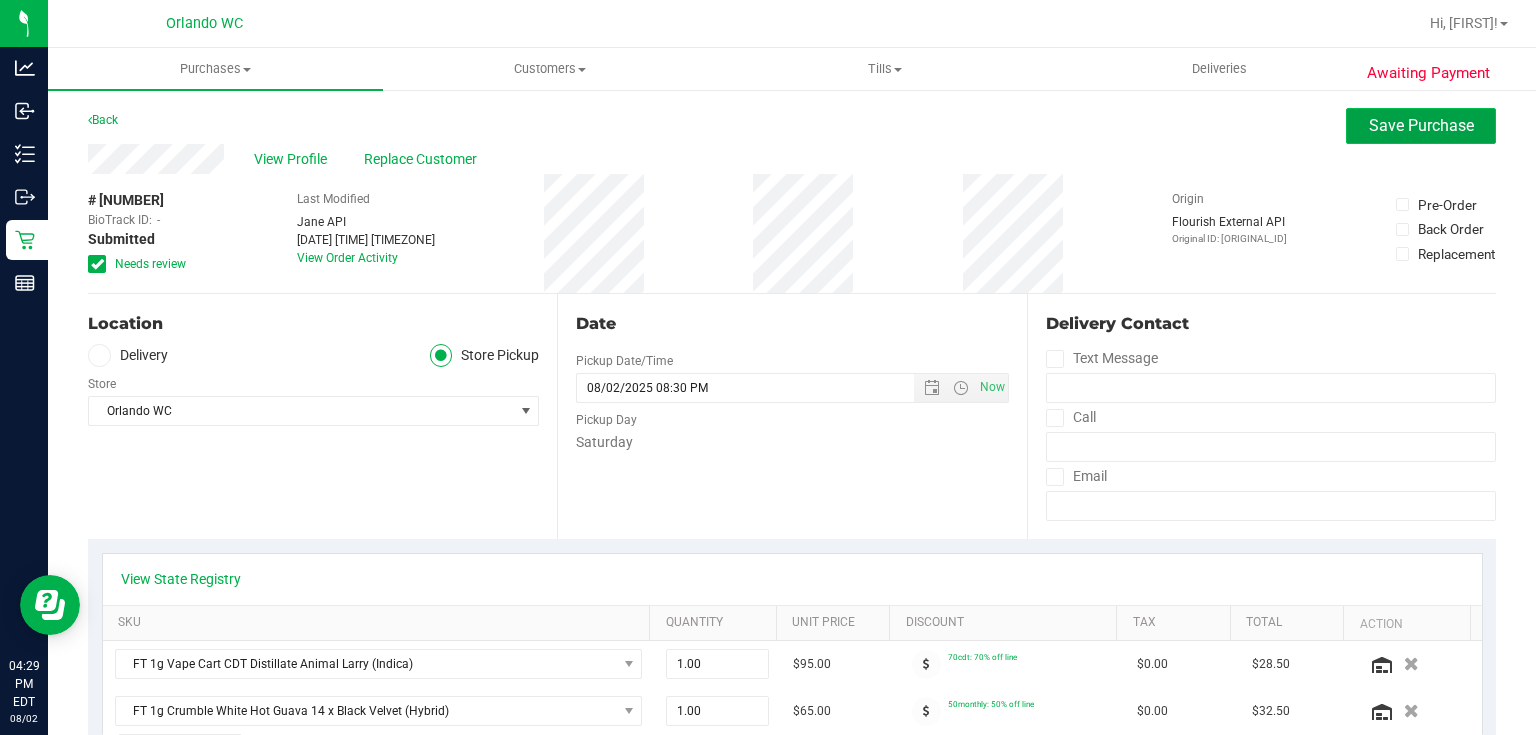 click on "Save Purchase" at bounding box center (1421, 125) 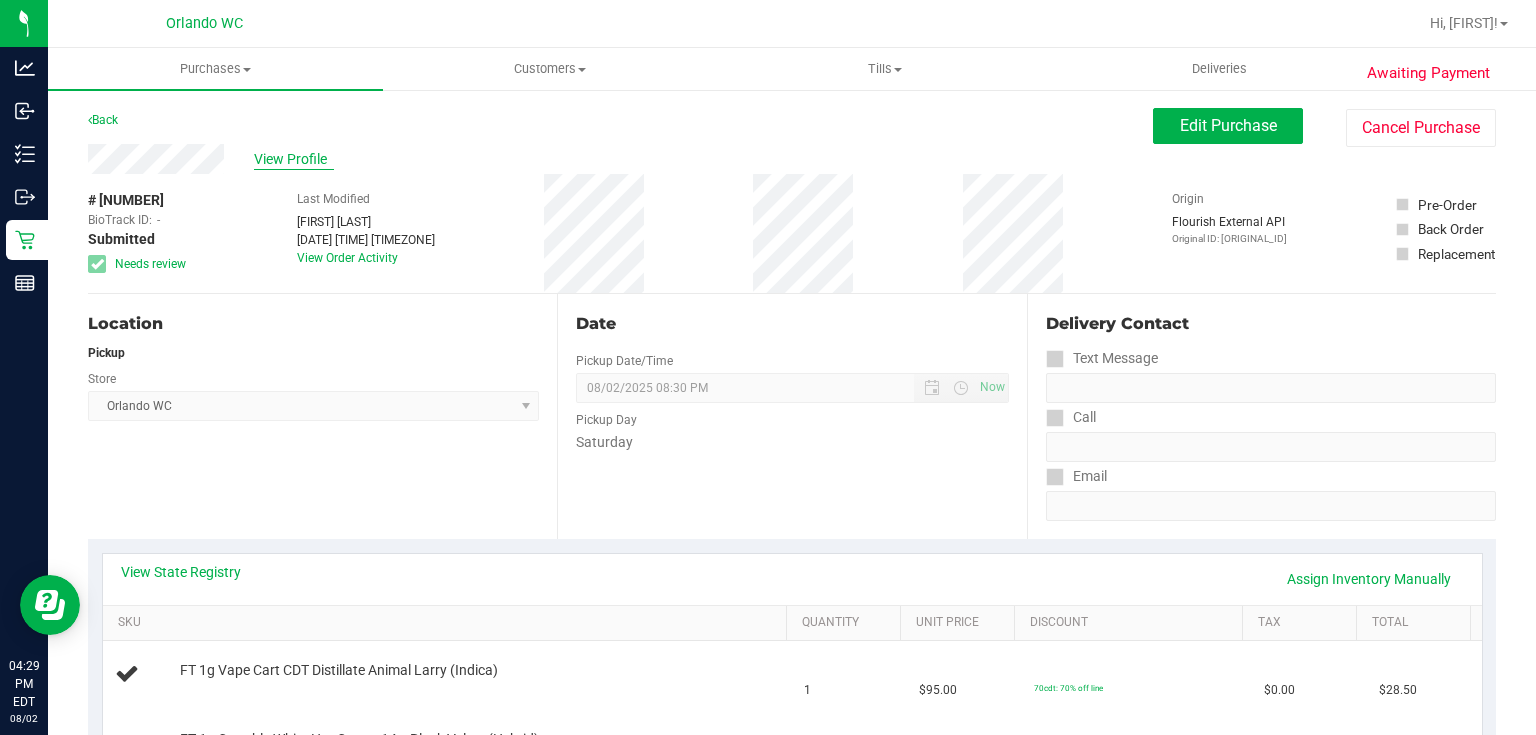 click on "View Profile" at bounding box center (294, 159) 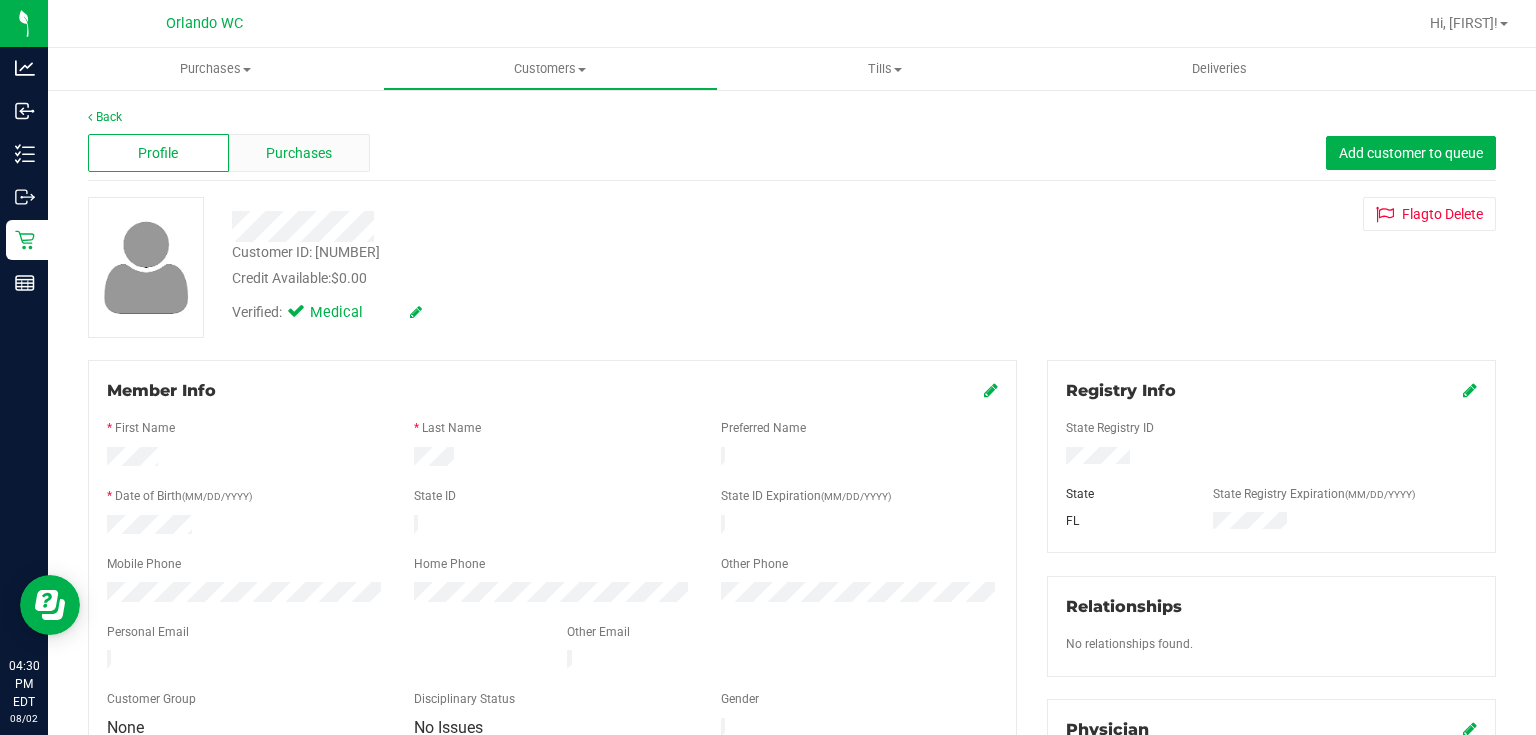 click on "Purchases" at bounding box center [299, 153] 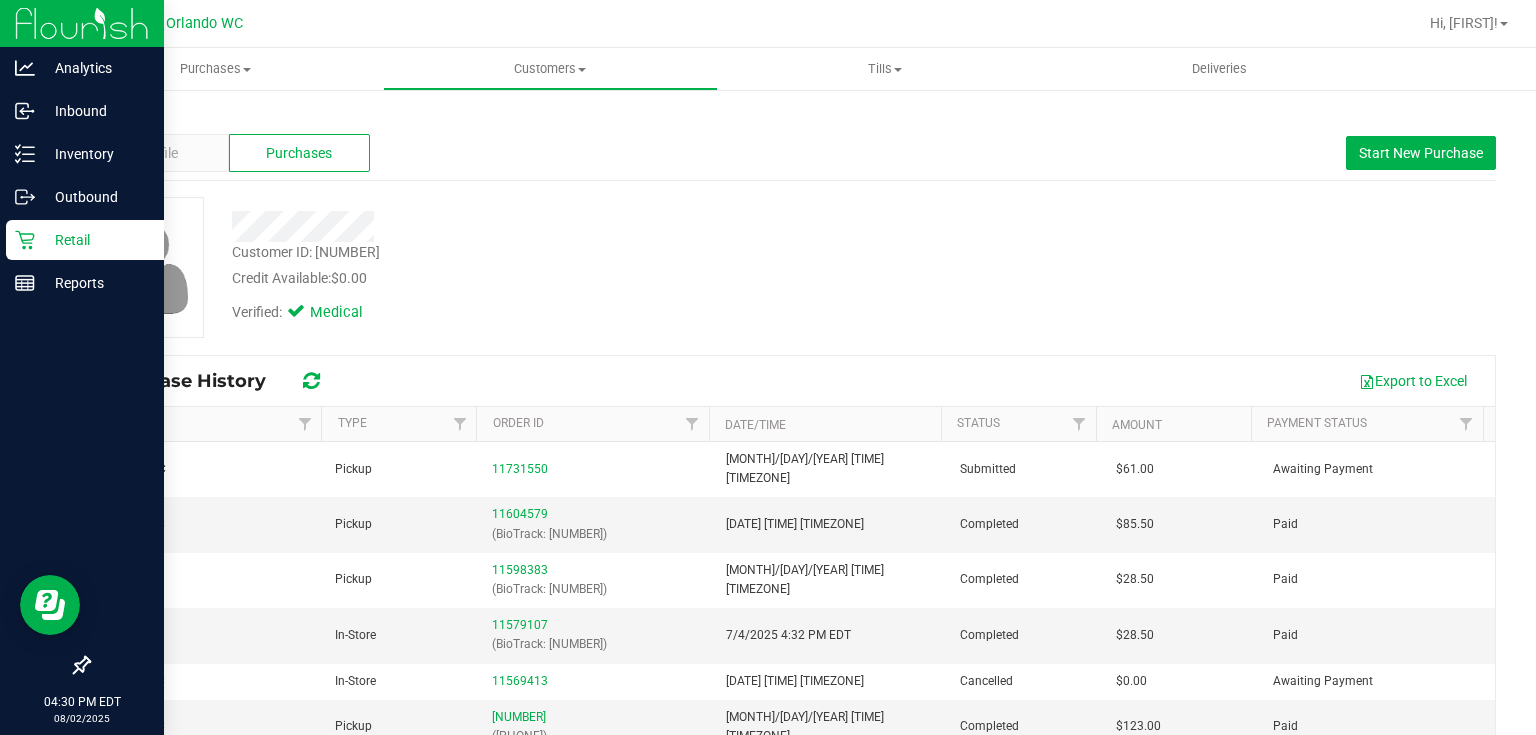 click 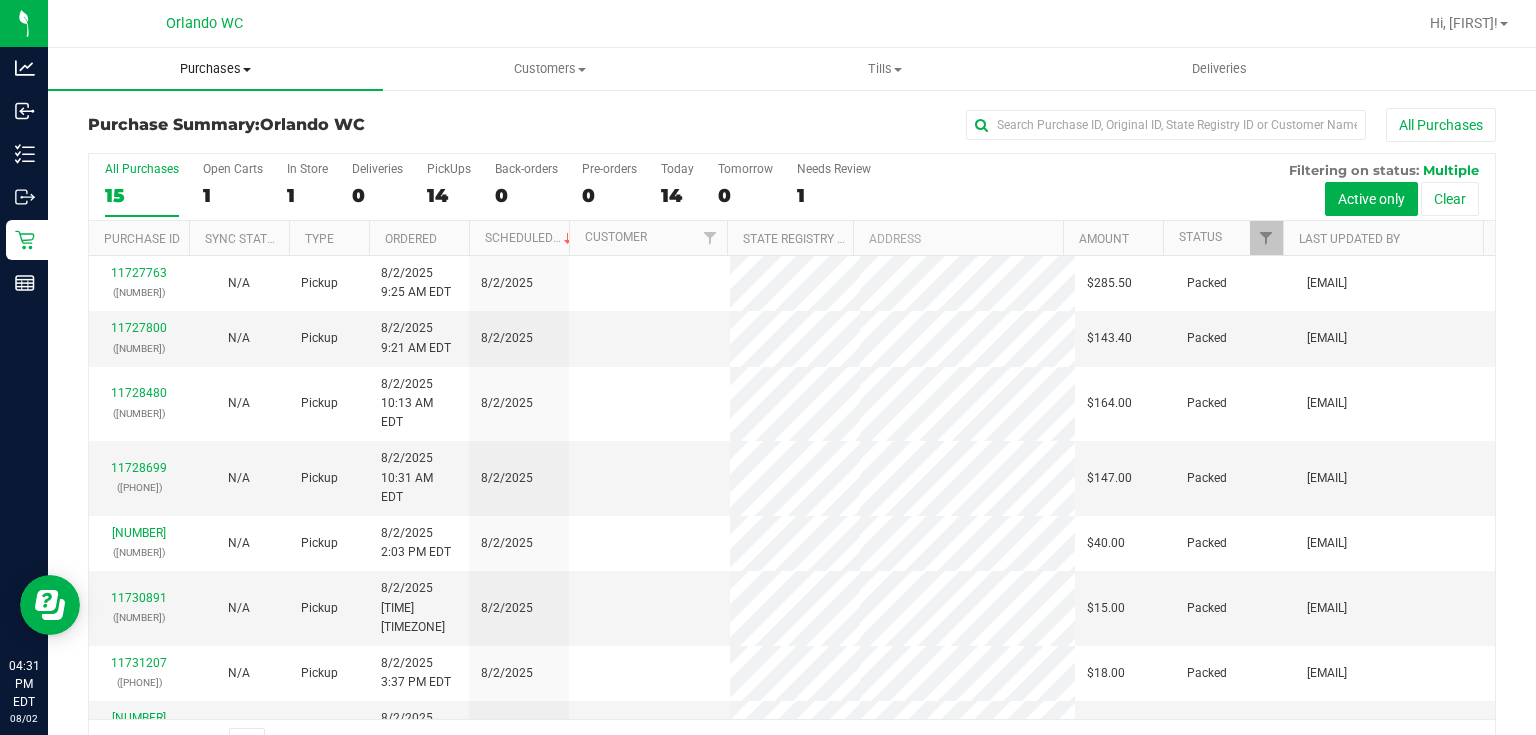 click on "Purchases" at bounding box center (215, 69) 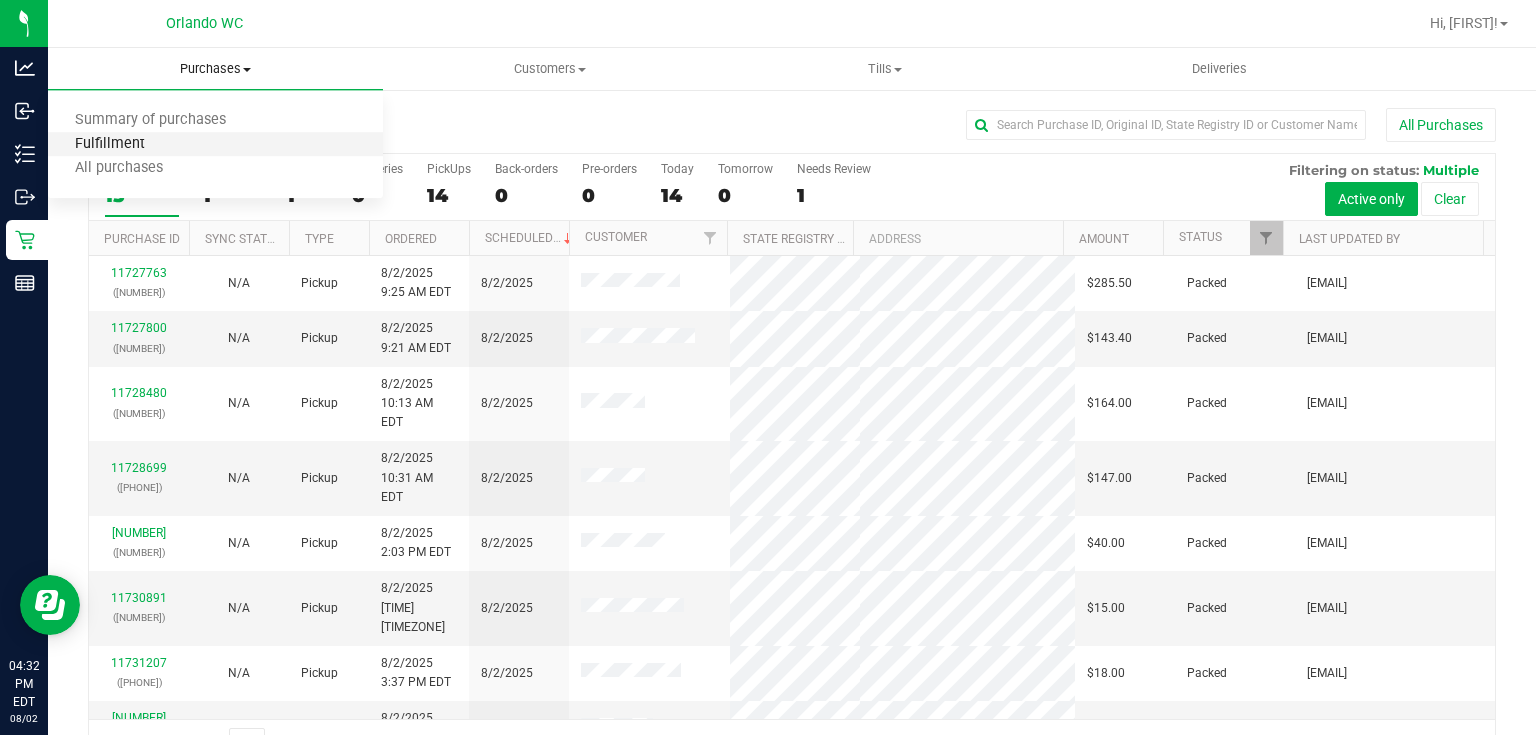 click on "Fulfillment" at bounding box center [110, 144] 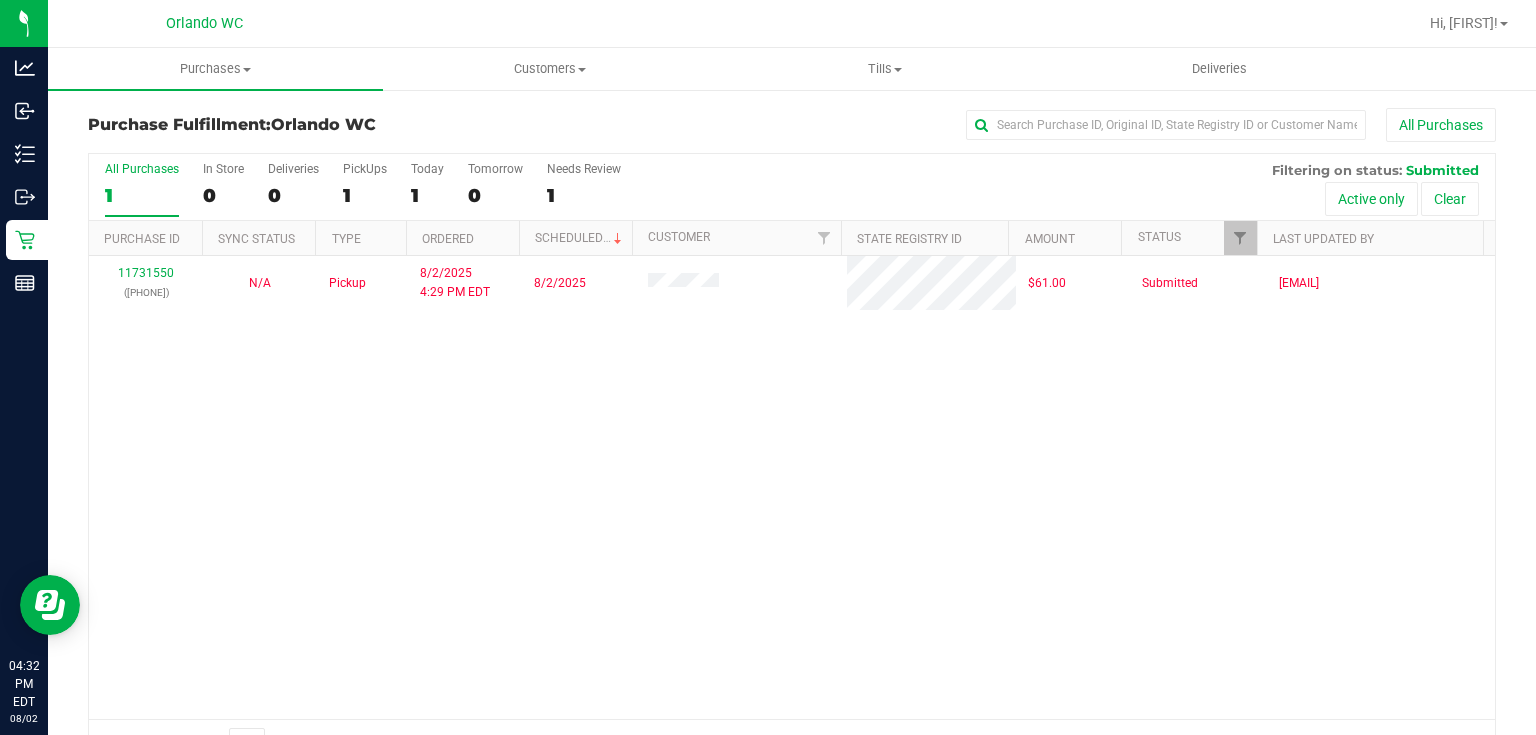 click on "11731550
(312871166)
N/A
Pickup 8/2/2025 4:29 PM EDT 8/2/2025
$61.00
Submitted kvernikos@liveparallel.com" at bounding box center (792, 487) 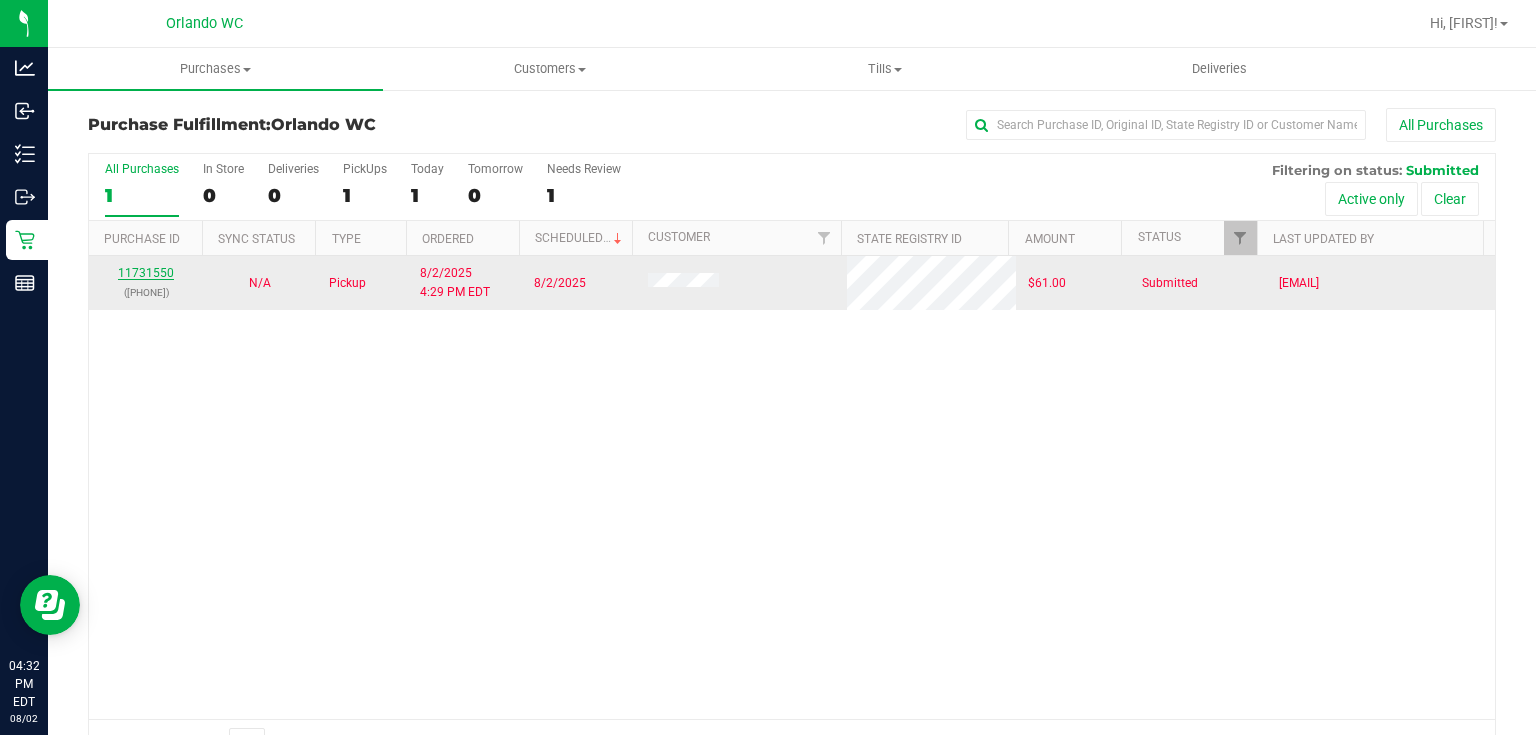 click on "11731550" at bounding box center (146, 273) 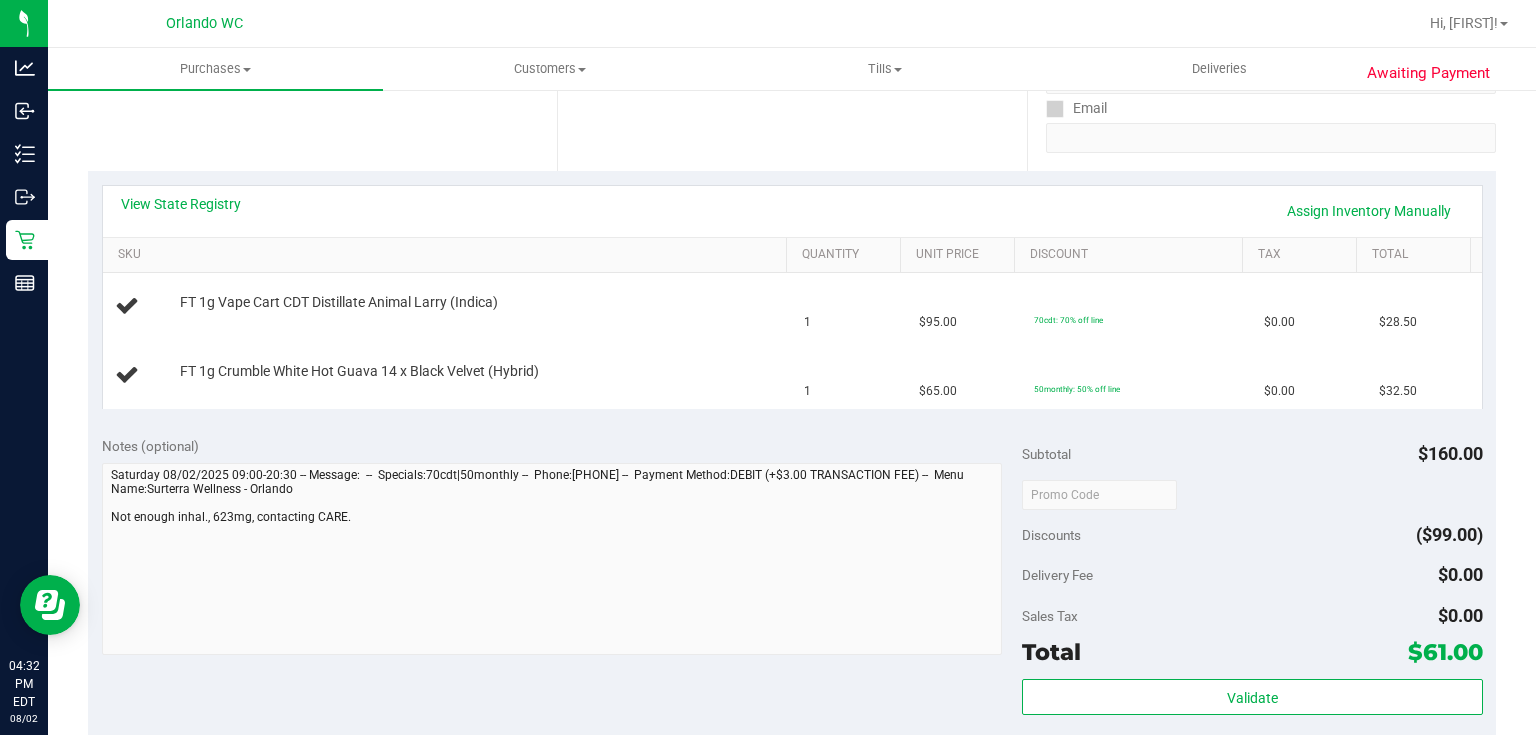 scroll, scrollTop: 242, scrollLeft: 0, axis: vertical 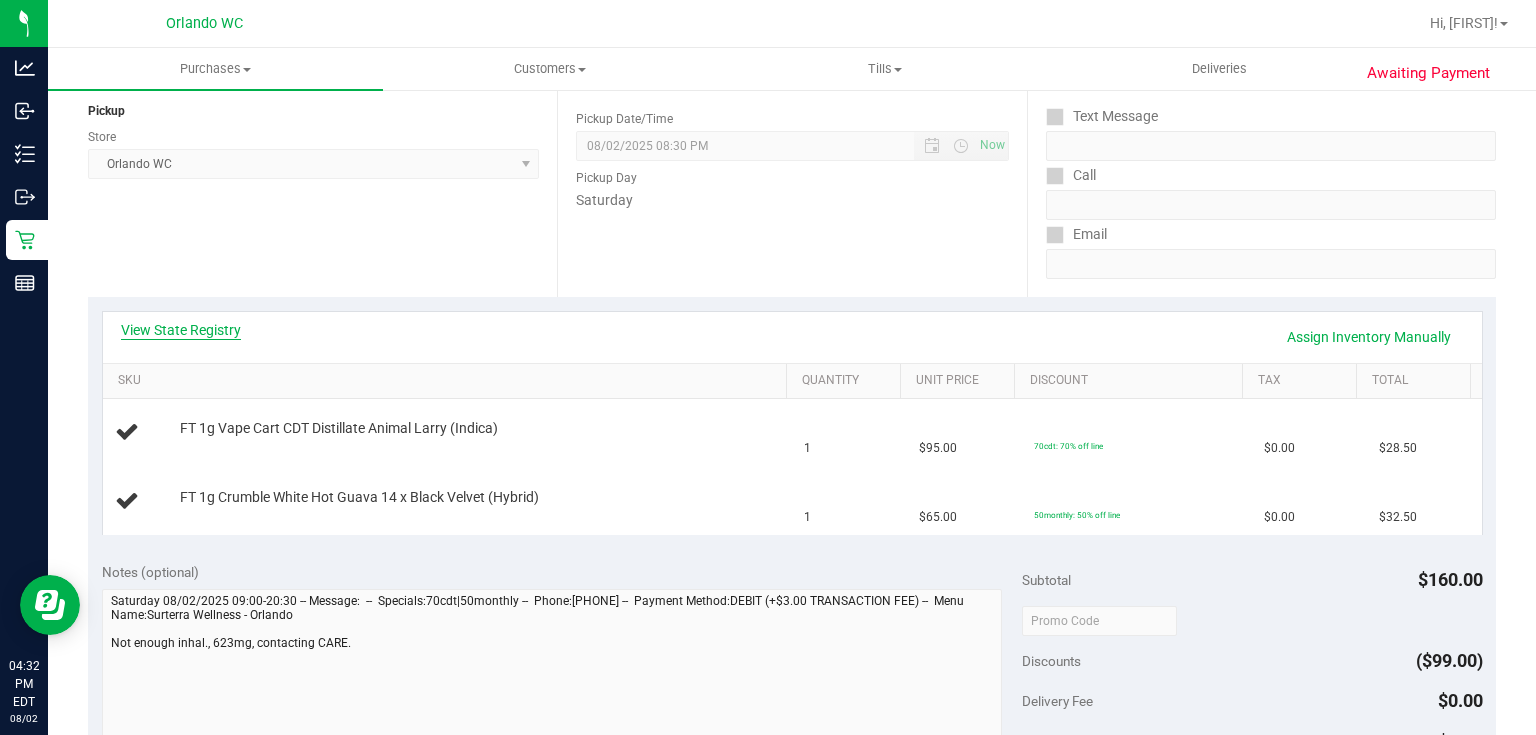 click on "View State Registry" at bounding box center (181, 330) 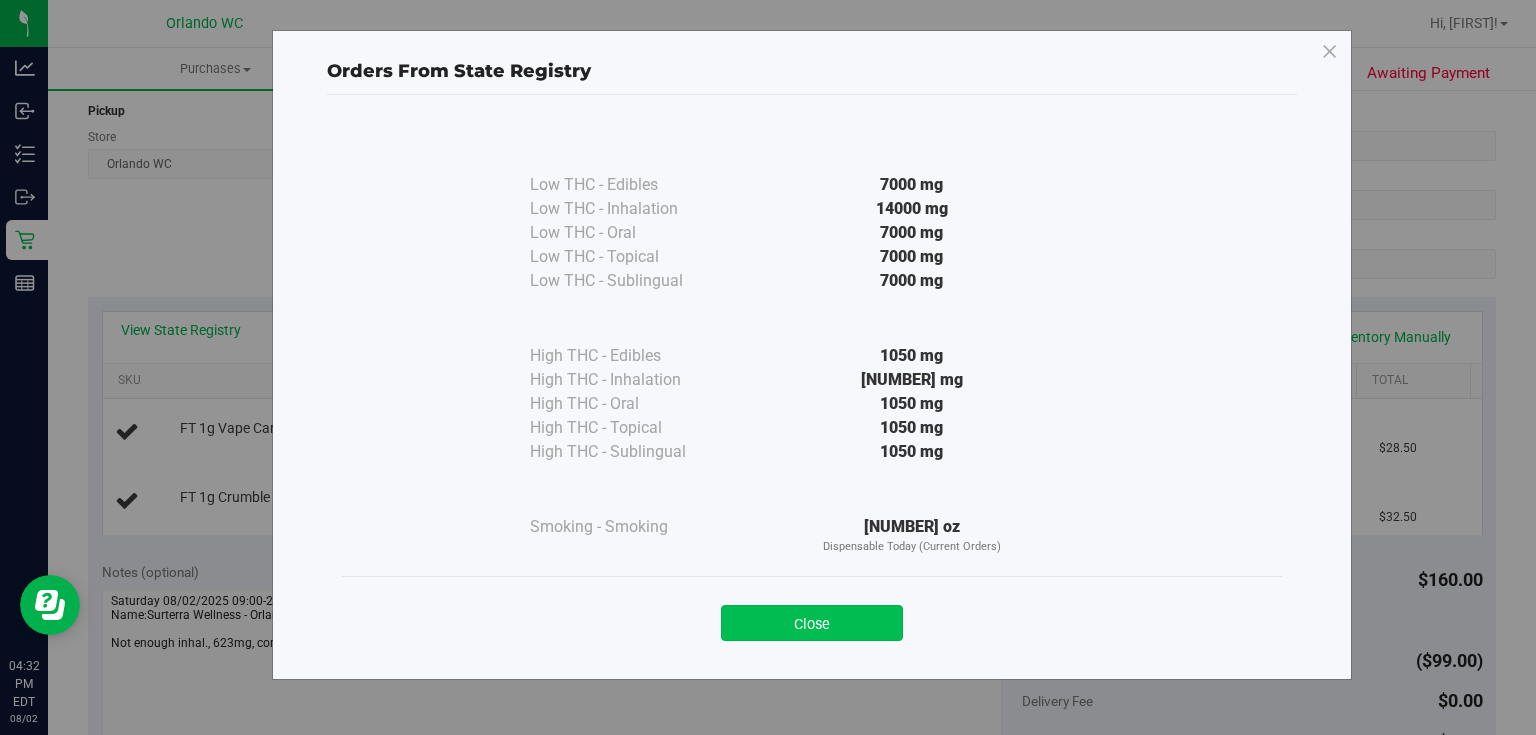 click on "Close" at bounding box center [812, 623] 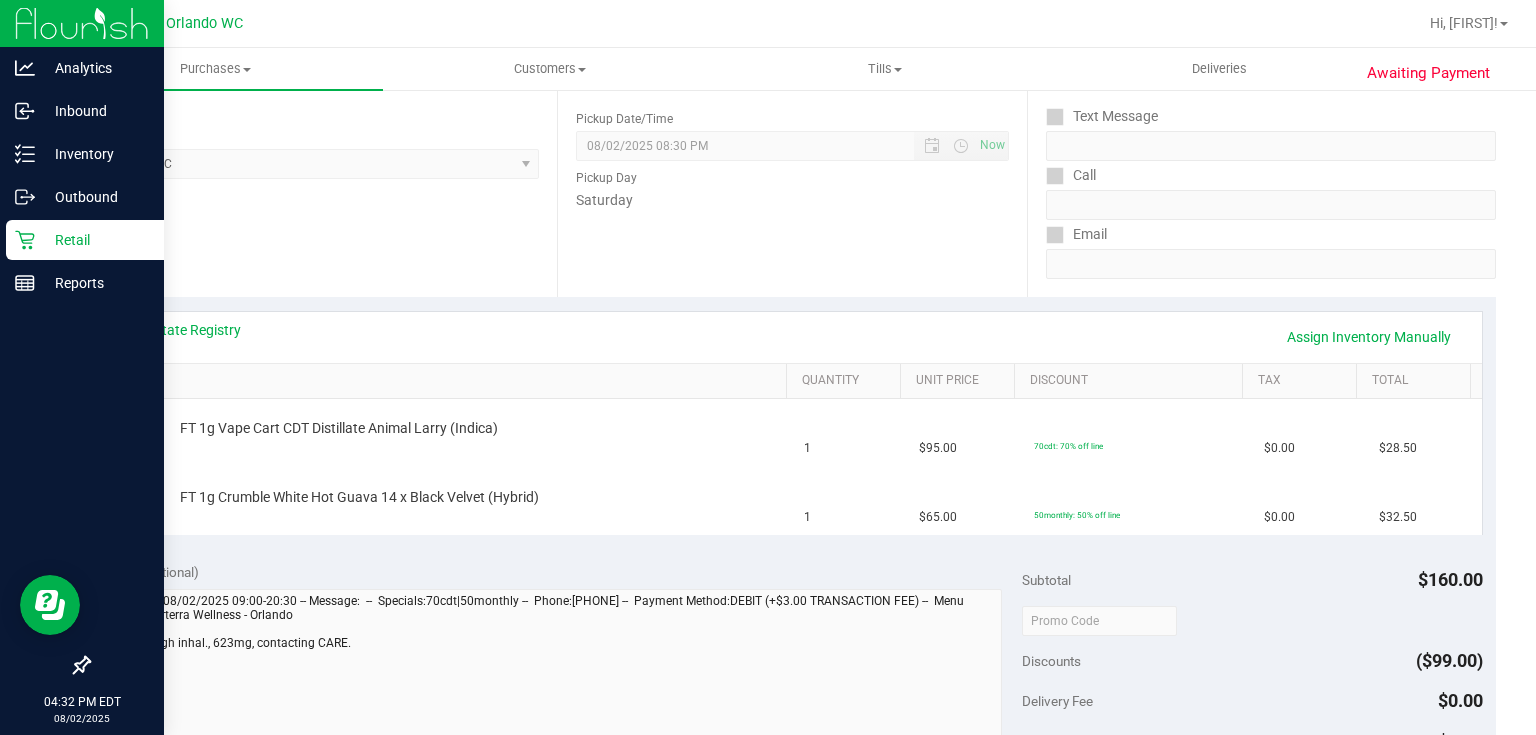 click 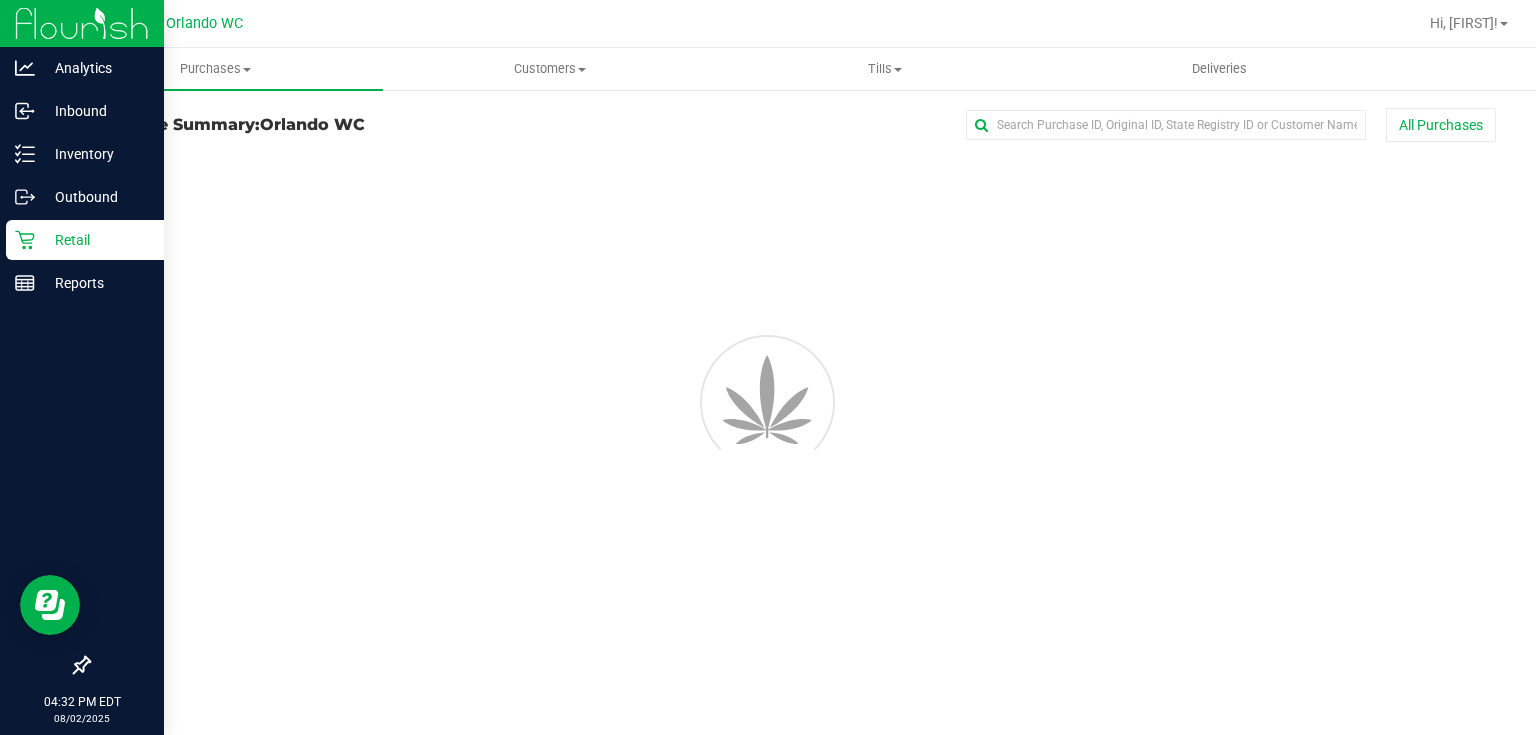 scroll, scrollTop: 0, scrollLeft: 0, axis: both 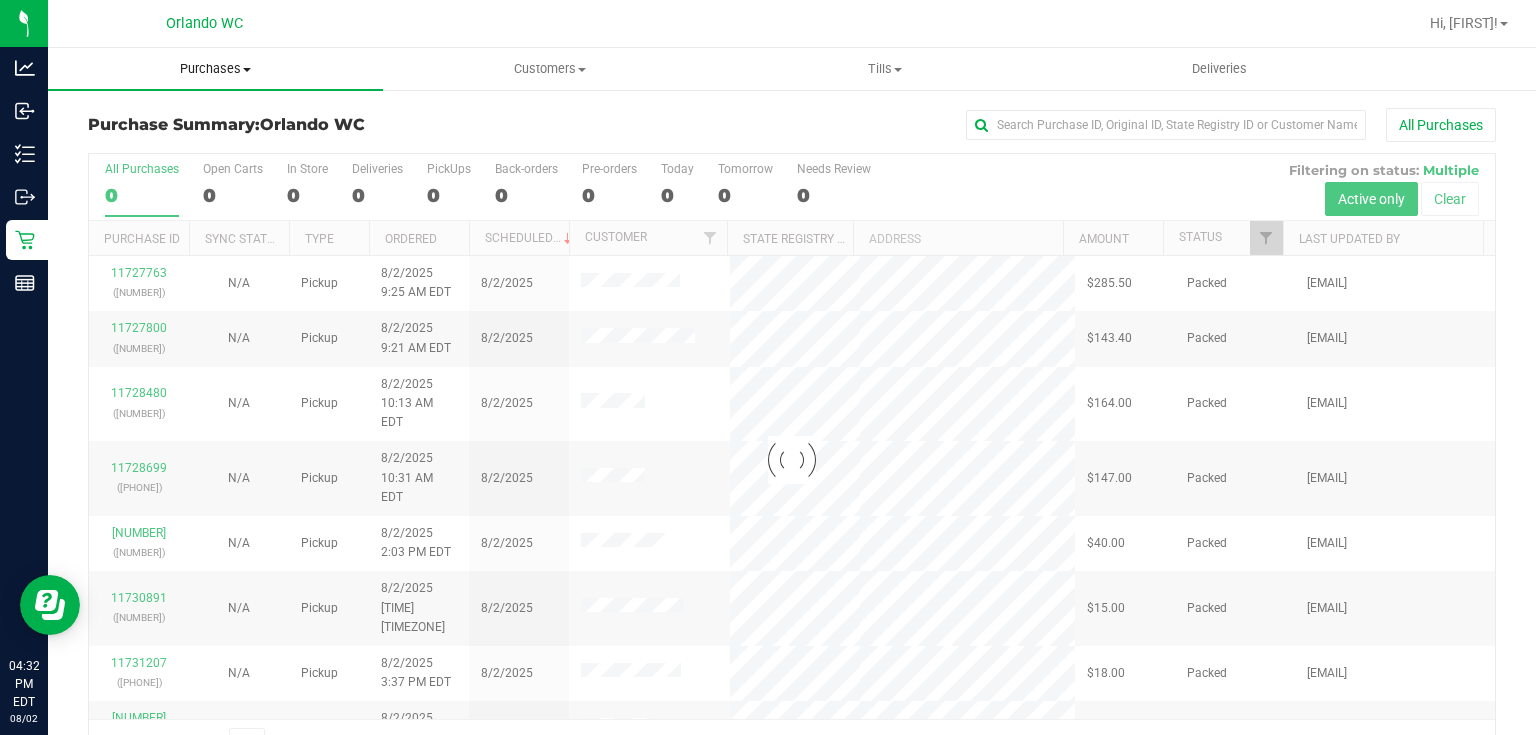 click on "Purchases" at bounding box center [215, 69] 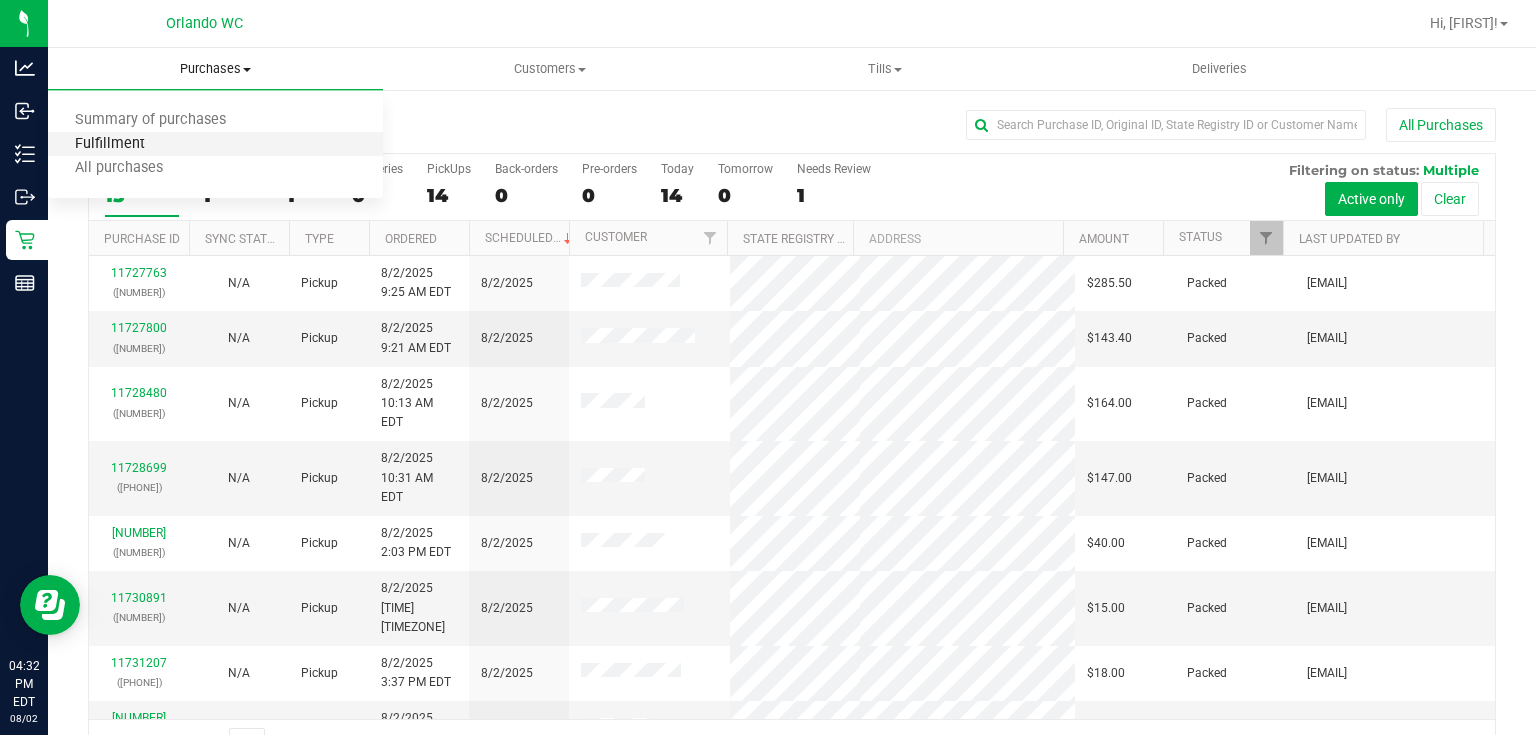 click on "Fulfillment" at bounding box center [110, 144] 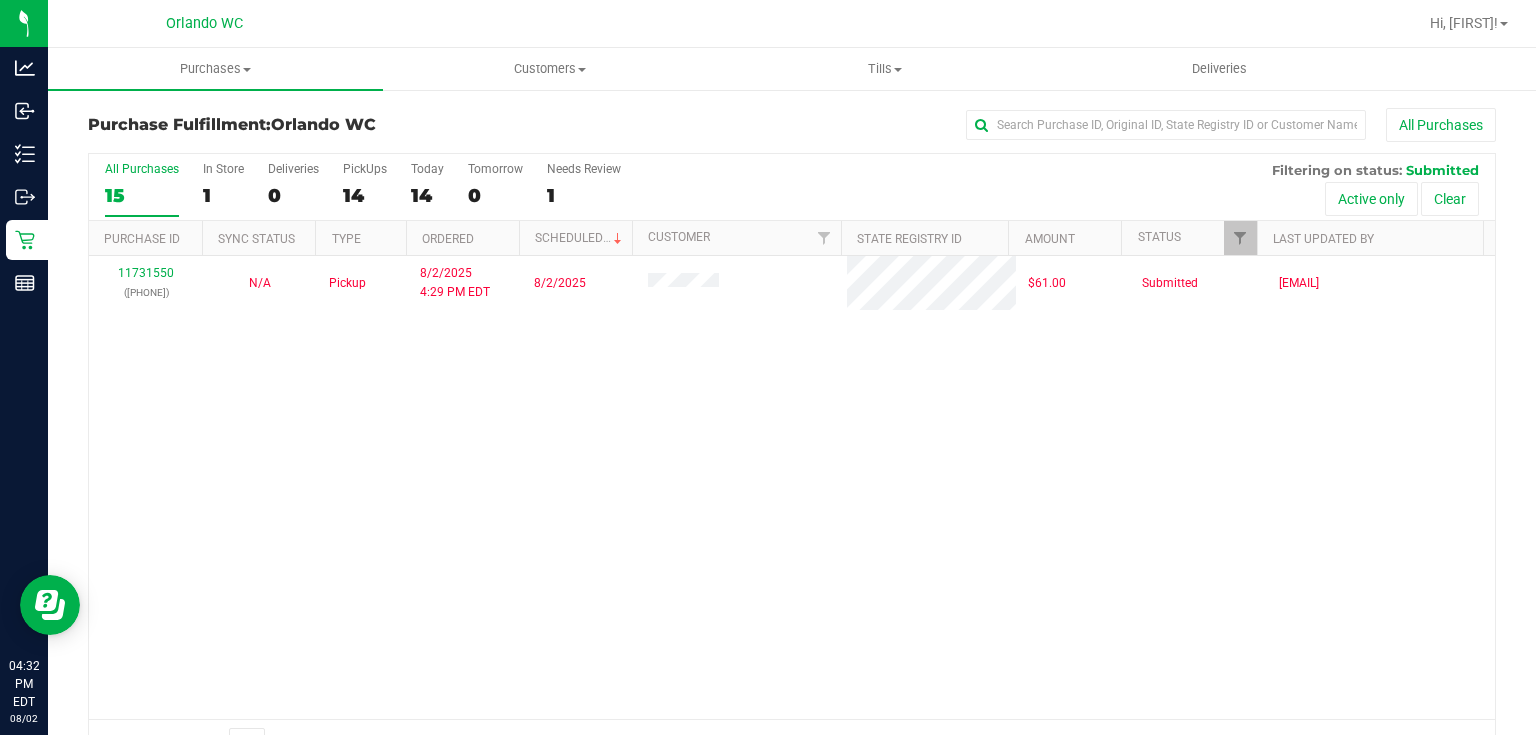 click on "11731550
(312871166)
N/A
Pickup 8/2/2025 4:29 PM EDT 8/2/2025
$61.00
Submitted kvernikos@liveparallel.com" at bounding box center [792, 487] 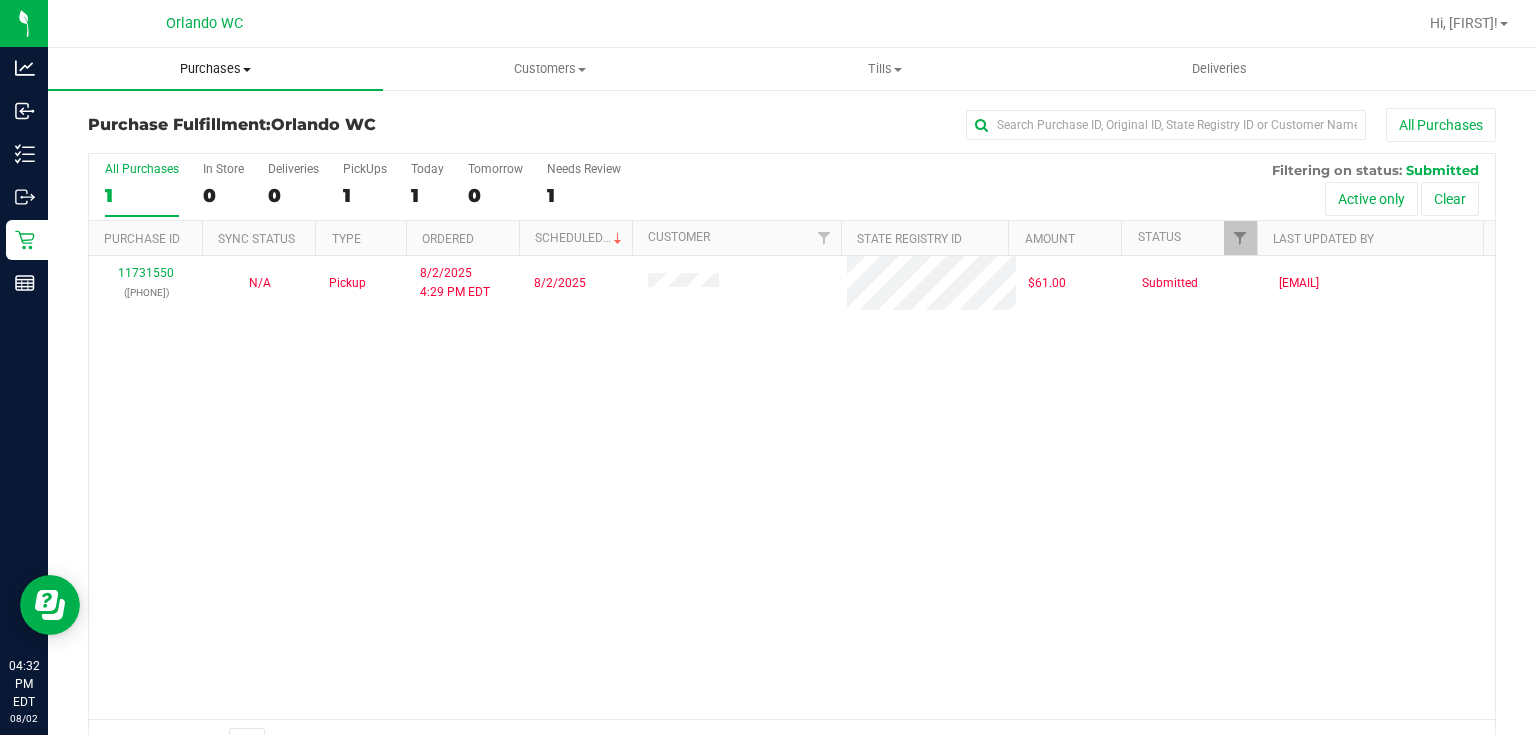 click on "Purchases" at bounding box center [215, 69] 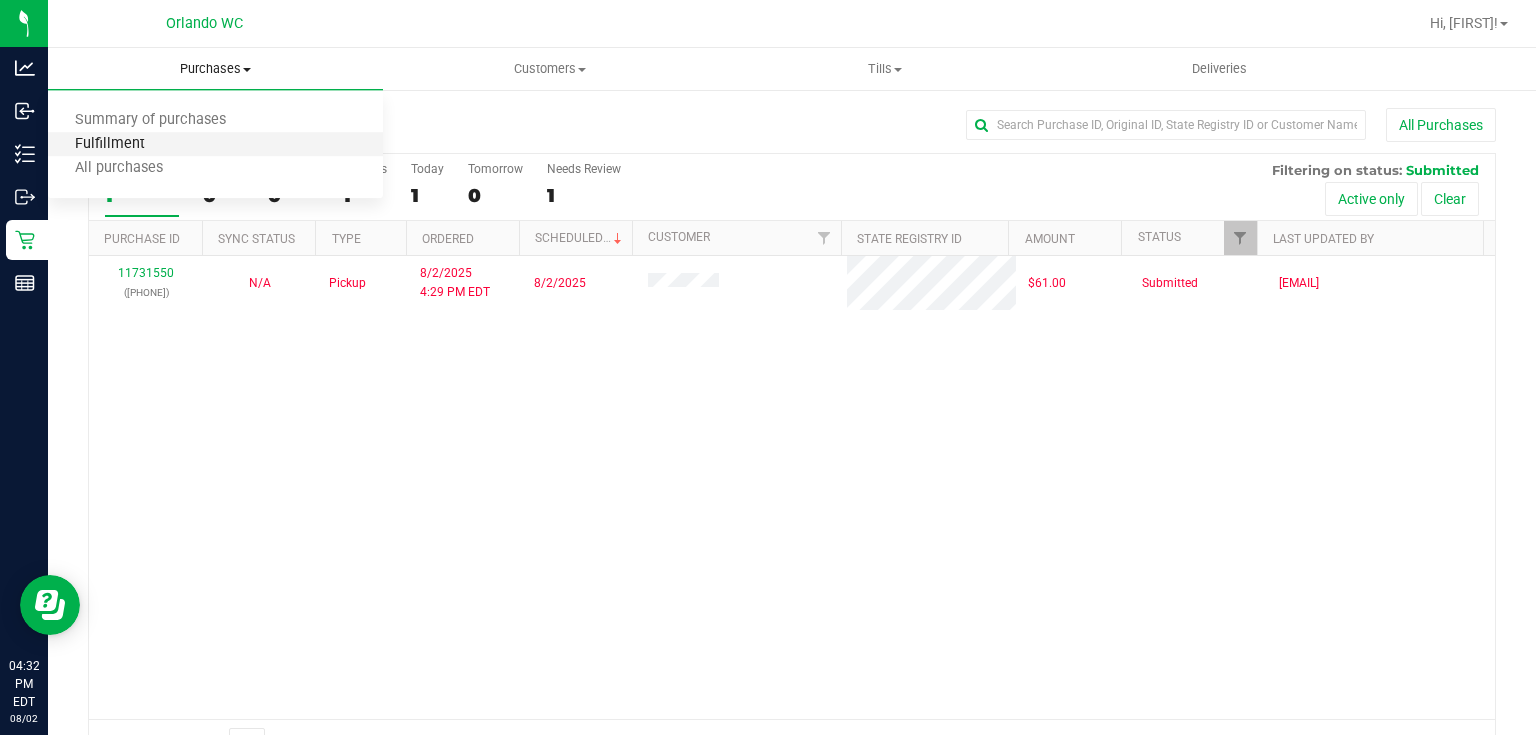 click on "Fulfillment" at bounding box center [110, 144] 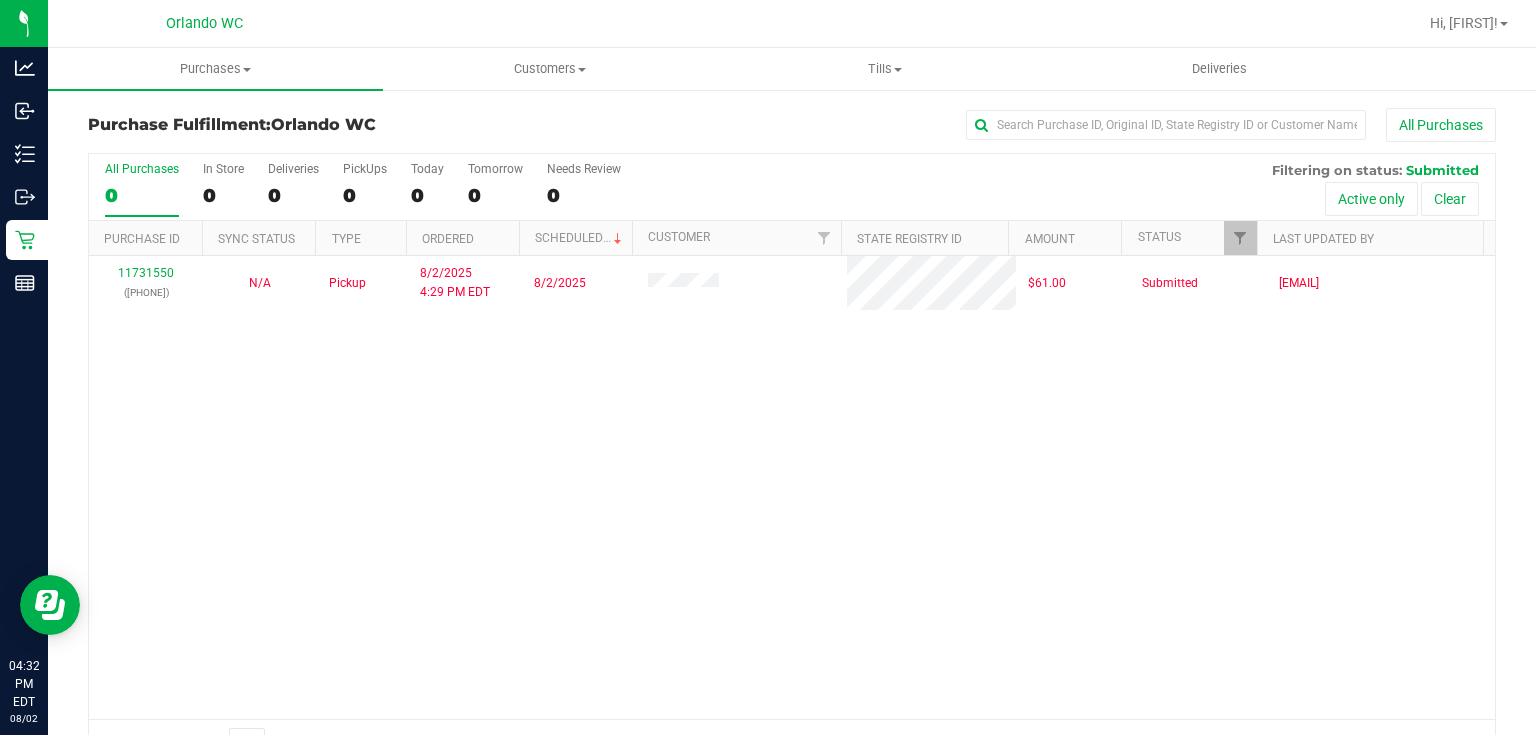 click on "11731550
(312871166)
N/A
Pickup 8/2/2025 4:29 PM EDT 8/2/2025
$61.00
Submitted kvernikos@liveparallel.com" at bounding box center (792, 487) 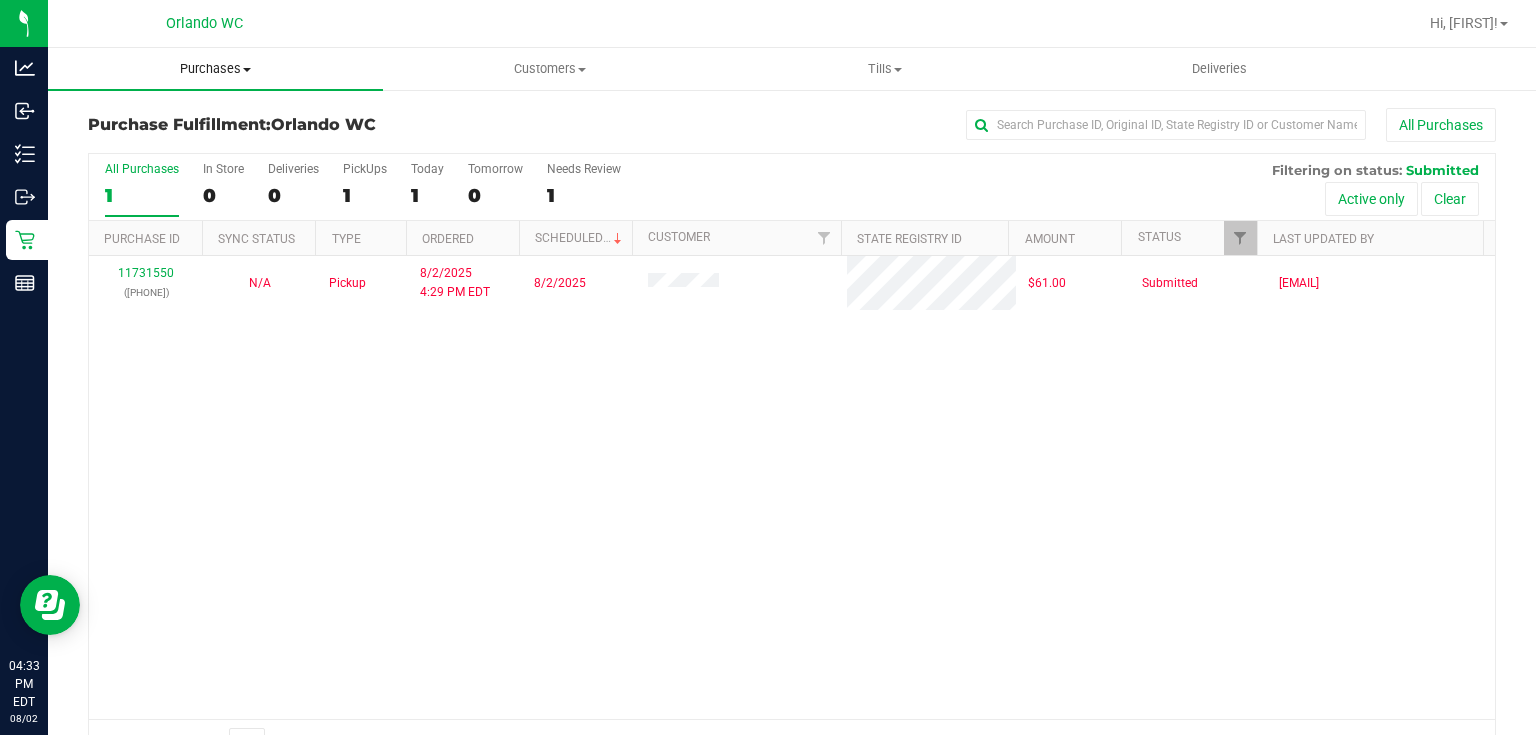 click on "Purchases" at bounding box center (215, 69) 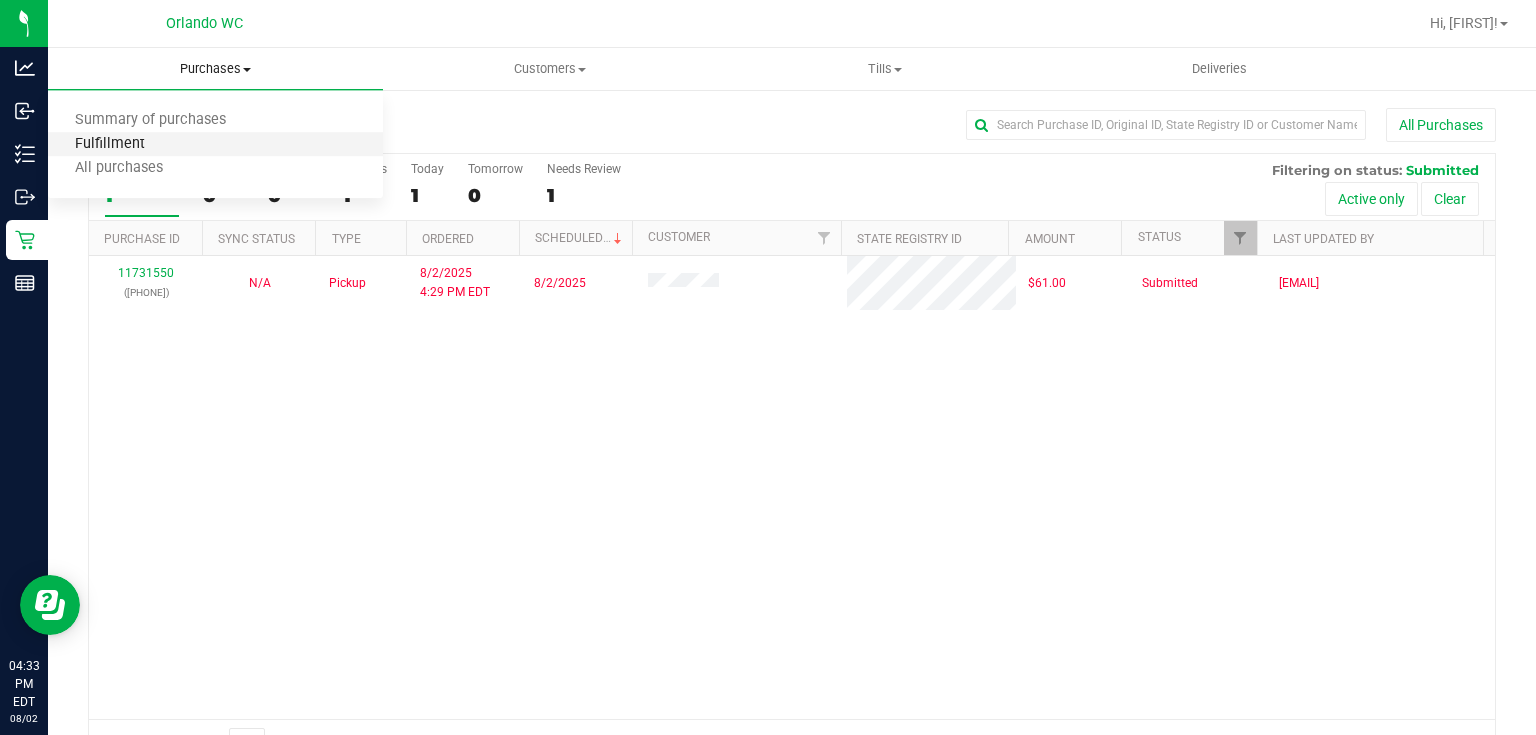click on "Fulfillment" at bounding box center [110, 144] 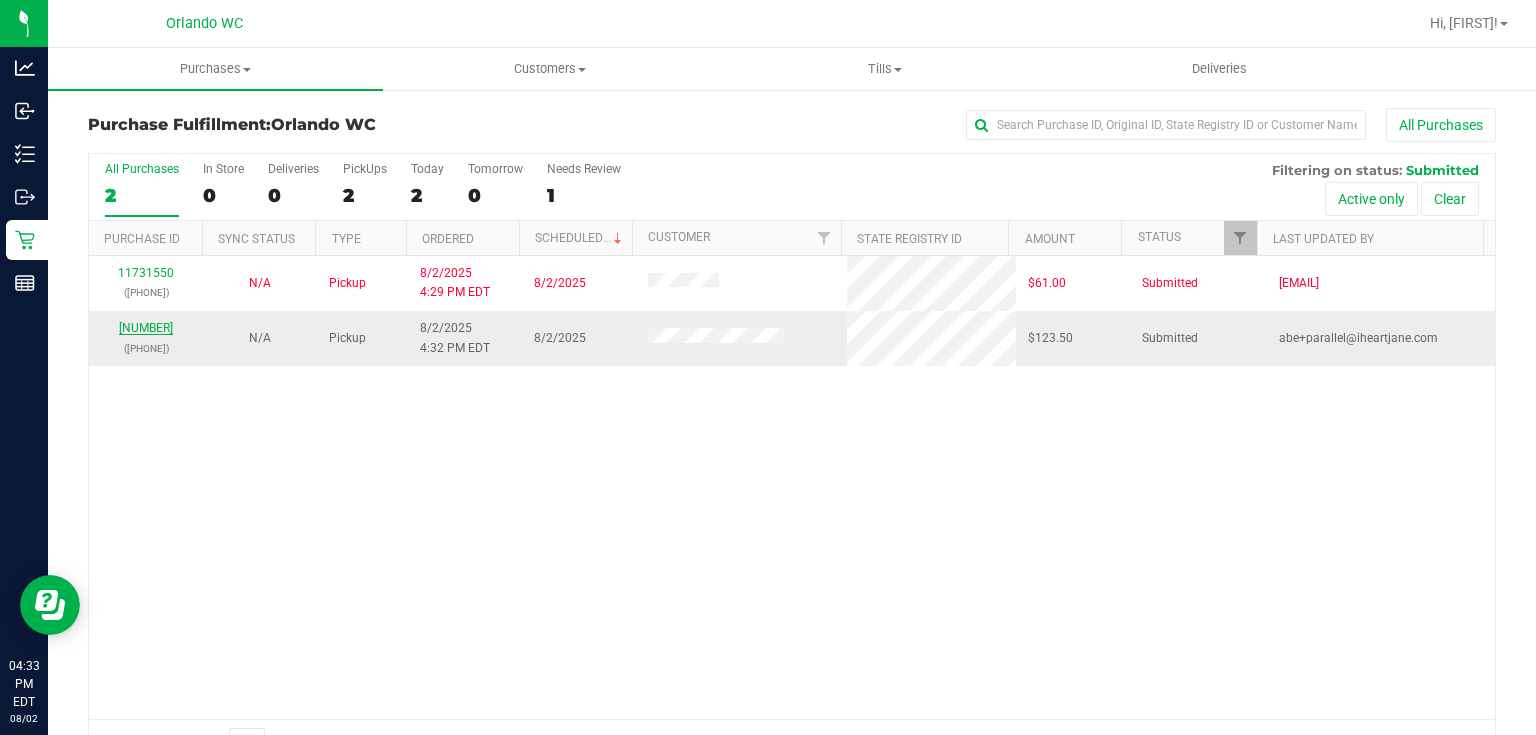 click on "11731586" at bounding box center [146, 328] 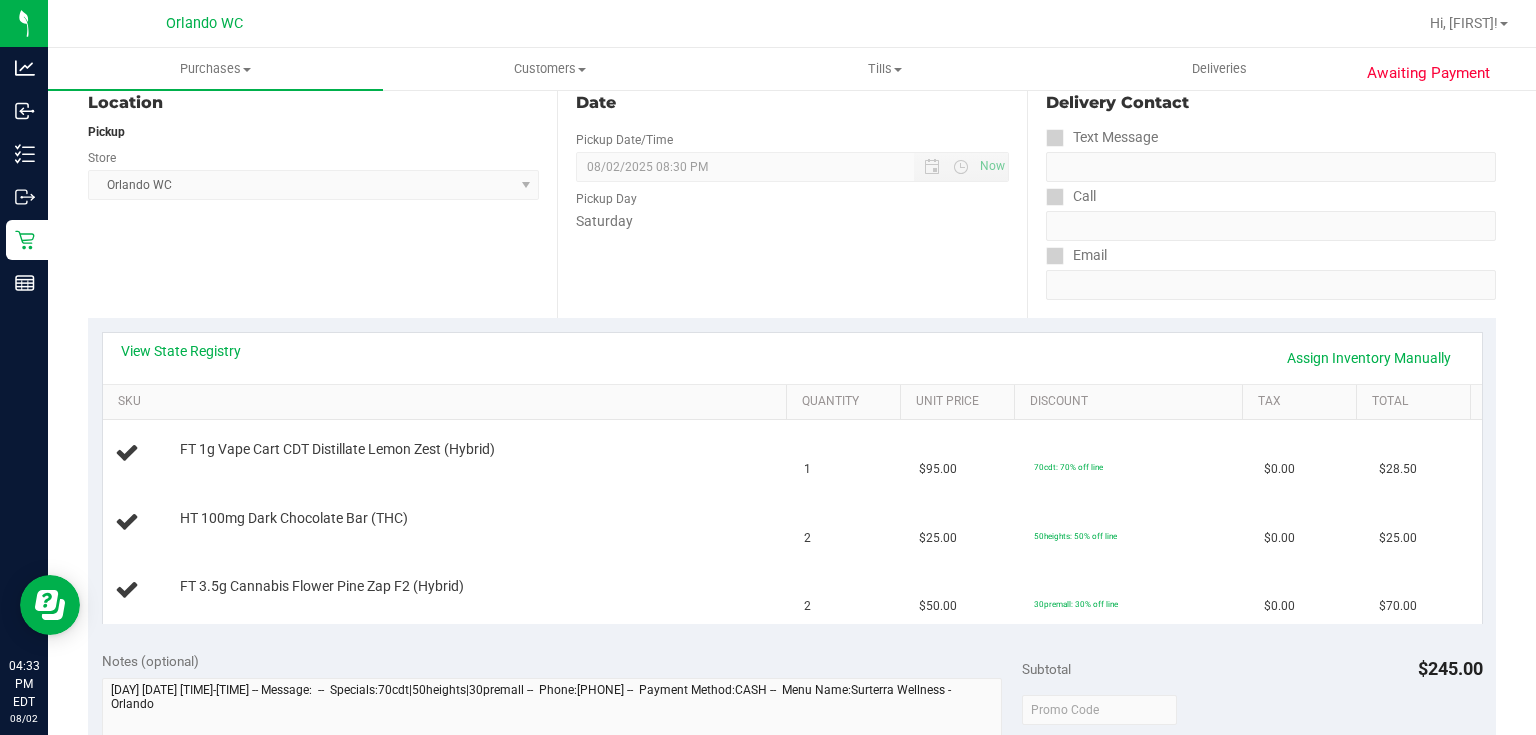 scroll, scrollTop: 320, scrollLeft: 0, axis: vertical 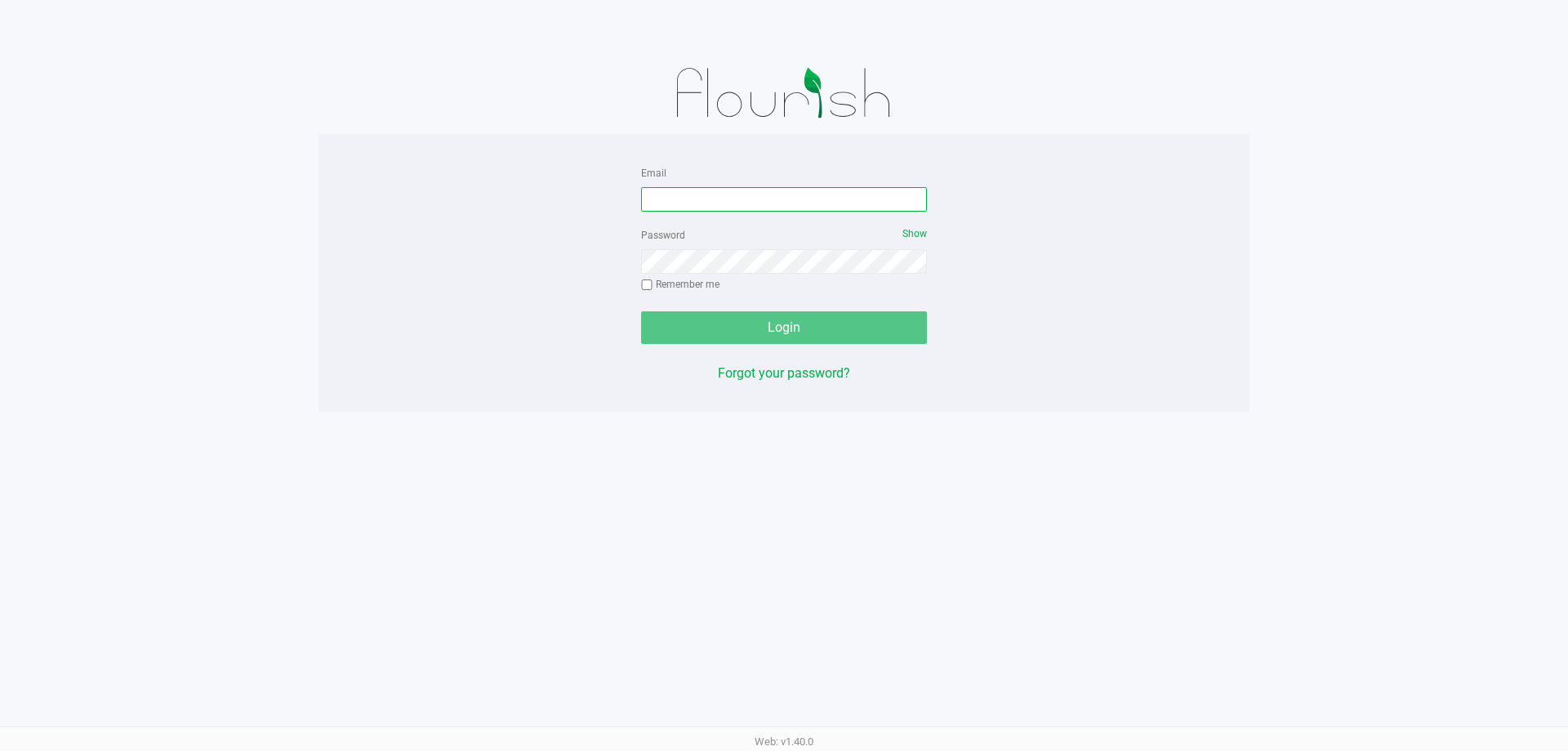click on "Email" at bounding box center [784, 199] 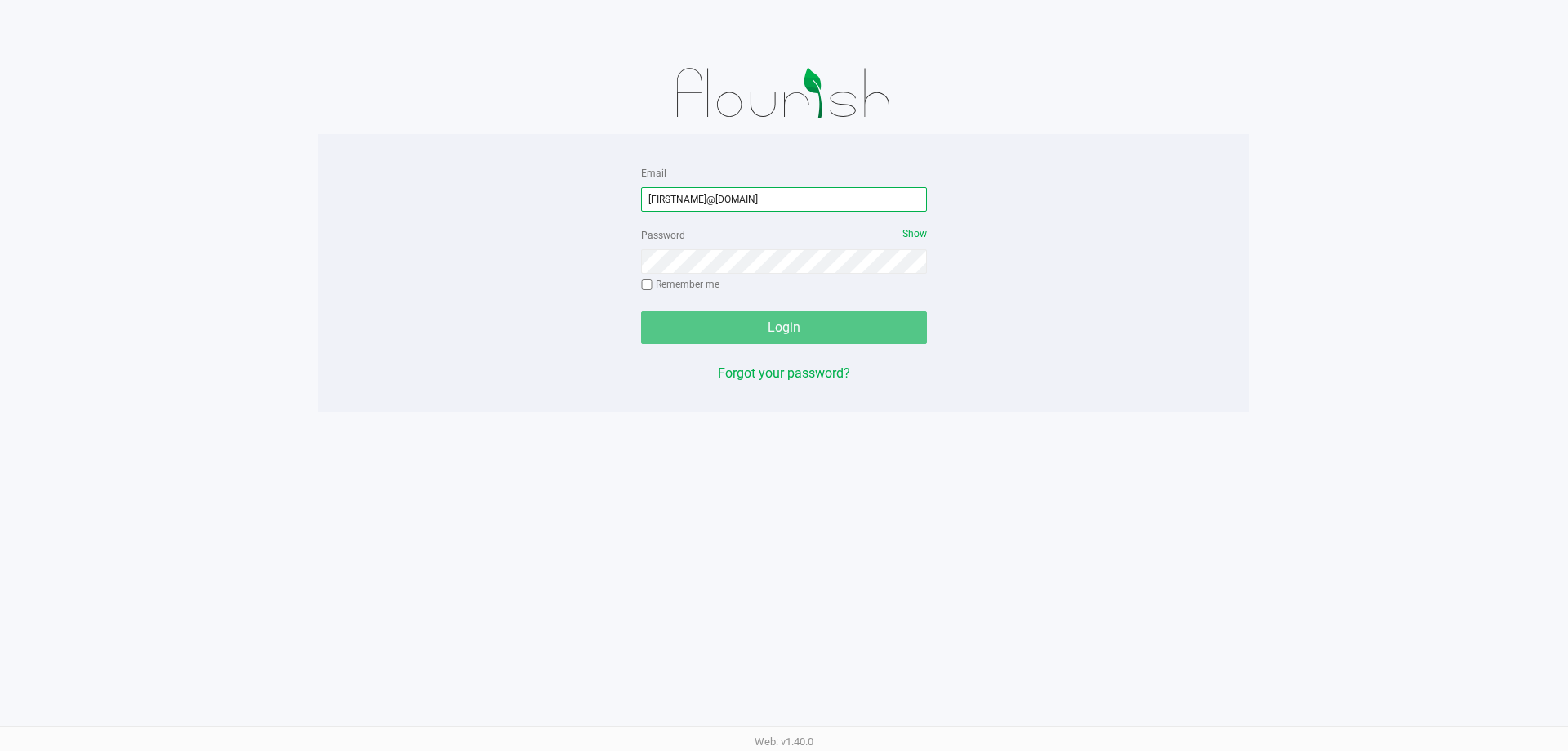 type on "[FIRSTNAME]@[DOMAIN]" 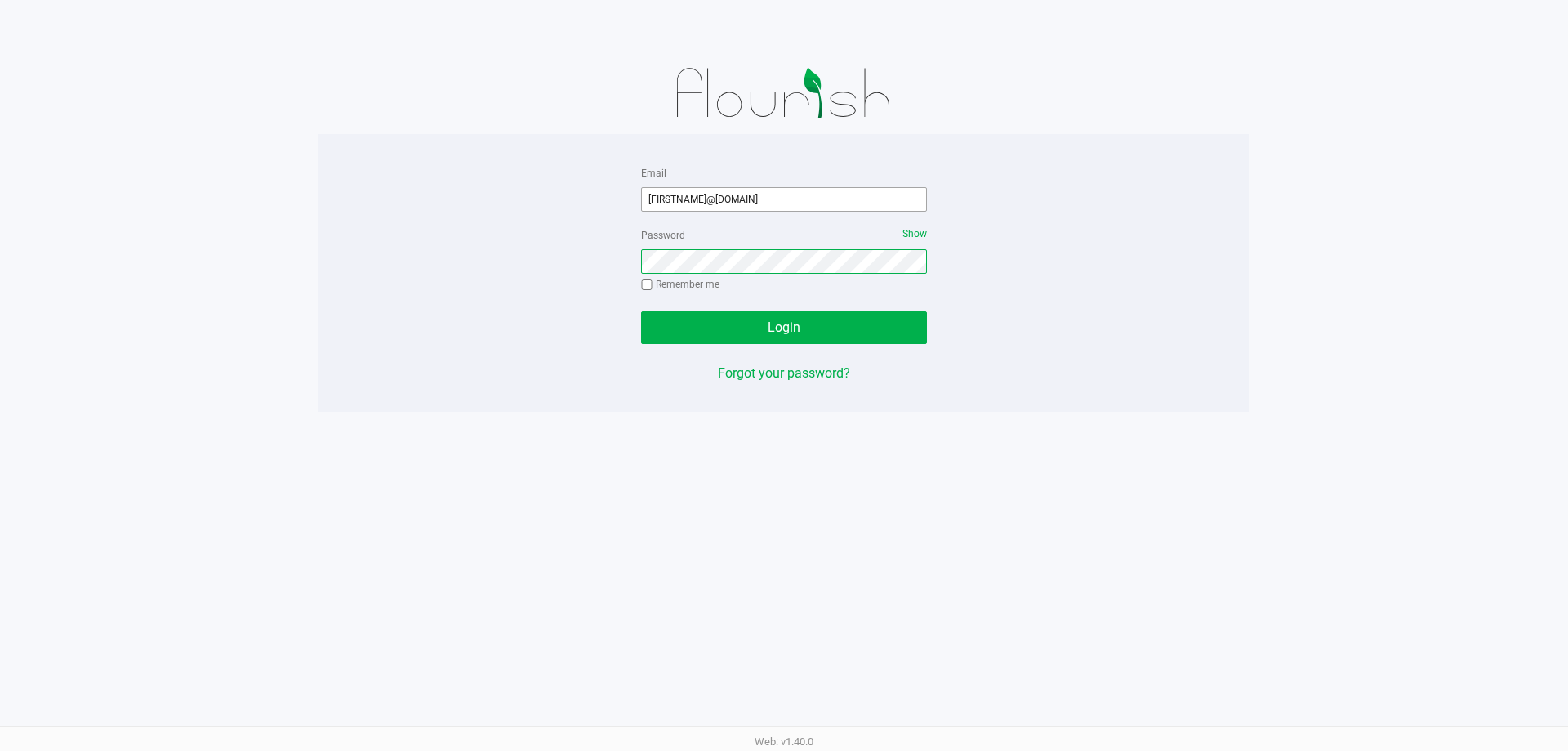 click on "Login" 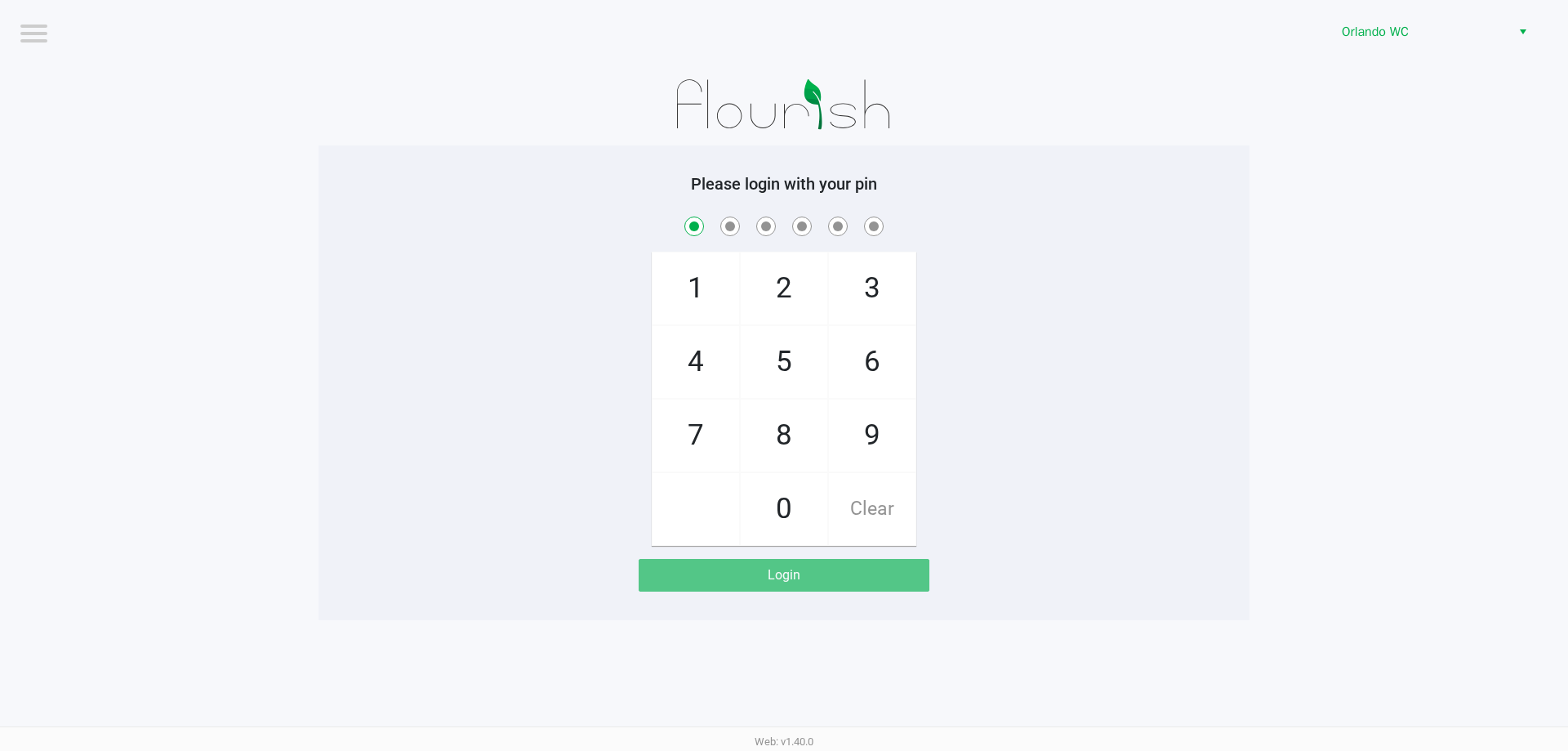 checkbox on "true" 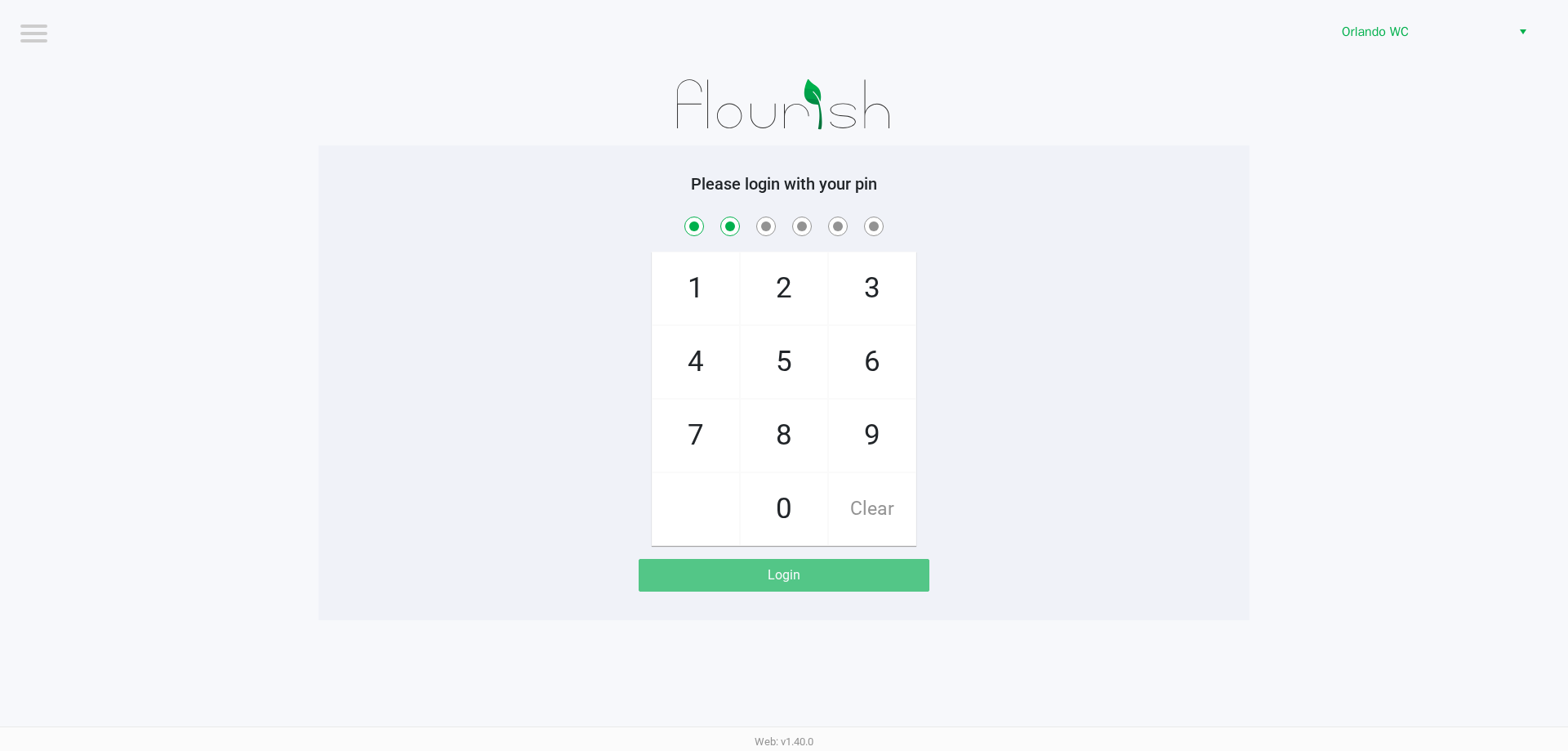 checkbox on "true" 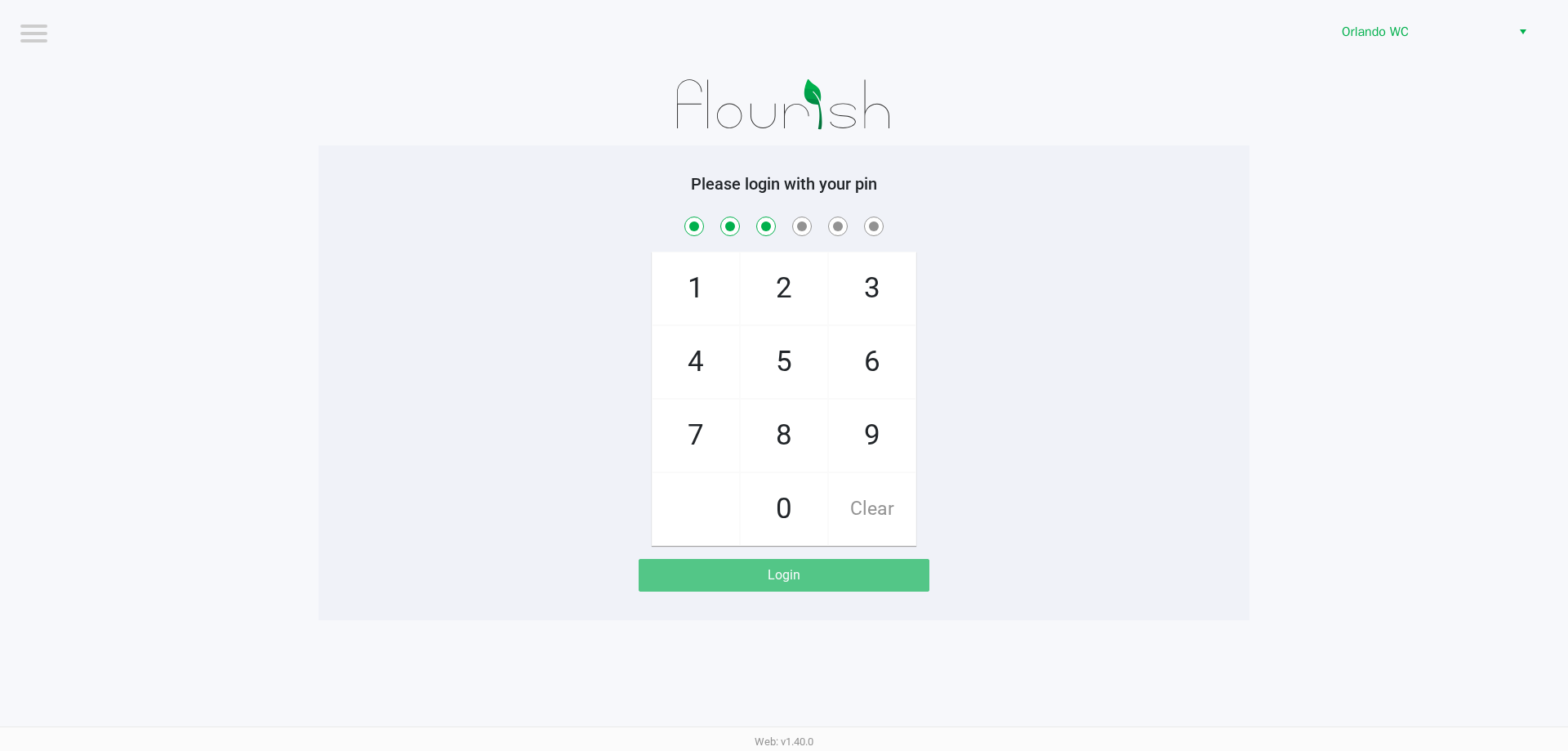 checkbox on "true" 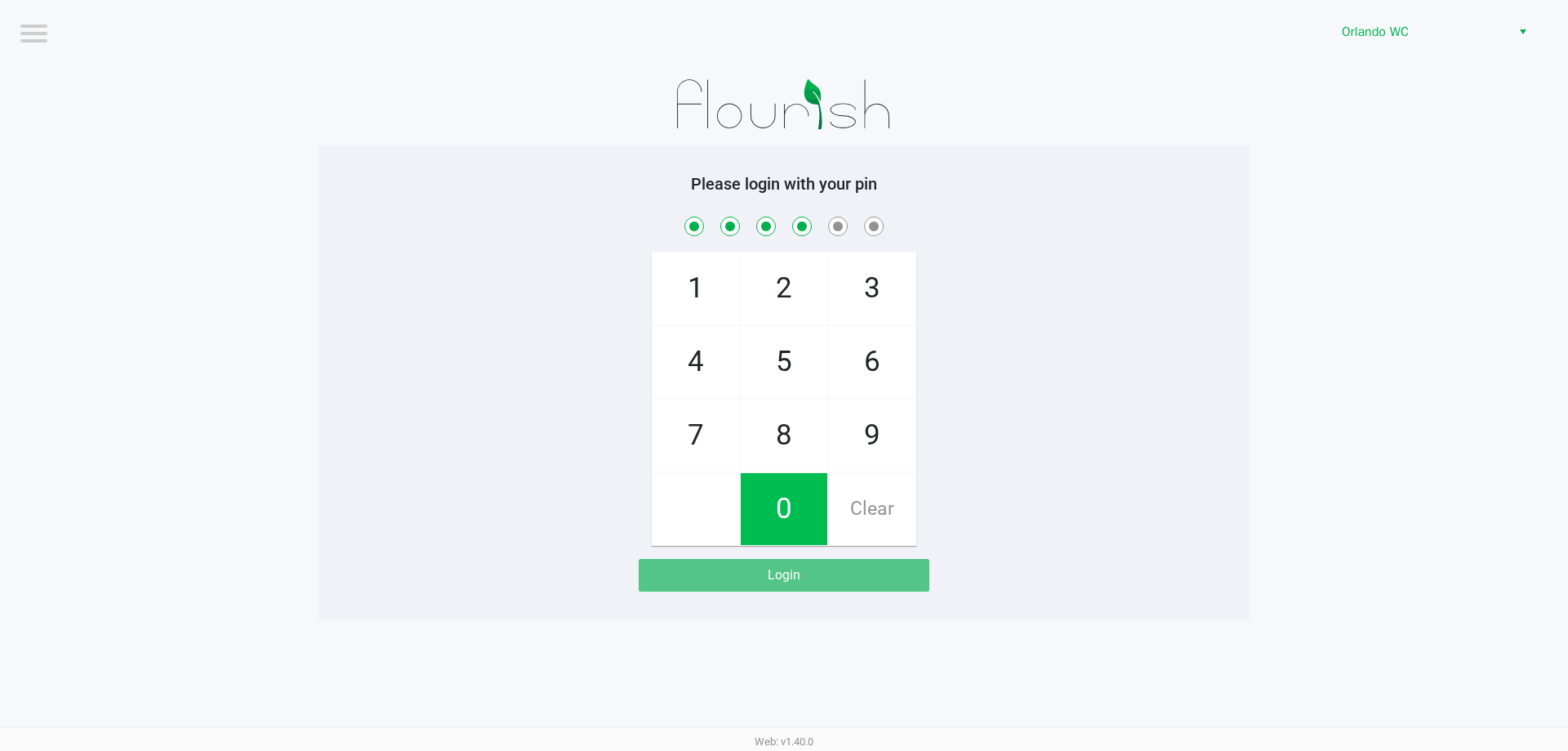 checkbox on "true" 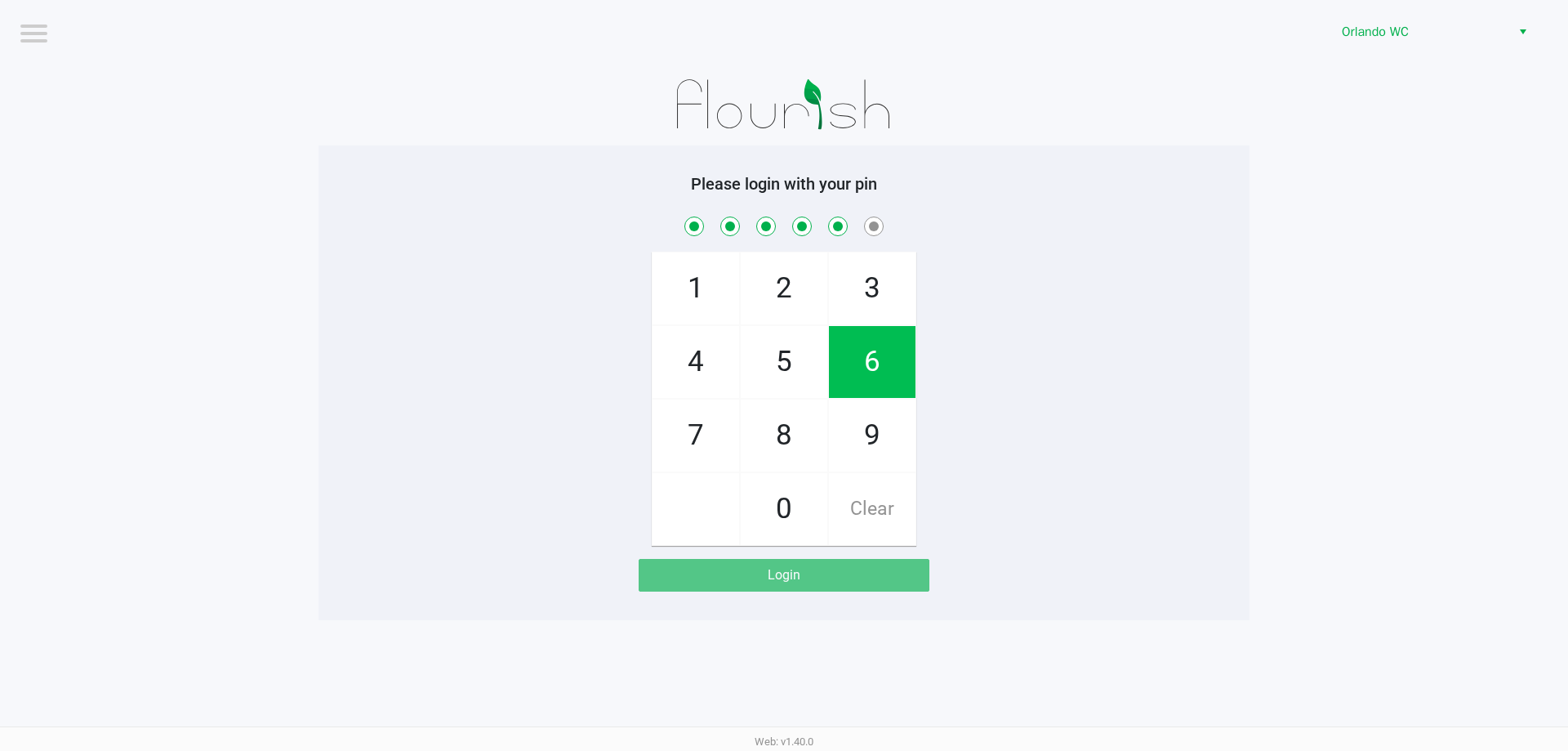 checkbox on "true" 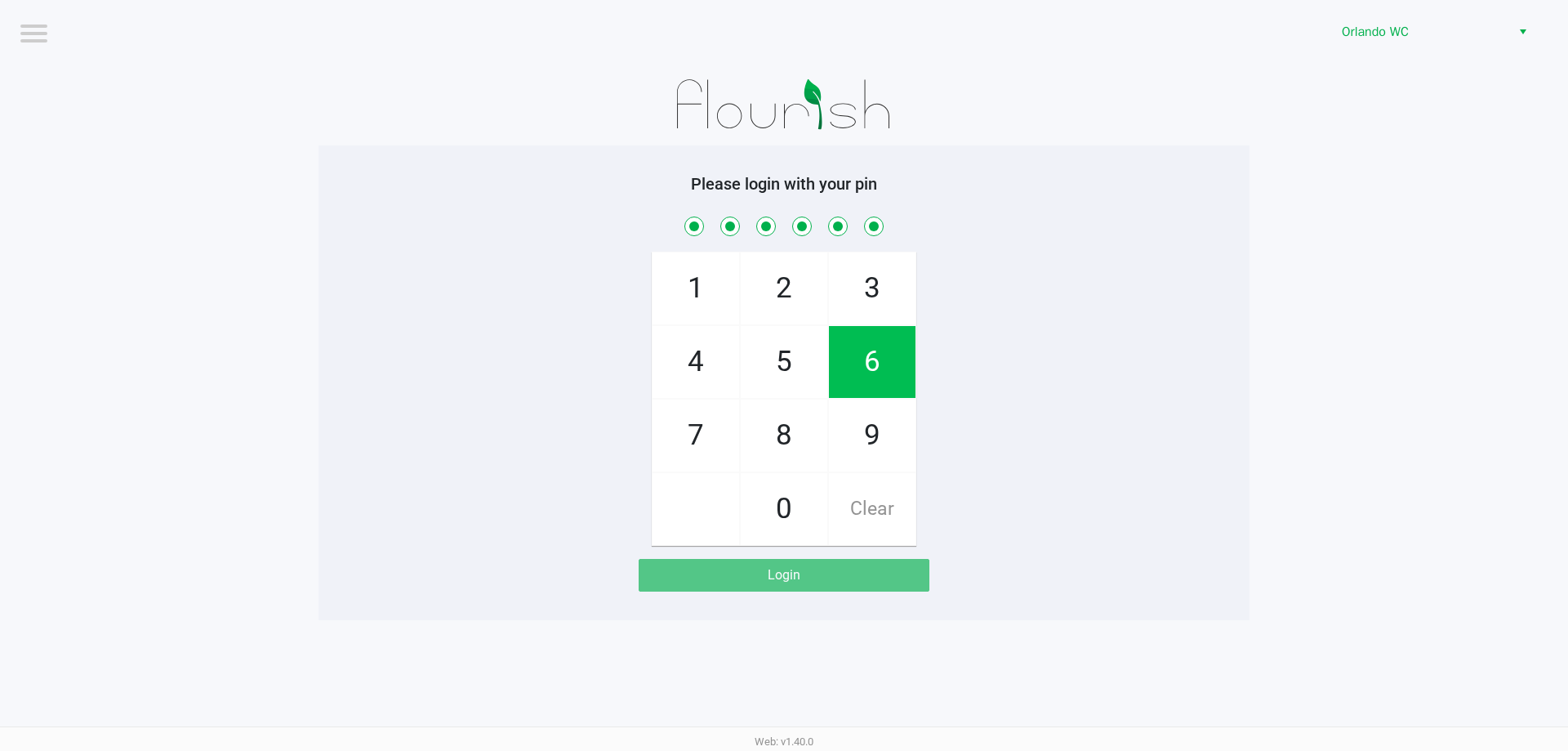 checkbox on "true" 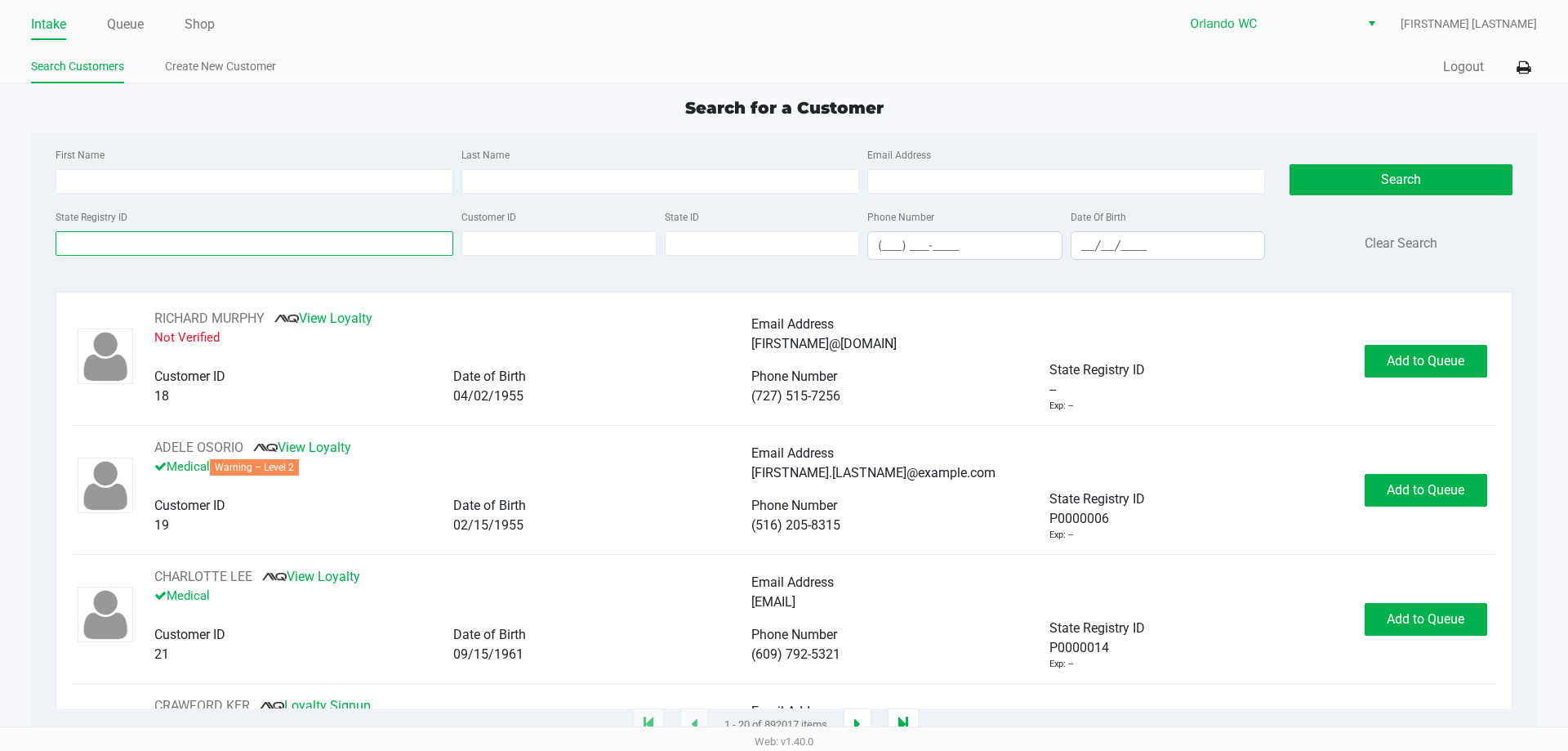 click on "State Registry ID" at bounding box center [254, 244] 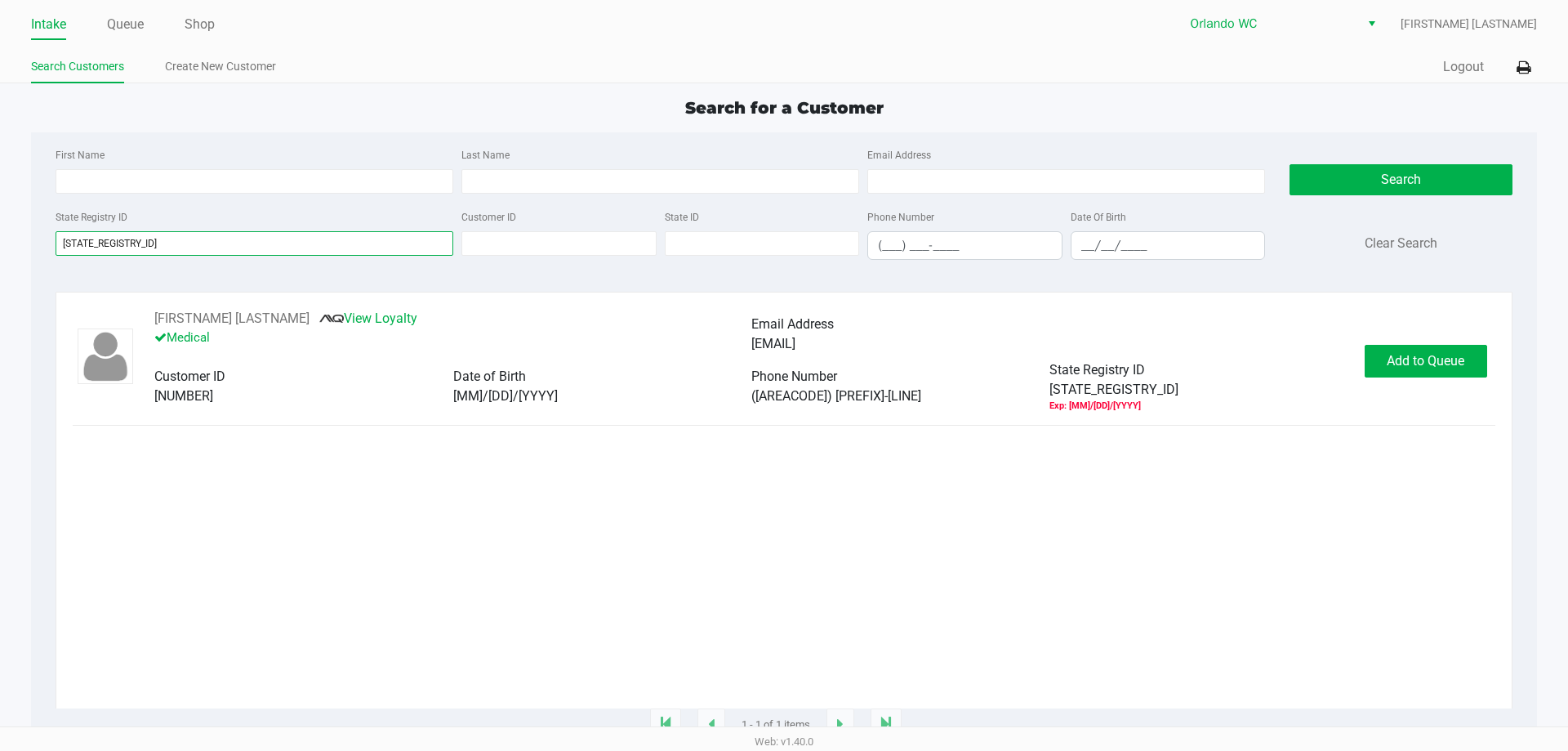 type on "[STATE_REGISTRY_ID]" 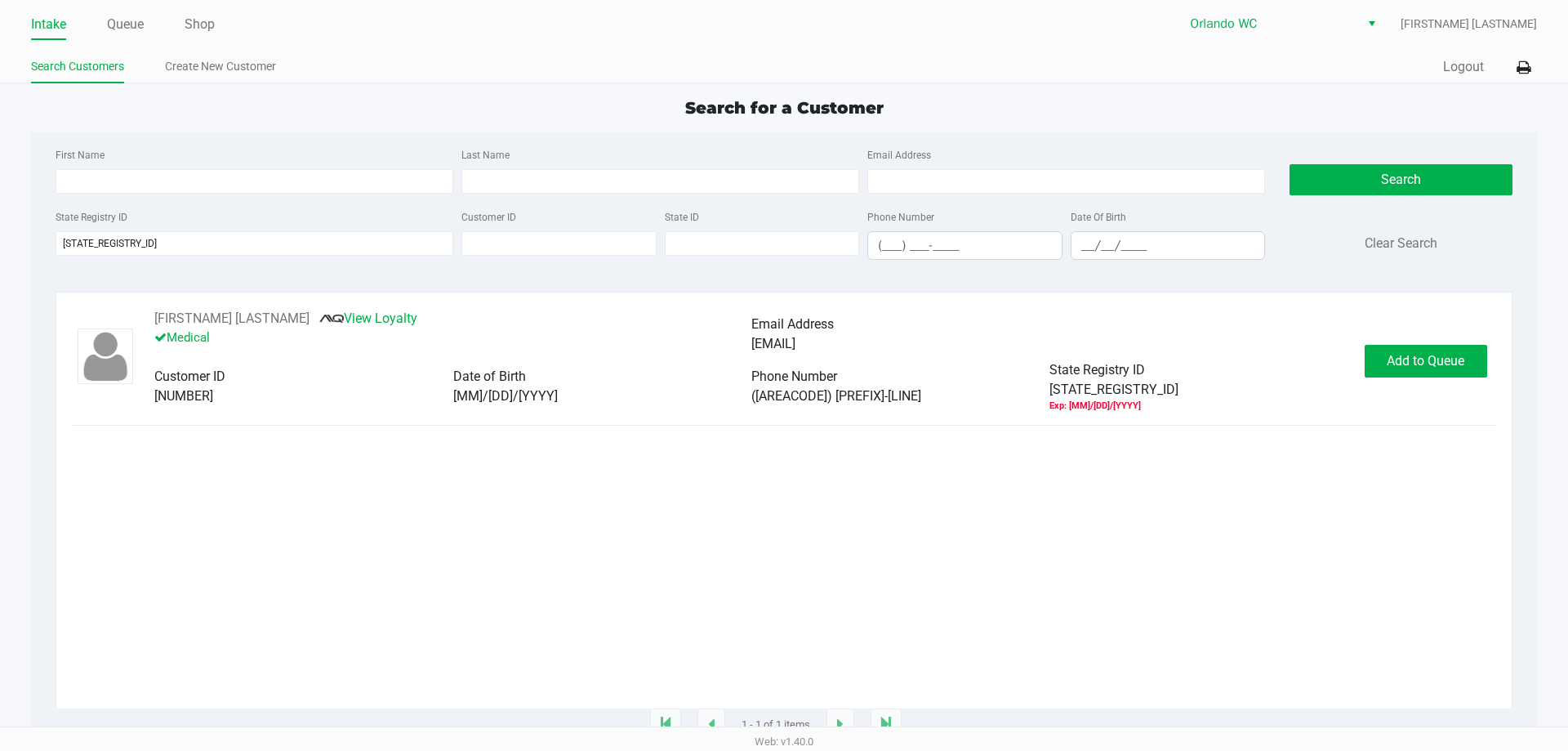 click on "[FIRSTNAME] [LASTNAME]       View Loyalty   Medical   Email Address   [EMAIL]   Customer ID   [CUSTOMER_ID]   Date of Birth   [MM]/[DD]/[YYYY]   Phone Number   ([AREACODE]) [PREFIX]-[LINE]   State Registry ID   [STATE_REGISTRY_ID]   Exp: [MM]/[DD]/[YYYY]   Add to Queue" 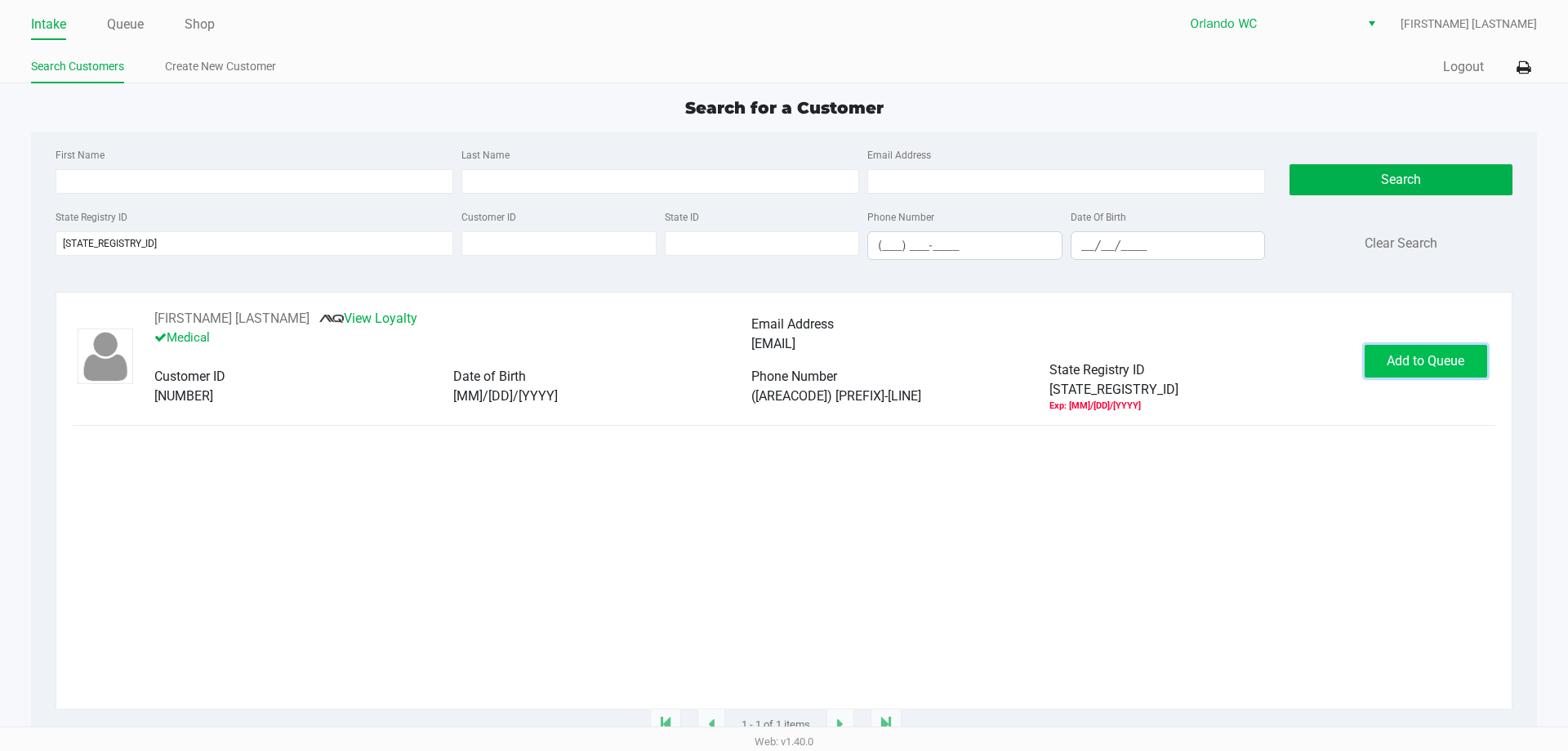 click on "Add to Queue" 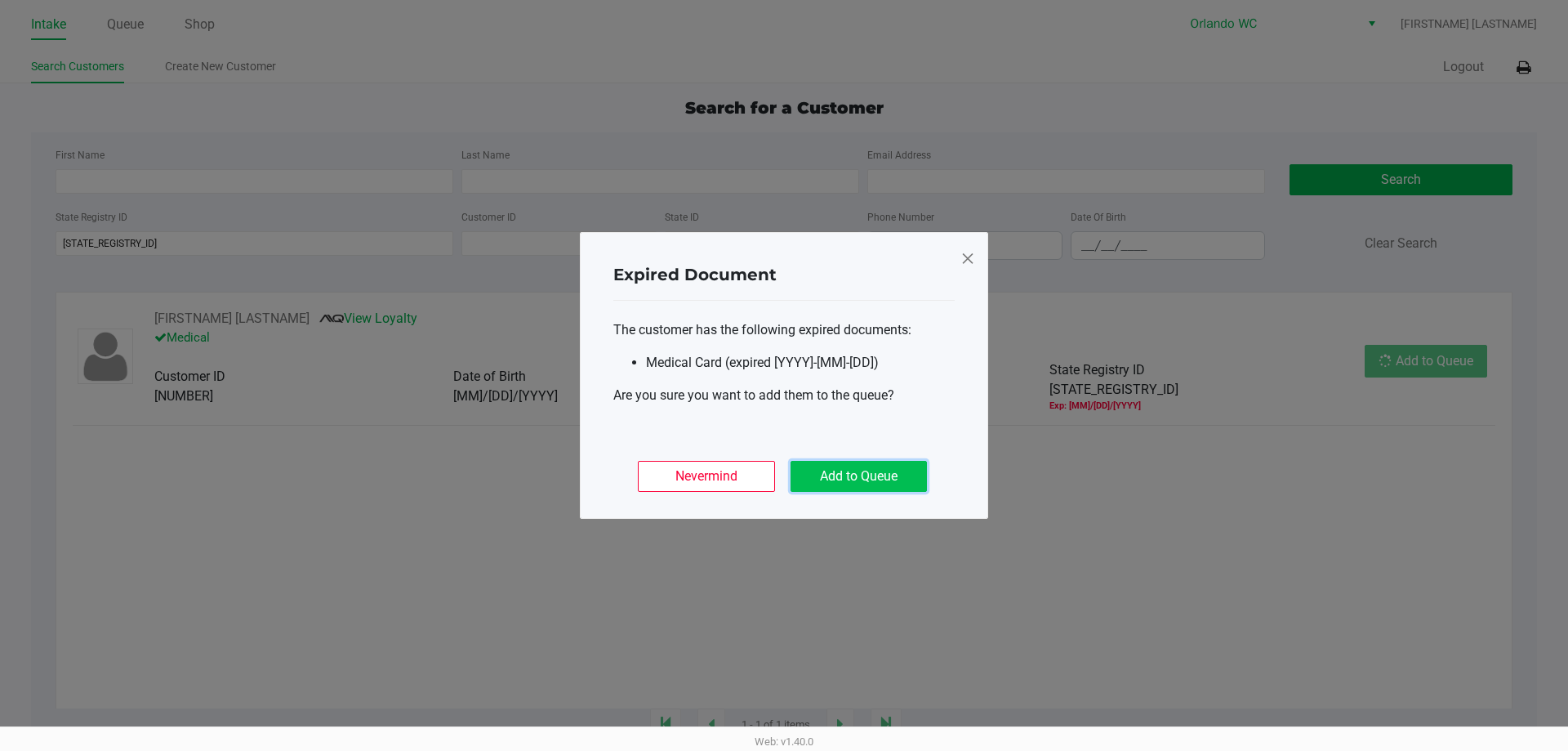 click on "Add to Queue" 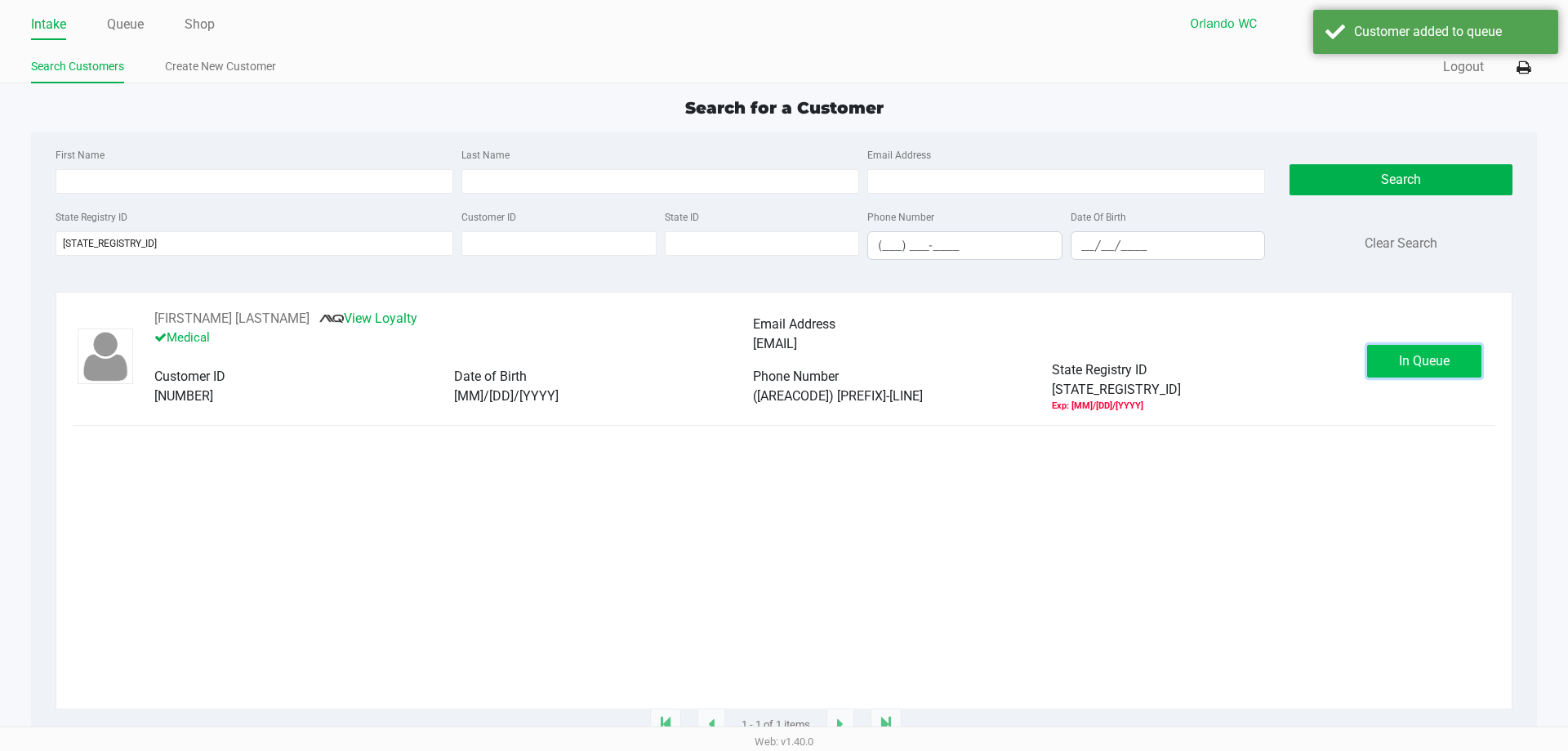 click on "In Queue" 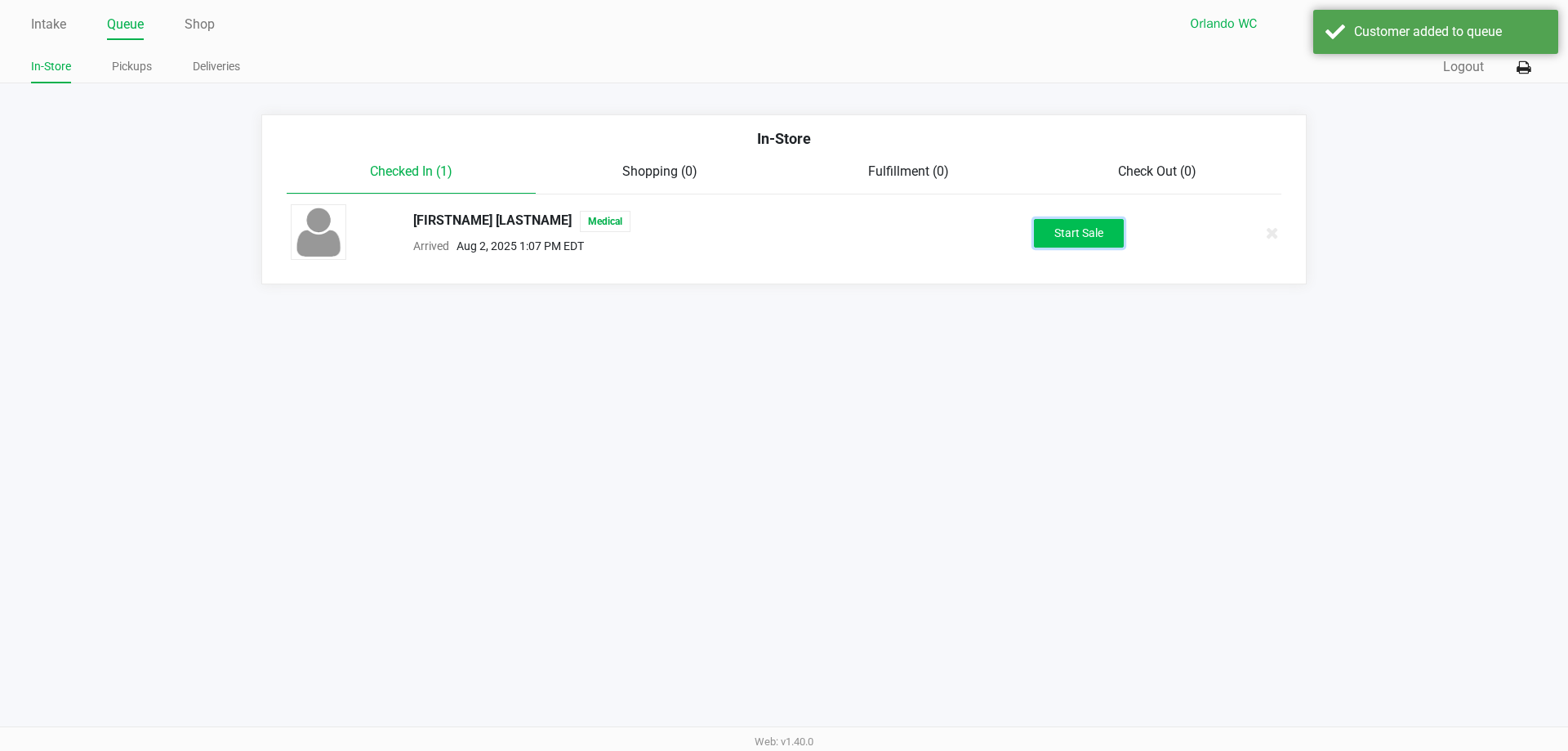 click on "Start Sale" 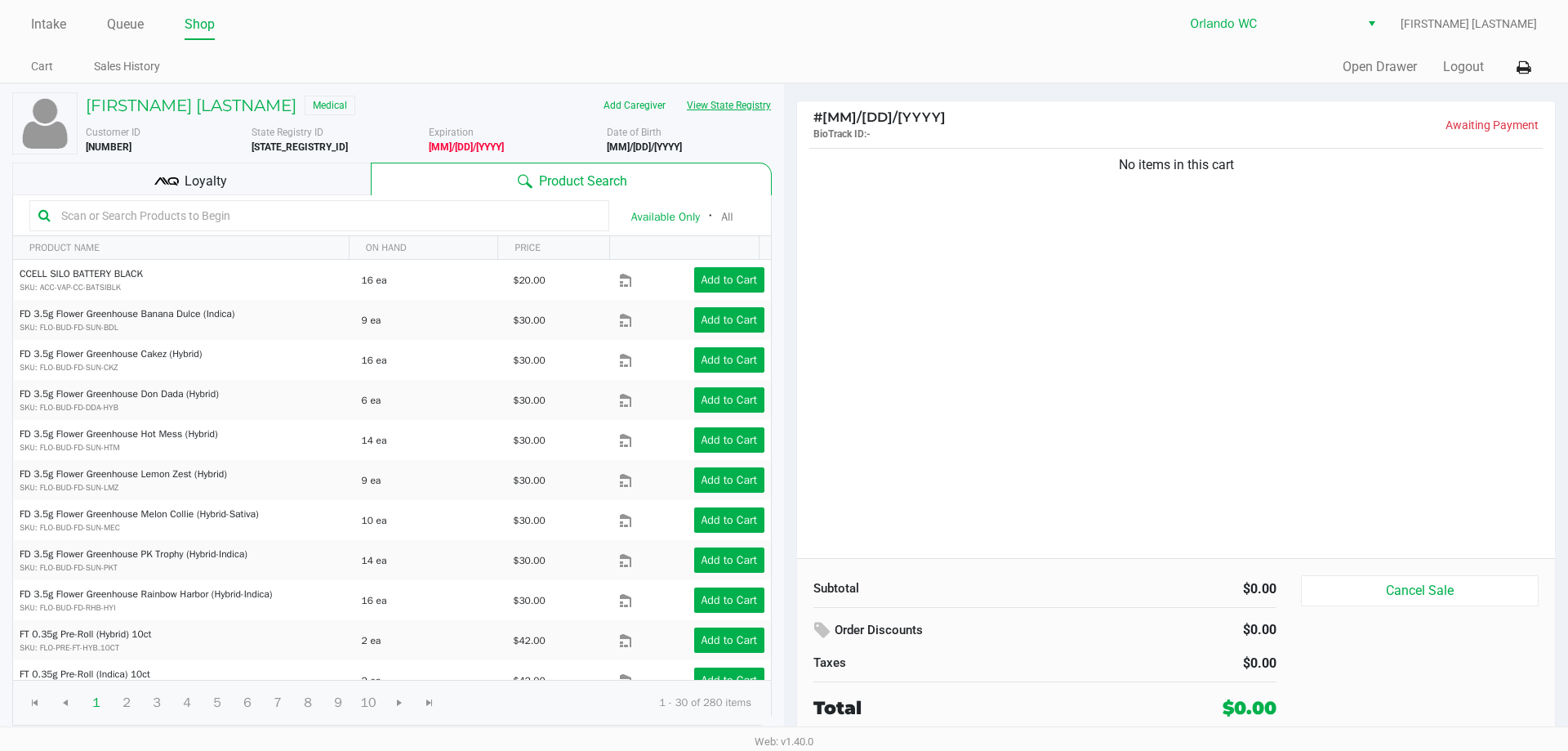 click on "View State Registry" 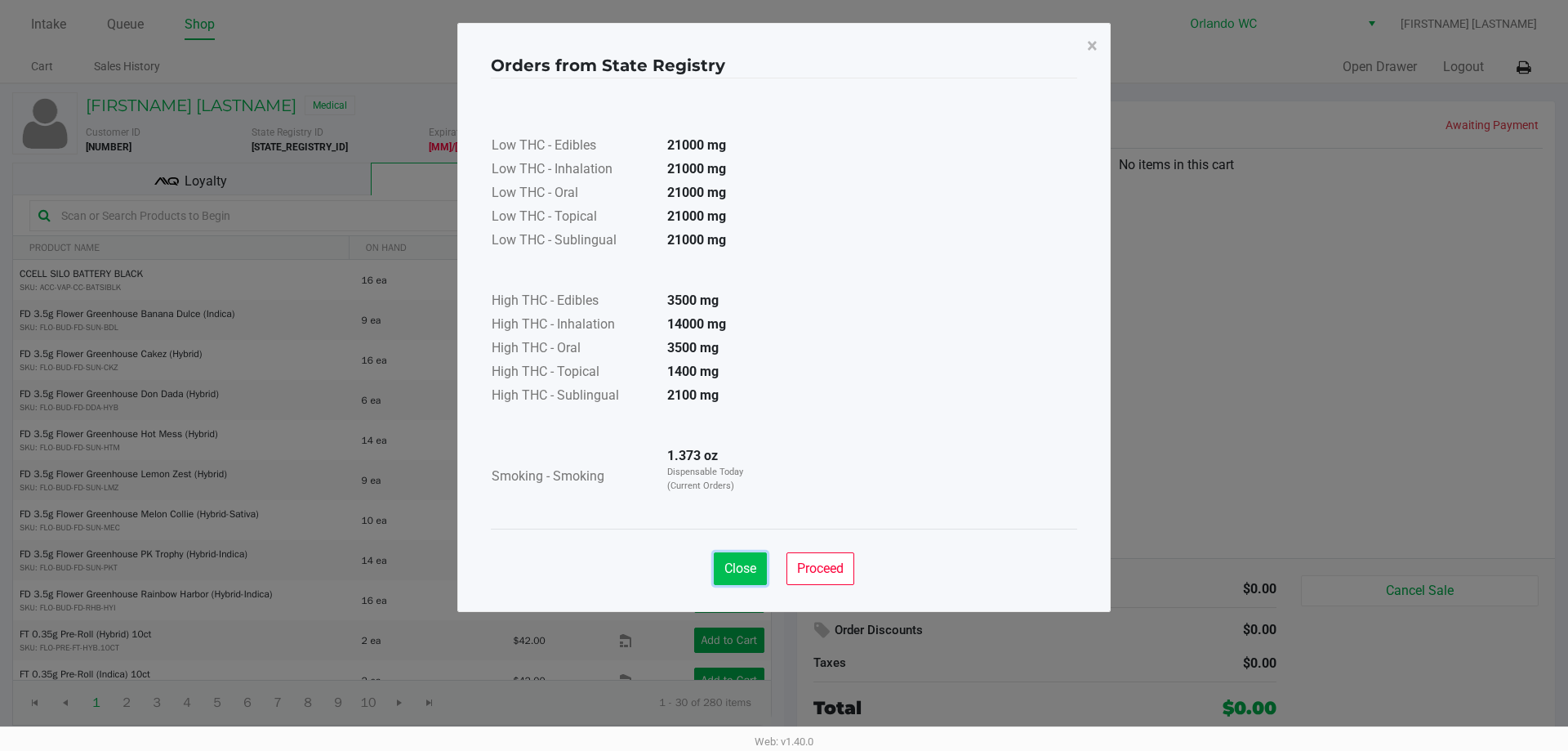 drag, startPoint x: 727, startPoint y: 563, endPoint x: 721, endPoint y: 498, distance: 65.27634 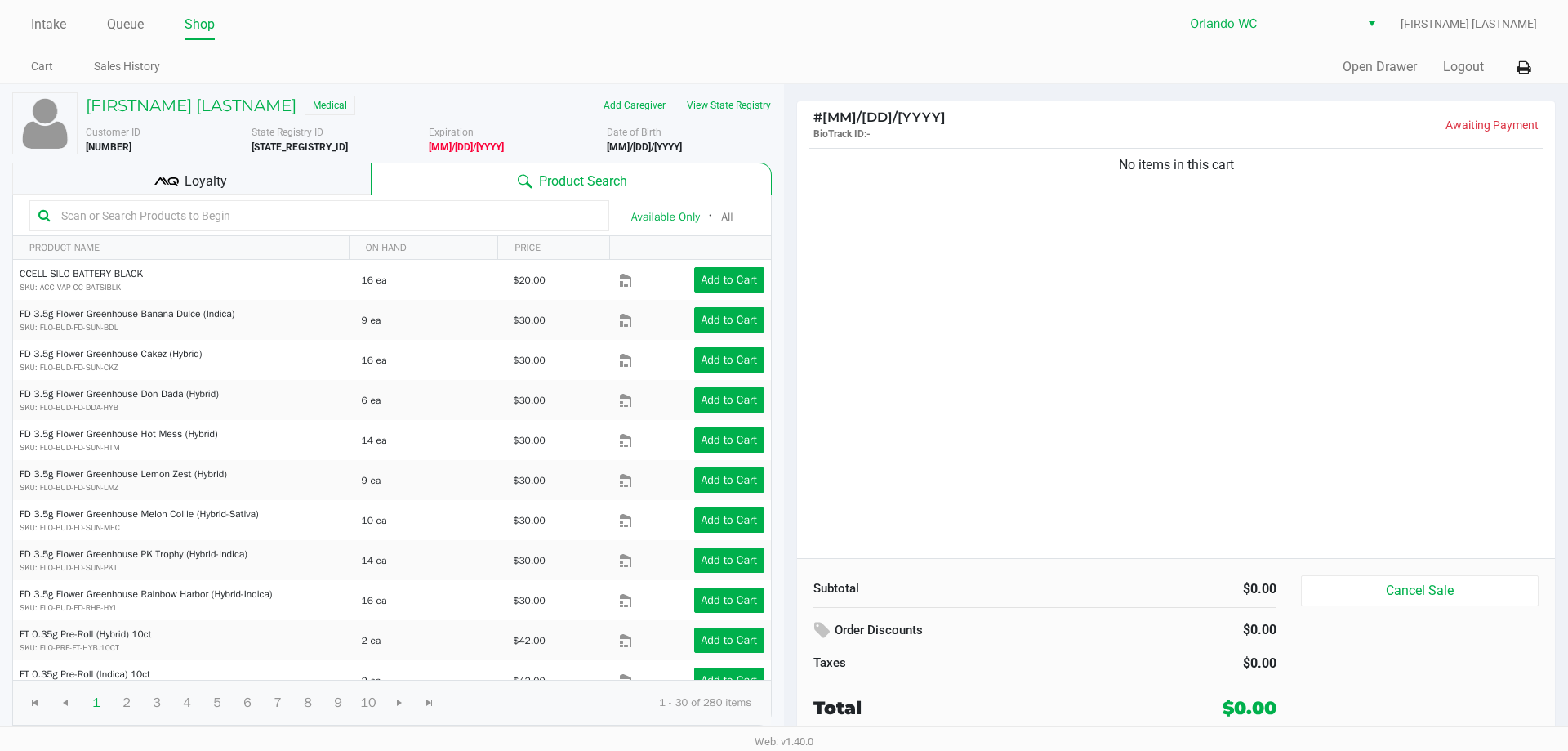 click 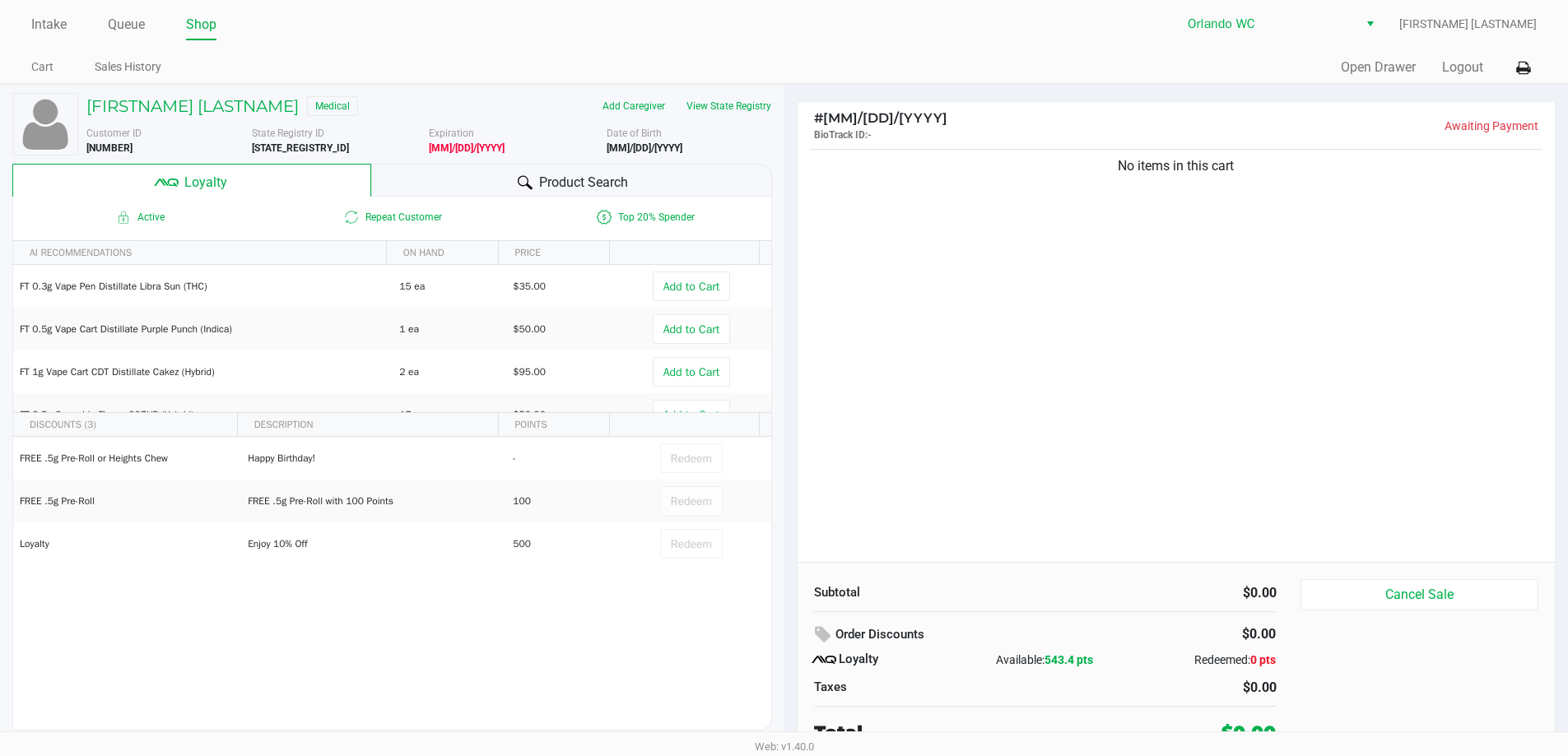 click on "Product Search" 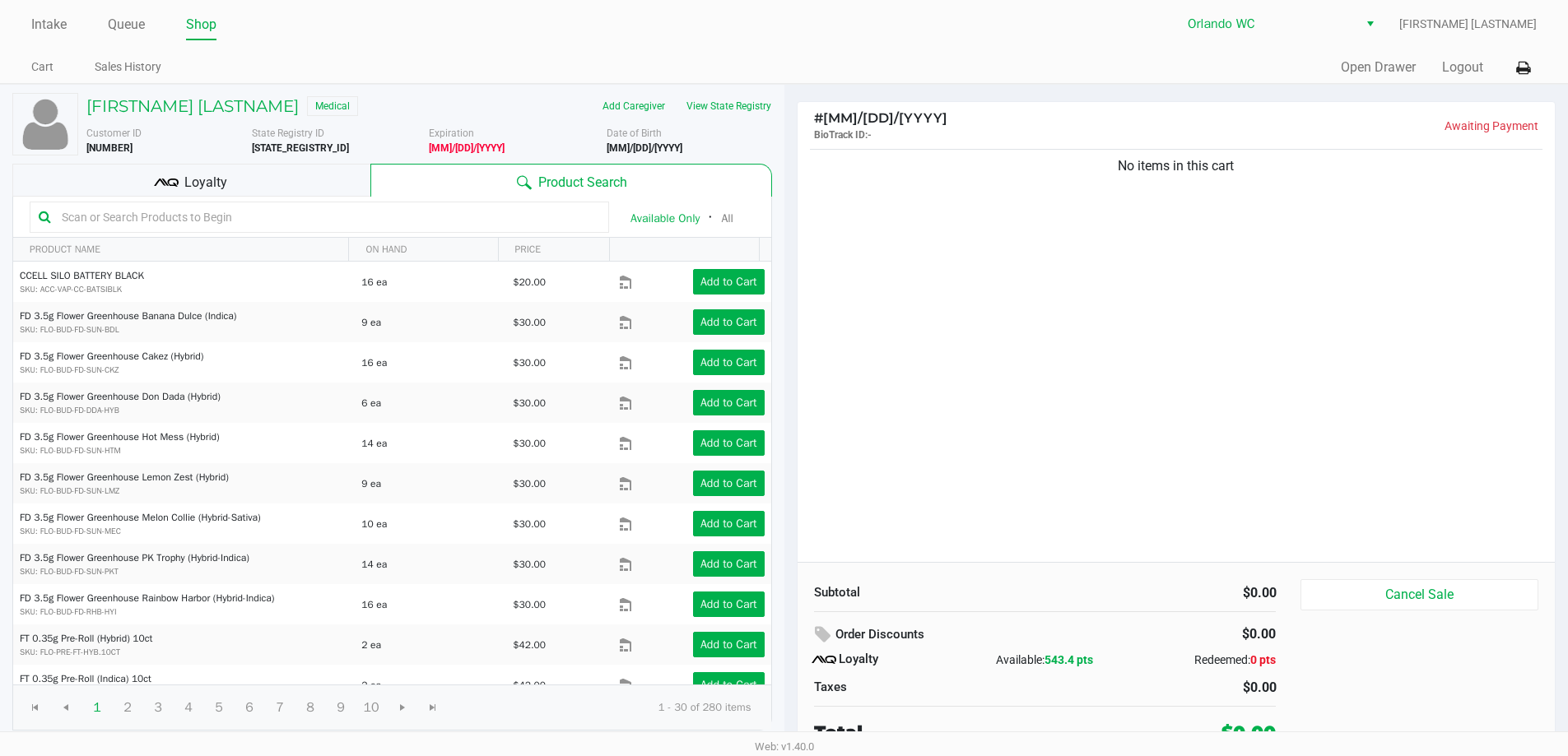 click 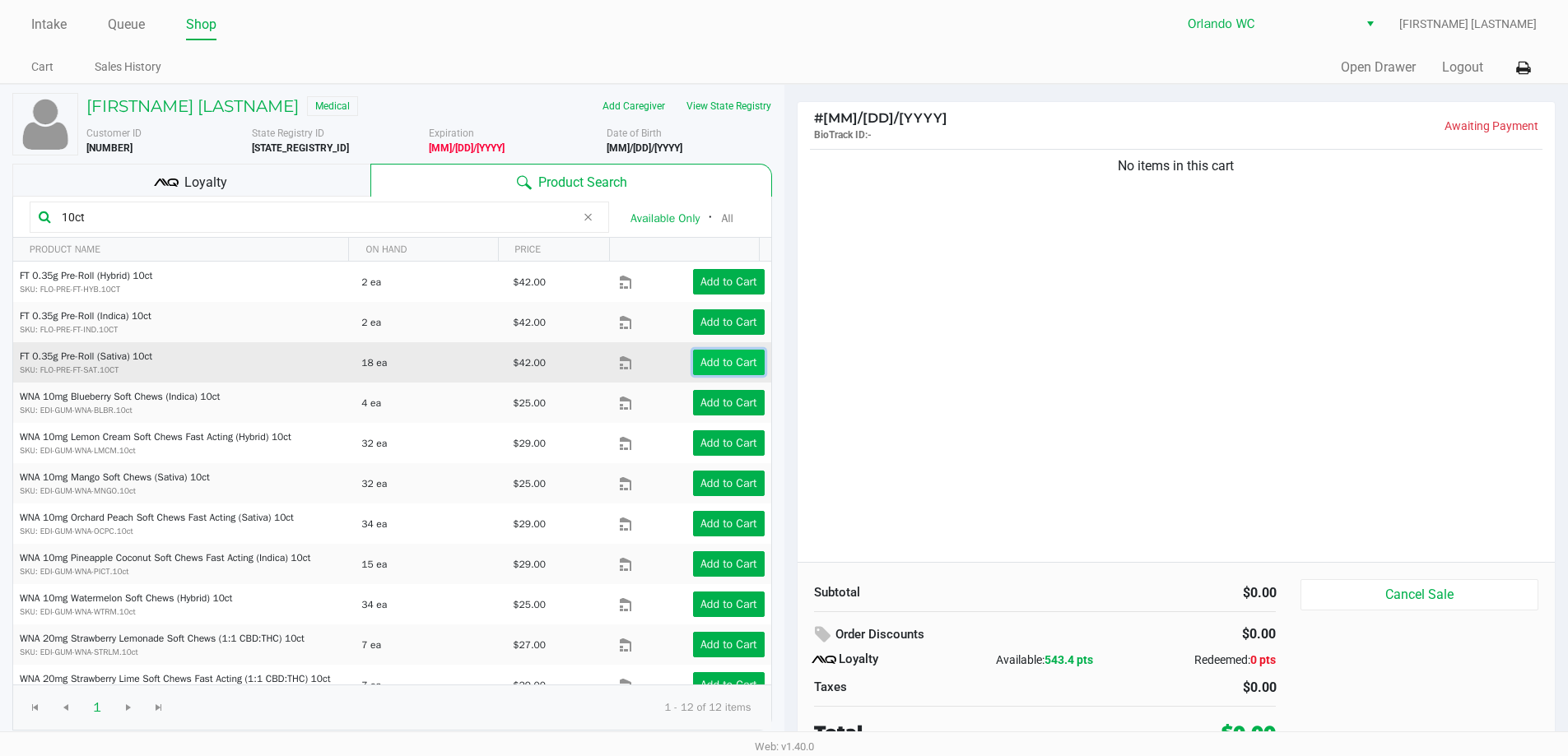 click on "Add to Cart" 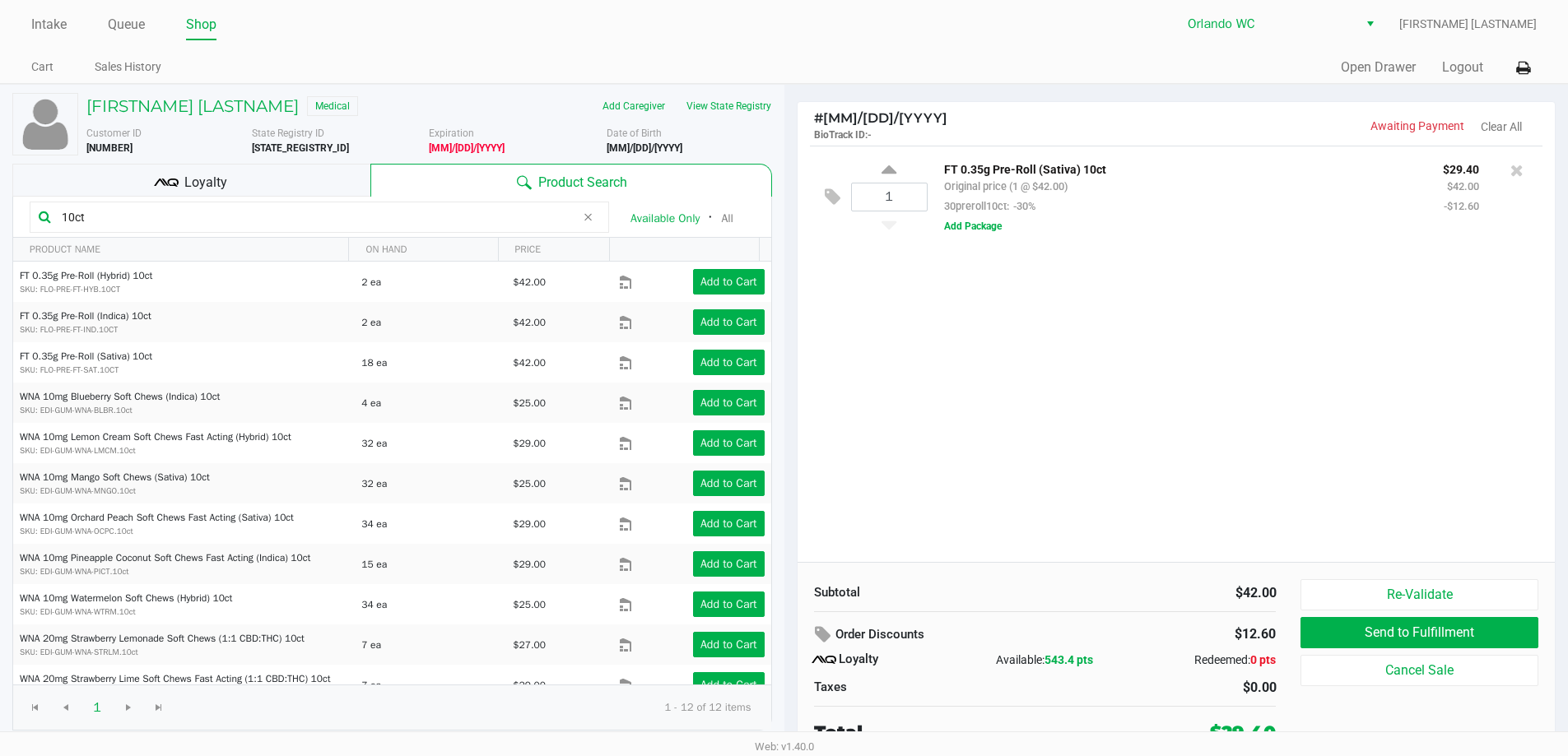 drag, startPoint x: 119, startPoint y: 216, endPoint x: 0, endPoint y: 211, distance: 119.105 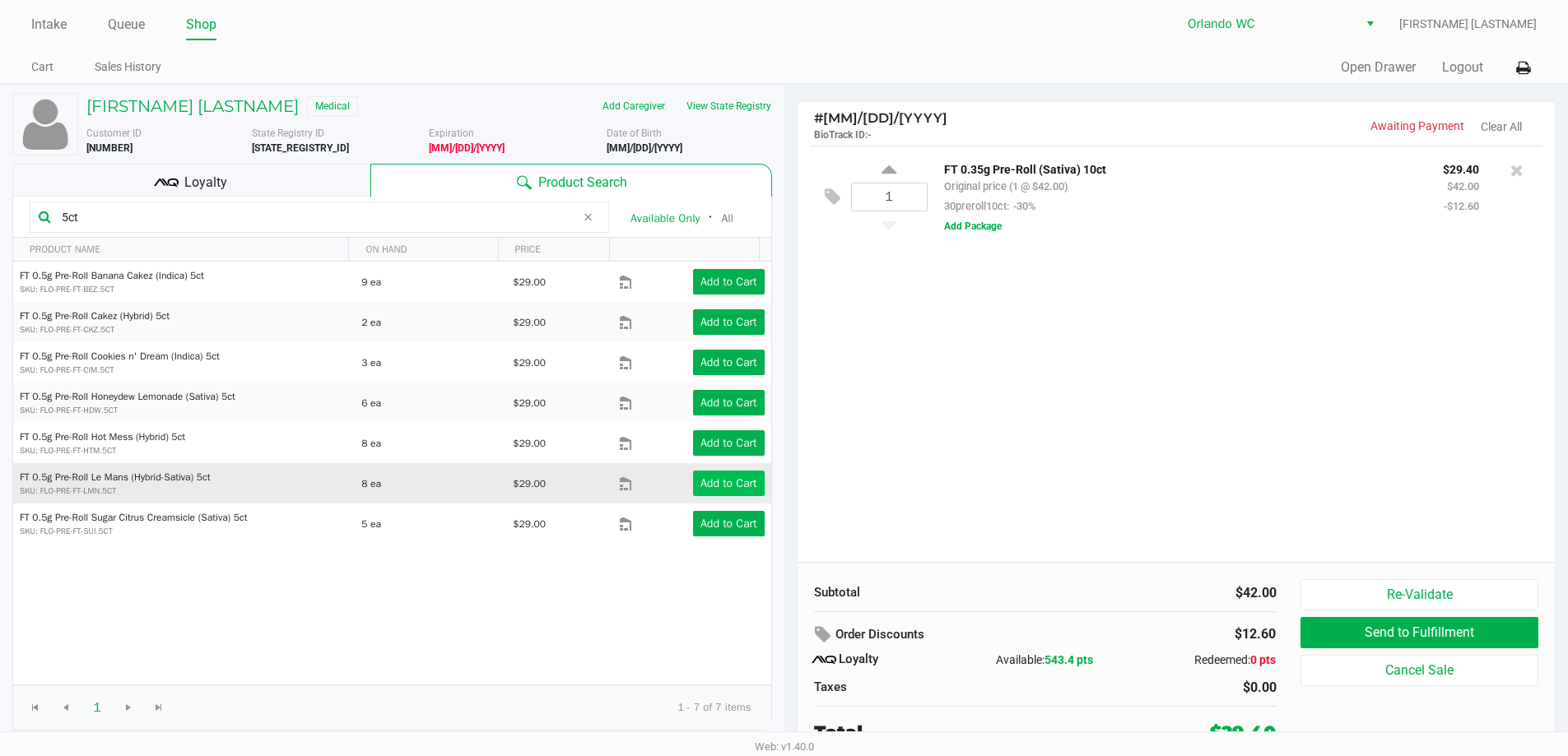 type on "5ct" 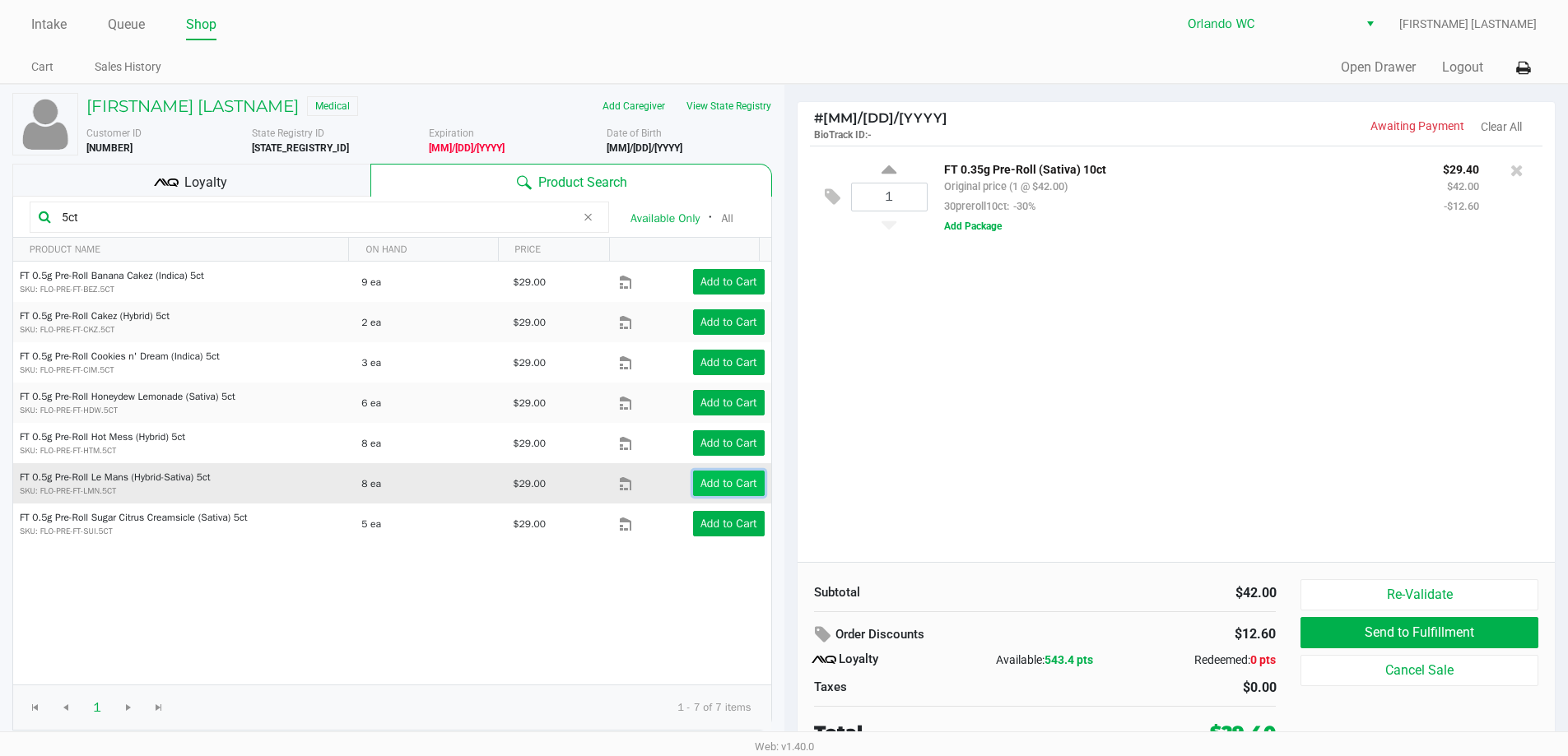 click on "Add to Cart" 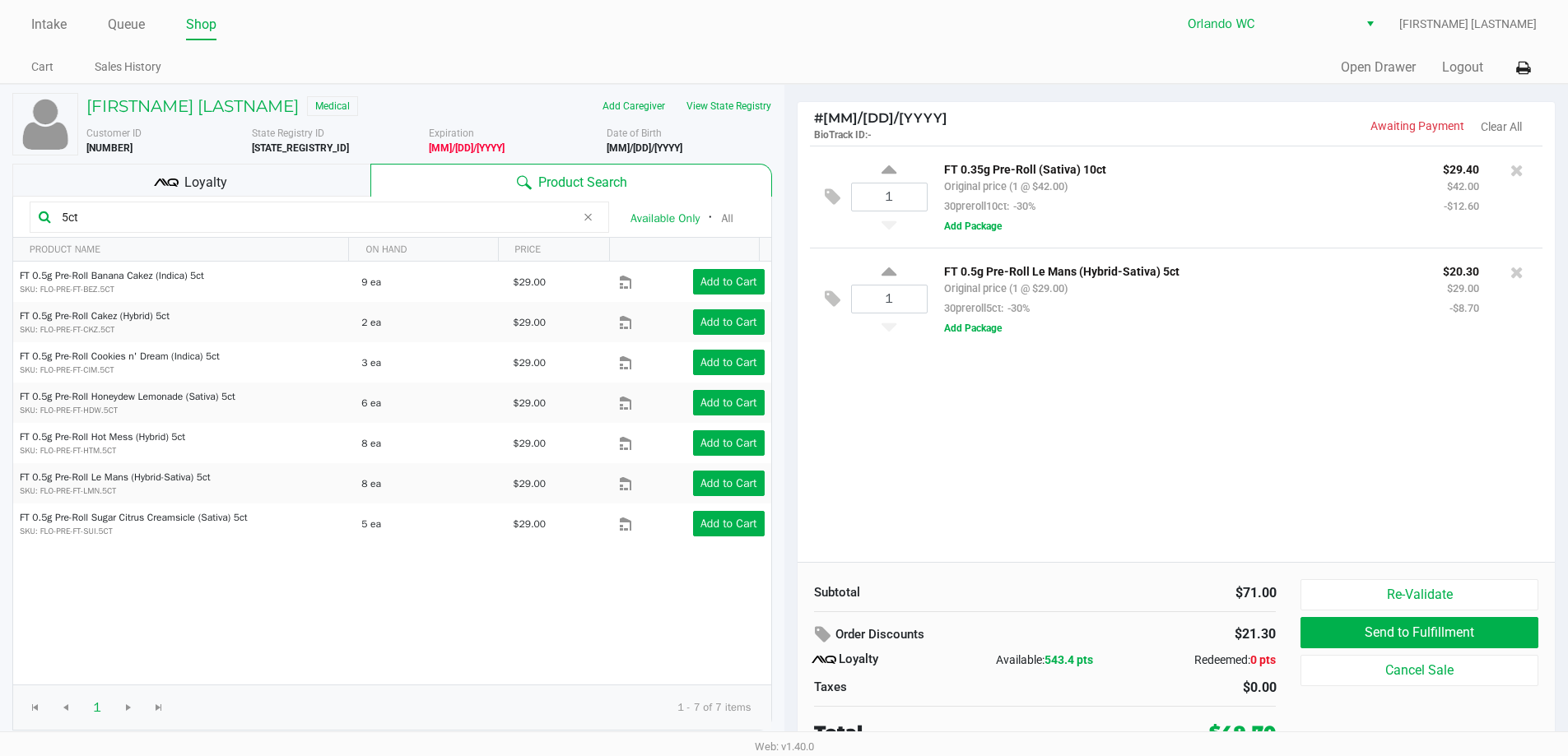 drag, startPoint x: 135, startPoint y: 217, endPoint x: 0, endPoint y: 217, distance: 135 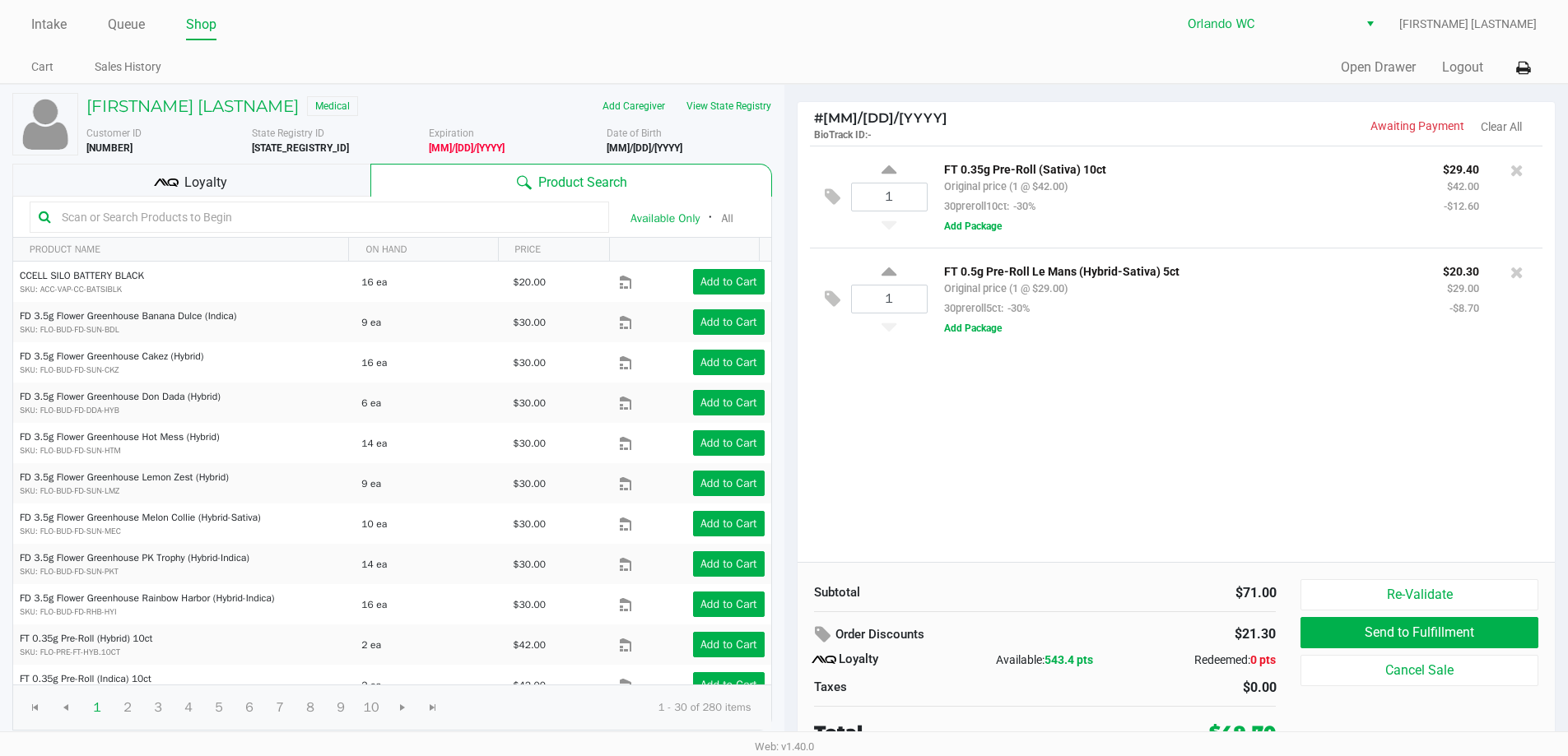 click 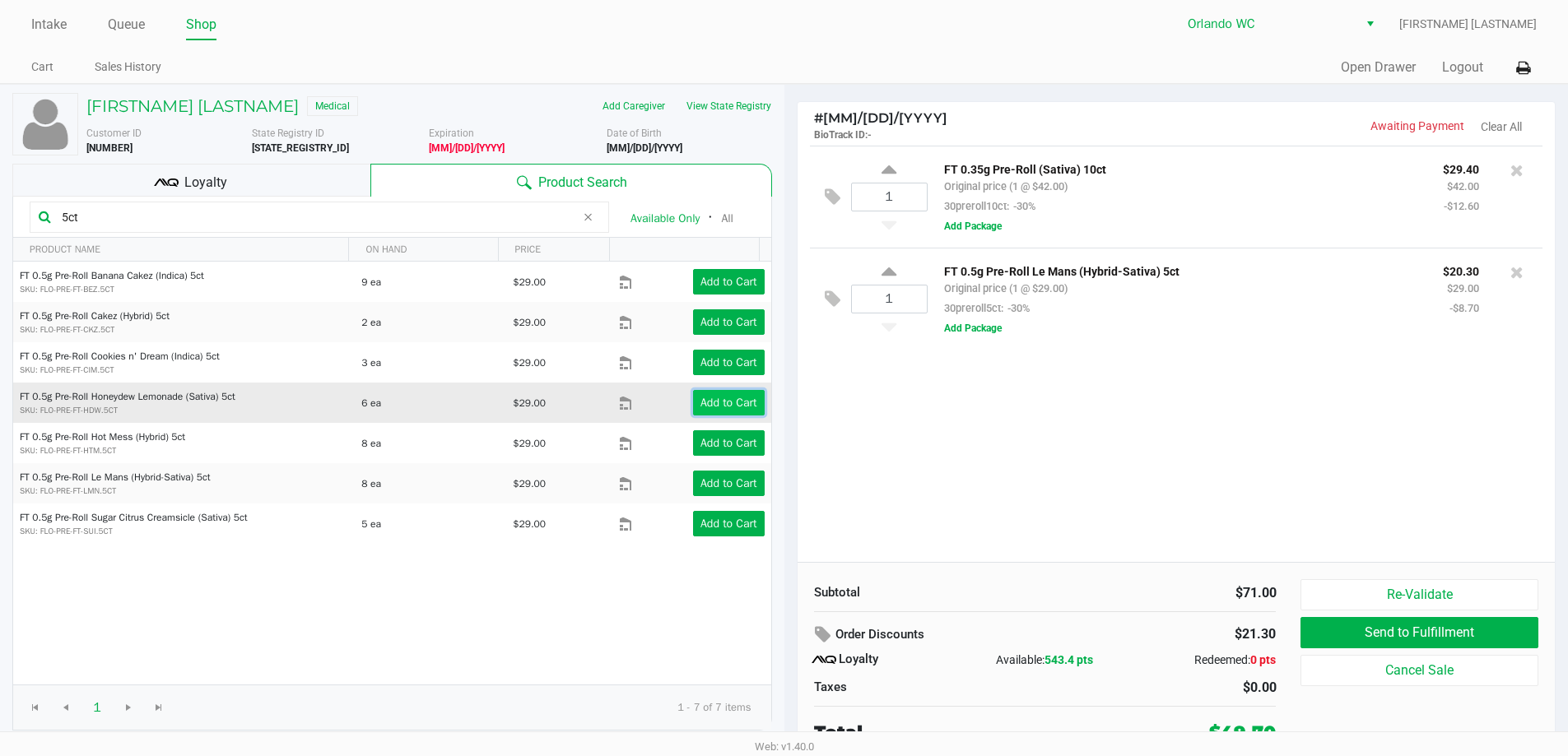 click on "Add to Cart" 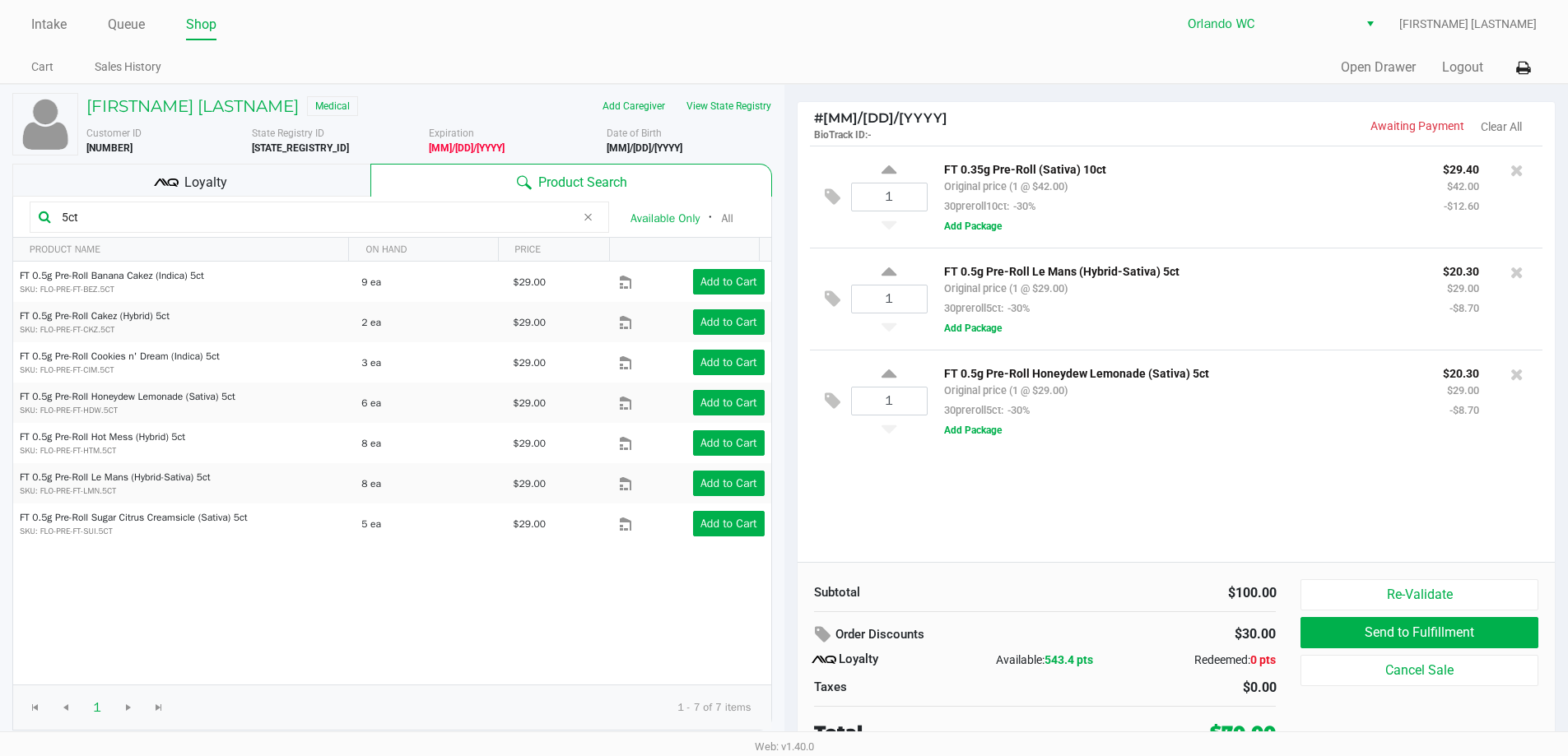 drag, startPoint x: 223, startPoint y: 206, endPoint x: 0, endPoint y: 206, distance: 223 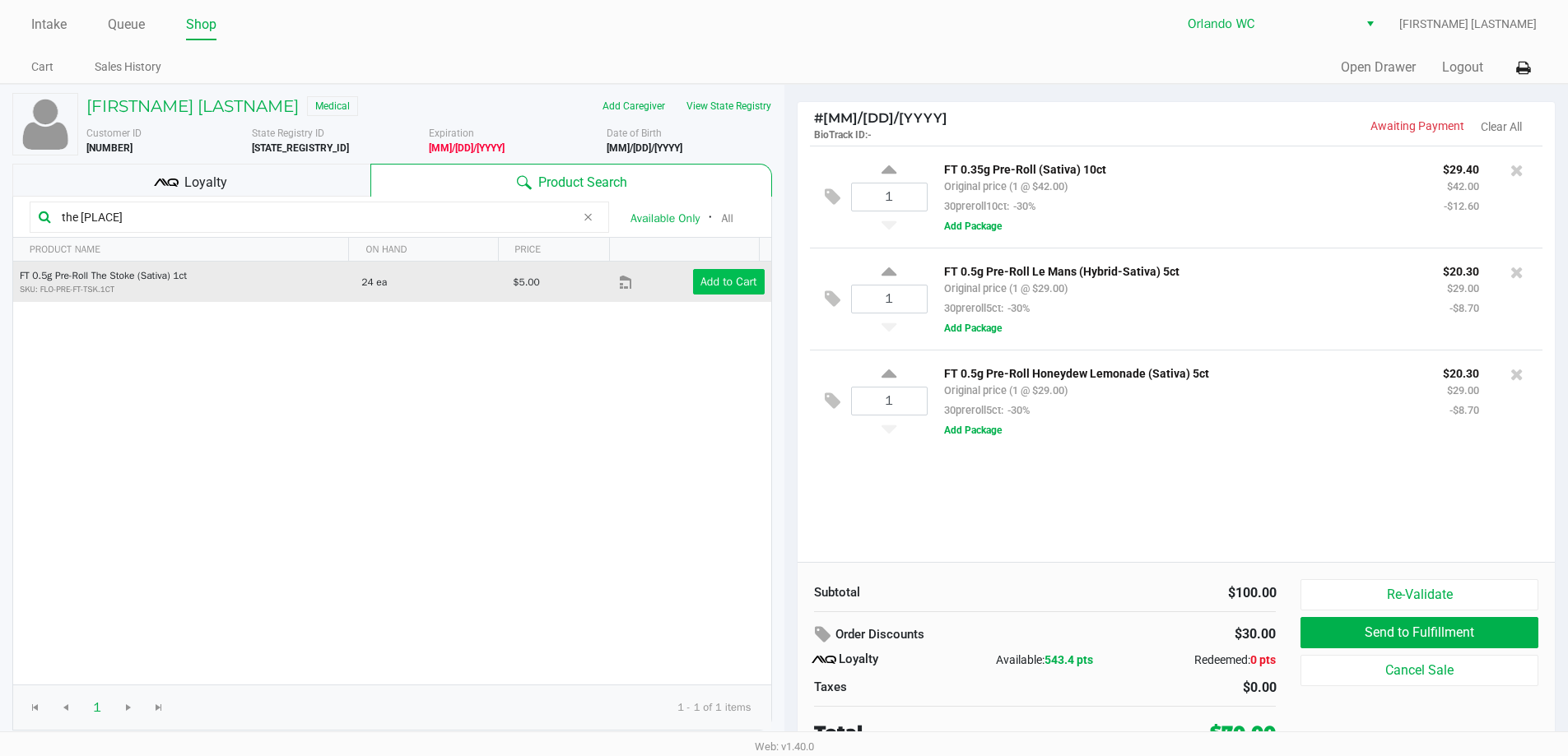 type on "the stoke" 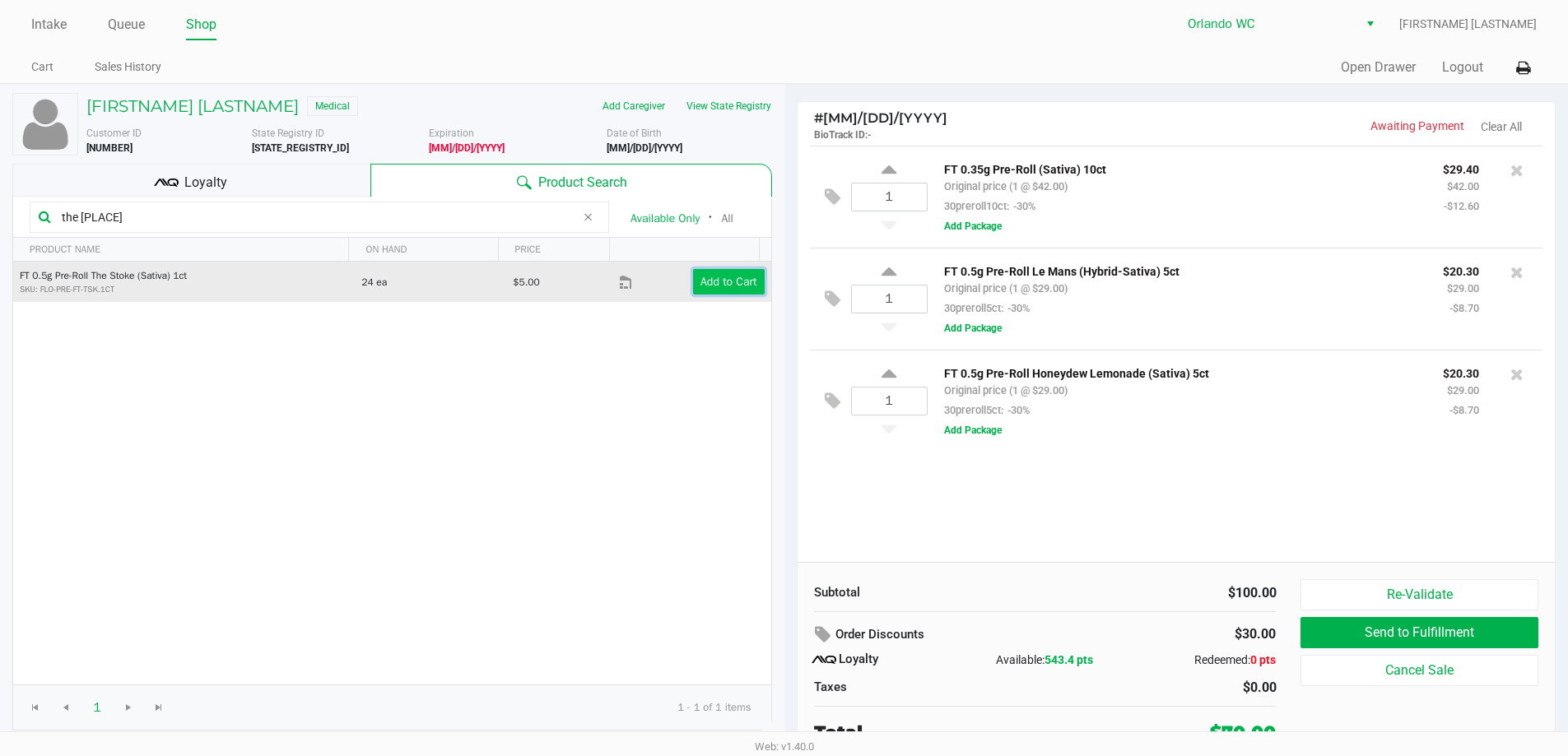 click on "Add to Cart" 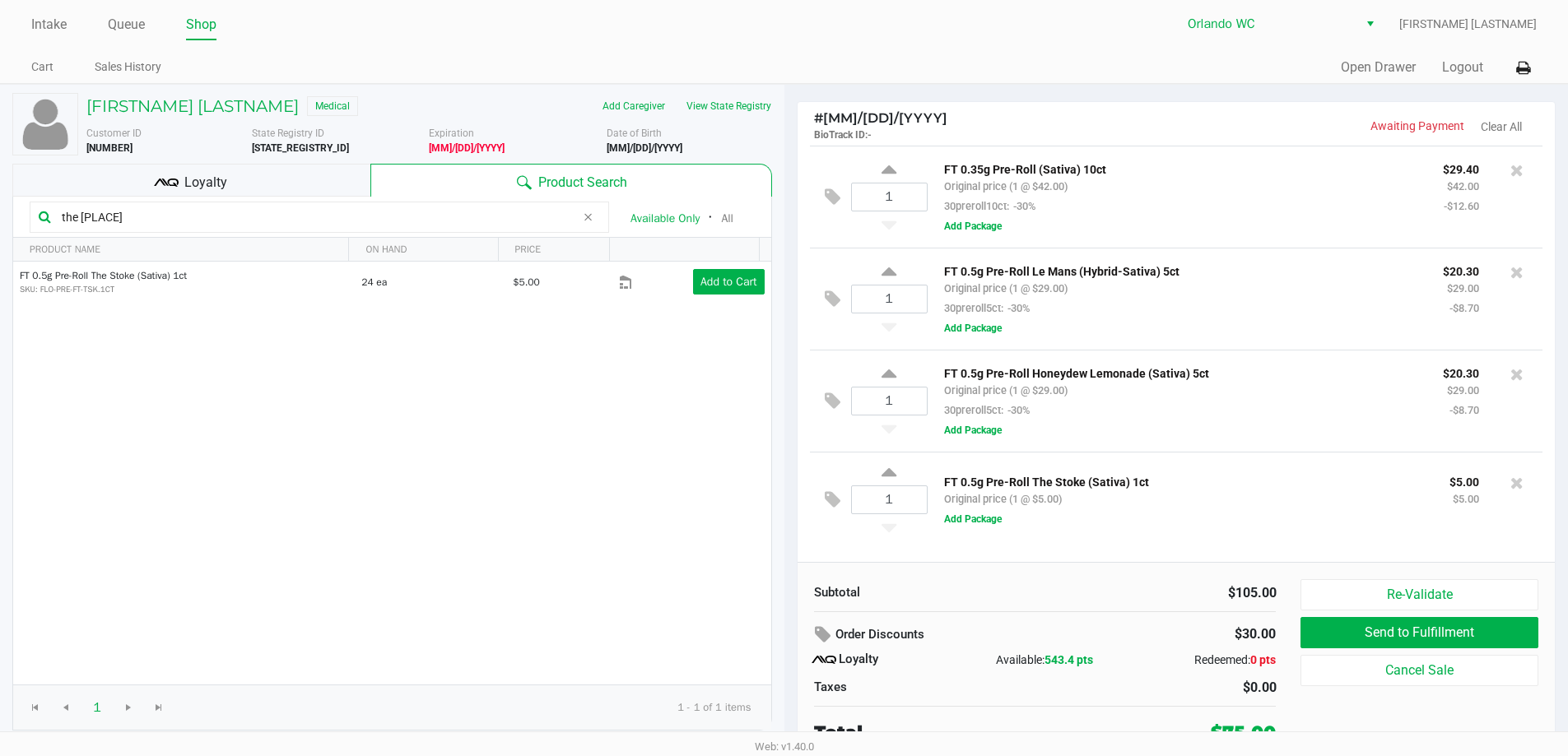 click on "Loyalty" 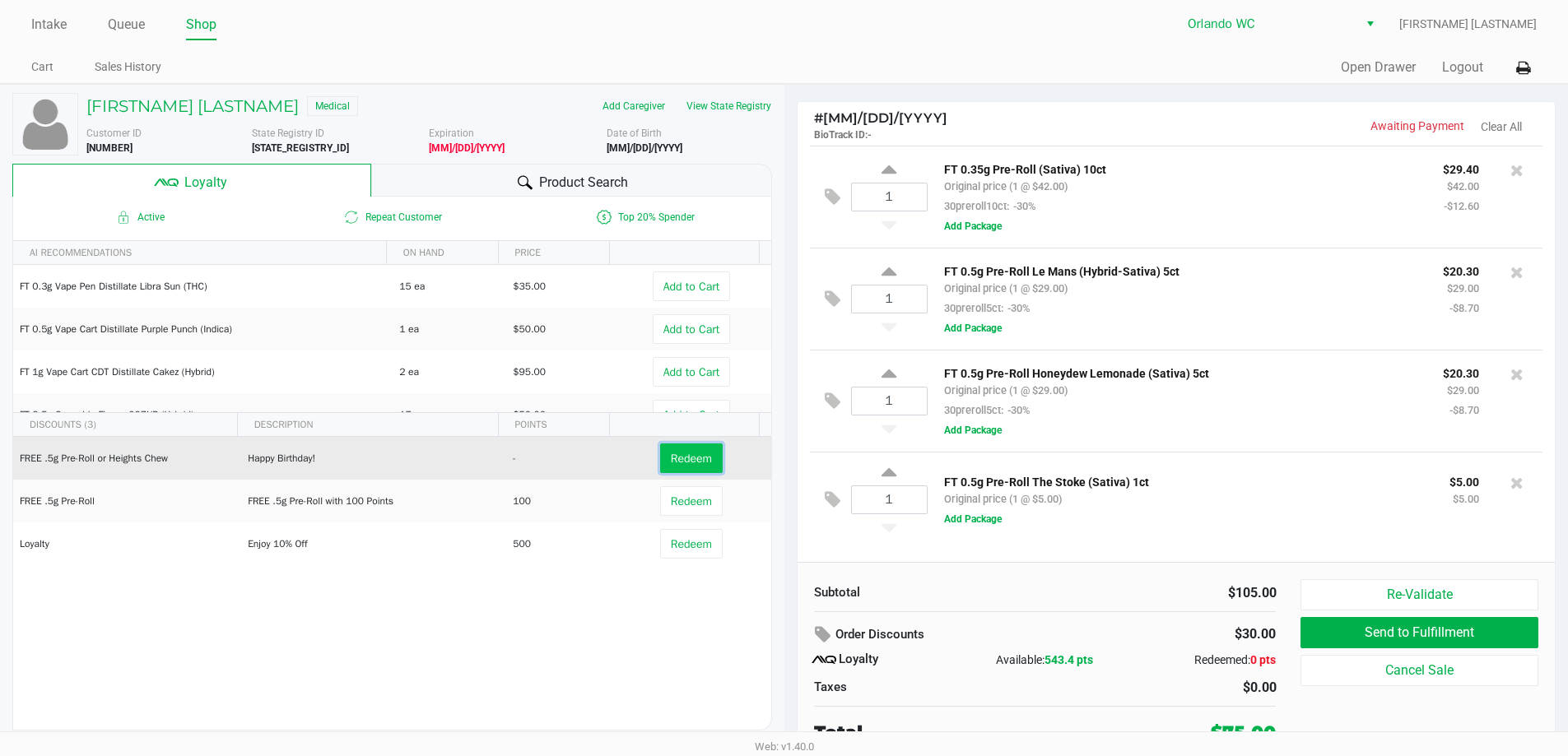 click on "Redeem" 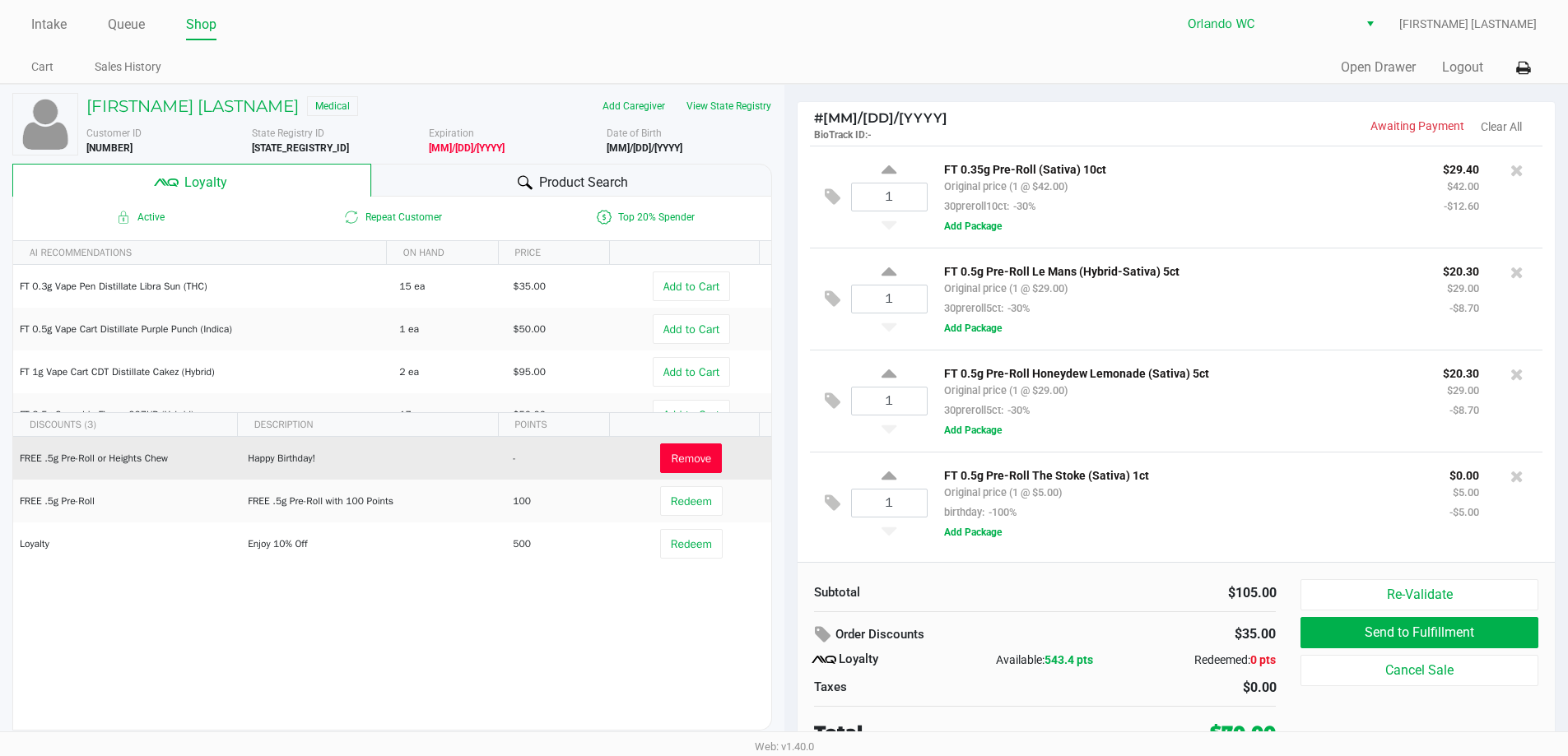 click on "FREE .5g Pre-Roll or Heights Chew   Happy Birthday!    -   Remove   FREE .5g  Pre-Roll   FREE .5g Pre-Roll with 100 Points   100   Redeem   Loyalty   Enjoy 10% Off    500   Redeem" 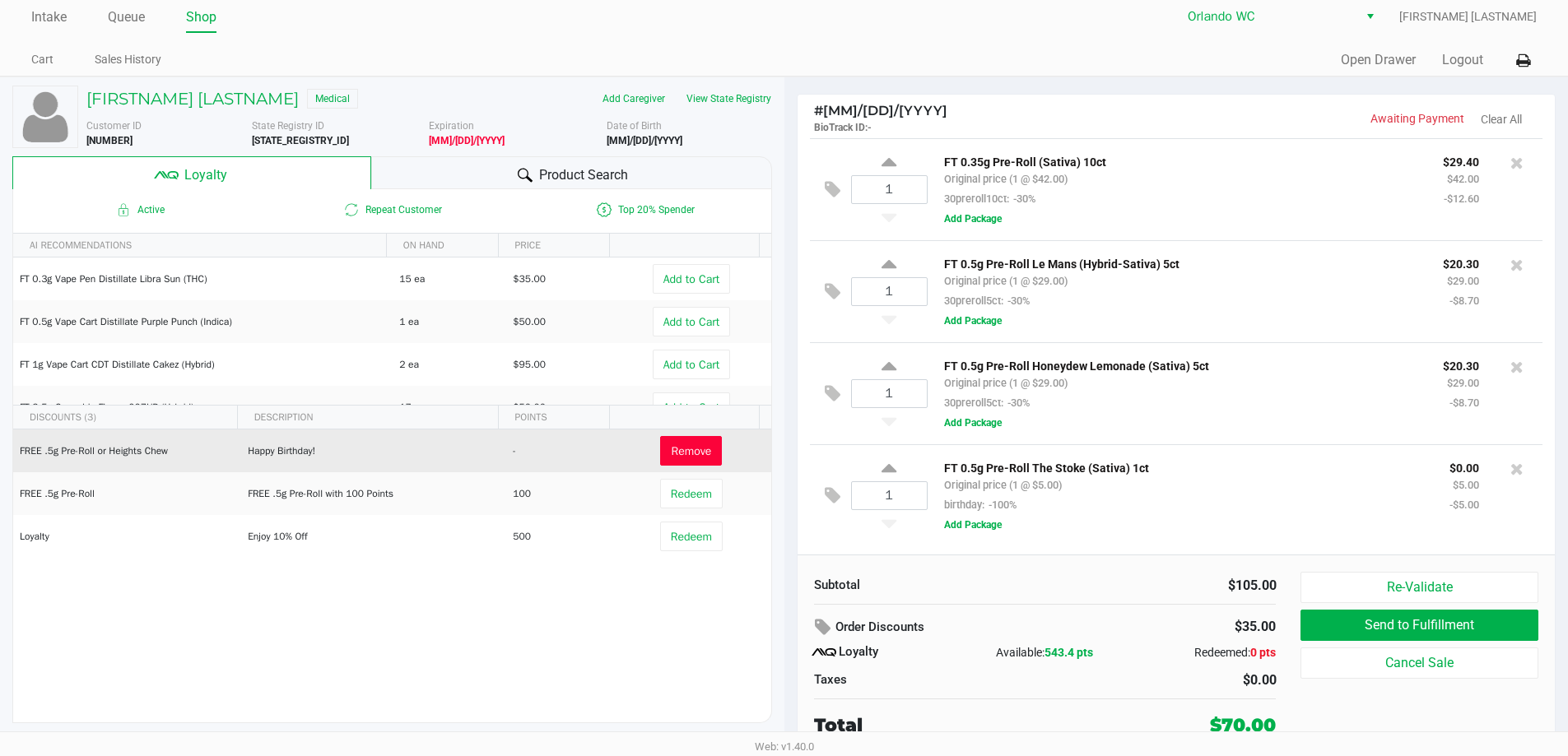 scroll, scrollTop: 0, scrollLeft: 0, axis: both 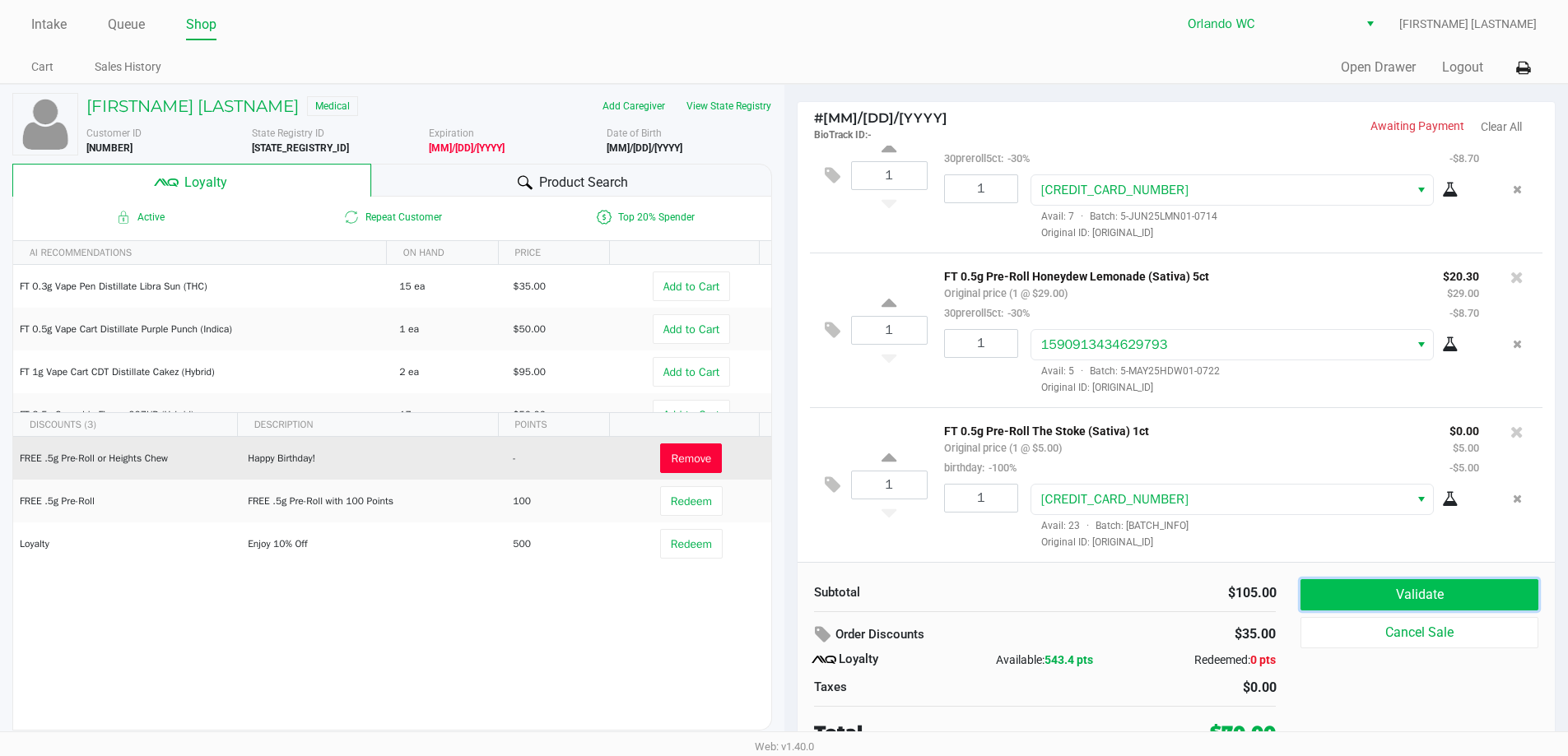 click on "Validate" 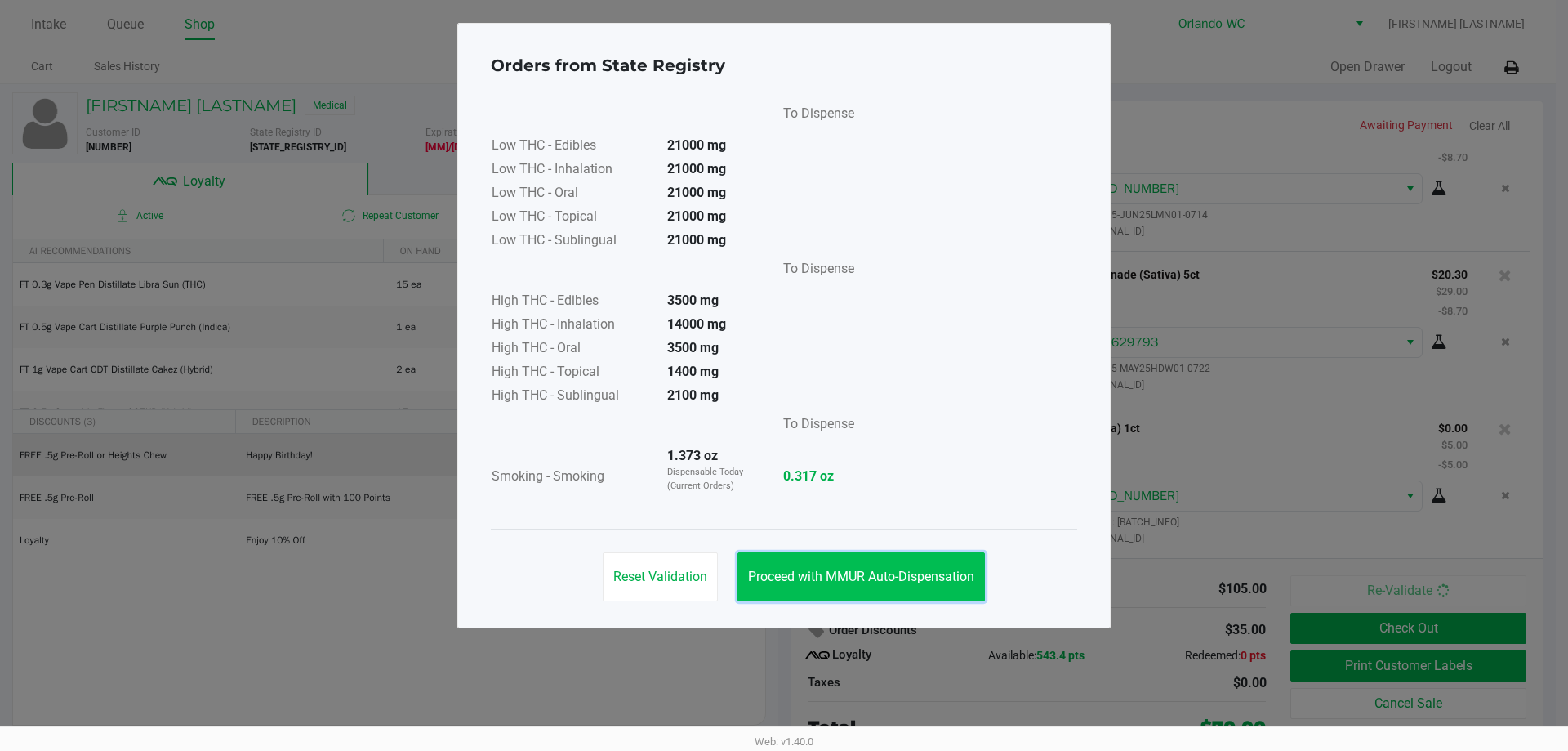click on "Proceed with MMUR Auto-Dispensation" 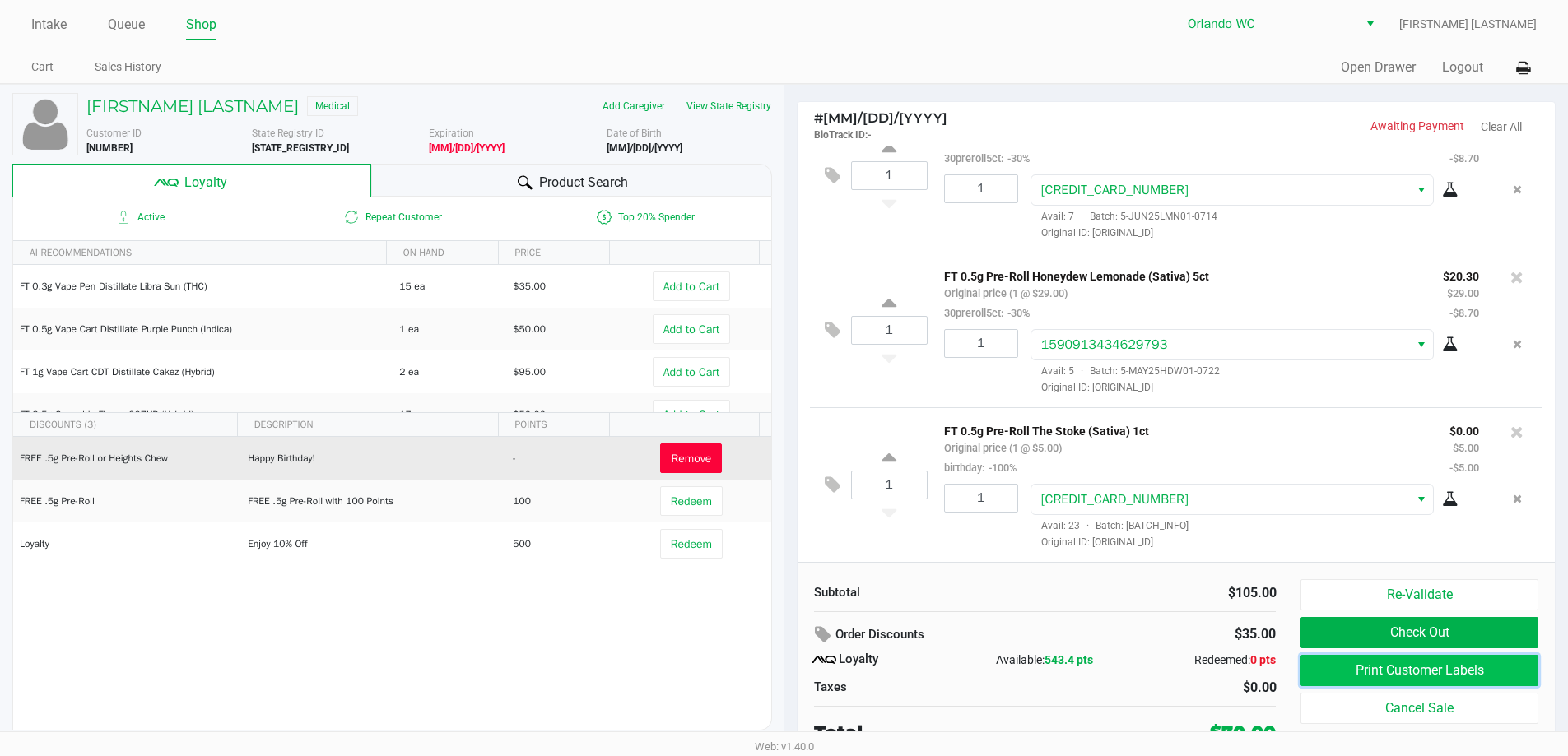 click on "Print Customer Labels" 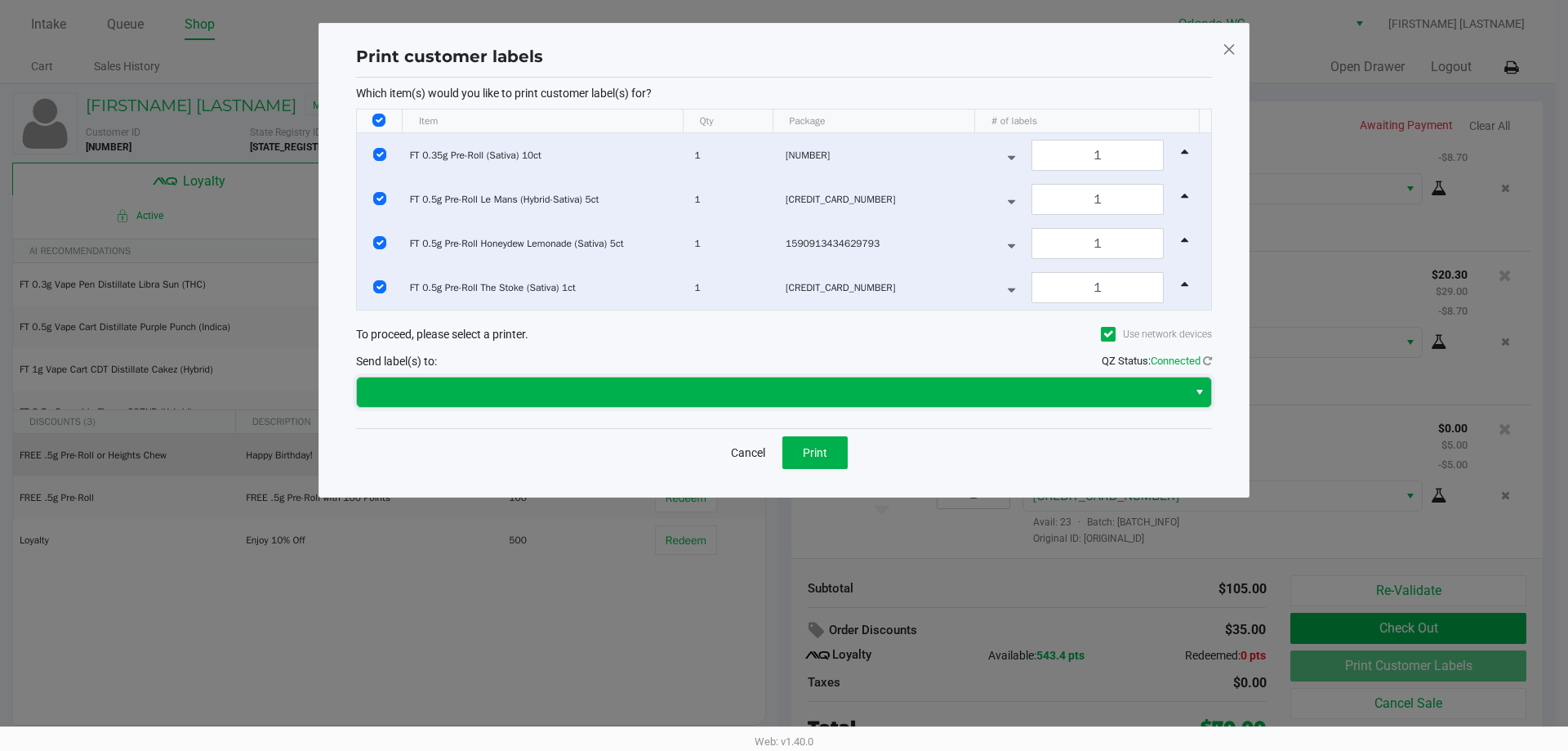 click at bounding box center (772, 392) 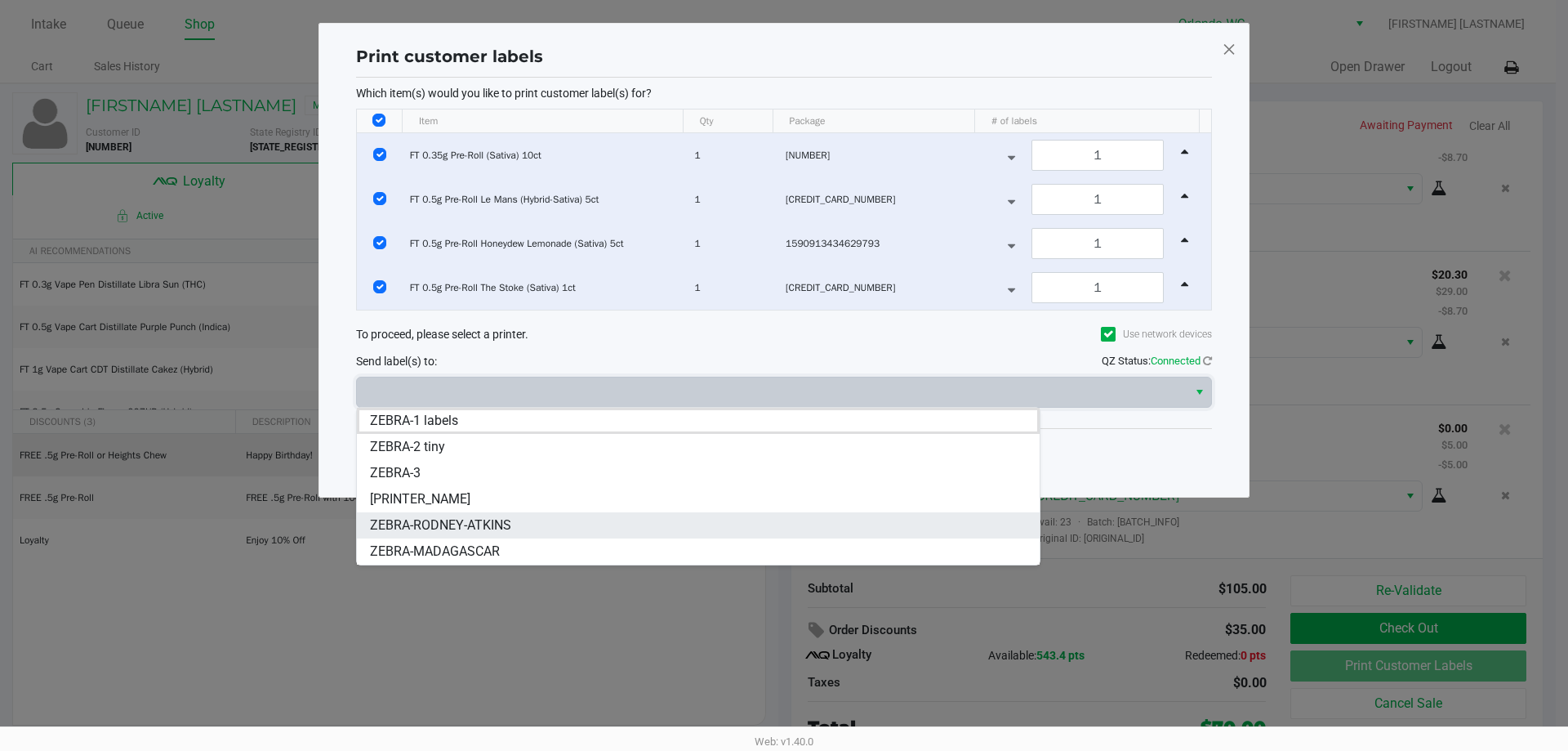 click on "ZEBRA-RODNEY-ATKINS" at bounding box center (440, 525) 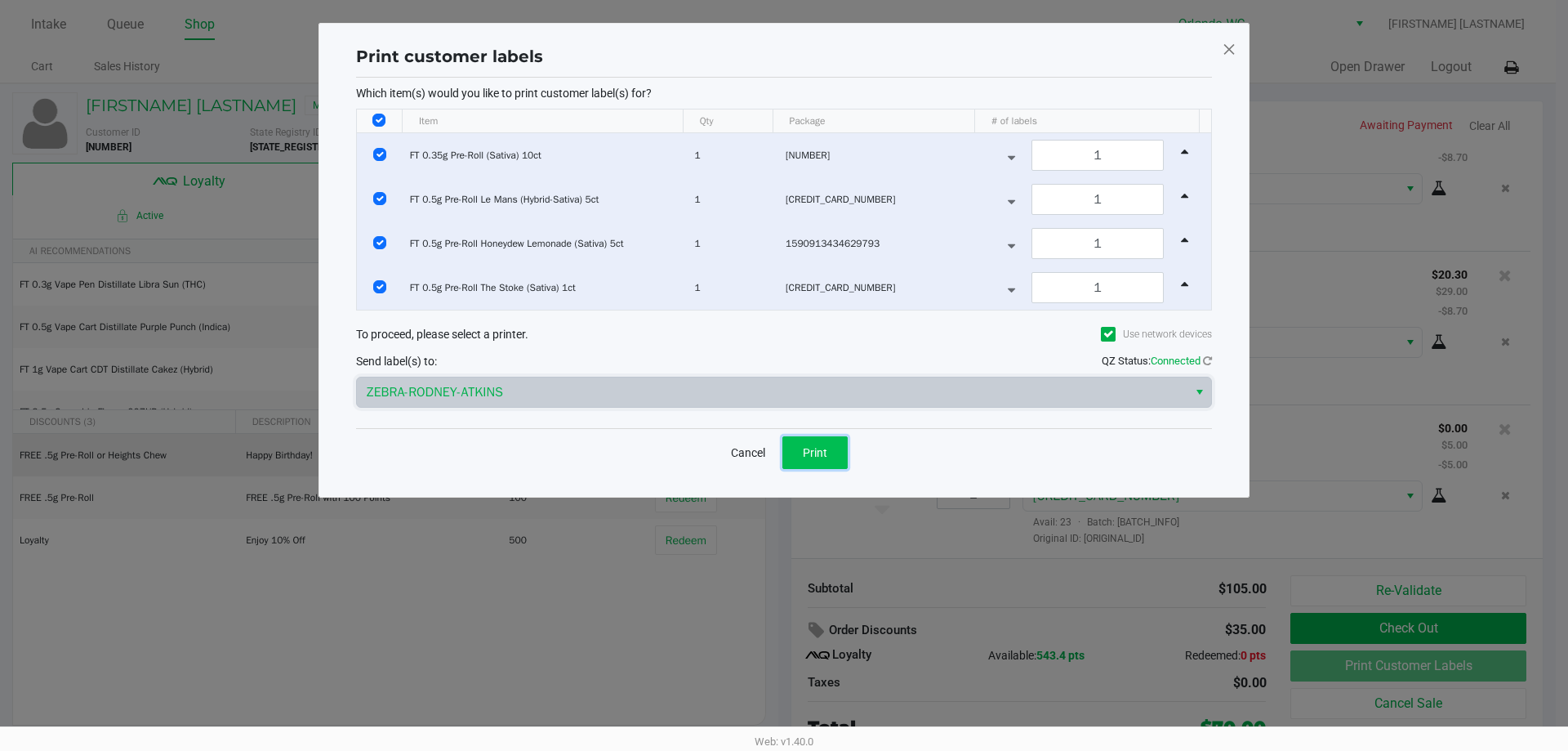 click on "Print" 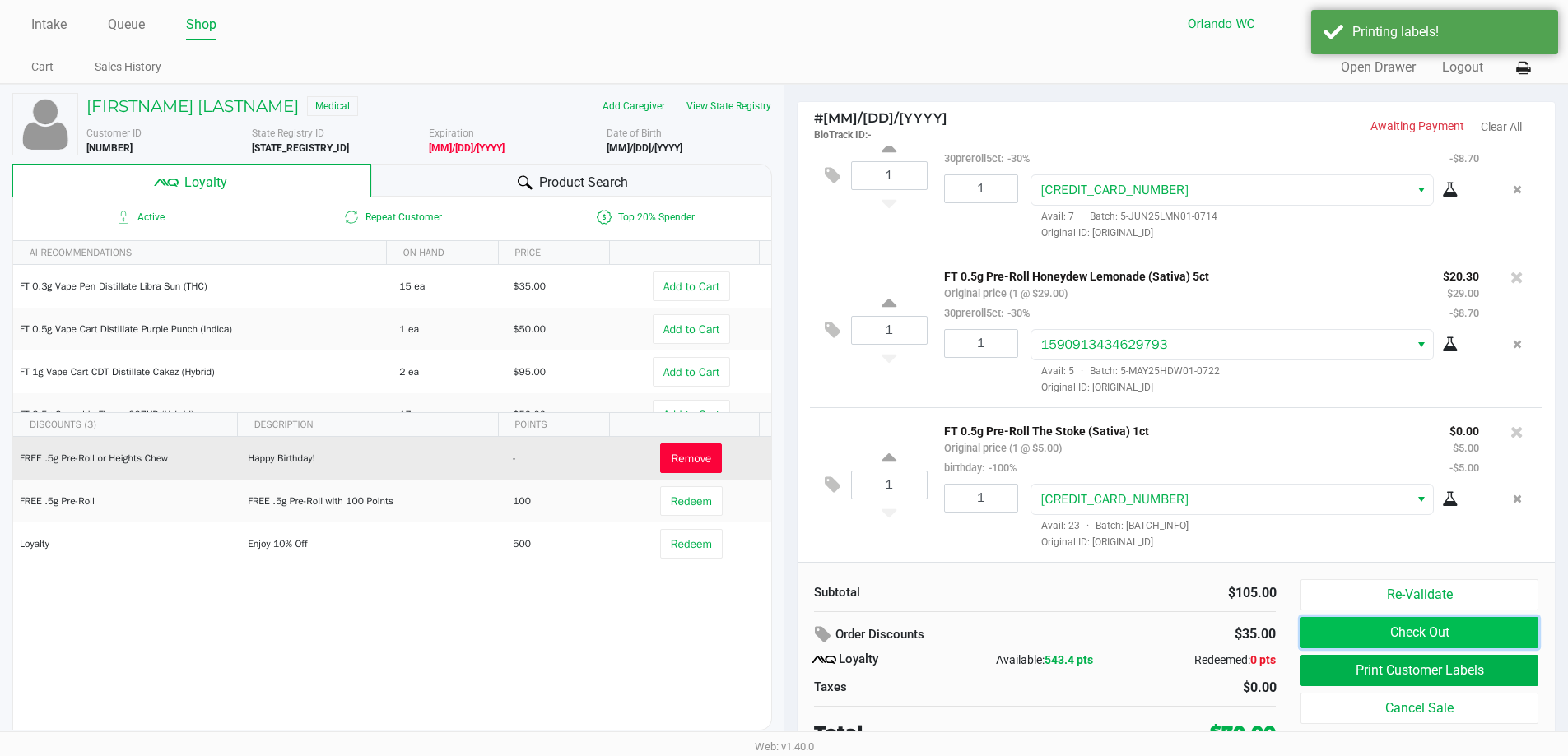 click on "Check Out" 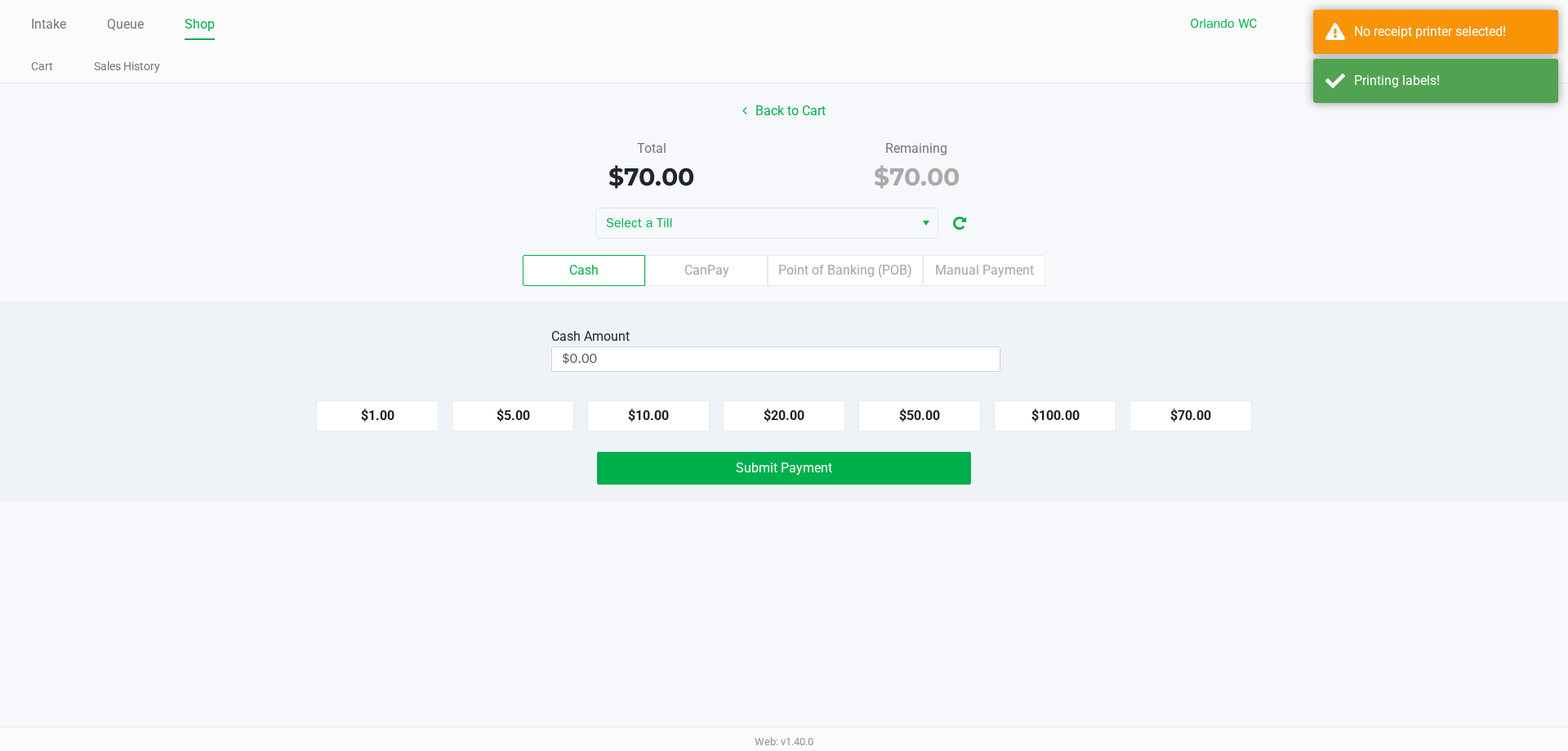 click on "Total   $70.00   Remaining   $70.00" 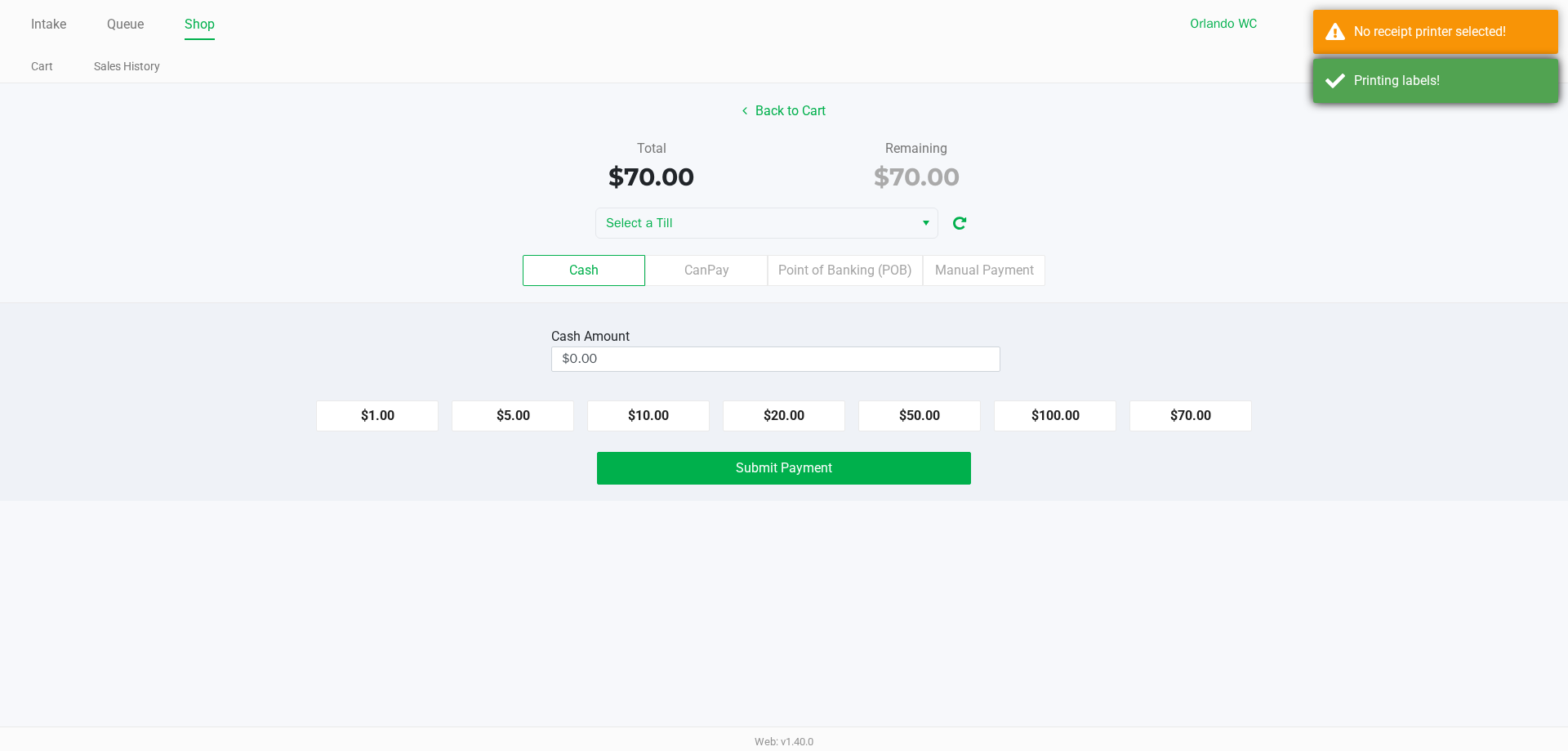 click on "Printing labels!" at bounding box center (1436, 81) 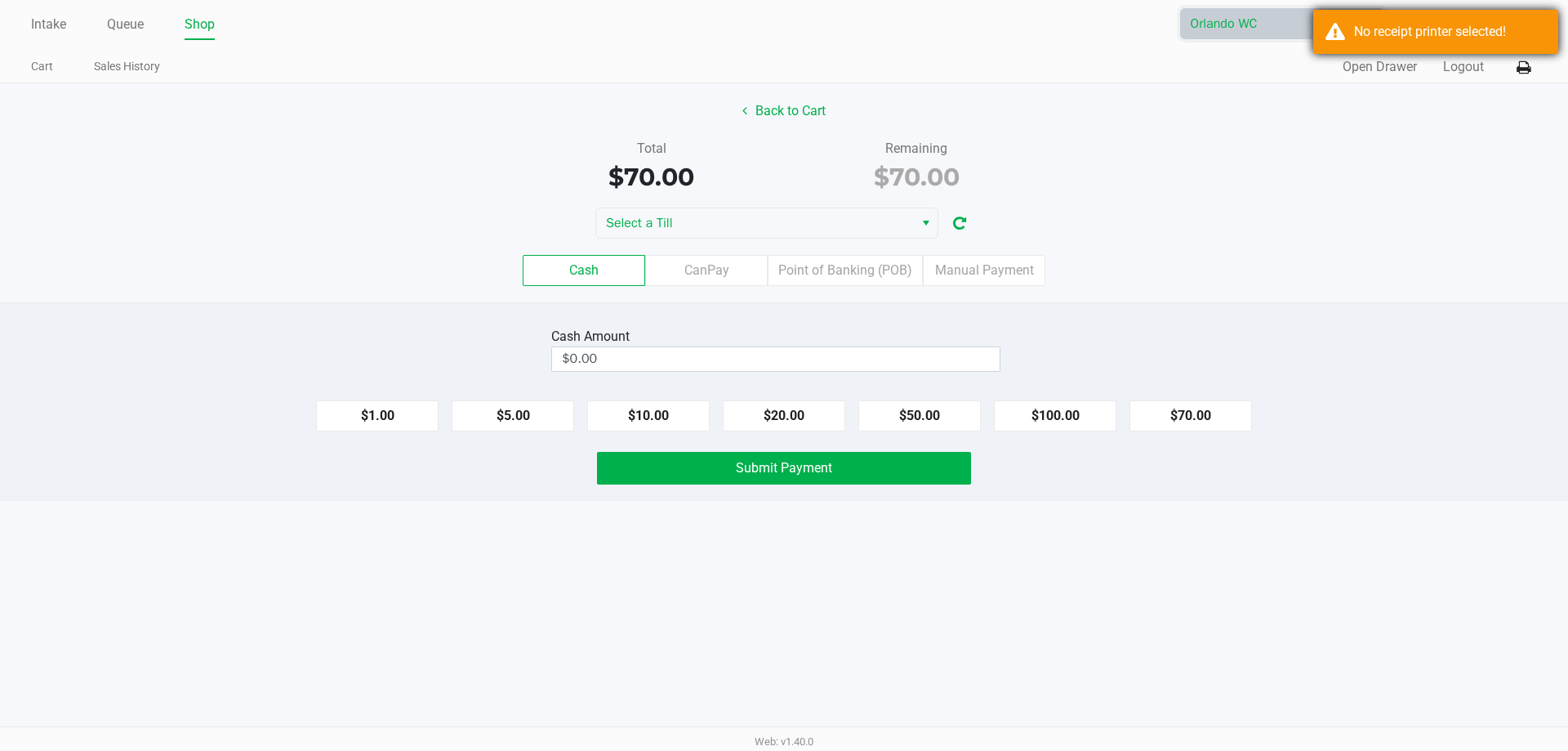 click on "Orlando WC" at bounding box center (1270, 24) 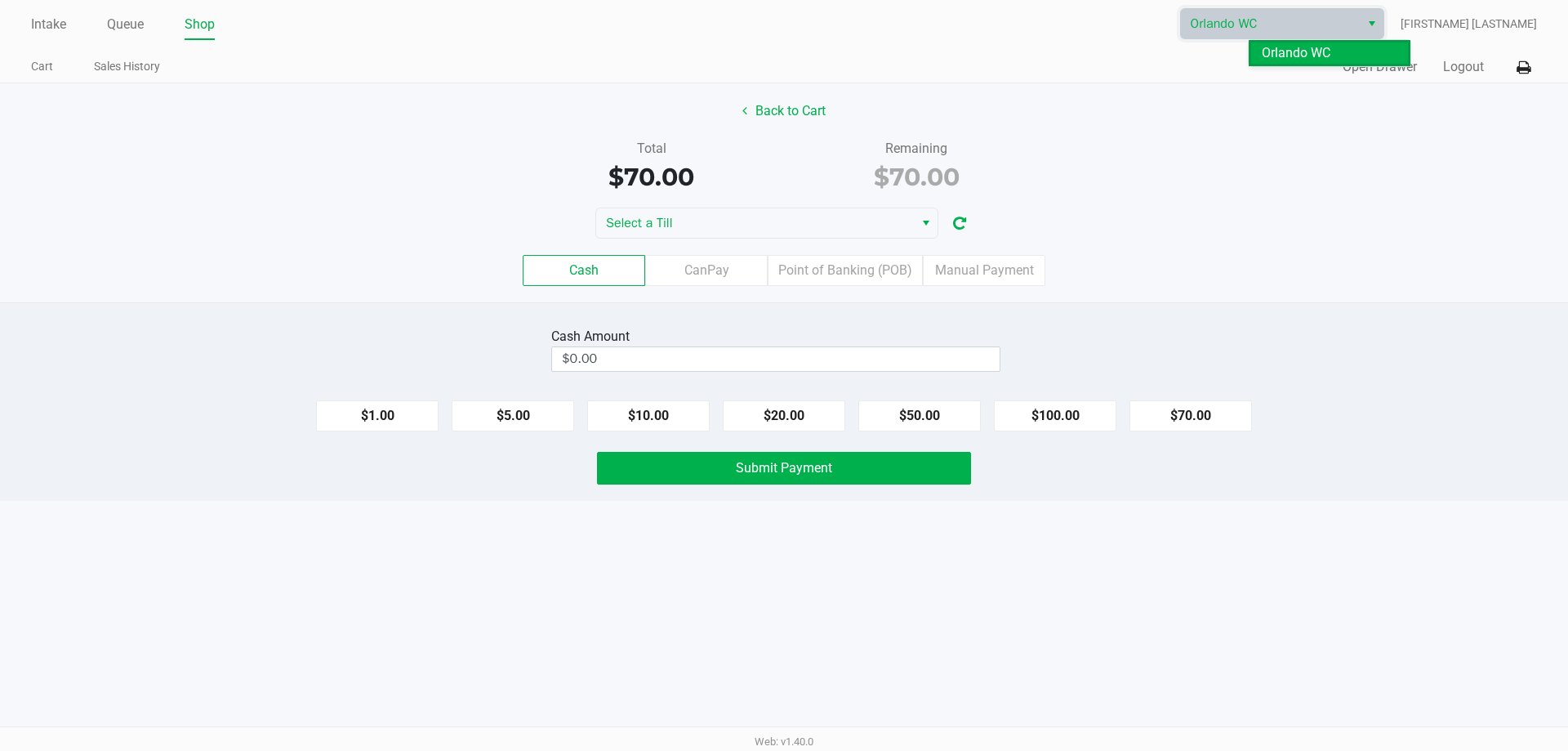 click on "Total   $70.00   Remaining   $70.00" 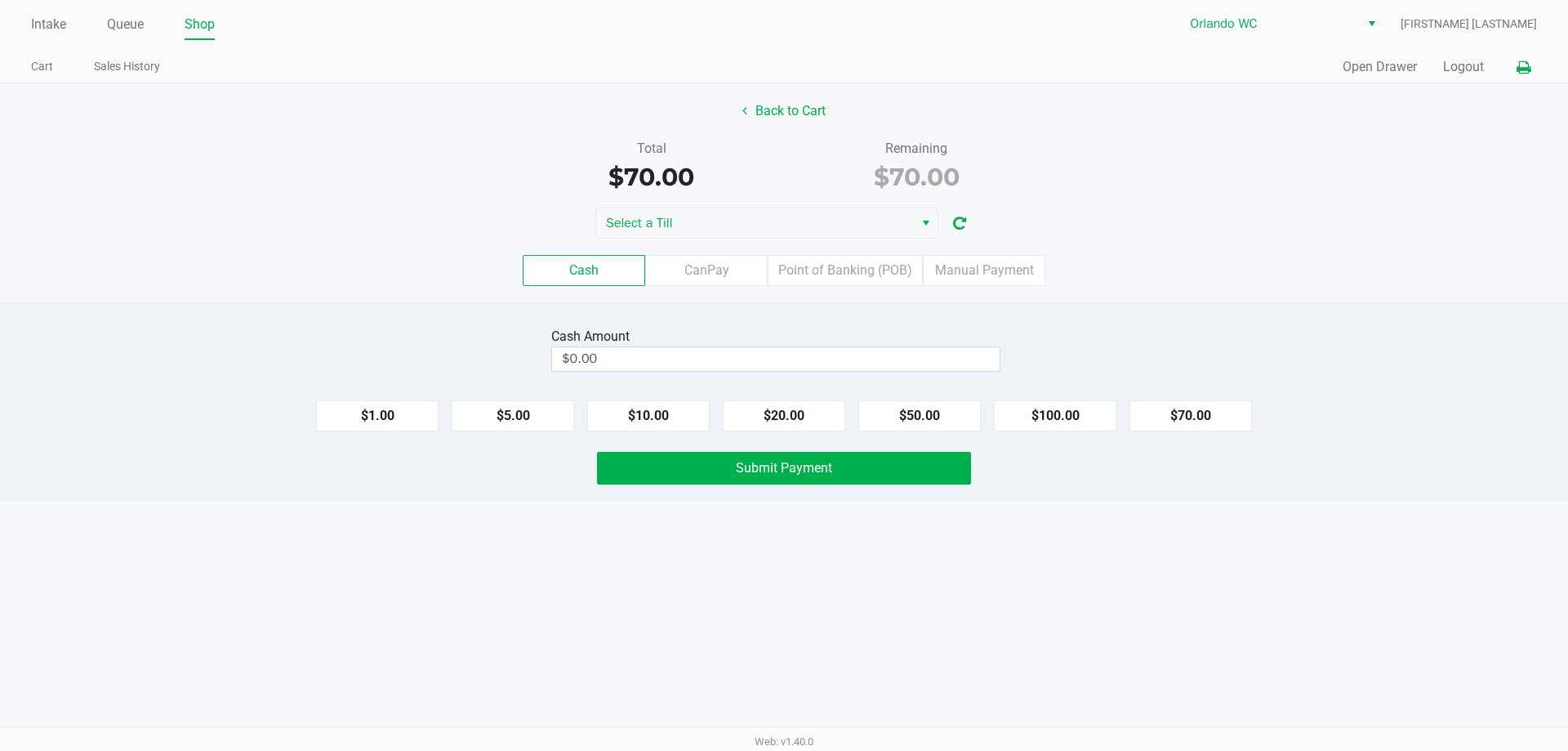 click 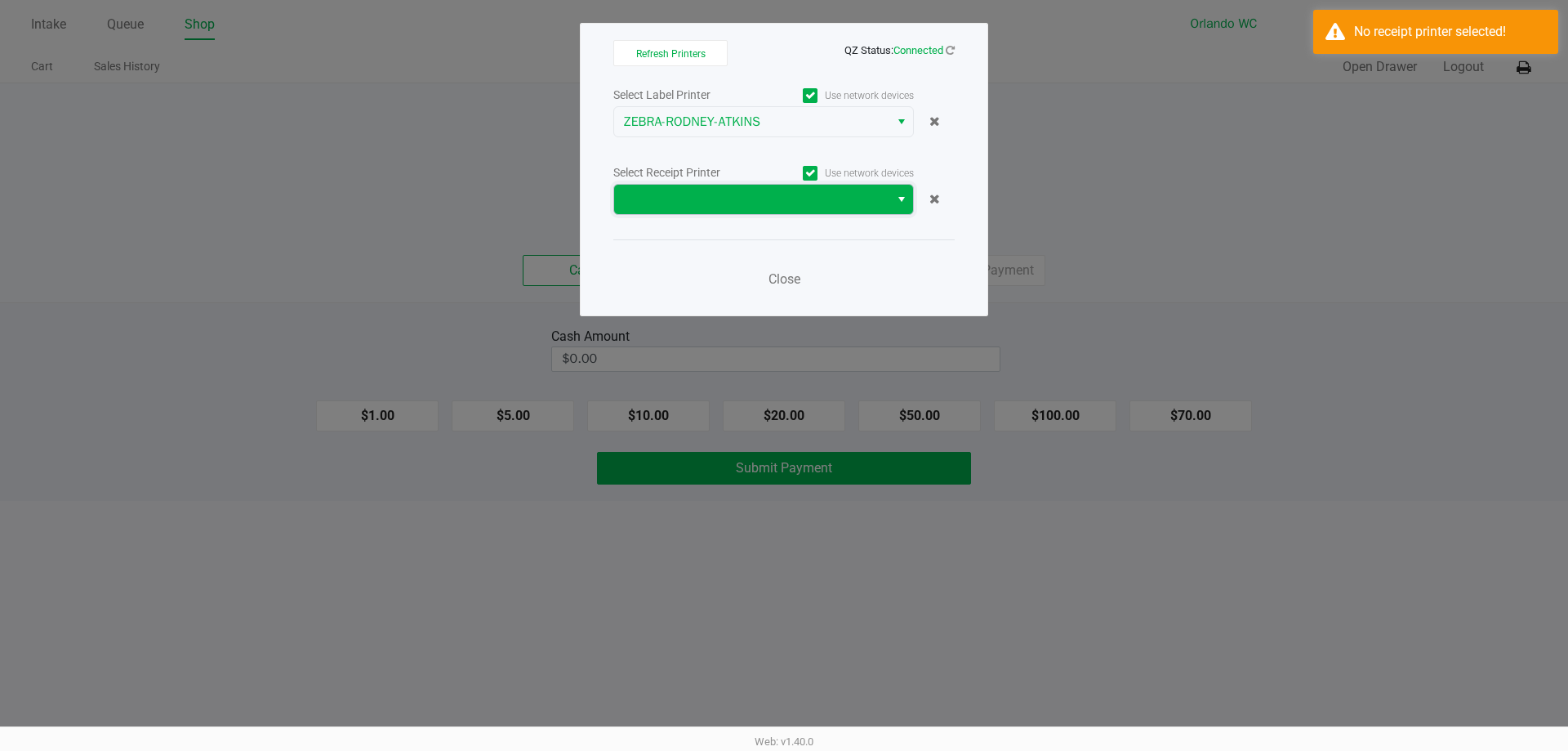 click at bounding box center [751, 199] 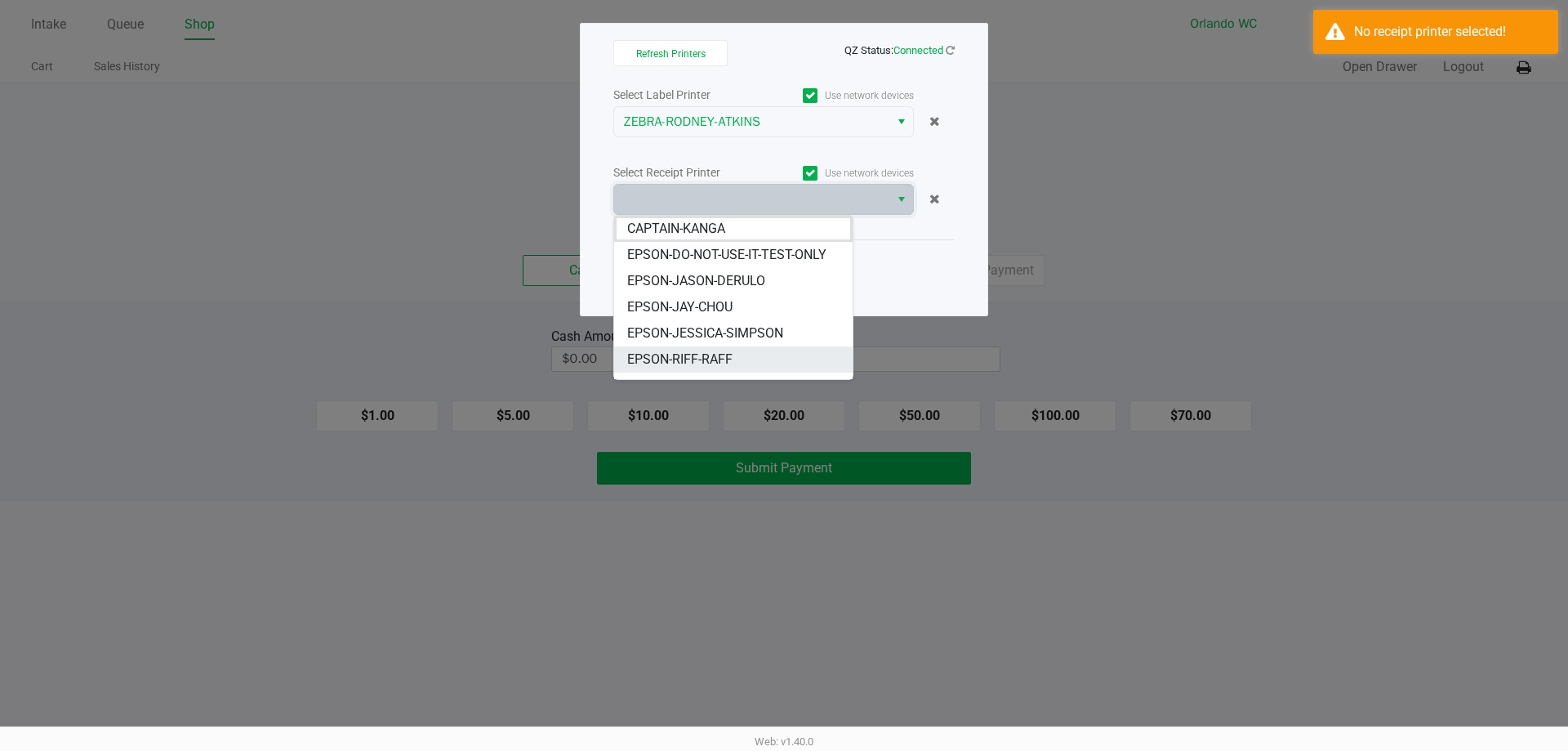 click on "EPSON-RIFF-RAFF" at bounding box center [679, 360] 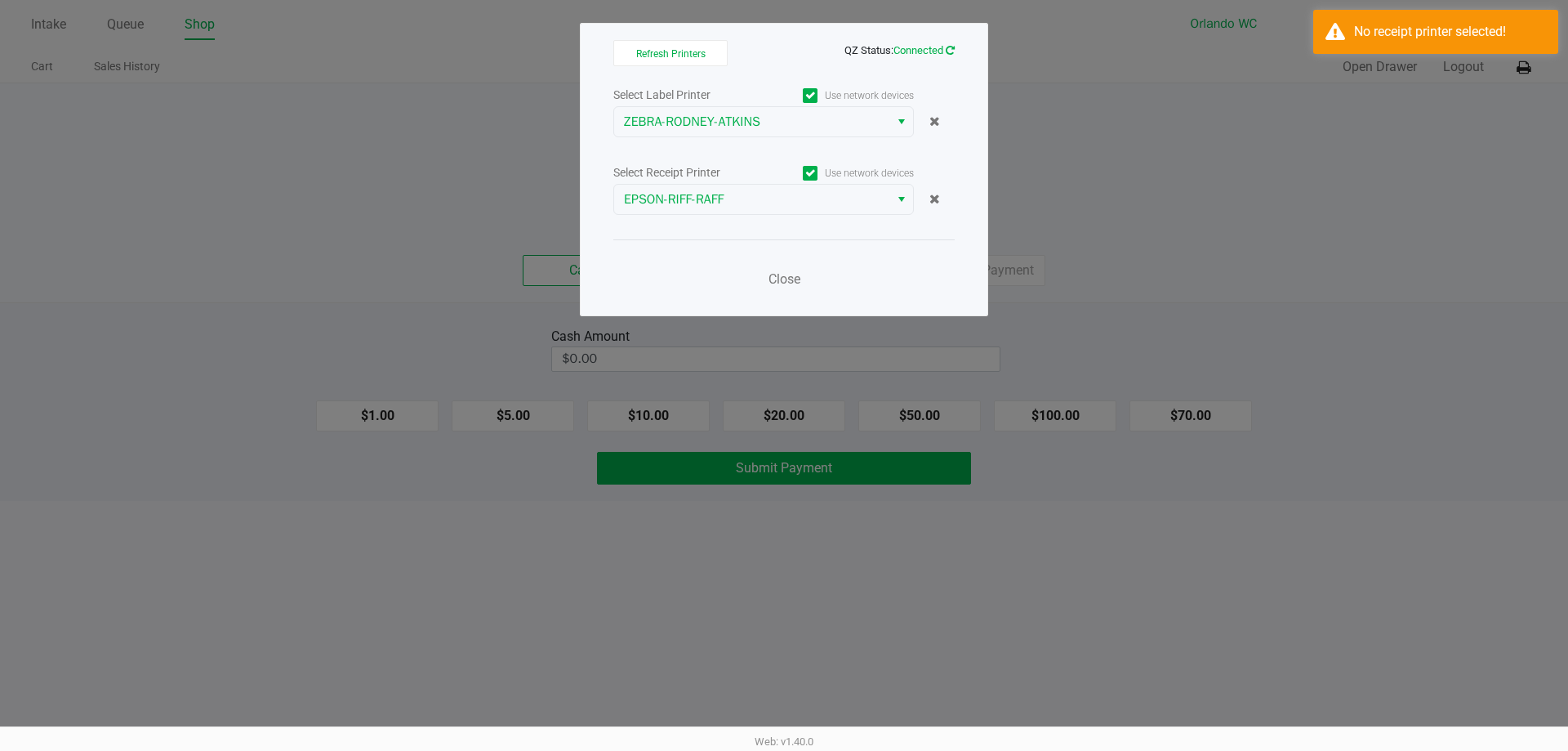 click 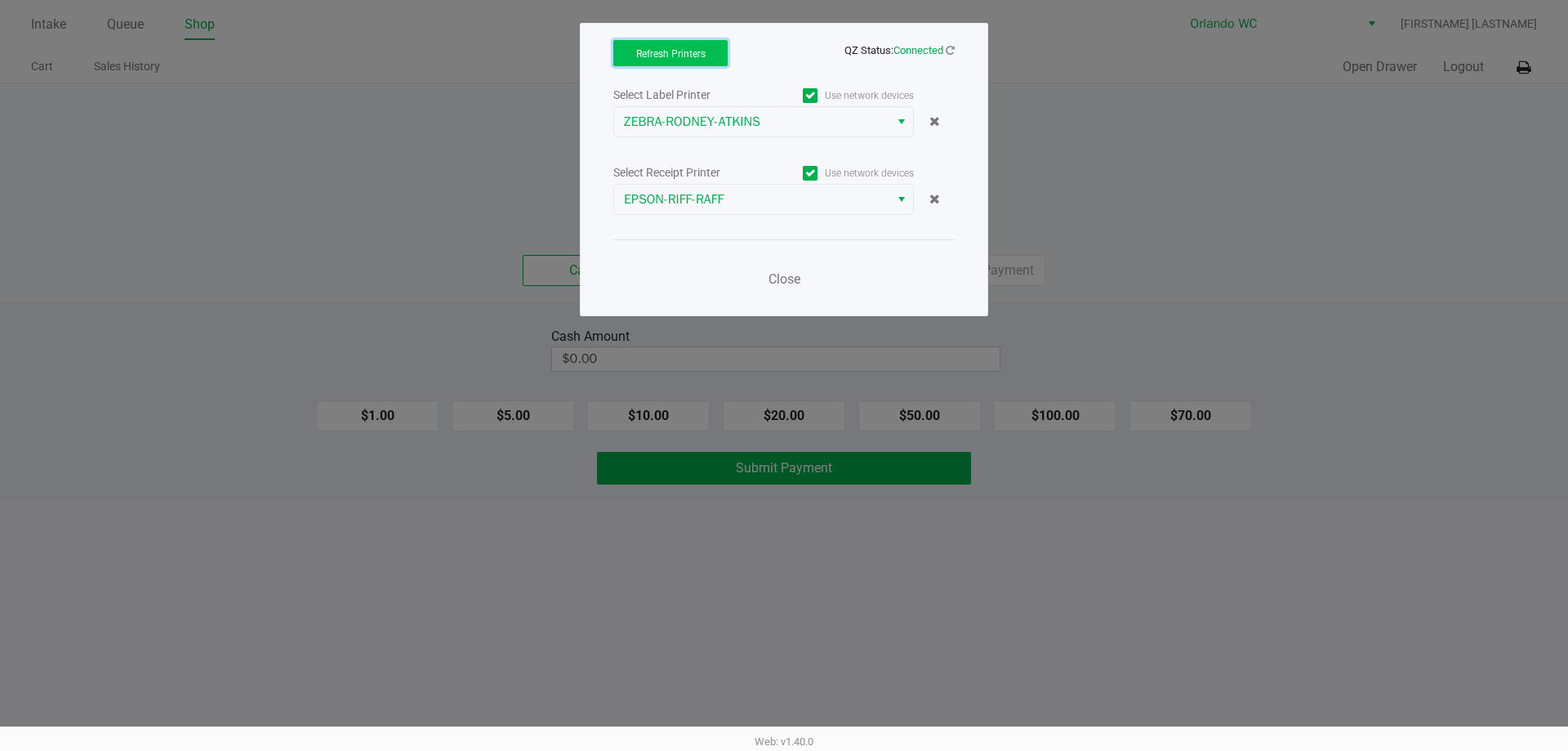 click on "Refresh Printers" 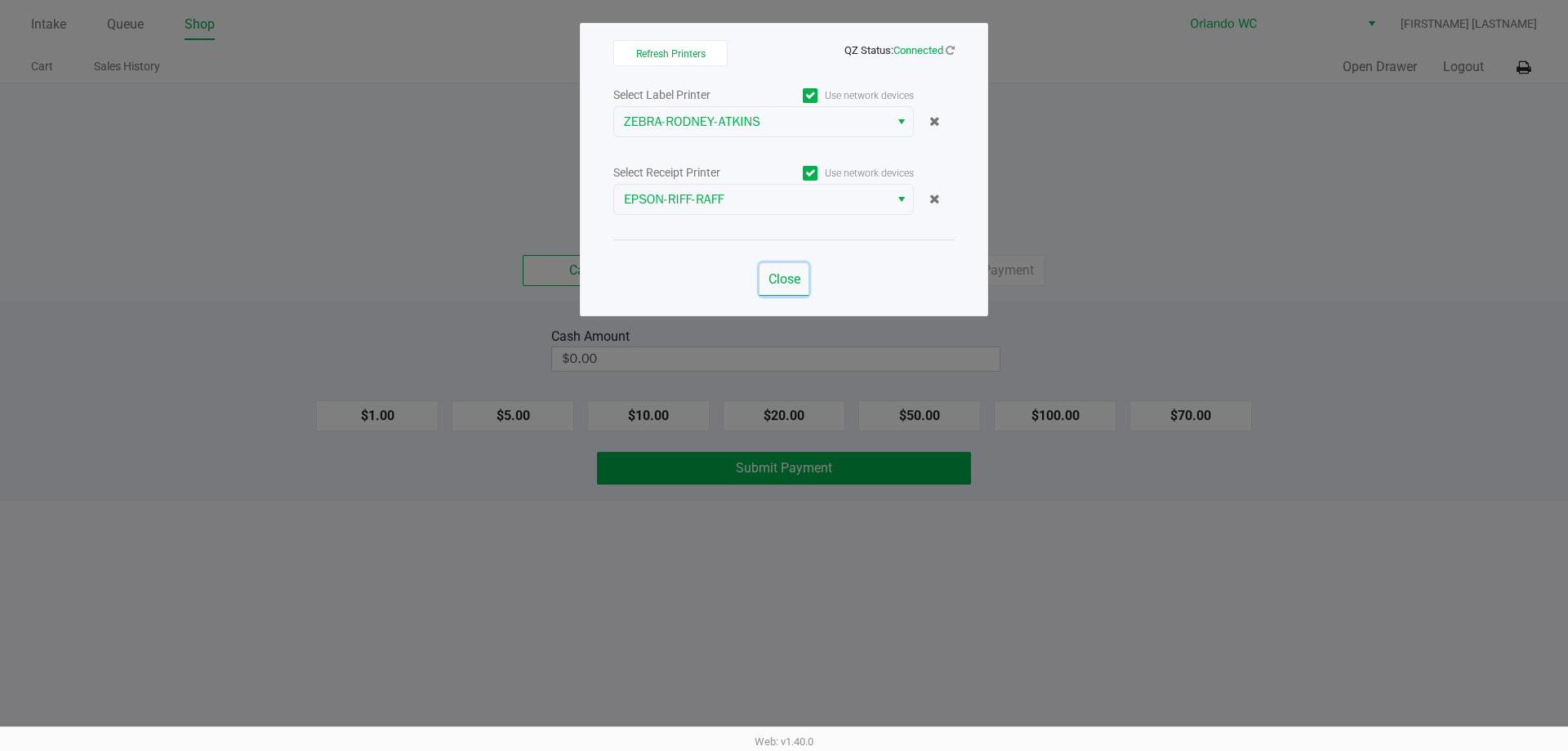 click on "Close" 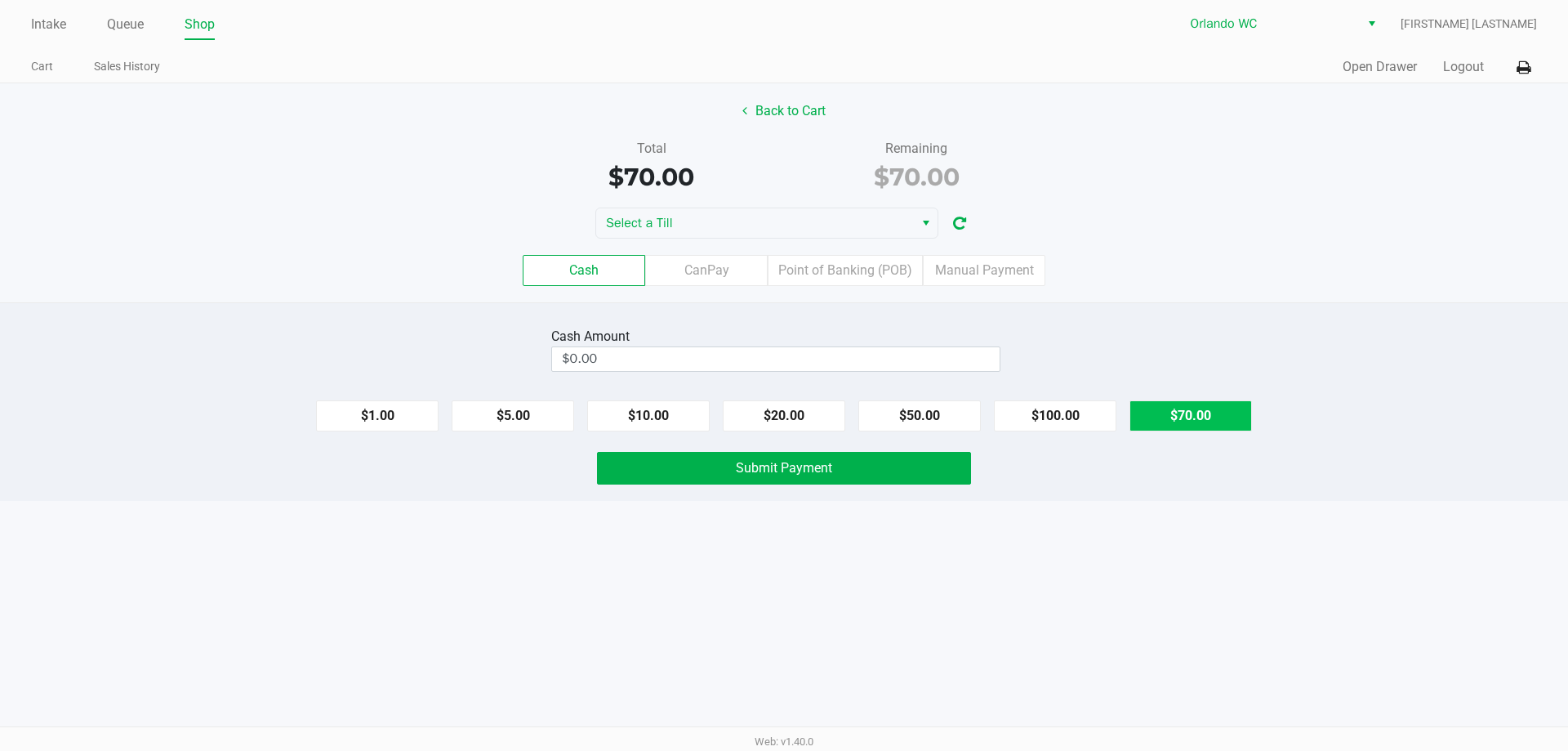 click on "$70.00" 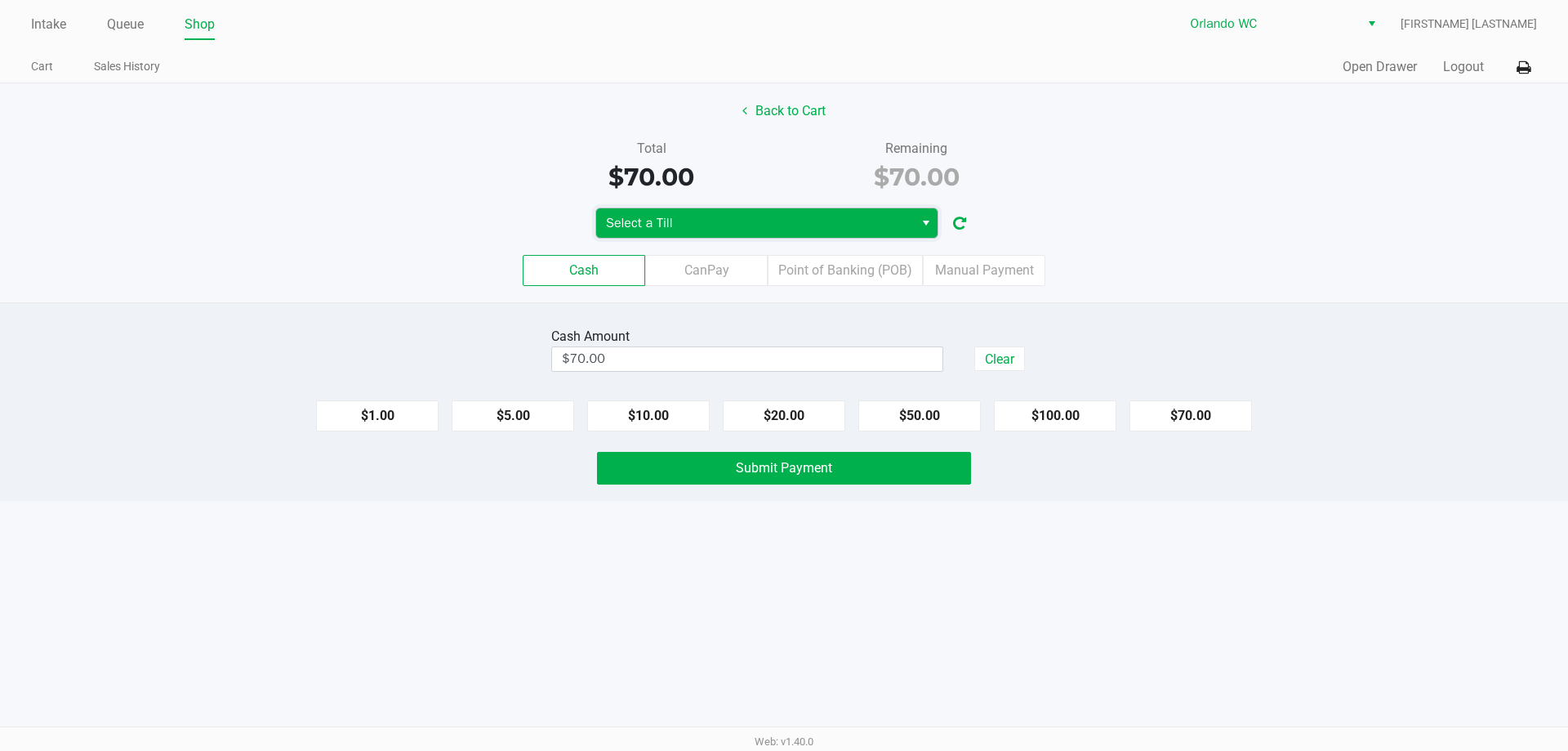 click on "Select a Till" at bounding box center [755, 223] 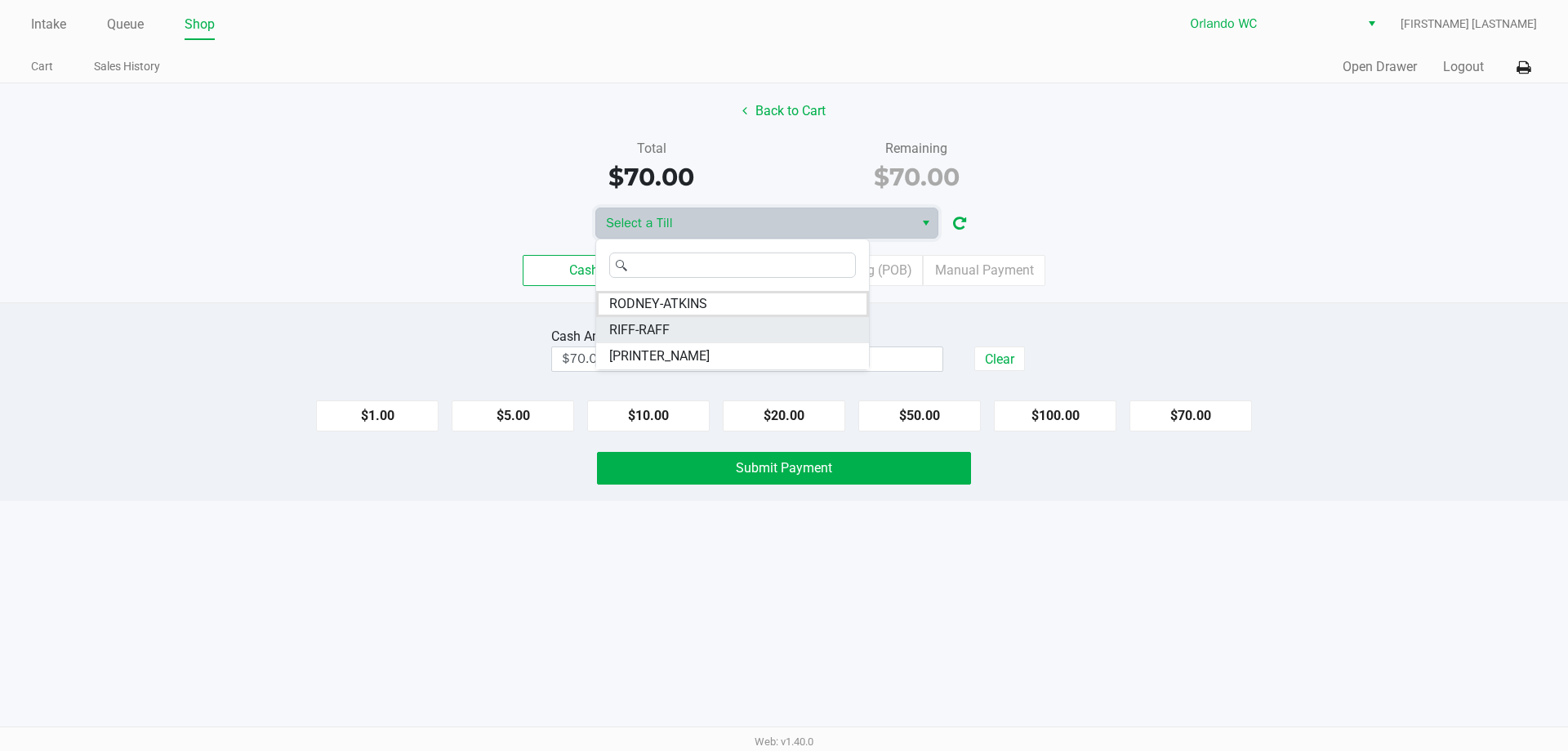 click on "RIFF-RAFF" at bounding box center [733, 330] 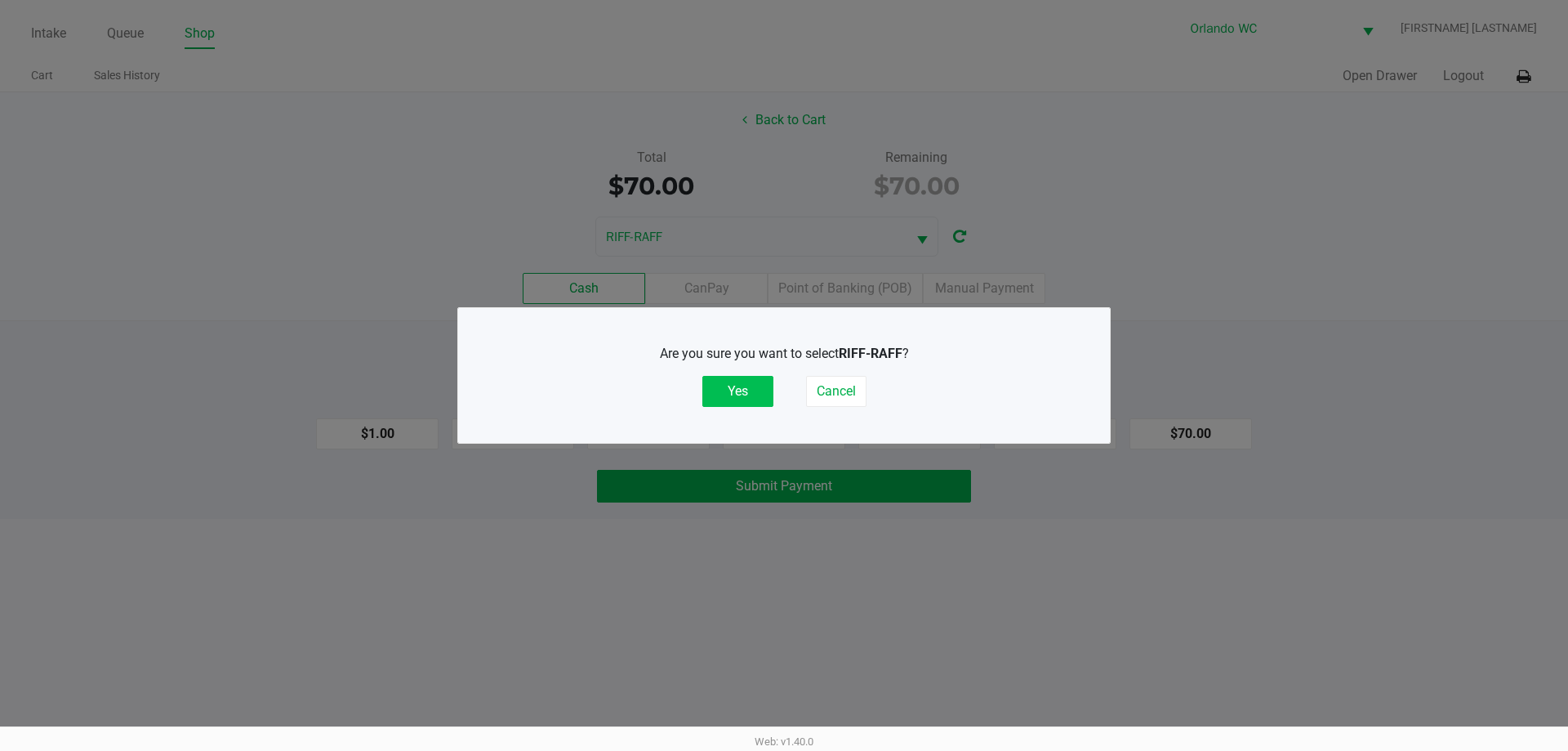 click on "Yes" 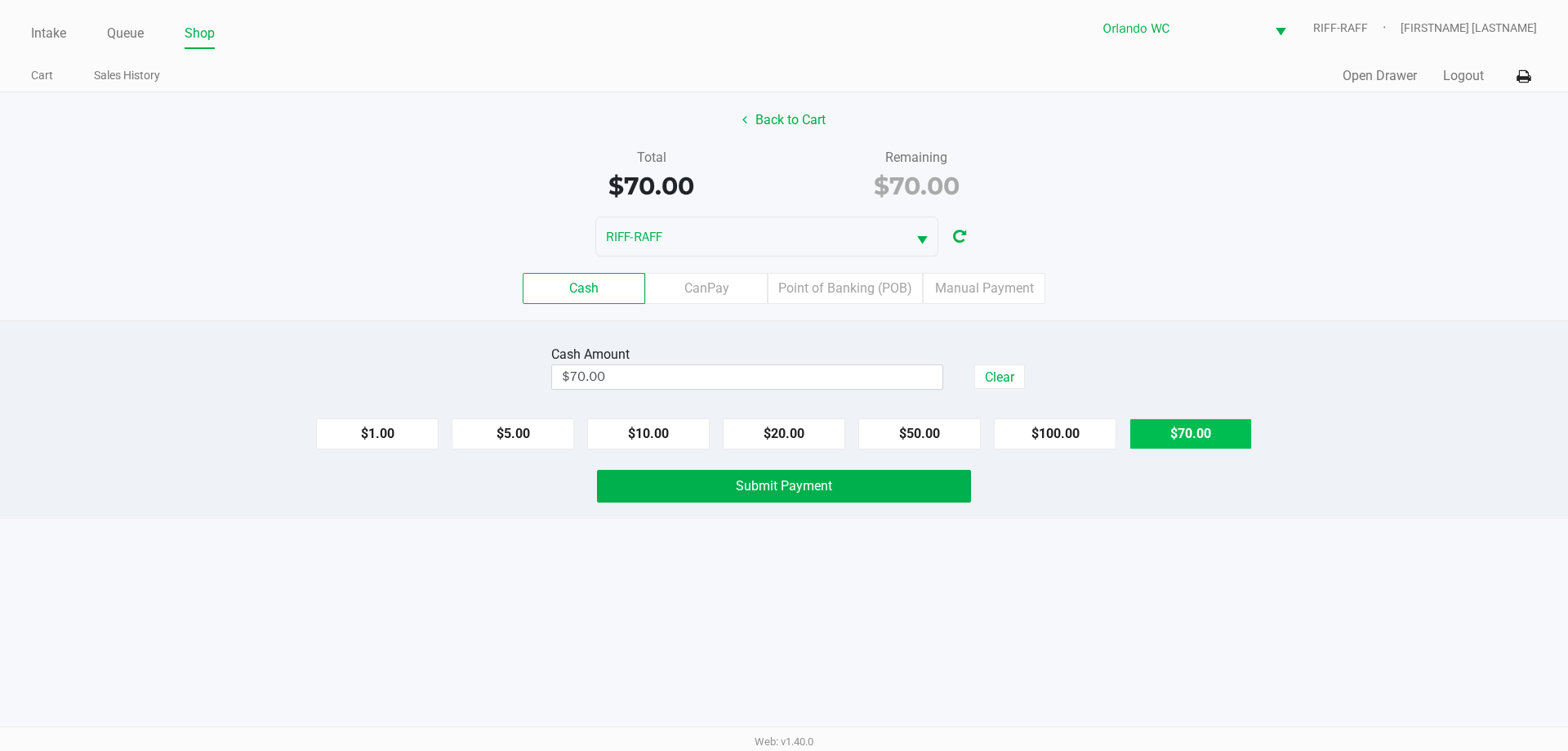 click on "$70.00" 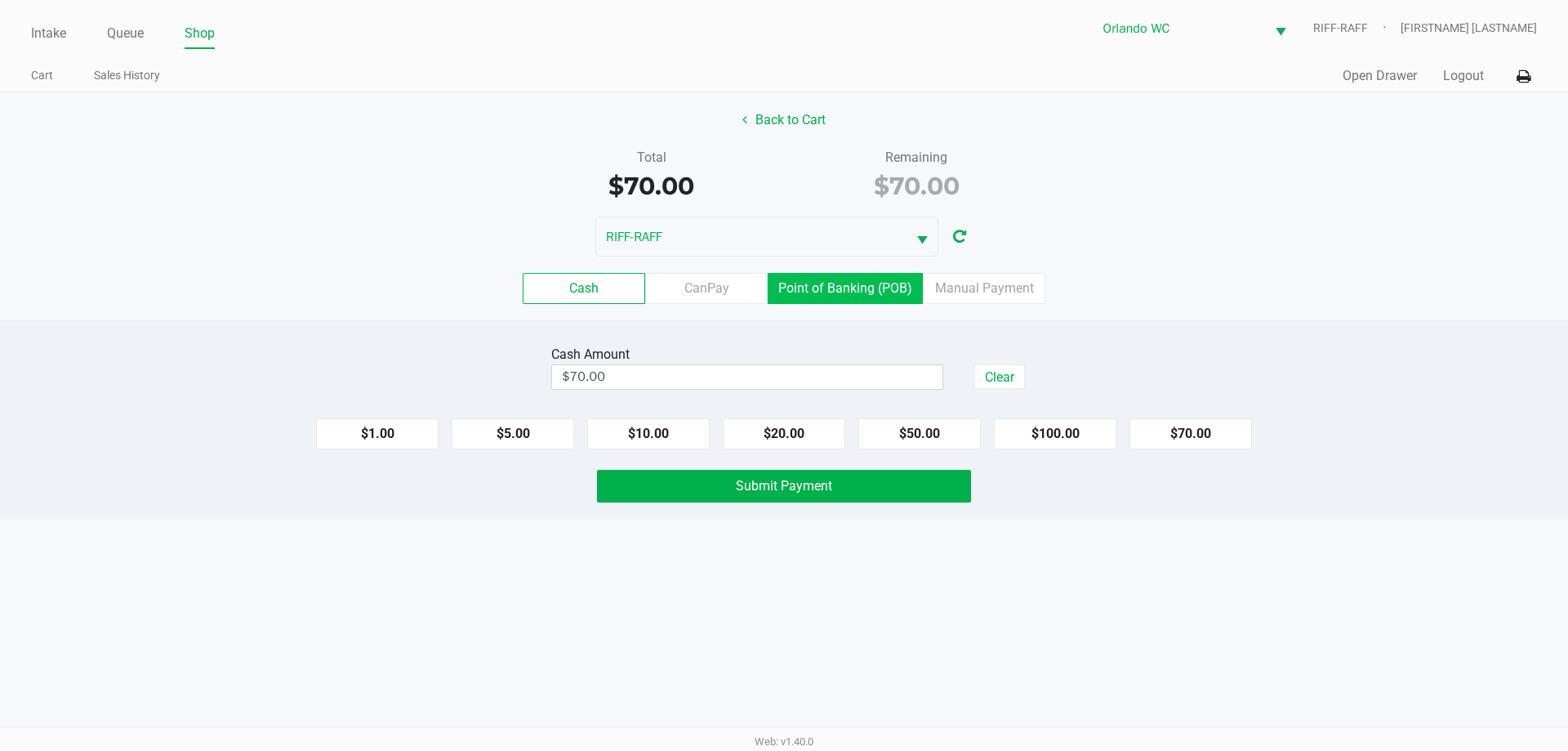 click on "Point of Banking (POB)" 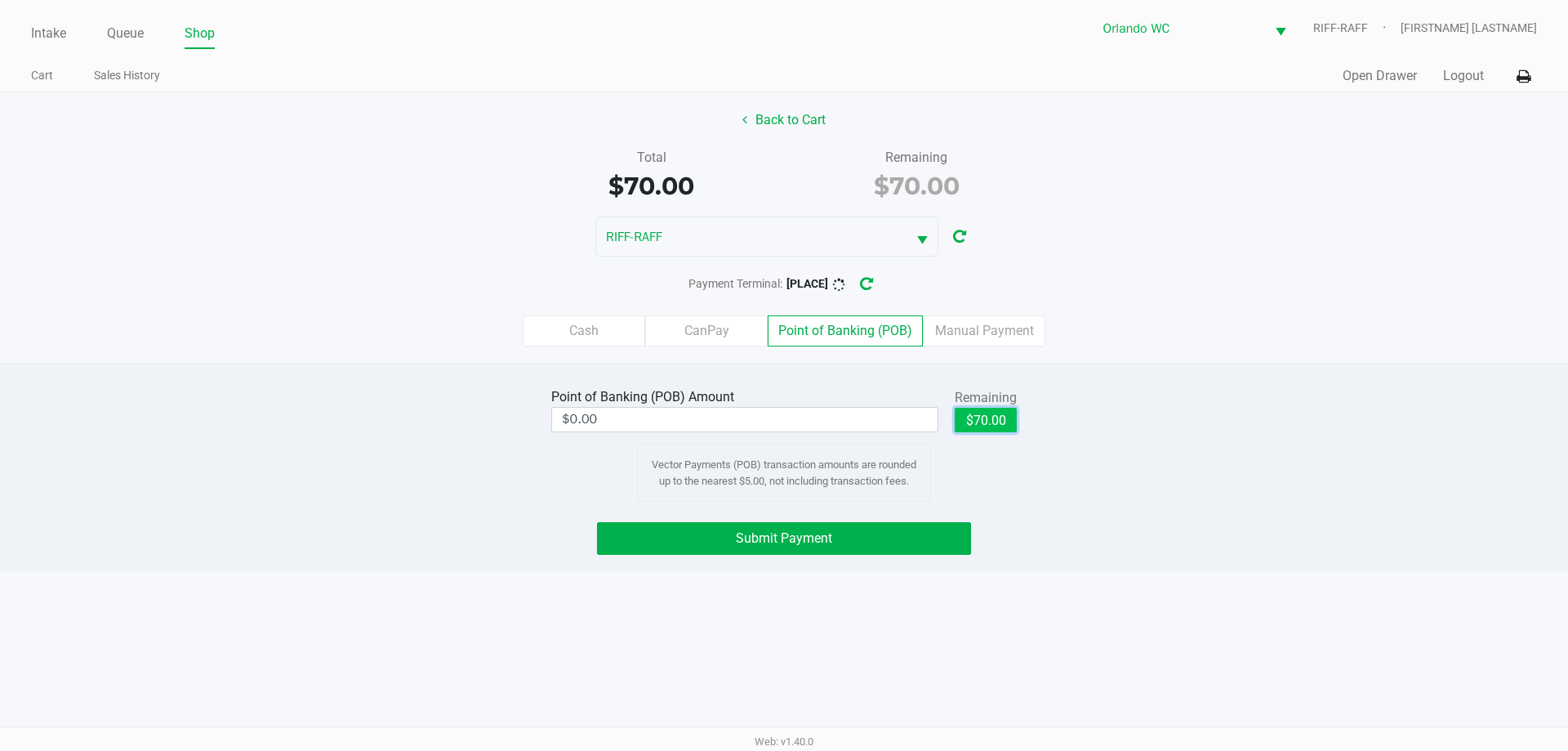 click on "$70.00" 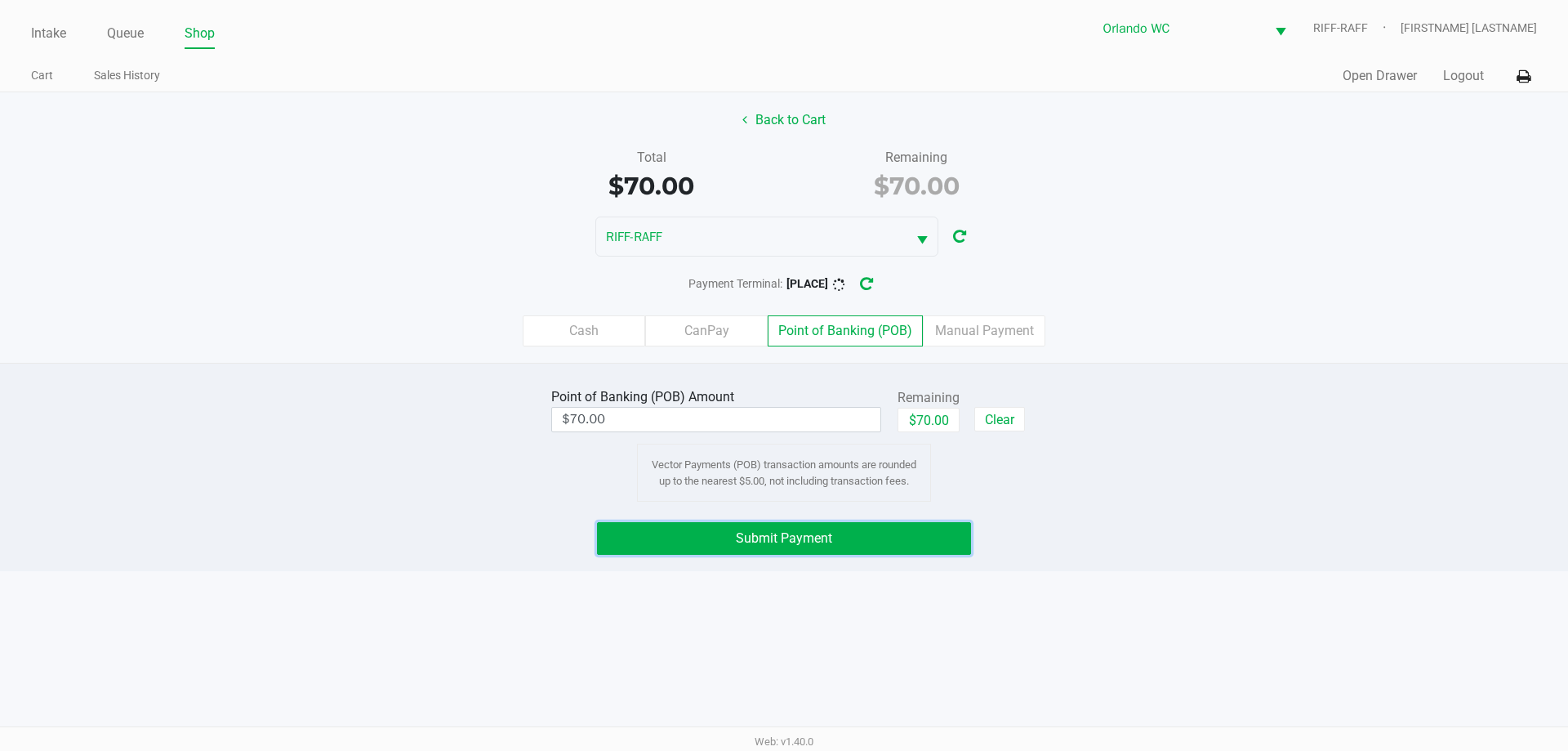 click on "Submit Payment" 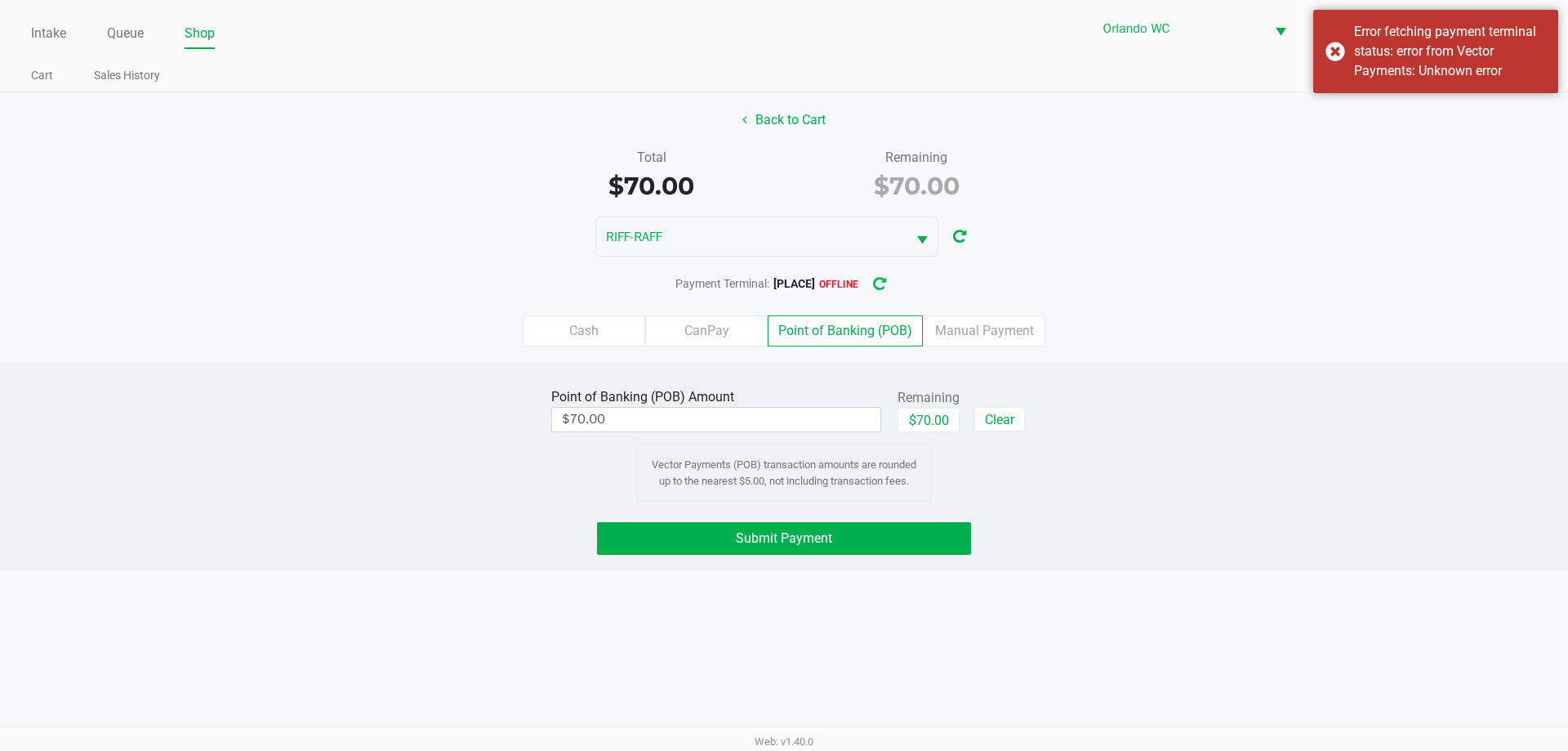 click 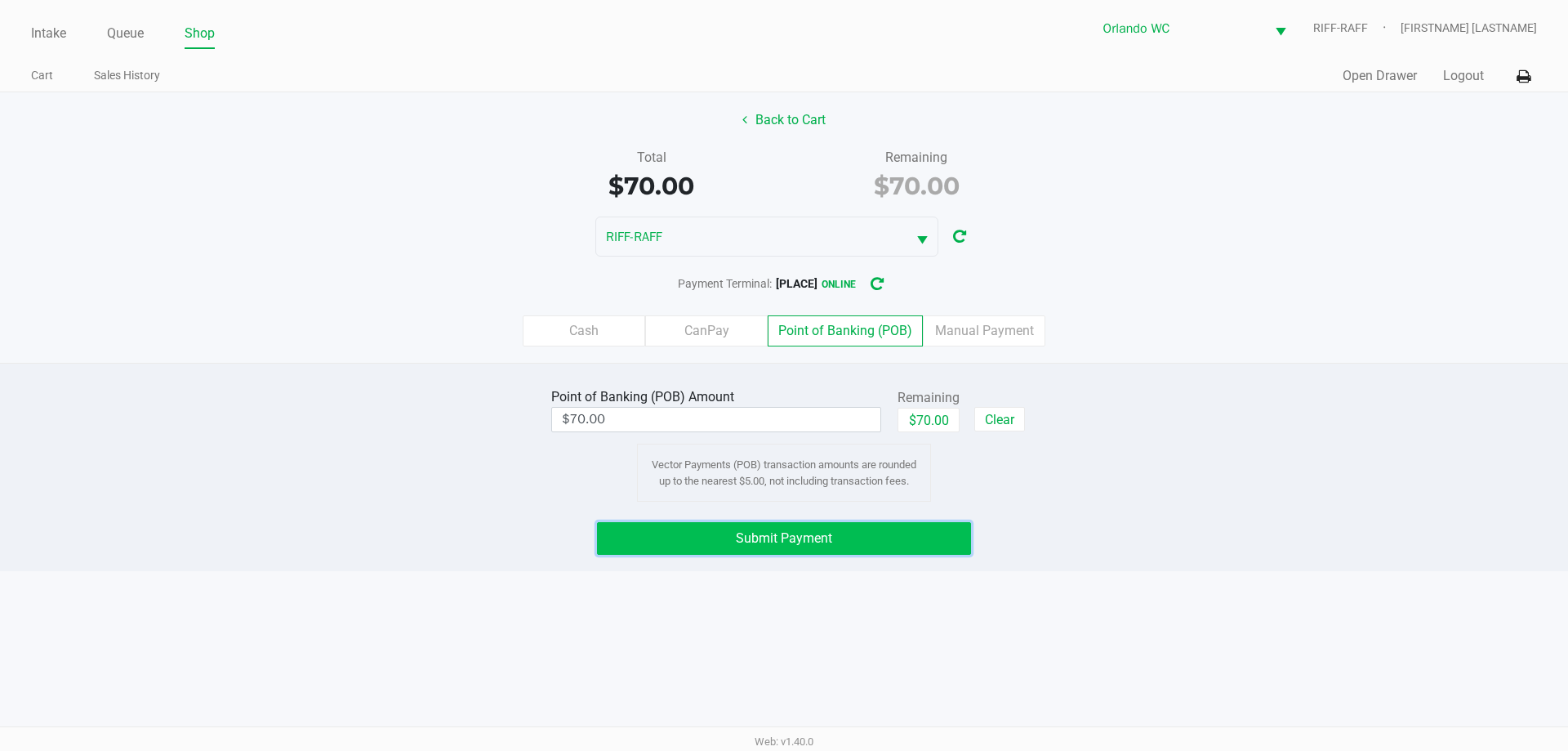 click on "Submit Payment" 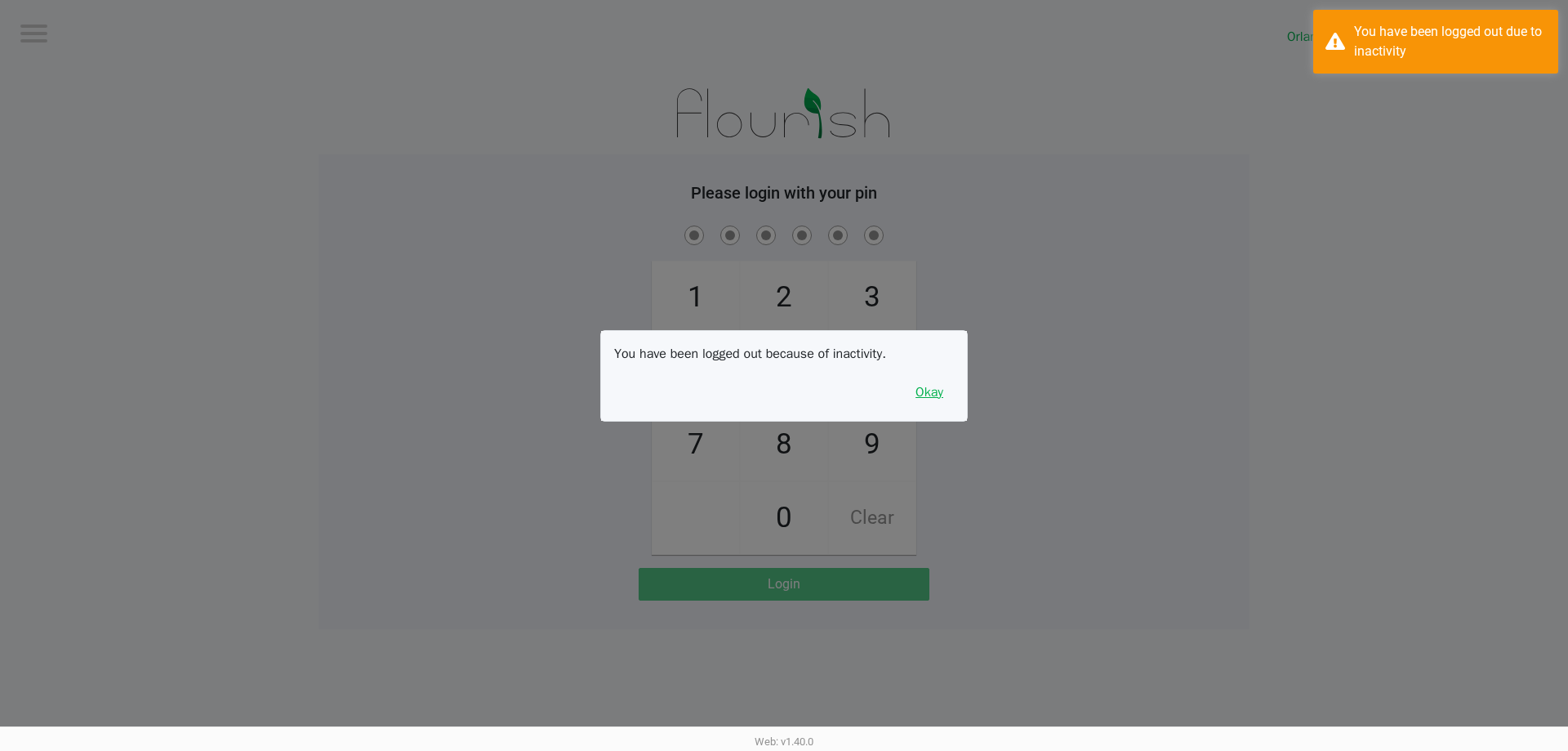 click on "Okay" at bounding box center [929, 392] 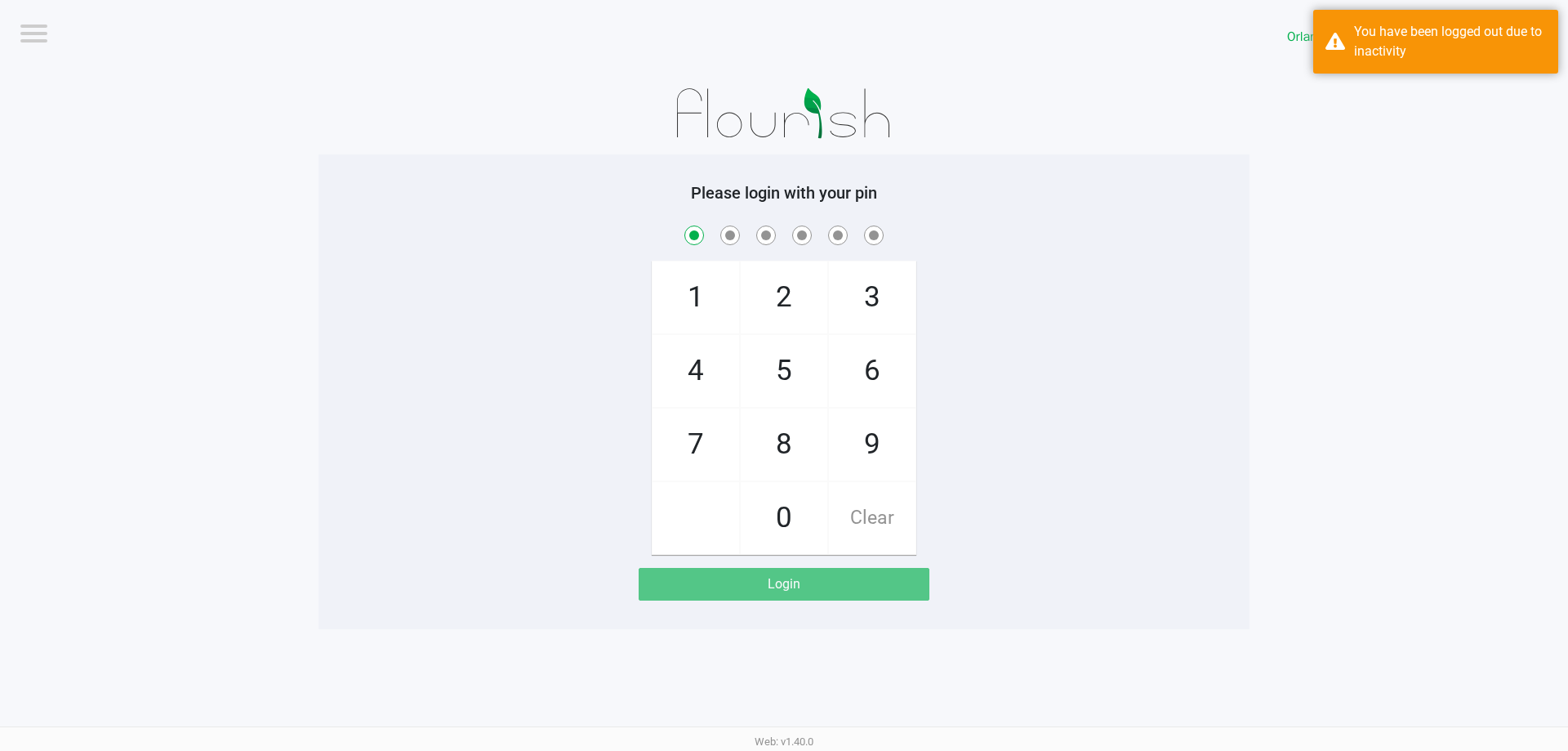checkbox on "true" 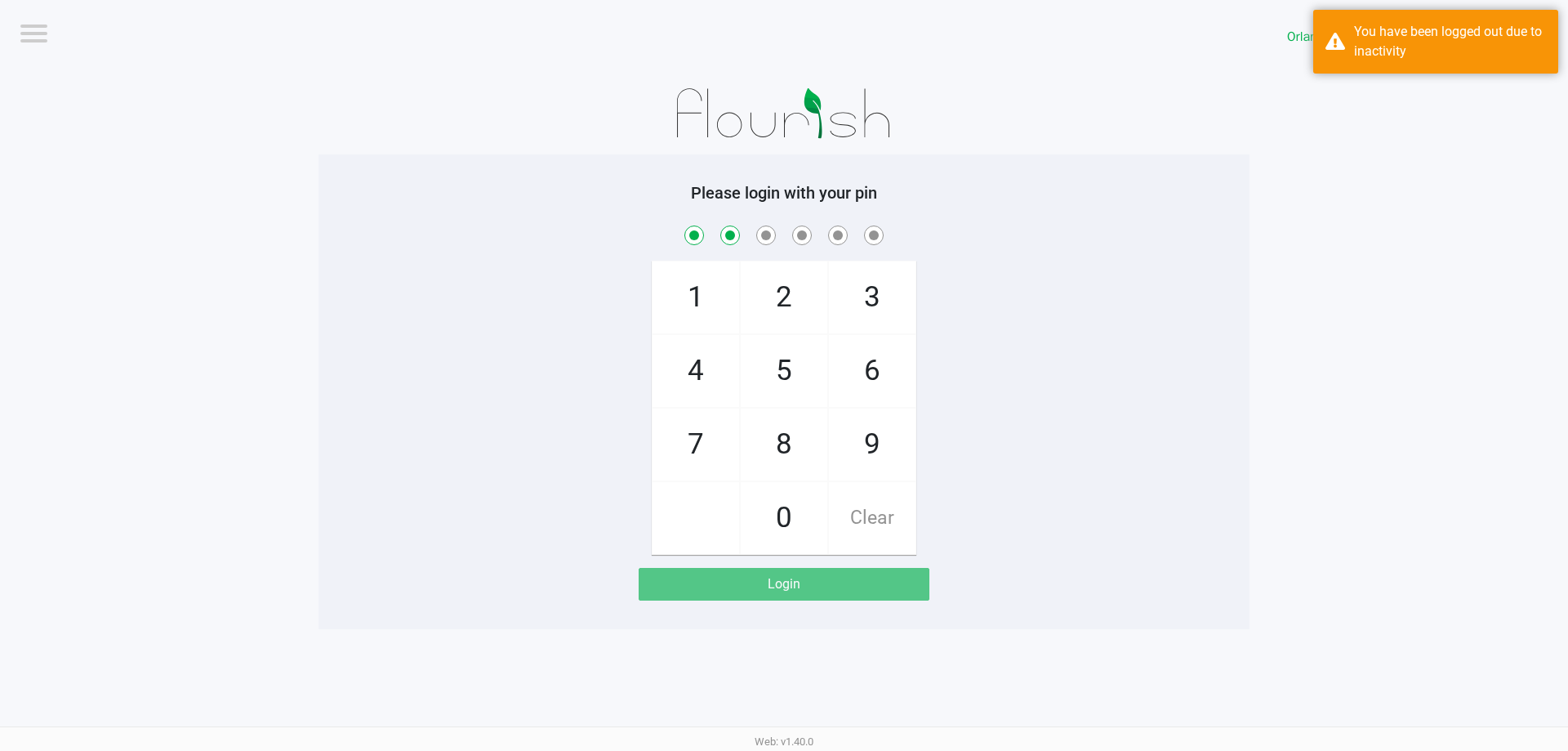 checkbox on "true" 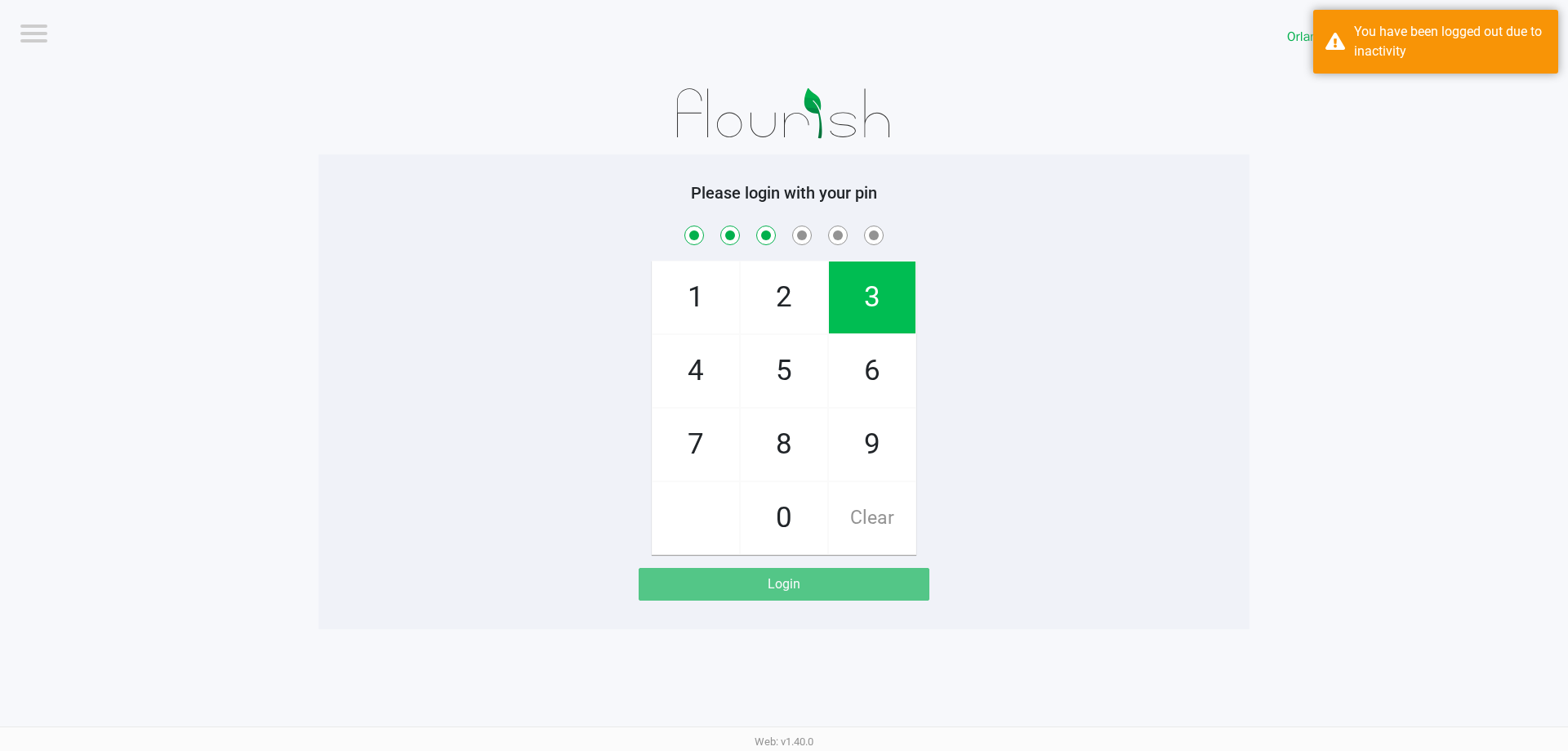checkbox on "true" 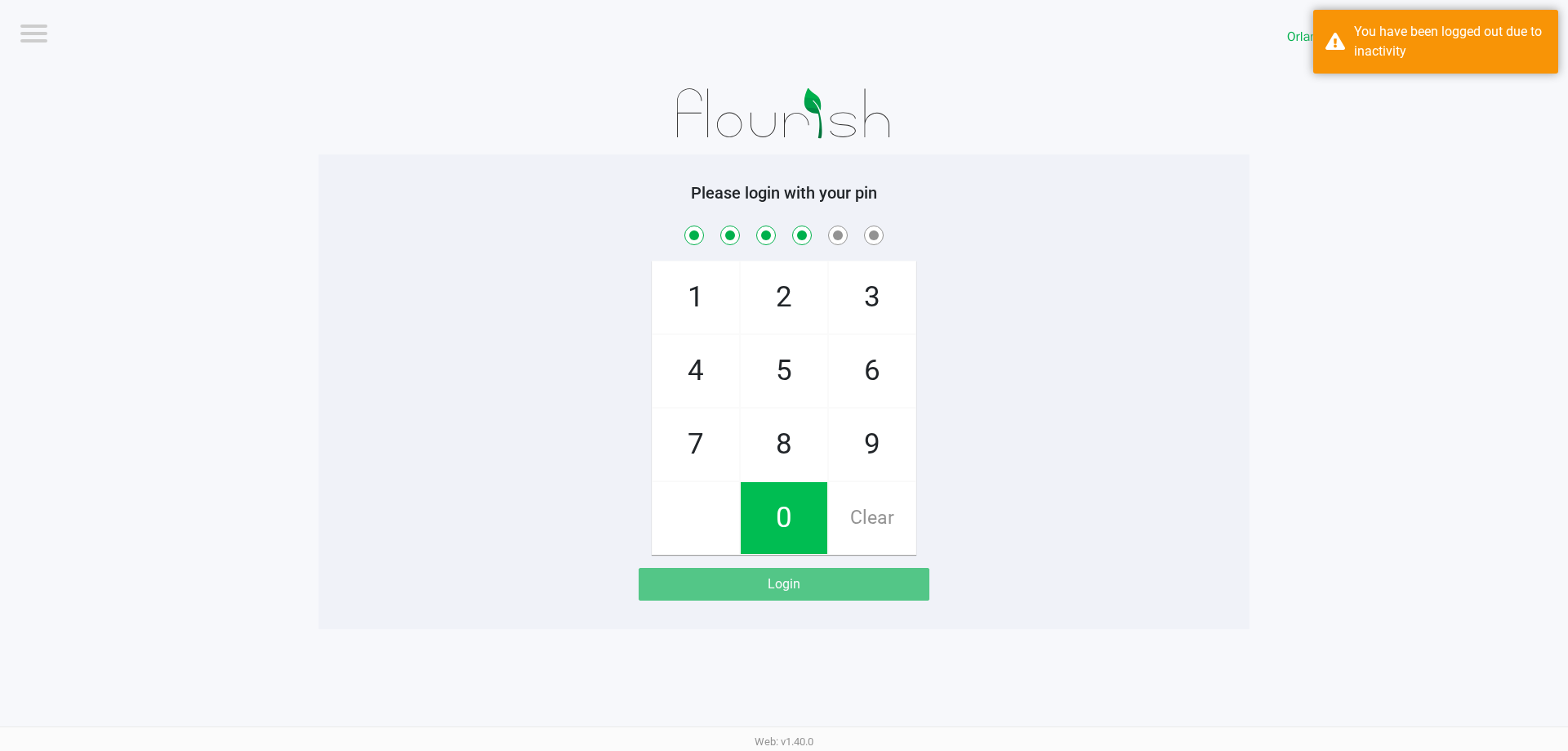 checkbox on "true" 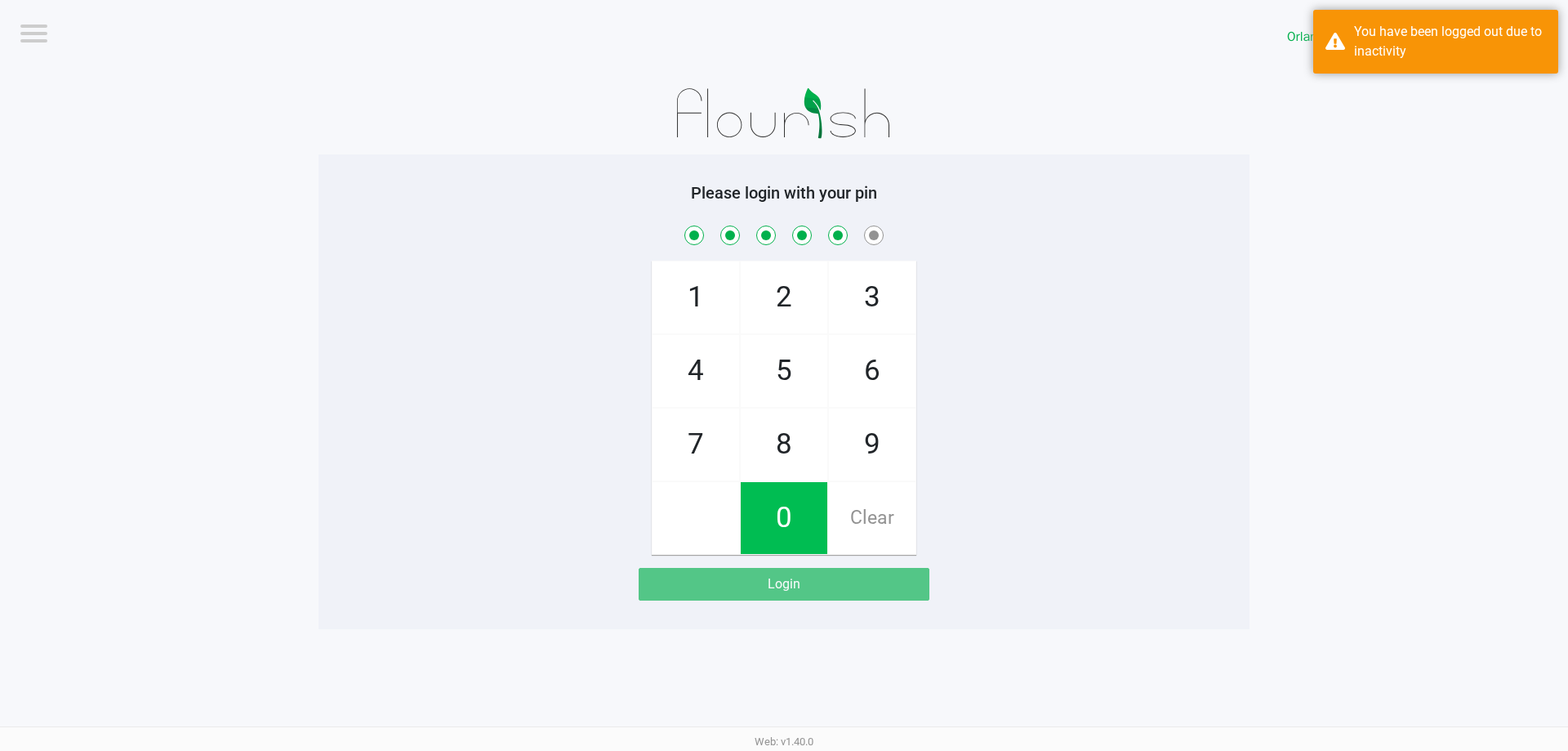 checkbox on "true" 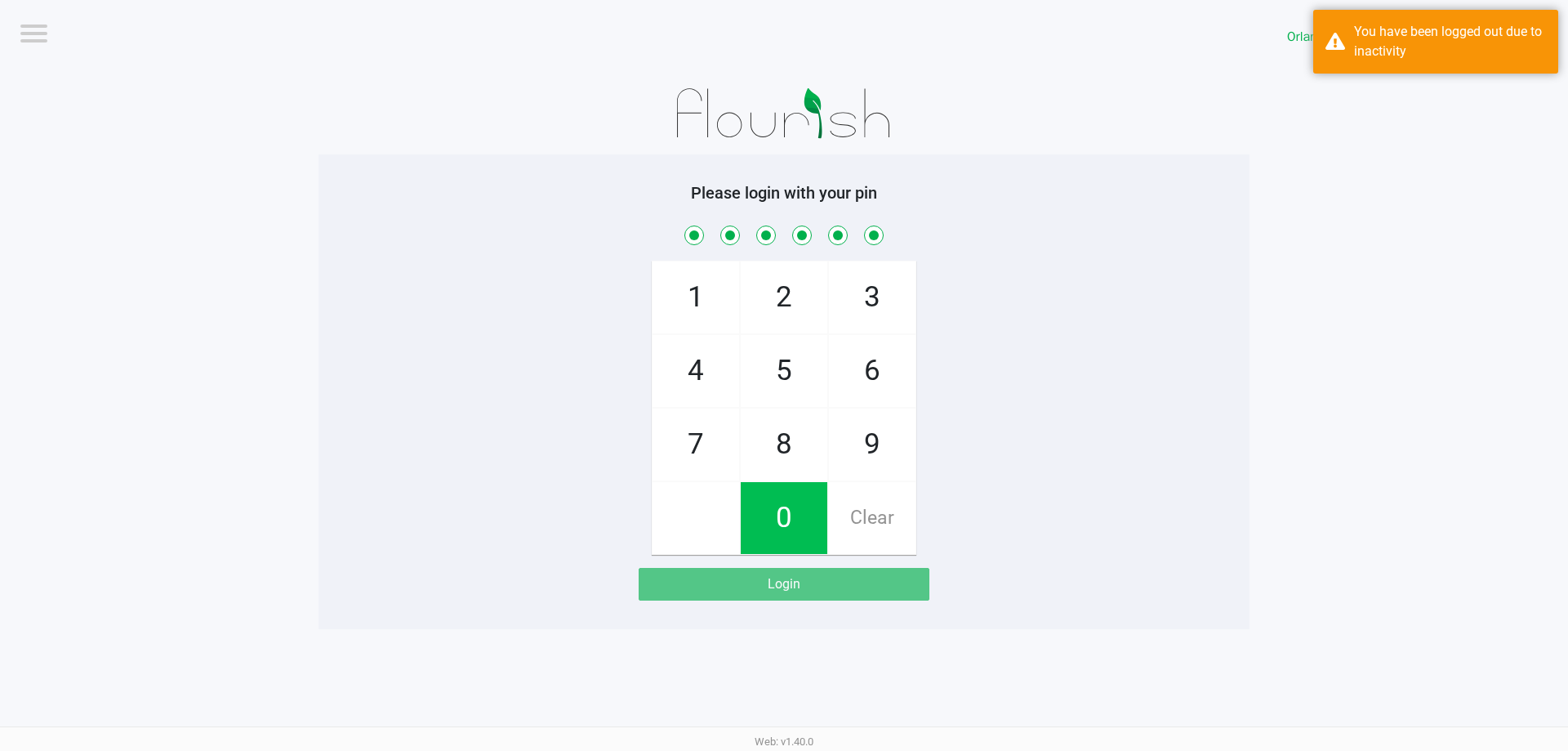 checkbox on "true" 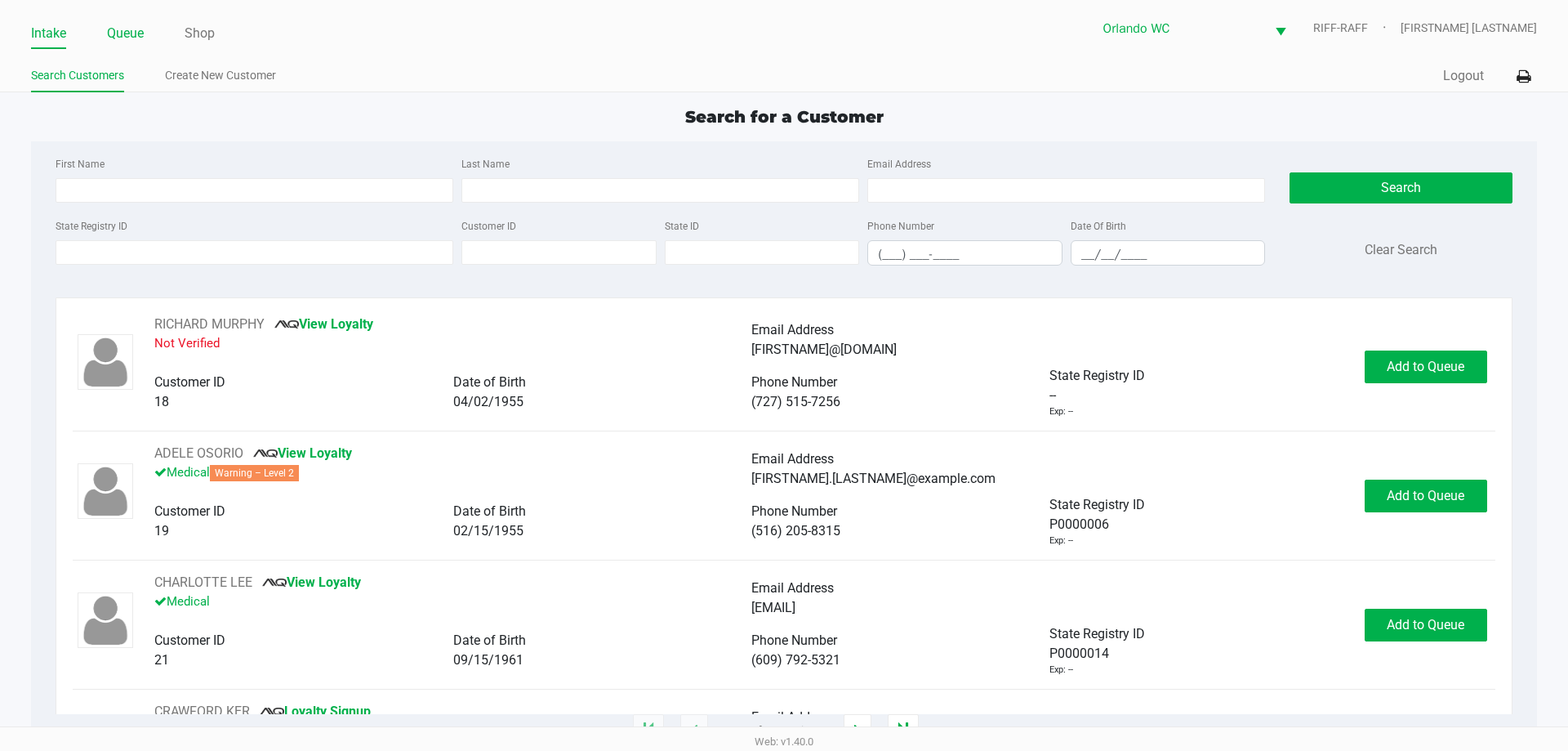 click on "Queue" 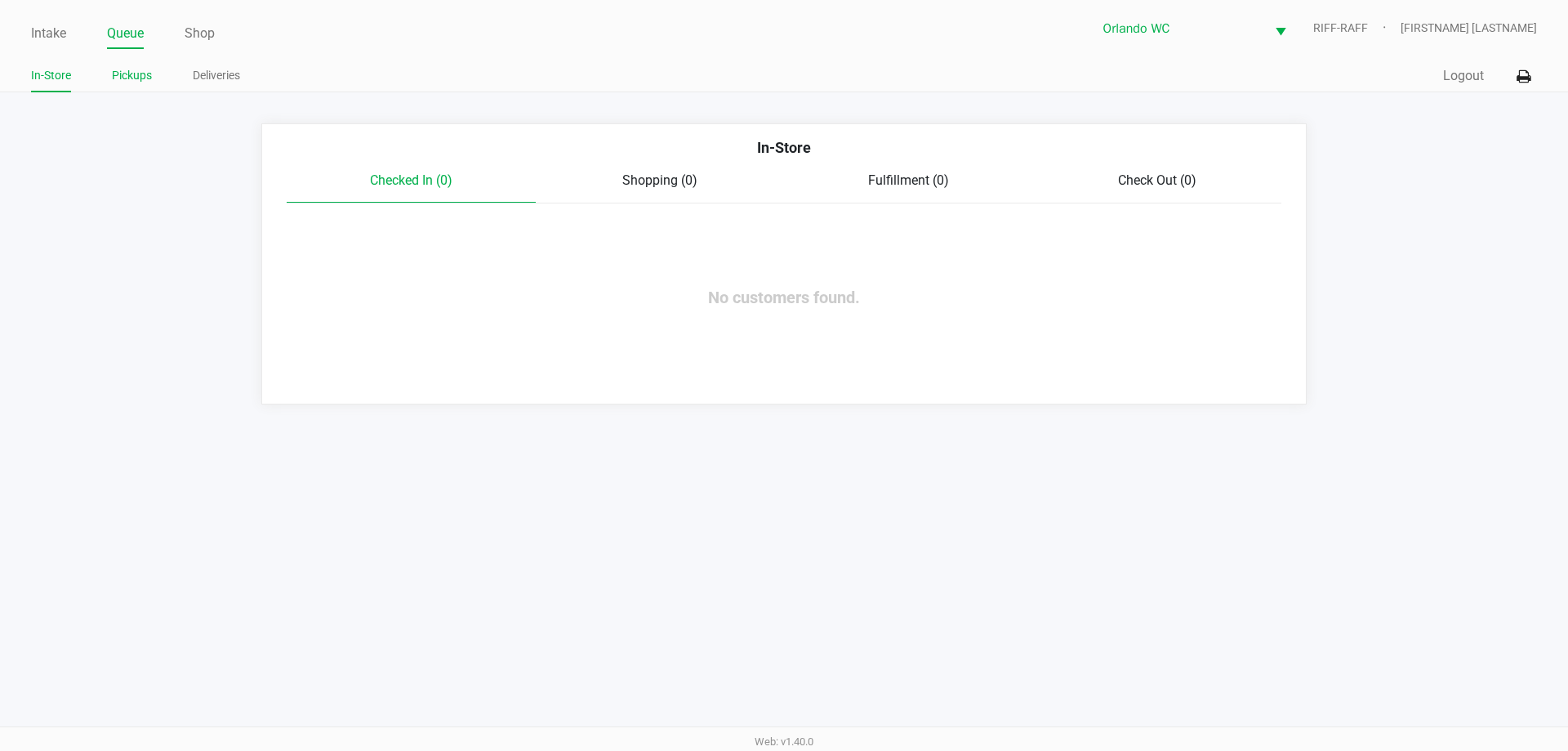 click on "Pickups" 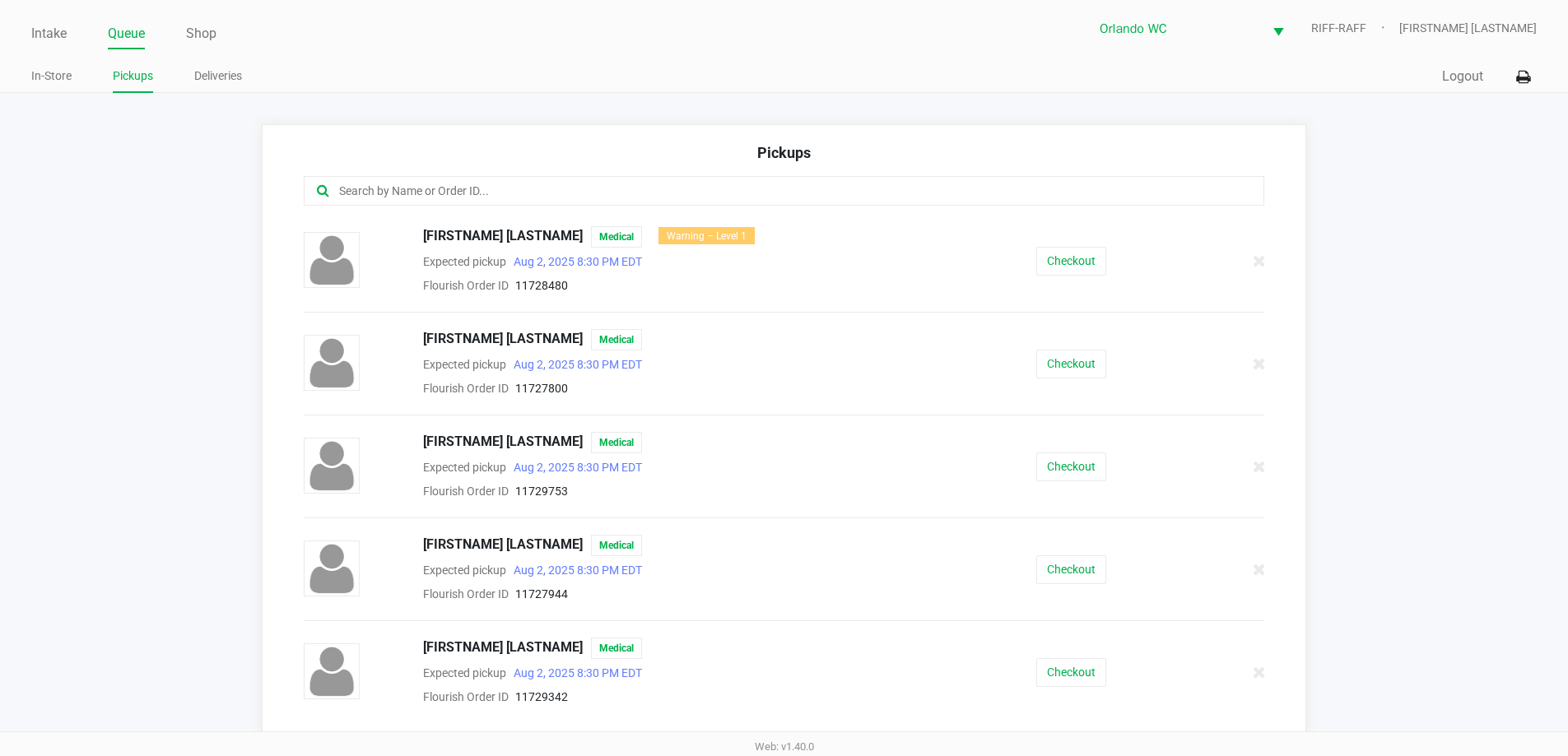 click 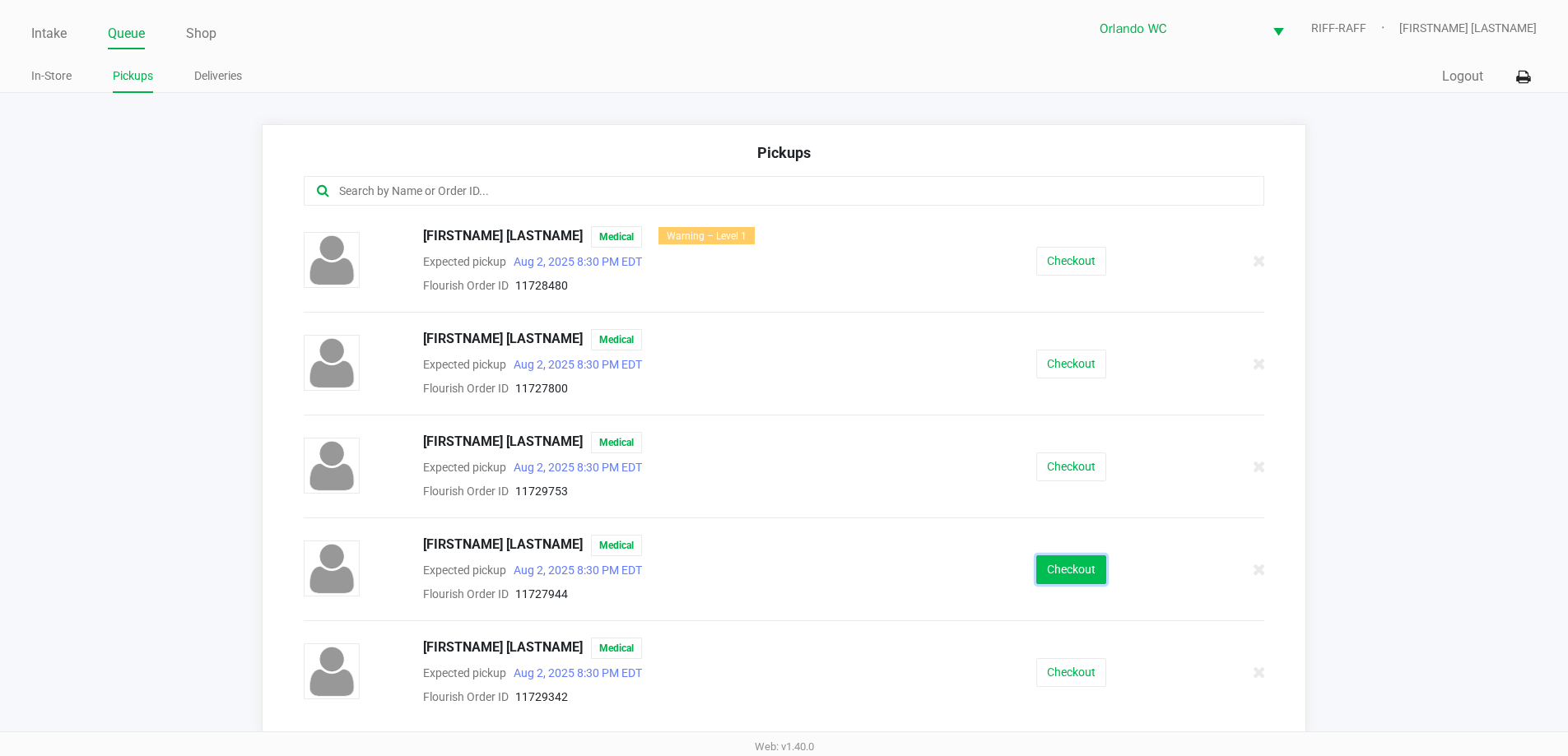 click on "Checkout" 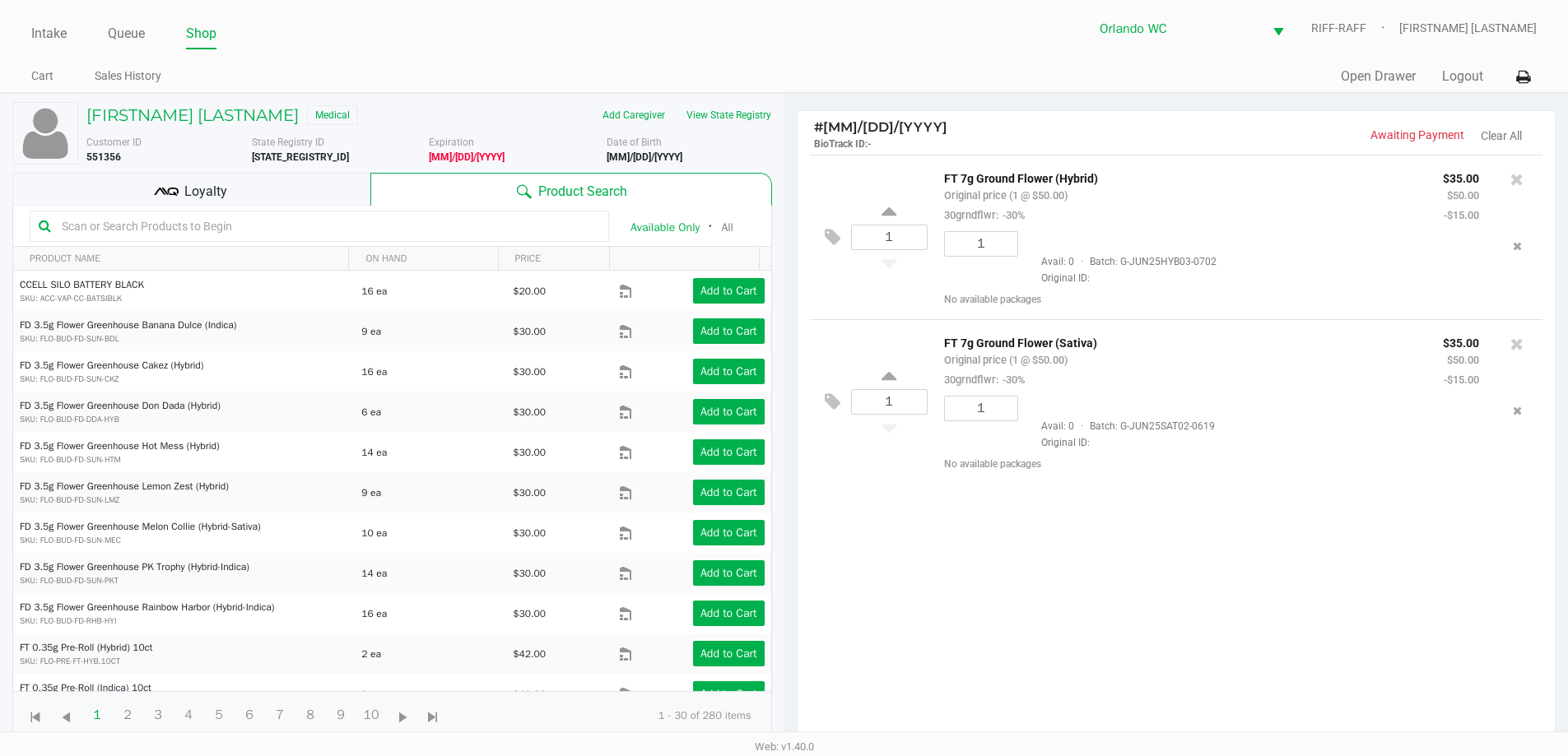 click on "1  FT 7g Ground Flower (Hybrid)   Original price (1 @ $50.00)  30grndflwr:  -30% $35.00 $50.00 -$15.00 1  Avail: 0  ·  Batch: G-JUN25HYB03-0702   Original ID:    No available packages  1  FT 7g Ground Flower (Sativa)   Original price (1 @ $50.00)  30grndflwr:  -30% $35.00 $50.00 -$15.00 1  Avail: 0  ·  Batch: G-JUN25SAT02-0619   Original ID:    No available packages" 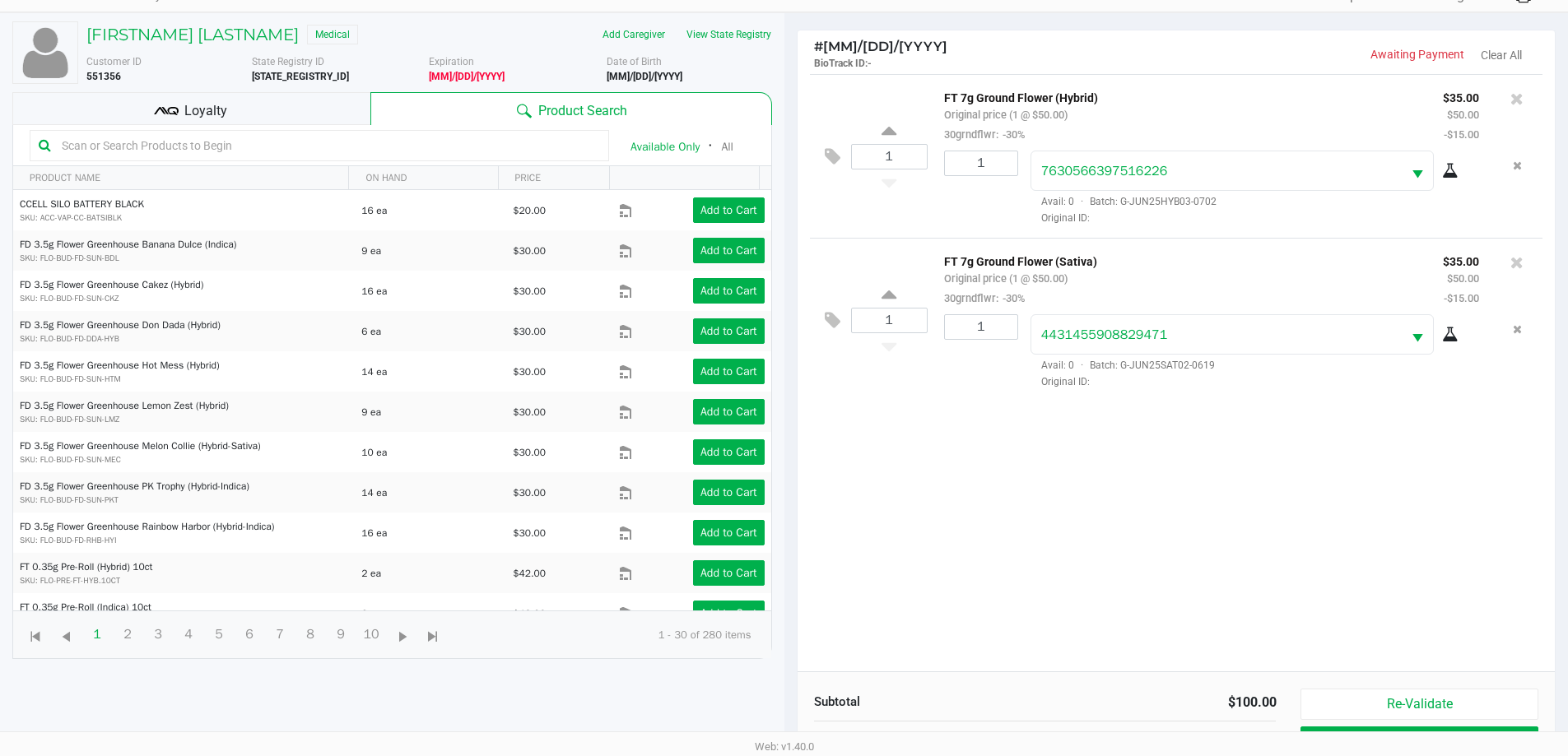 scroll, scrollTop: 60, scrollLeft: 0, axis: vertical 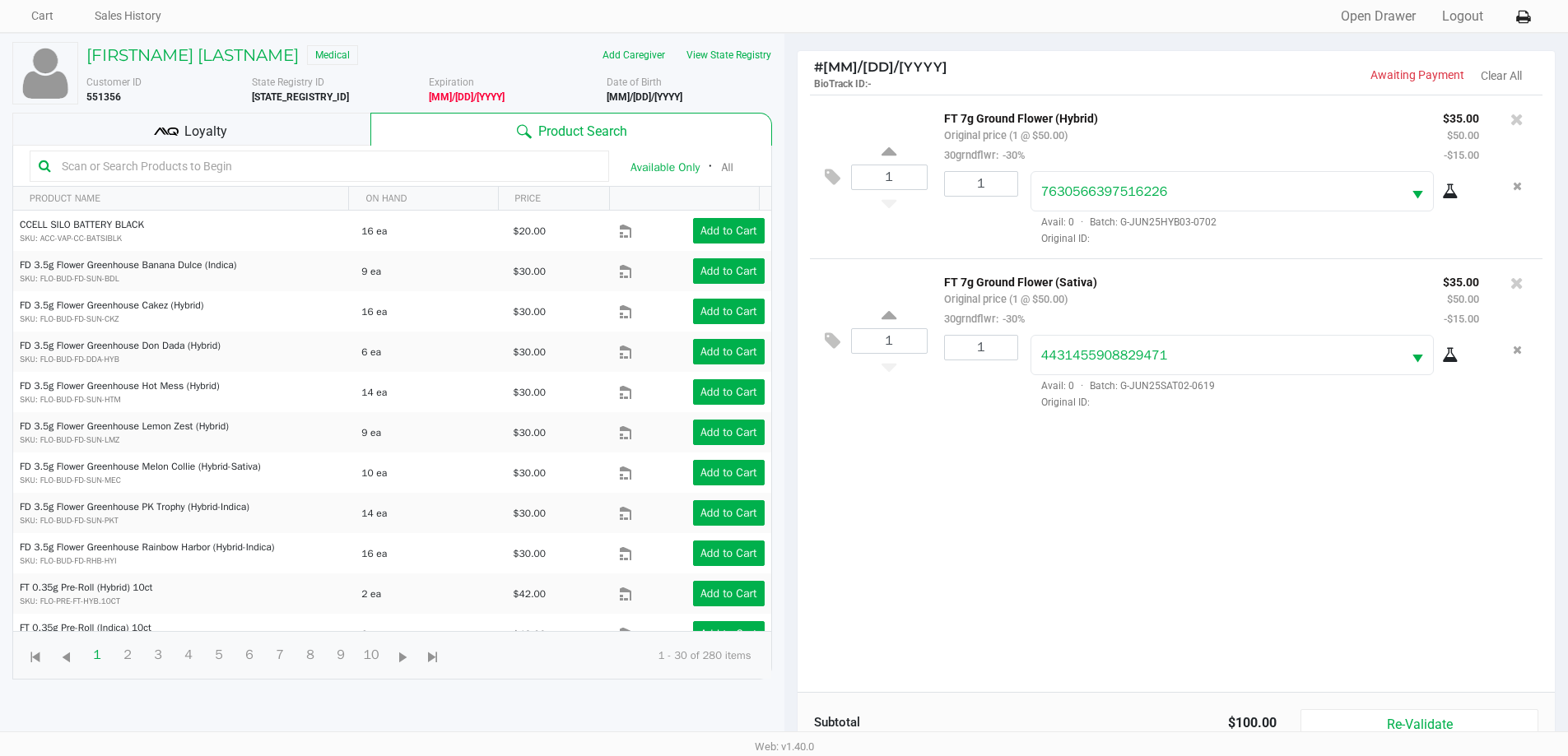click on "Loyalty" 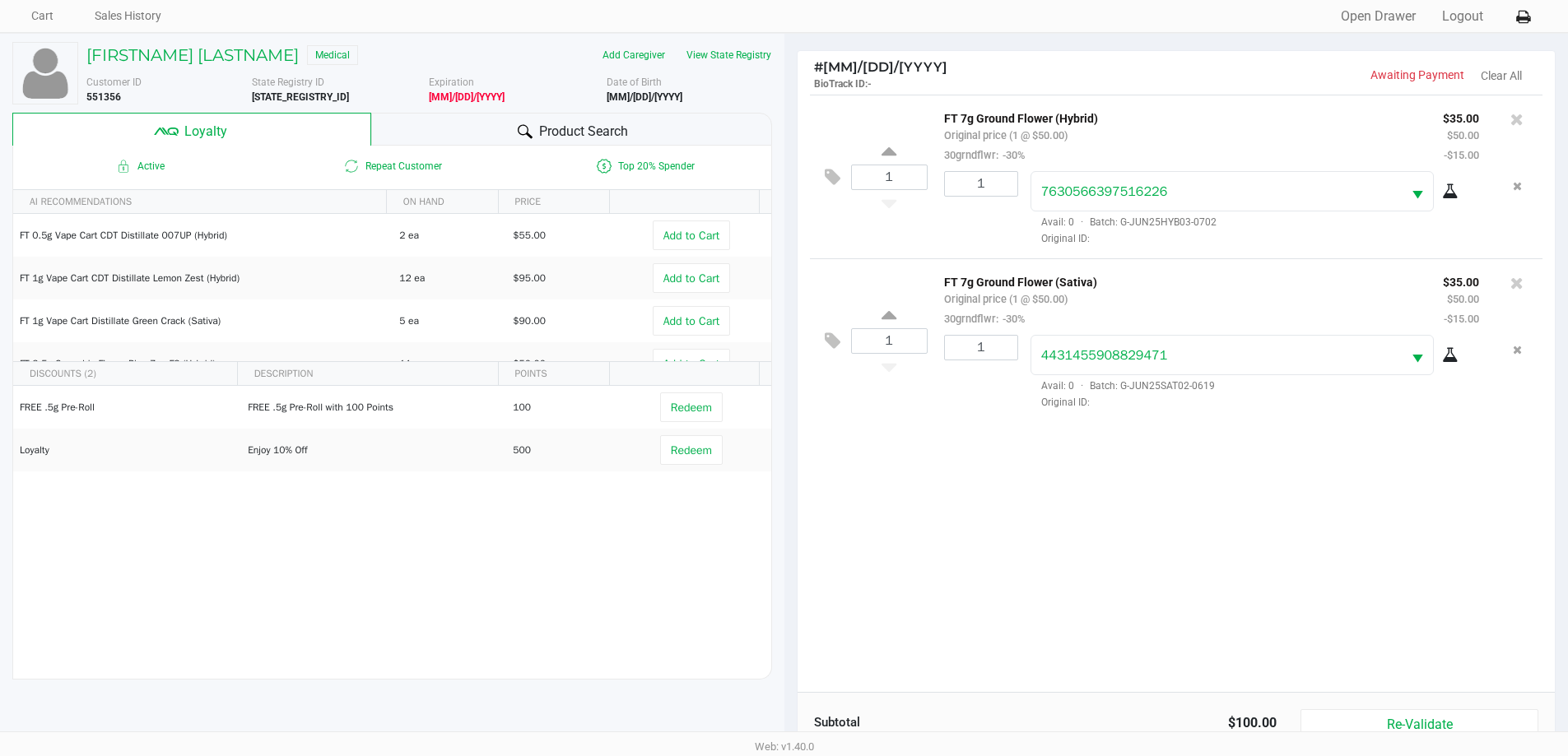 click on "1  FT 7g Ground Flower (Hybrid)   Original price (1 @ $50.00)  30grndflwr:  -30% $35.00 $50.00 -$15.00 1 7630566397516226  Avail: 0  ·  Batch: G-JUN25HYB03-0702   Original ID:   1  FT 7g Ground Flower (Sativa)   Original price (1 @ $50.00)  30grndflwr:  -30% $35.00 $50.00 -$15.00 1 4431455908829471  Avail: 0  ·  Batch: G-JUN25SAT02-0619   Original ID:" 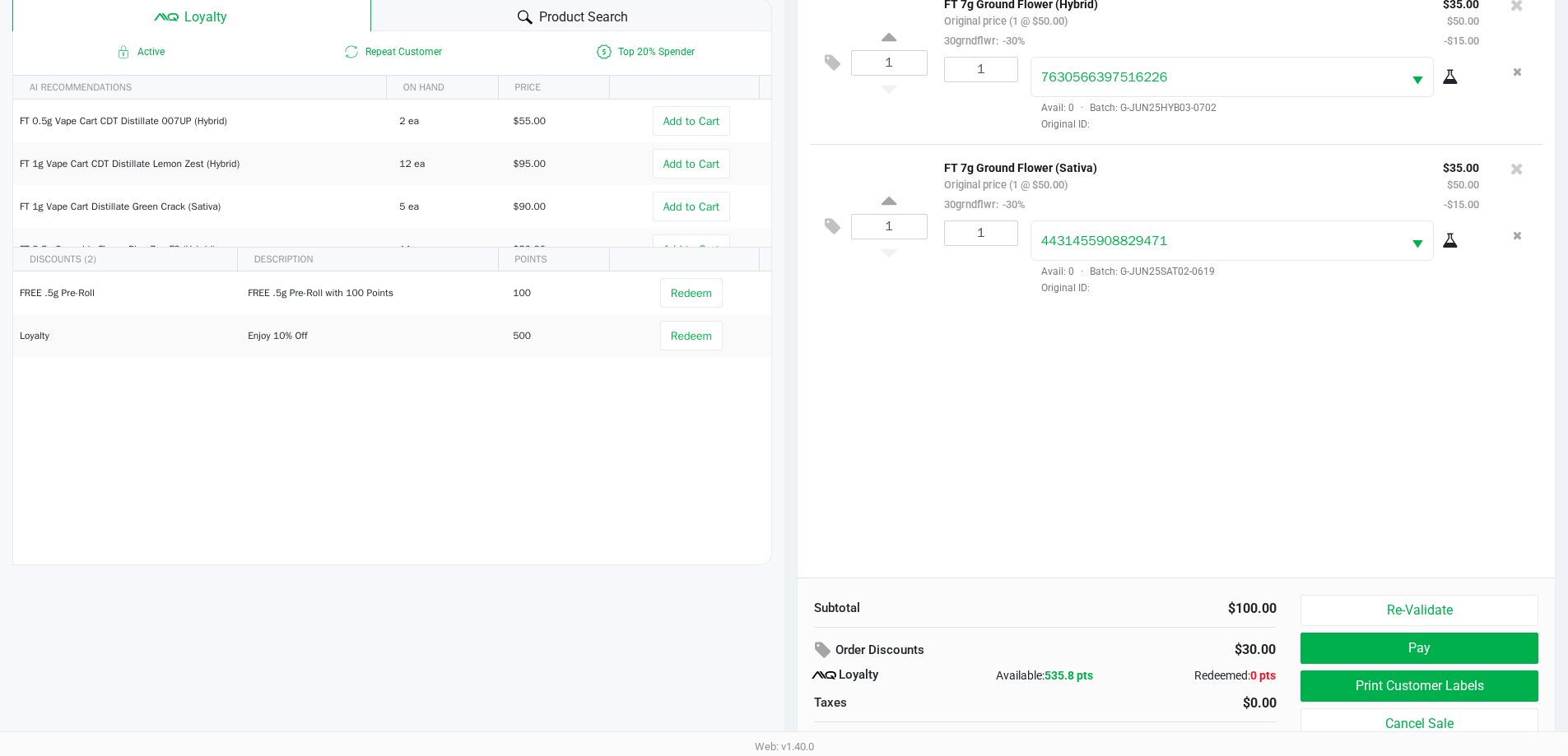 scroll, scrollTop: 197, scrollLeft: 0, axis: vertical 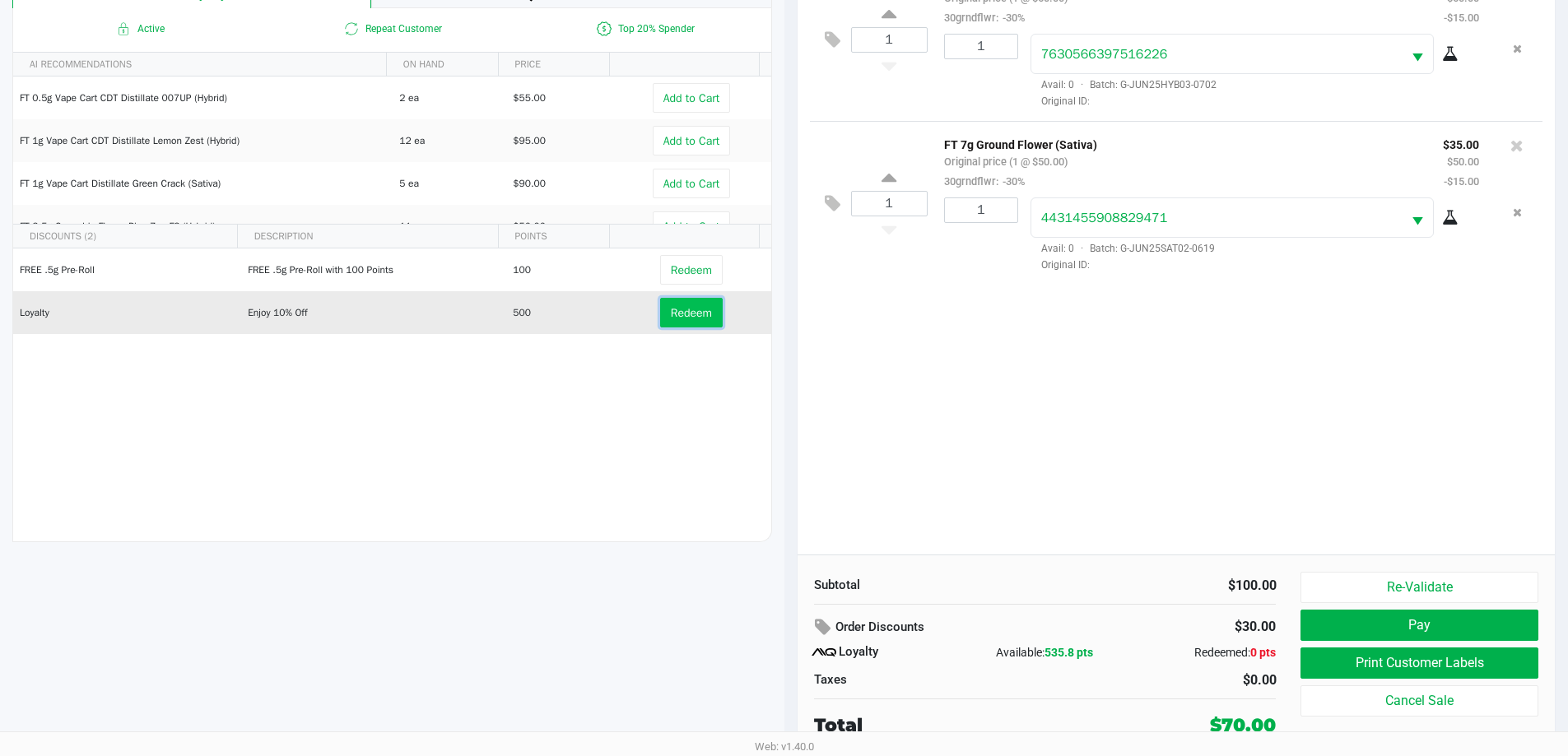 click on "Redeem" 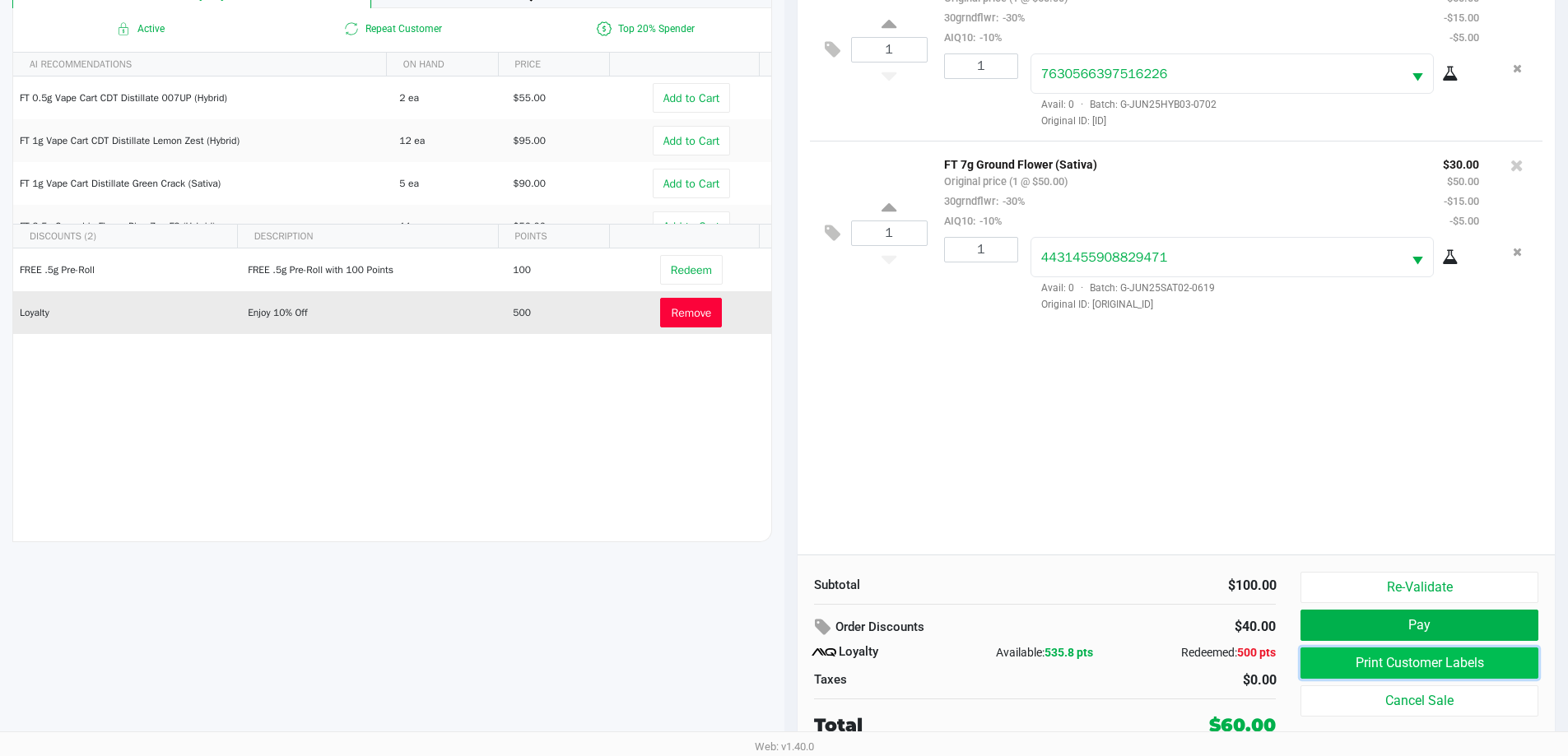 click on "Print Customer Labels" 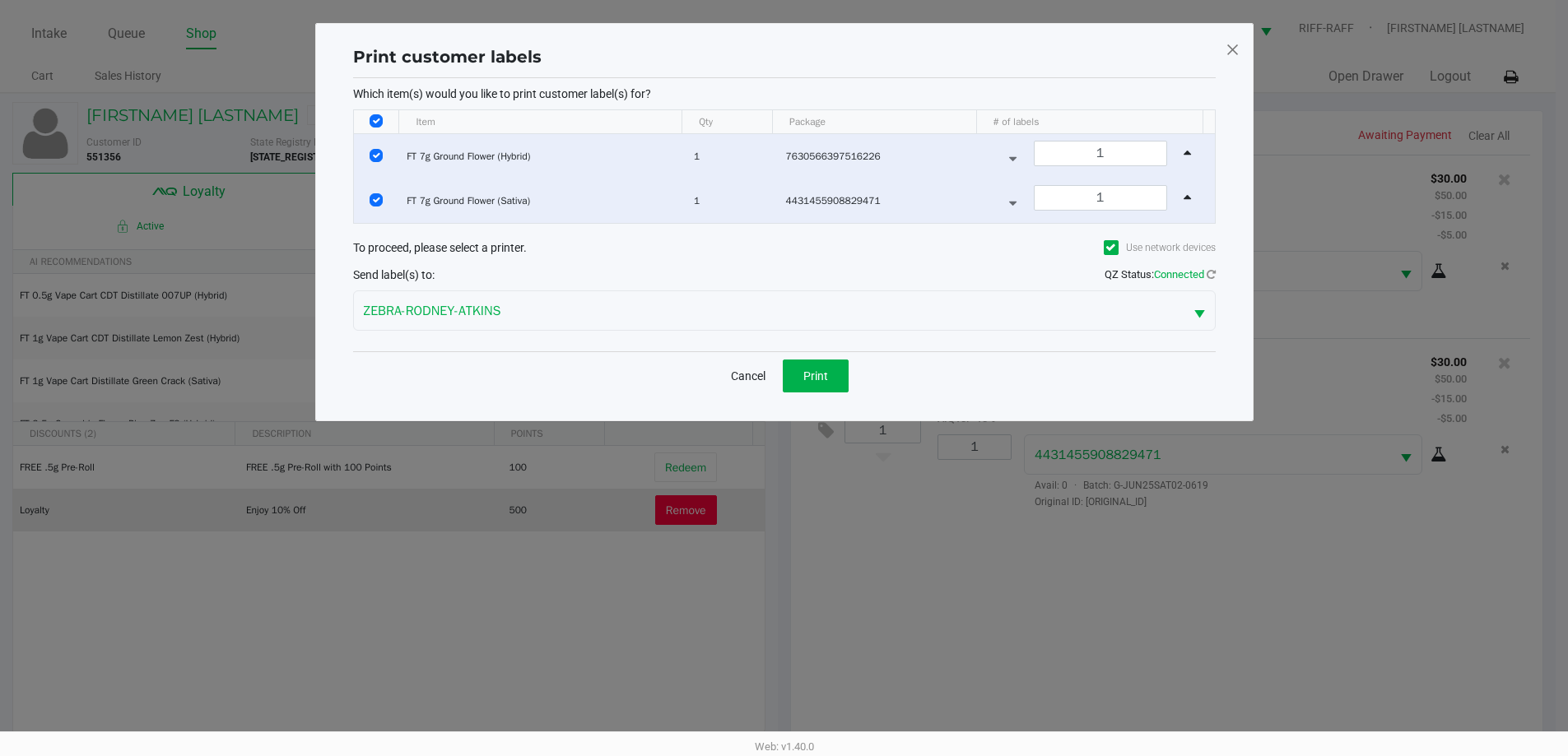 scroll, scrollTop: 0, scrollLeft: 0, axis: both 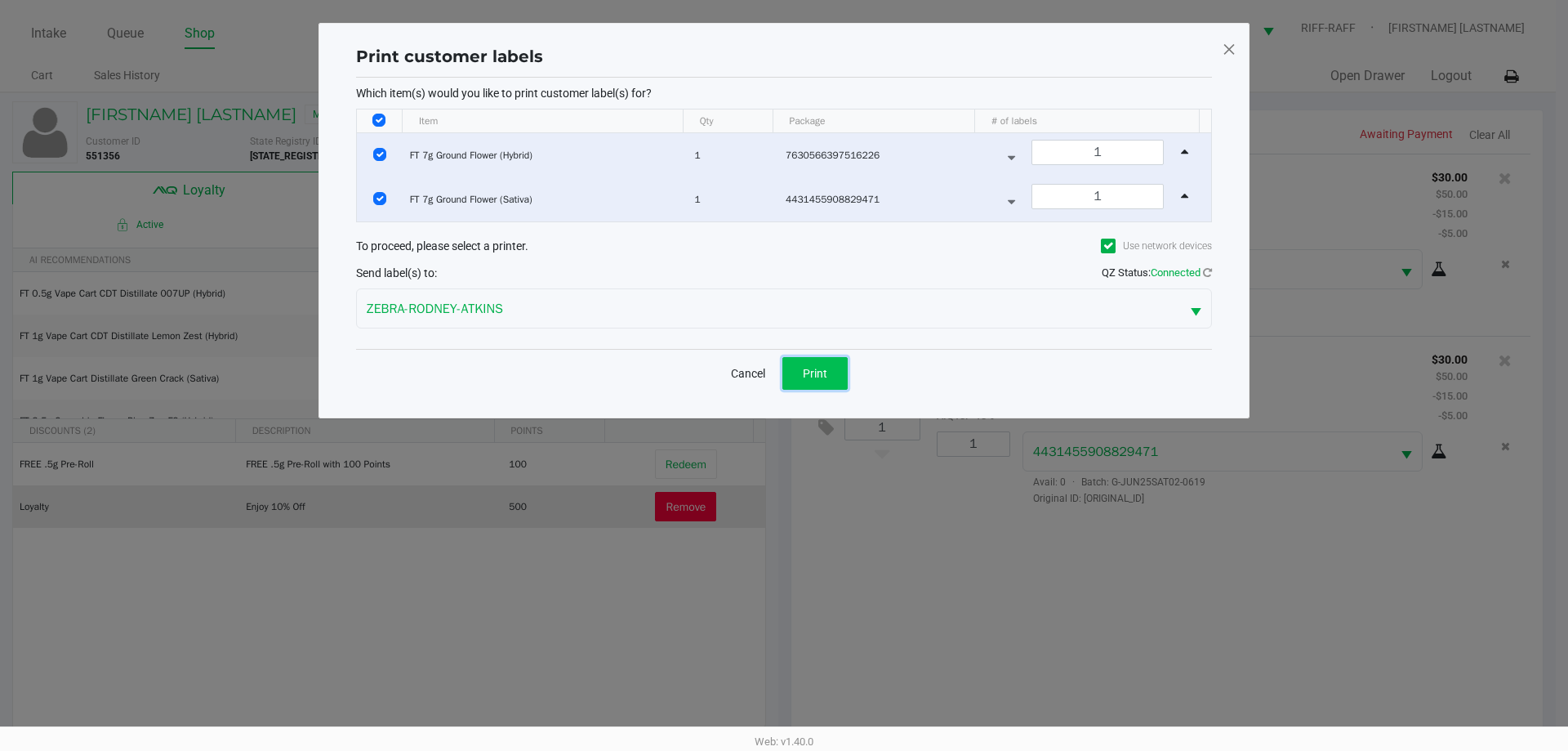 click on "Print" 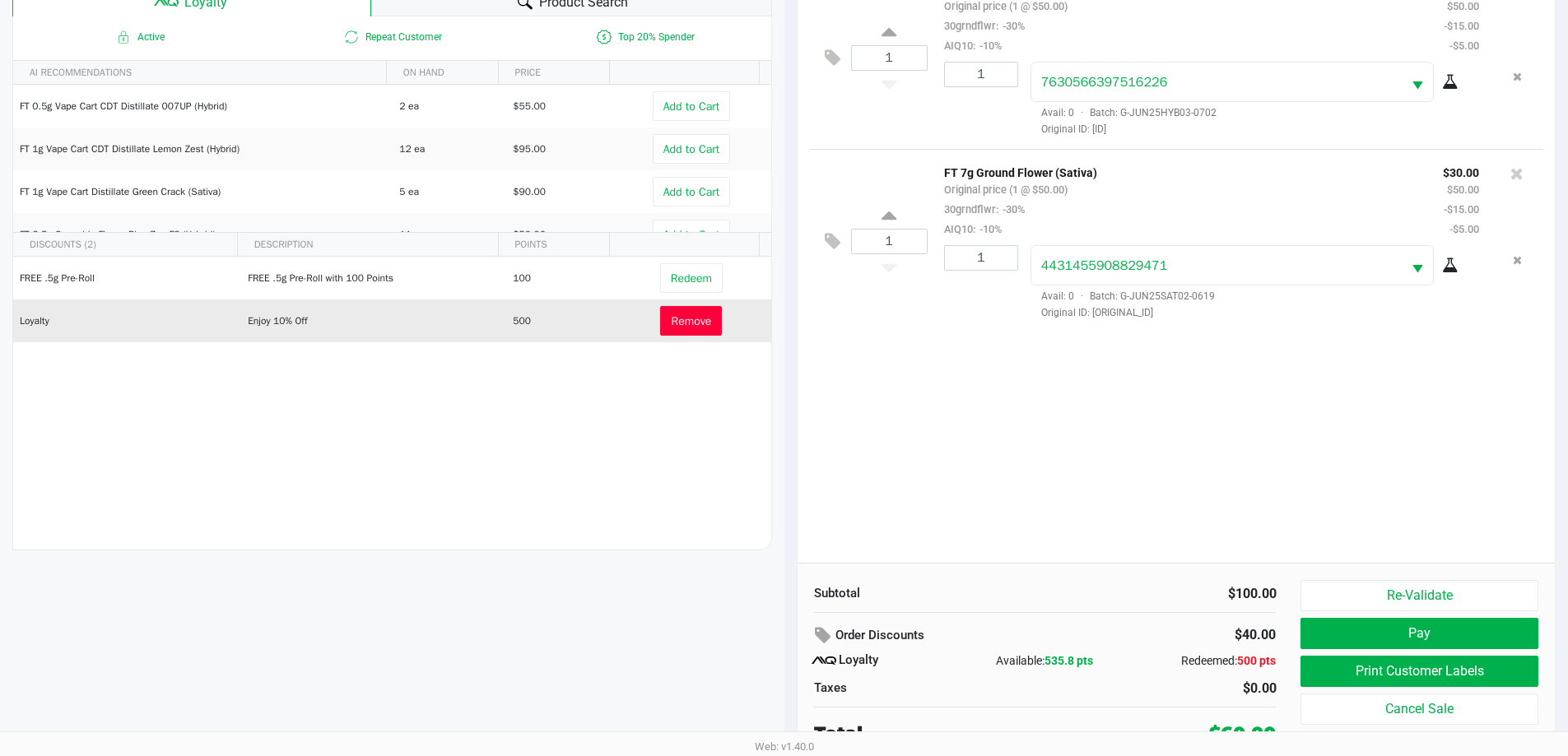scroll, scrollTop: 197, scrollLeft: 0, axis: vertical 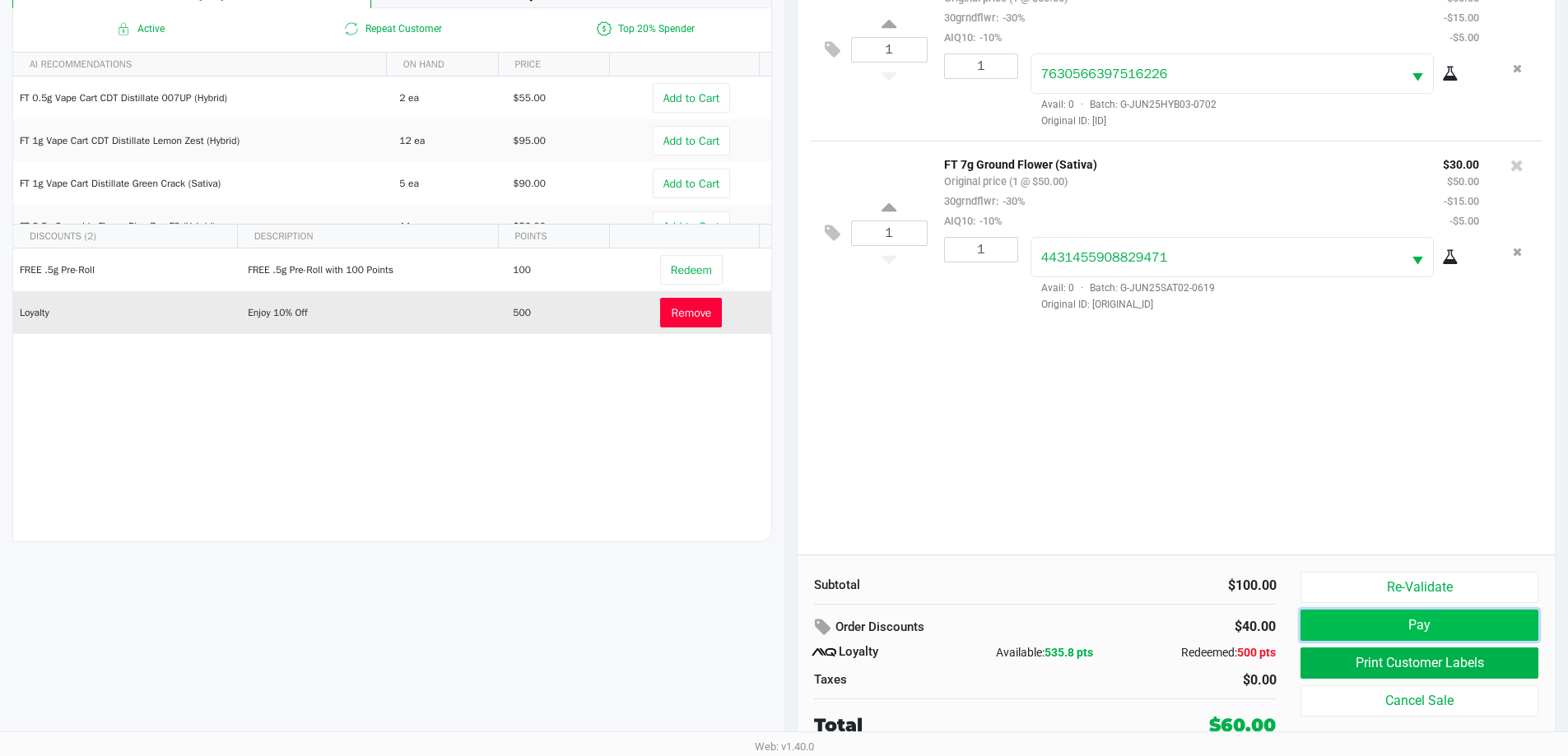 click on "Pay" 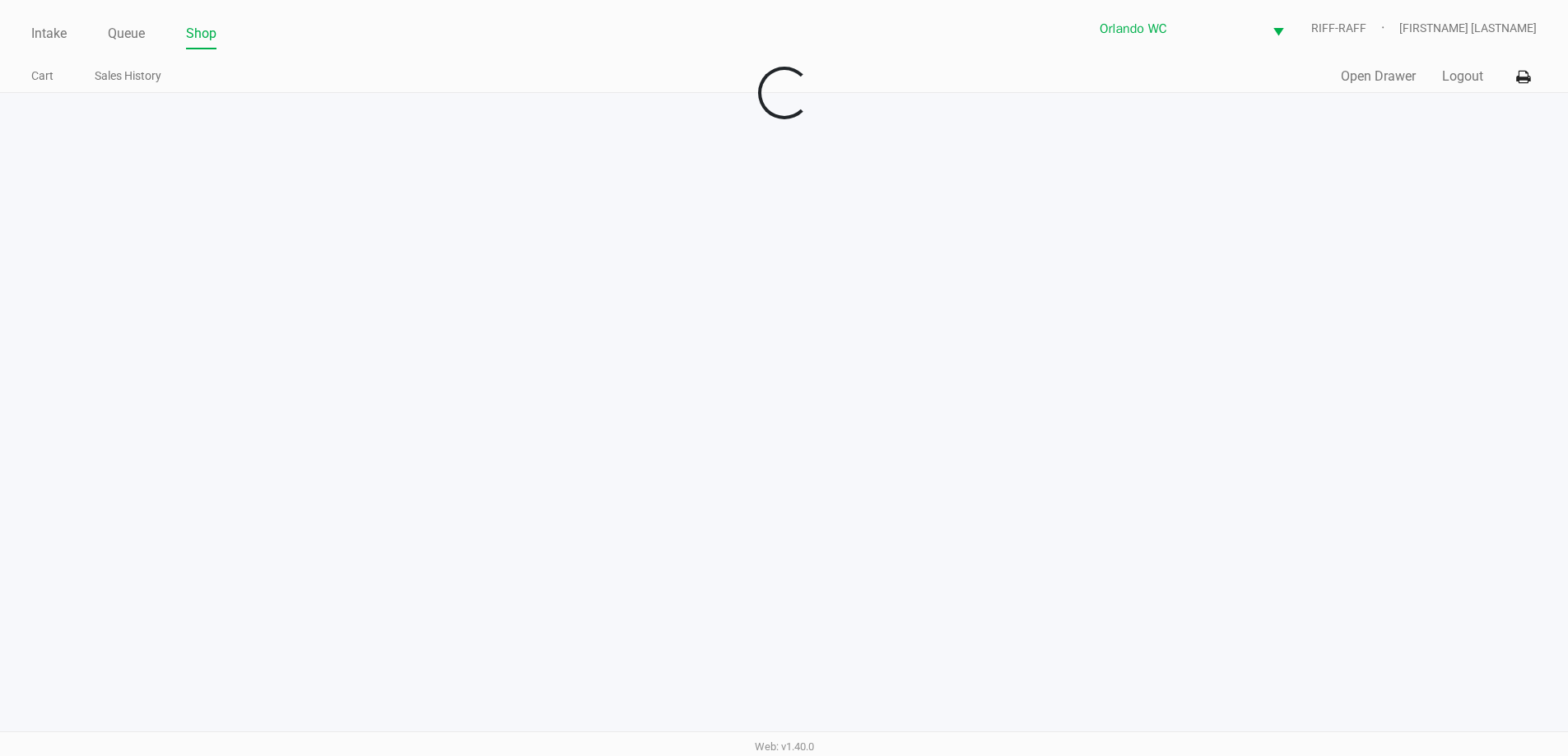 scroll, scrollTop: 0, scrollLeft: 0, axis: both 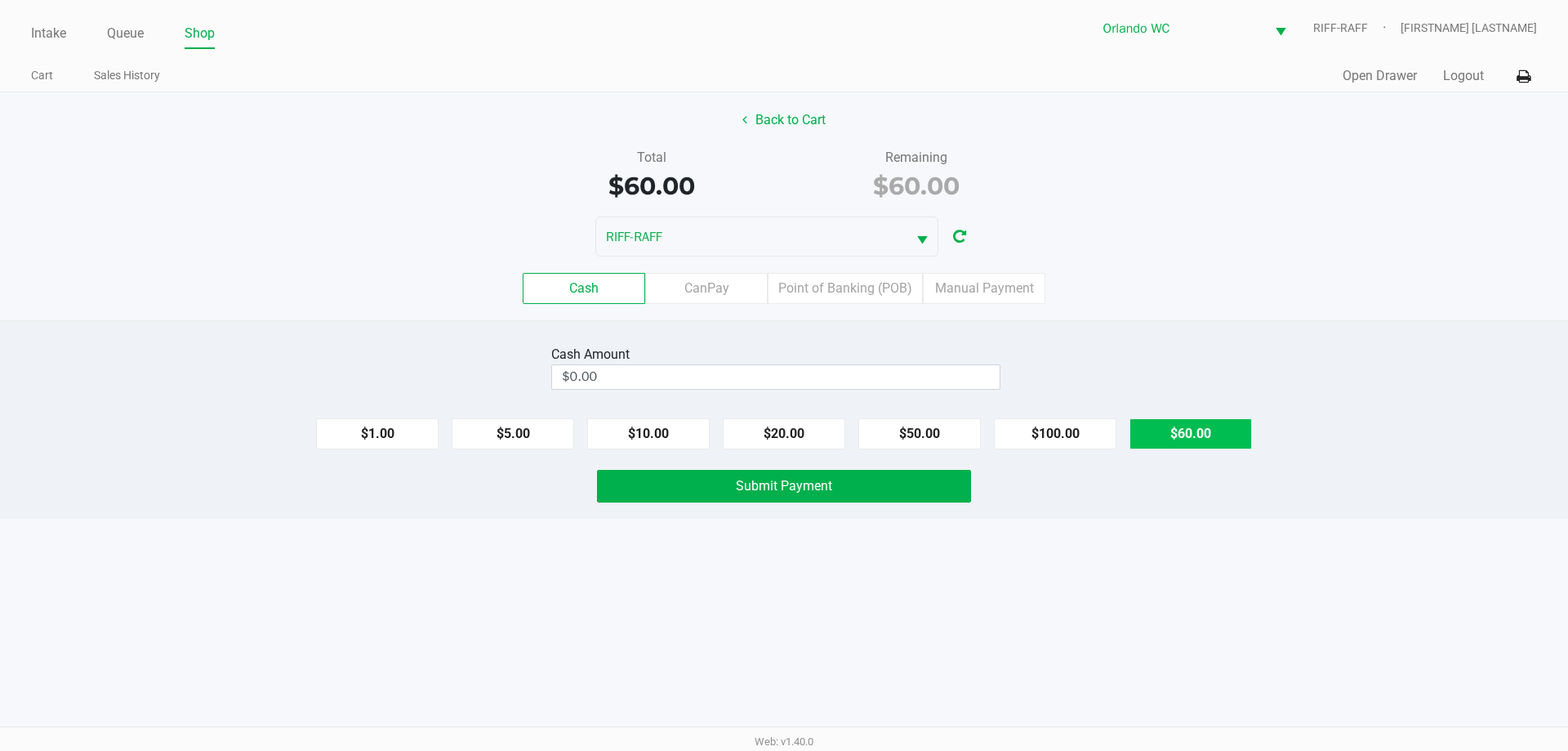 click on "$60.00" 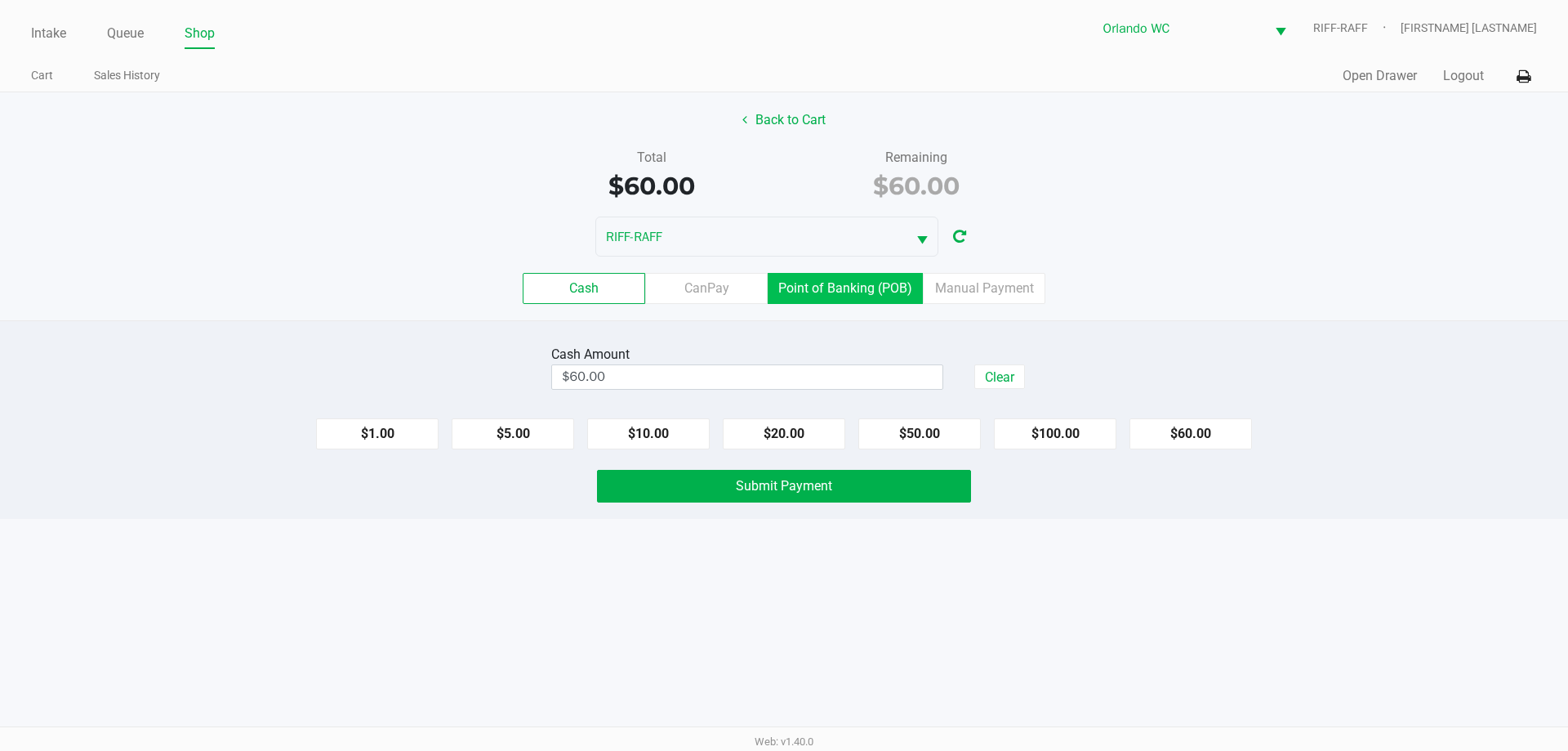 click on "Point of Banking (POB)" 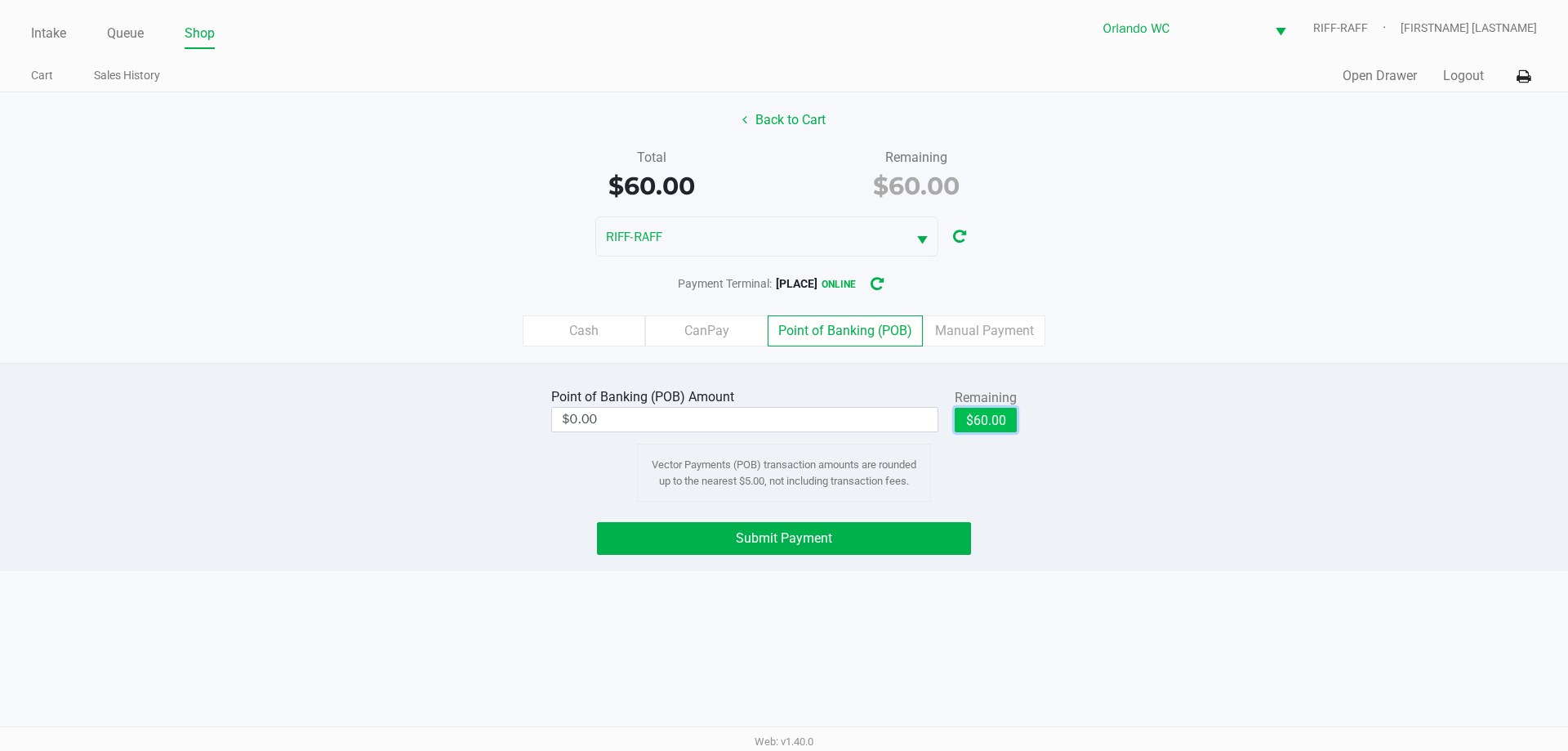 click on "$60.00" 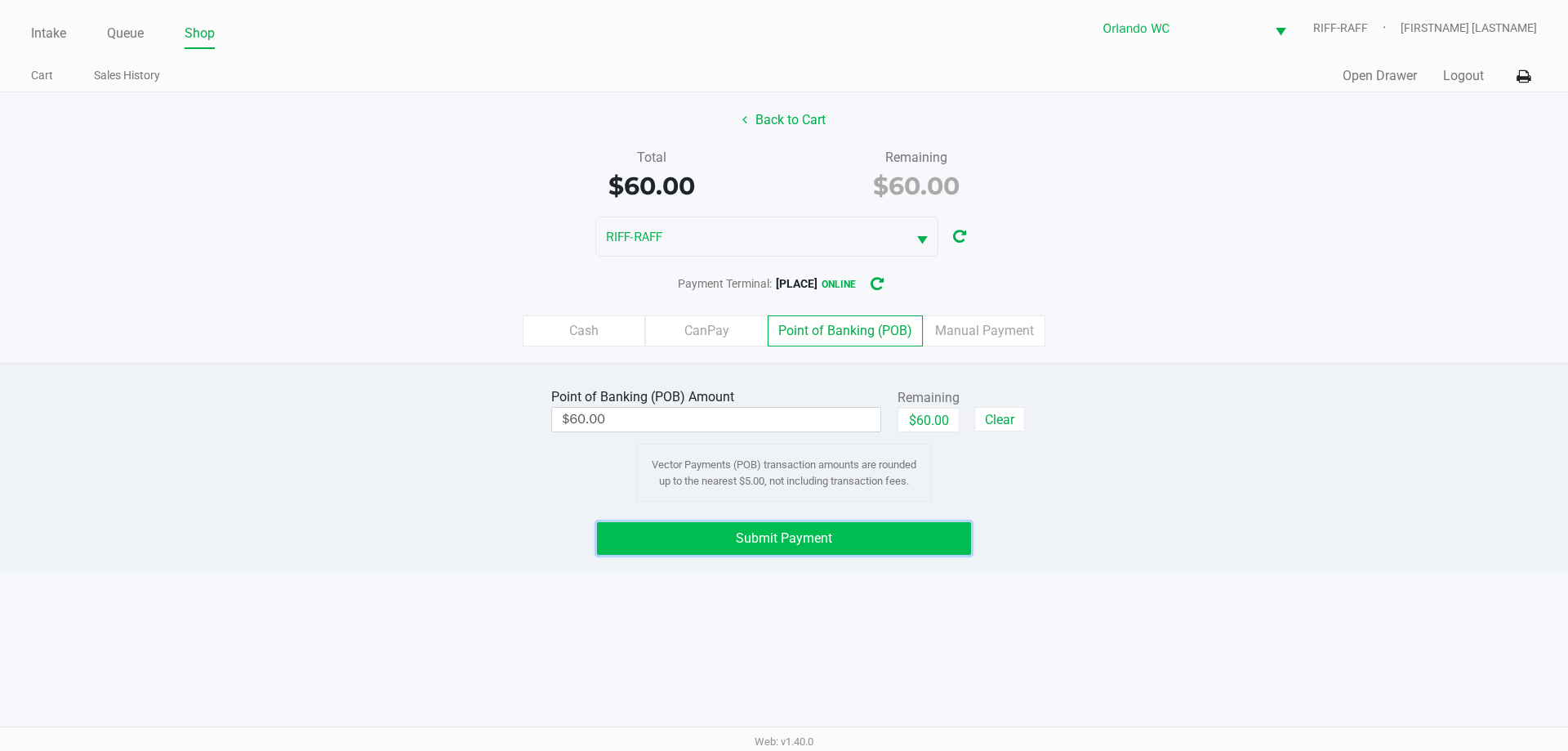 click on "Submit Payment" 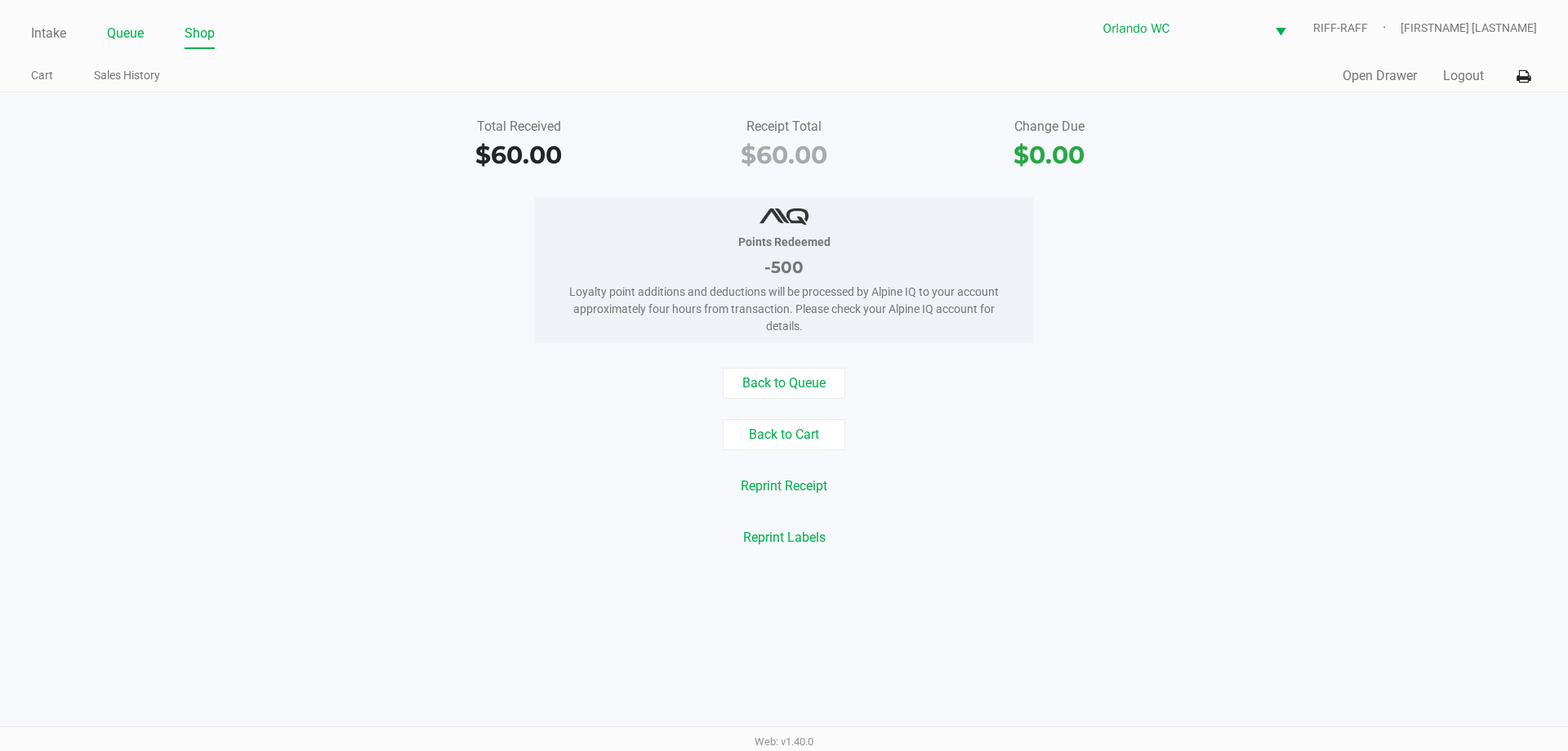 click on "Queue" 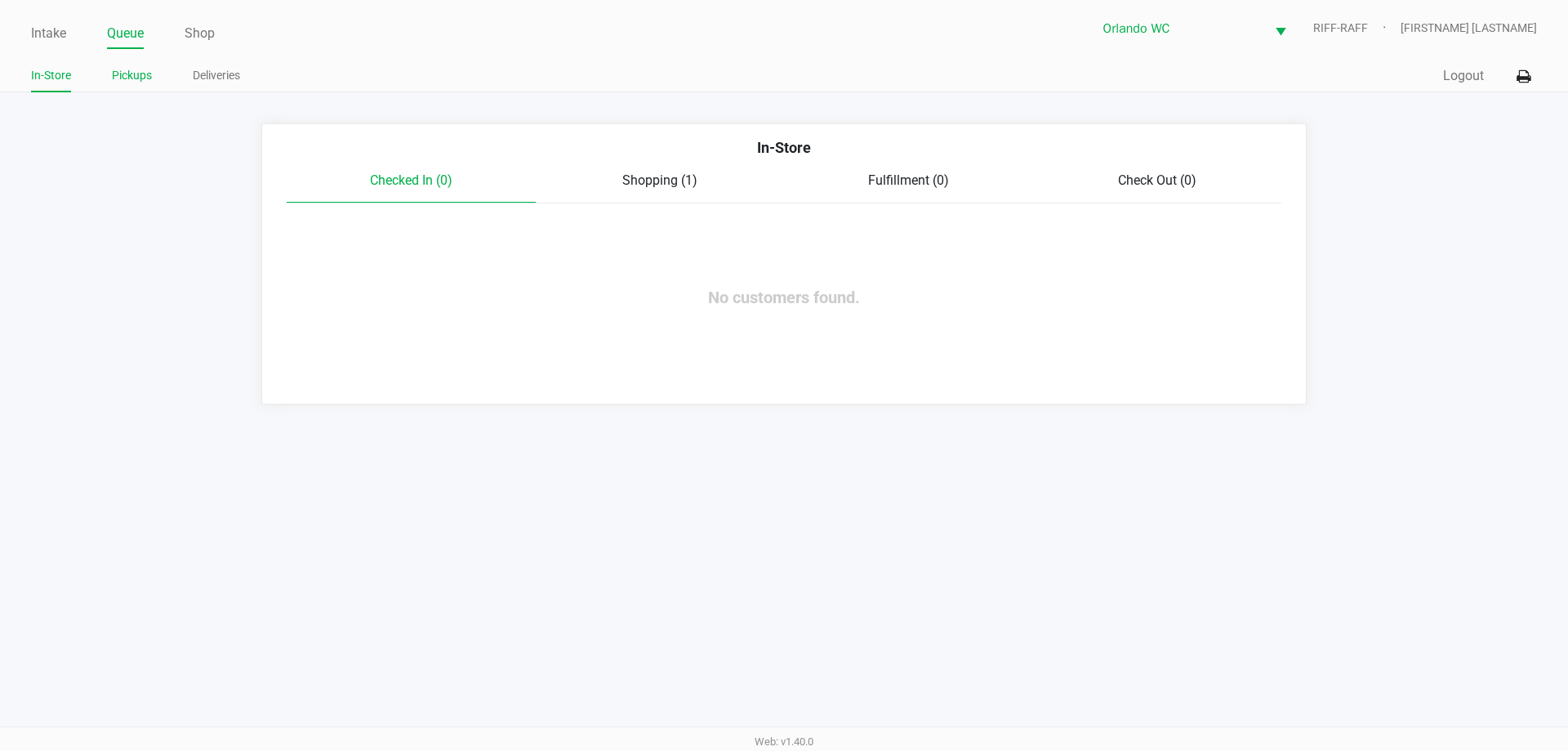 click on "Pickups" 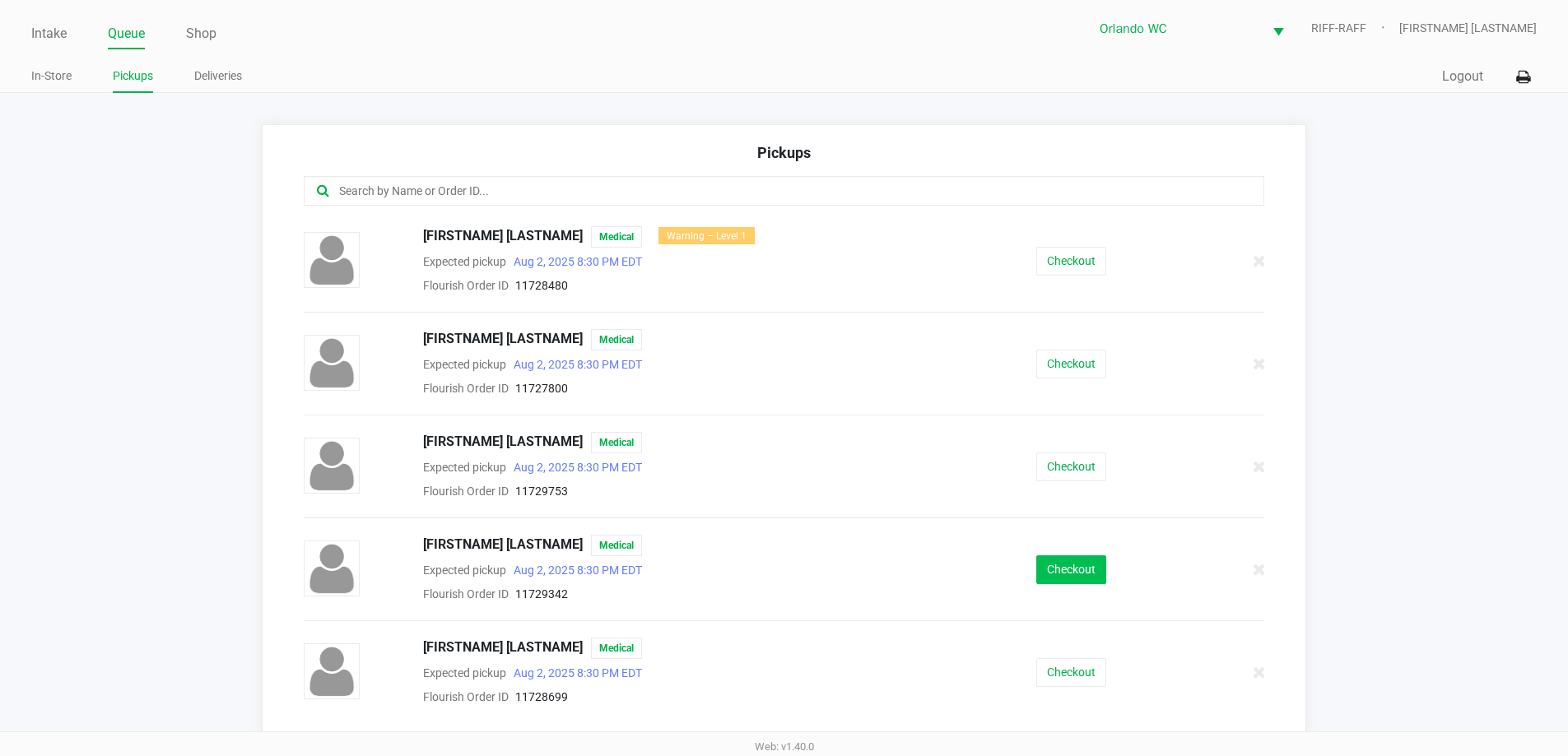 click on "Checkout" 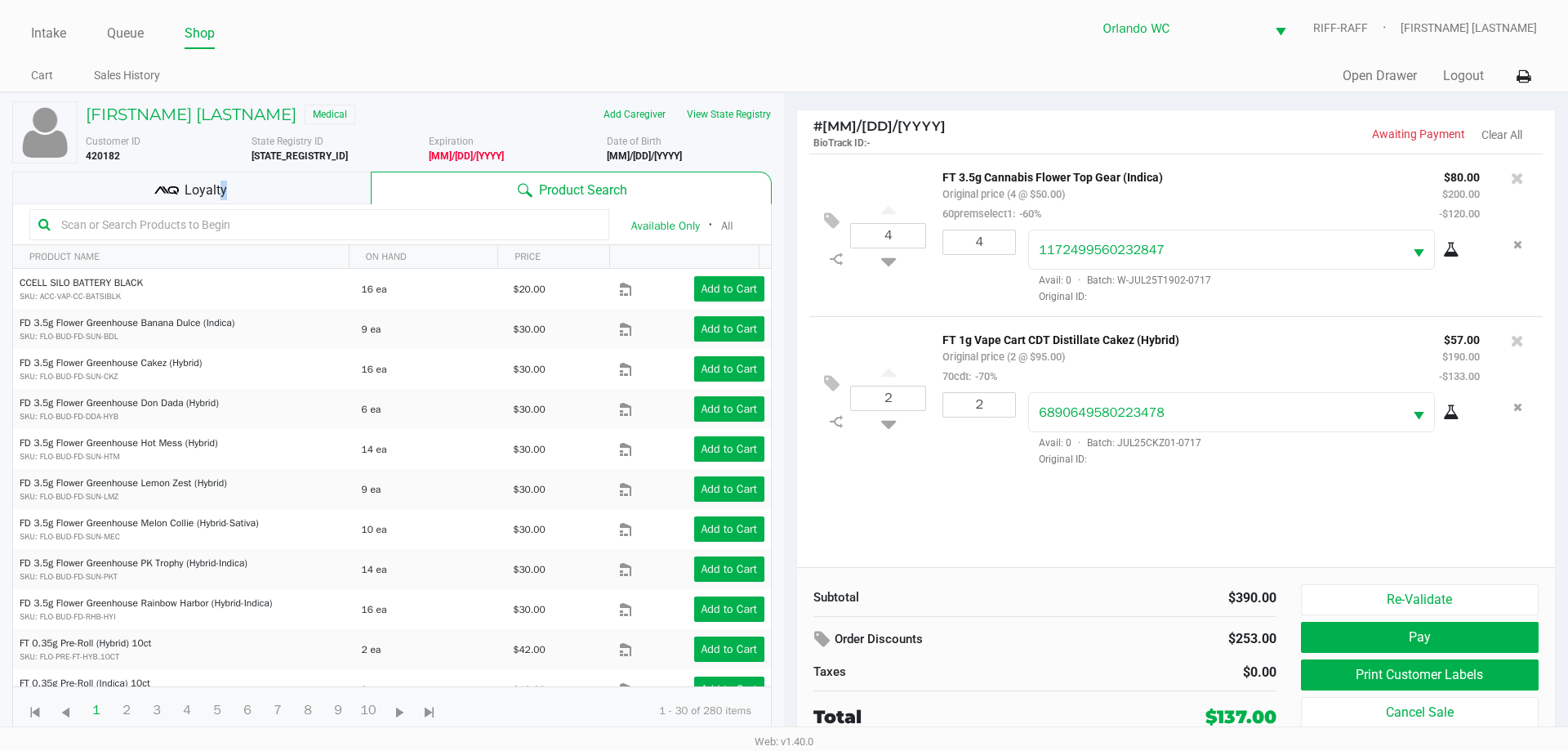click on "Loyalty" 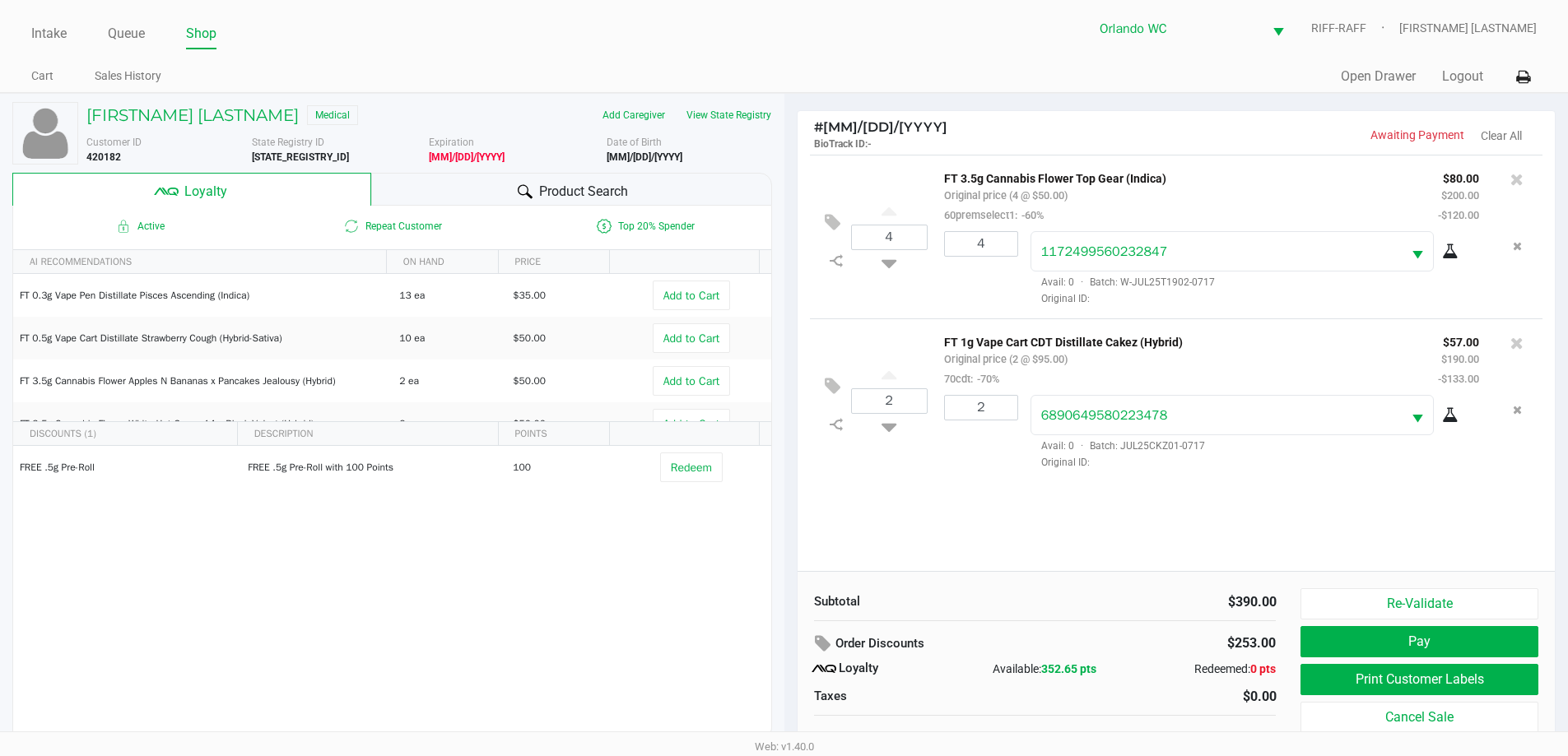 click on "4  FT 3.5g Cannabis Flower Top Gear (Indica)   Original price (4 @ $50.00)  60premselect1:  -60% $80.00 $200.00 -$120.00 4 1172499560232847  Avail: 0  ·  Batch: W-JUL25T1902-0717   Original ID:
2  FT 1g Vape Cart CDT Distillate Cakez (Hybrid)   Original price (2 @ $95.00)  70cdt:  -70% $57.00 $190.00 -$133.00 2 6890649580223478  Avail: 0  ·  Batch: JUL25CKZ01-0717   Original ID:" 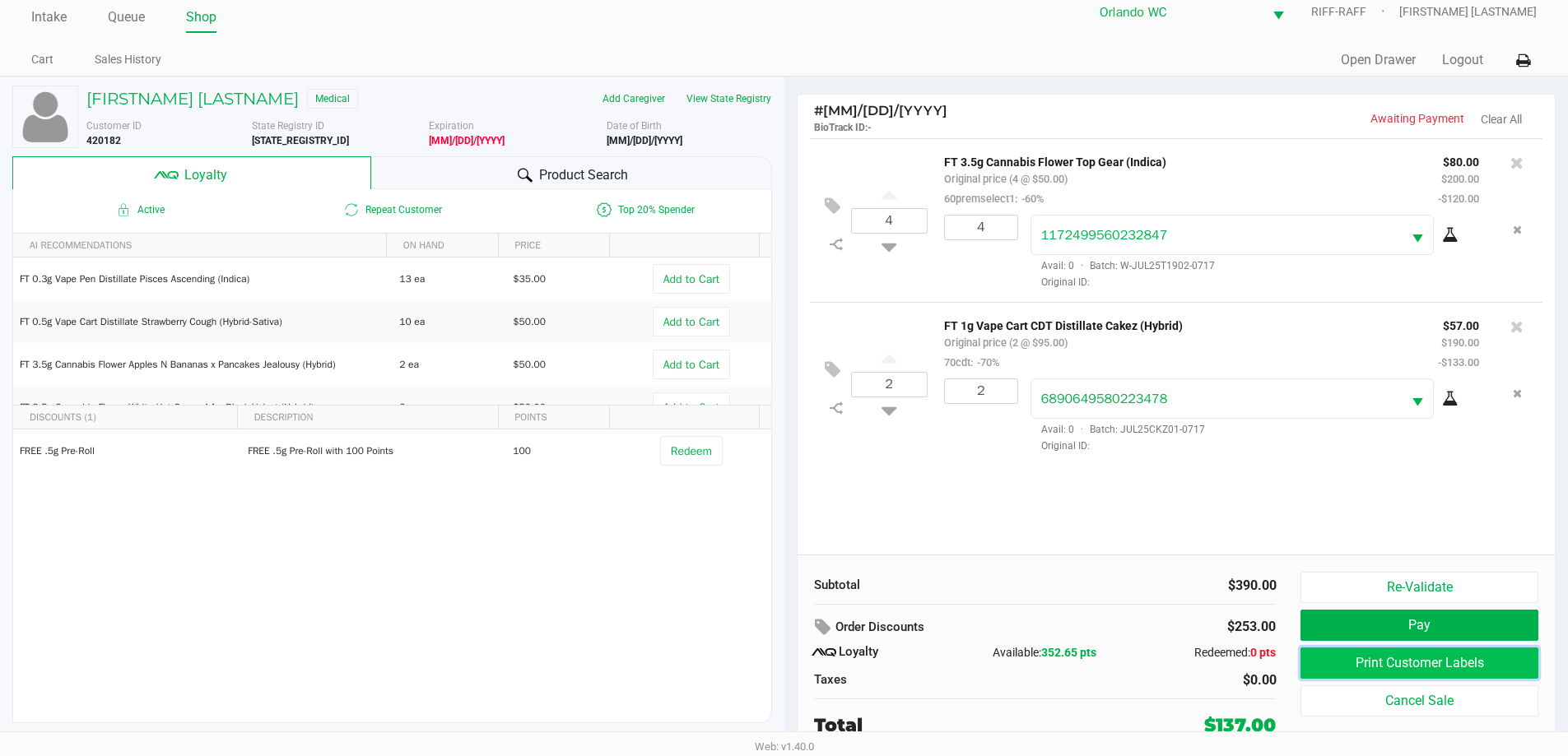 click on "Print Customer Labels" 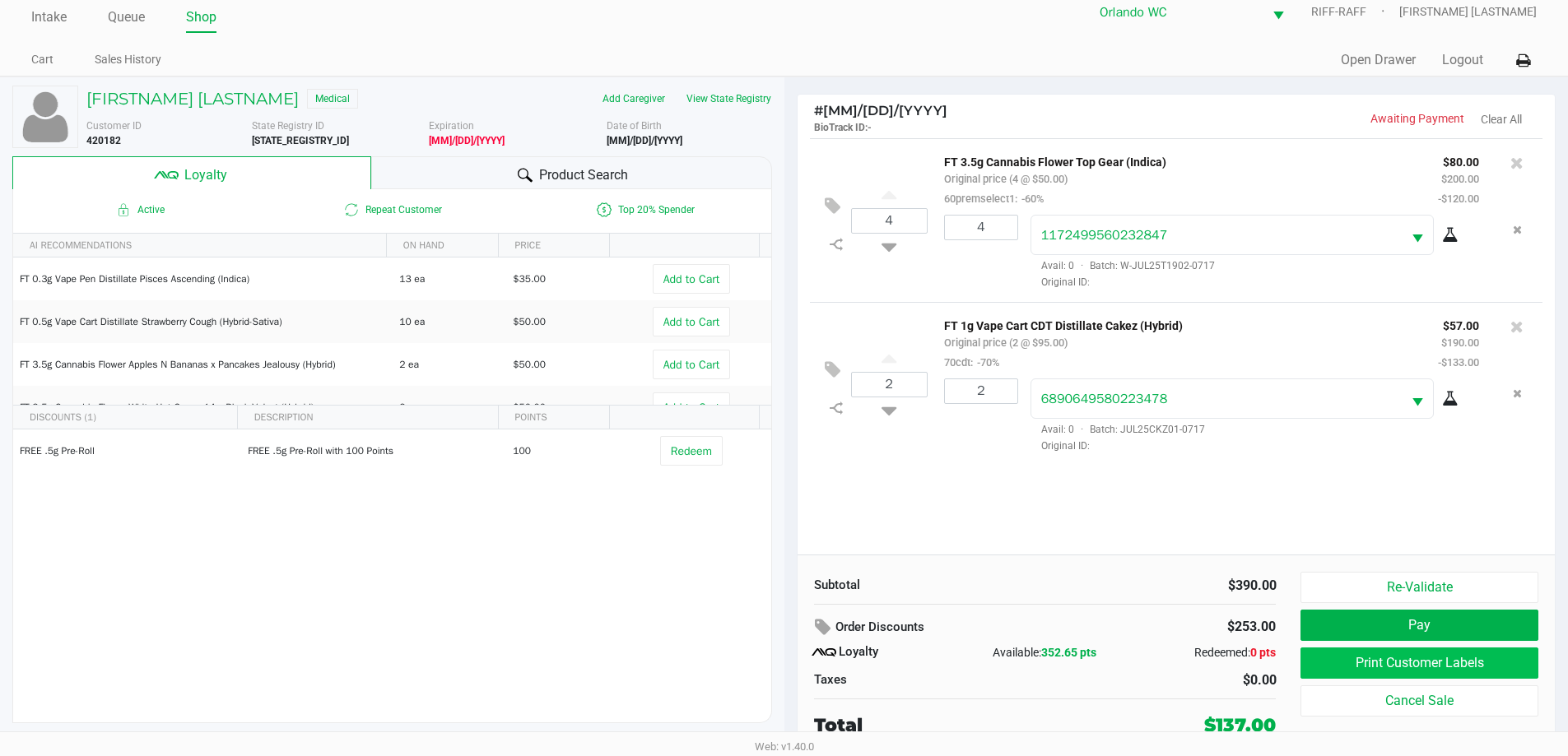 scroll, scrollTop: 0, scrollLeft: 0, axis: both 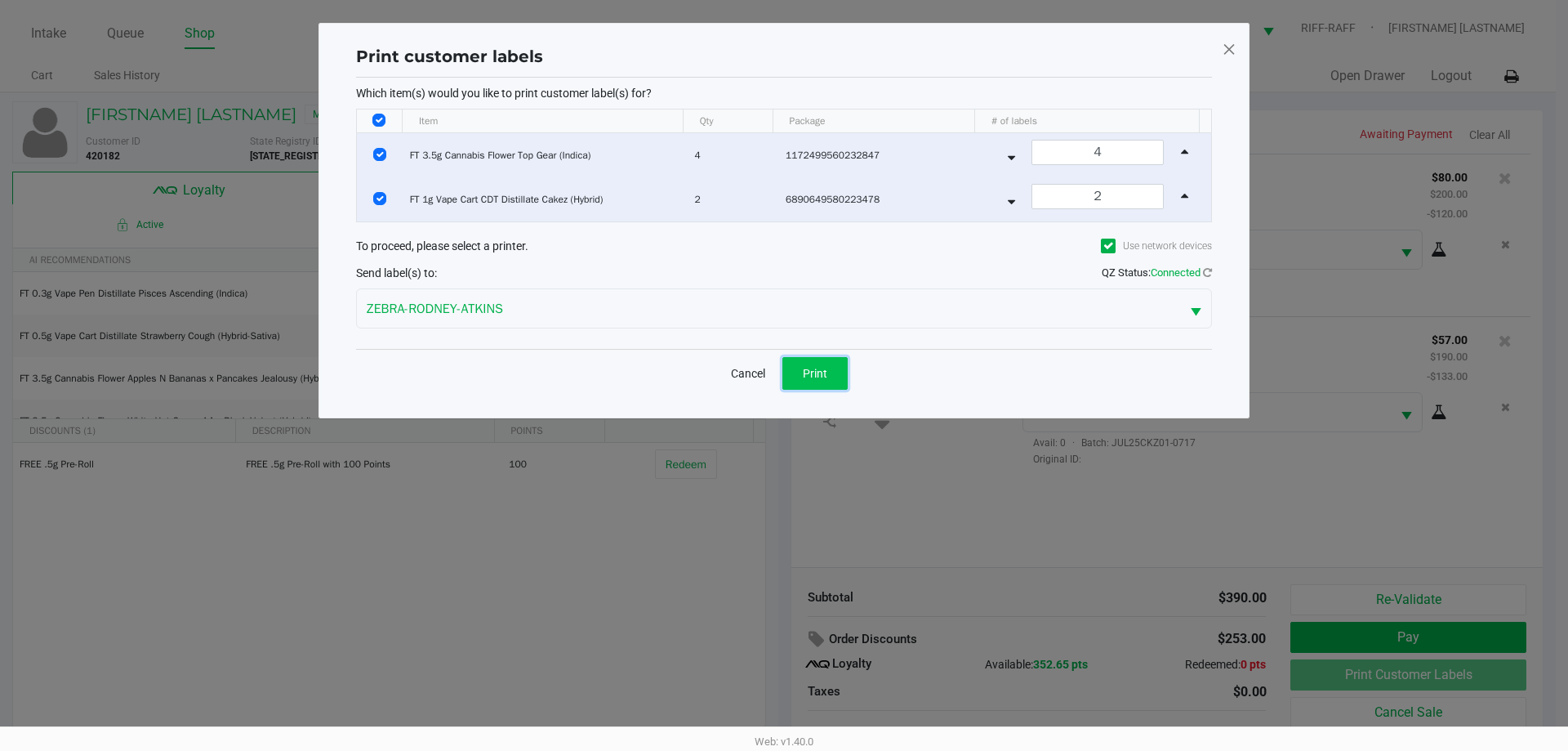 click on "Print" 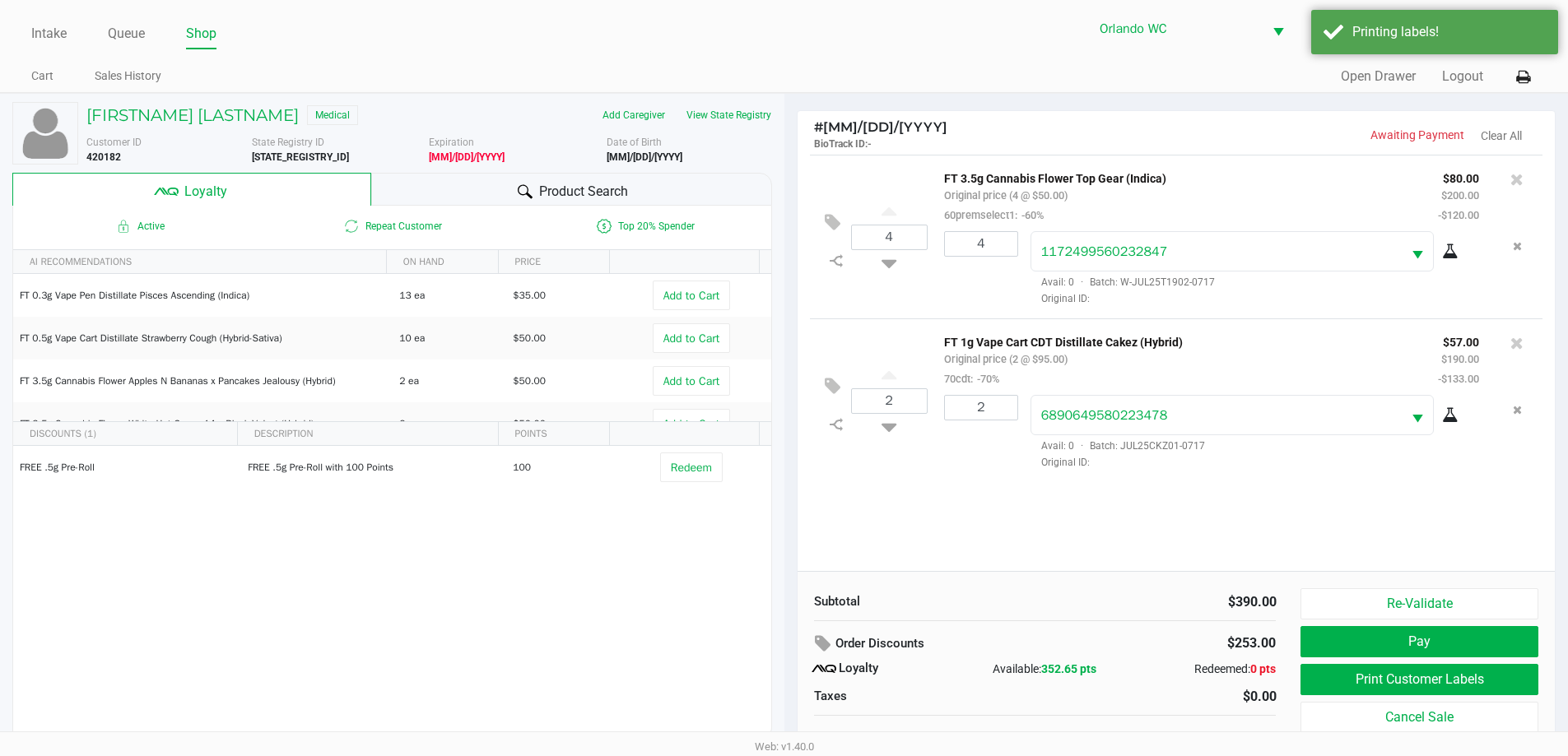 scroll, scrollTop: 16, scrollLeft: 0, axis: vertical 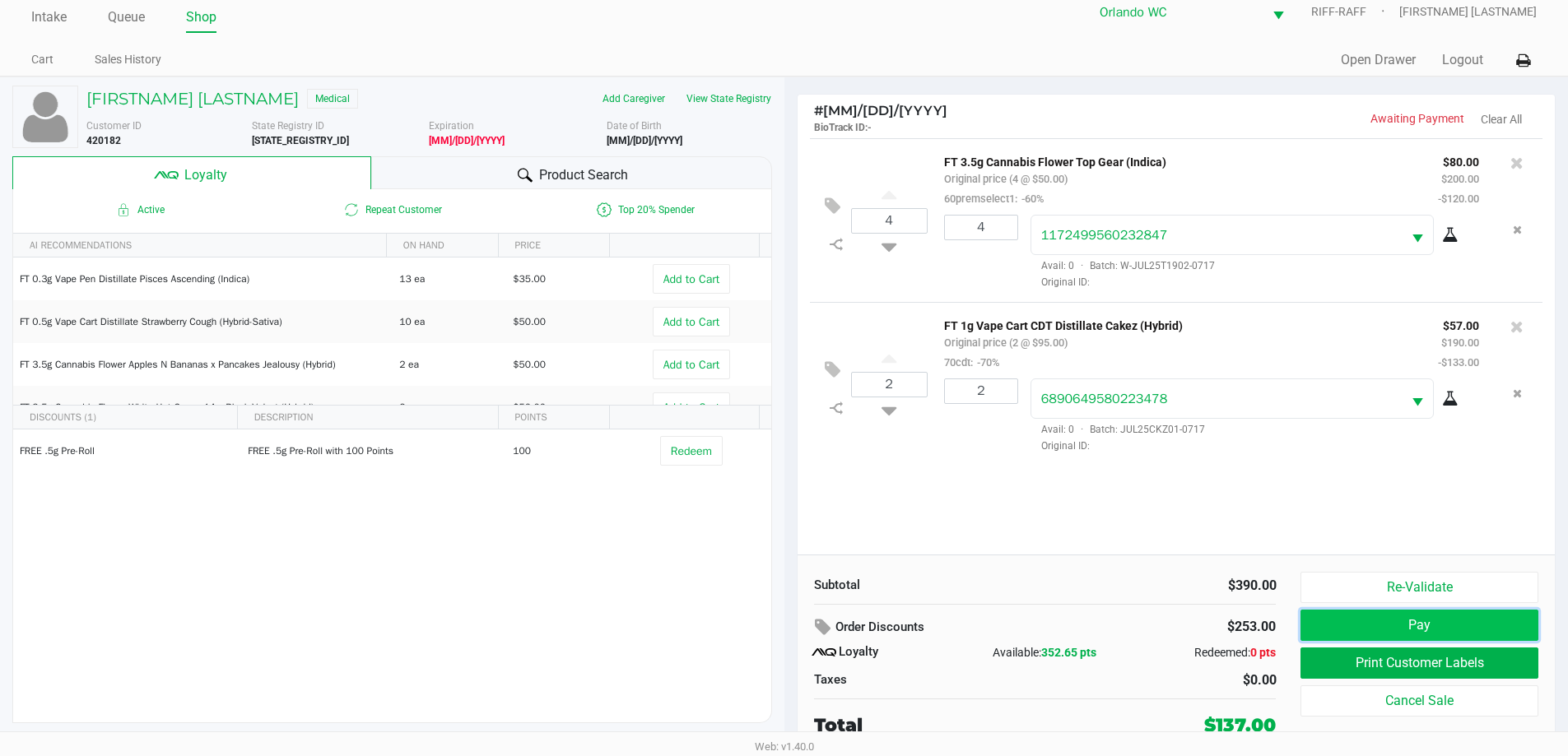 click on "Pay" 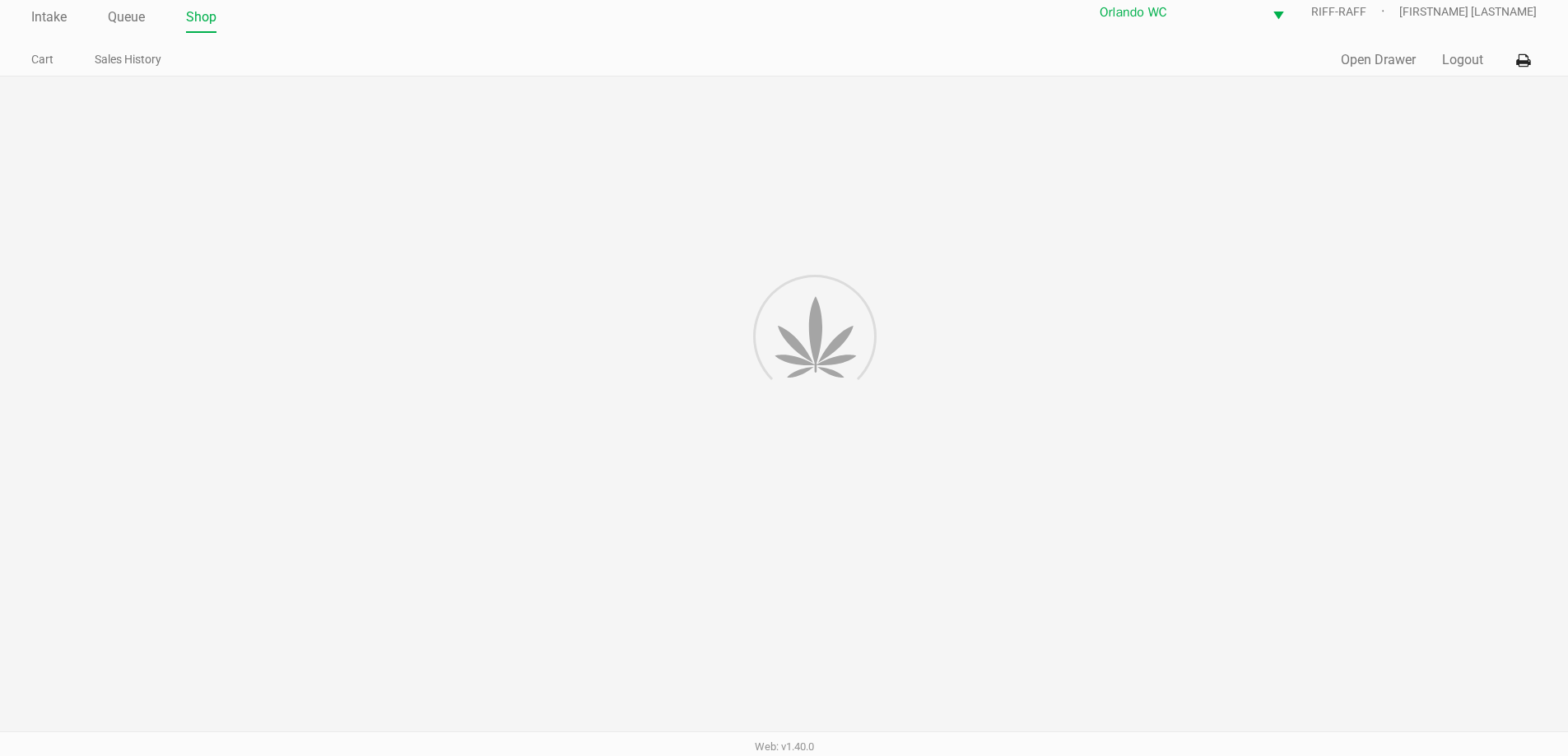 scroll, scrollTop: 0, scrollLeft: 0, axis: both 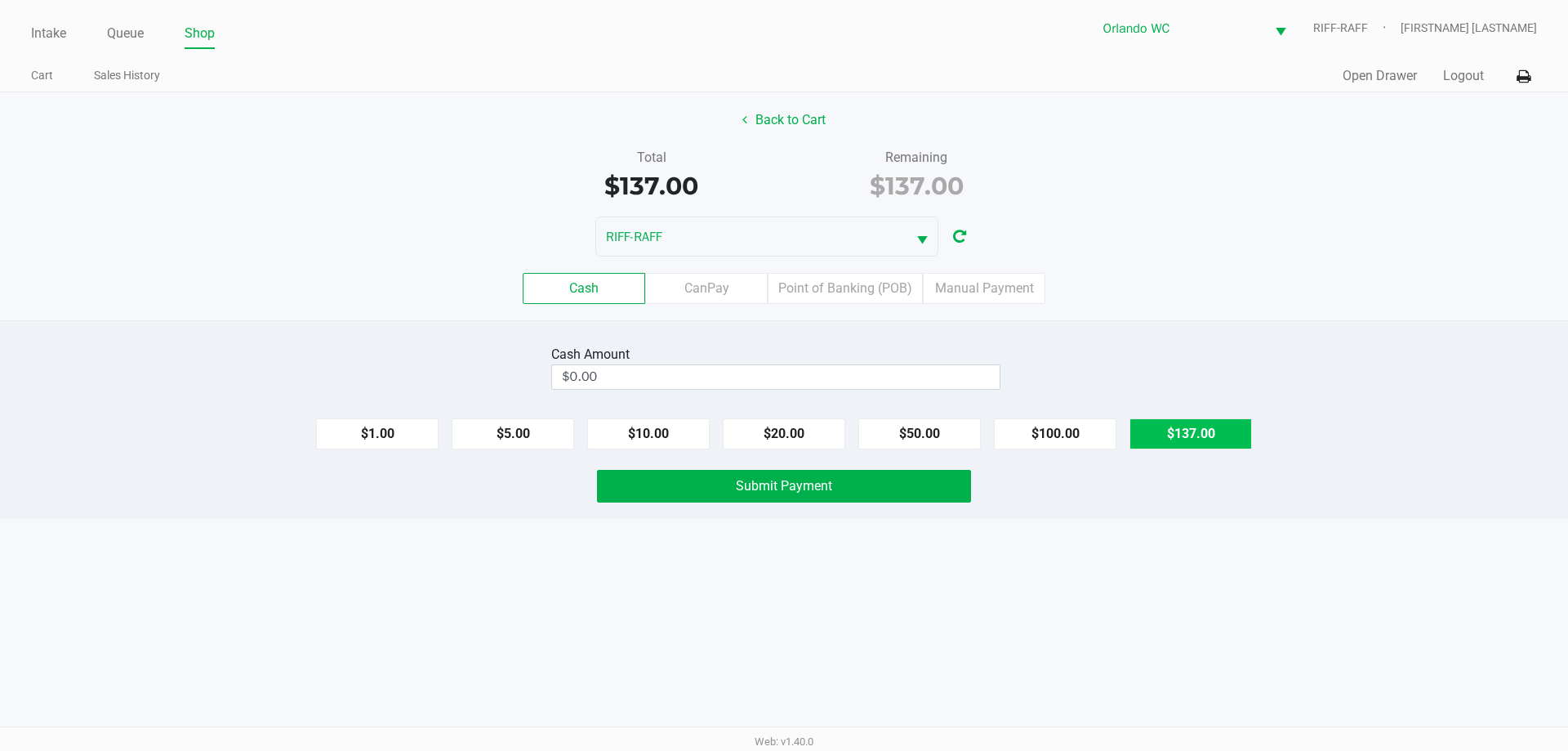 click on "$137.00" 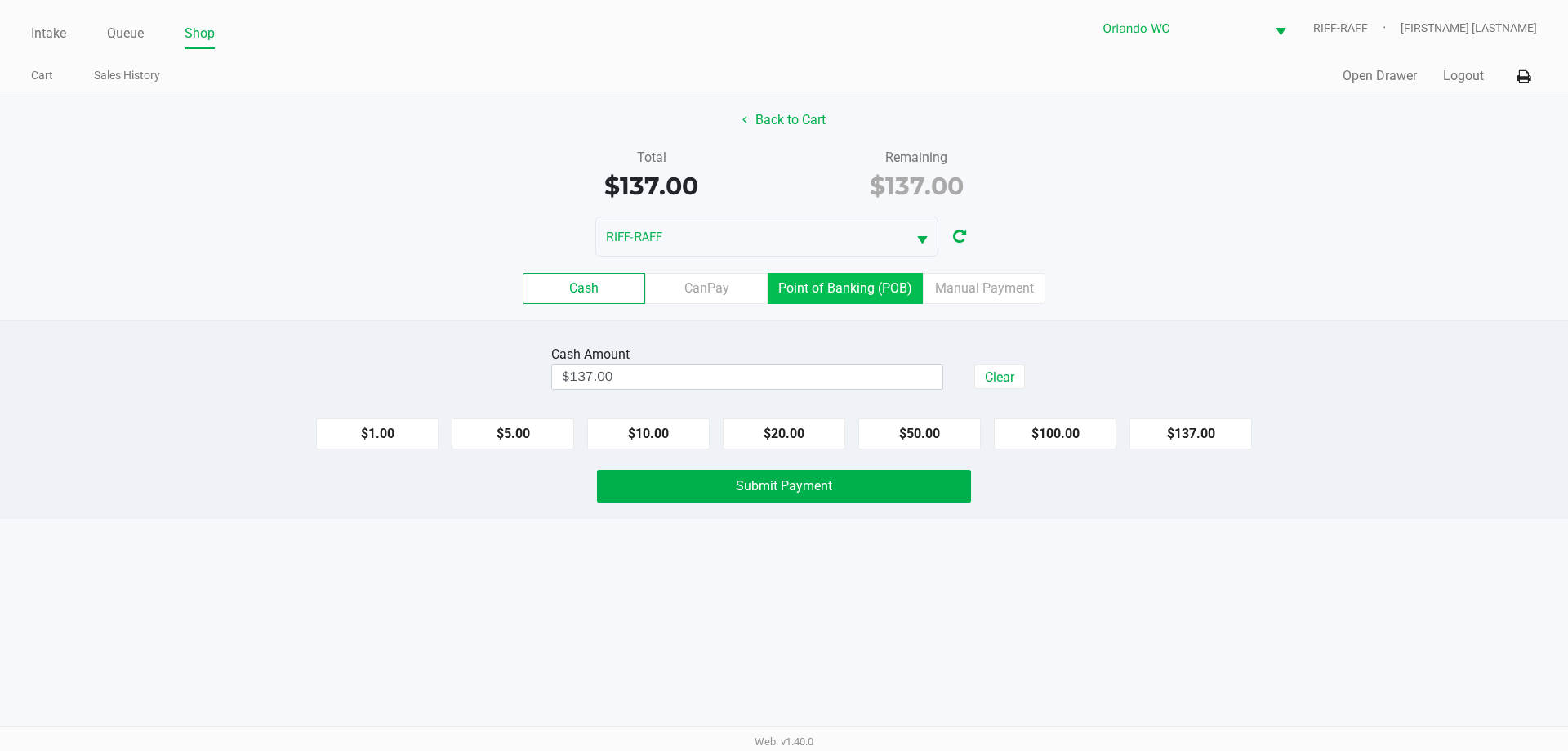 click on "Point of Banking (POB)" 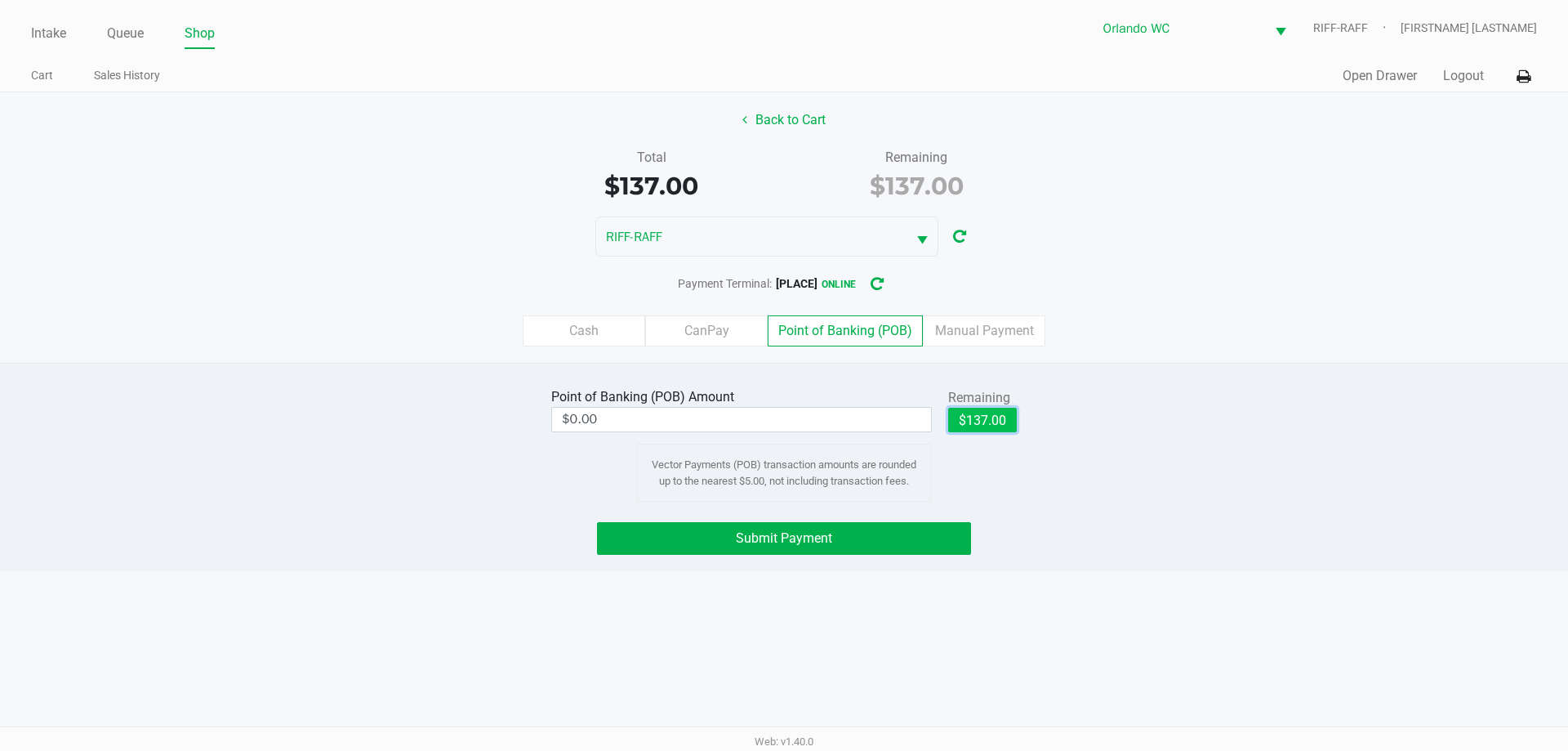click on "$137.00" 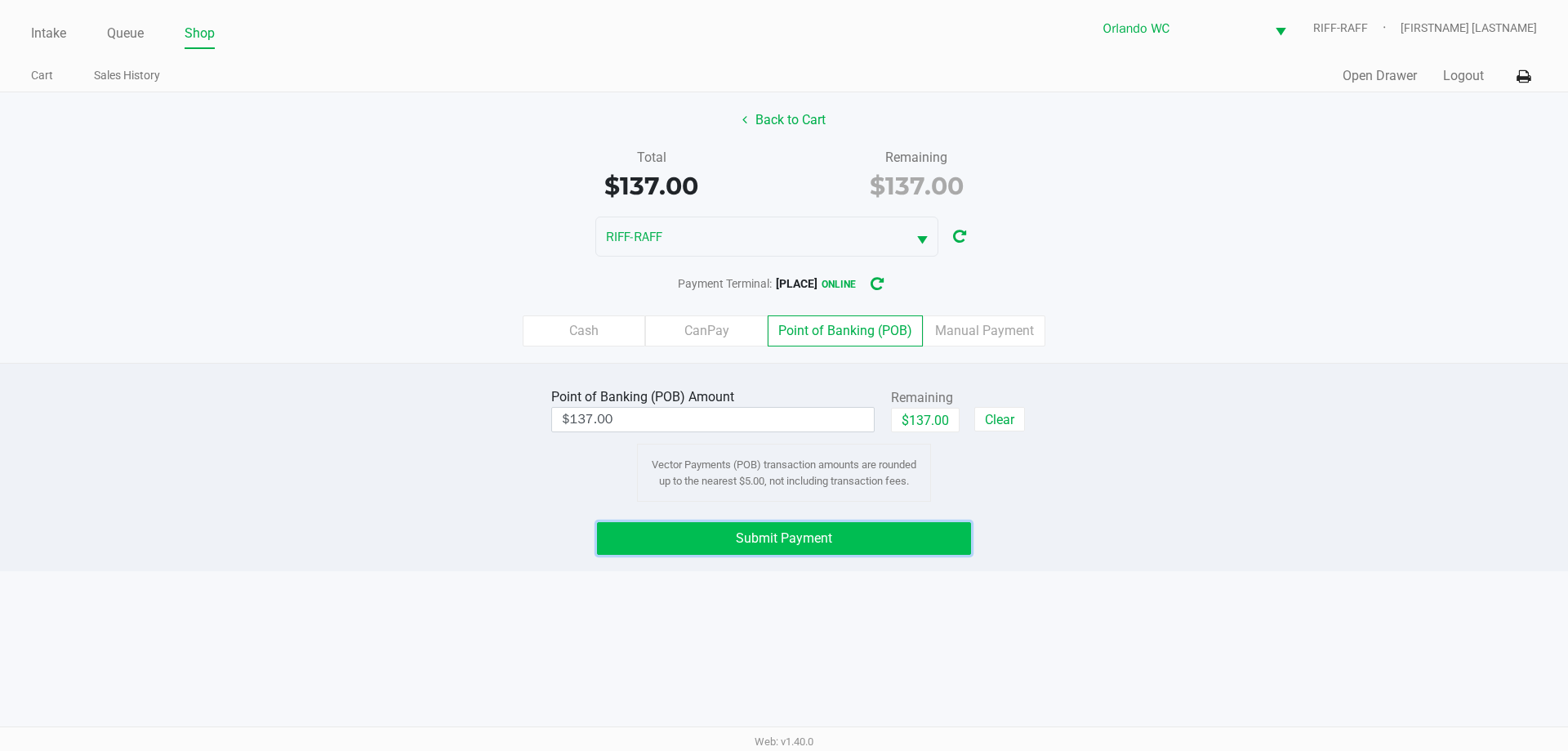click on "Submit Payment" 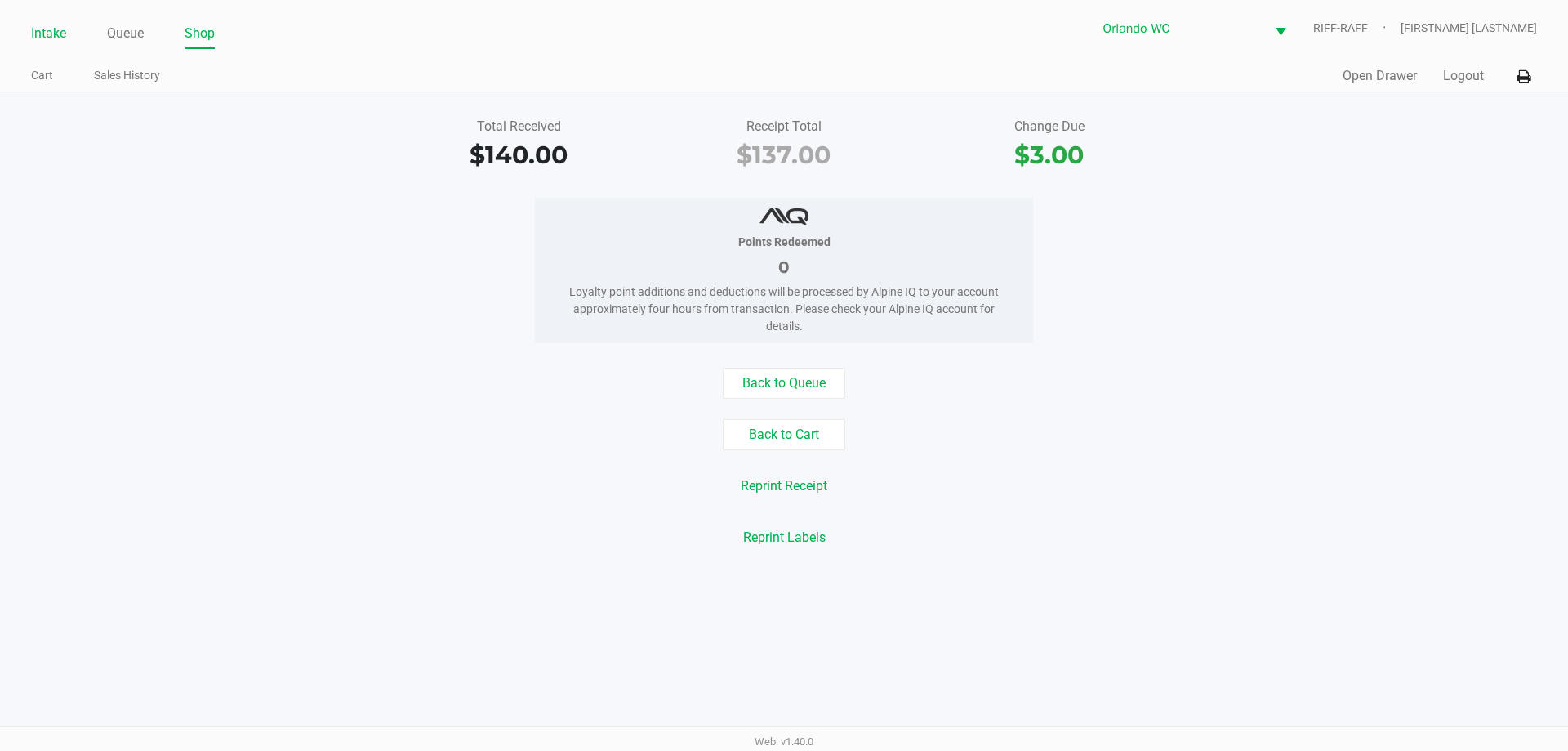 click on "Intake" 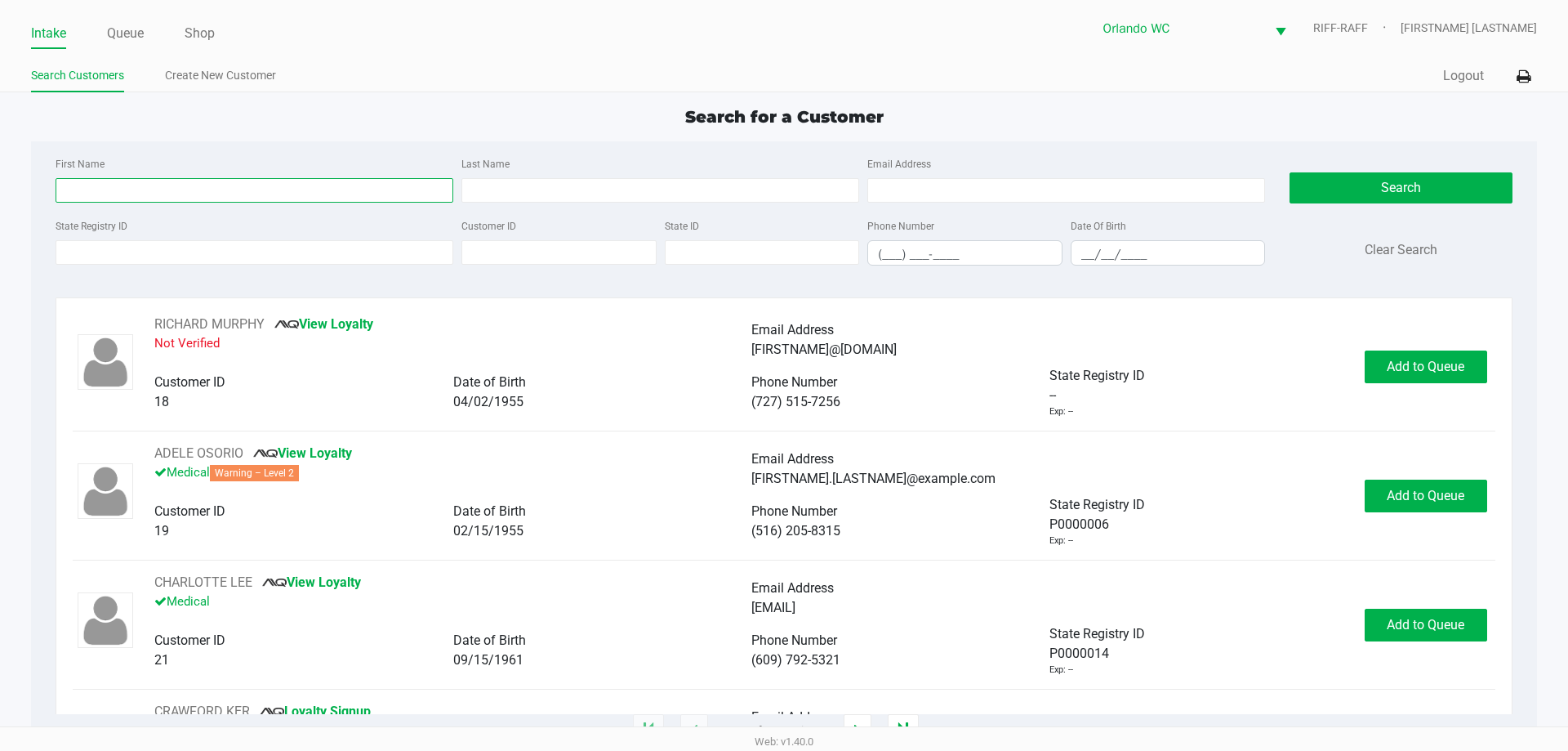 click on "First Name" at bounding box center (254, 190) 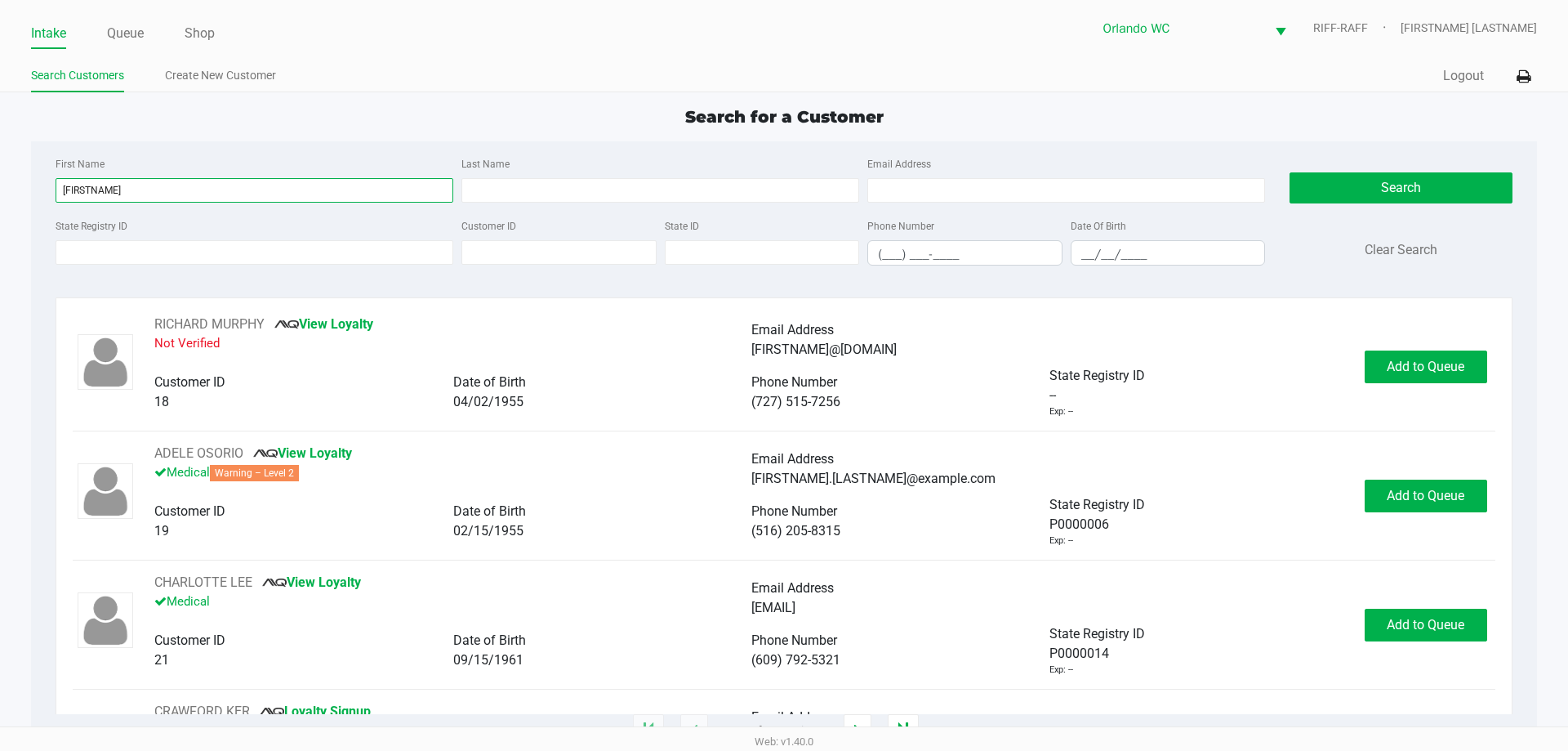 type on "melissa" 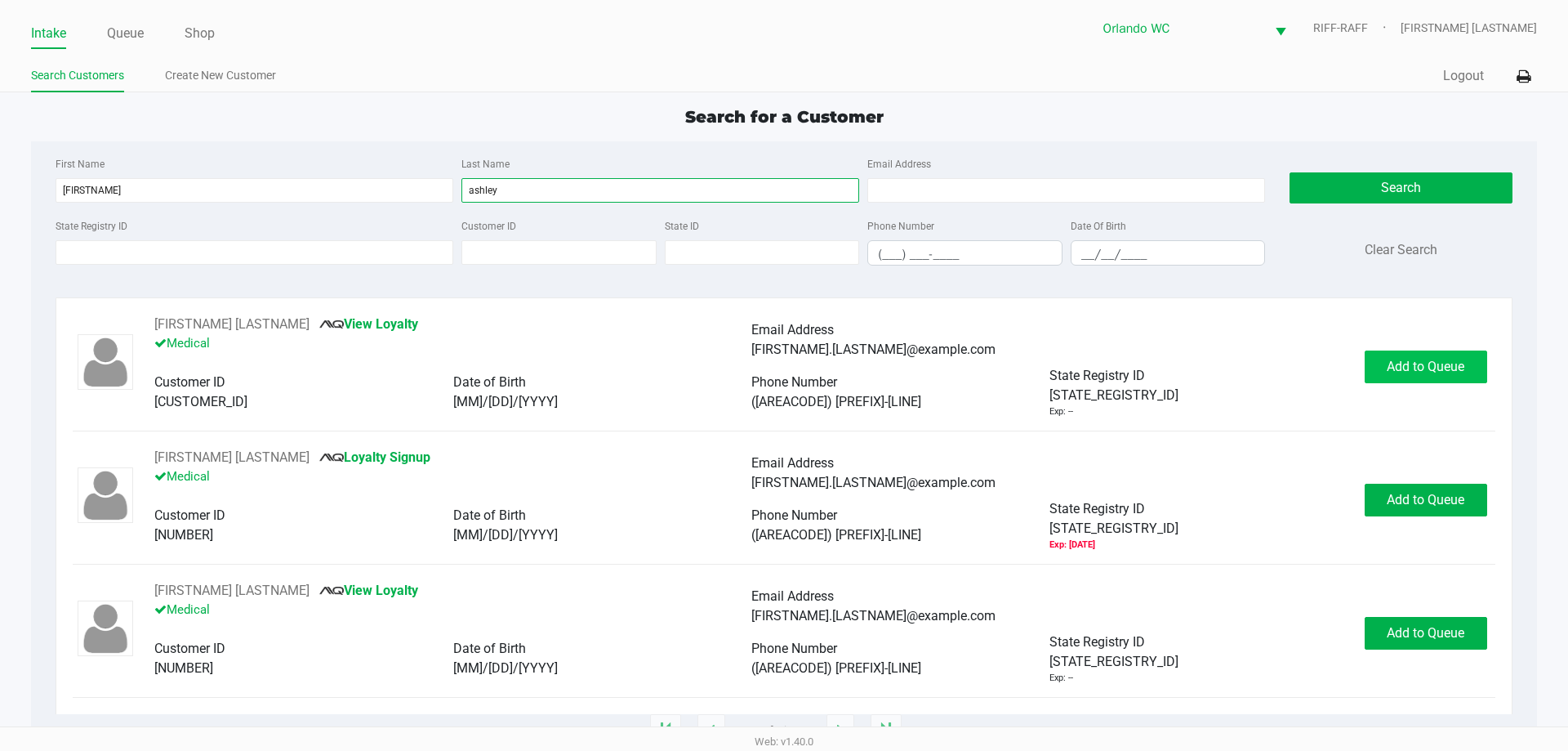 type on "ashley" 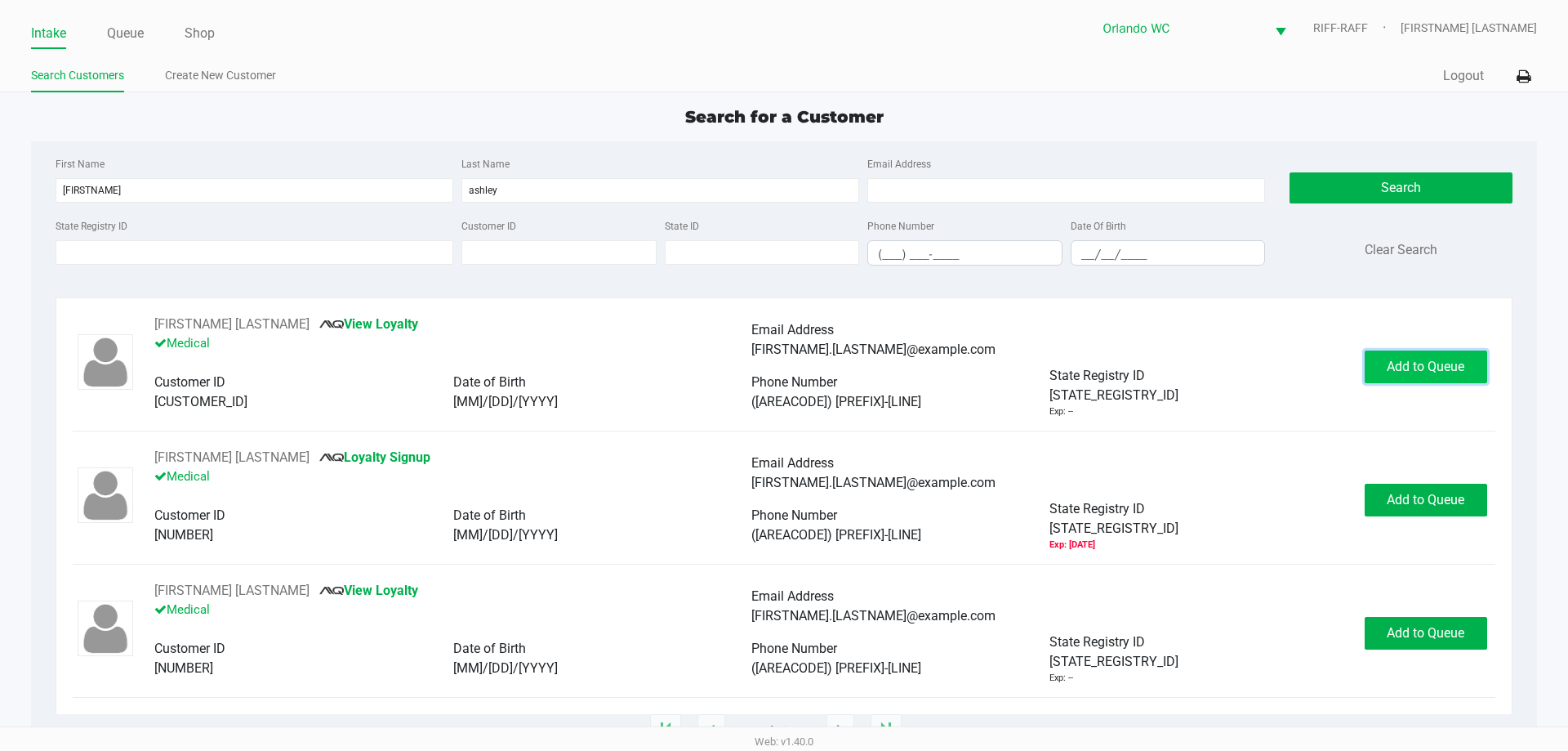 click on "Add to Queue" 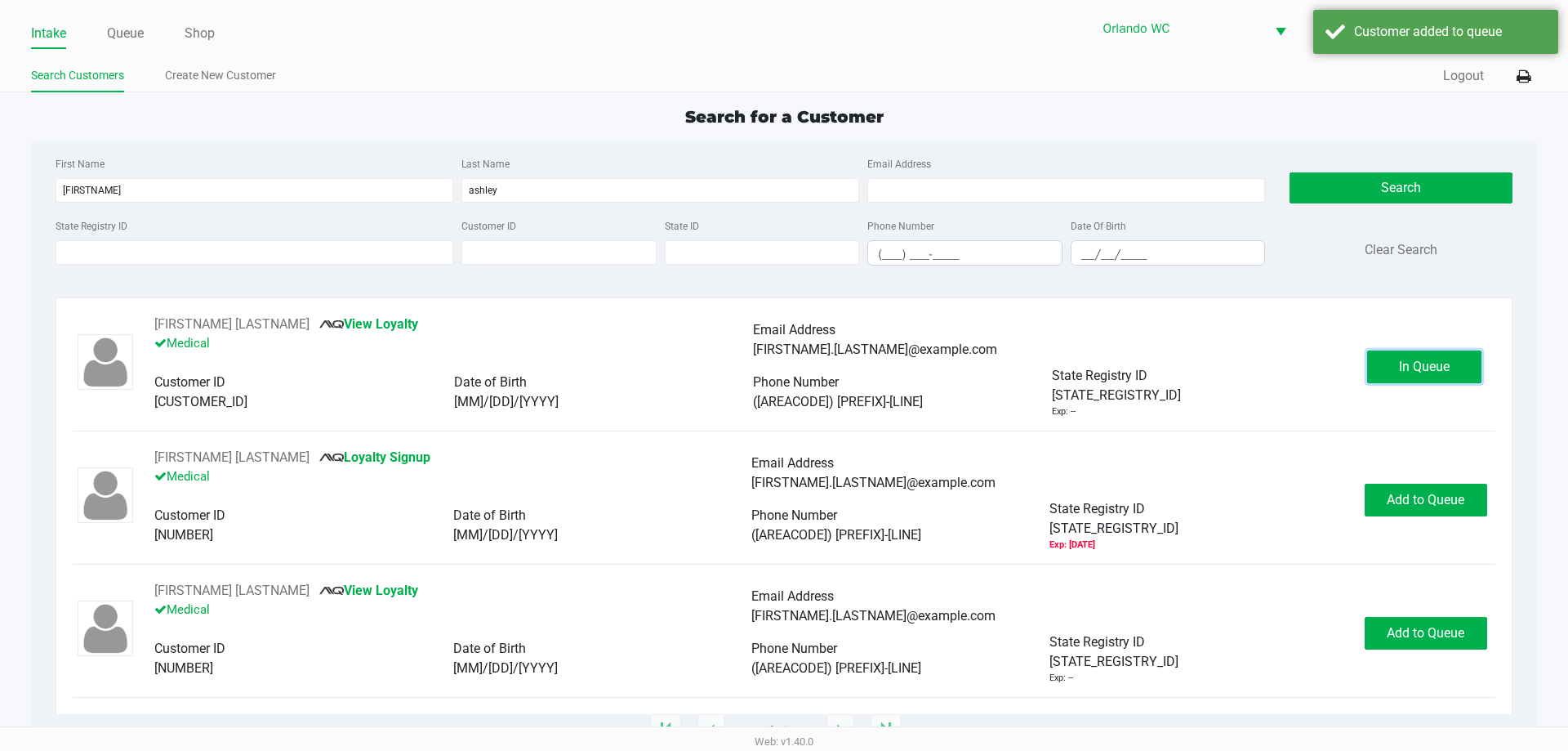 click on "In Queue" 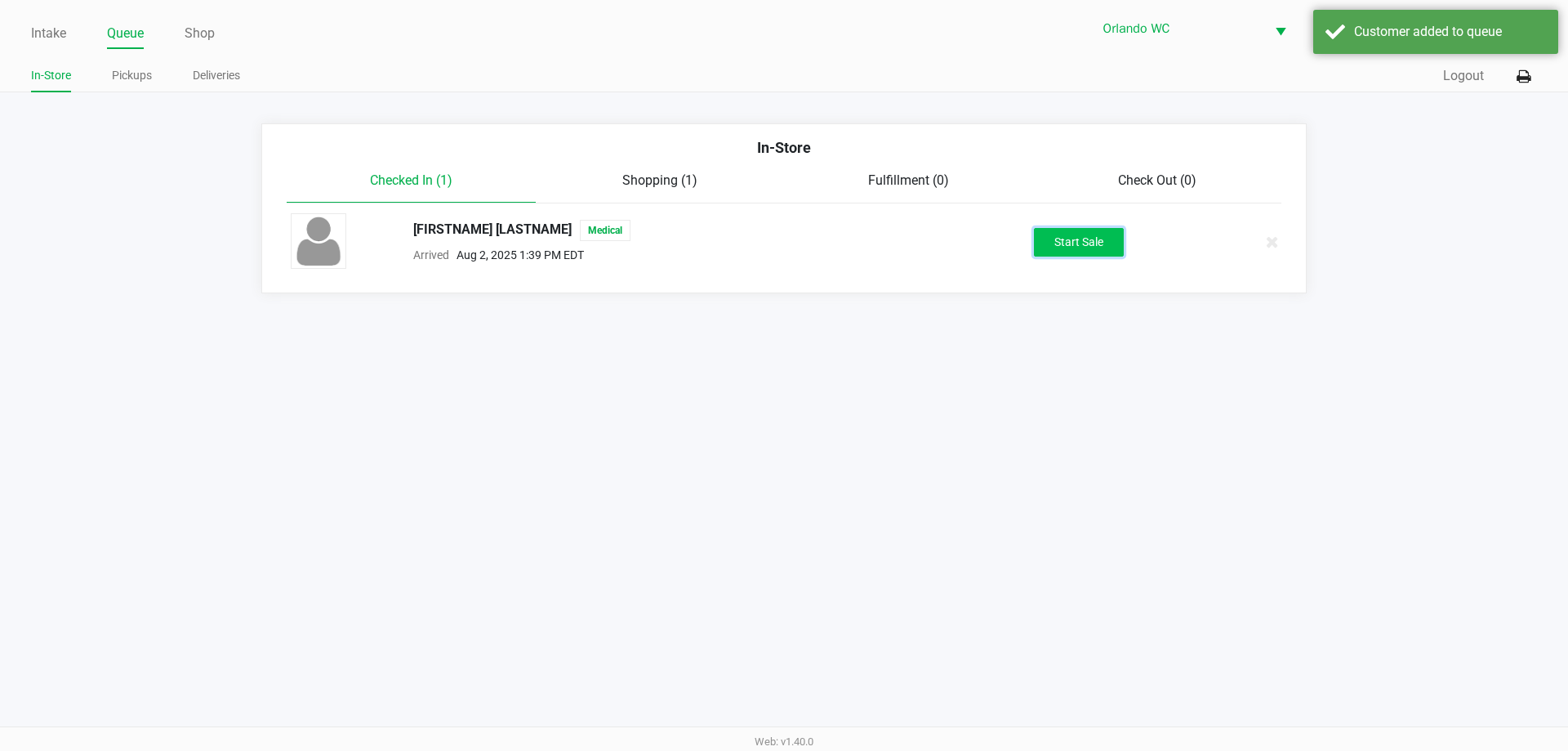 click on "Start Sale" 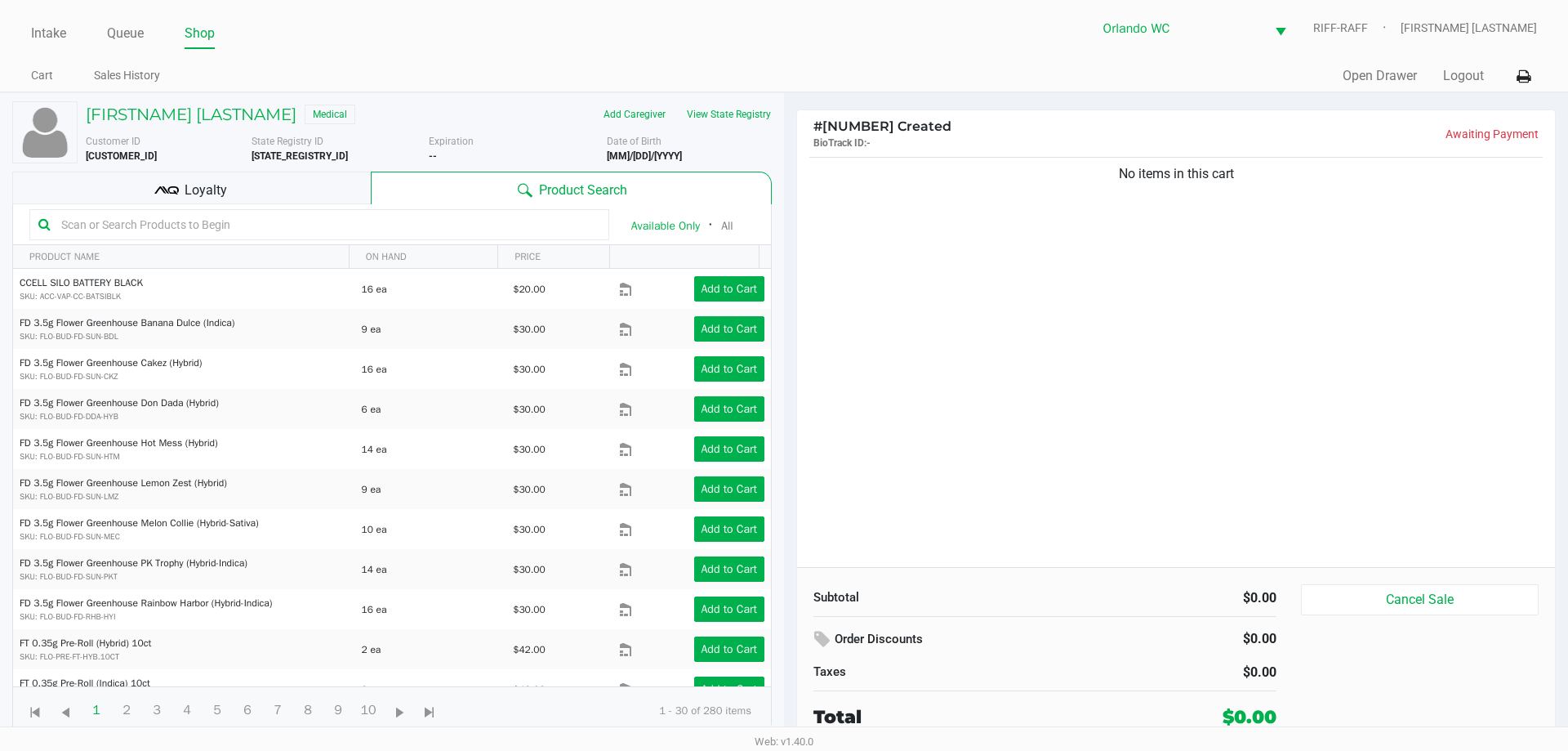 click 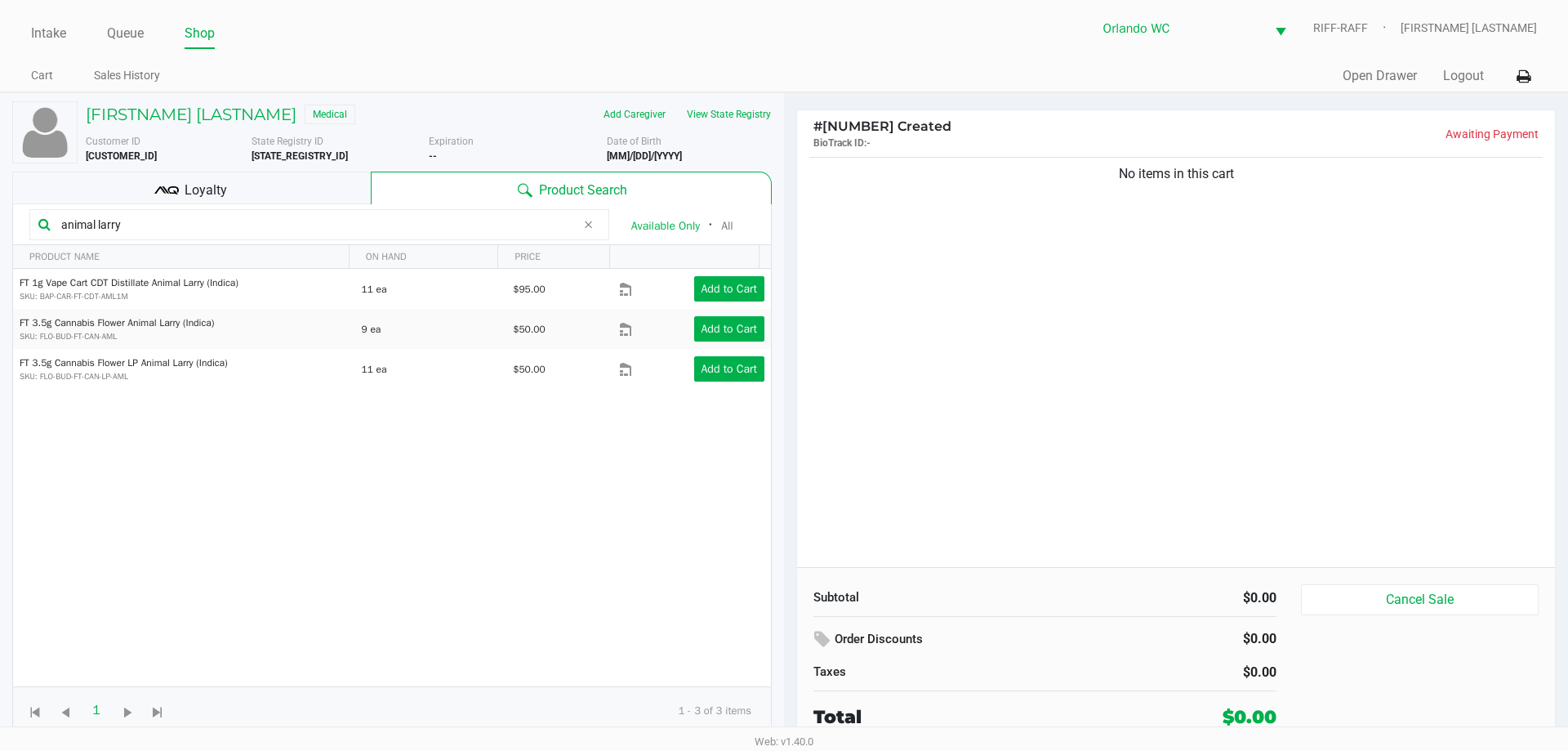 drag, startPoint x: 181, startPoint y: 217, endPoint x: 0, endPoint y: 178, distance: 185.15399 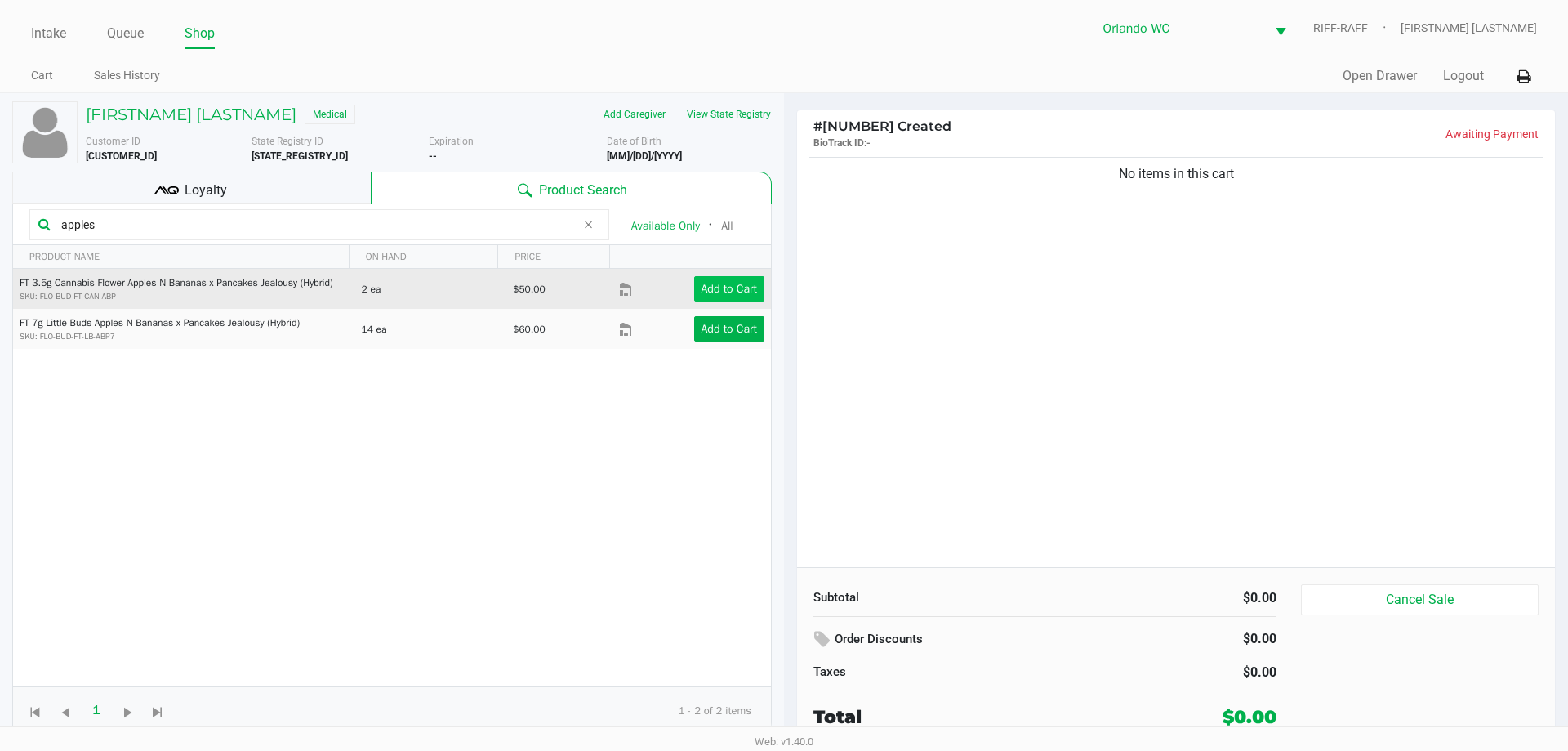 type on "apples" 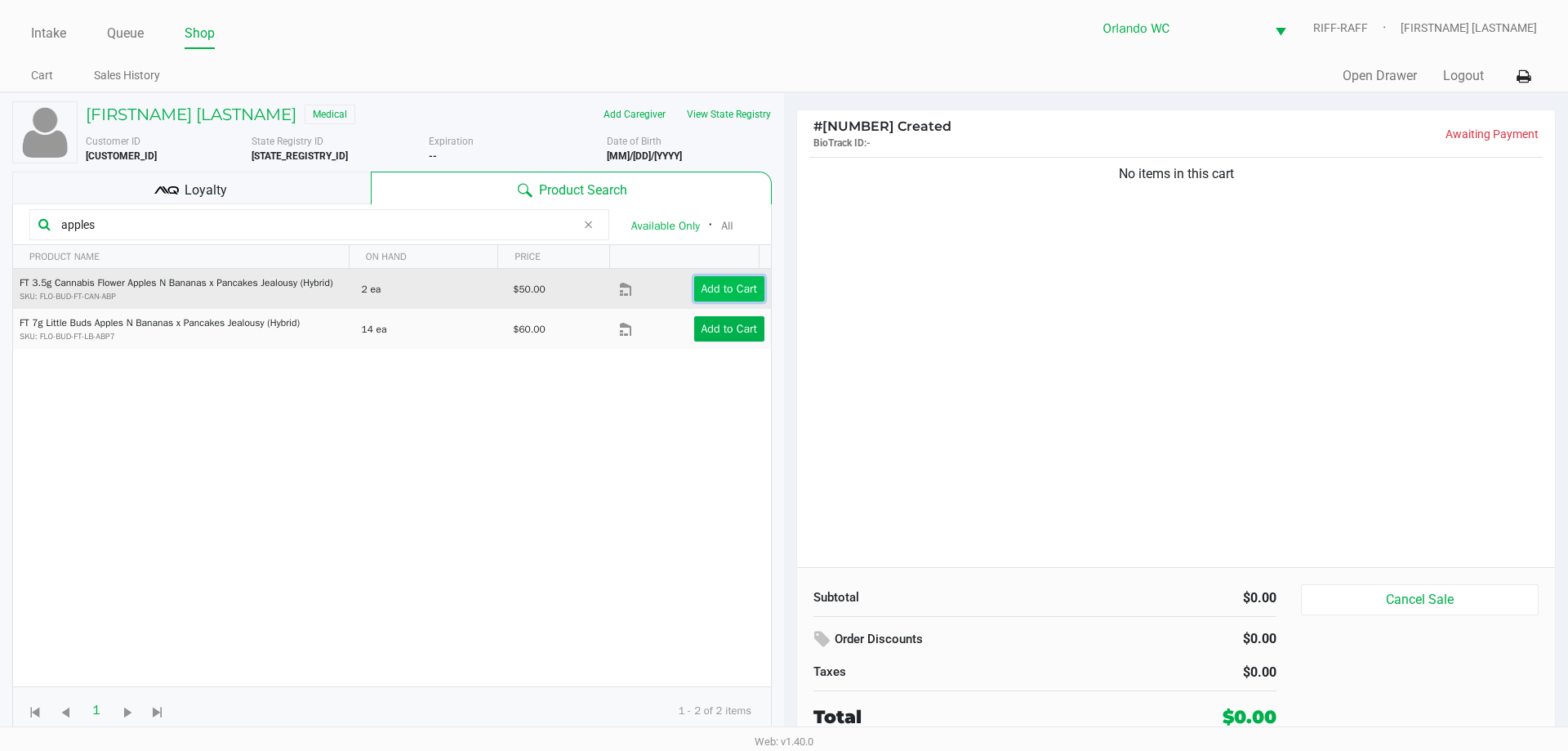 click on "Add to Cart" 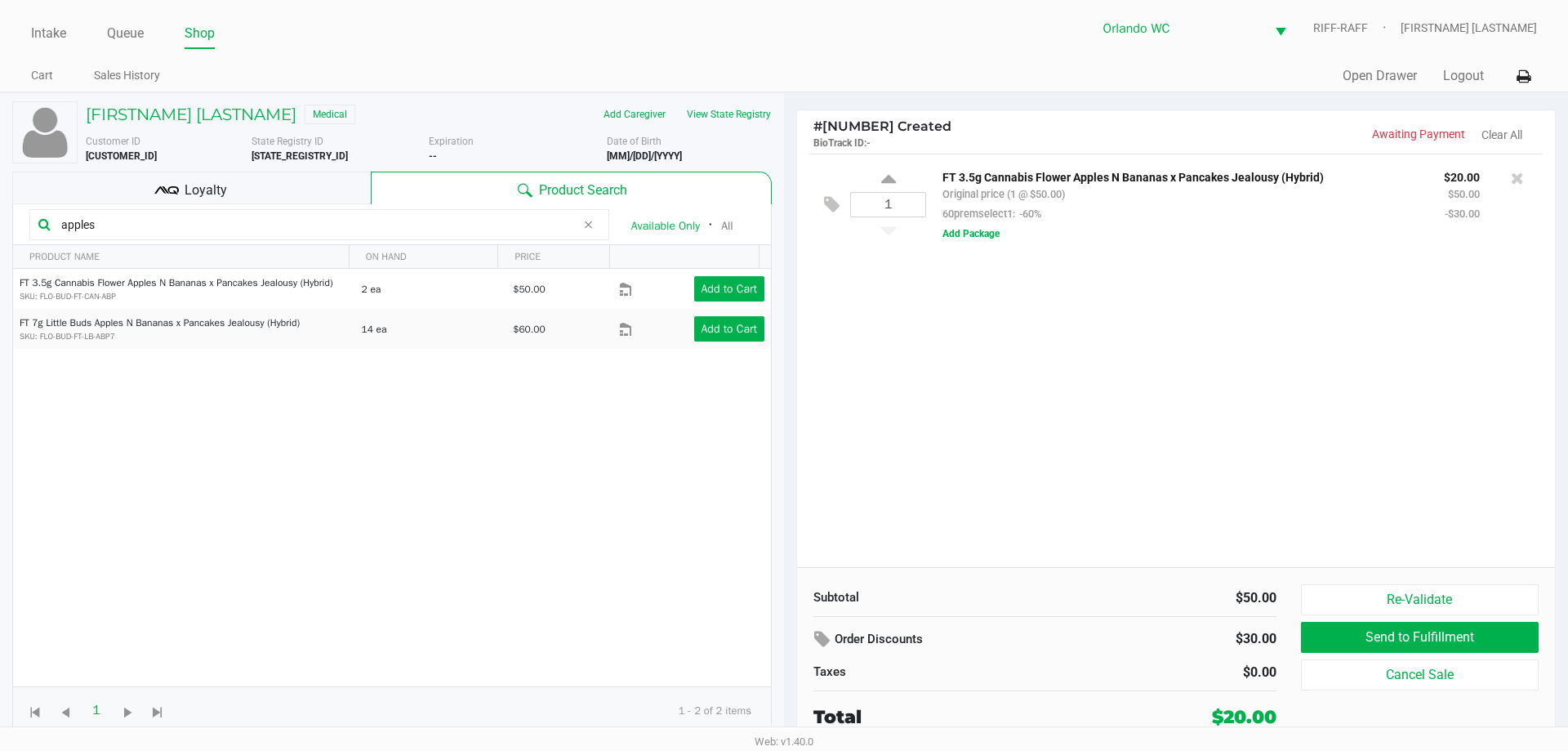 click on "1  FT 3.5g Cannabis Flower Apples N Bananas x Pancakes Jealousy (Hybrid)   Original price (1 @ $50.00)  60premselect1:  -60% $20.00 $50.00 -$30.00  Add Package" 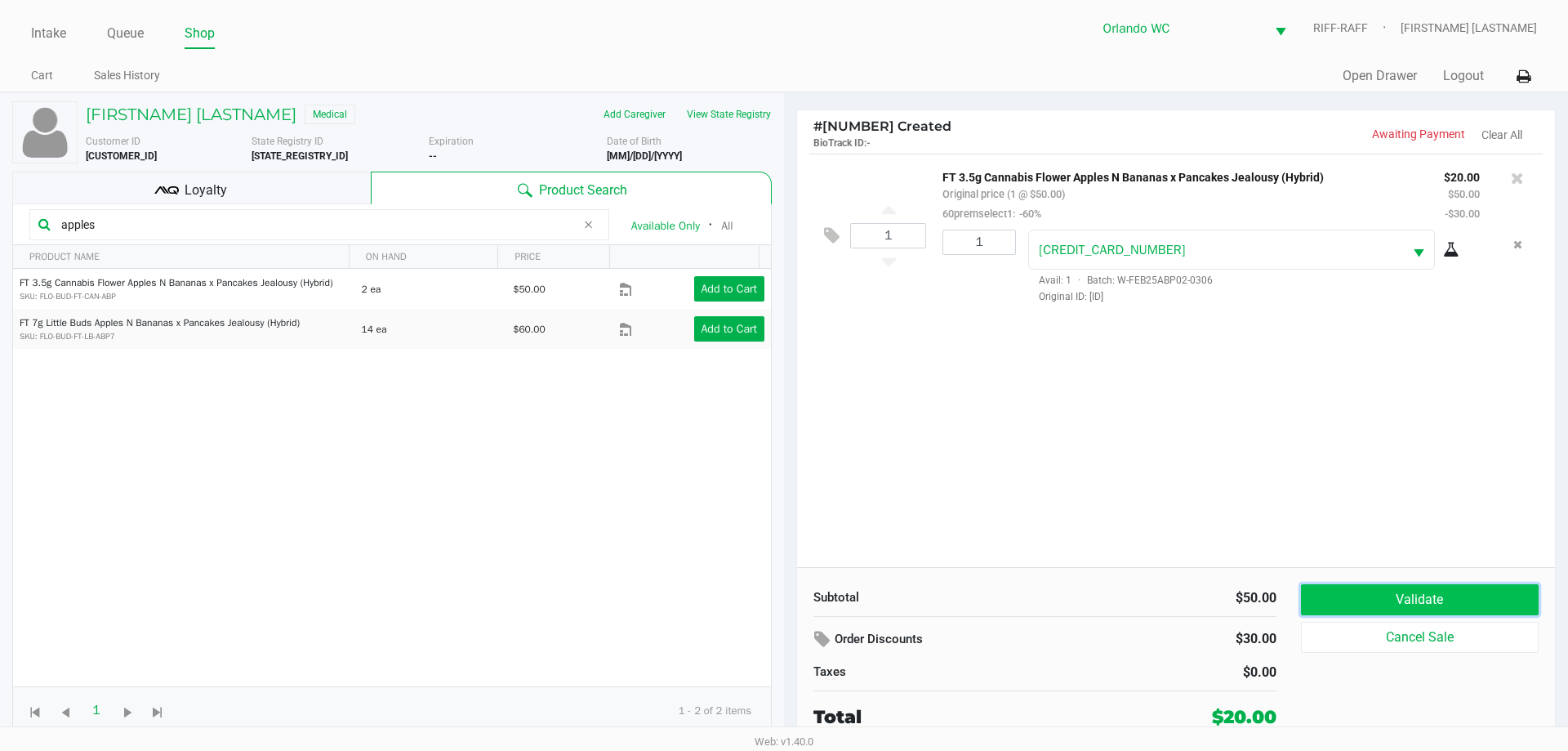 click on "Validate" 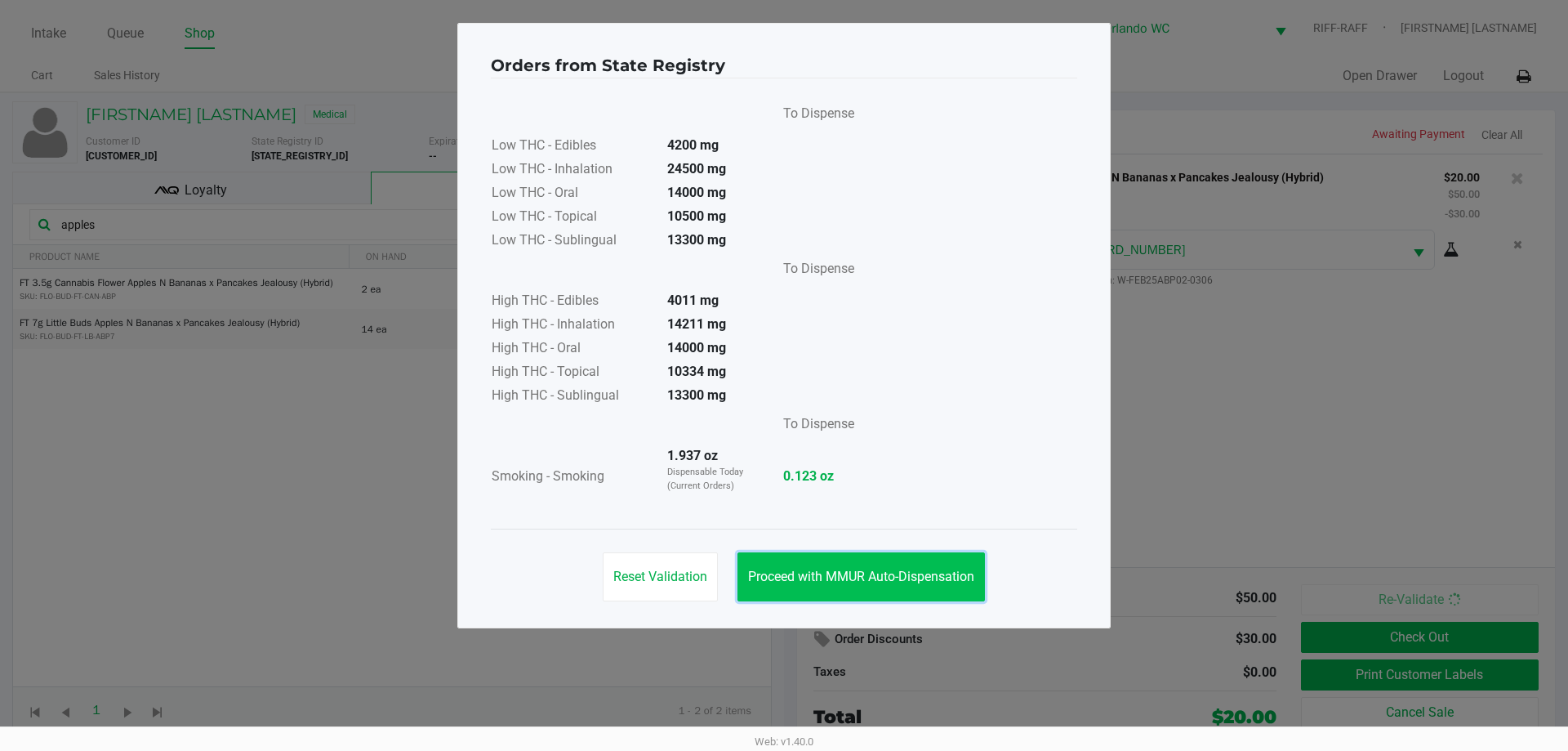 click on "Proceed with MMUR Auto-Dispensation" 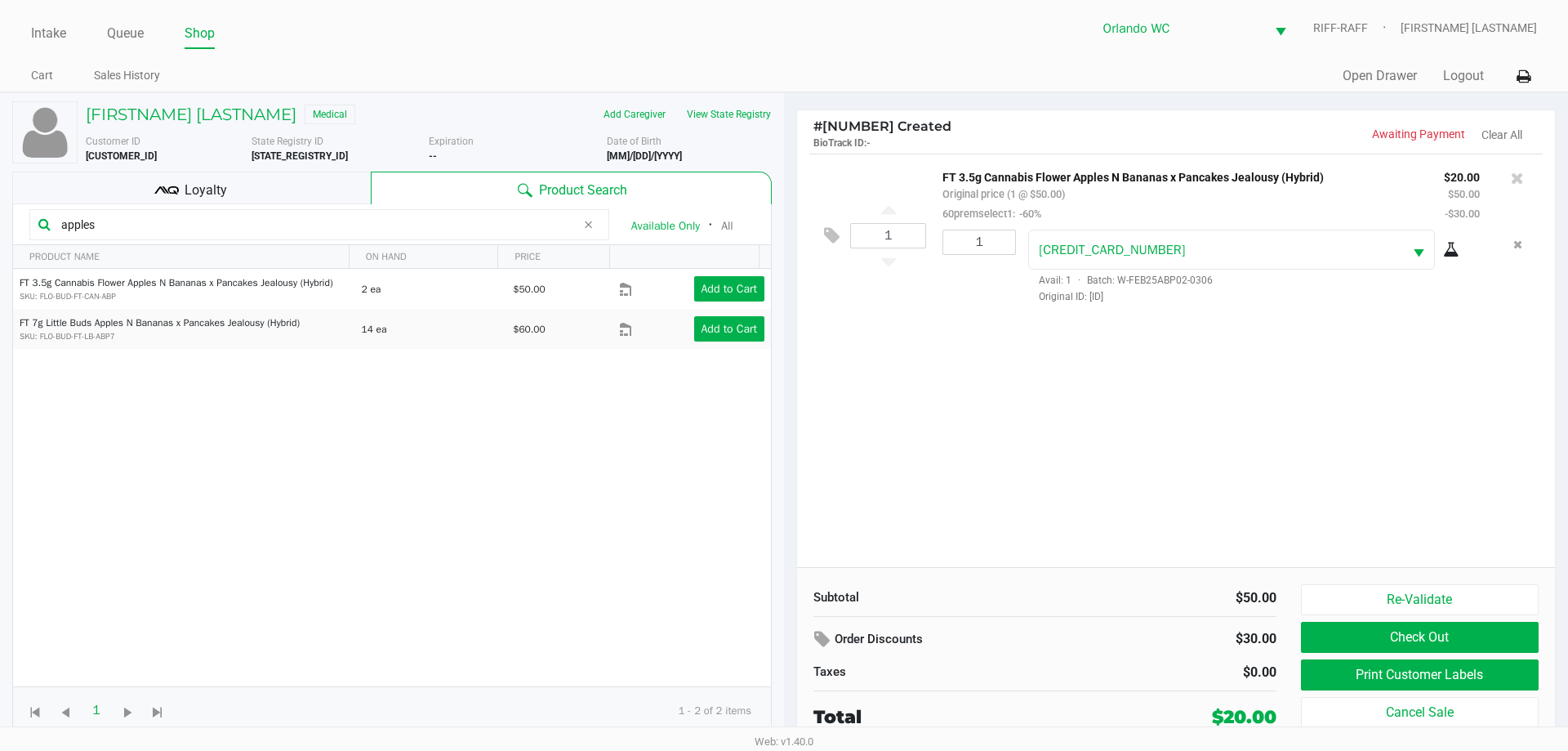 click on "Loyalty" 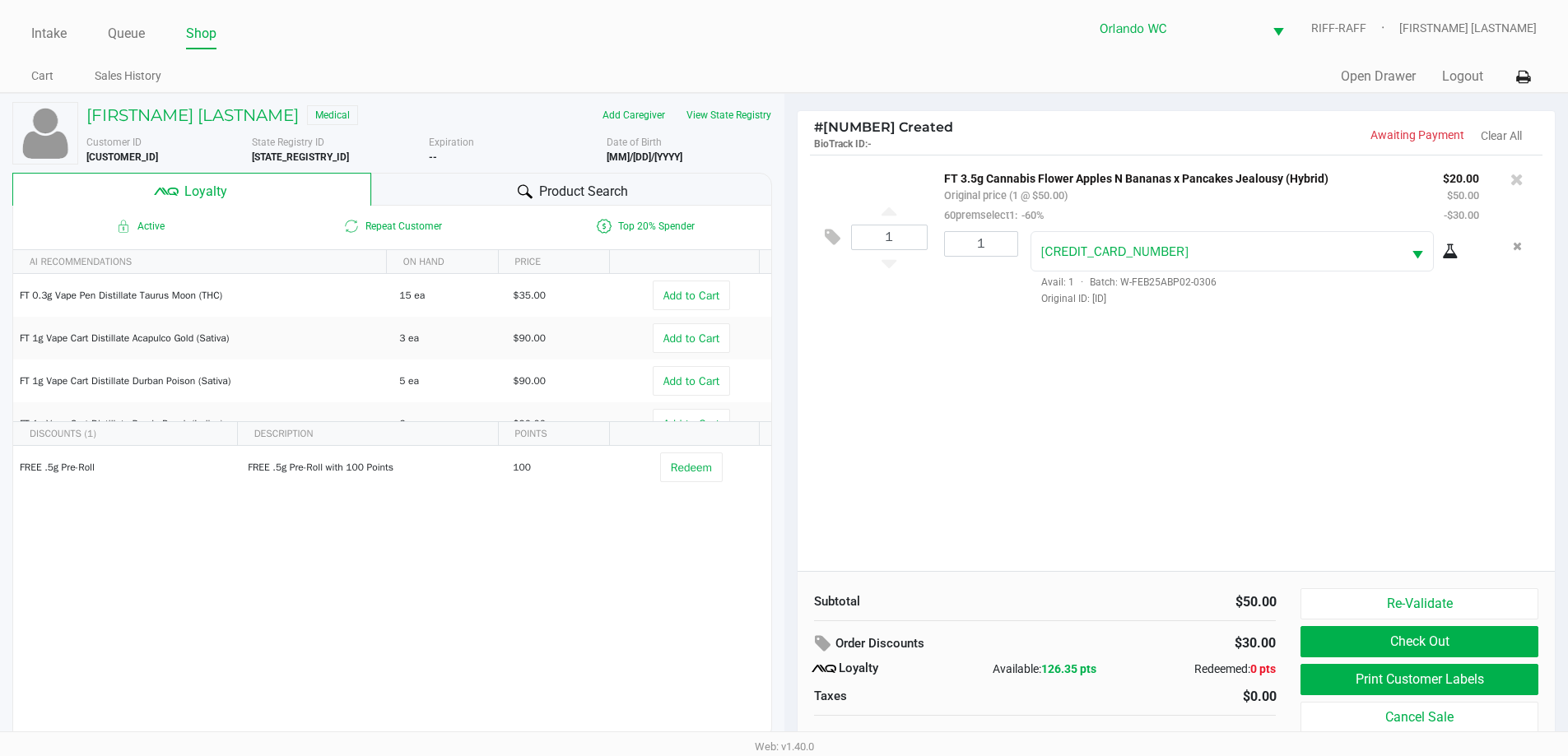 click on "FREE .5g  Pre-Roll   FREE .5g Pre-Roll with 100 Points   100   Redeem" 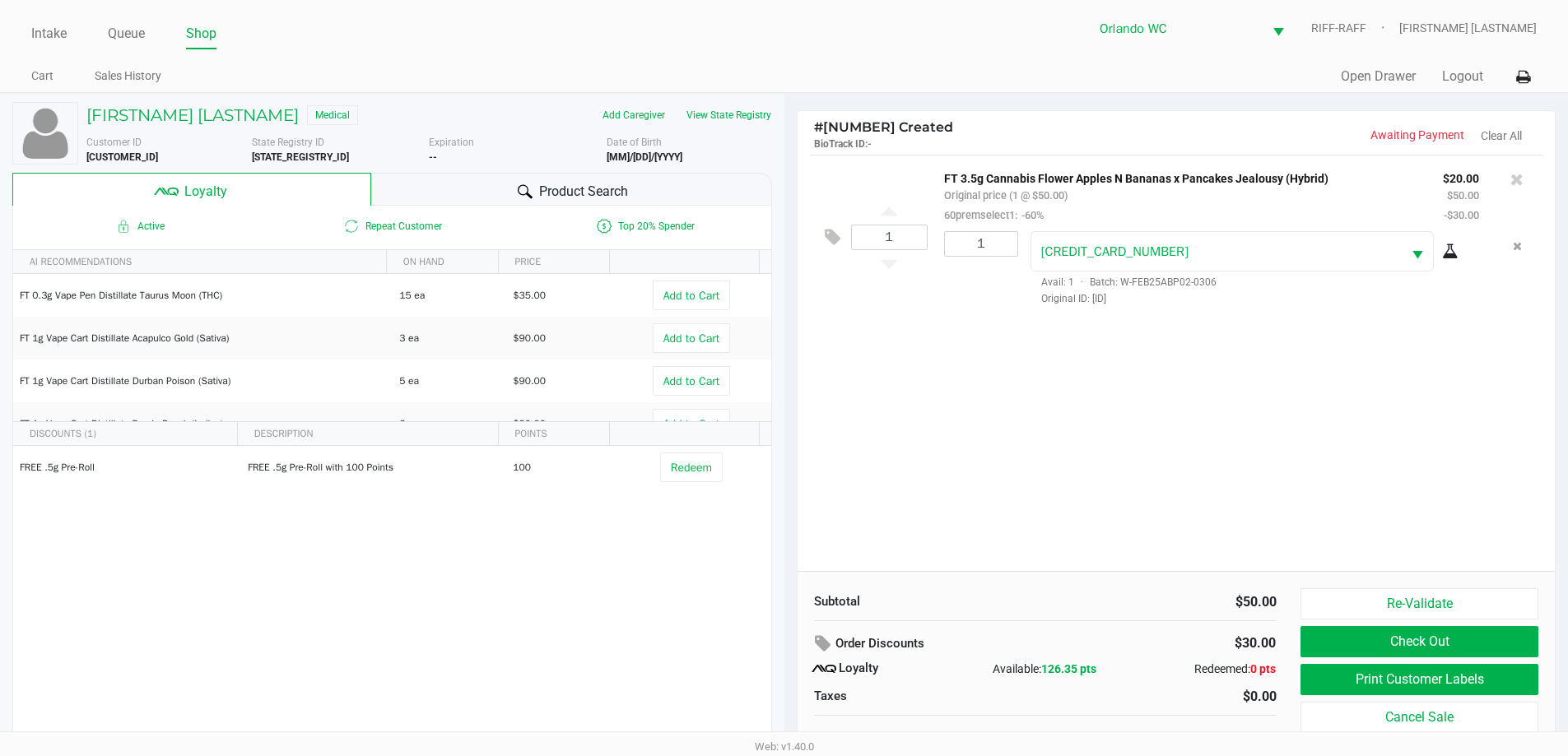 scroll, scrollTop: 16, scrollLeft: 0, axis: vertical 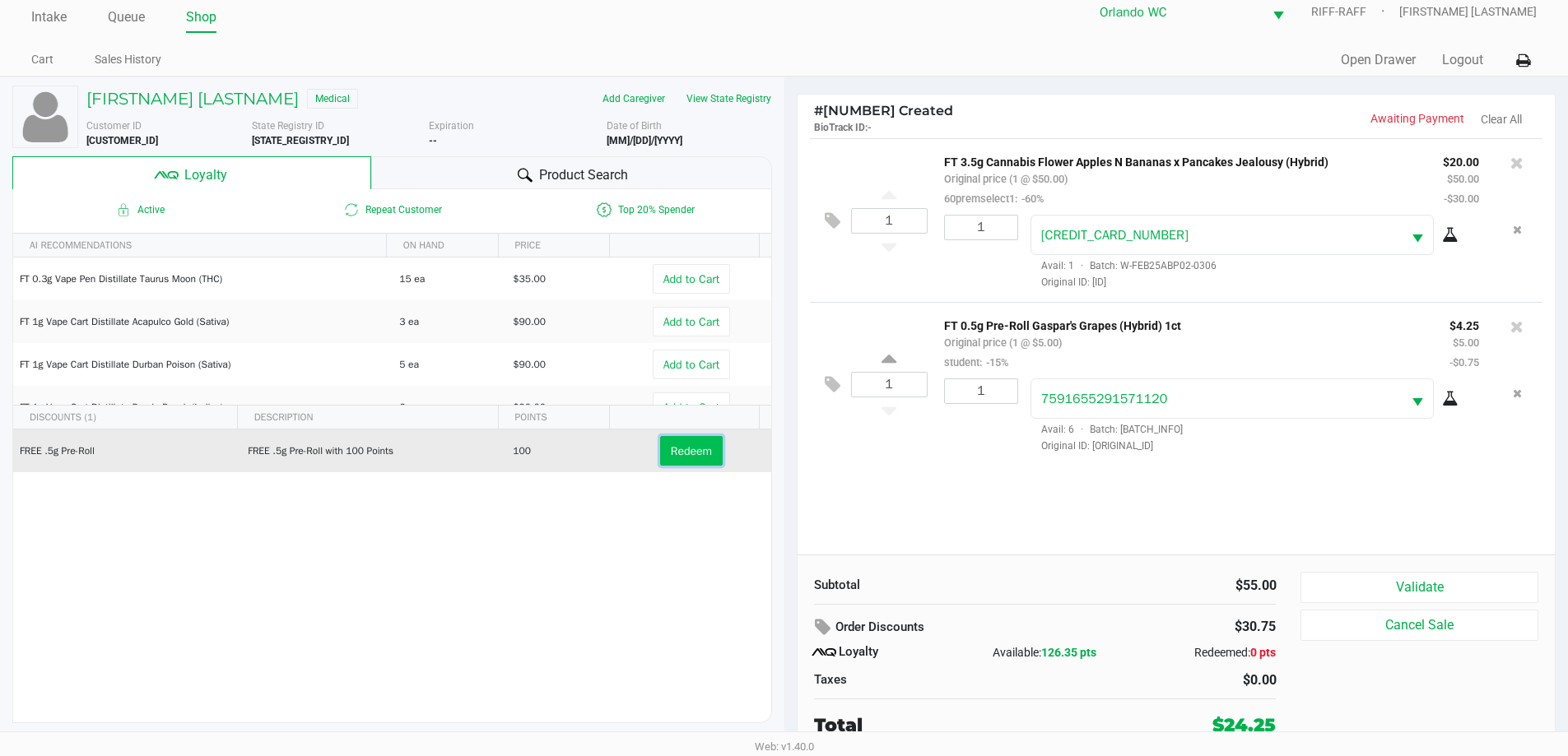 click on "Redeem" 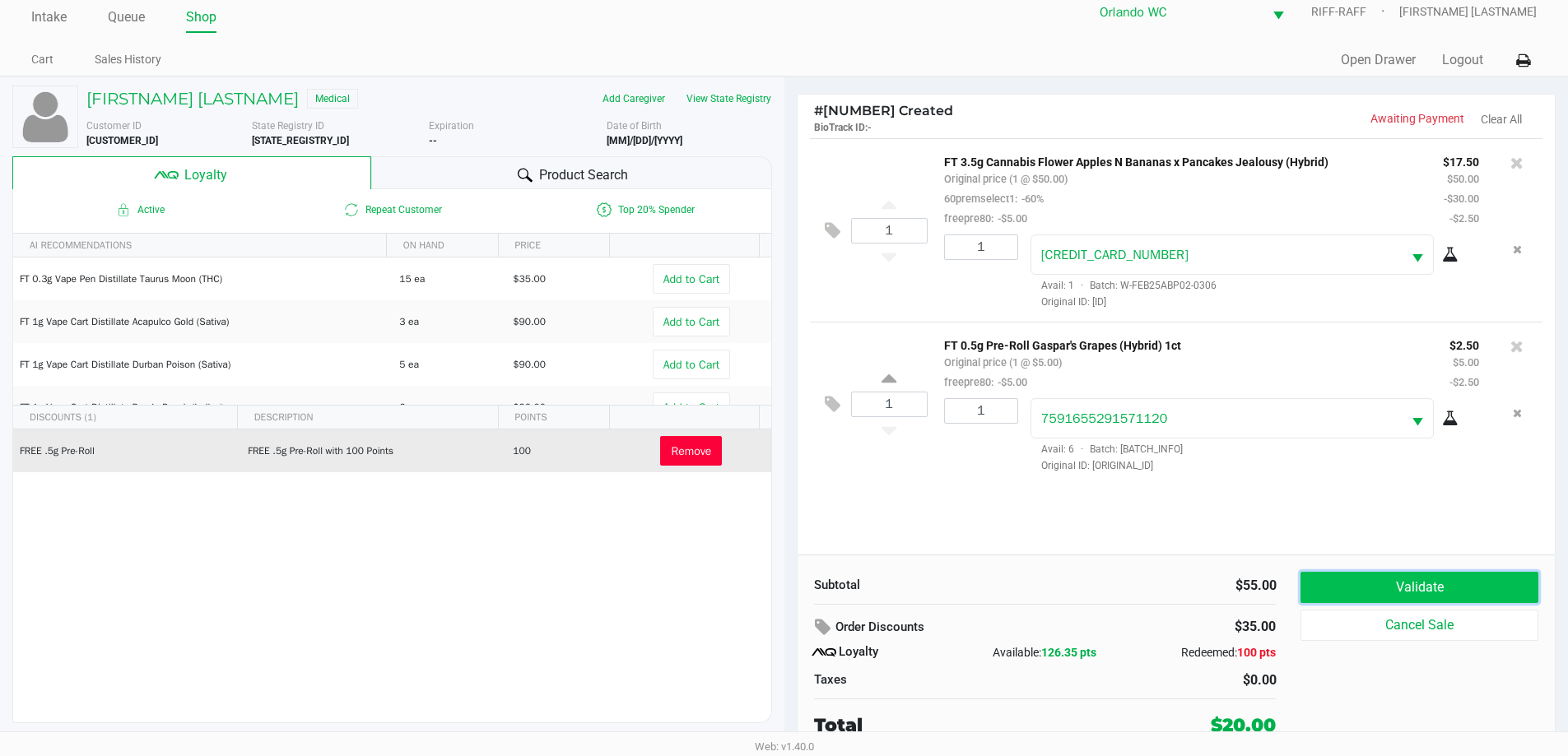 click on "Validate" 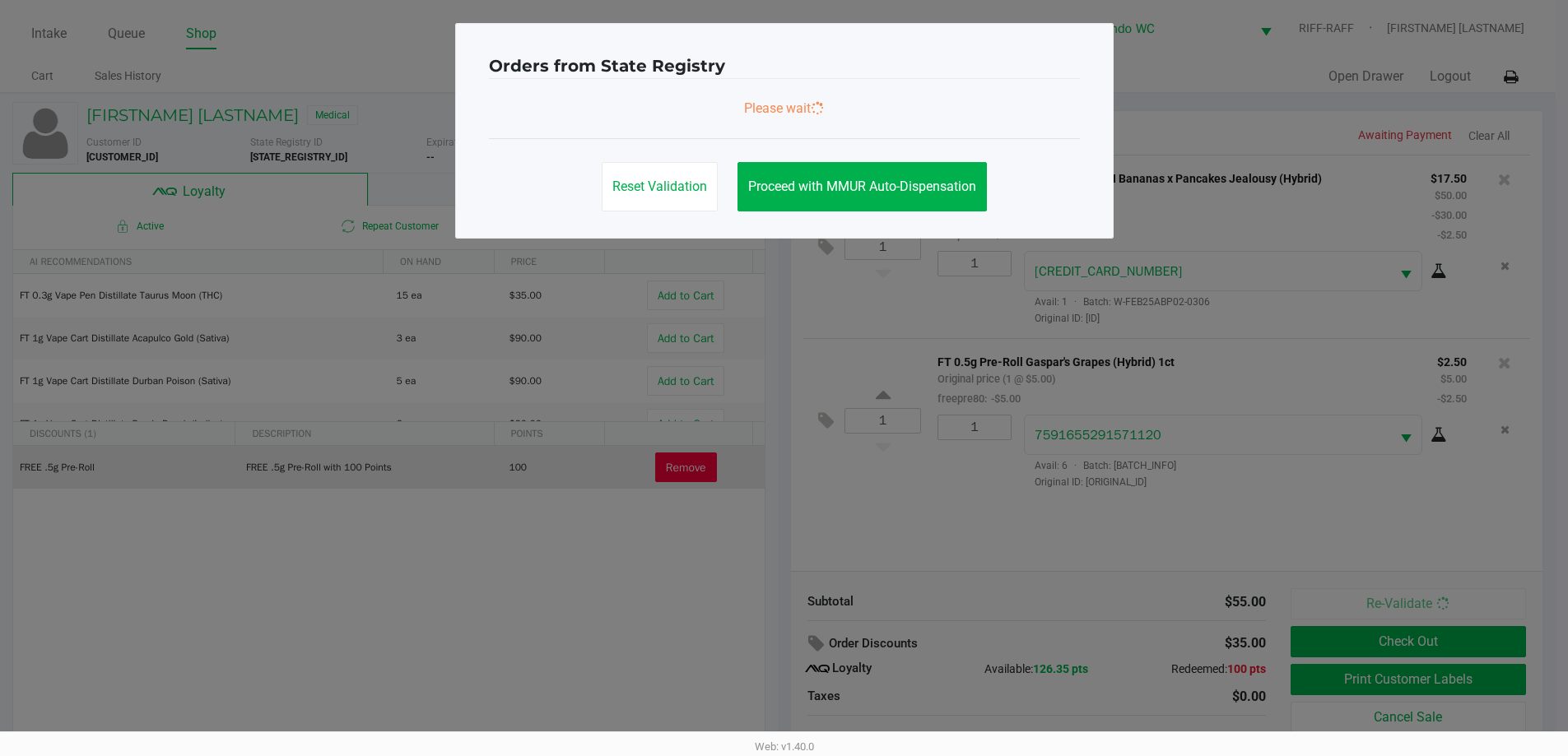 scroll, scrollTop: 0, scrollLeft: 0, axis: both 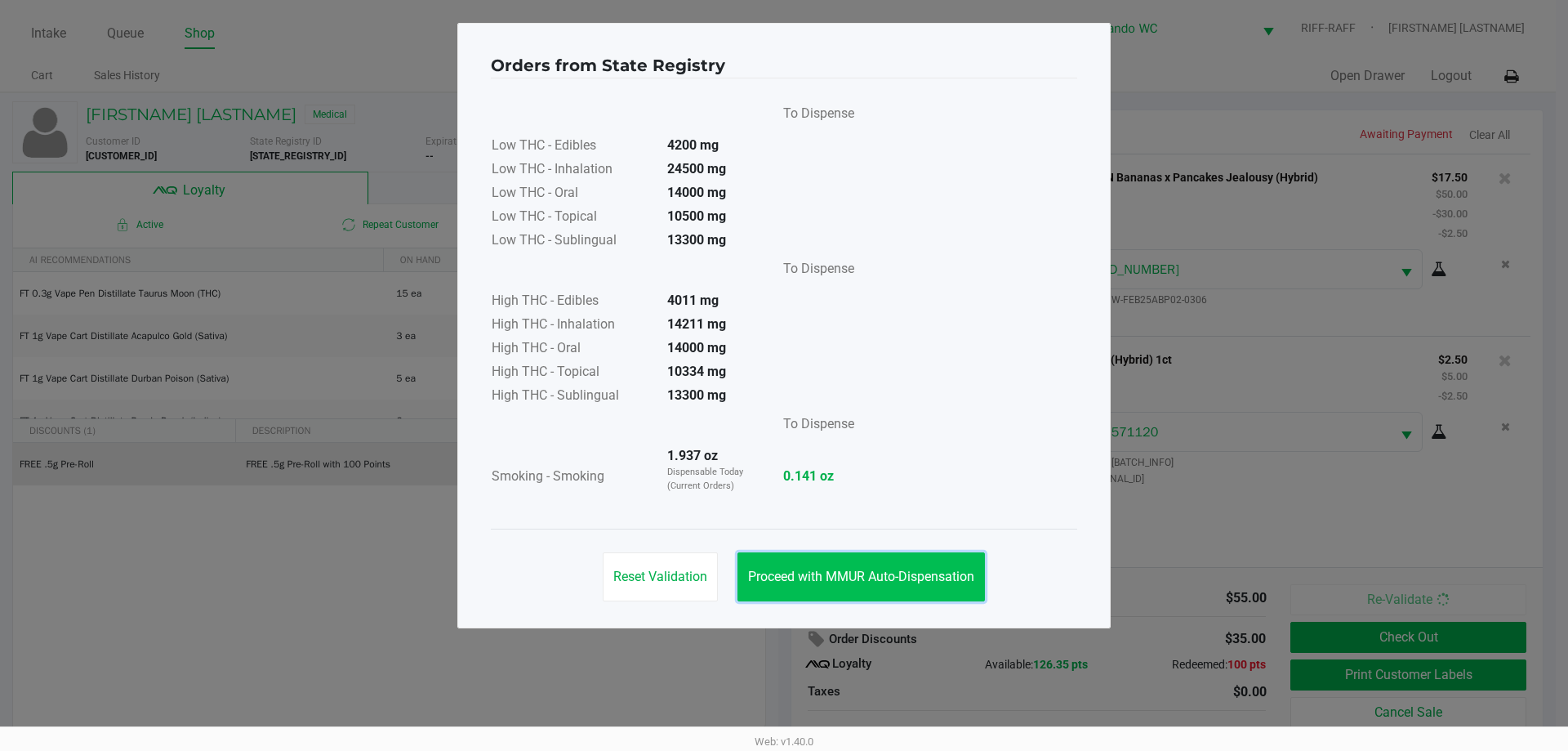 click on "Proceed with MMUR Auto-Dispensation" 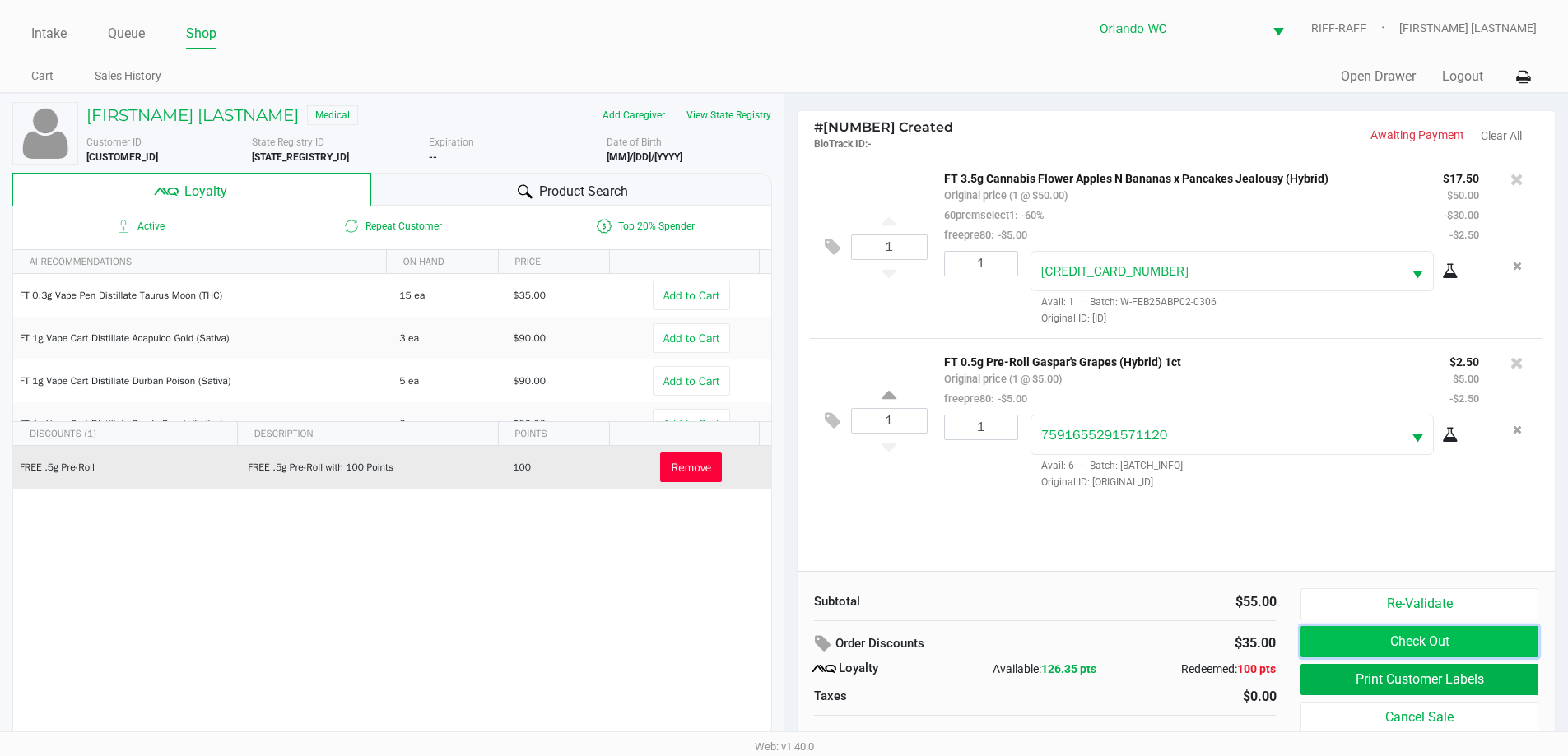 click on "Check Out" 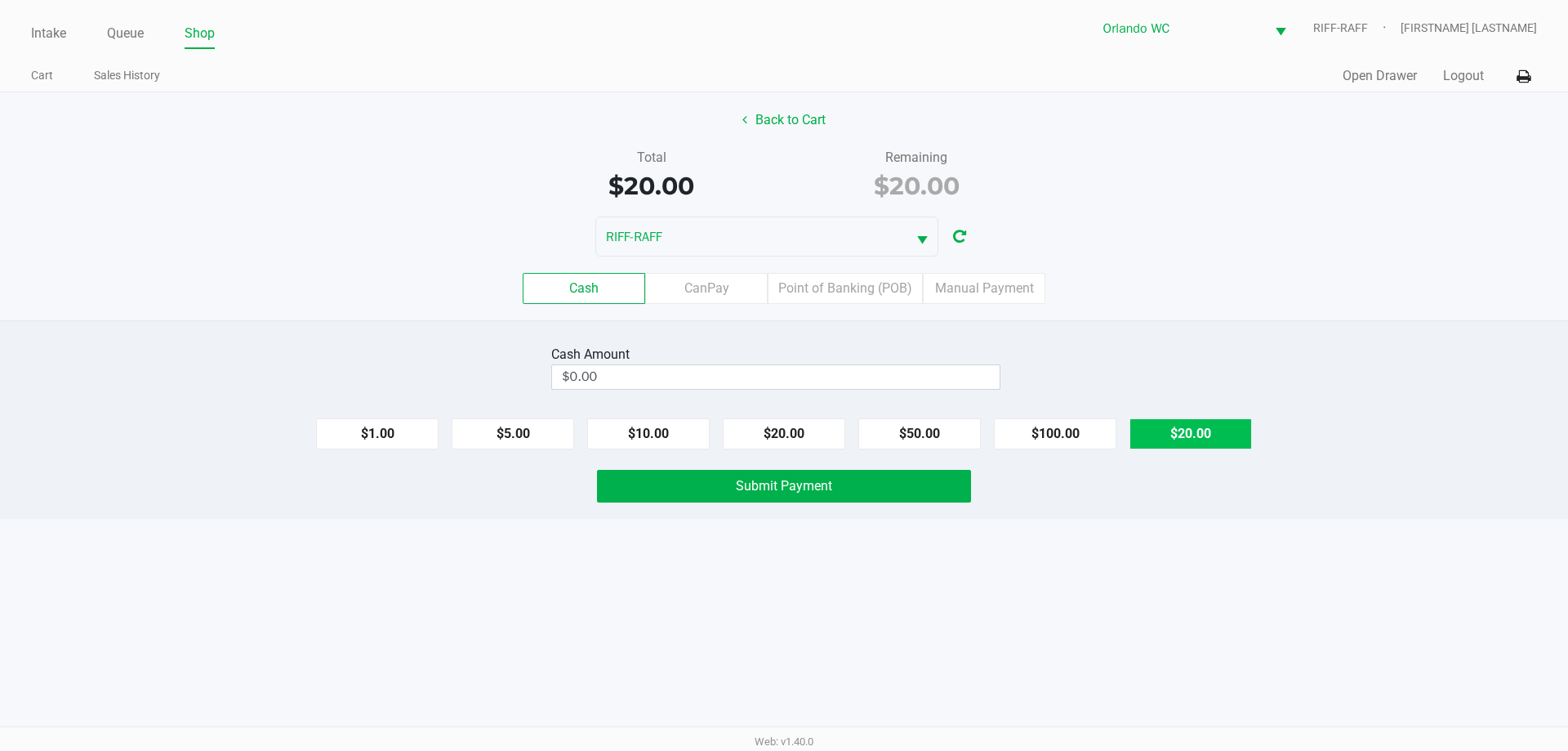 click on "$20.00" 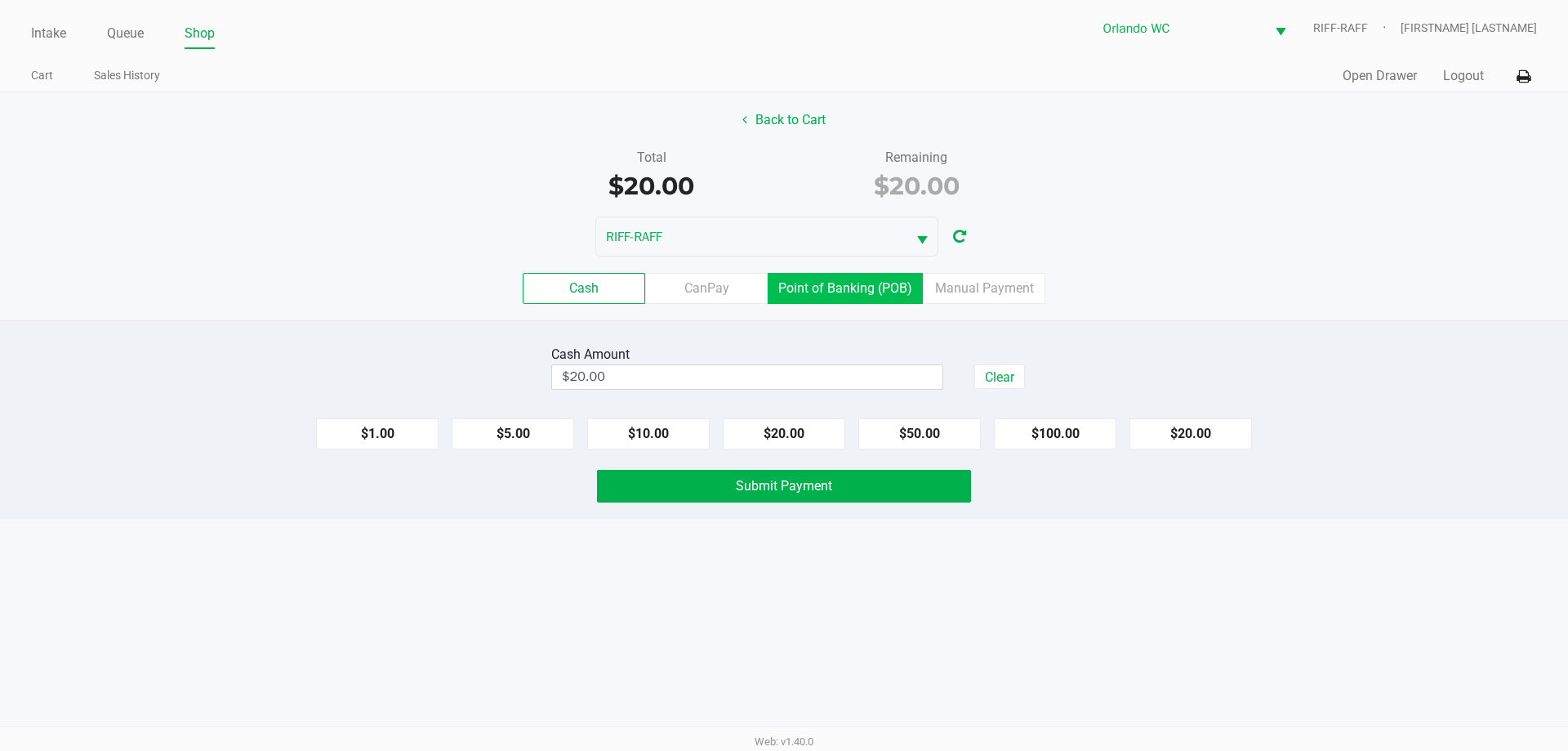 click on "Point of Banking (POB)" 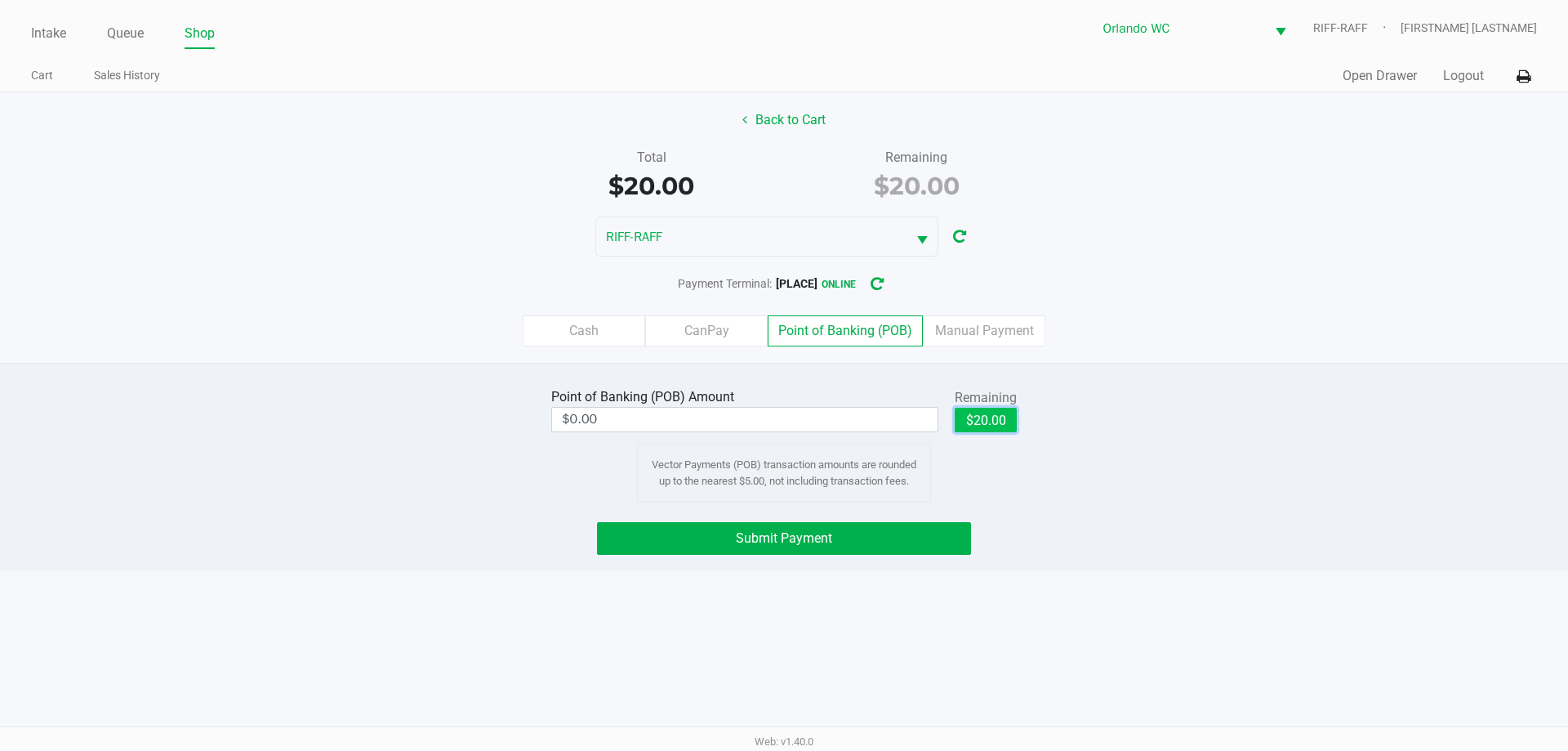 click on "$20.00" 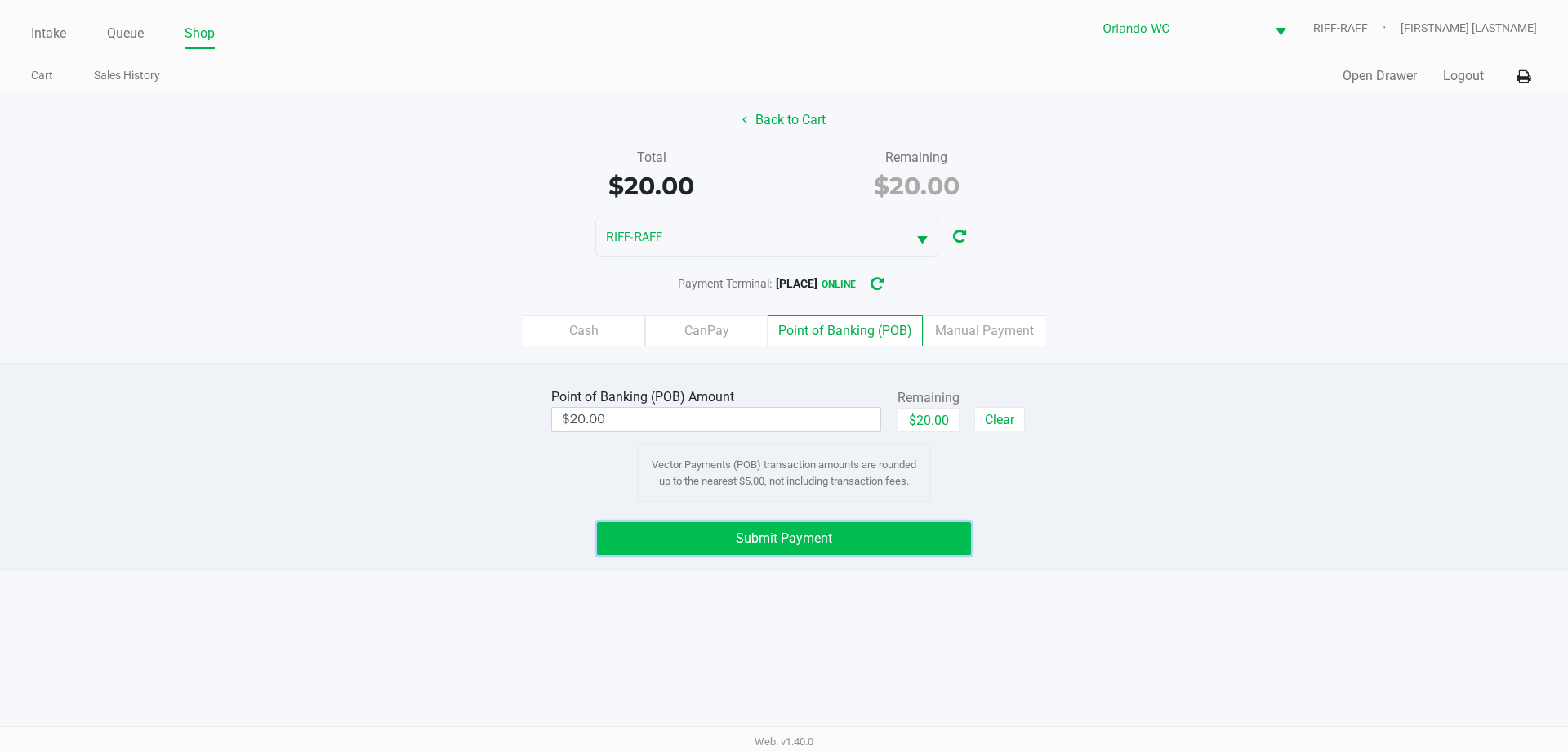 click on "Submit Payment" 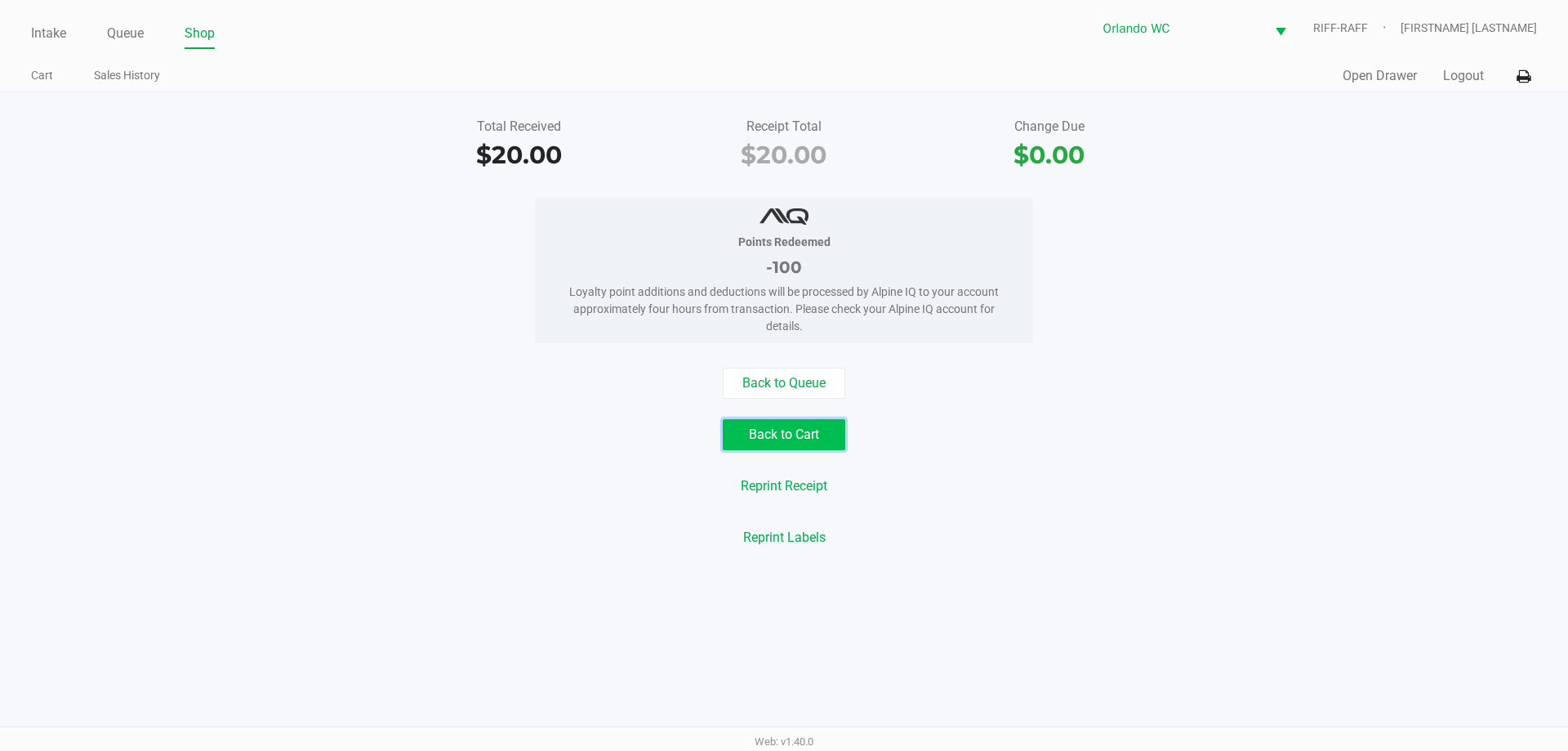click on "Back to Cart" 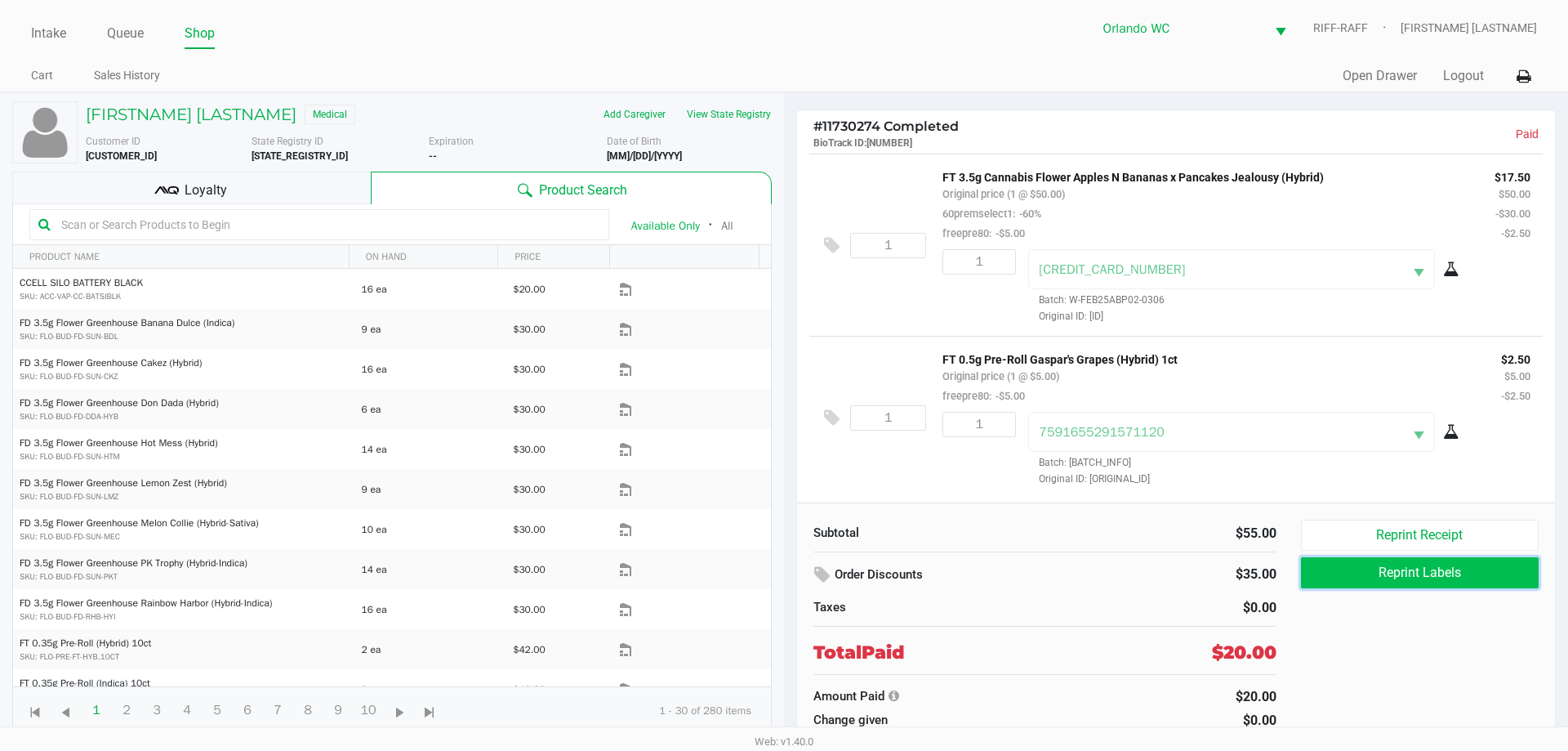 click on "Reprint Labels" 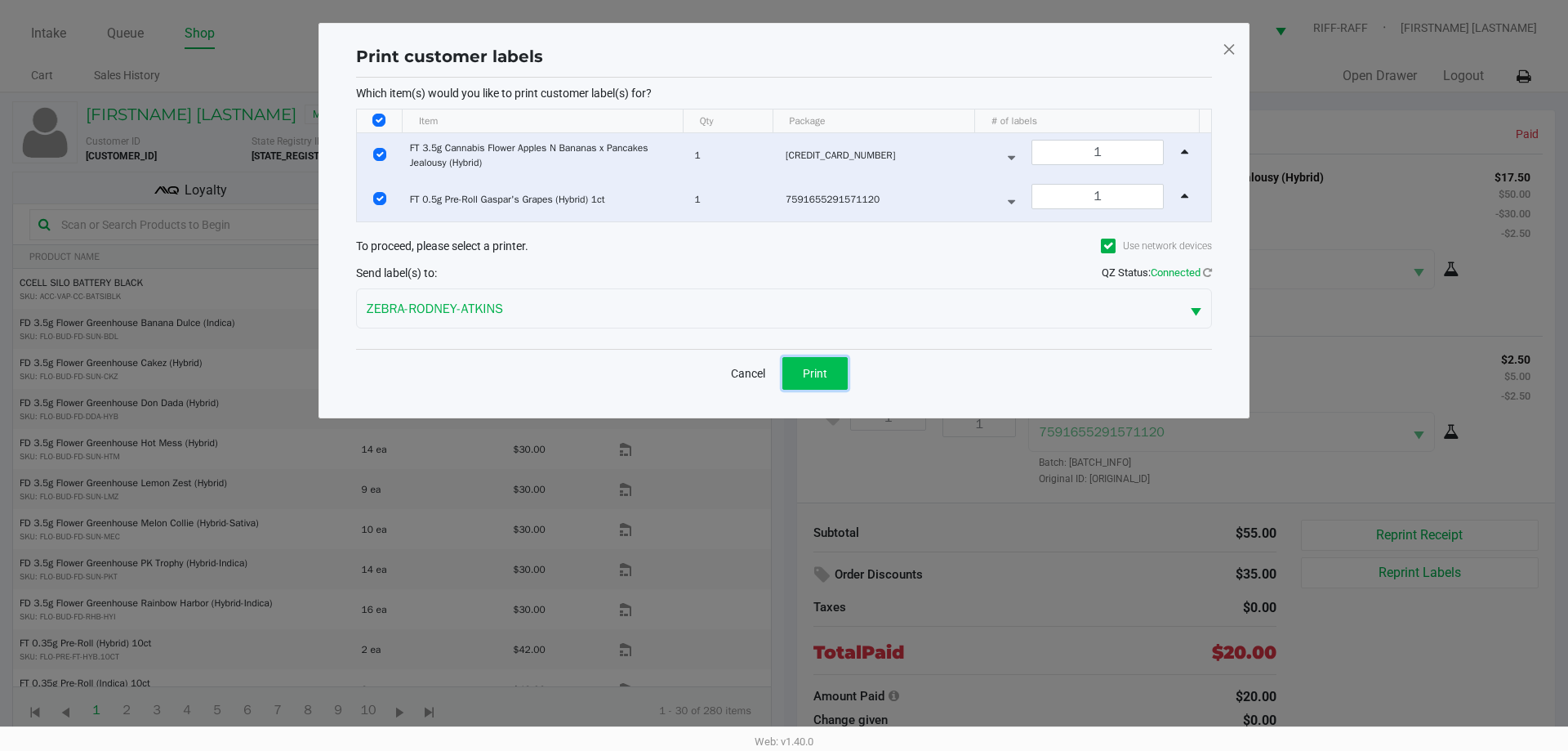 click on "Print" 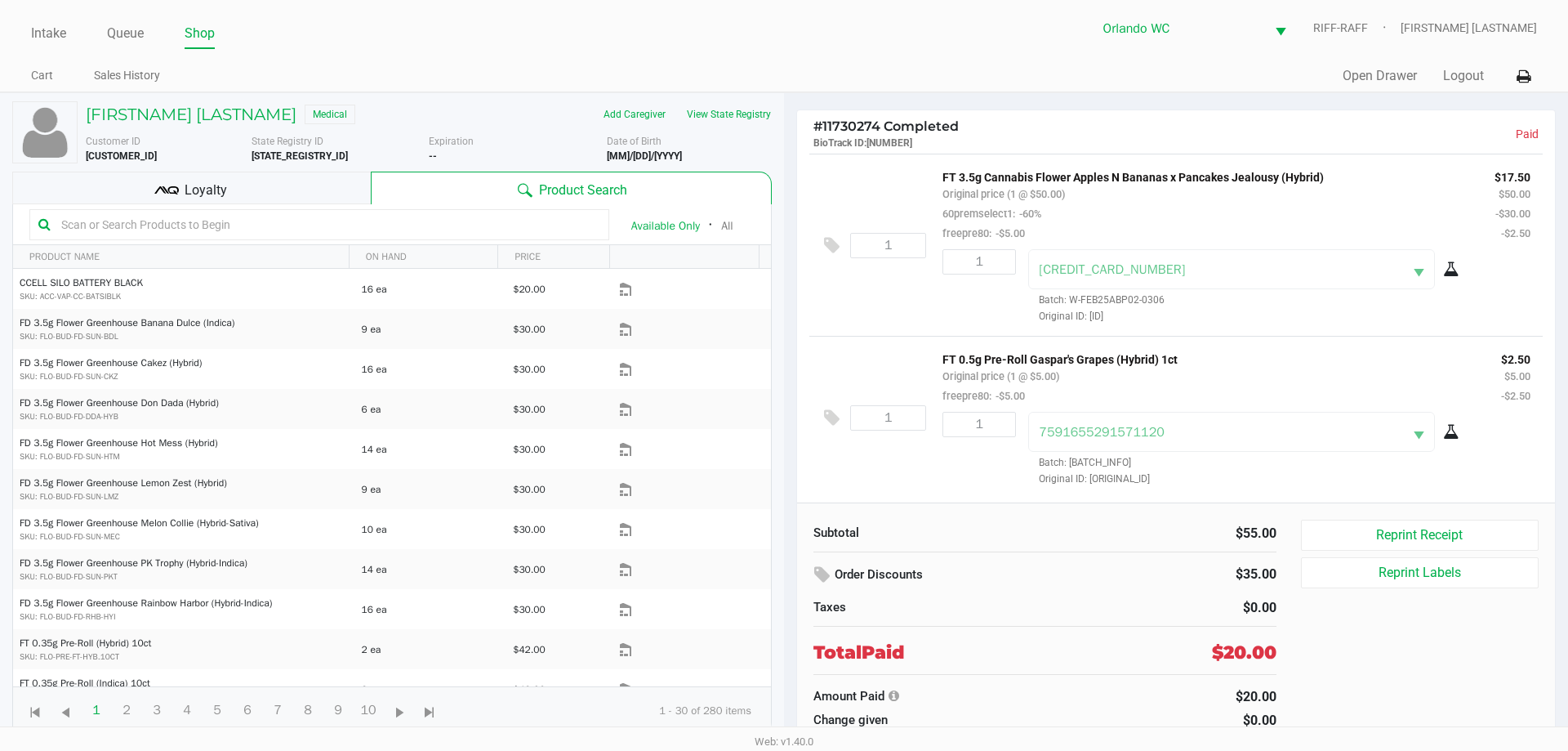 click 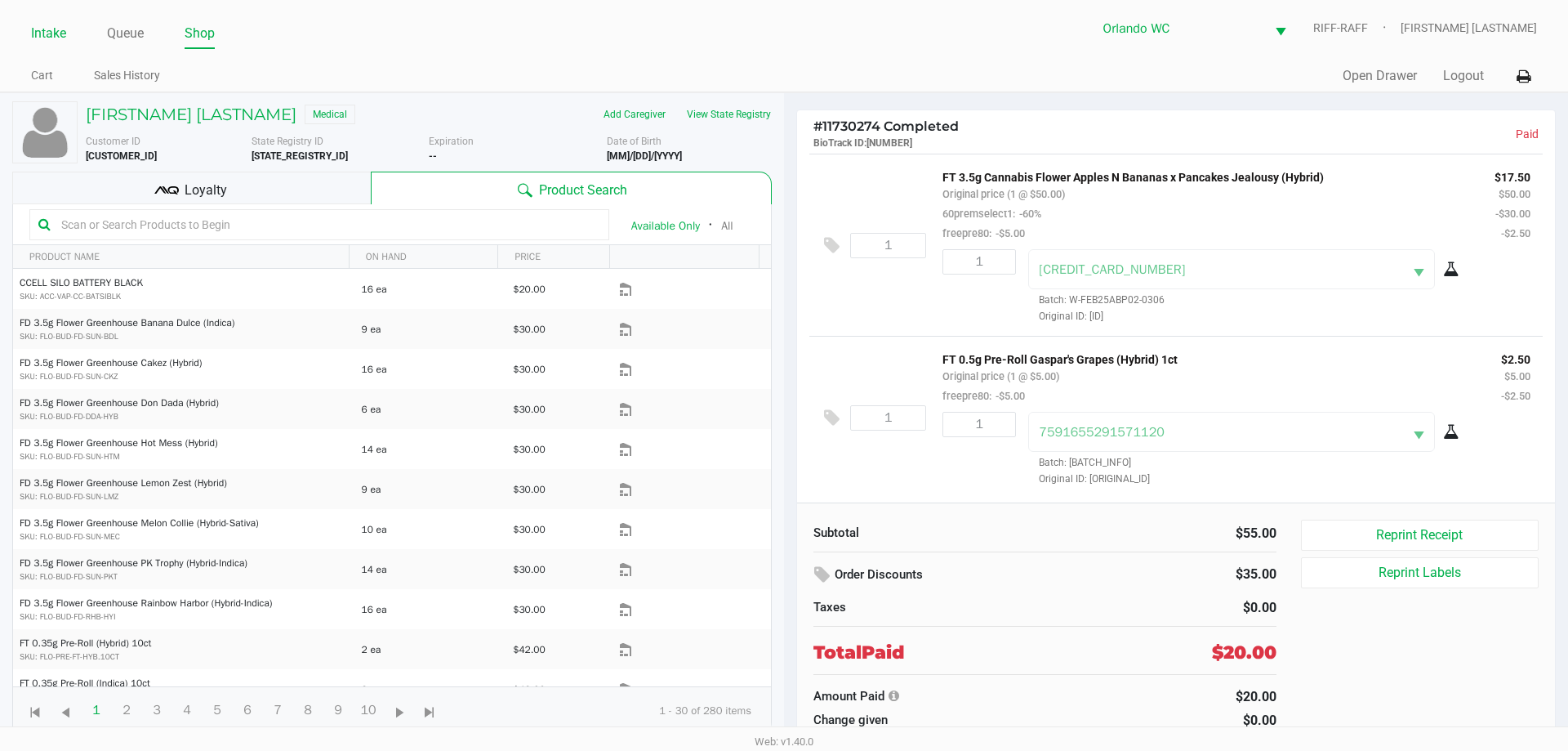 click on "Intake" 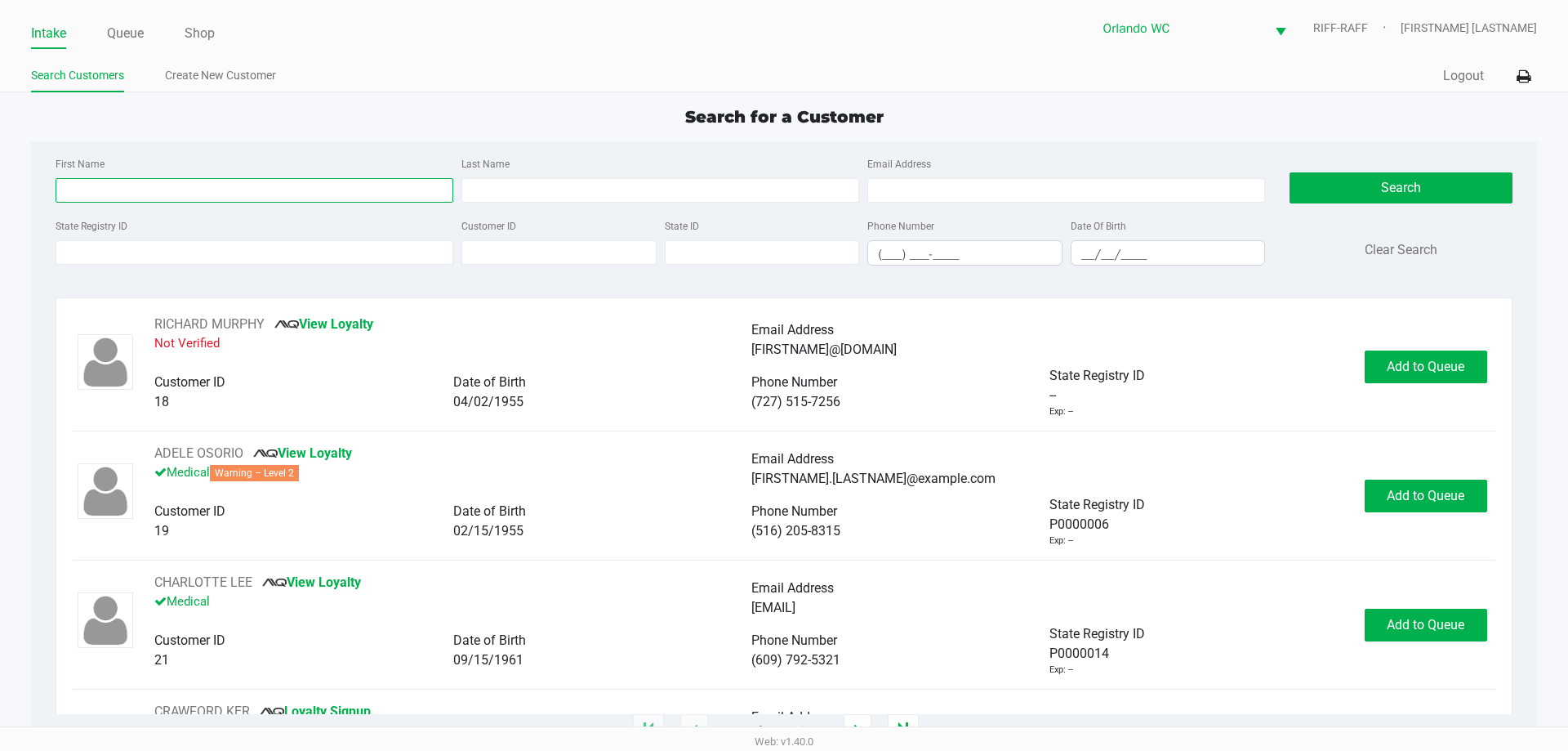 click on "First Name" at bounding box center (254, 190) 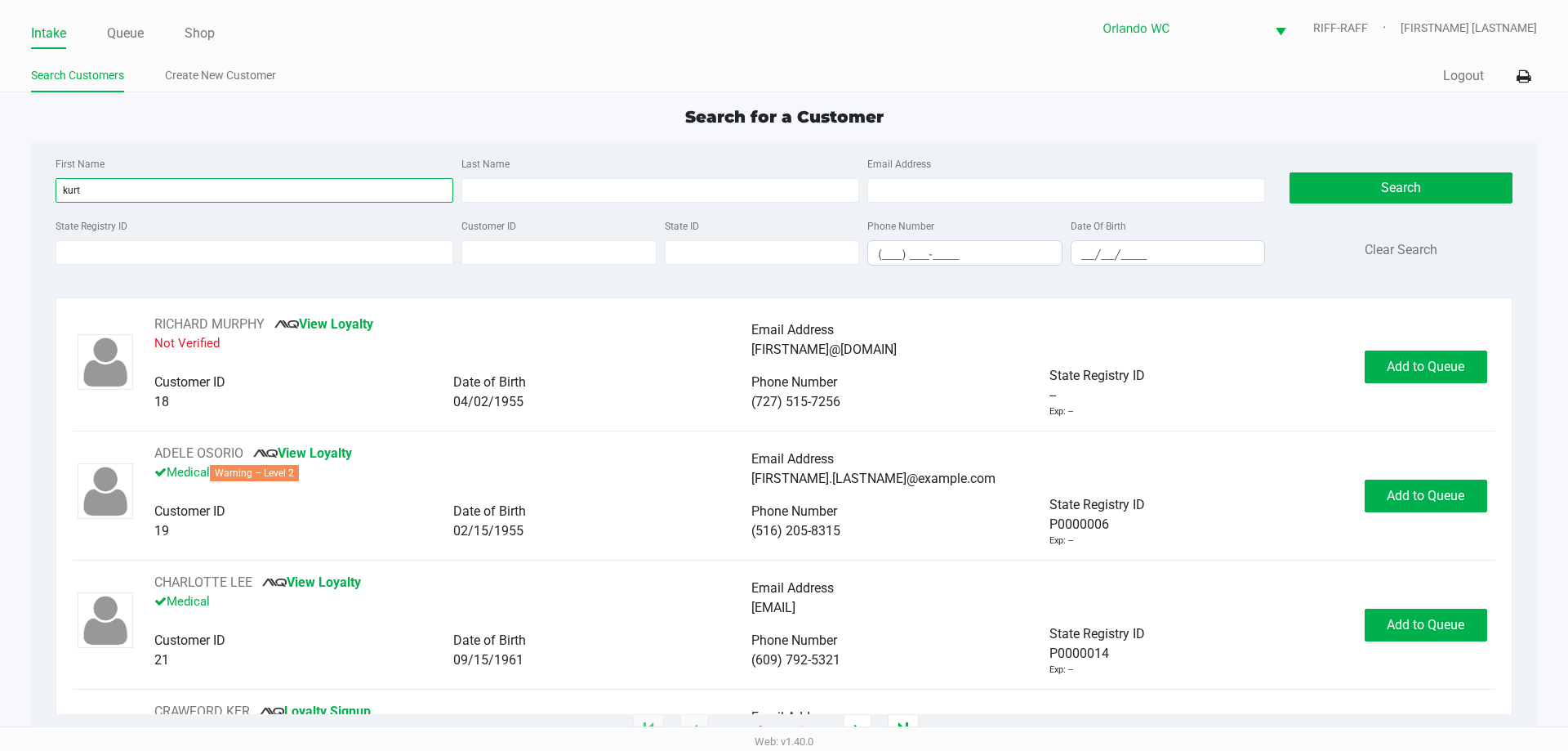 type on "kurt" 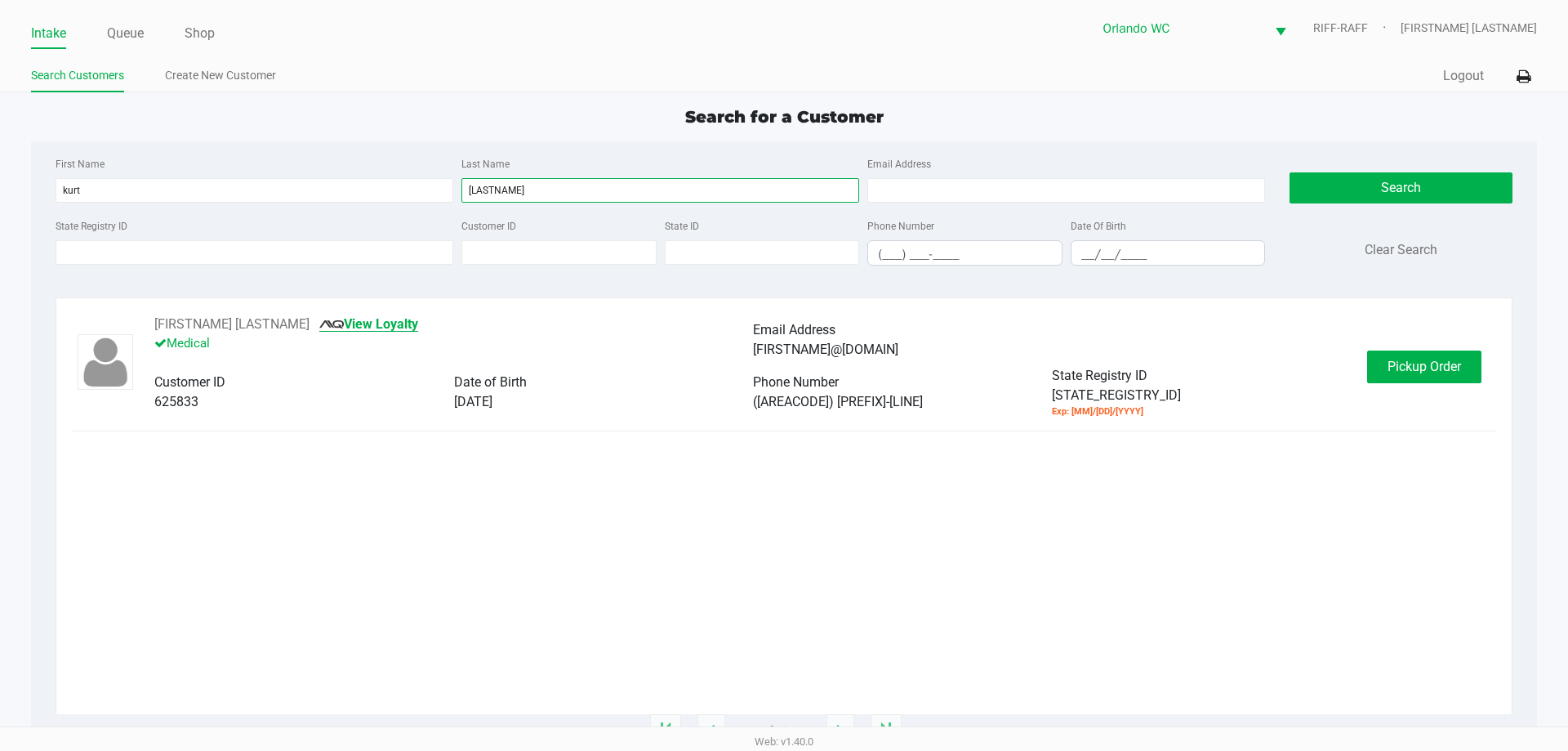 type on "vernikos" 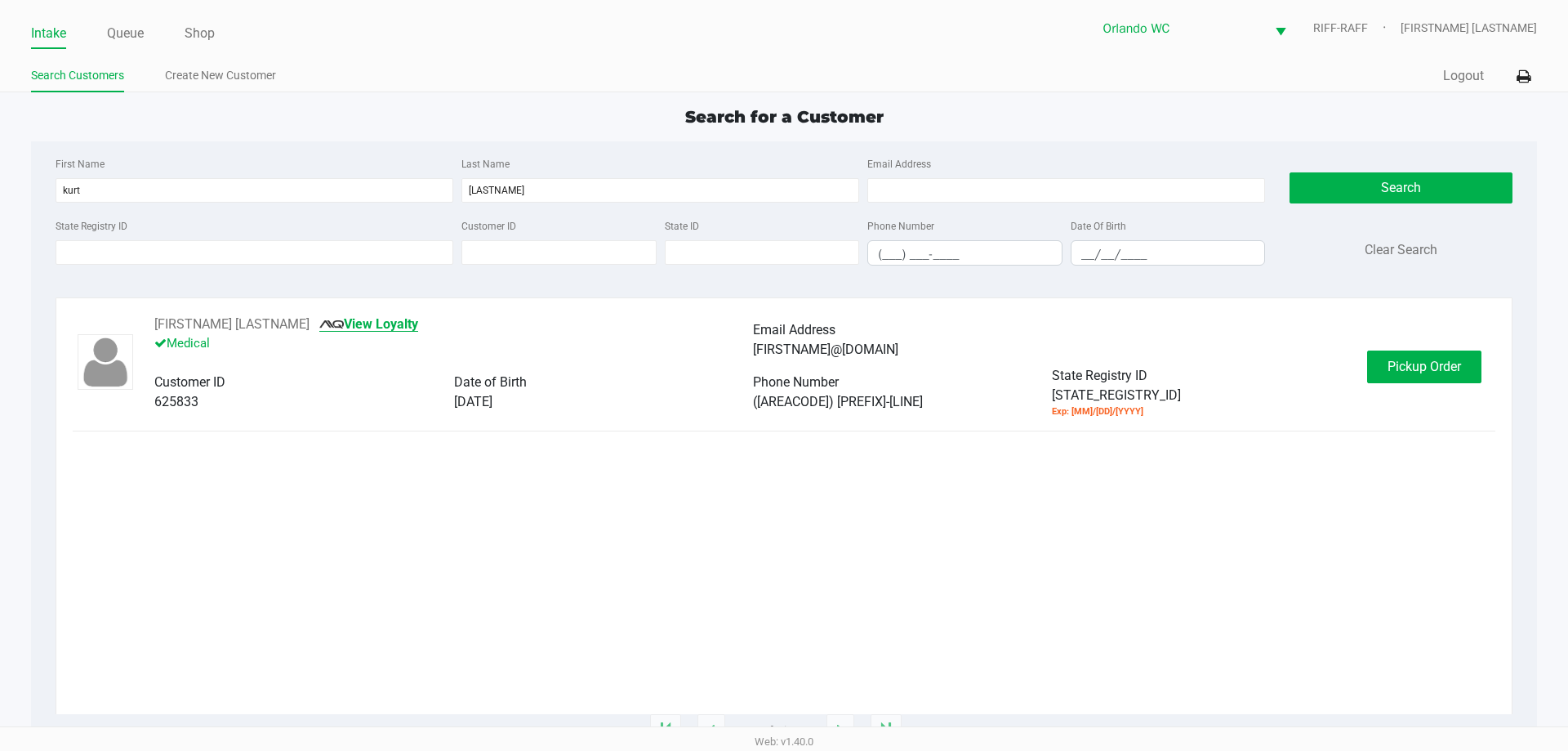 click on "View Loyalty" 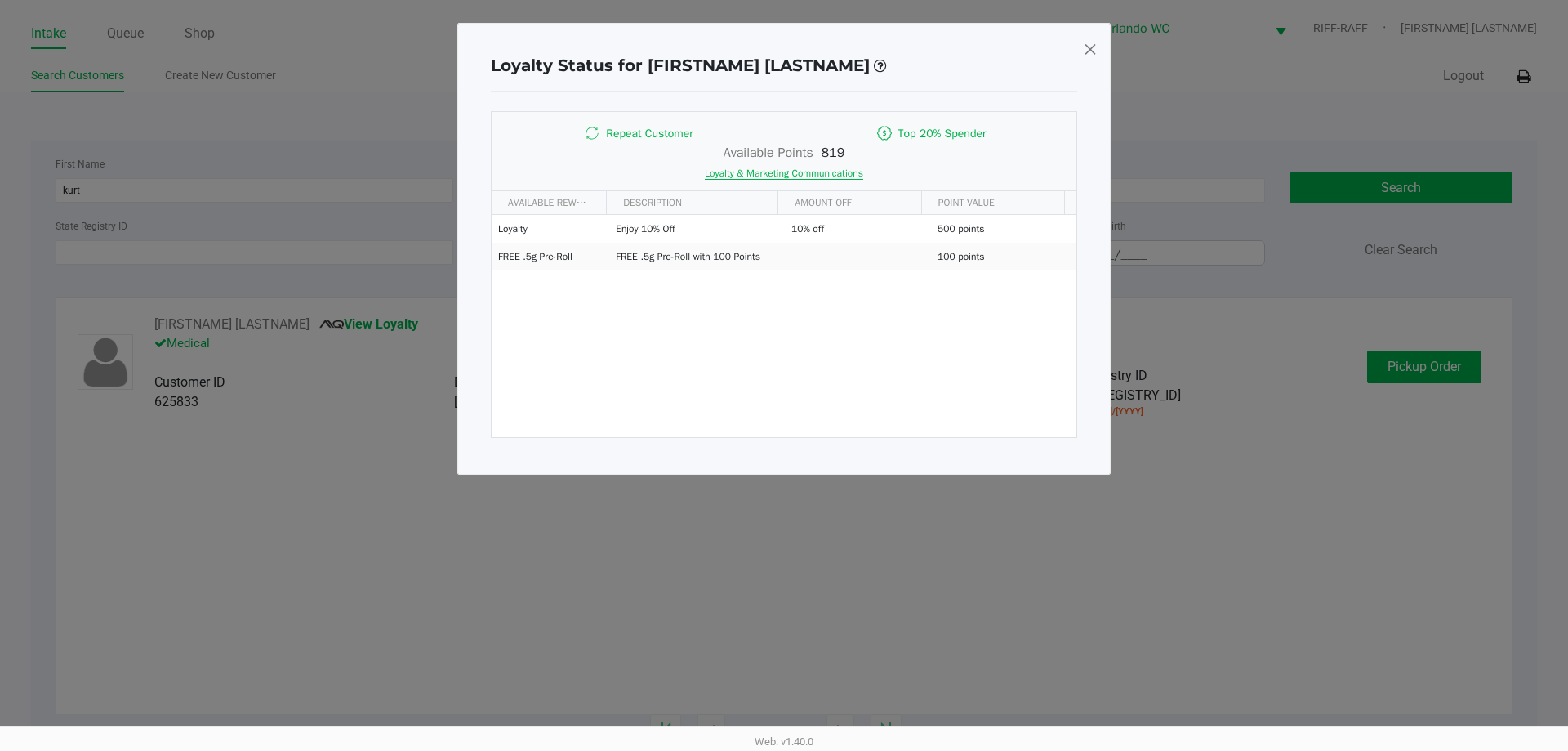 click on "Loyalty & Marketing Communications" 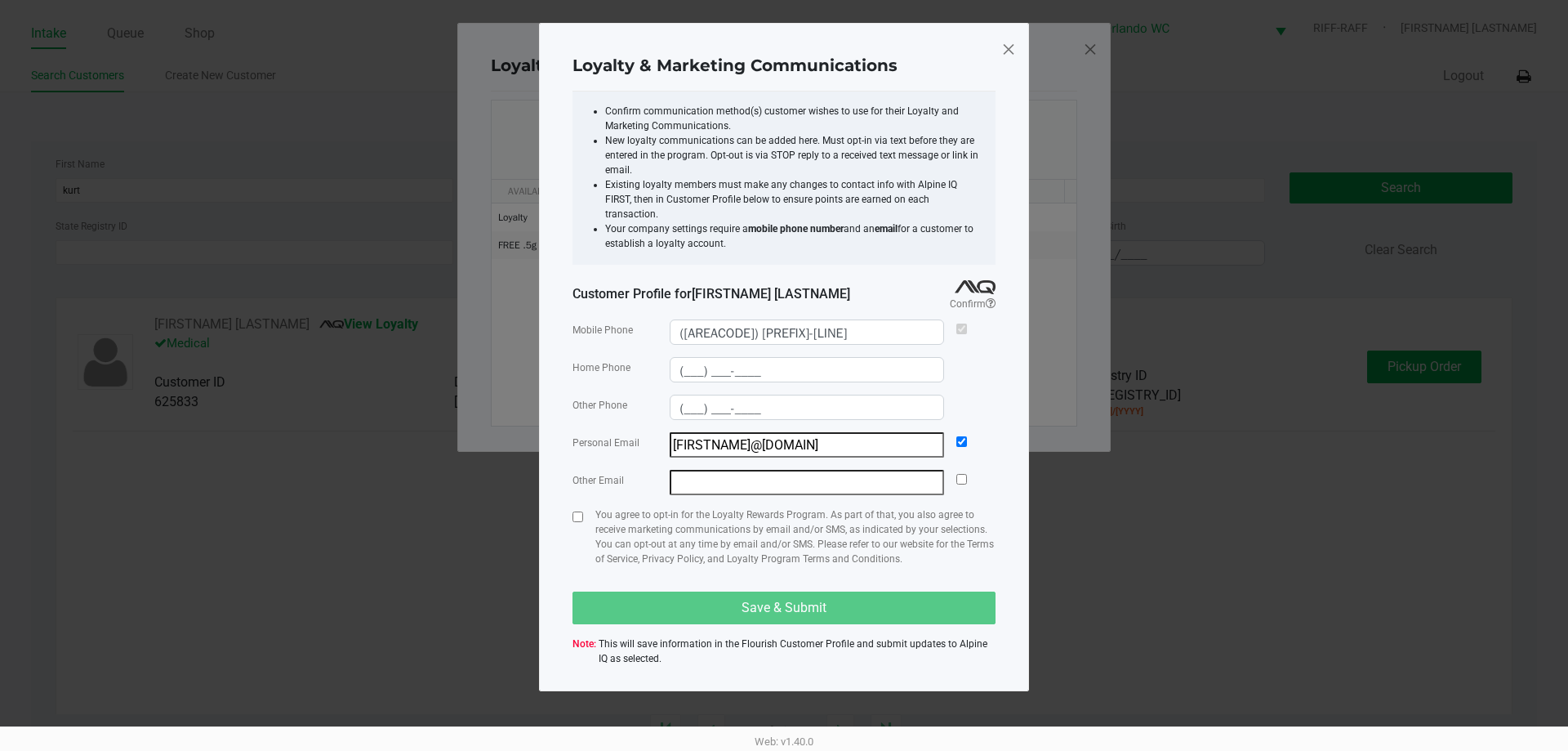 drag, startPoint x: 847, startPoint y: 437, endPoint x: 599, endPoint y: 432, distance: 248.0504 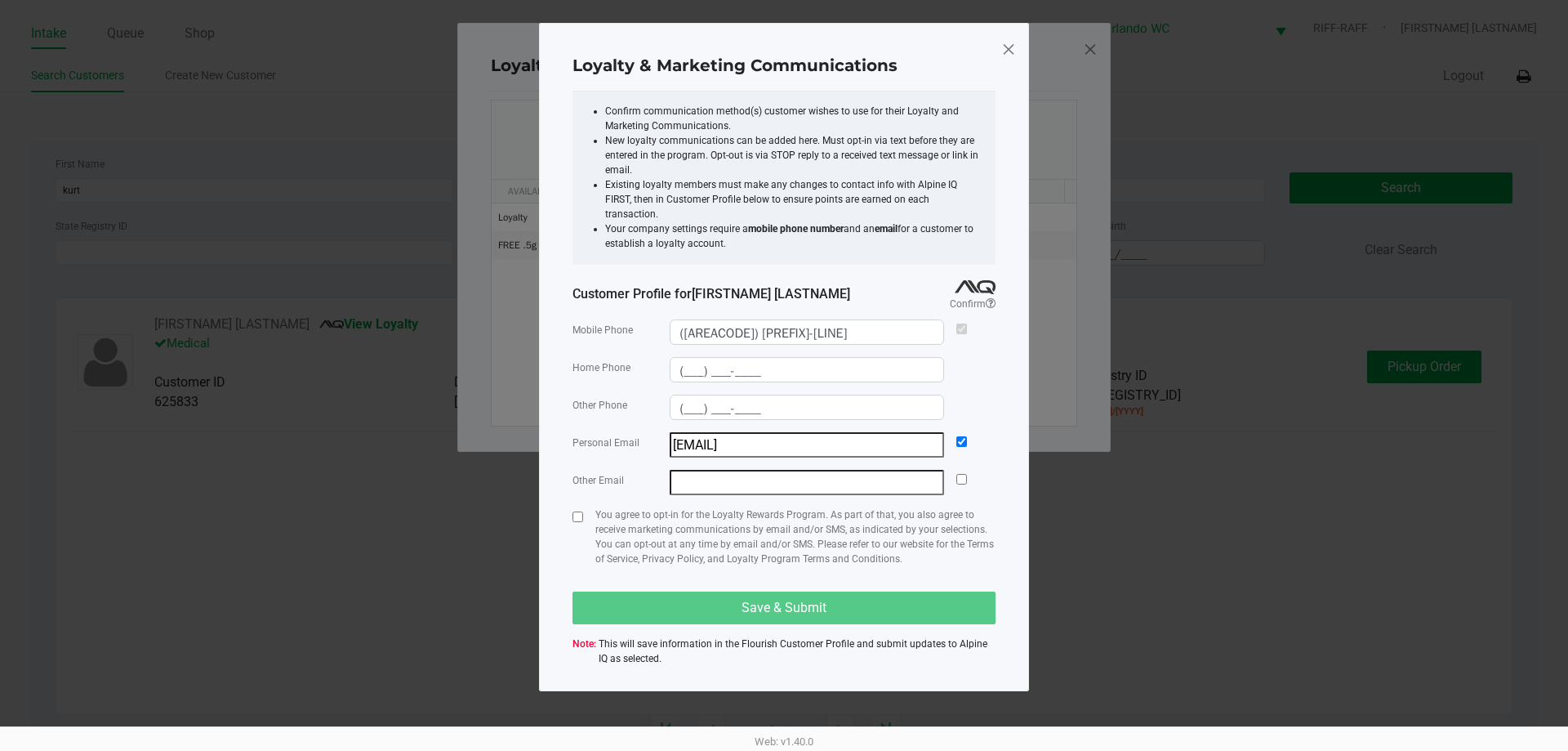 type on "kmvern@yahoo.com" 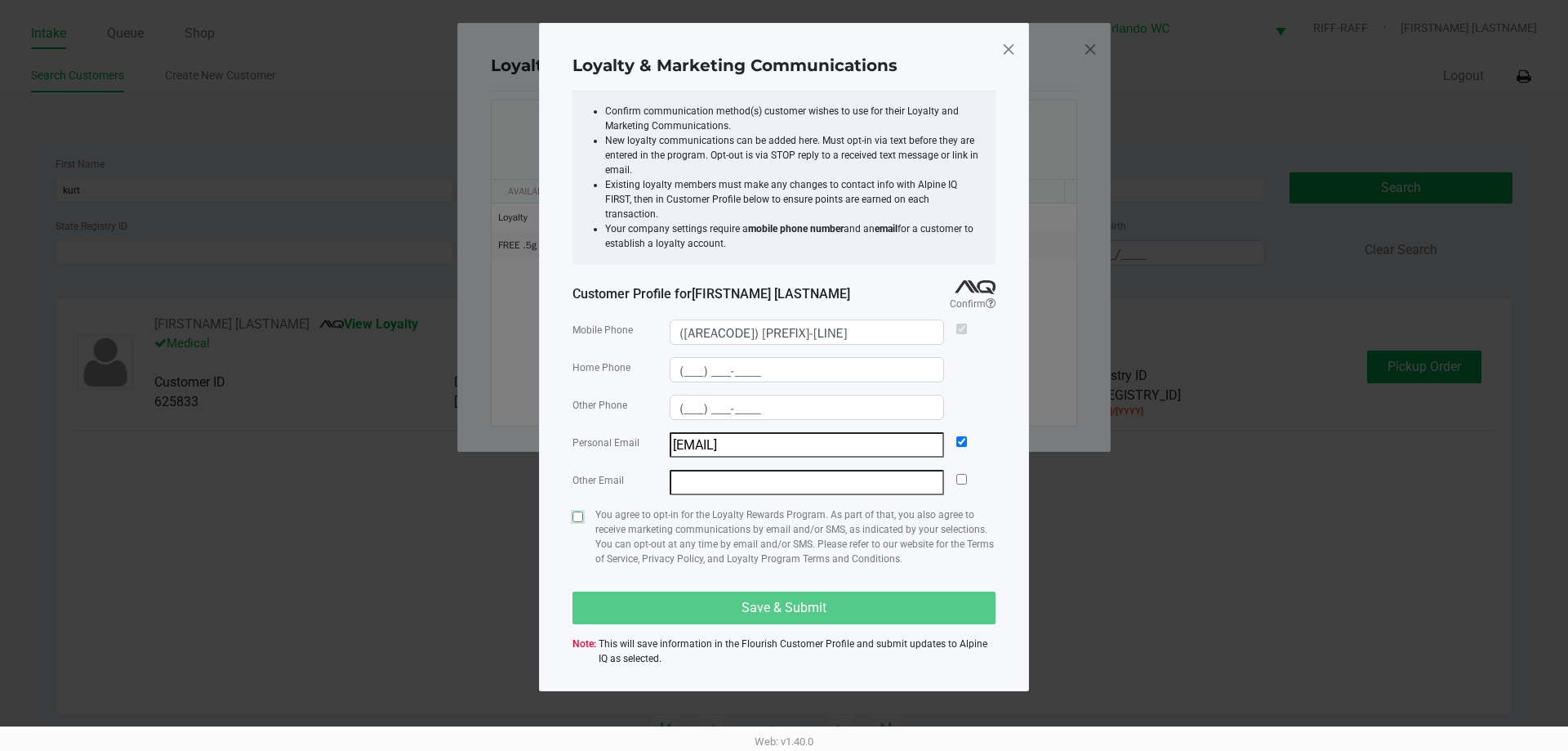 click 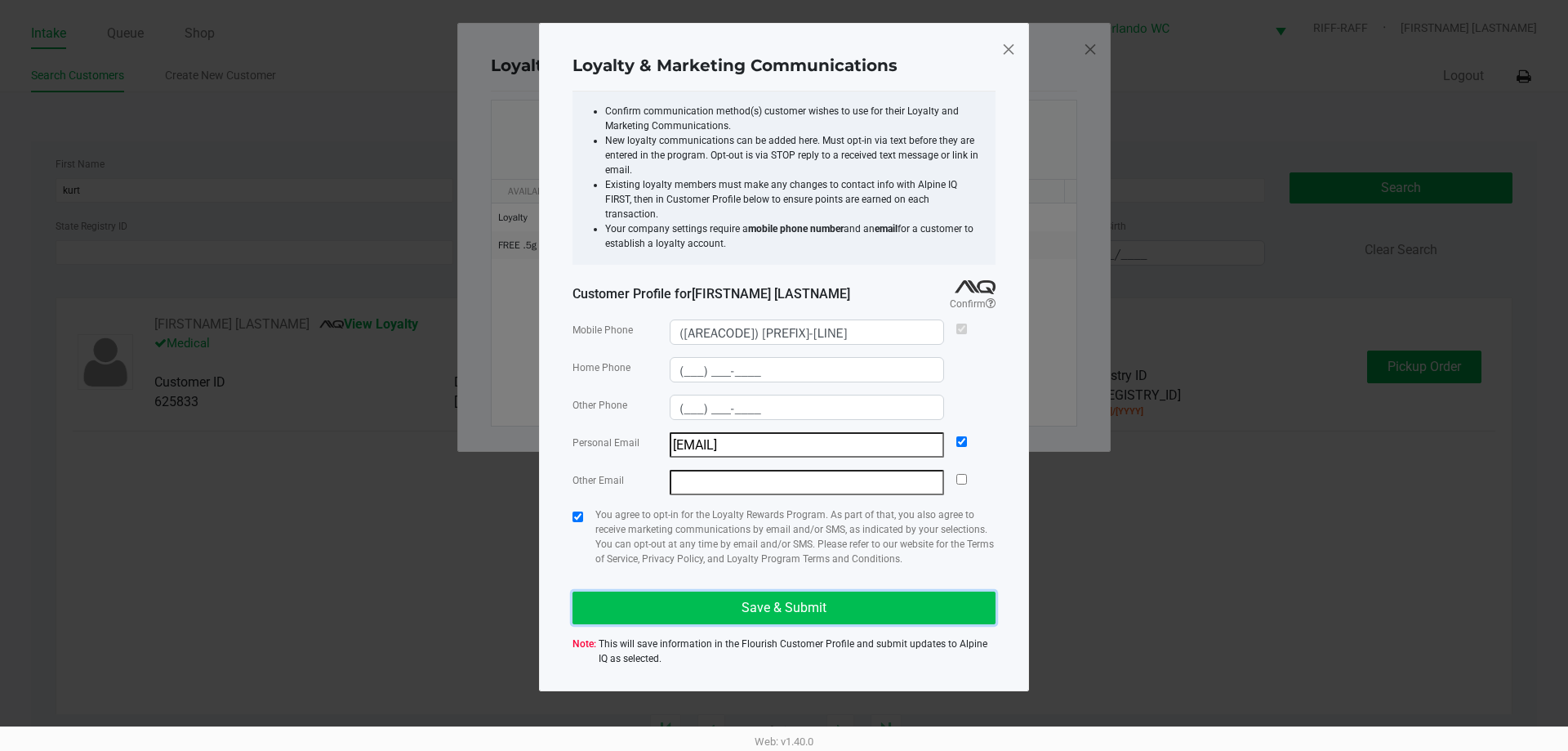 click on "Save & Submit" 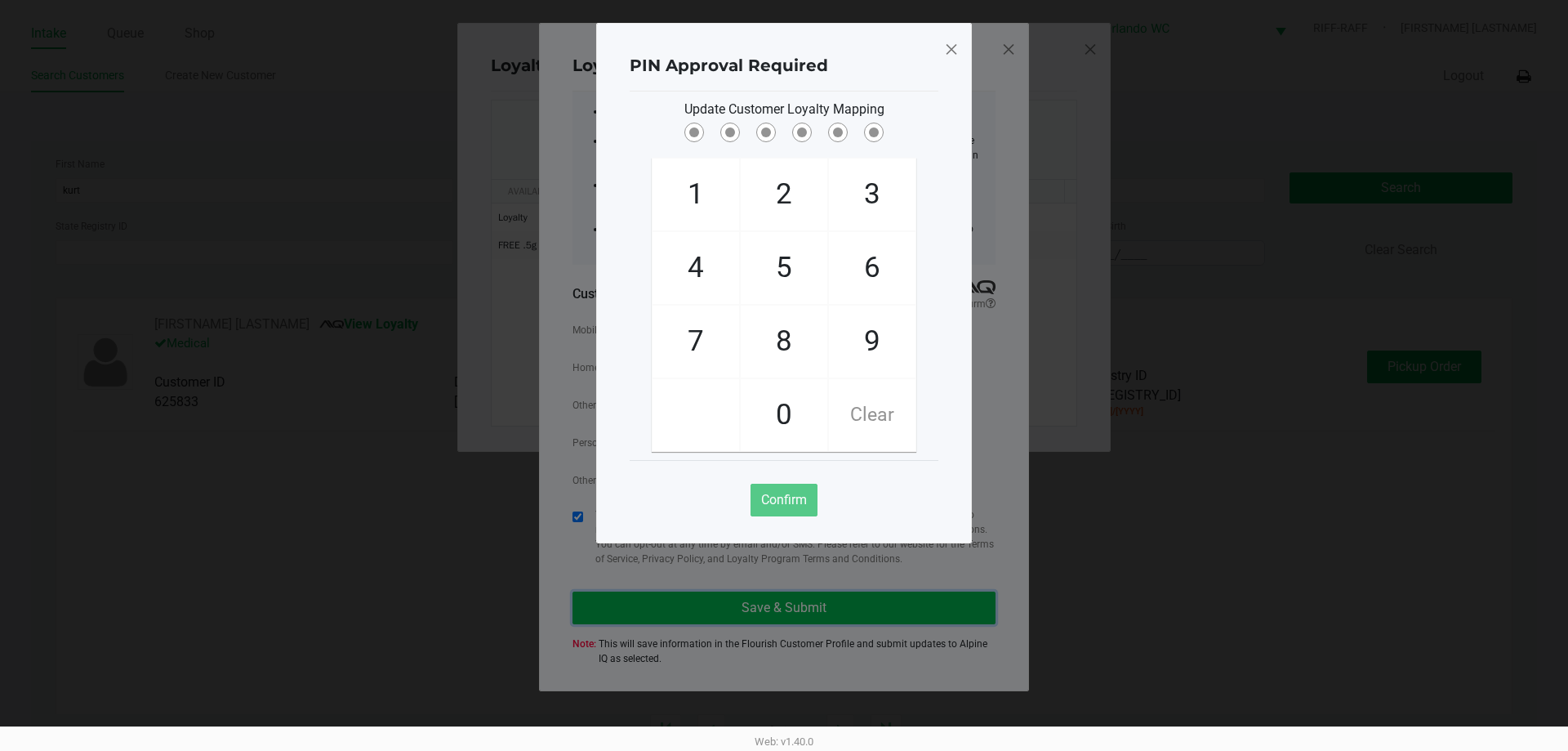 type 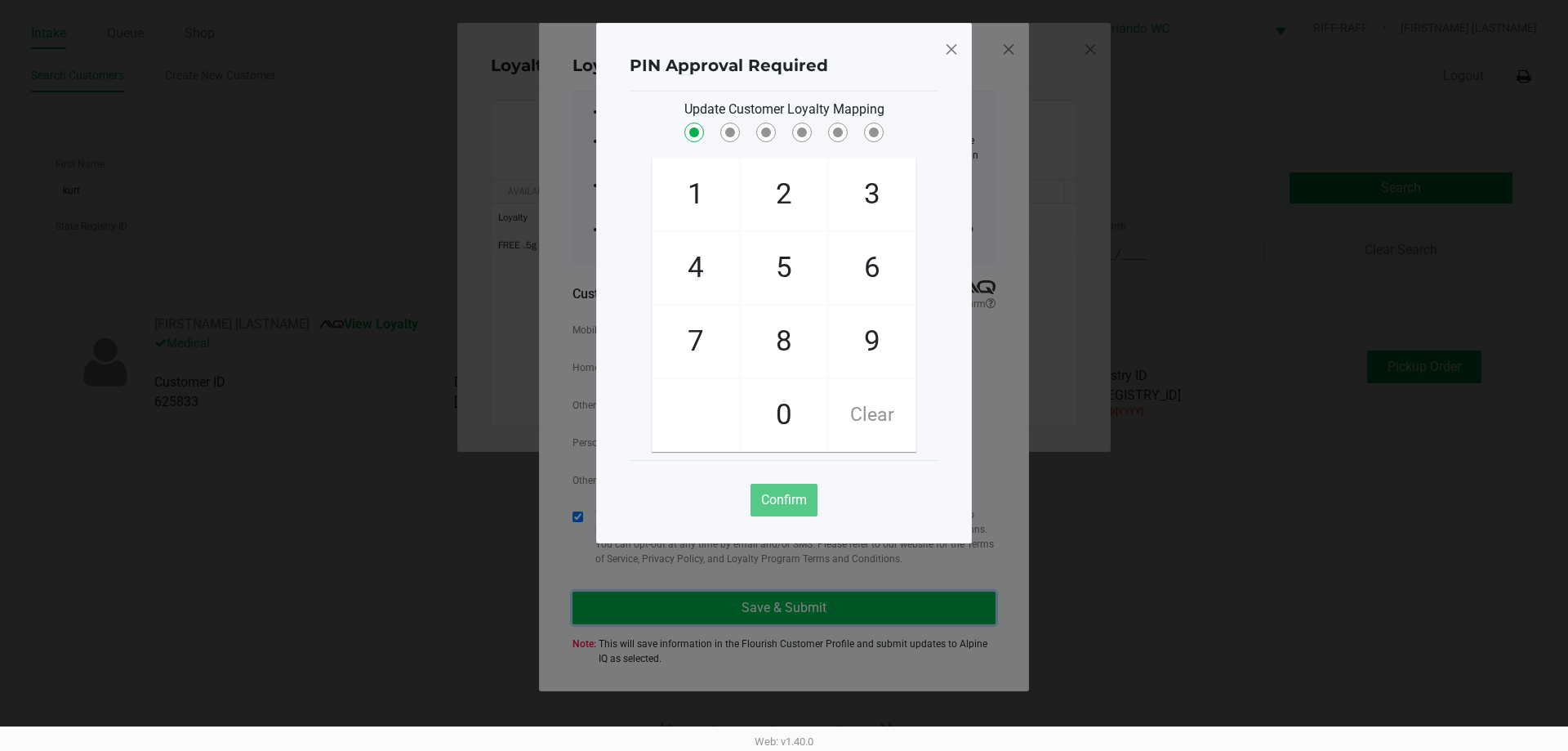 checkbox on "true" 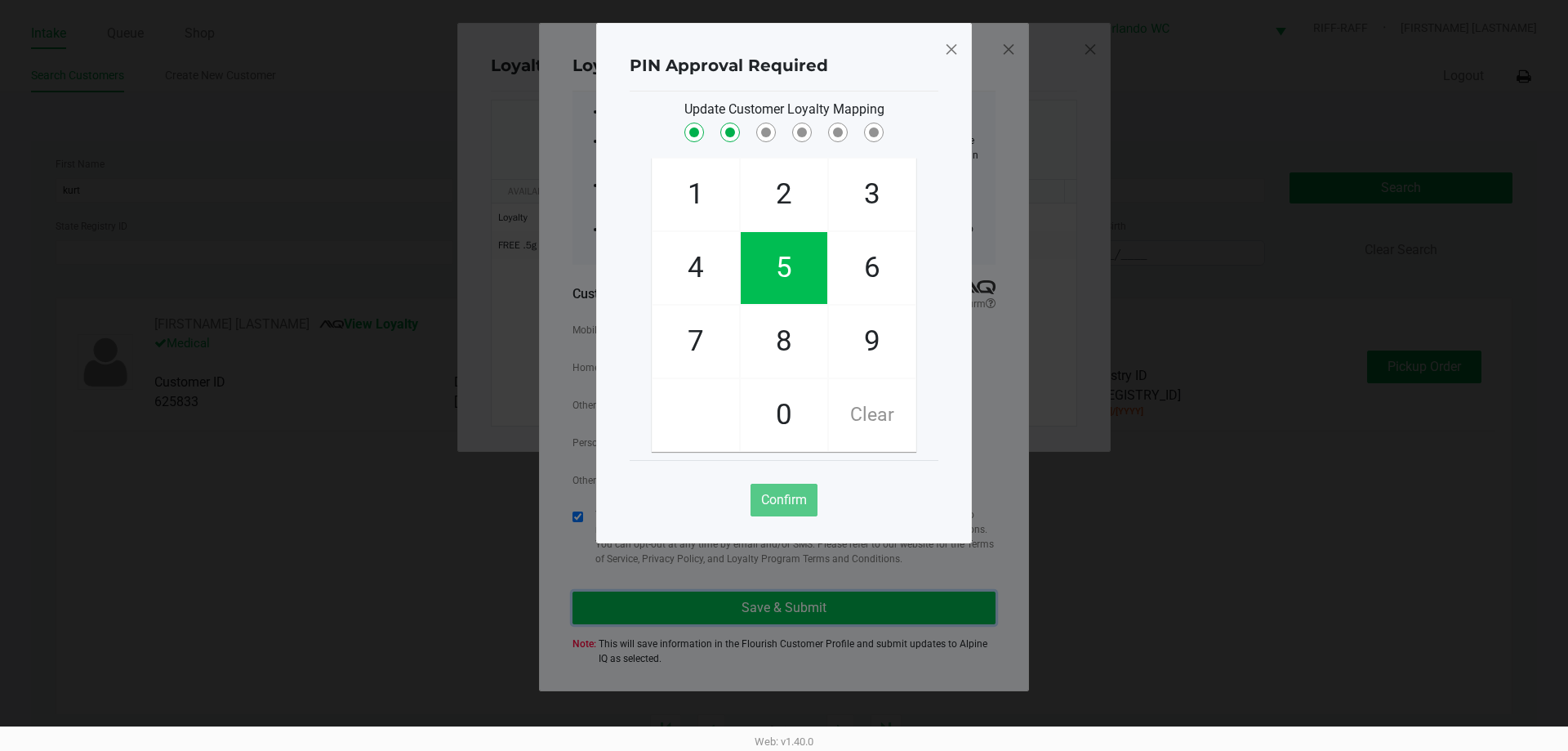 checkbox on "true" 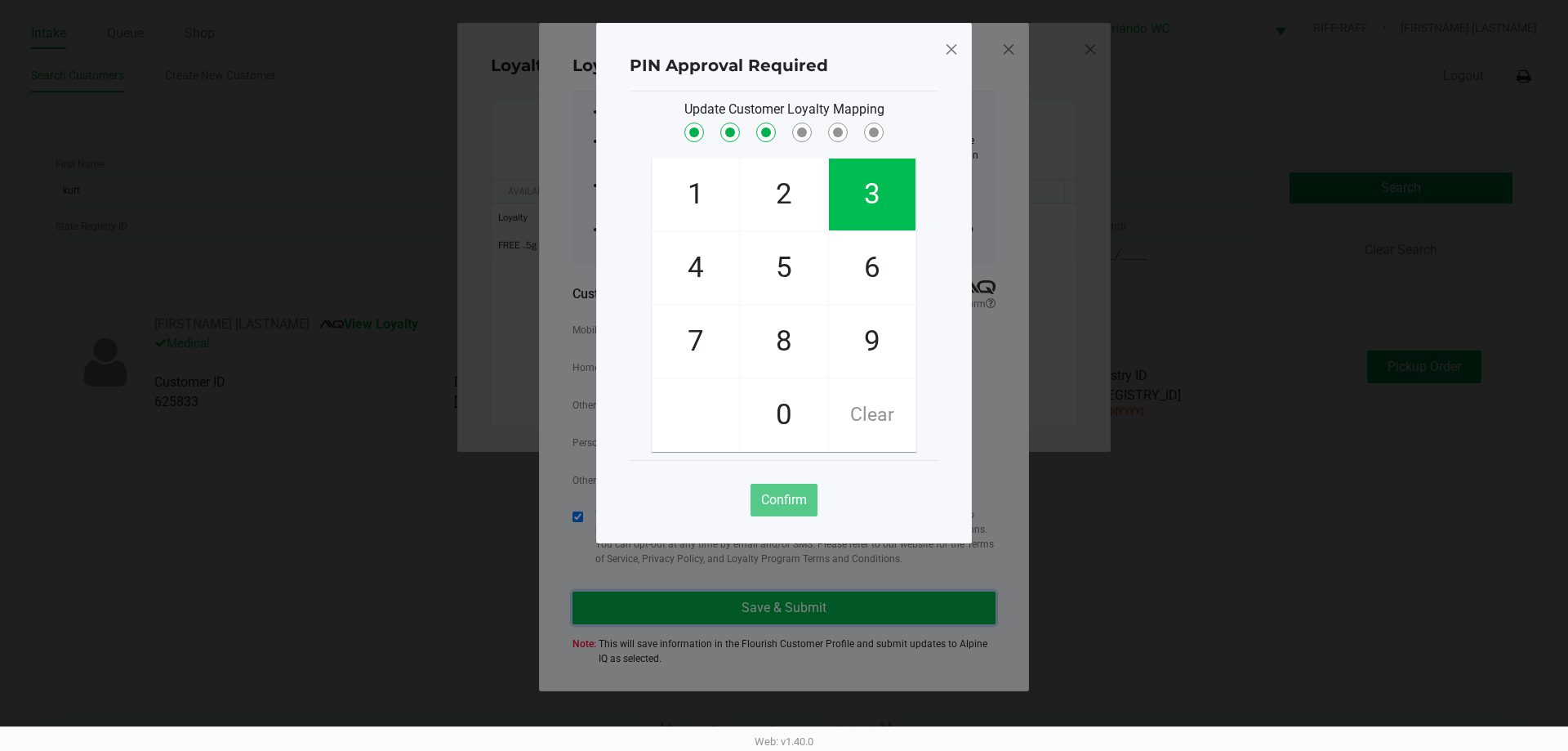 checkbox on "true" 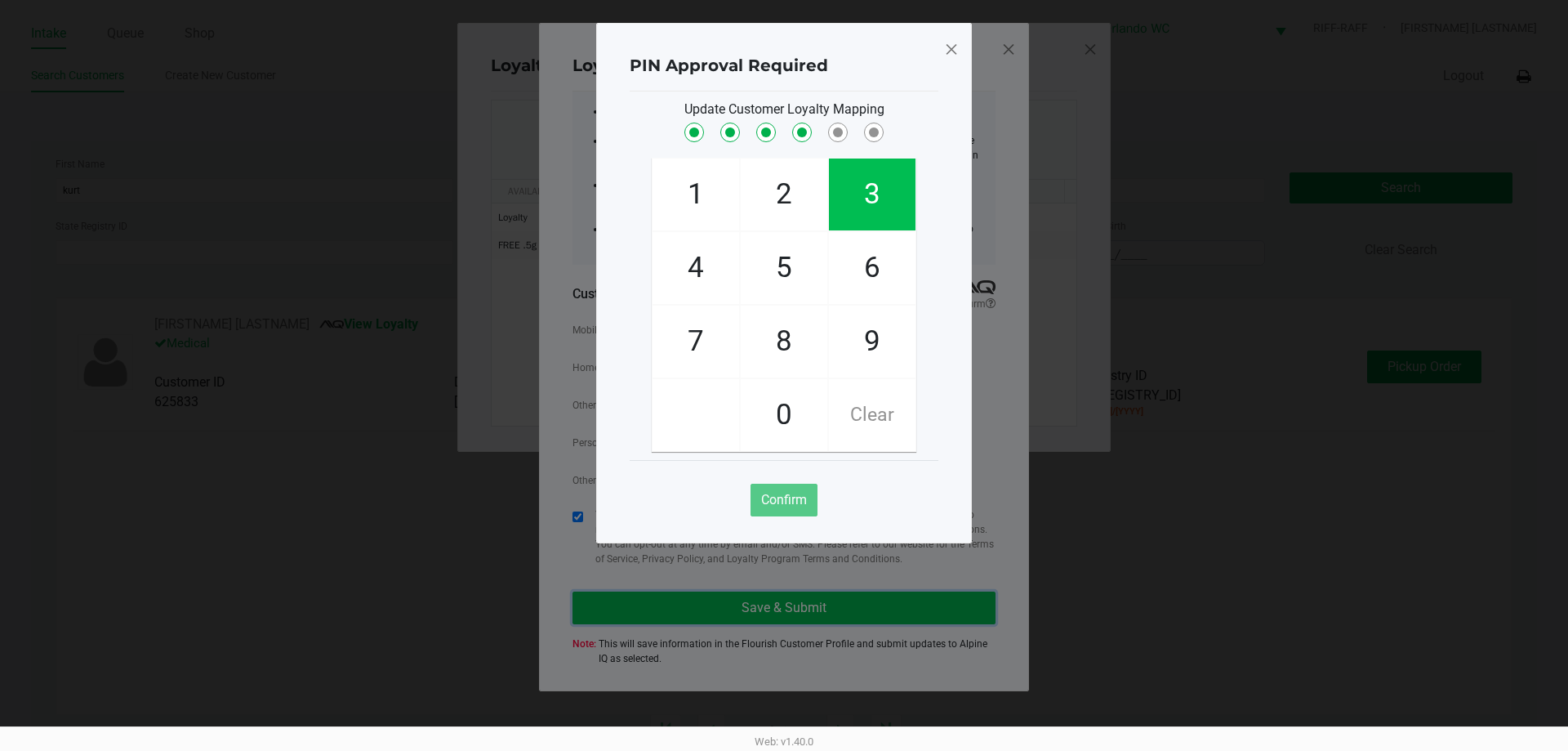 checkbox on "true" 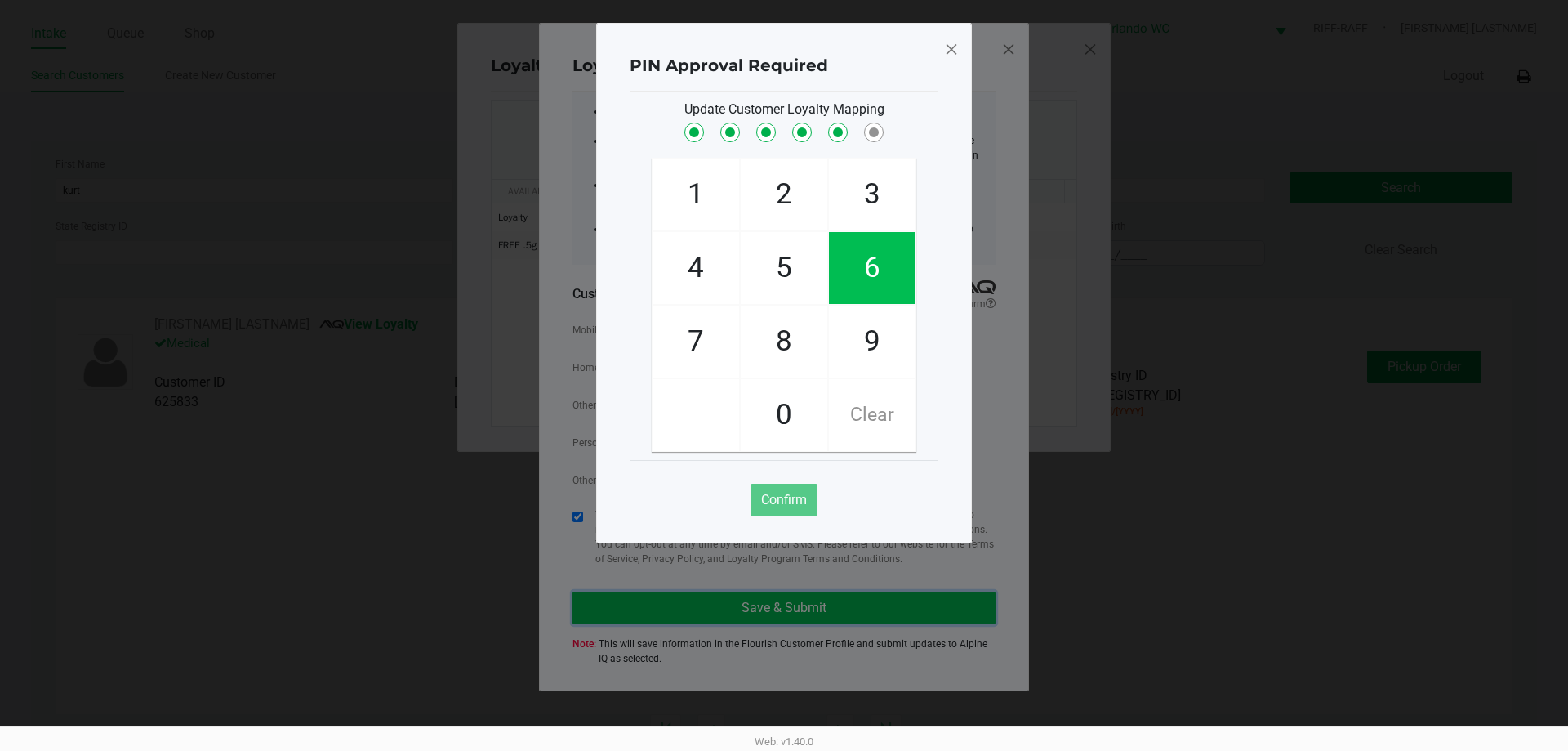 checkbox on "true" 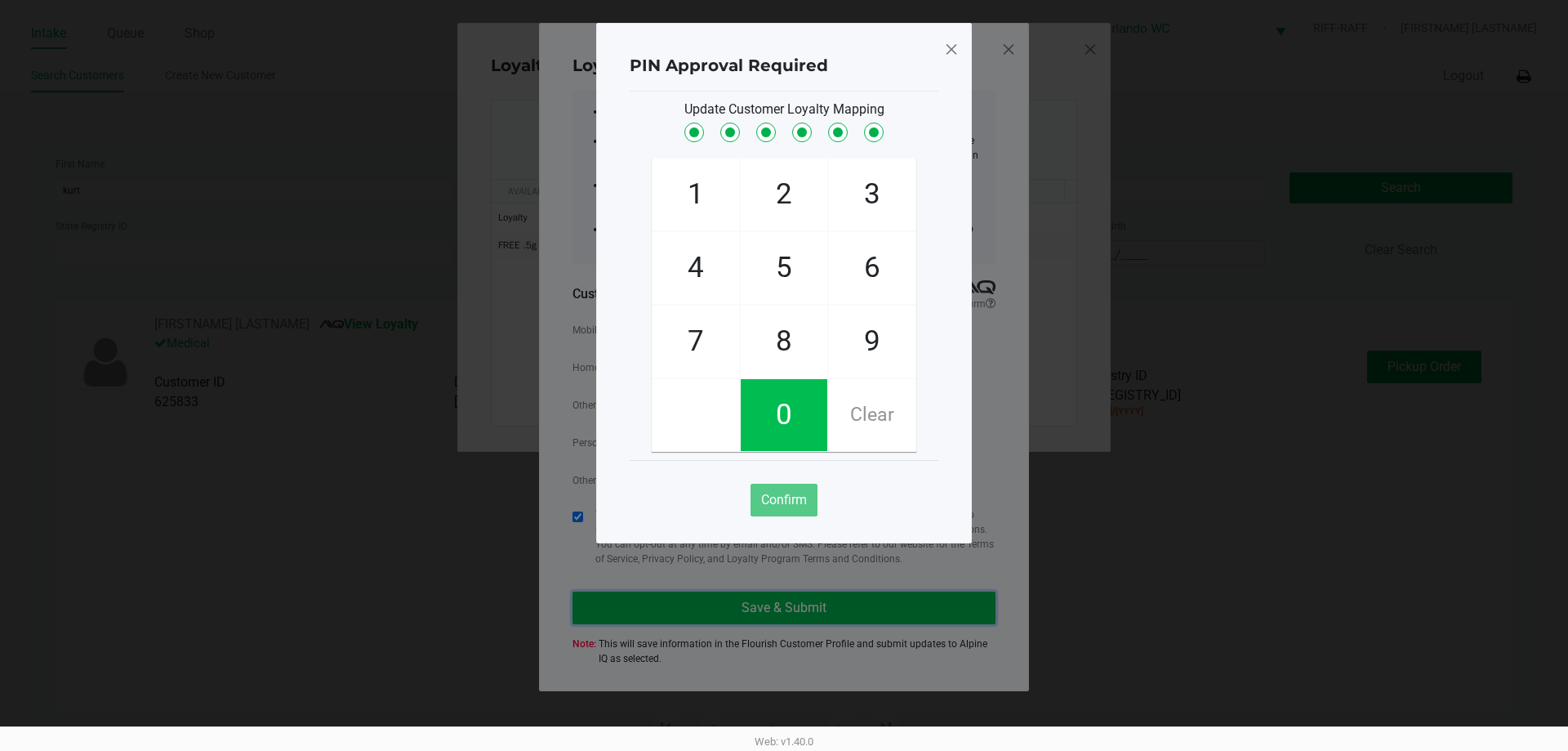 checkbox on "true" 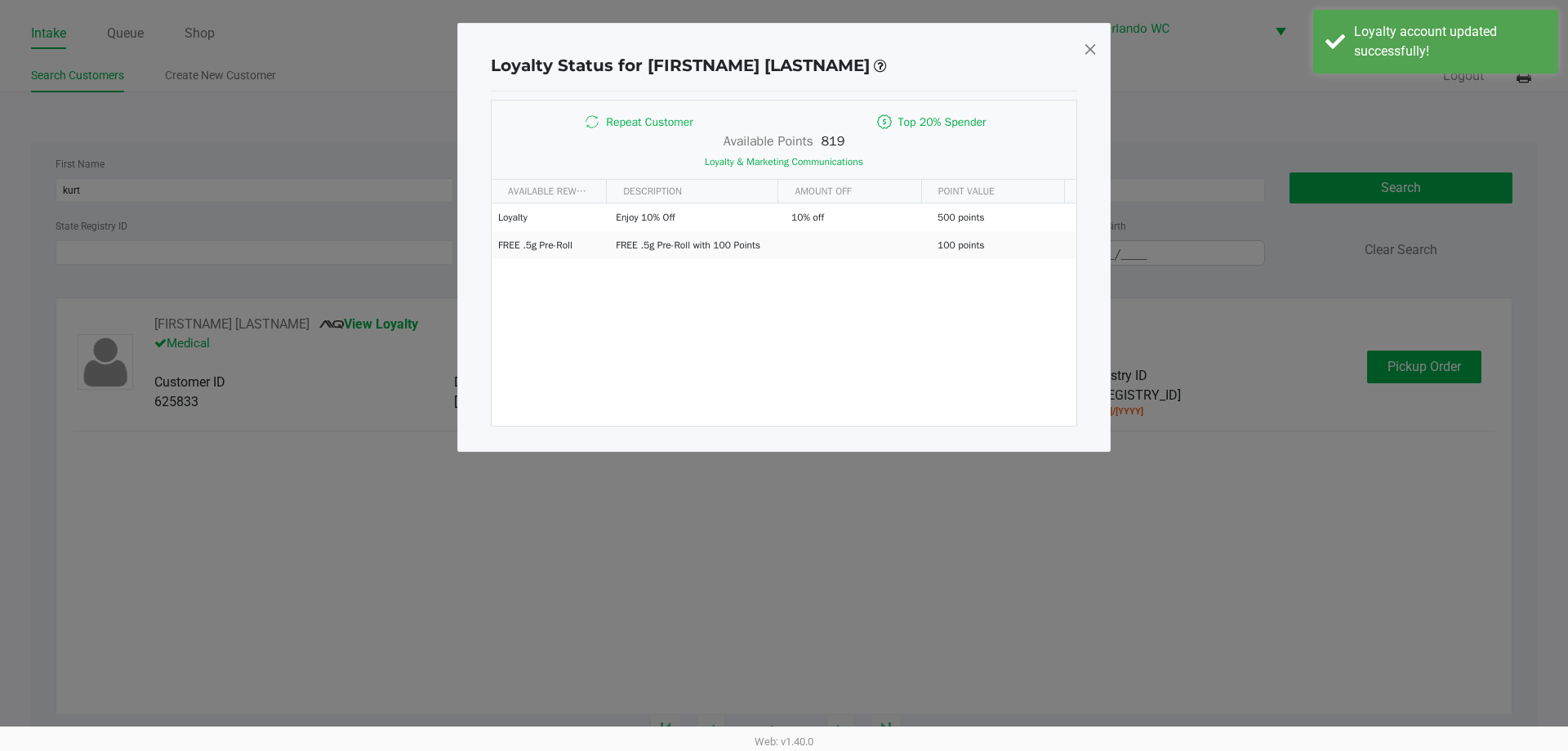 click 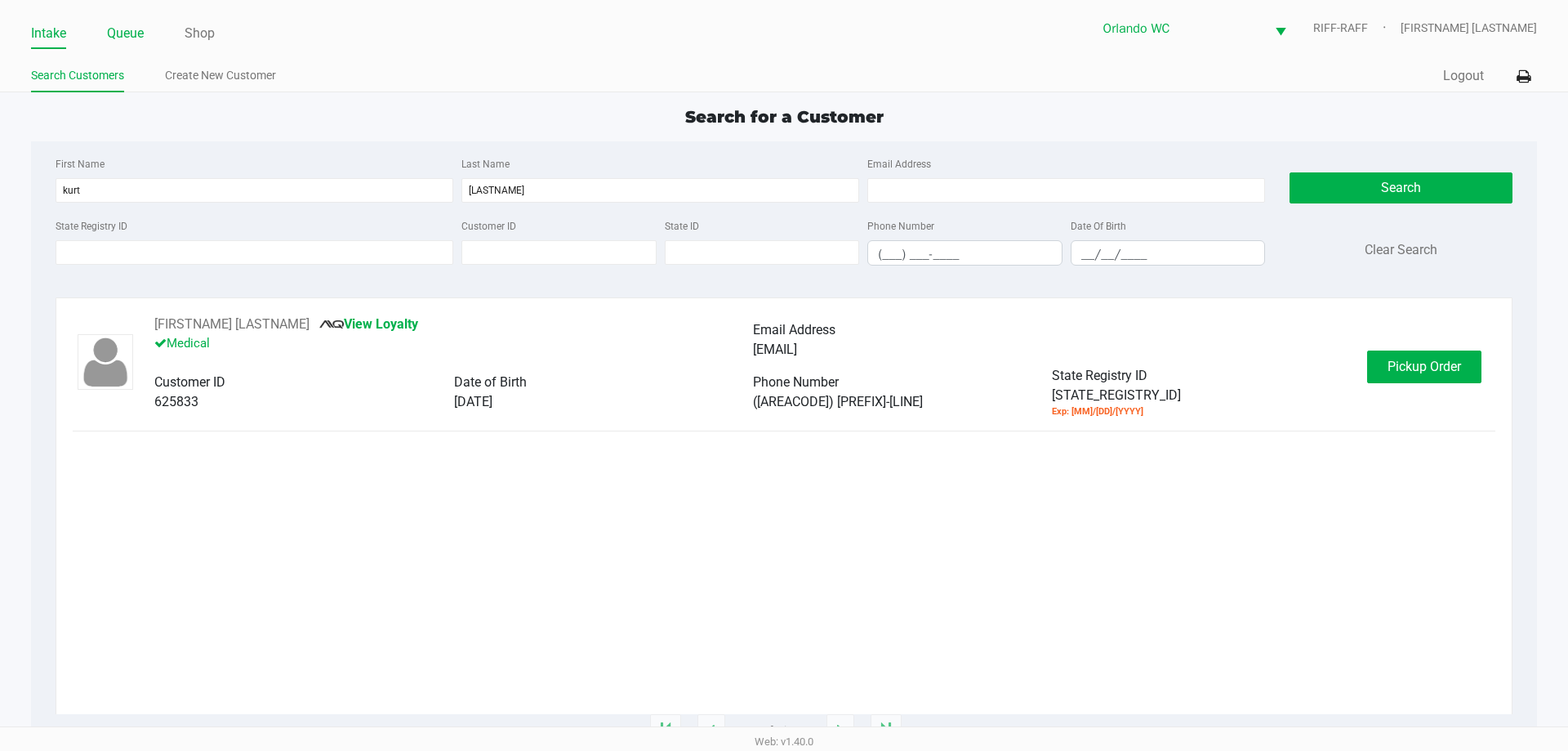 click on "Queue" 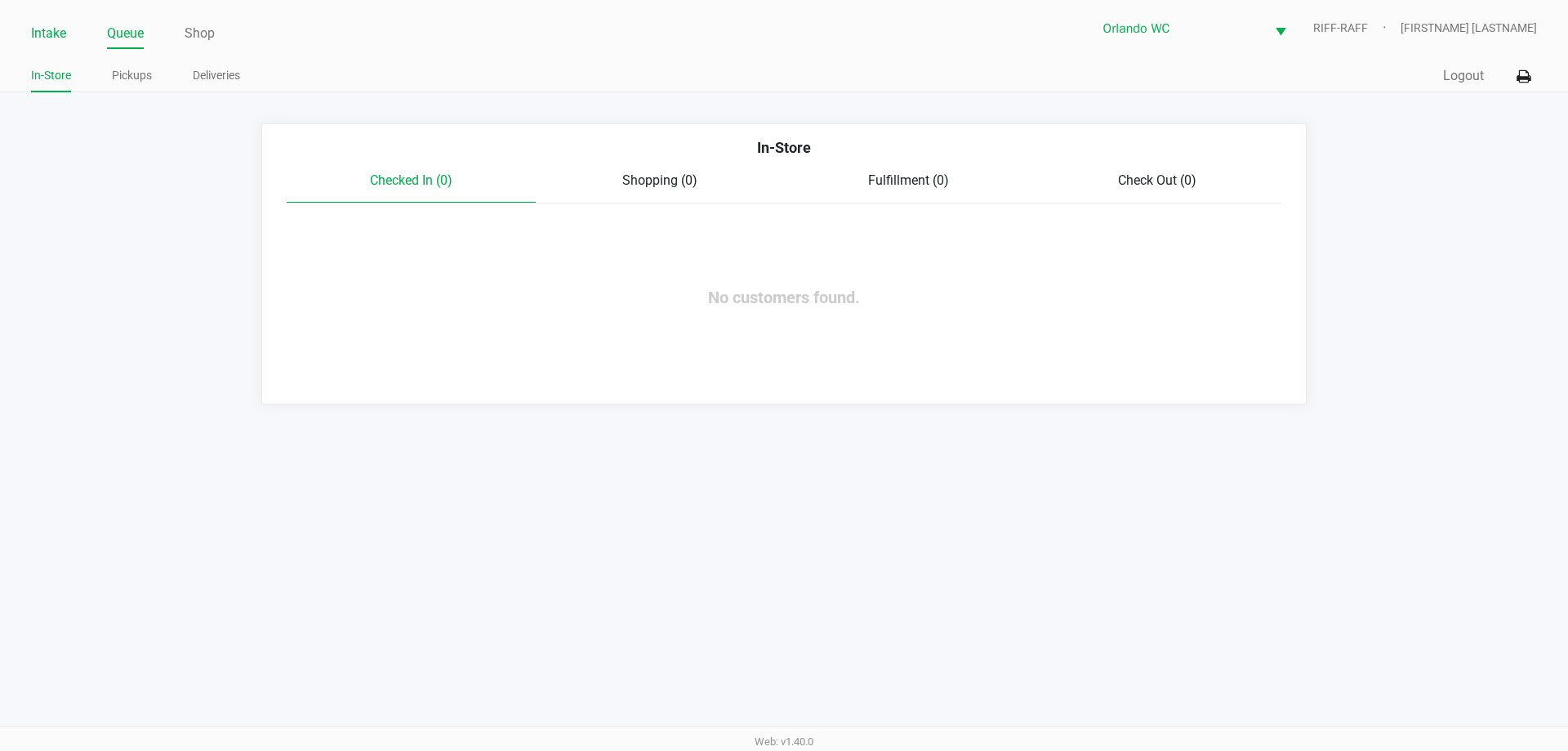 click on "Intake" 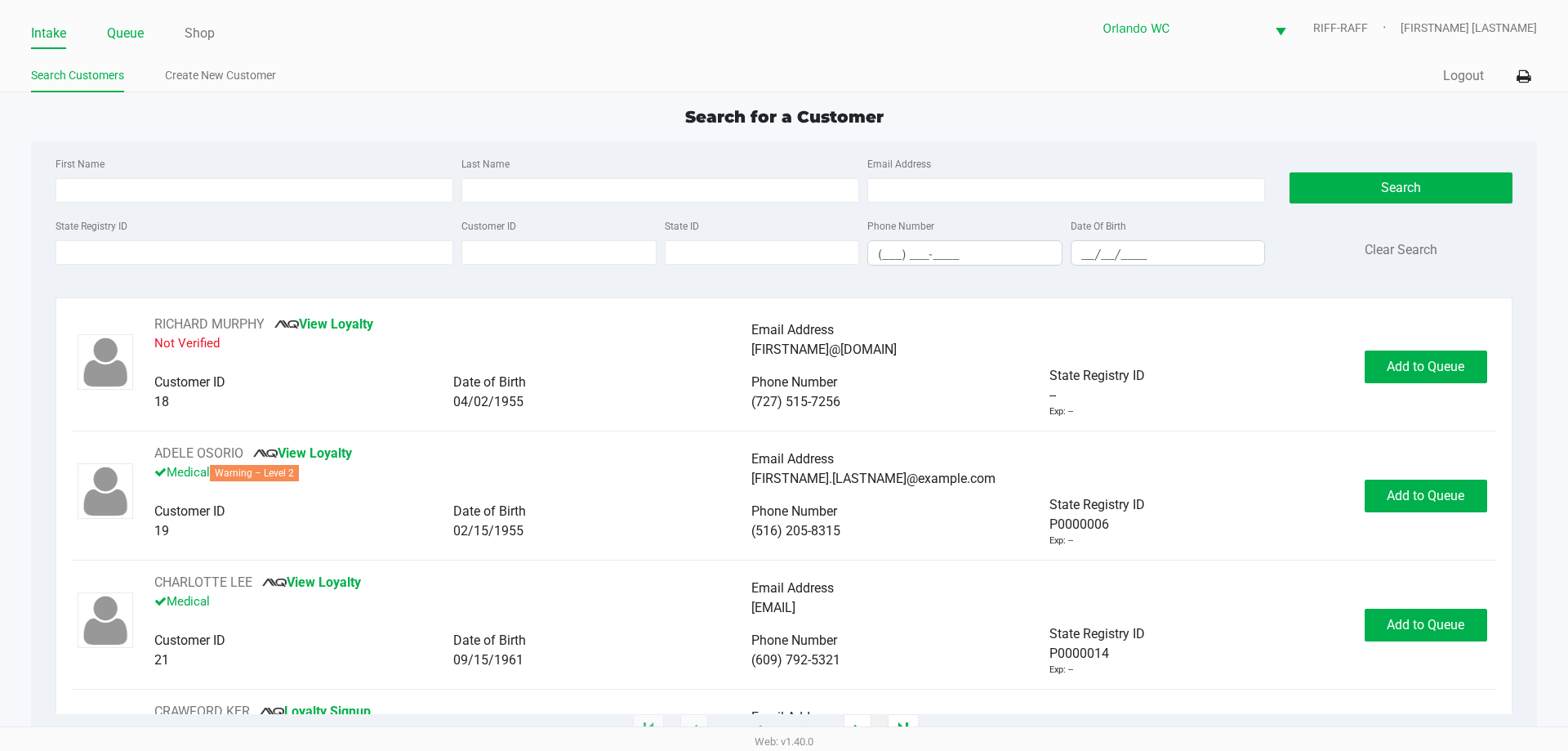 click on "Queue" 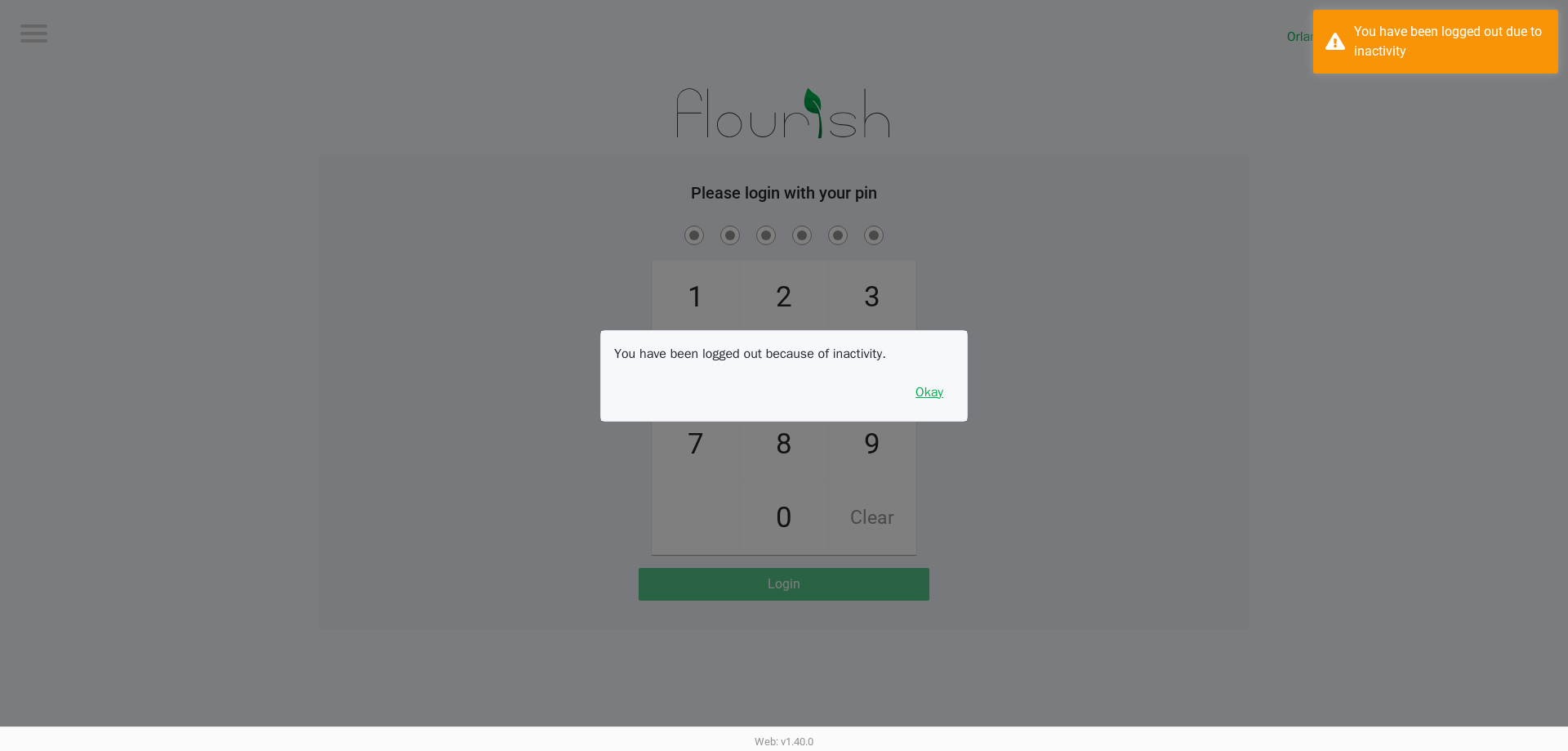 click on "Okay" at bounding box center [929, 392] 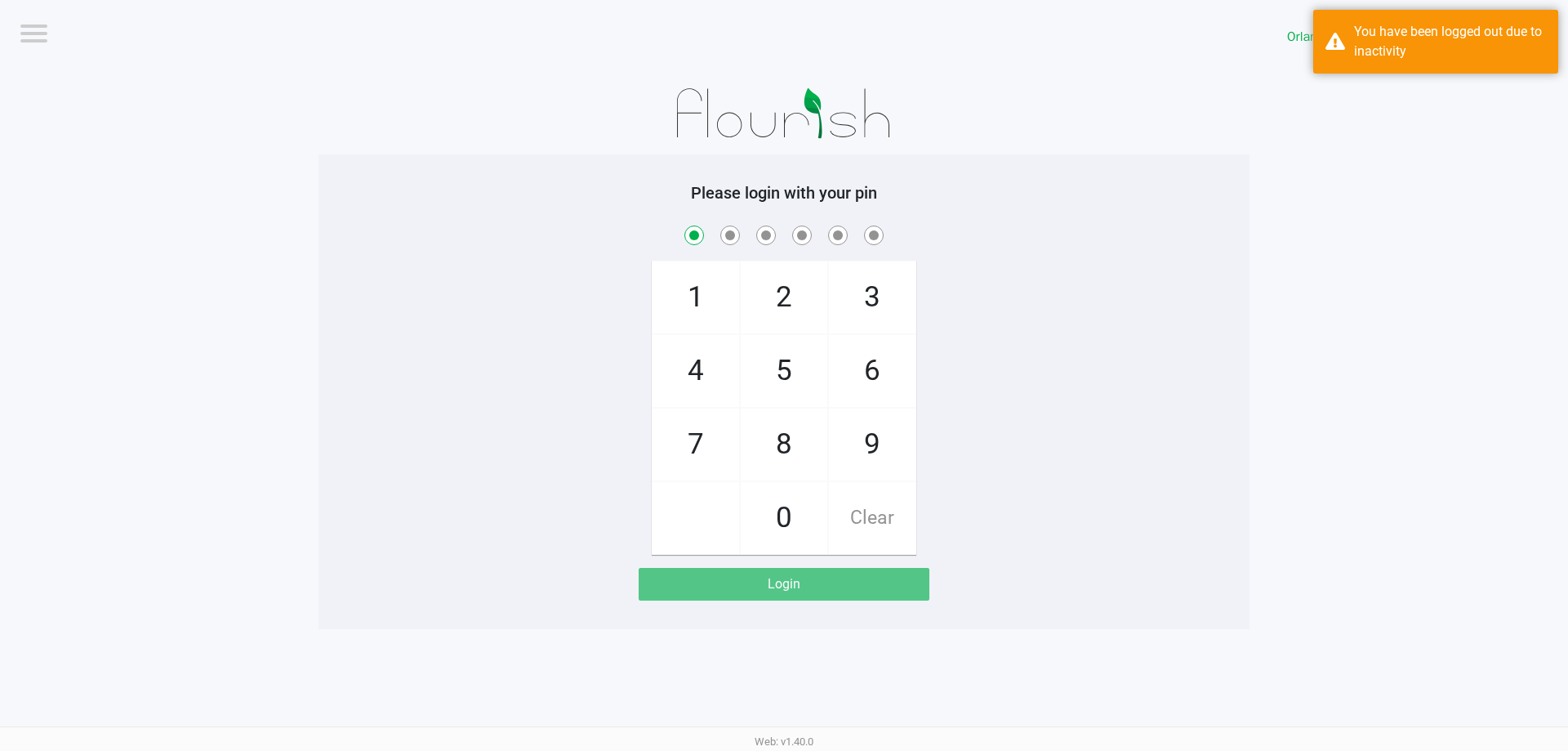 checkbox on "true" 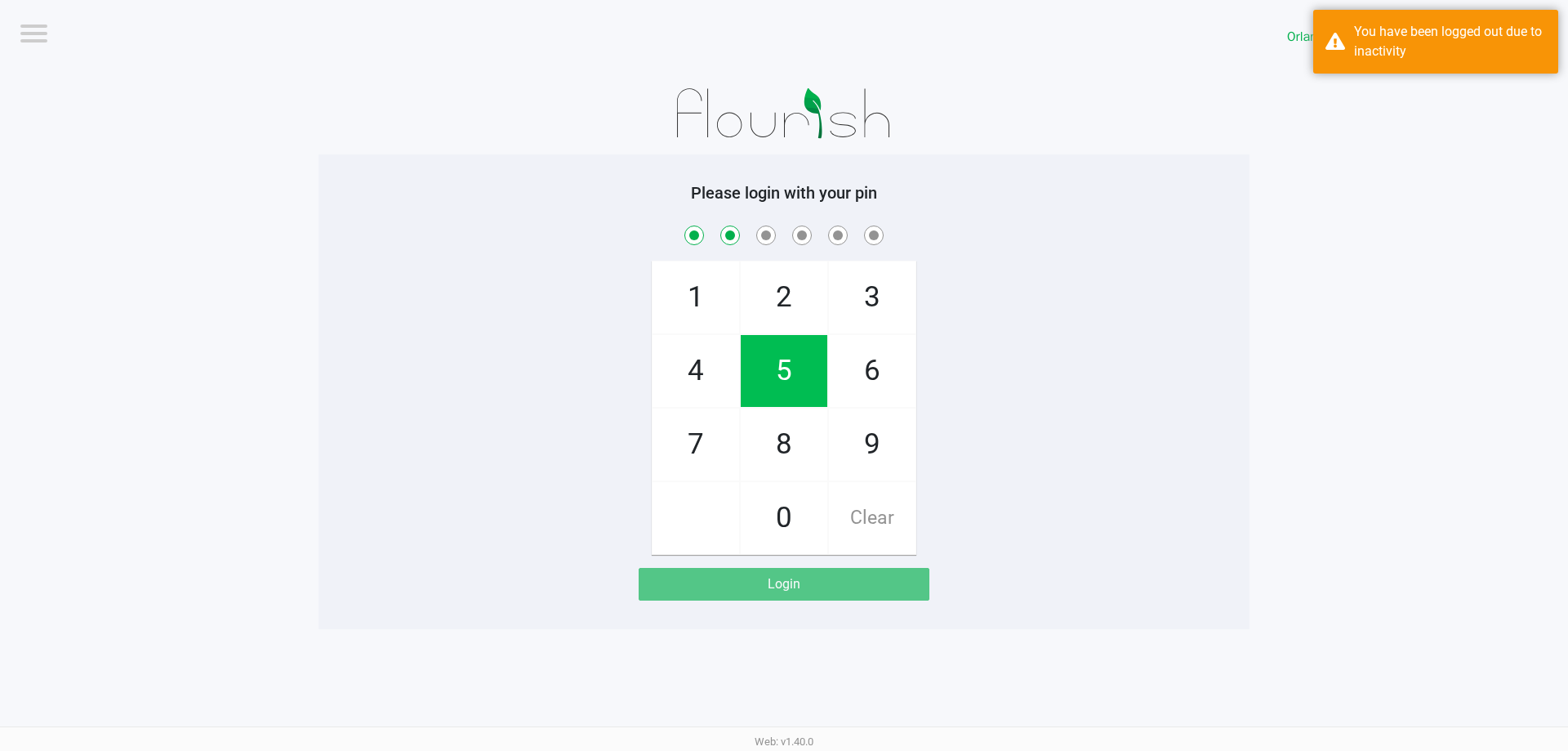 checkbox on "true" 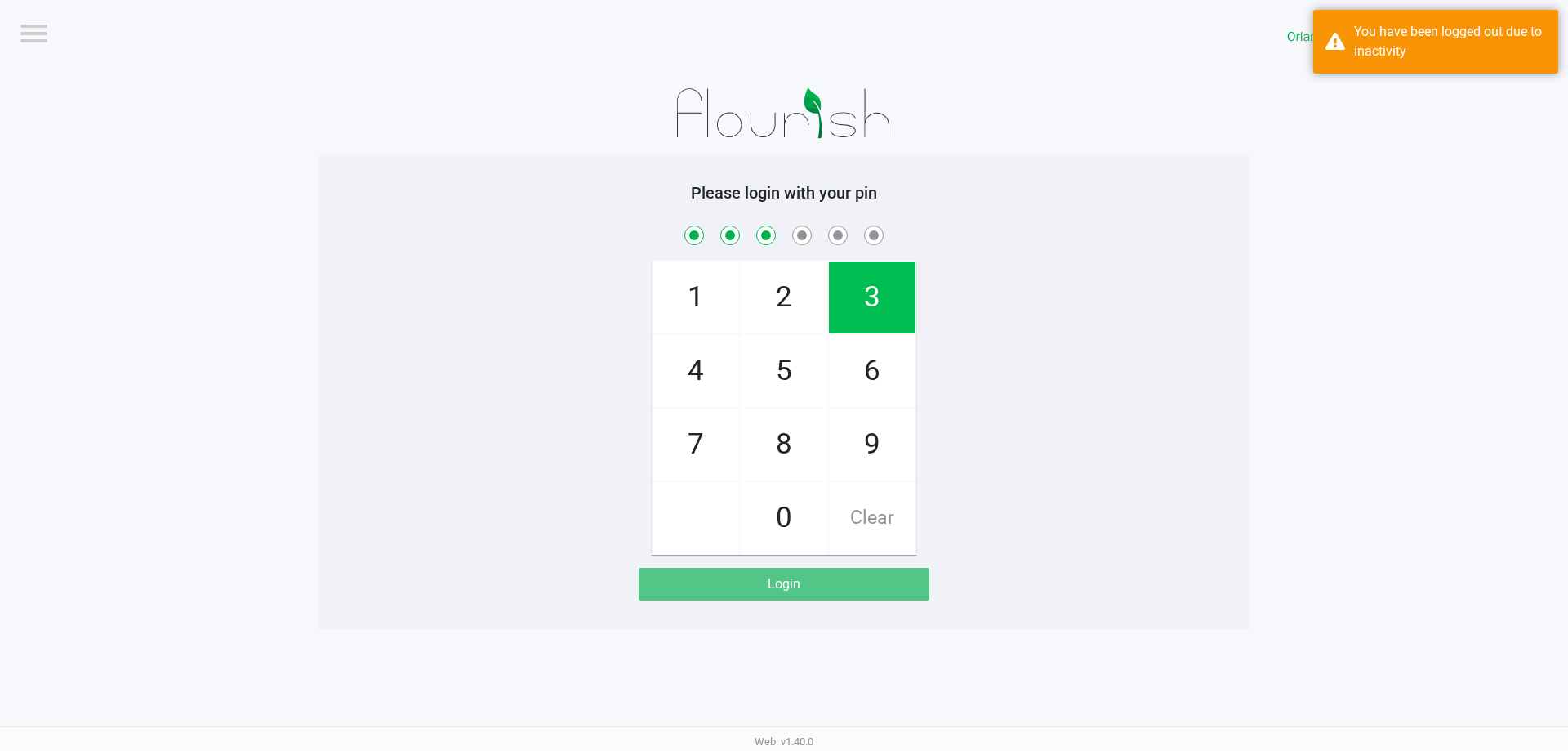 checkbox on "true" 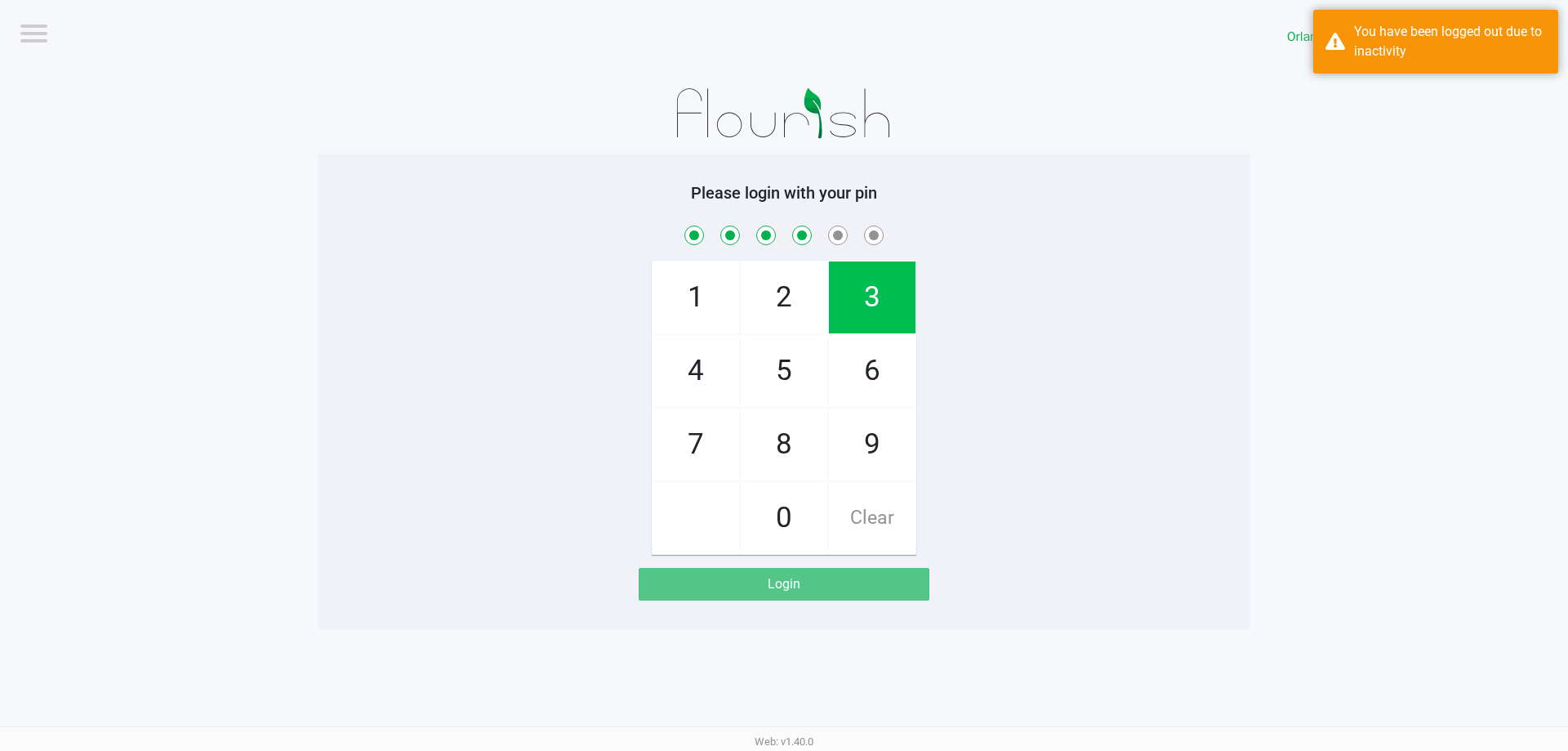 checkbox on "true" 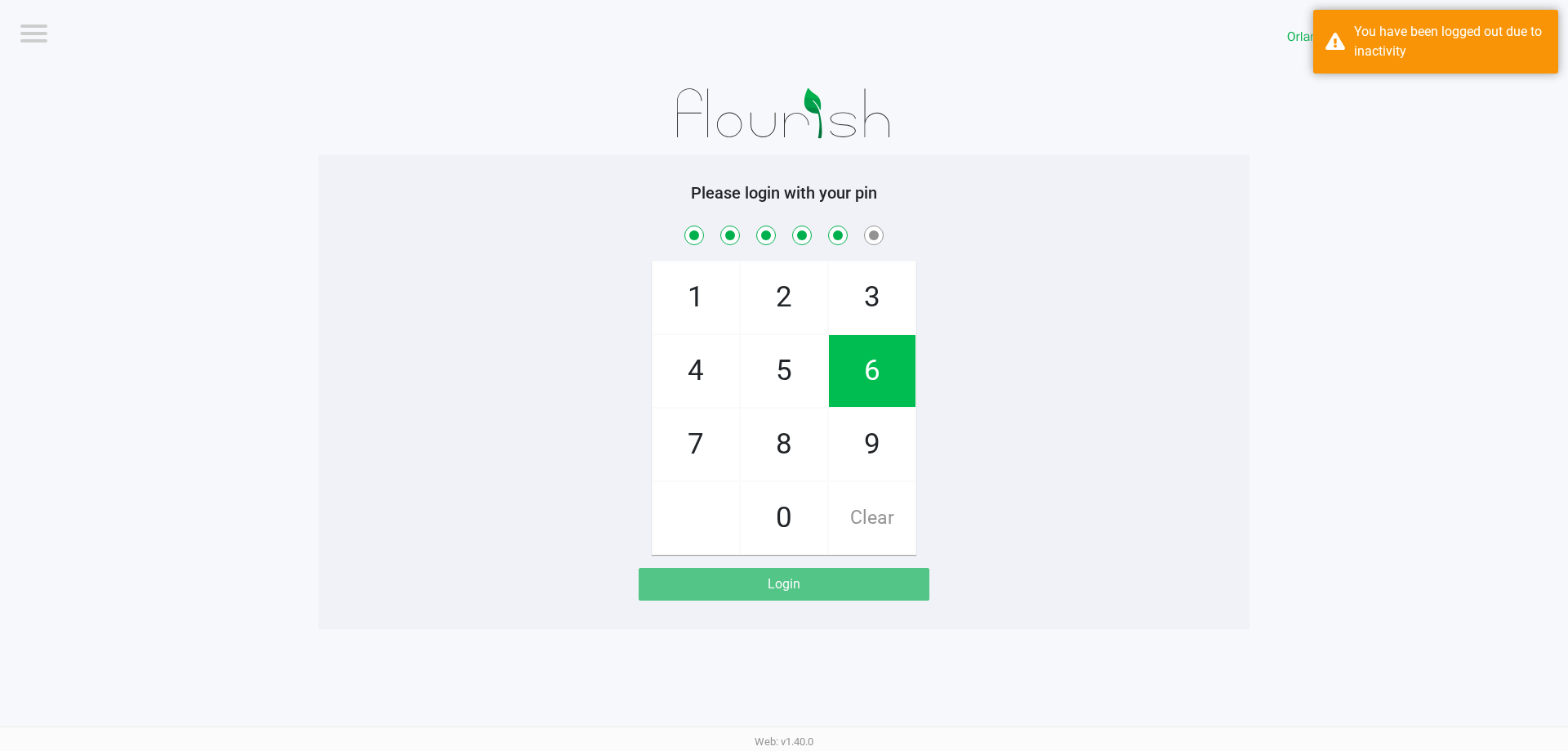 checkbox on "true" 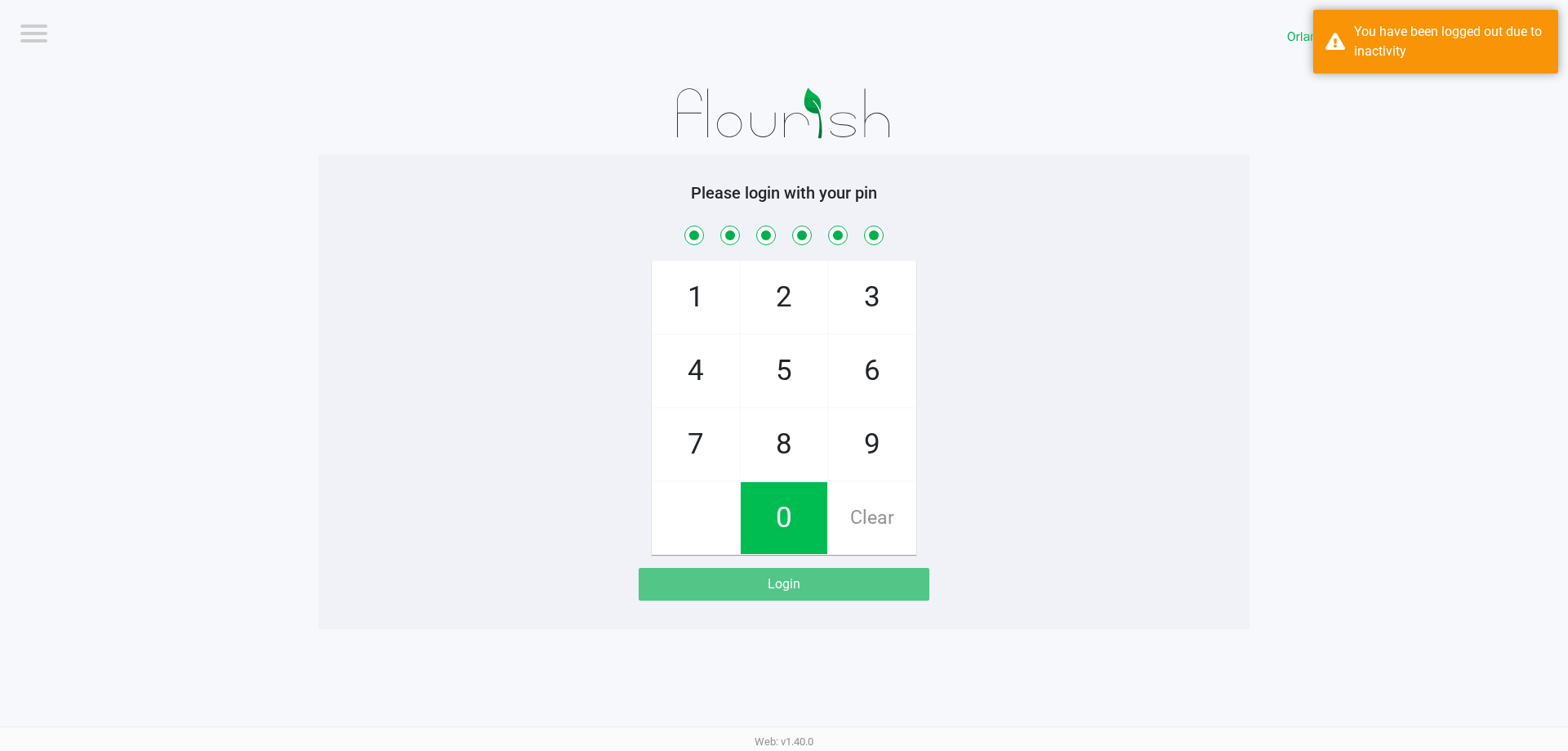 checkbox on "true" 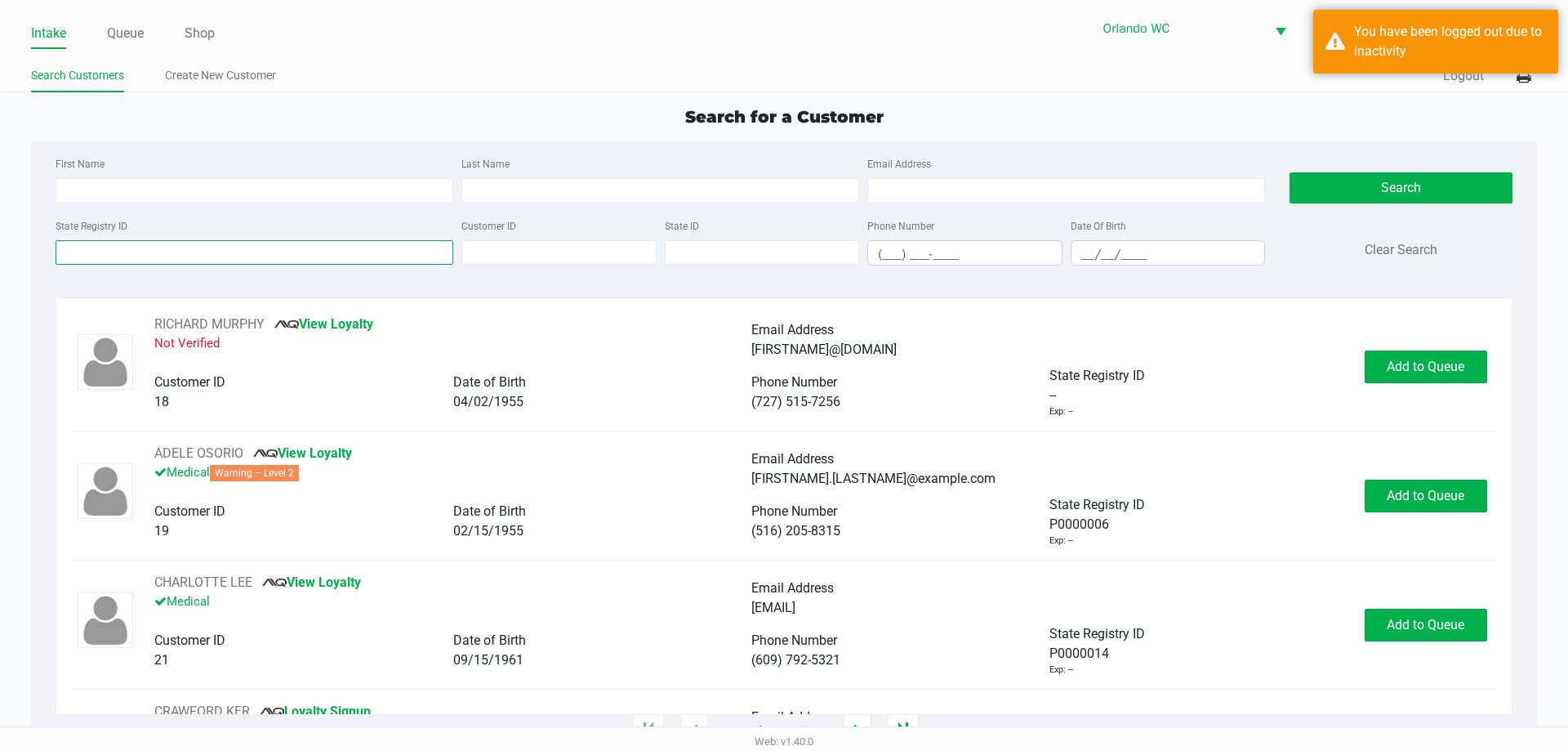 click on "State Registry ID" at bounding box center [254, 253] 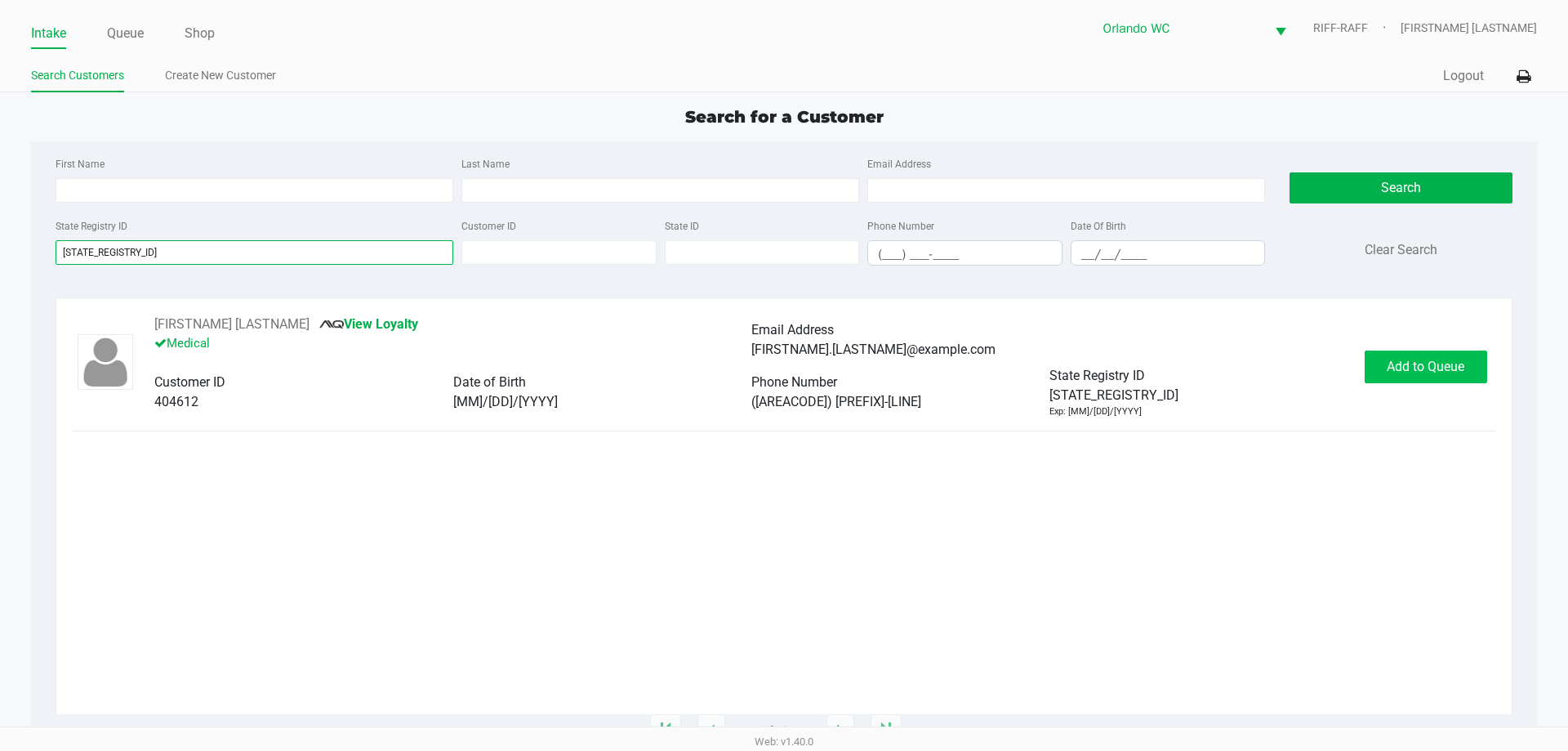 type on "p8km4475" 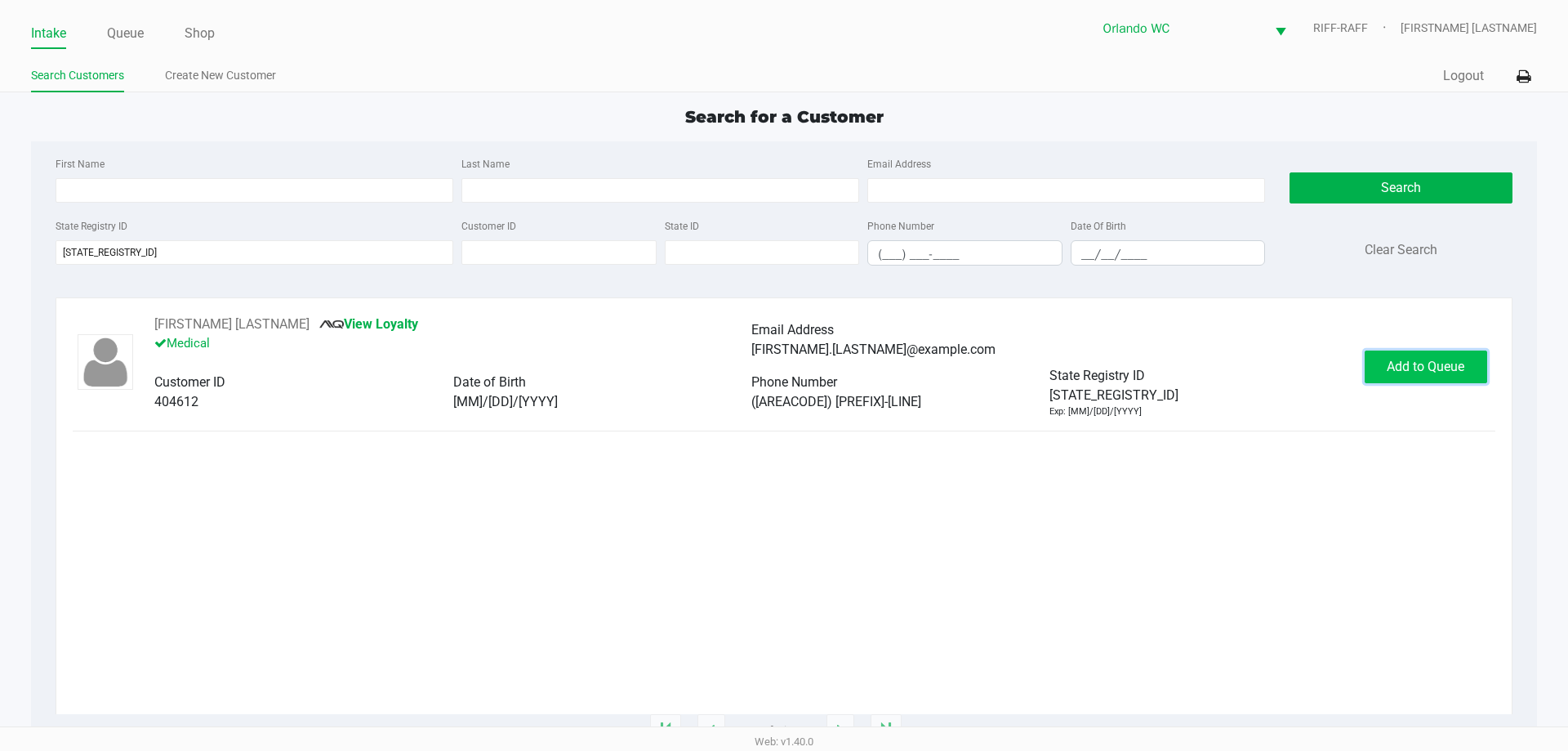 click on "Add to Queue" 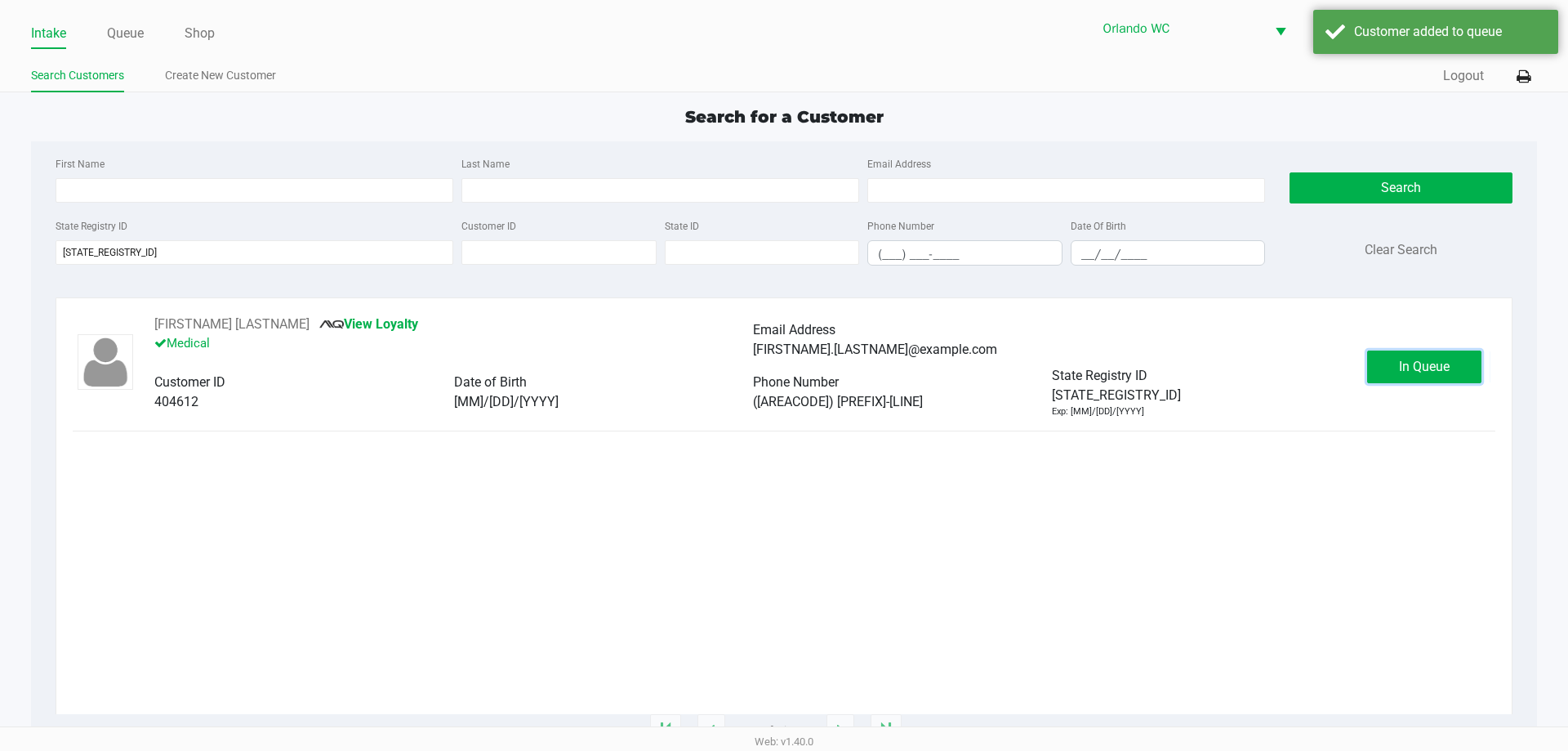 click on "In Queue" 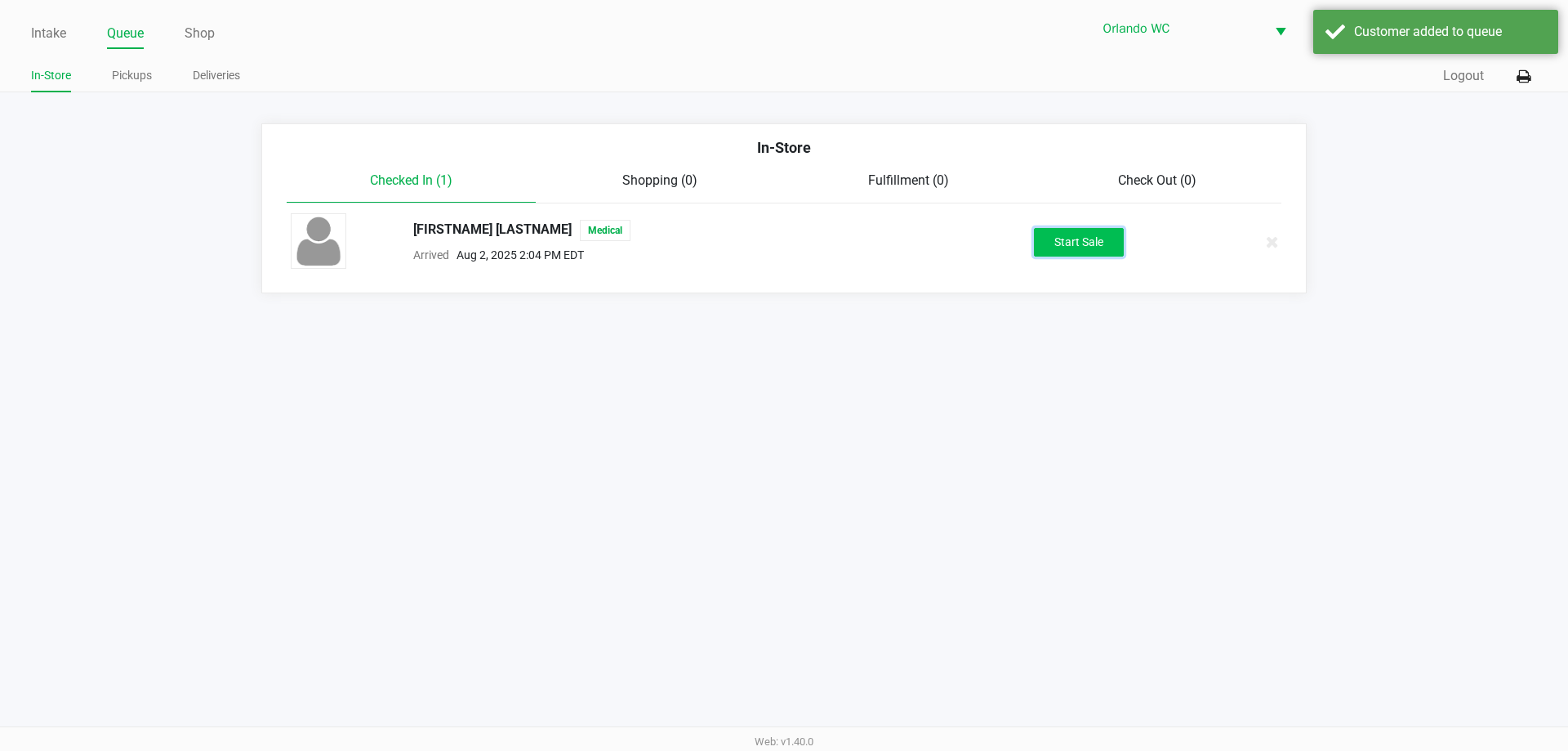 click on "Start Sale" 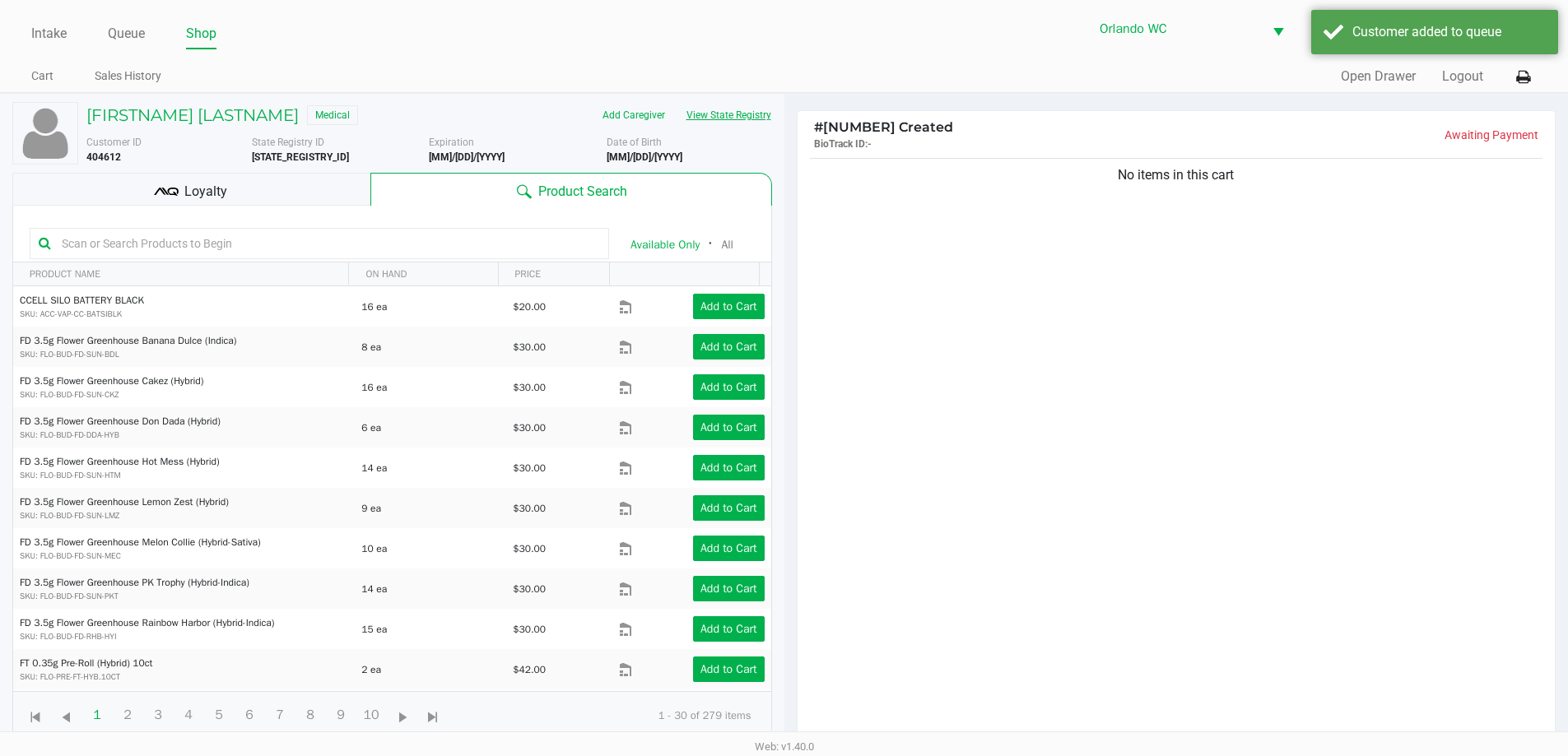 click on "View State Registry" 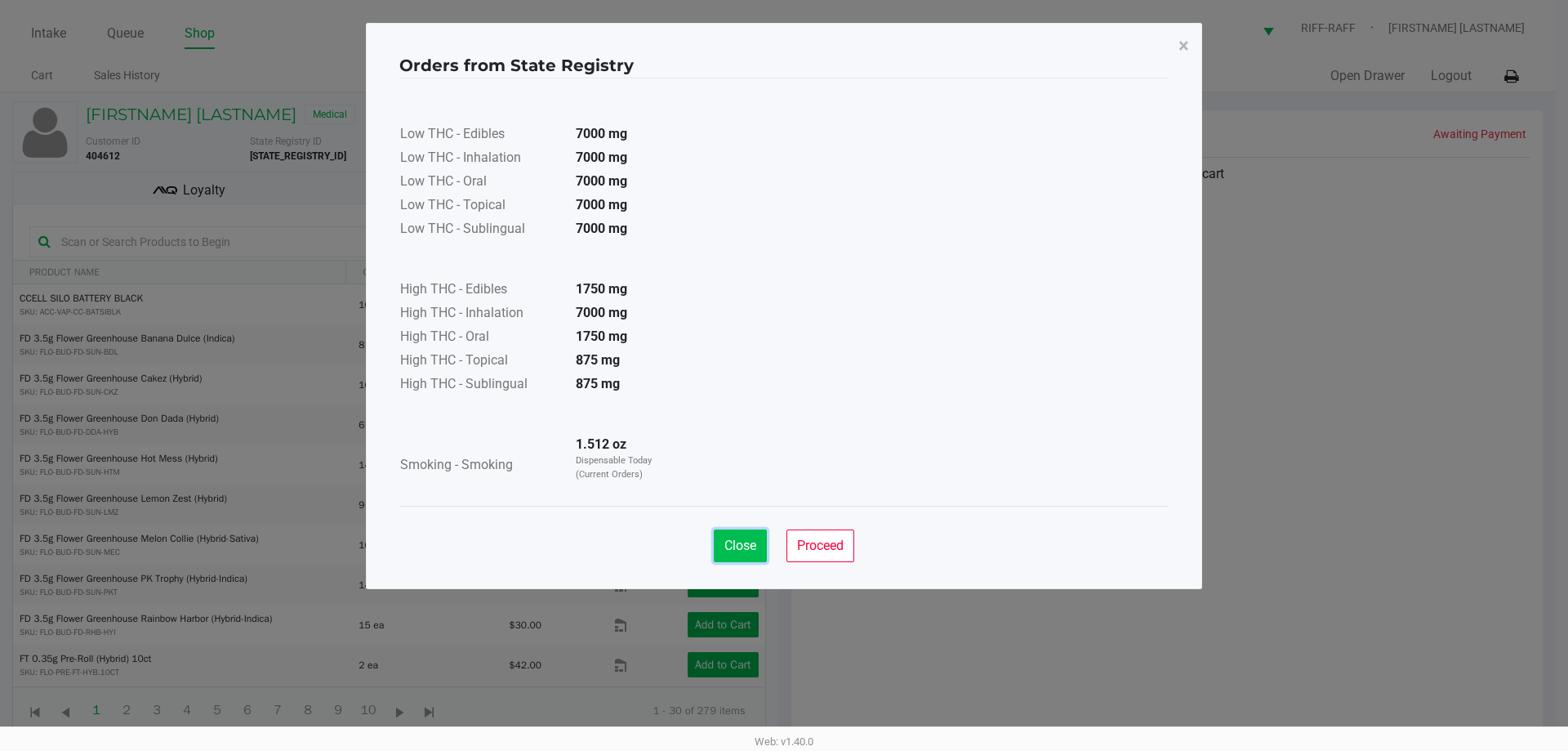 click on "Close" 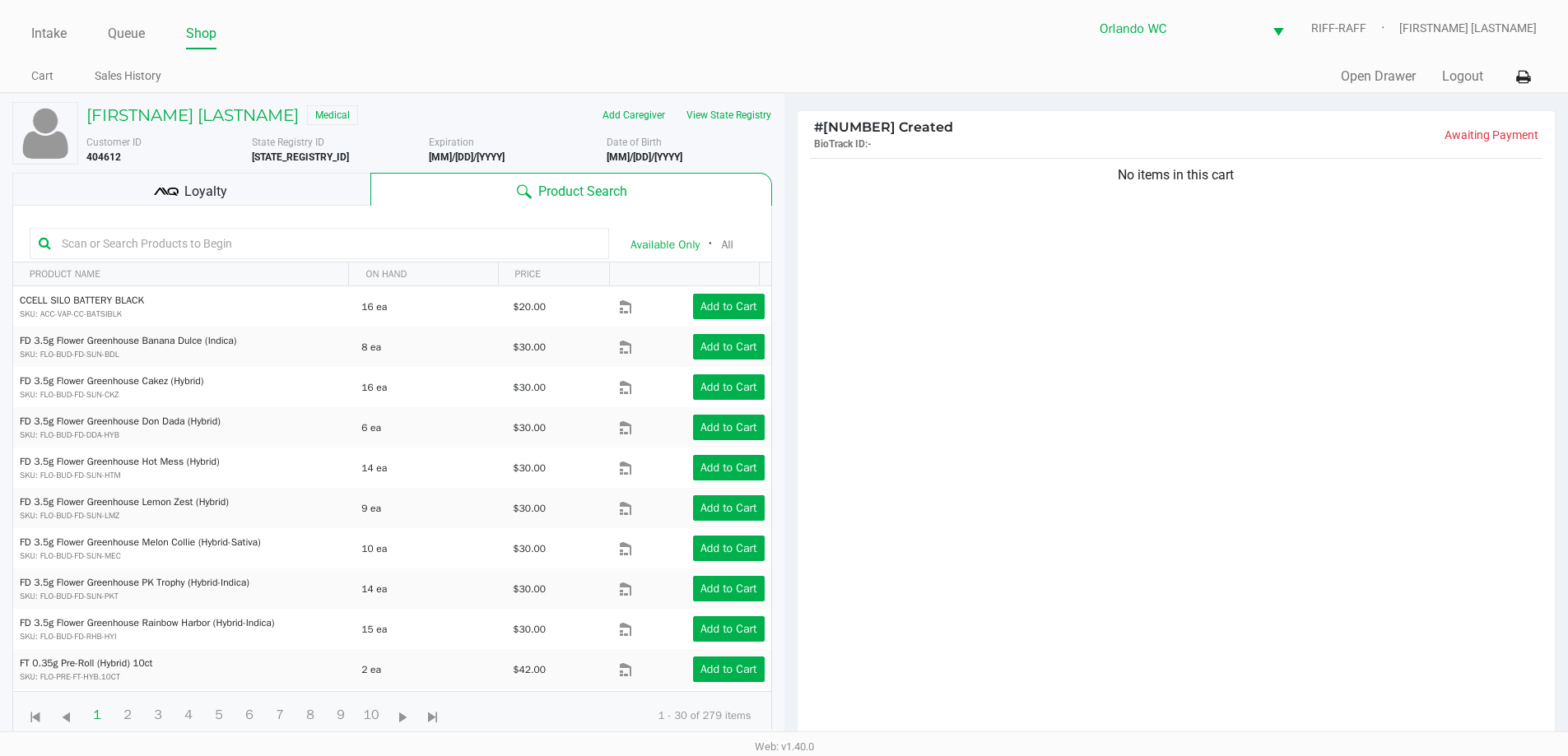click 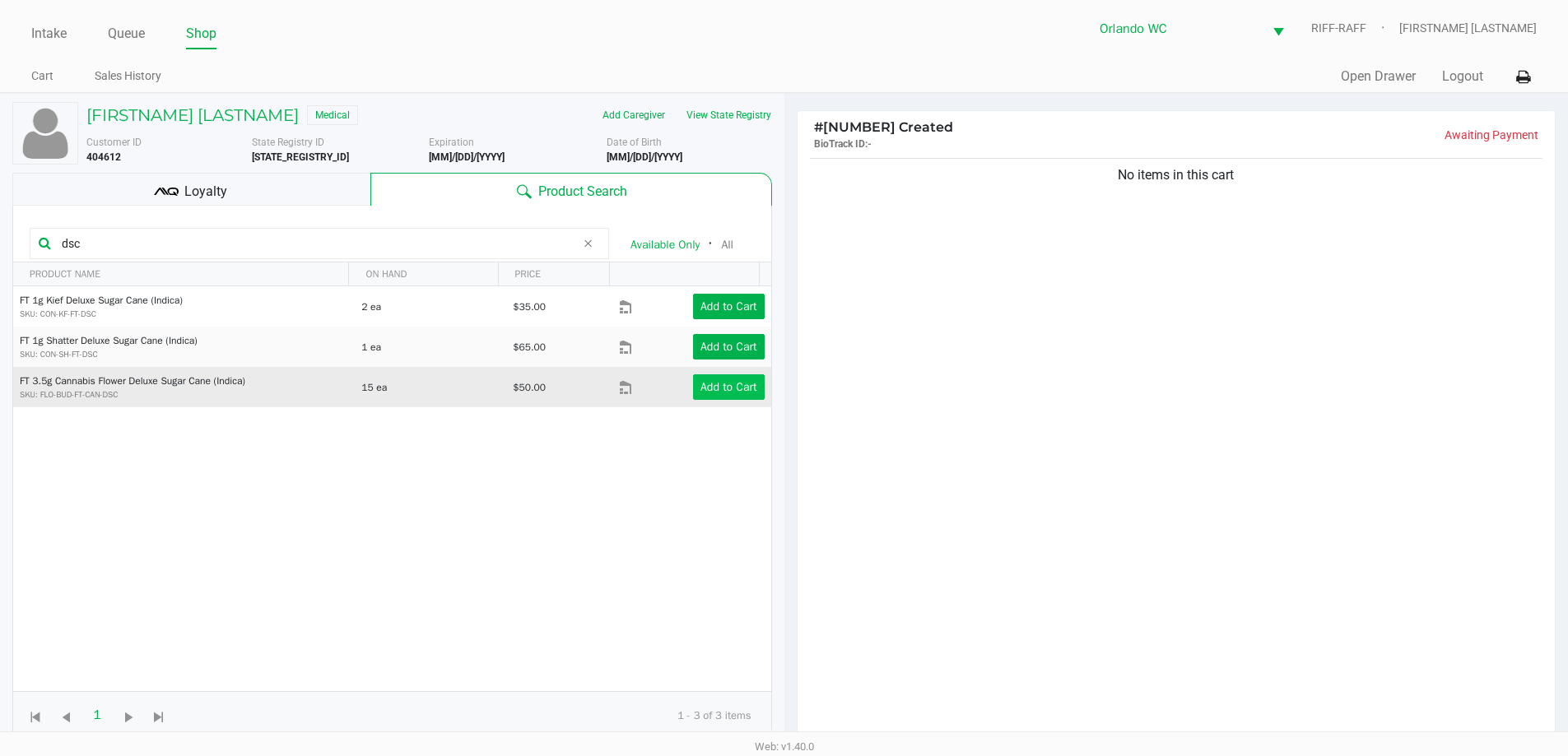 type on "dsc" 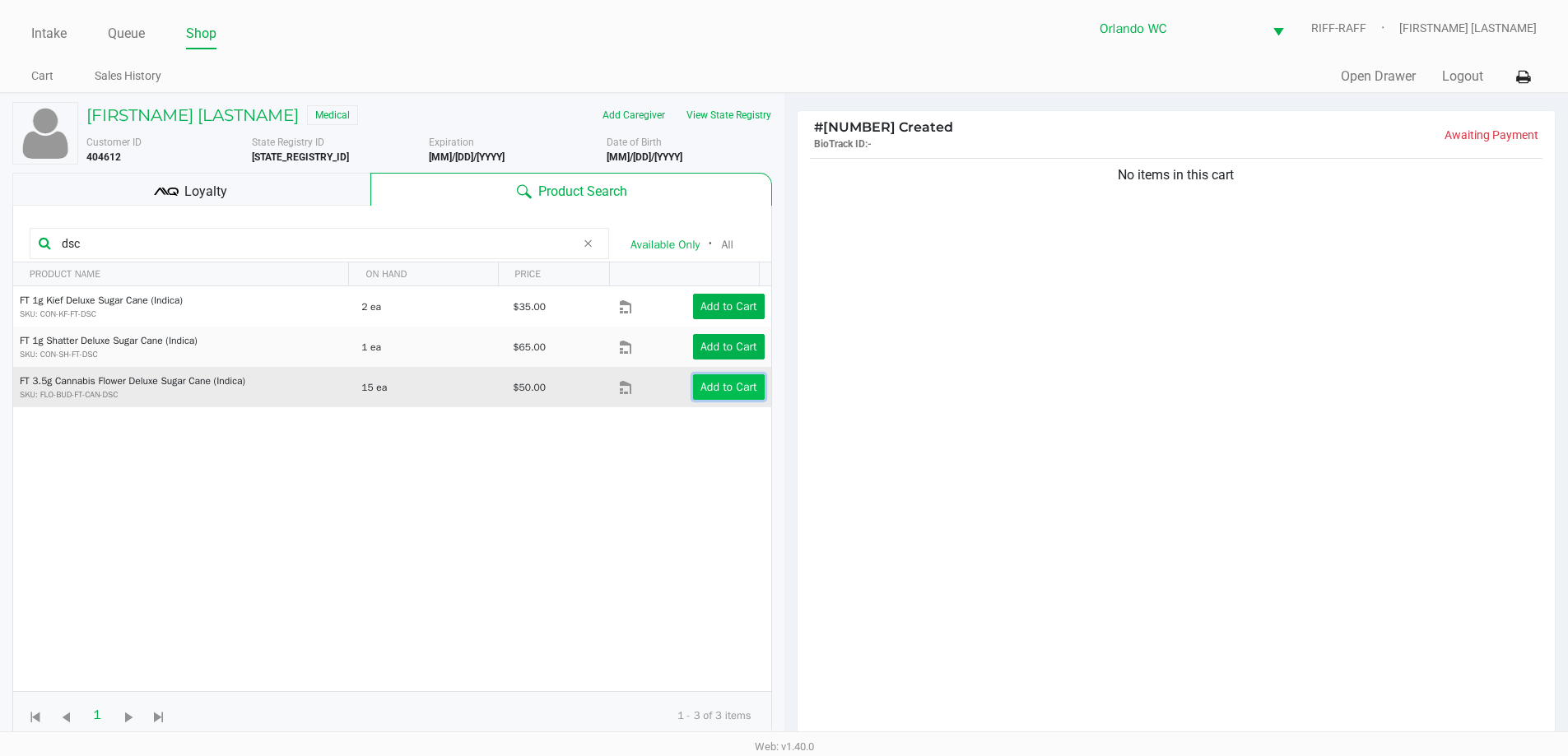 click on "Add to Cart" 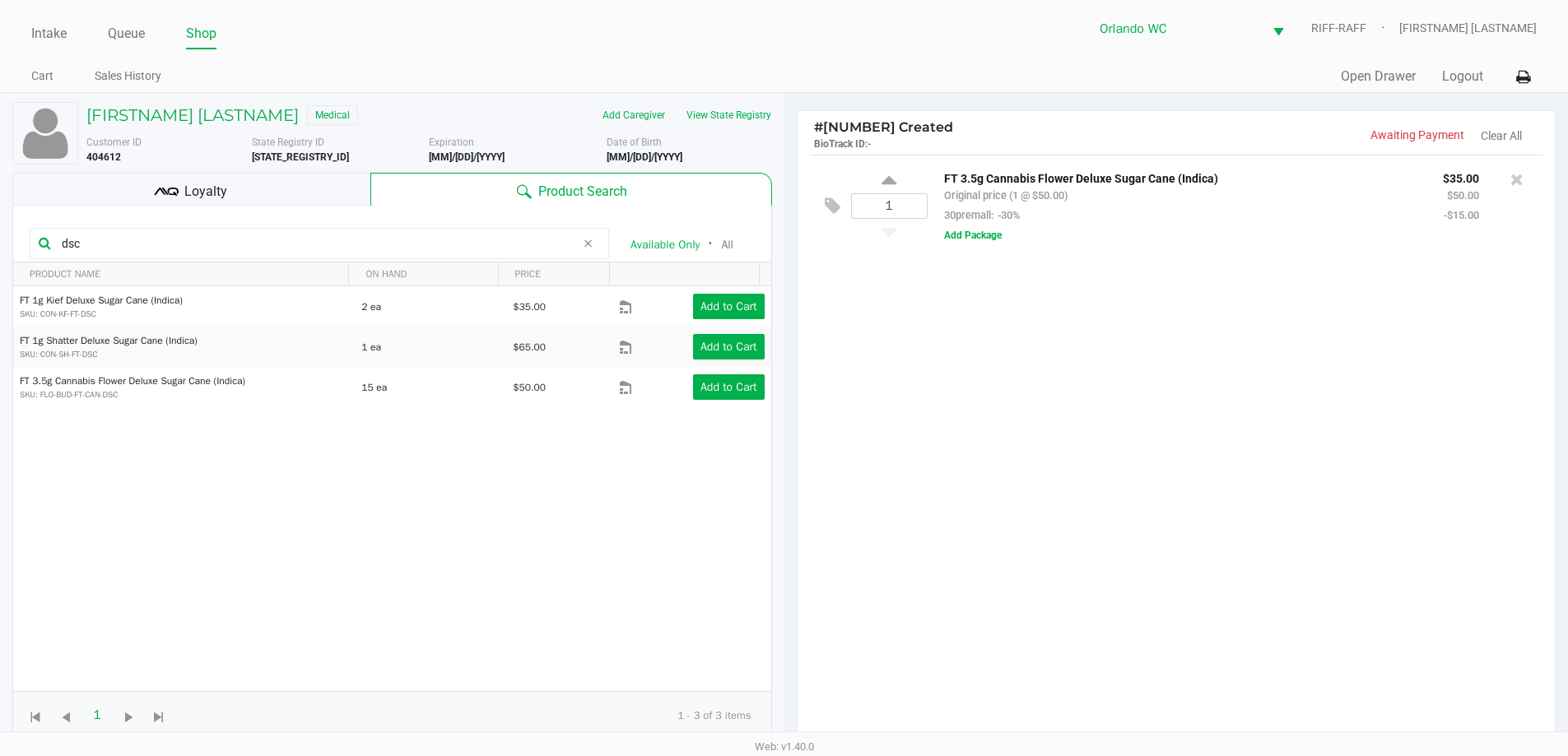 drag, startPoint x: 111, startPoint y: 243, endPoint x: 39, endPoint y: 236, distance: 72.33948 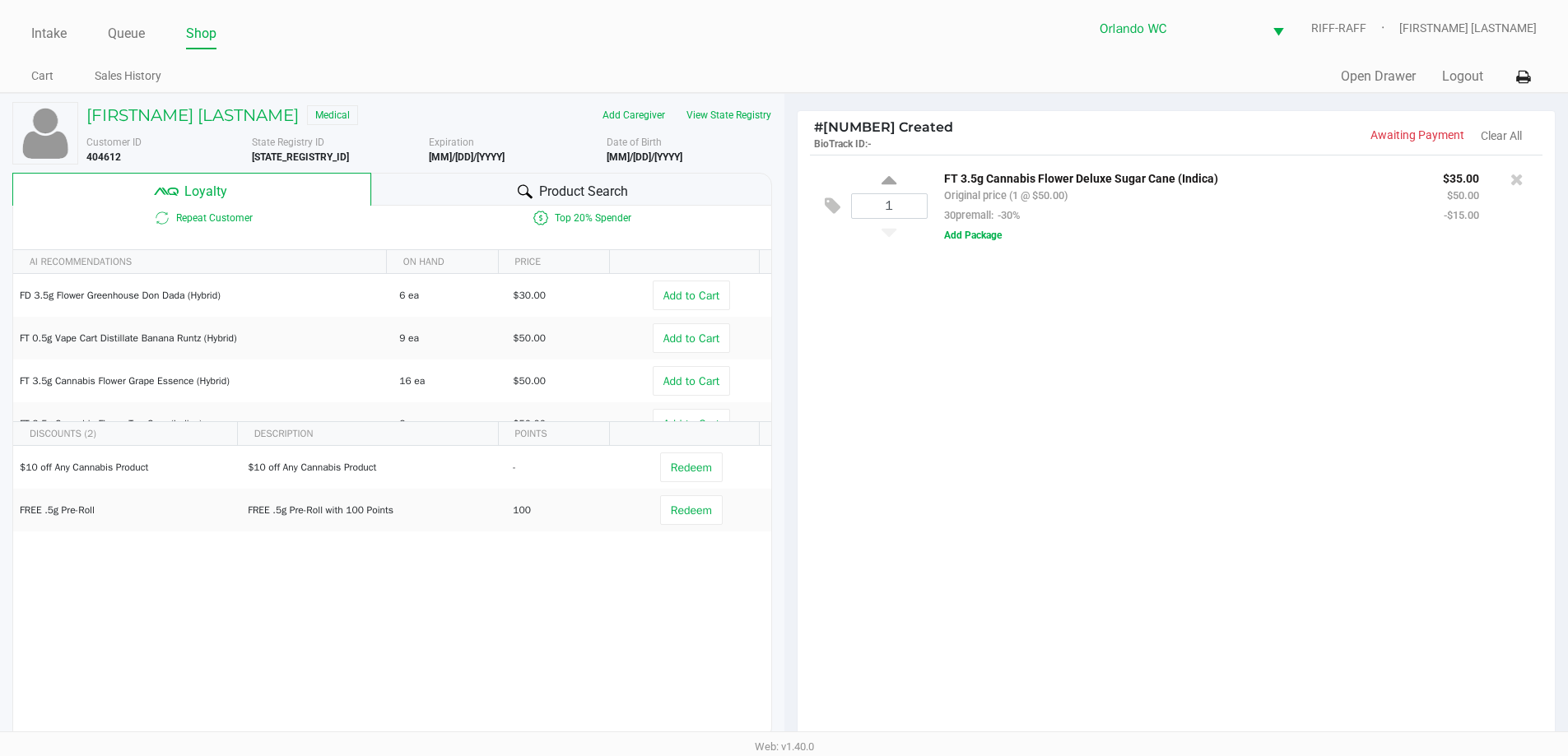 click on "$10 off Any Cannabis Product   $10 off Any Cannabis Product   -   Redeem   FREE .5g  Pre-Roll   FREE .5g Pre-Roll with 100 Points   100   Redeem" 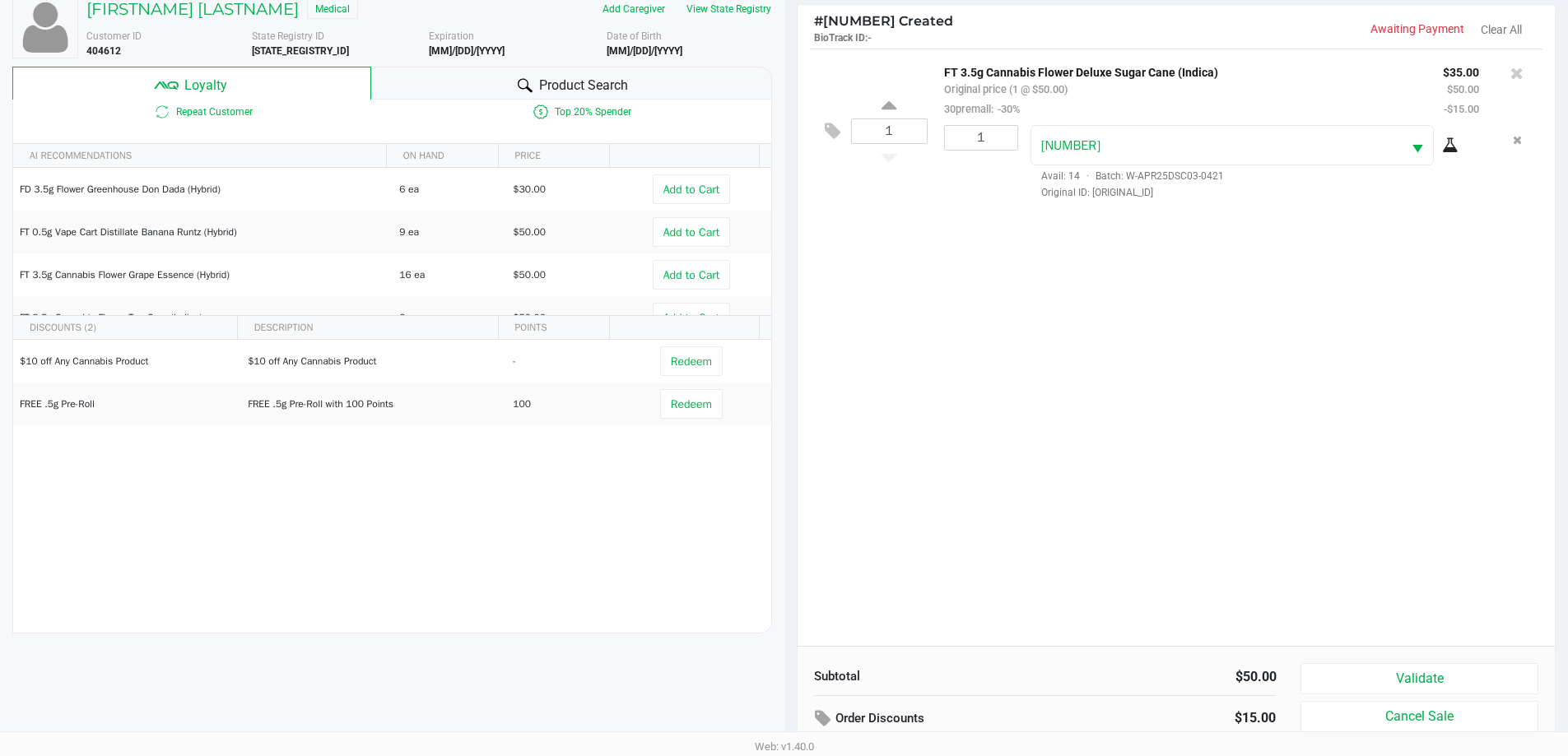 scroll, scrollTop: 197, scrollLeft: 0, axis: vertical 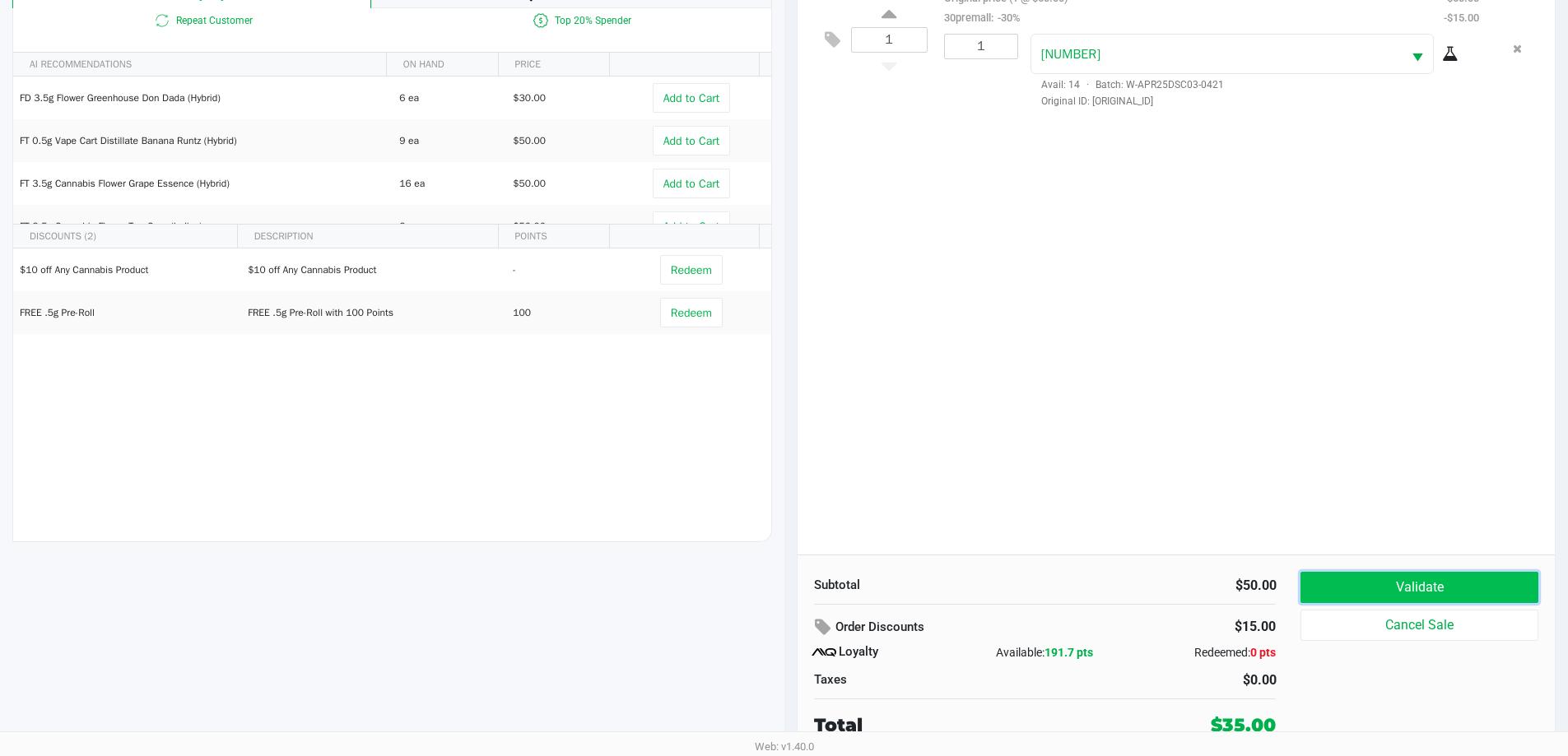 click on "Validate" 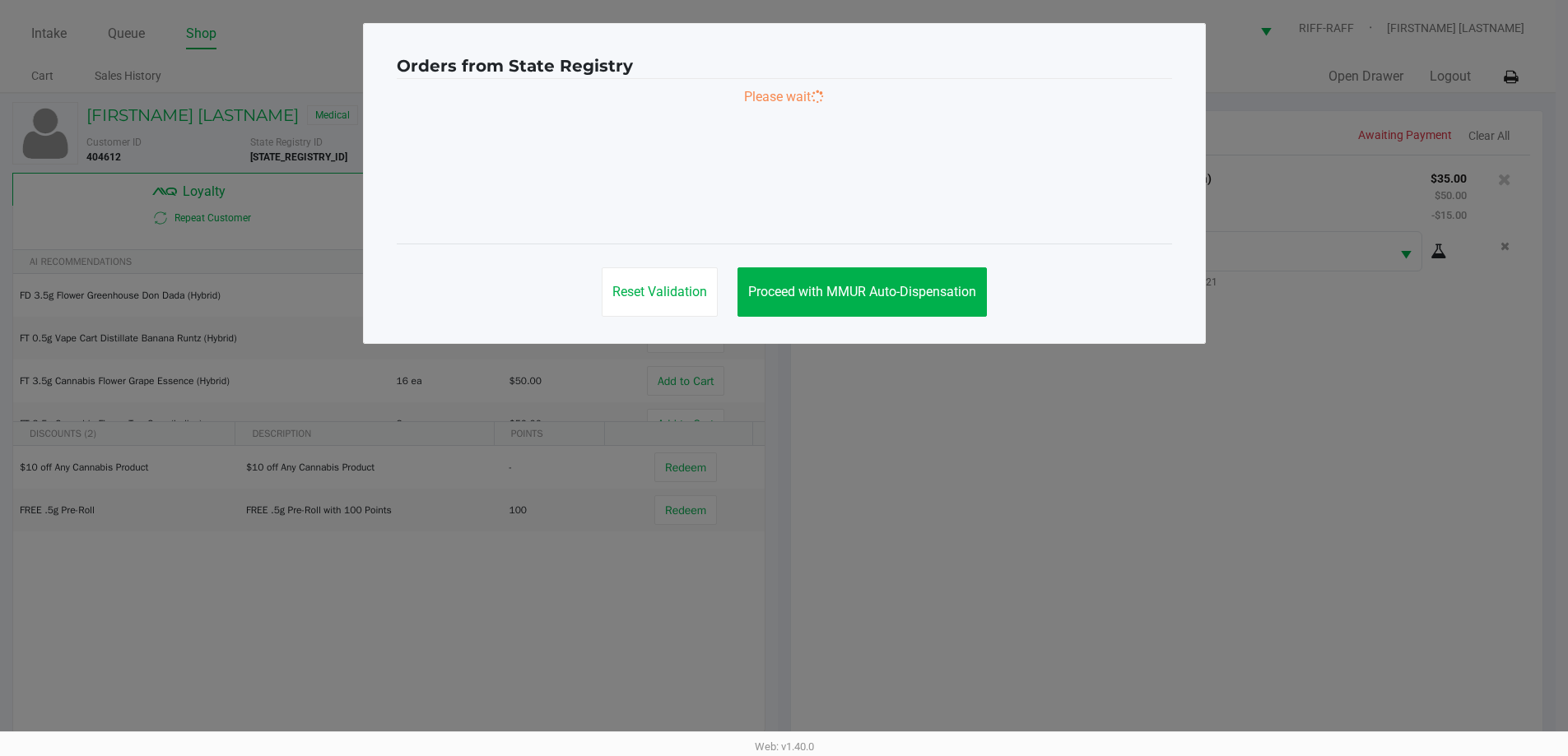 scroll, scrollTop: 0, scrollLeft: 0, axis: both 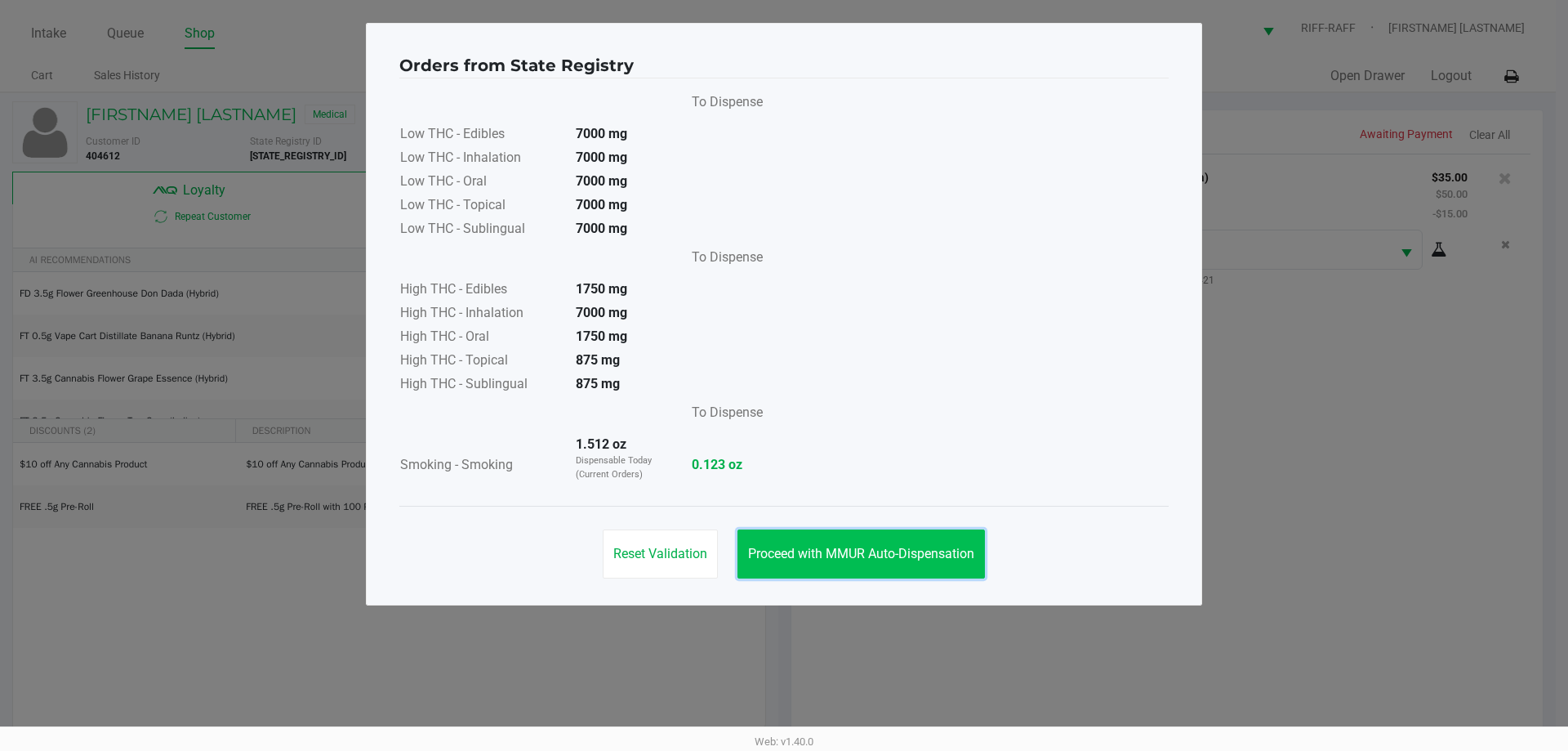 click on "Proceed with MMUR Auto-Dispensation" 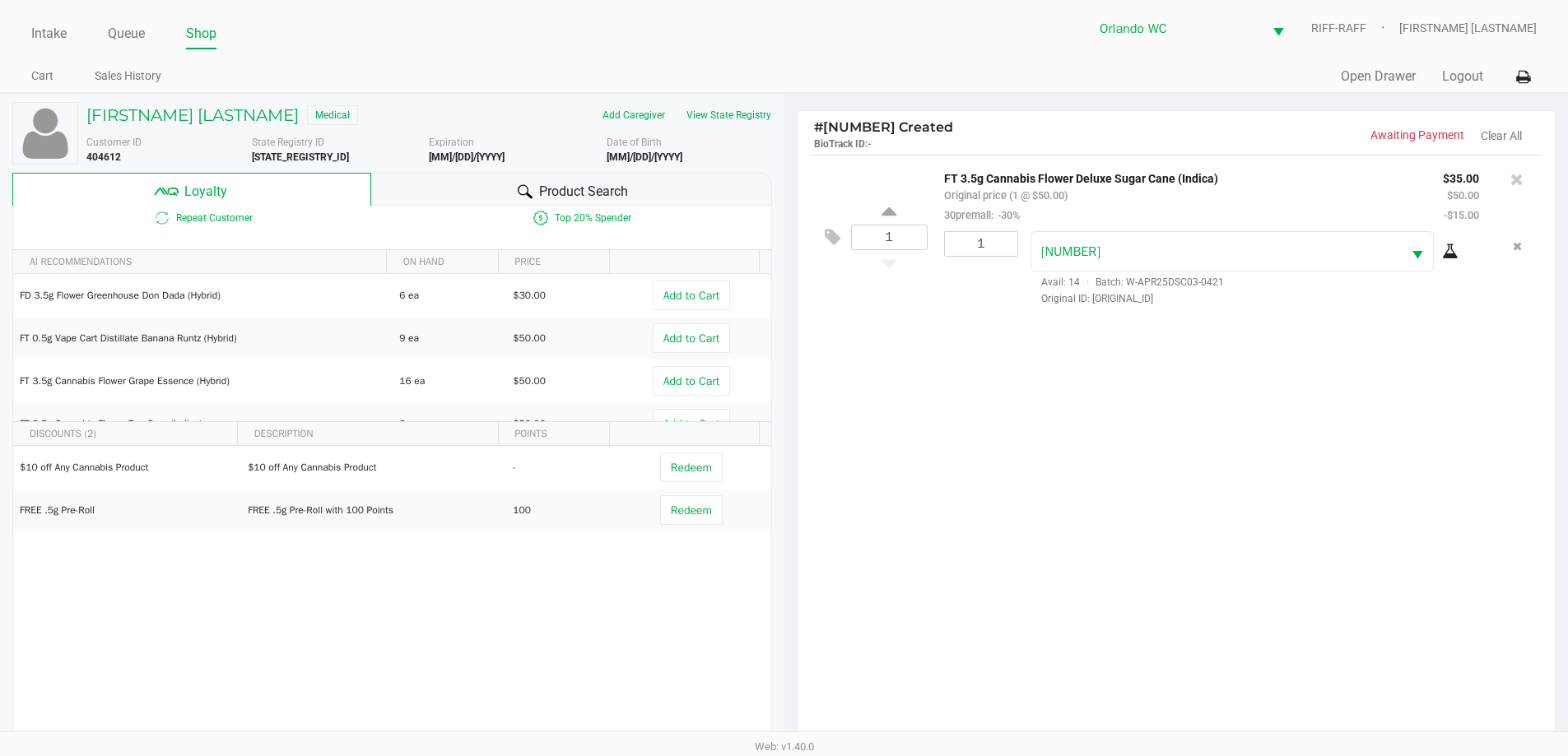 scroll, scrollTop: 197, scrollLeft: 0, axis: vertical 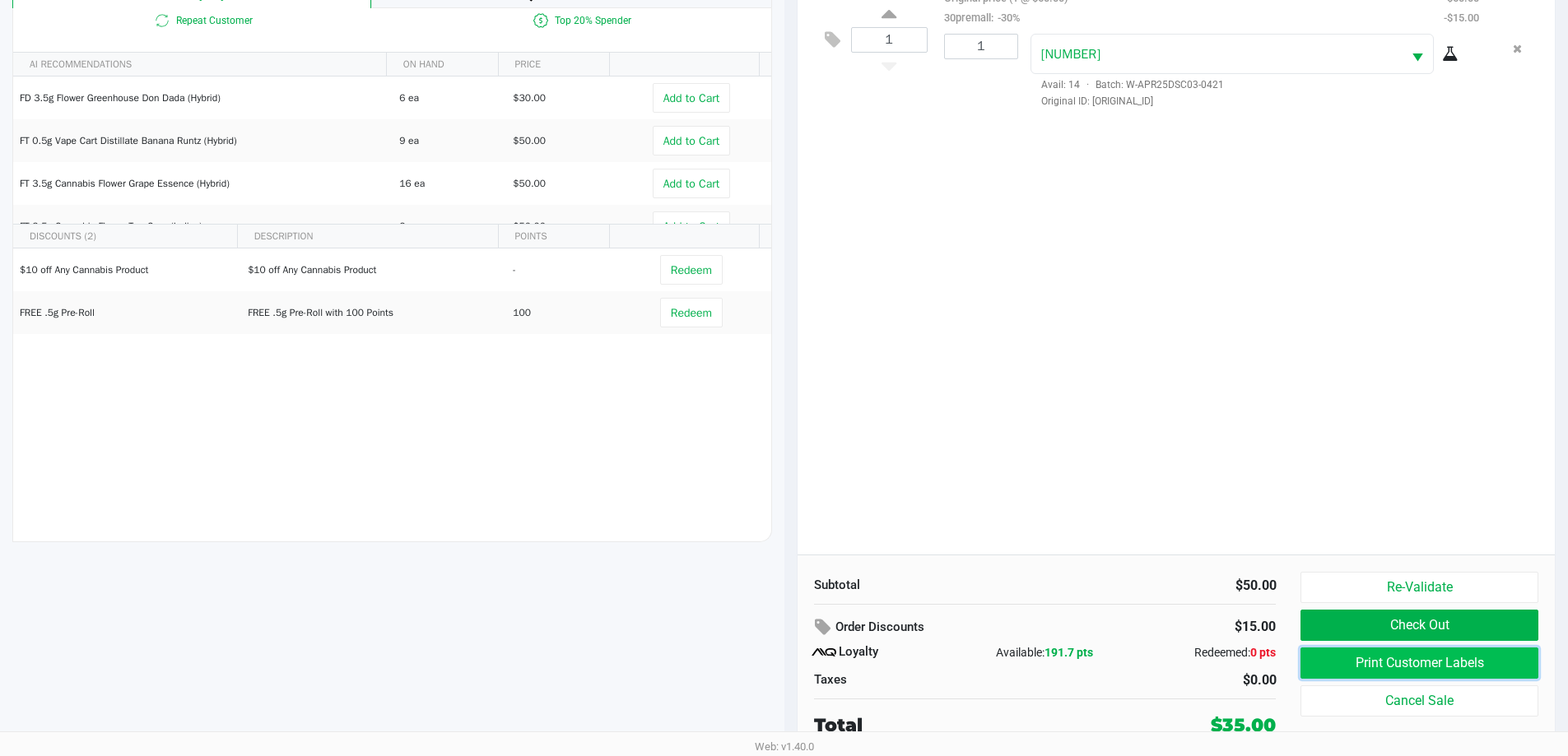click on "Print Customer Labels" 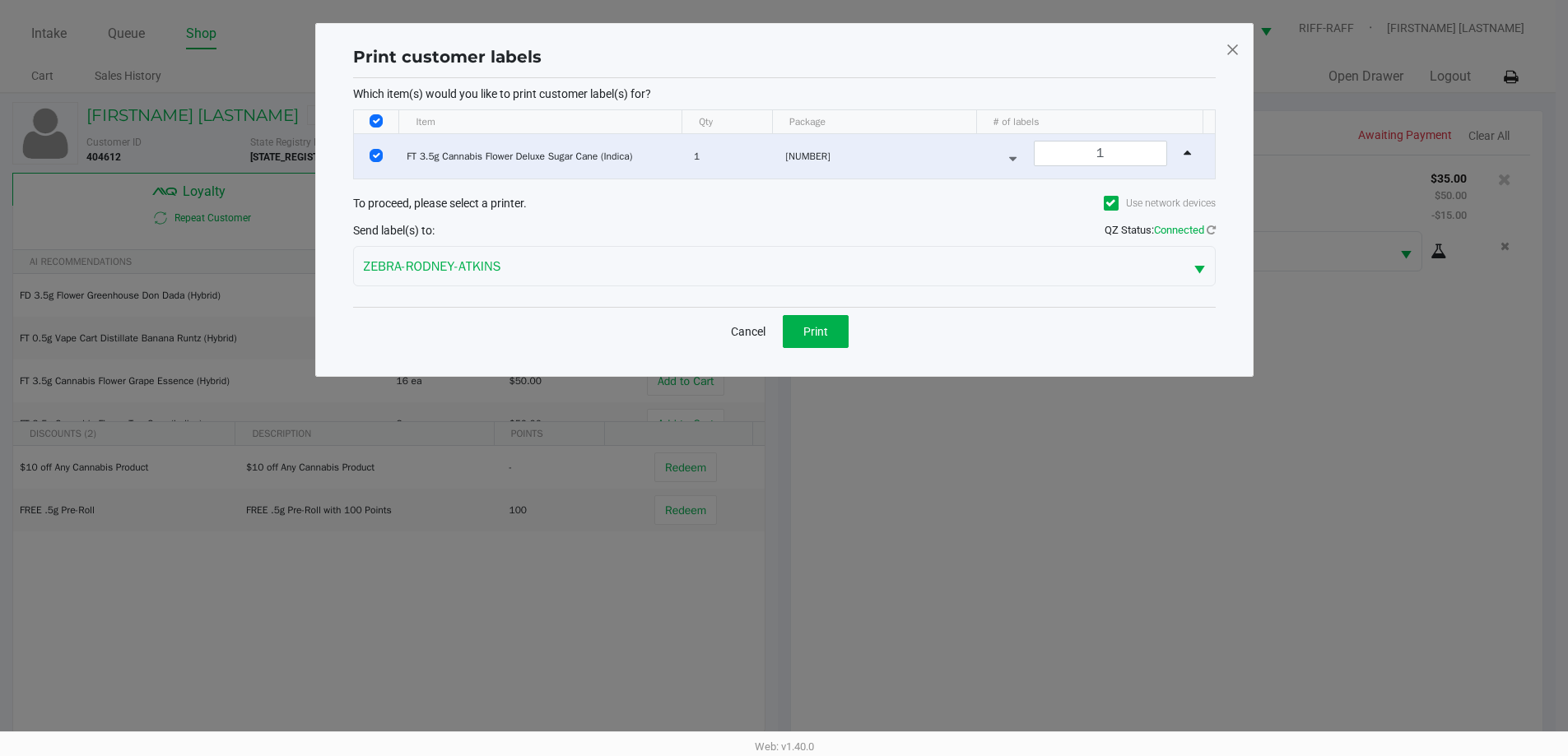 scroll, scrollTop: 0, scrollLeft: 0, axis: both 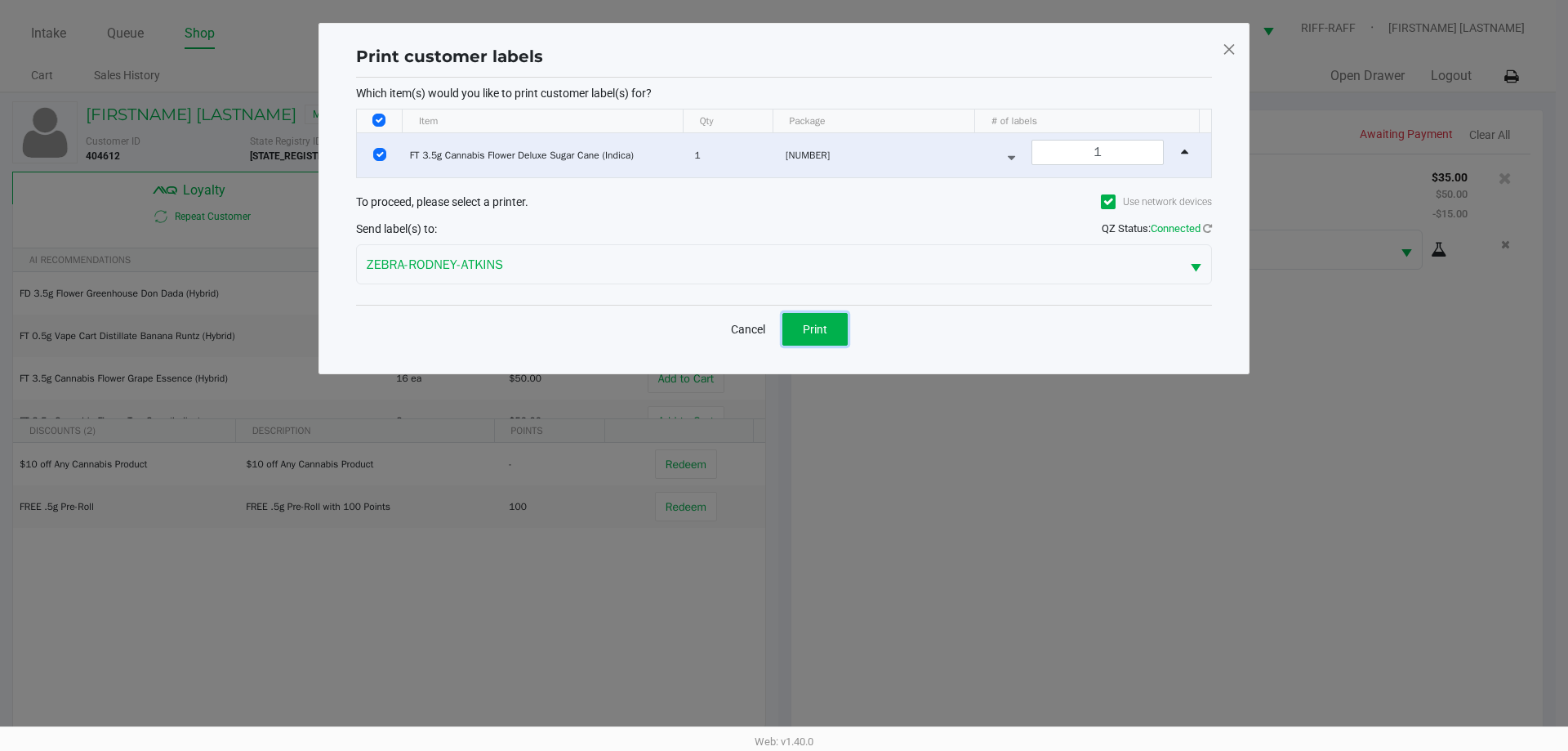drag, startPoint x: 820, startPoint y: 323, endPoint x: 814, endPoint y: 352, distance: 29.61419 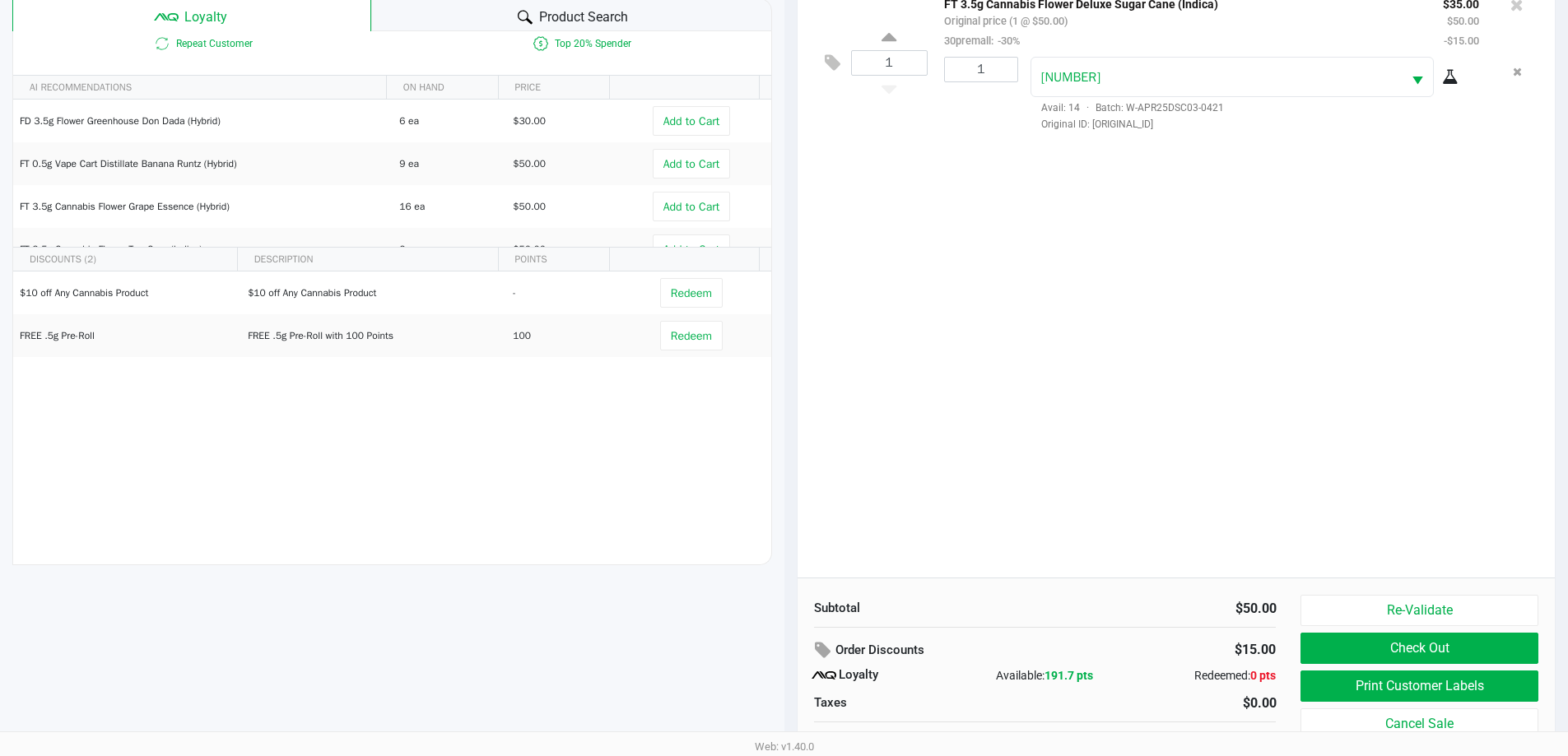 scroll, scrollTop: 197, scrollLeft: 0, axis: vertical 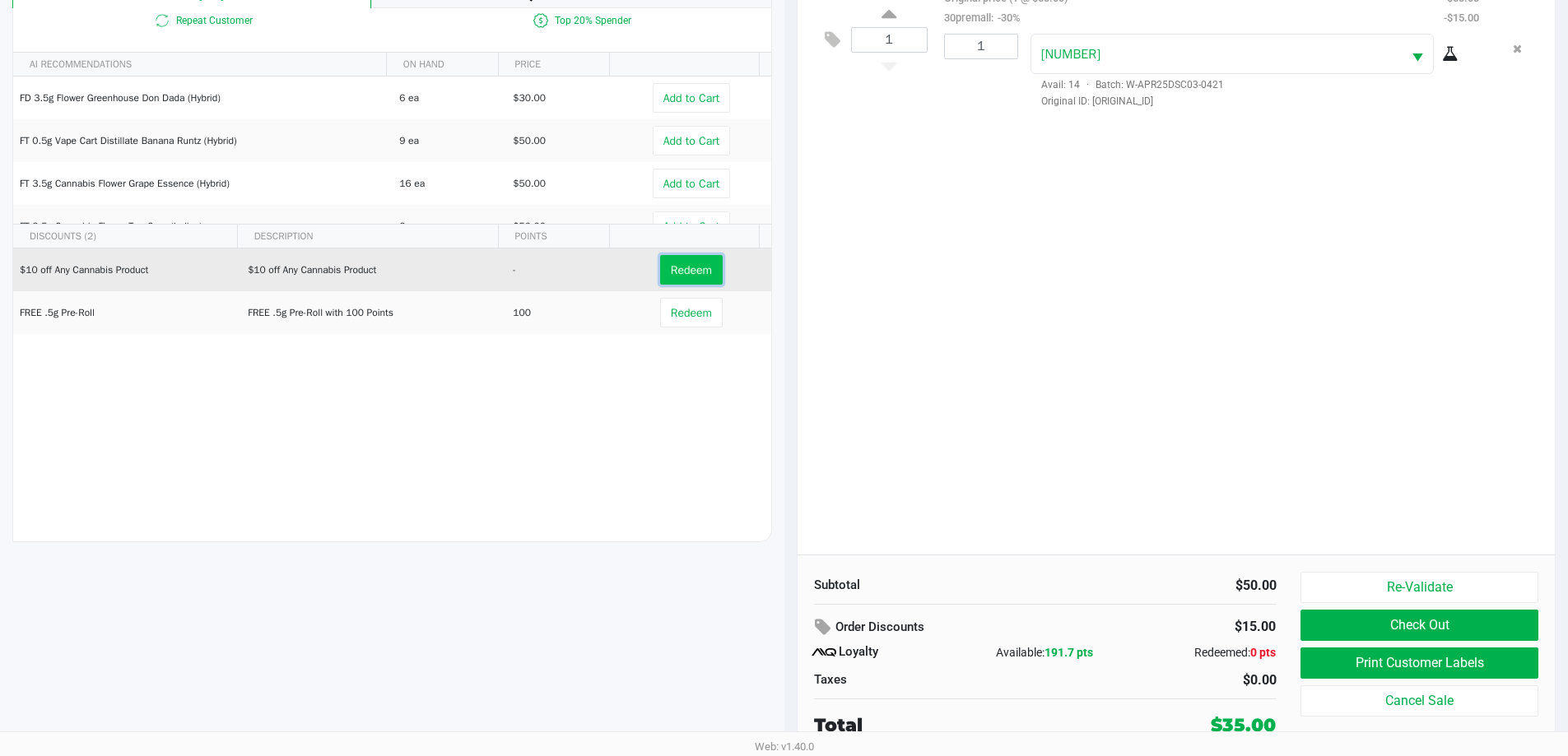 click on "Redeem" 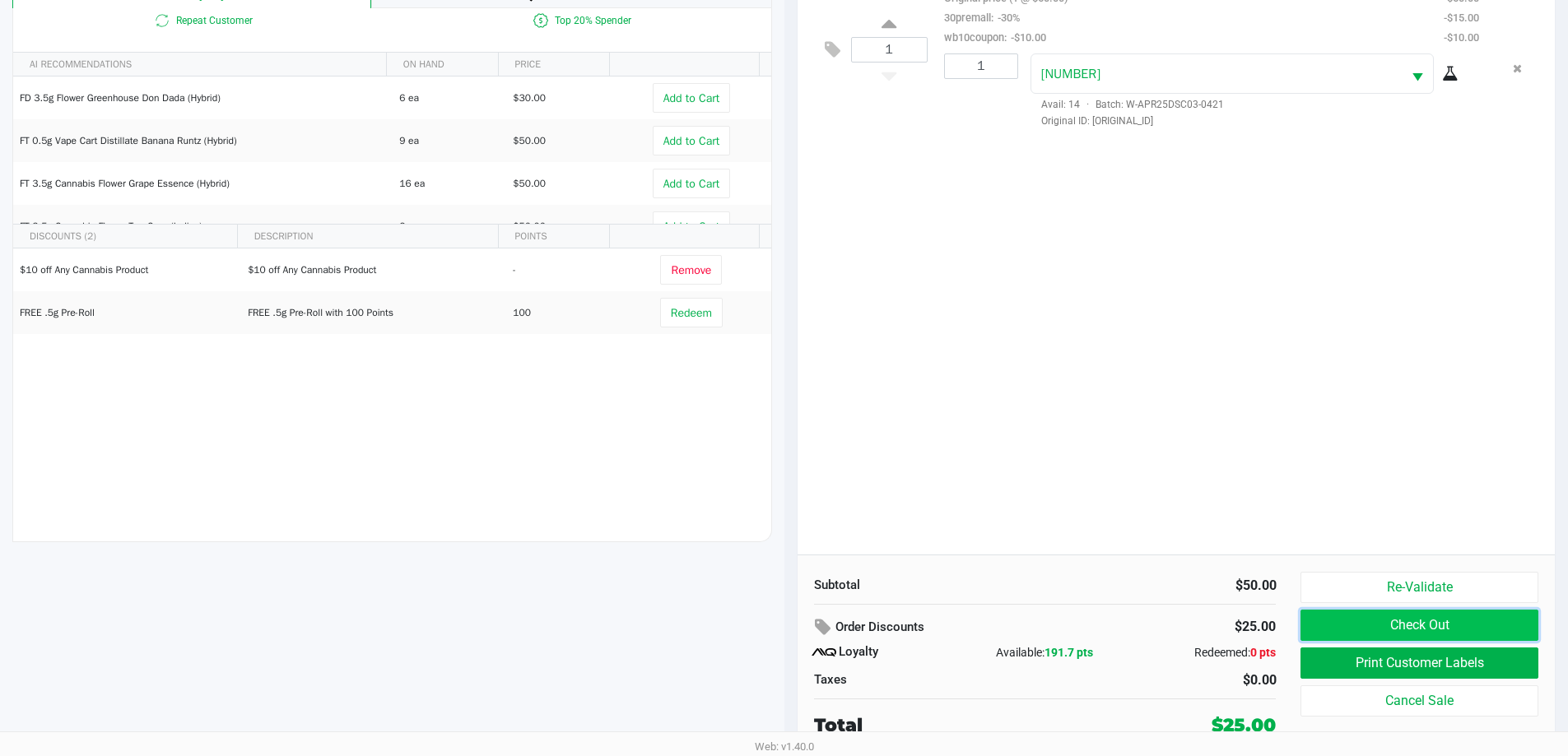click on "Check Out" 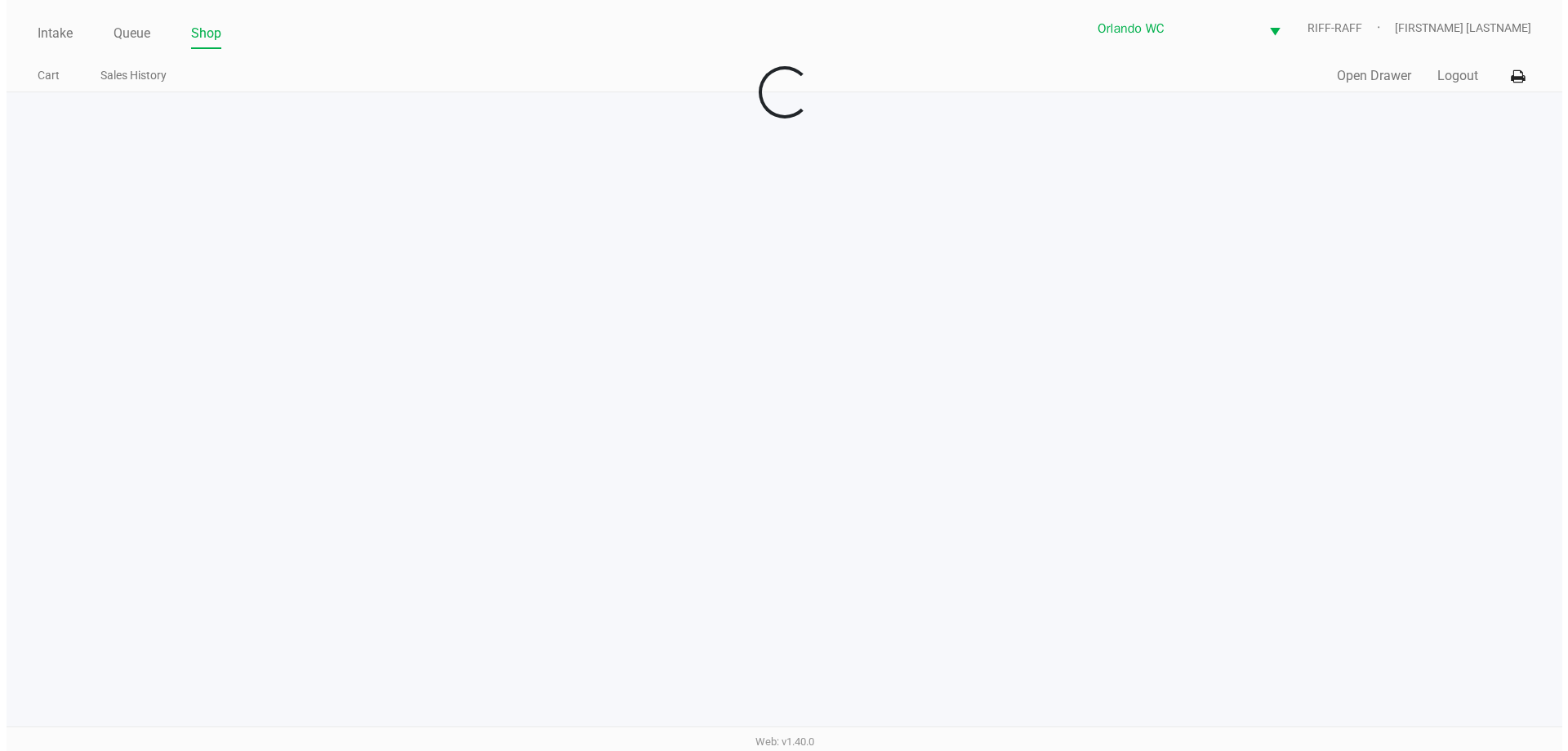 scroll, scrollTop: 0, scrollLeft: 0, axis: both 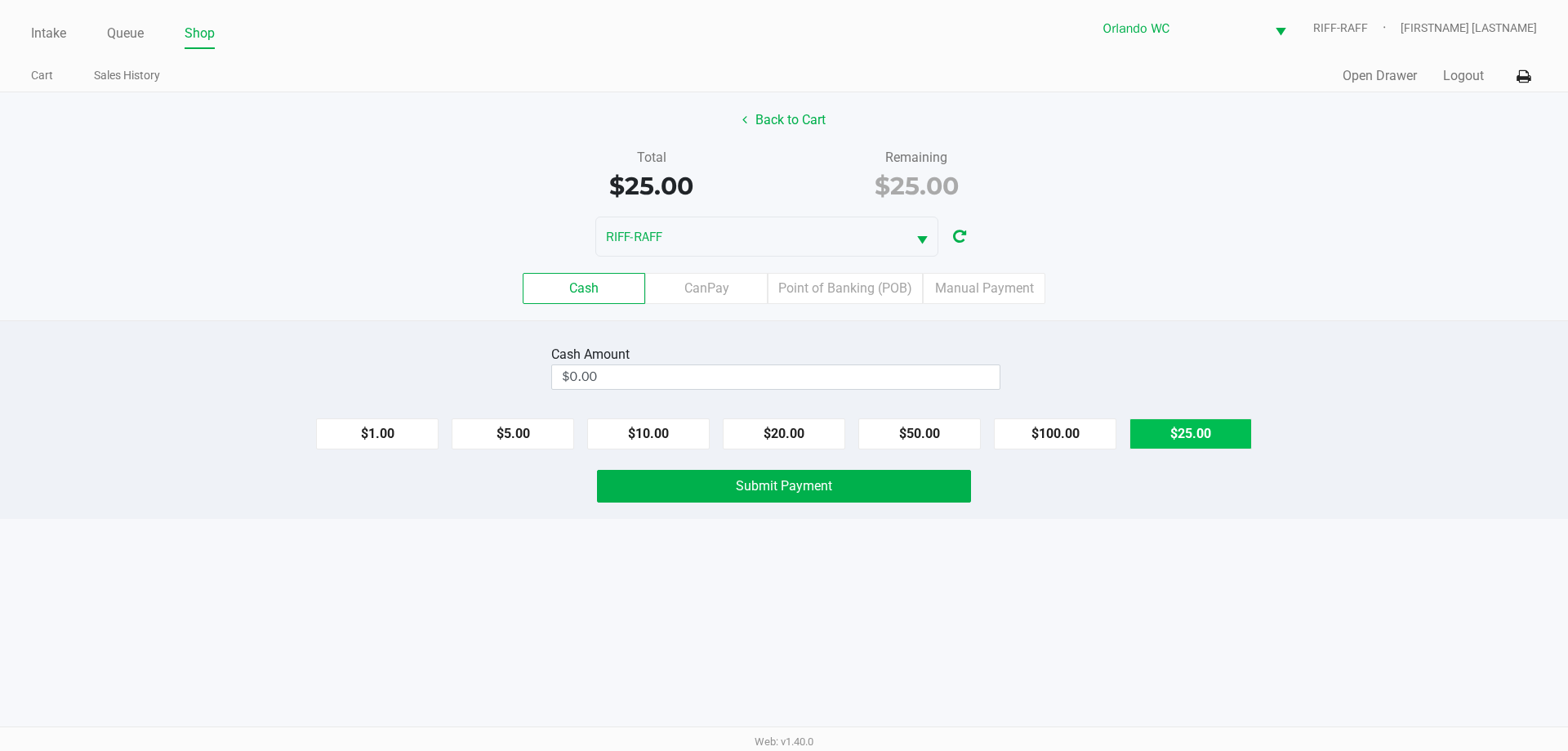 click on "$25.00" 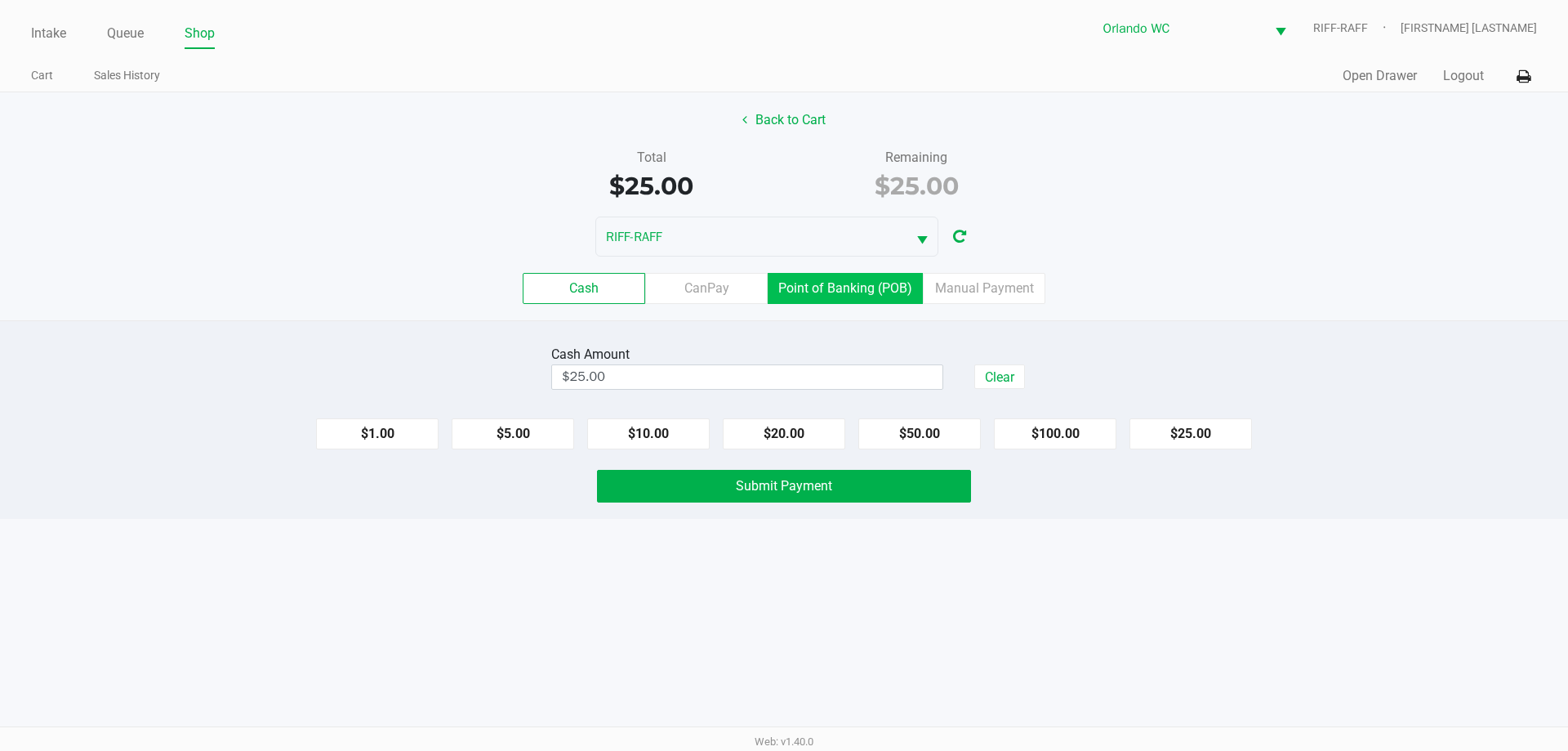 click on "Point of Banking (POB)" 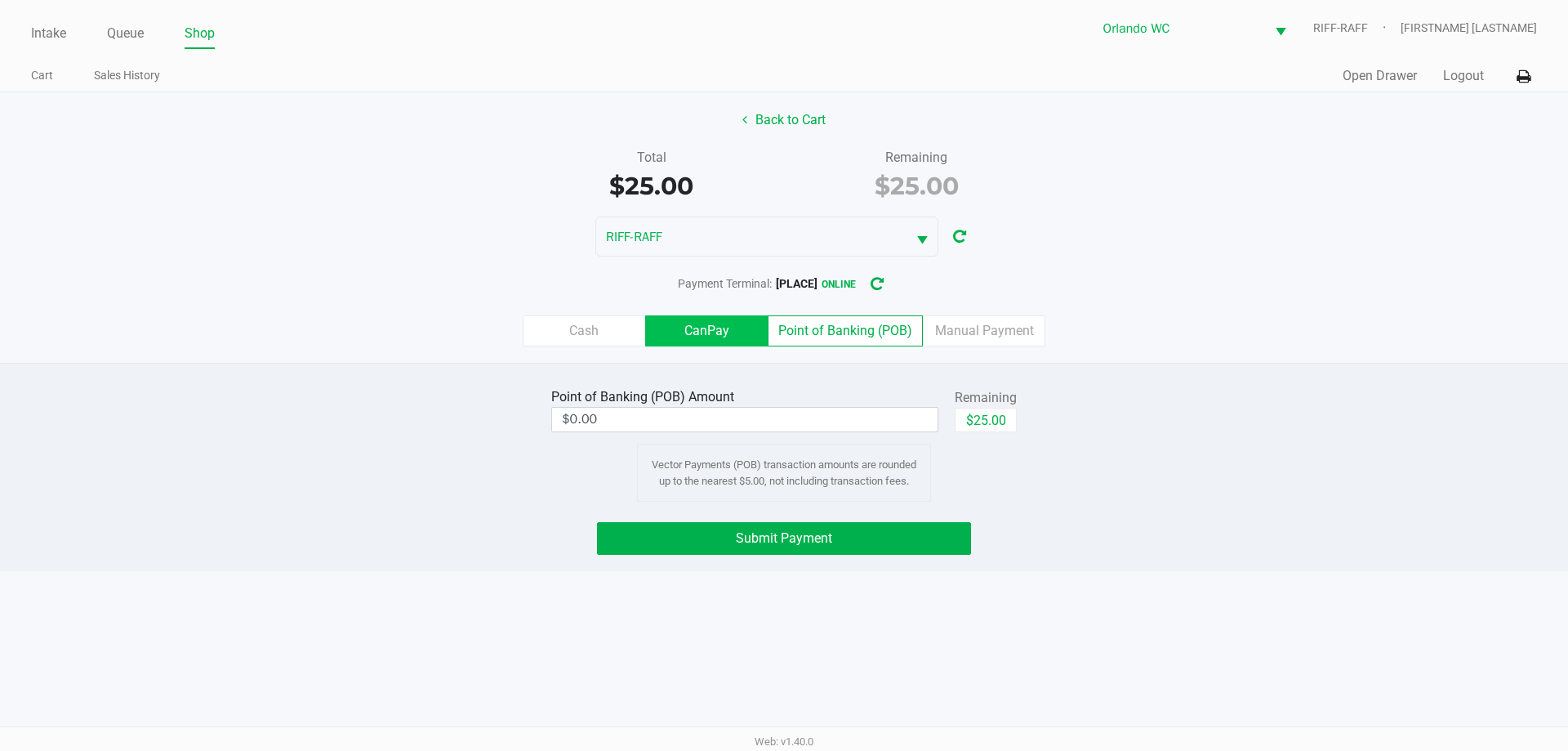 click on "CanPay" 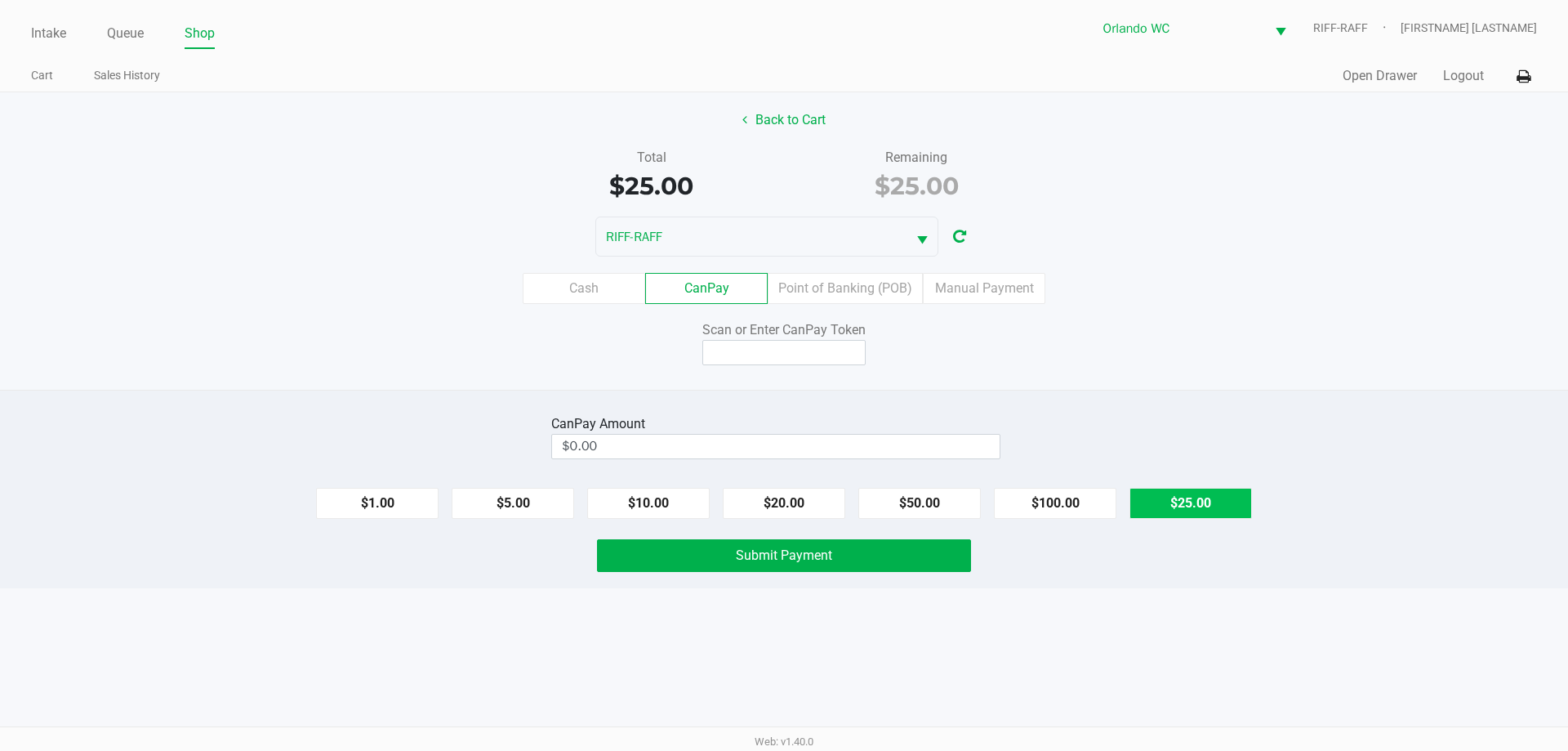 click on "$25.00" 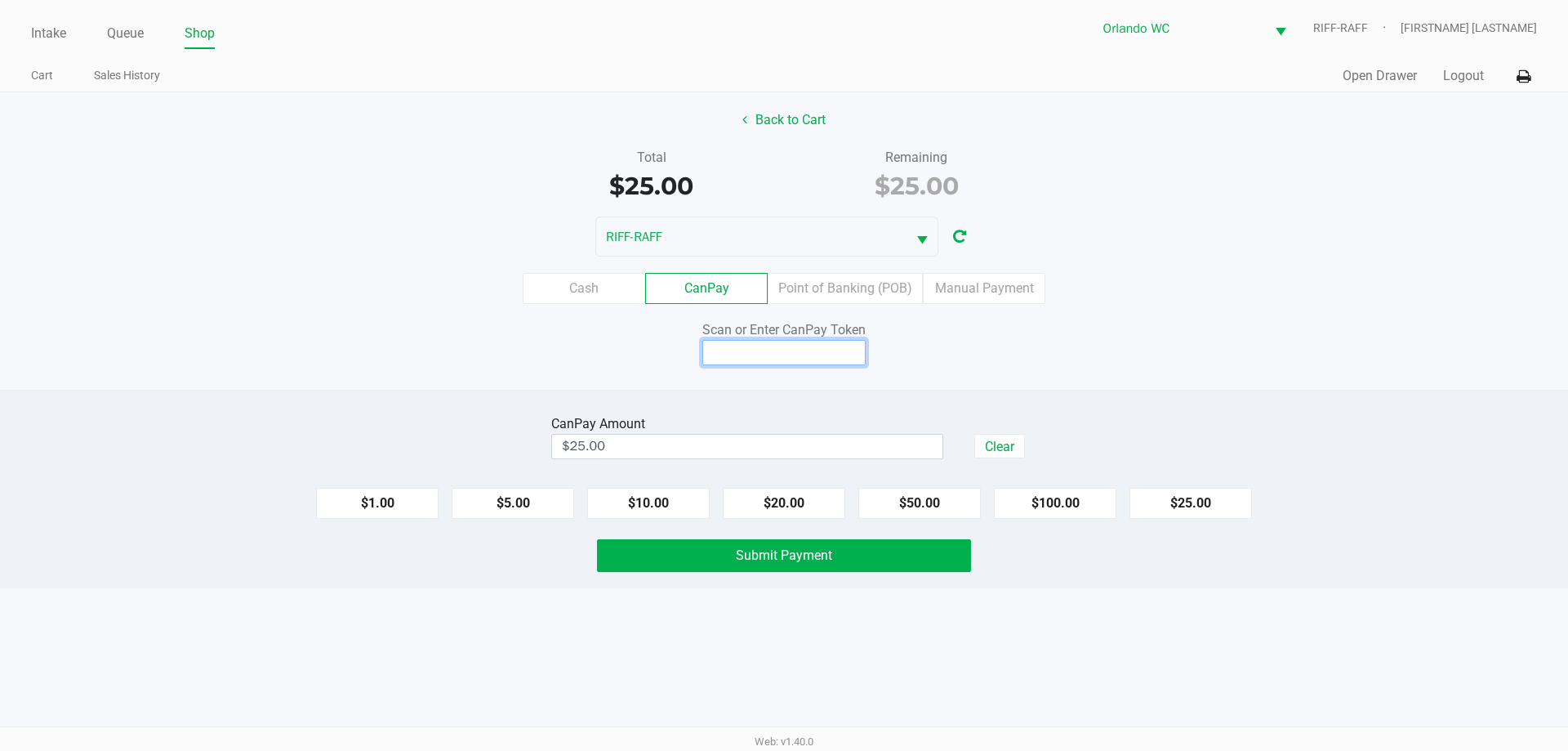 click 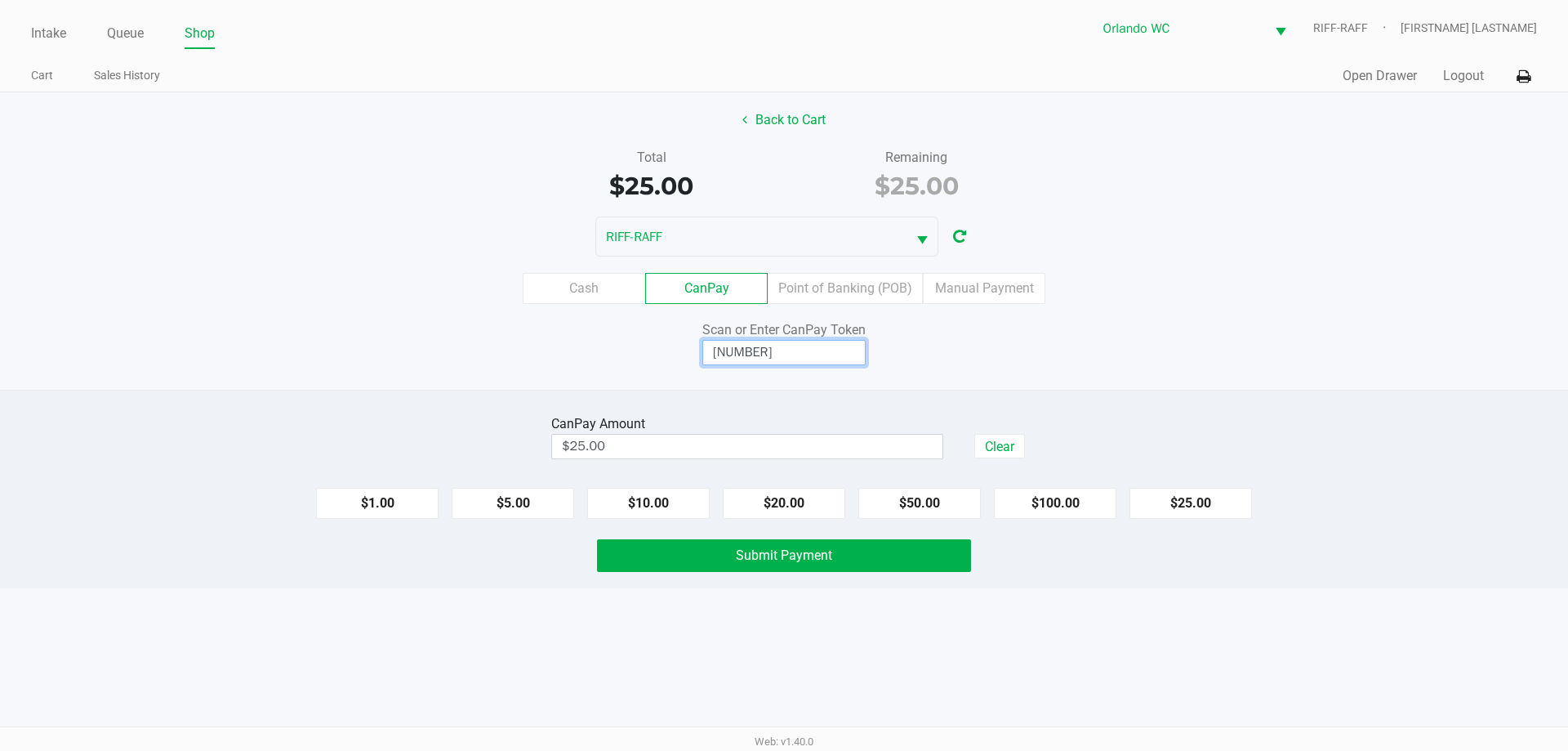type on "Q3134213X" 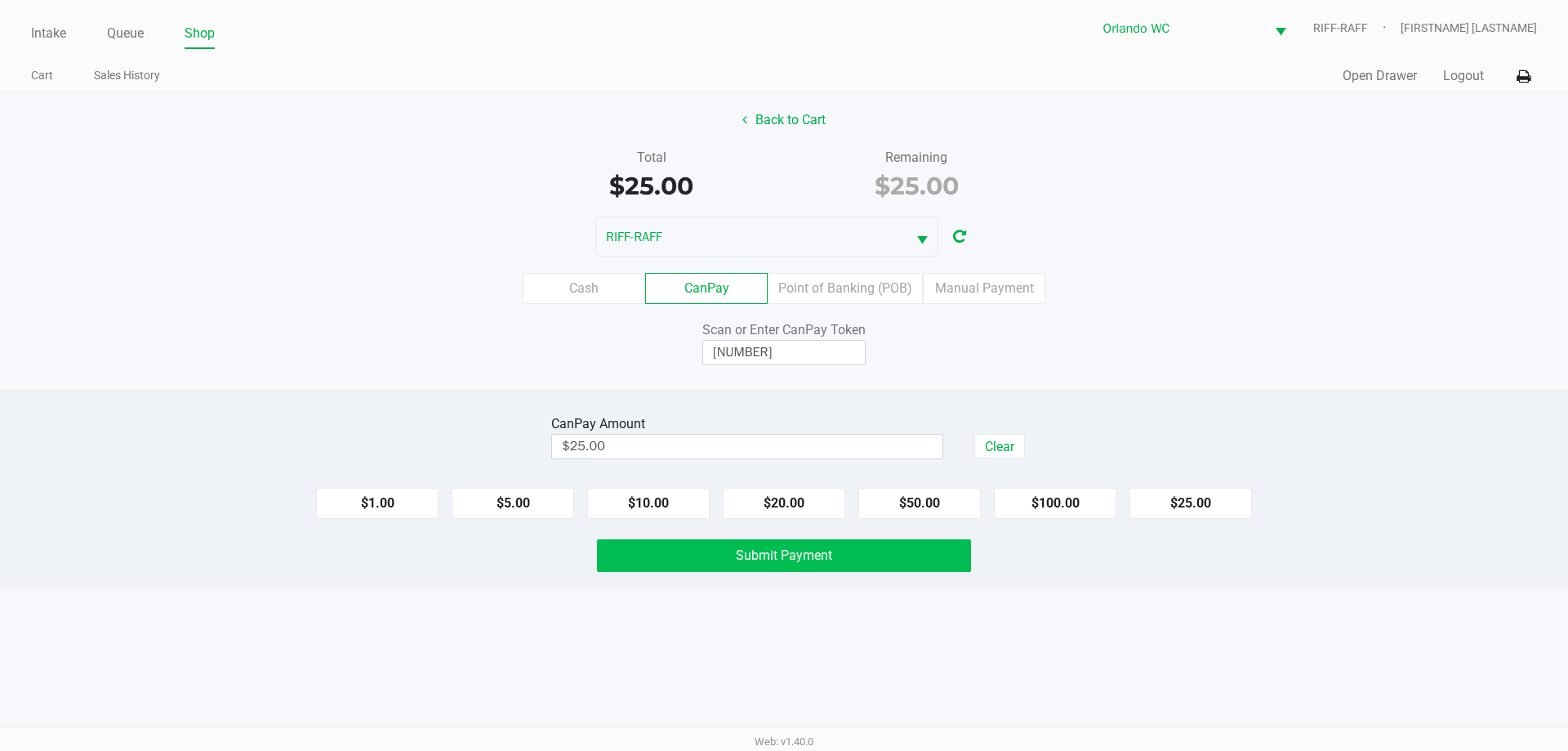 click on "Submit Payment" 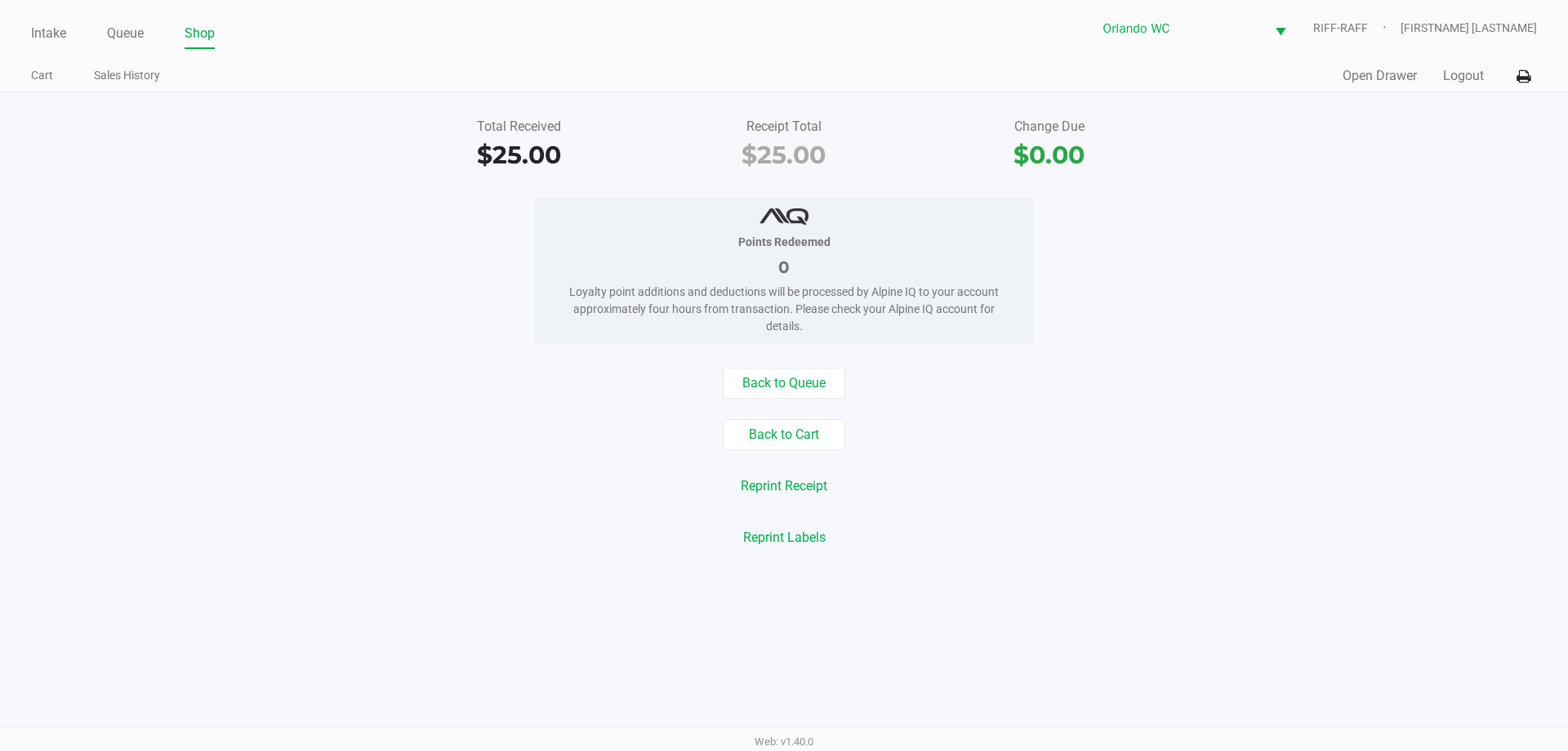 click on "Reprint Receipt" 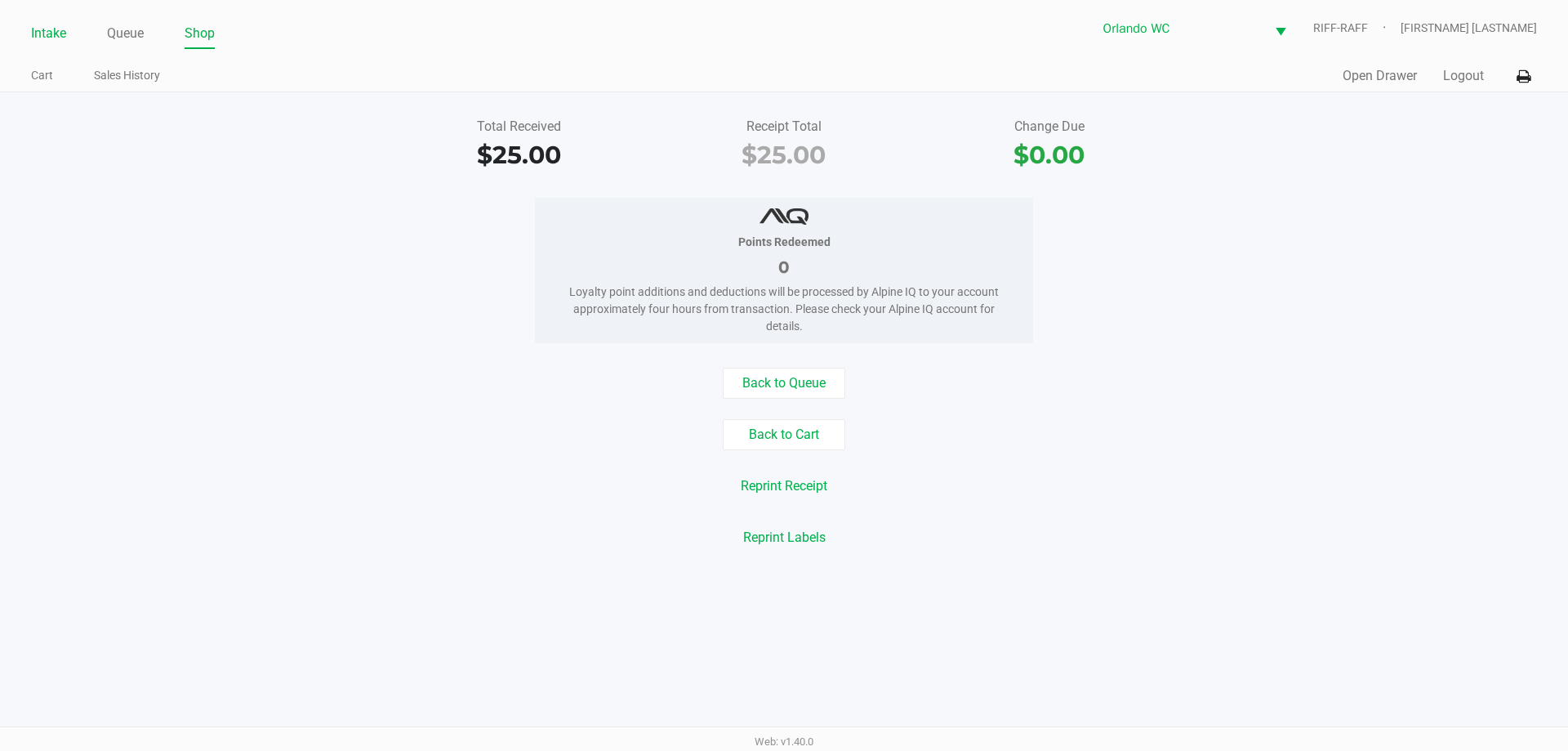 click on "Intake" 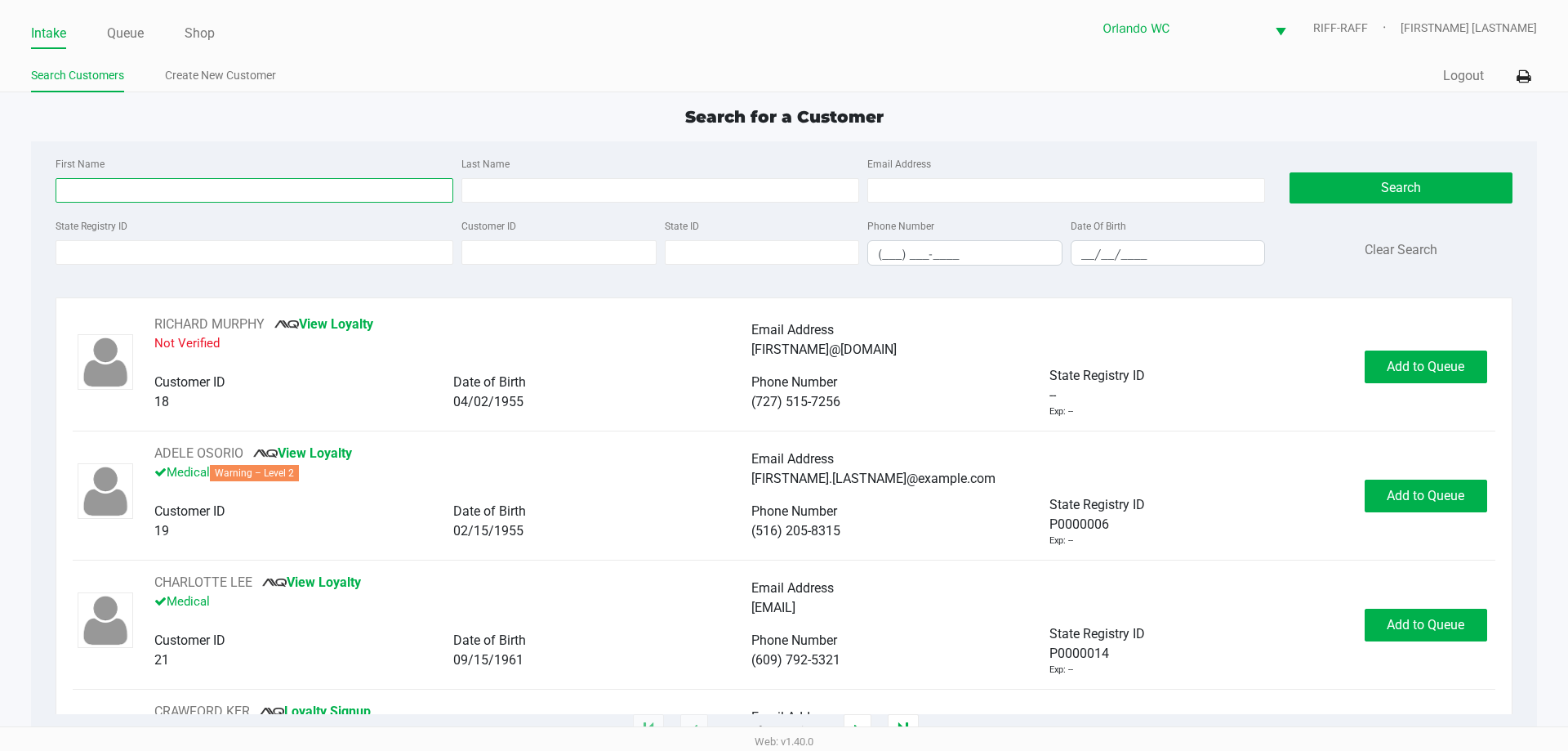 click on "First Name" at bounding box center [254, 190] 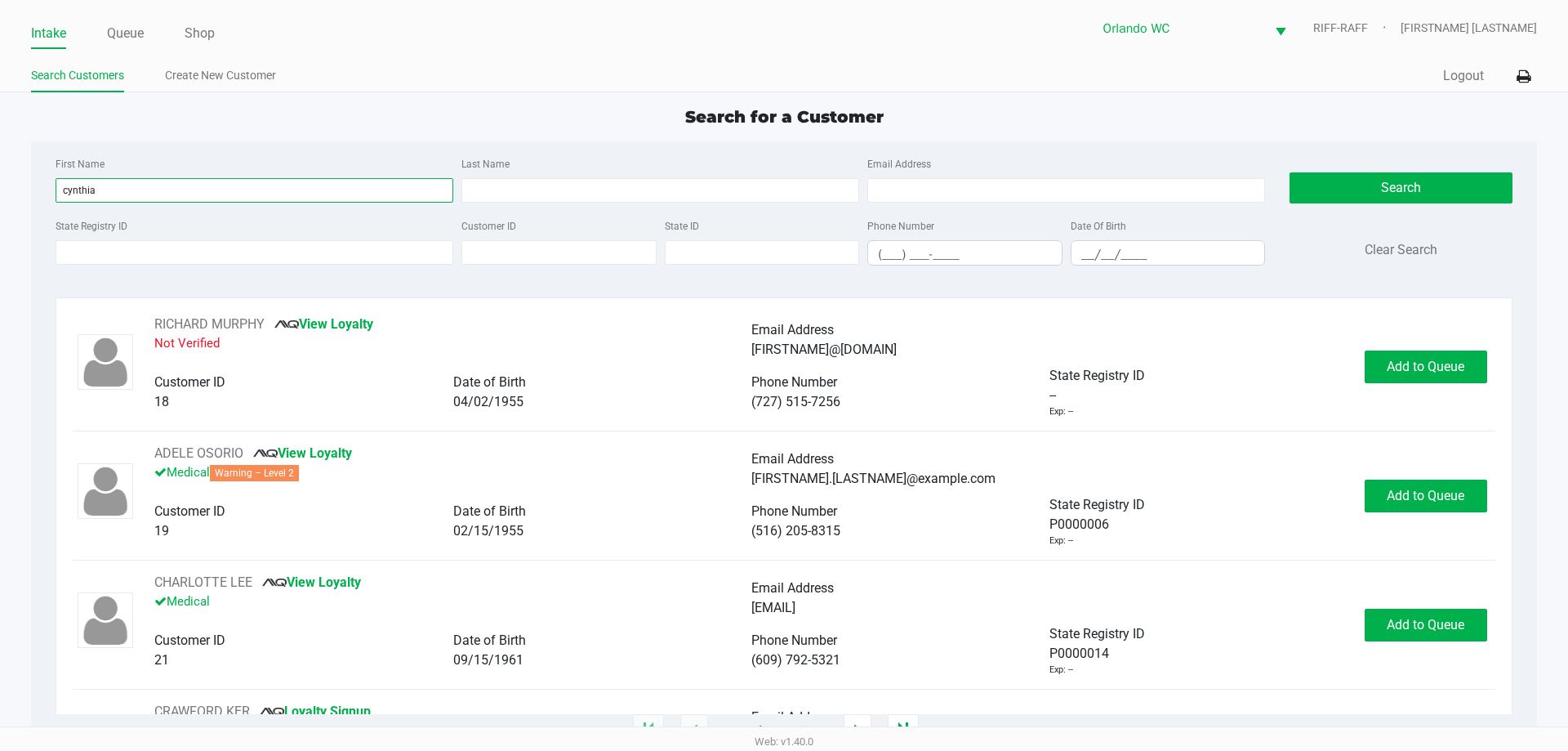 type on "cynthia" 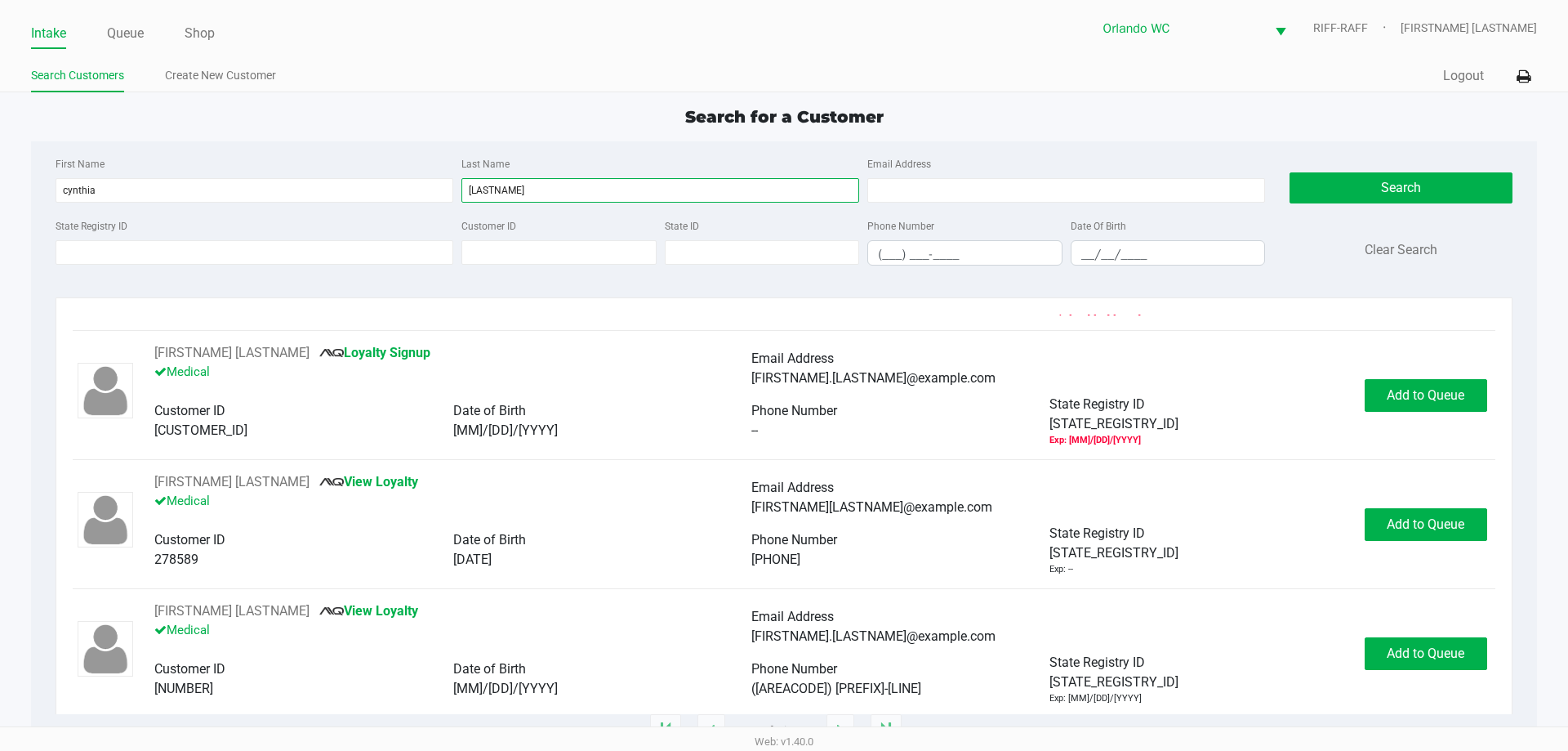 scroll, scrollTop: 117, scrollLeft: 0, axis: vertical 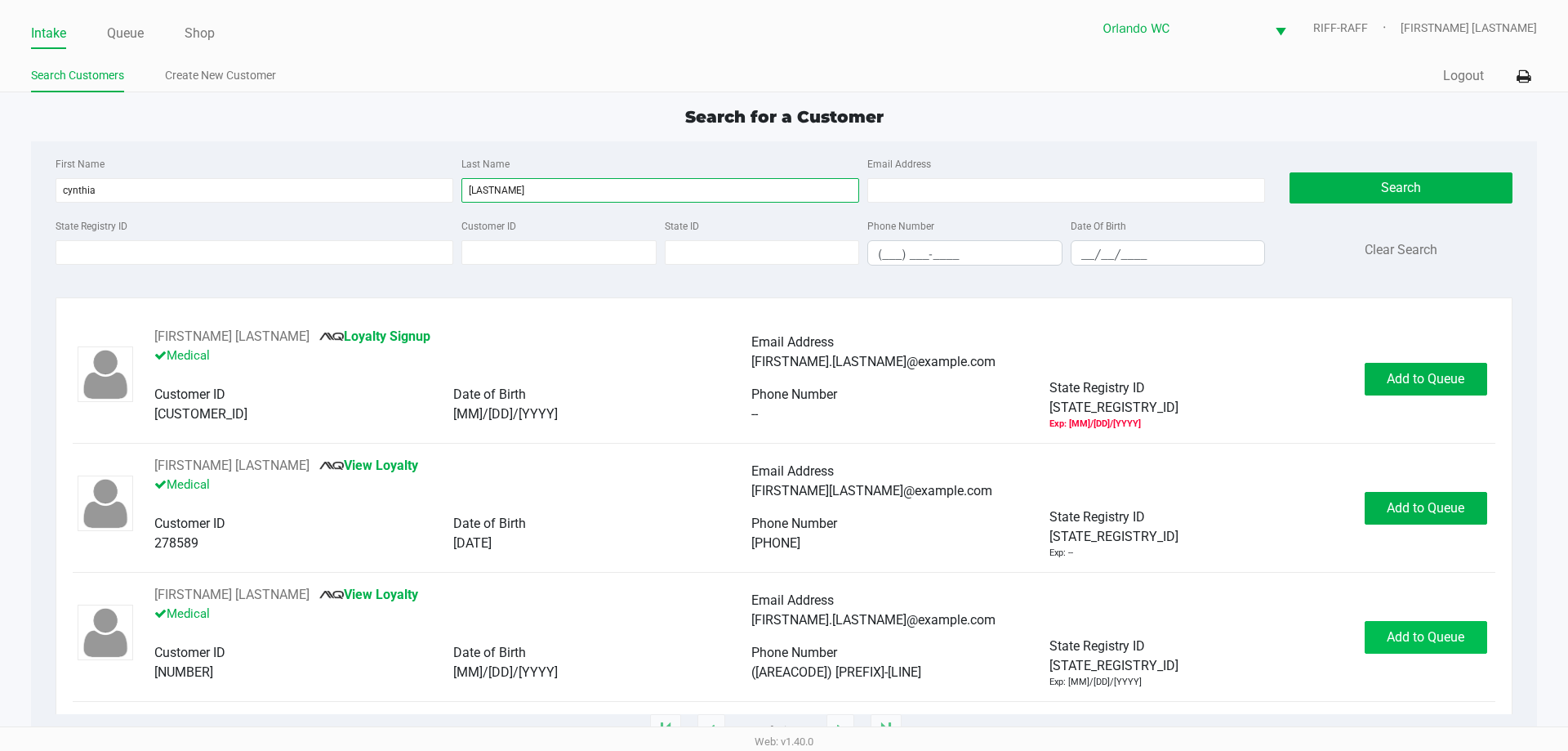 type on "jenkins" 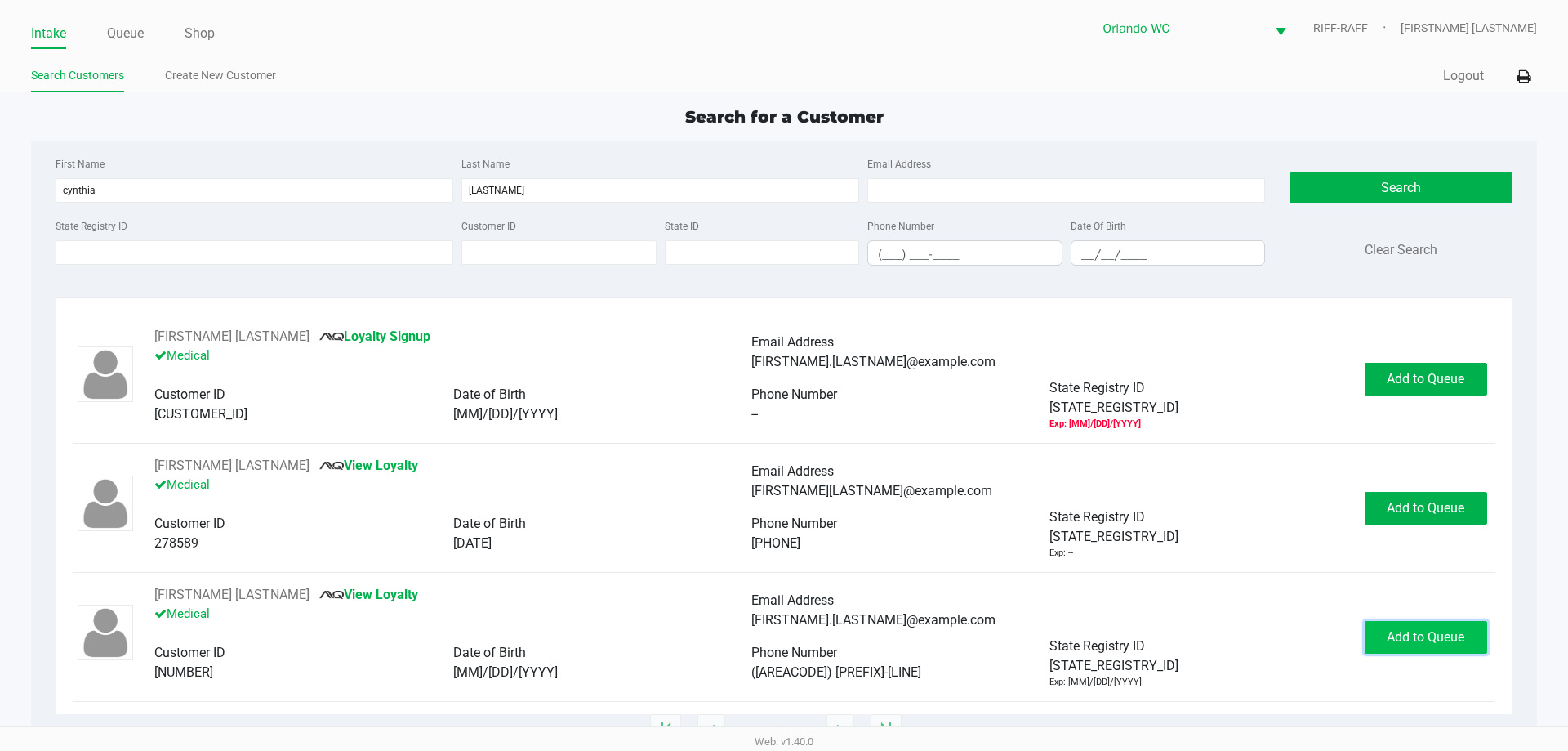 click on "Add to Queue" 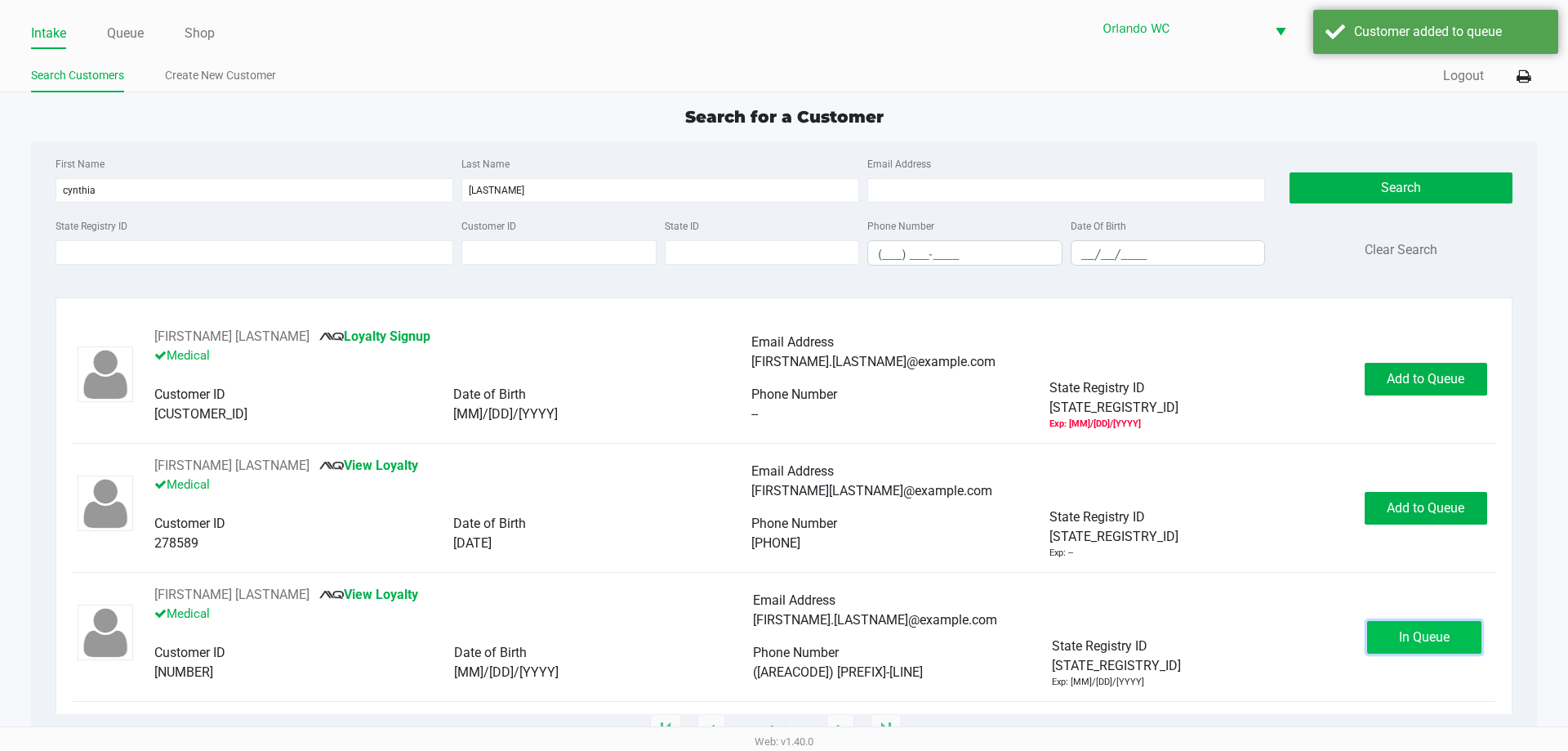 click on "In Queue" 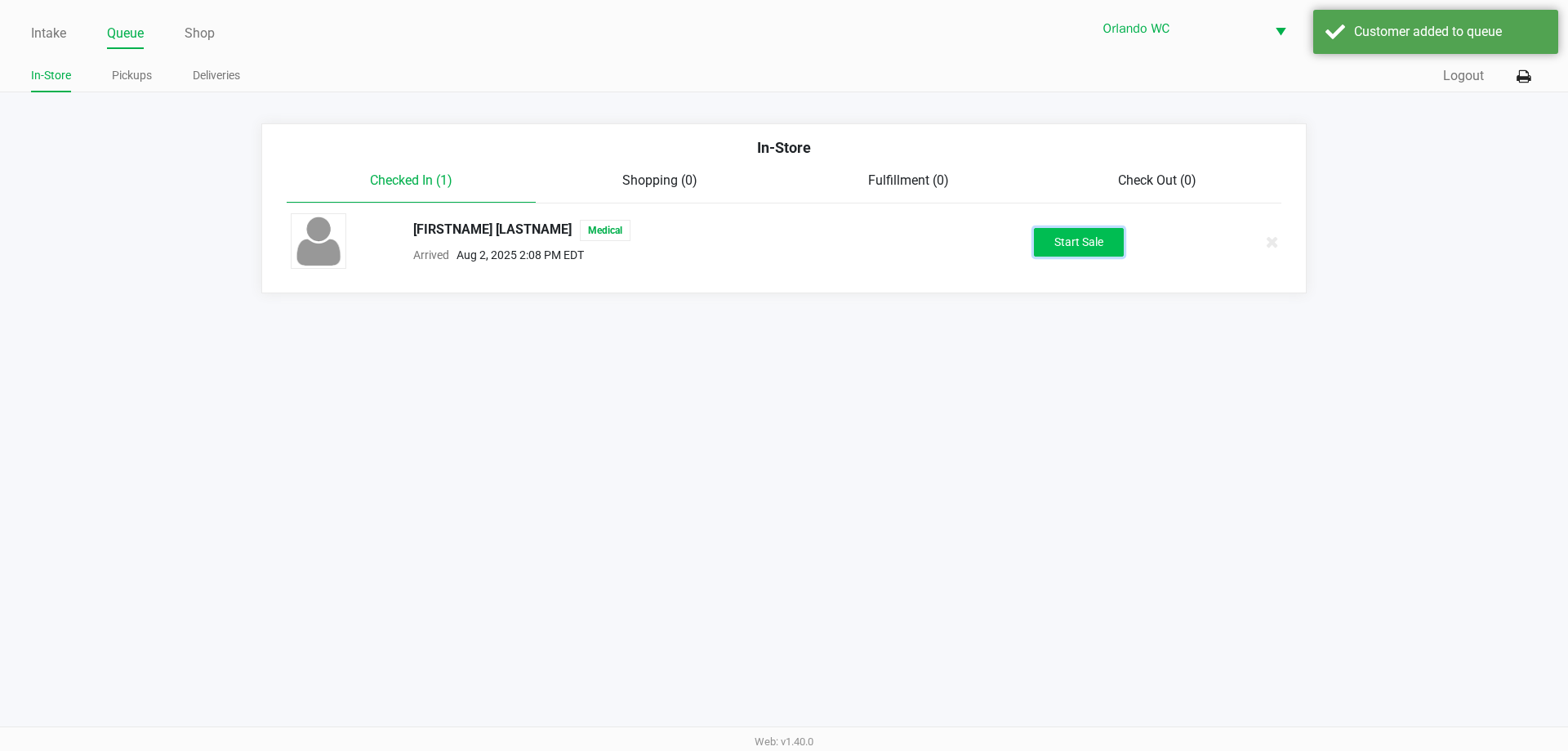 click on "Start Sale" 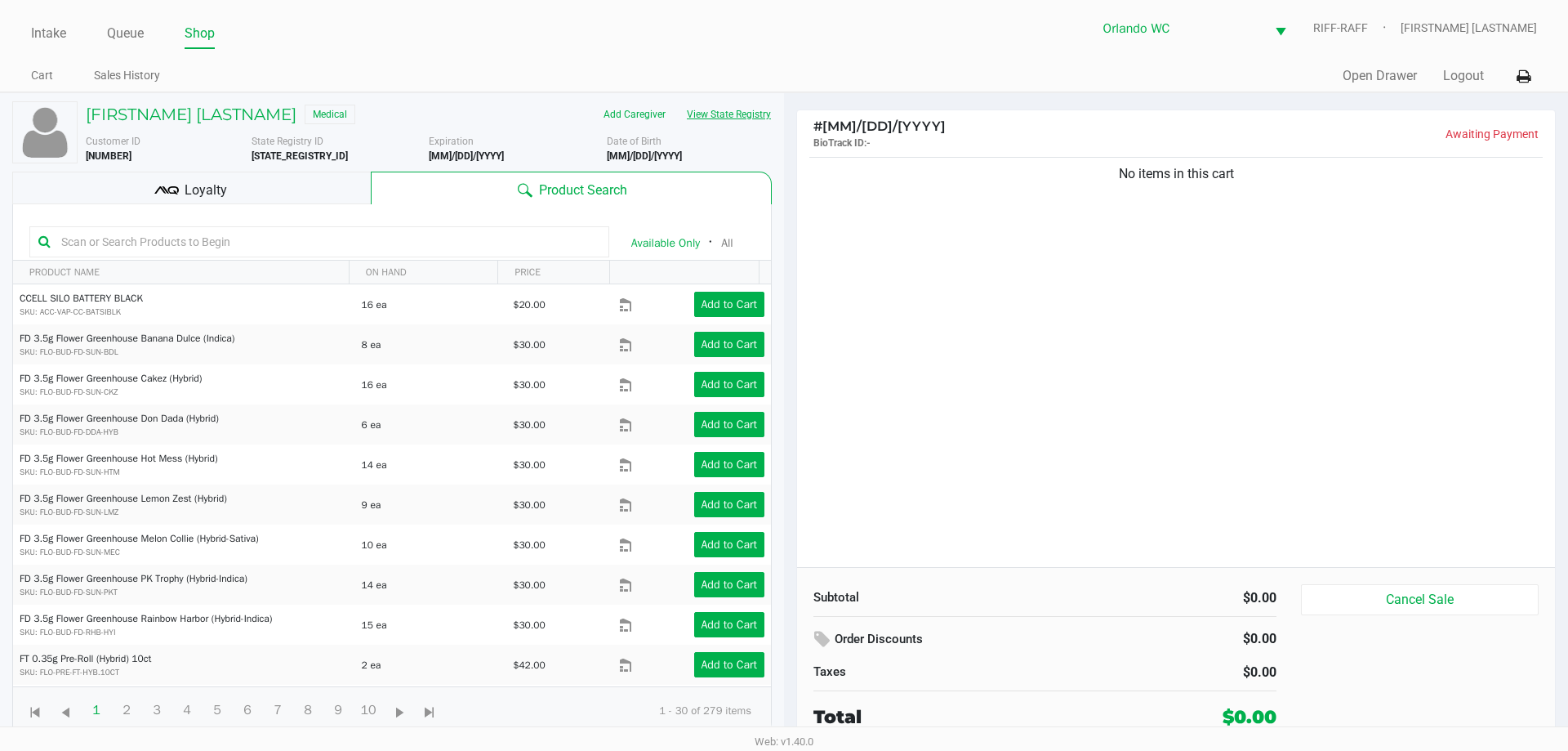 click on "View State Registry" 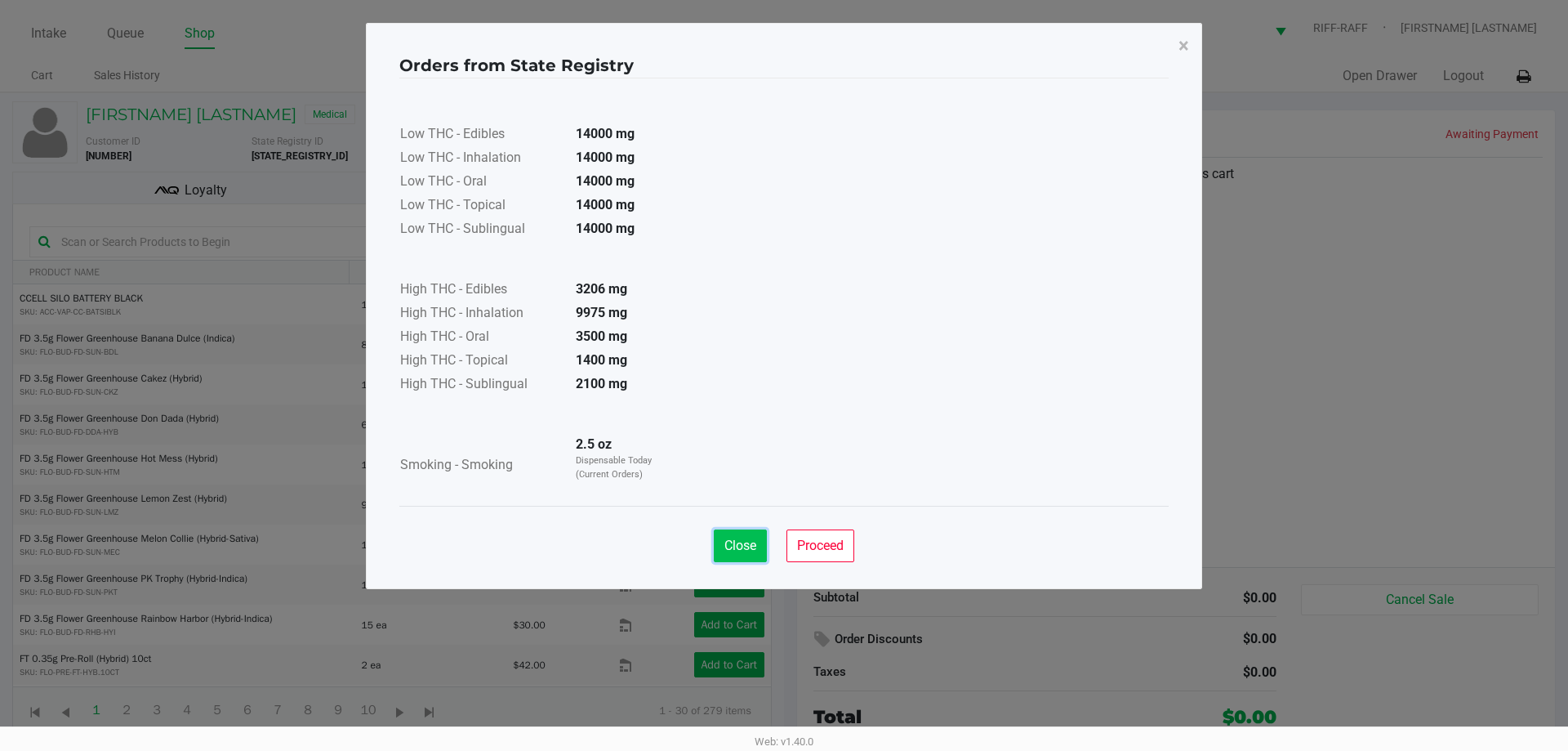 click on "Close" 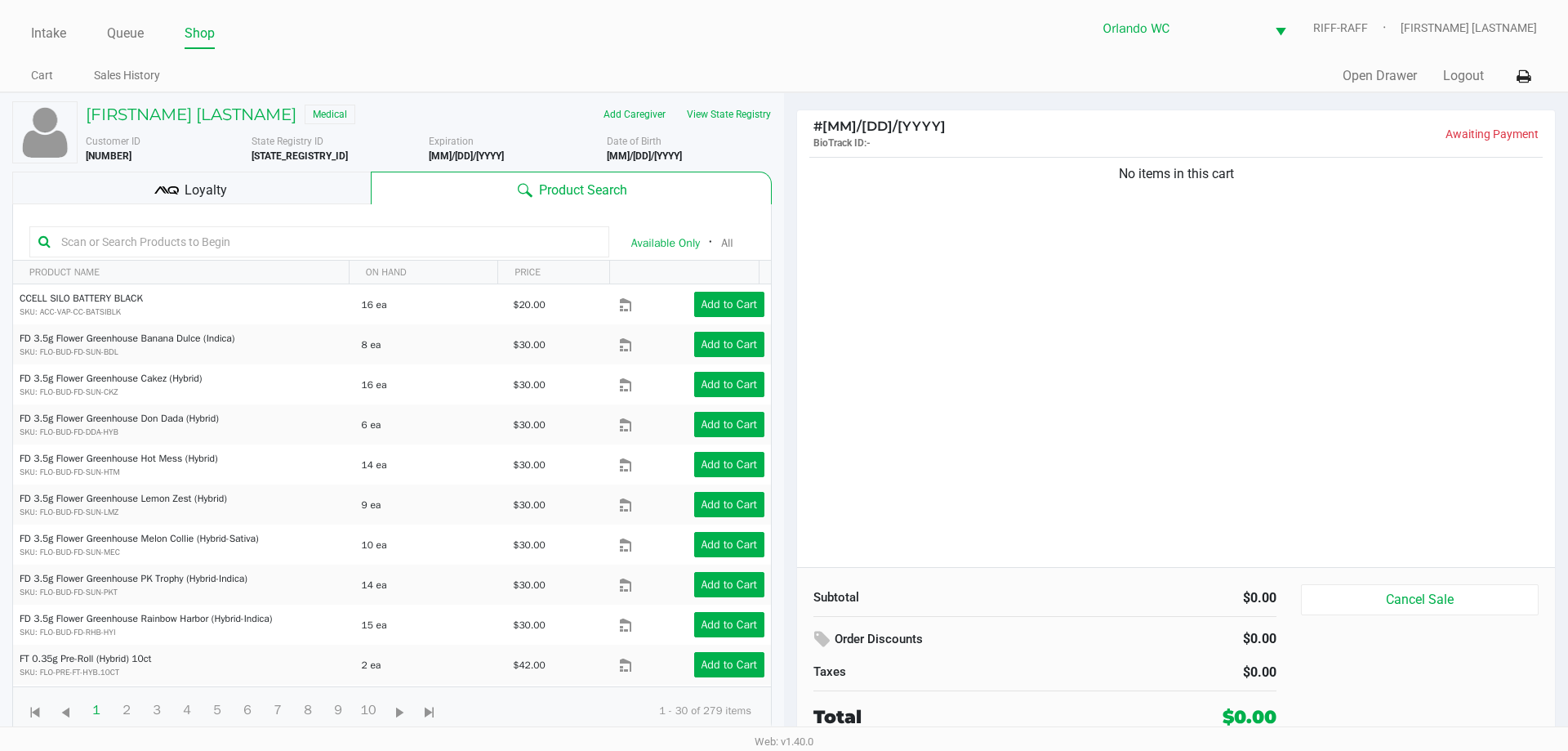 click 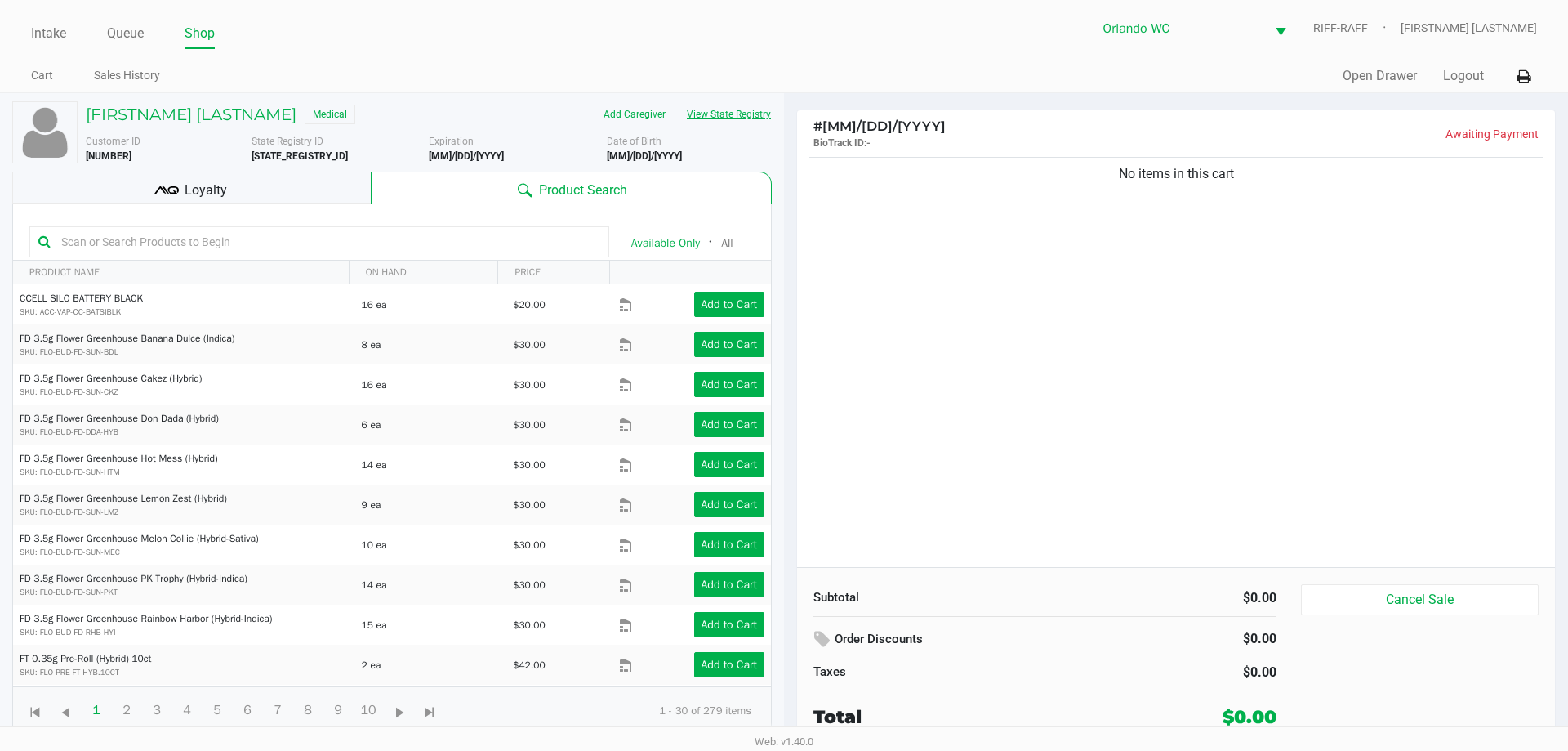 click on "View State Registry" 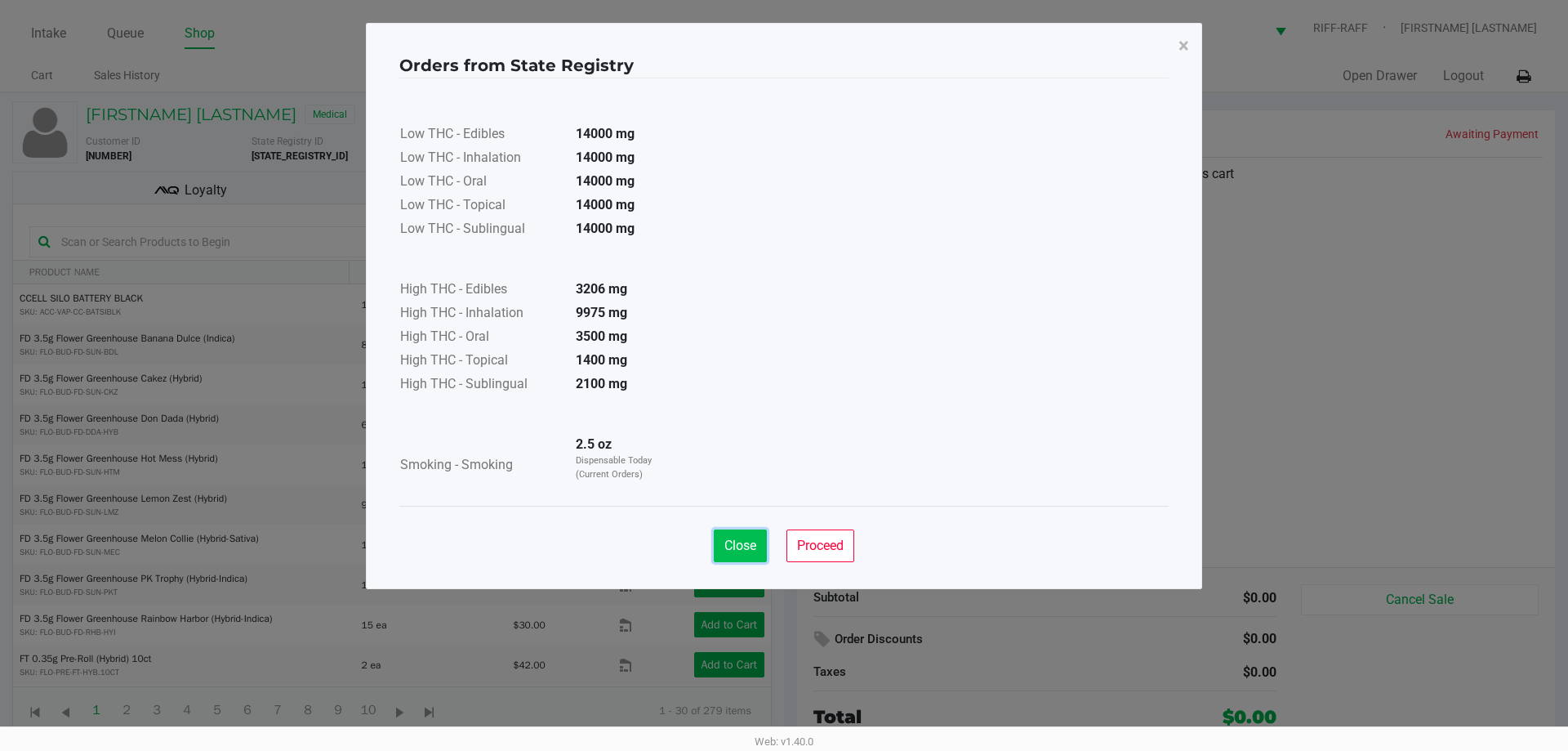 click on "Close" 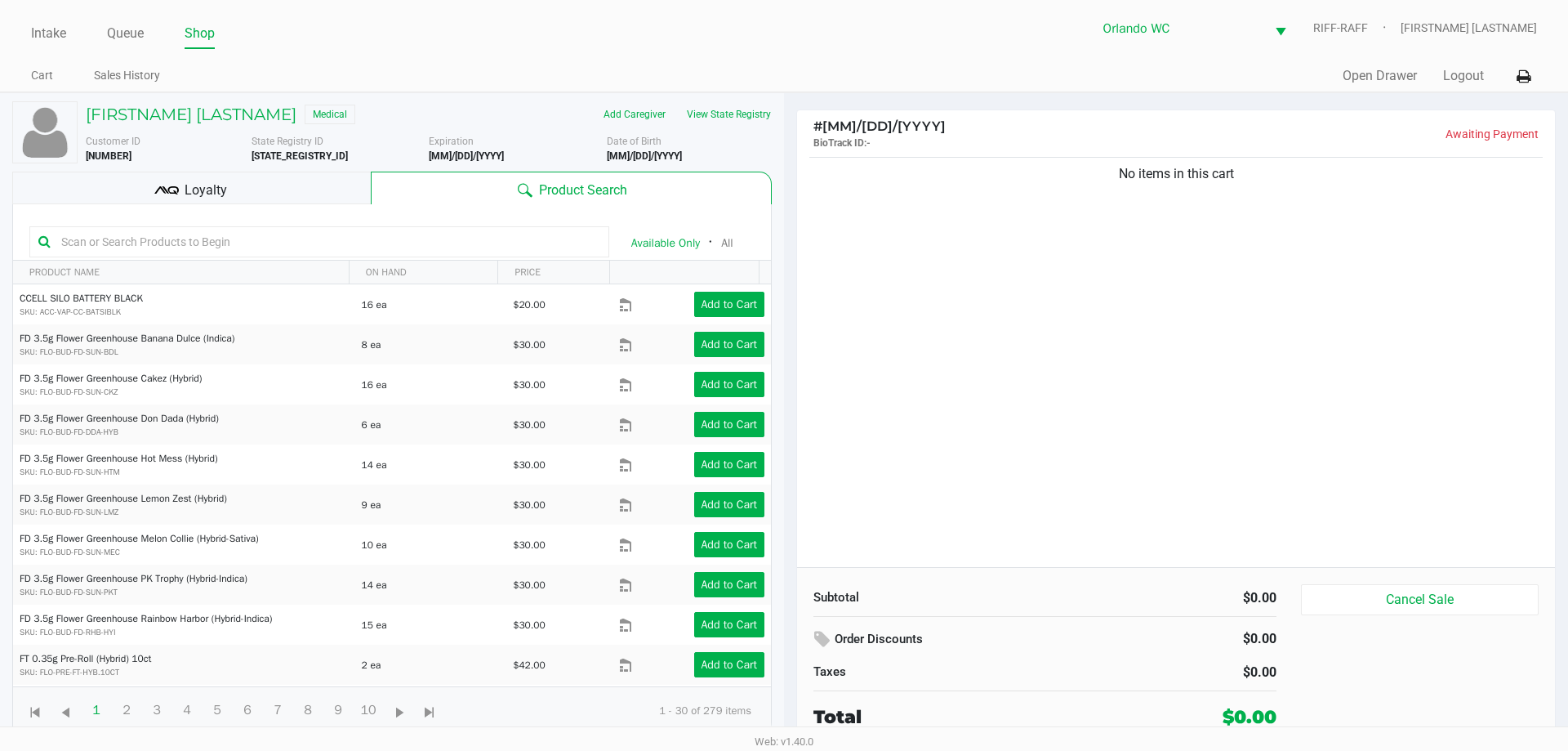 click 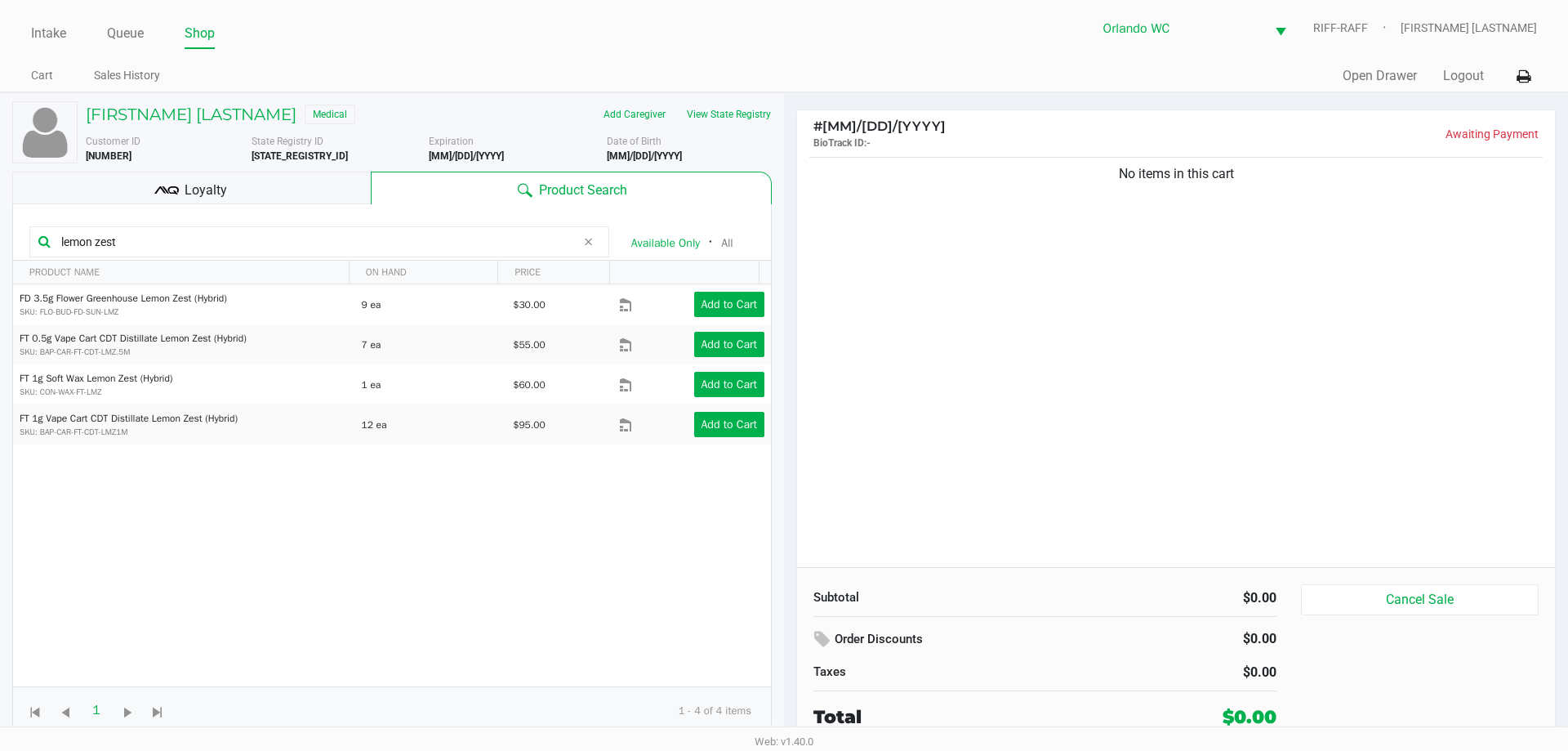 click on "lemon zest" 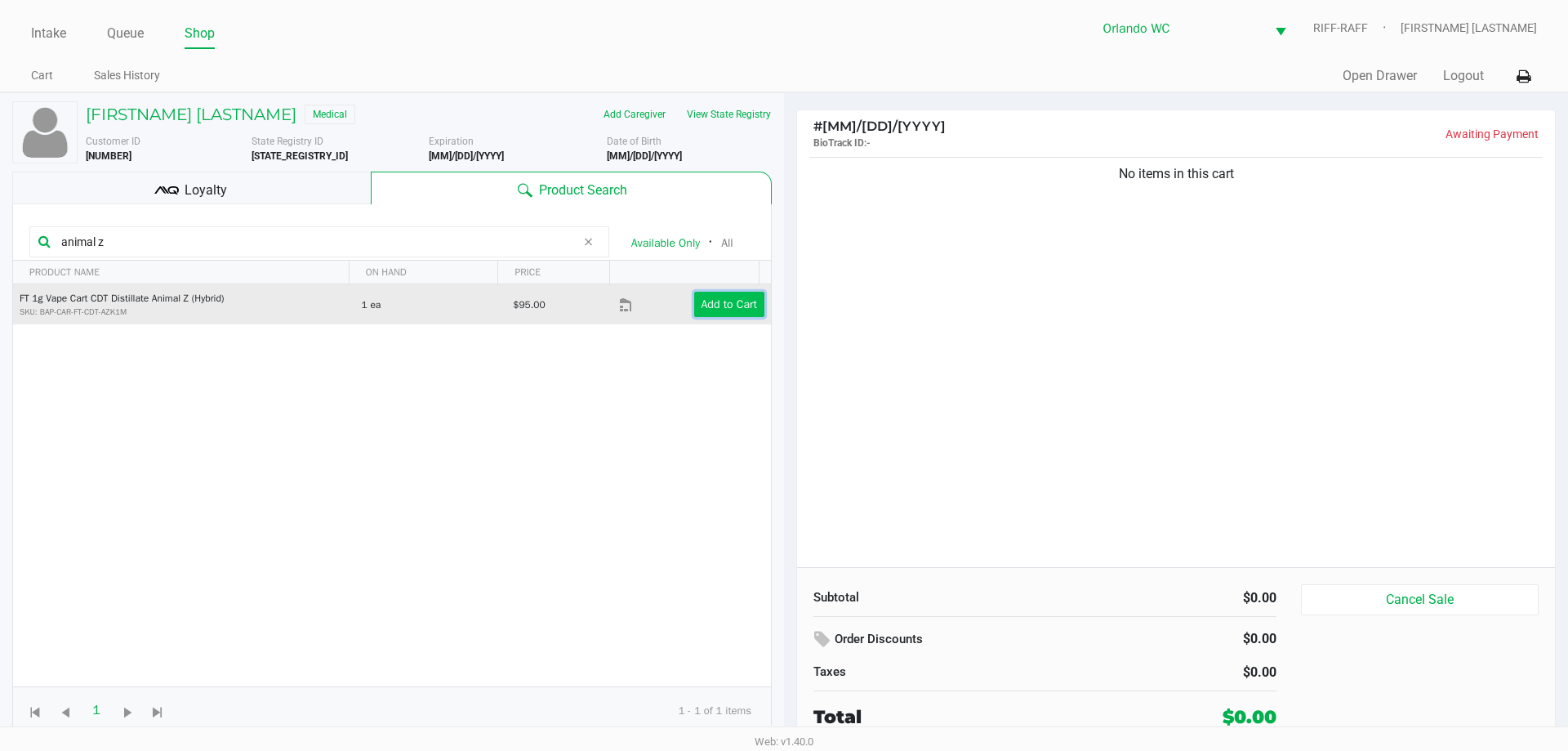 click on "Add to Cart" 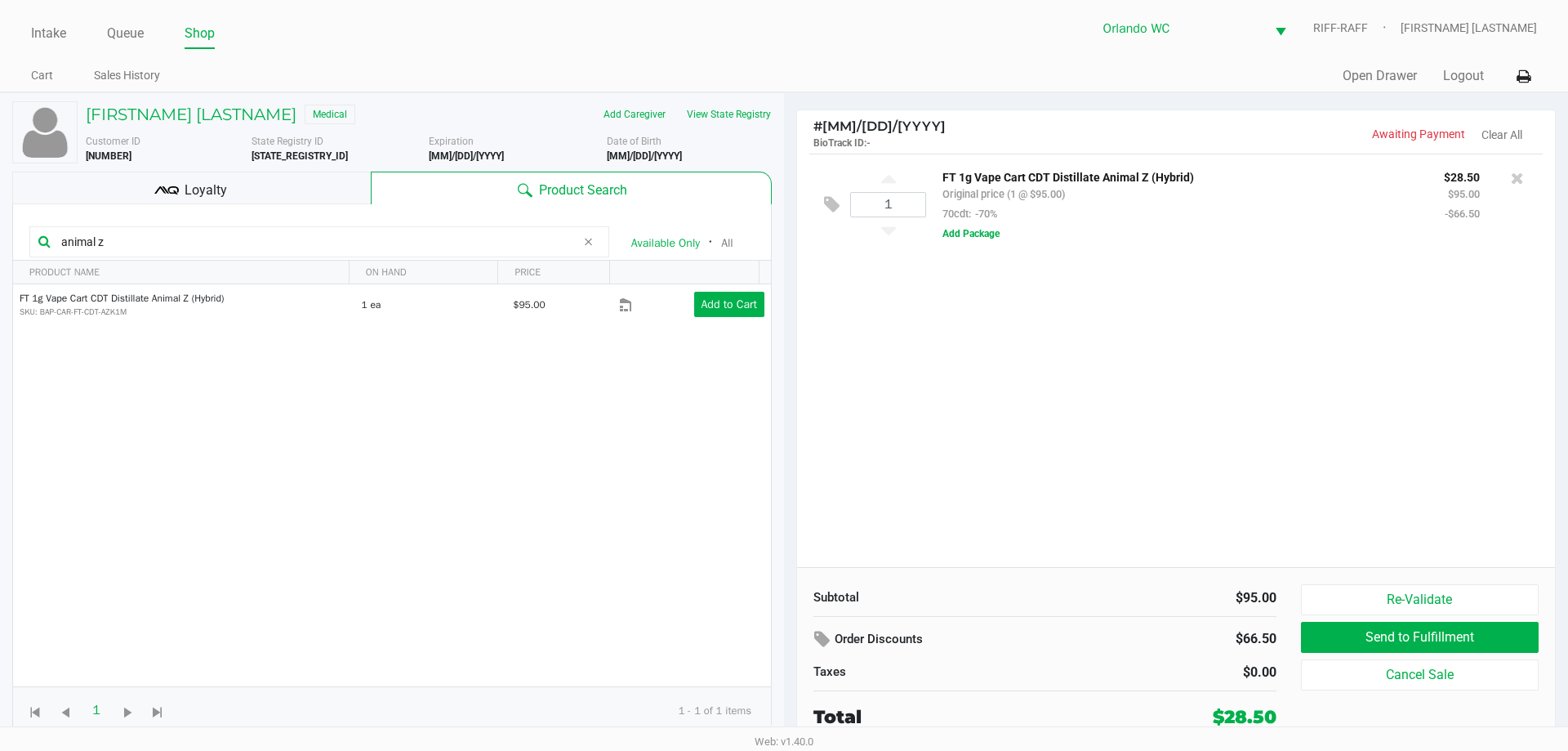 drag, startPoint x: 136, startPoint y: 242, endPoint x: 22, endPoint y: 242, distance: 114 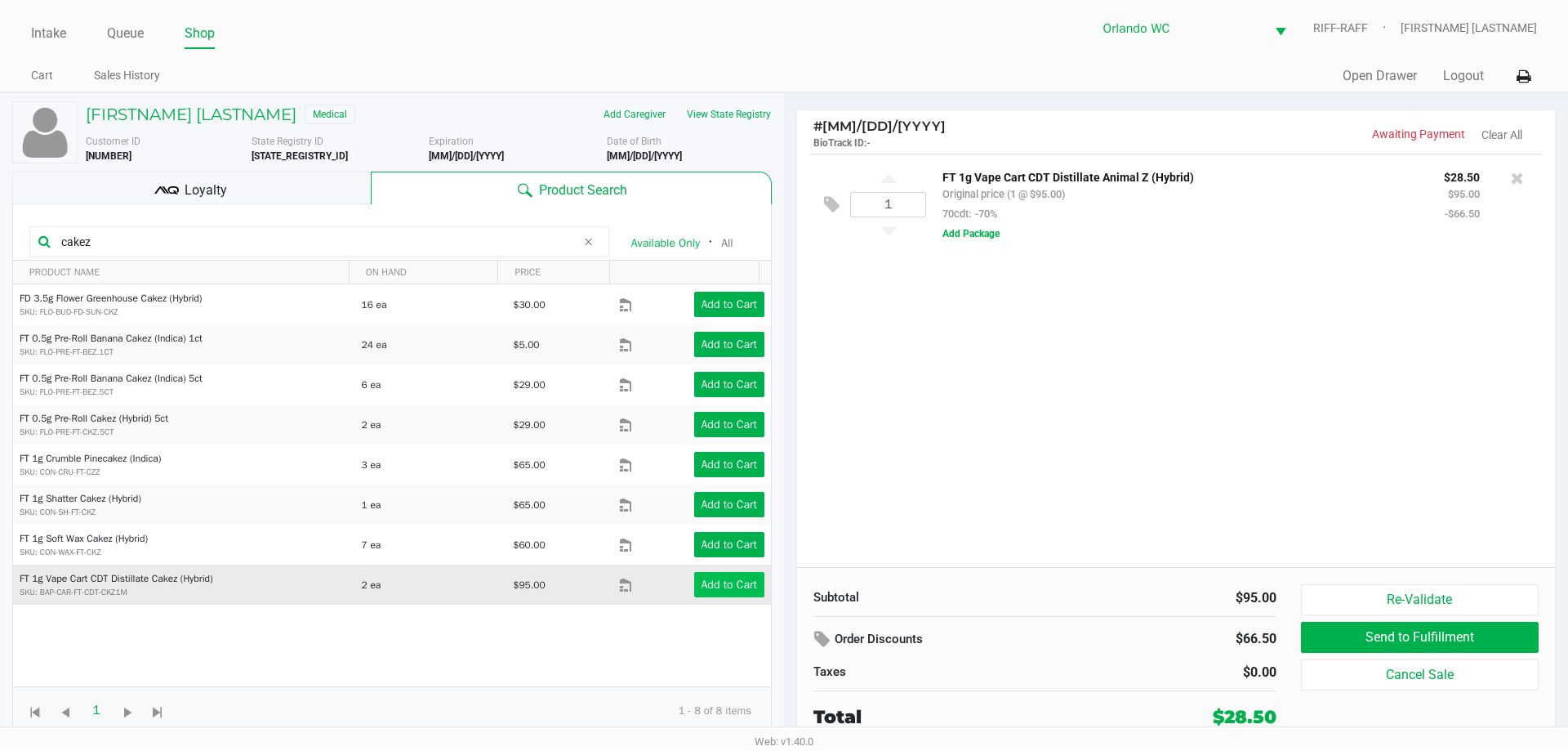 type on "cakez" 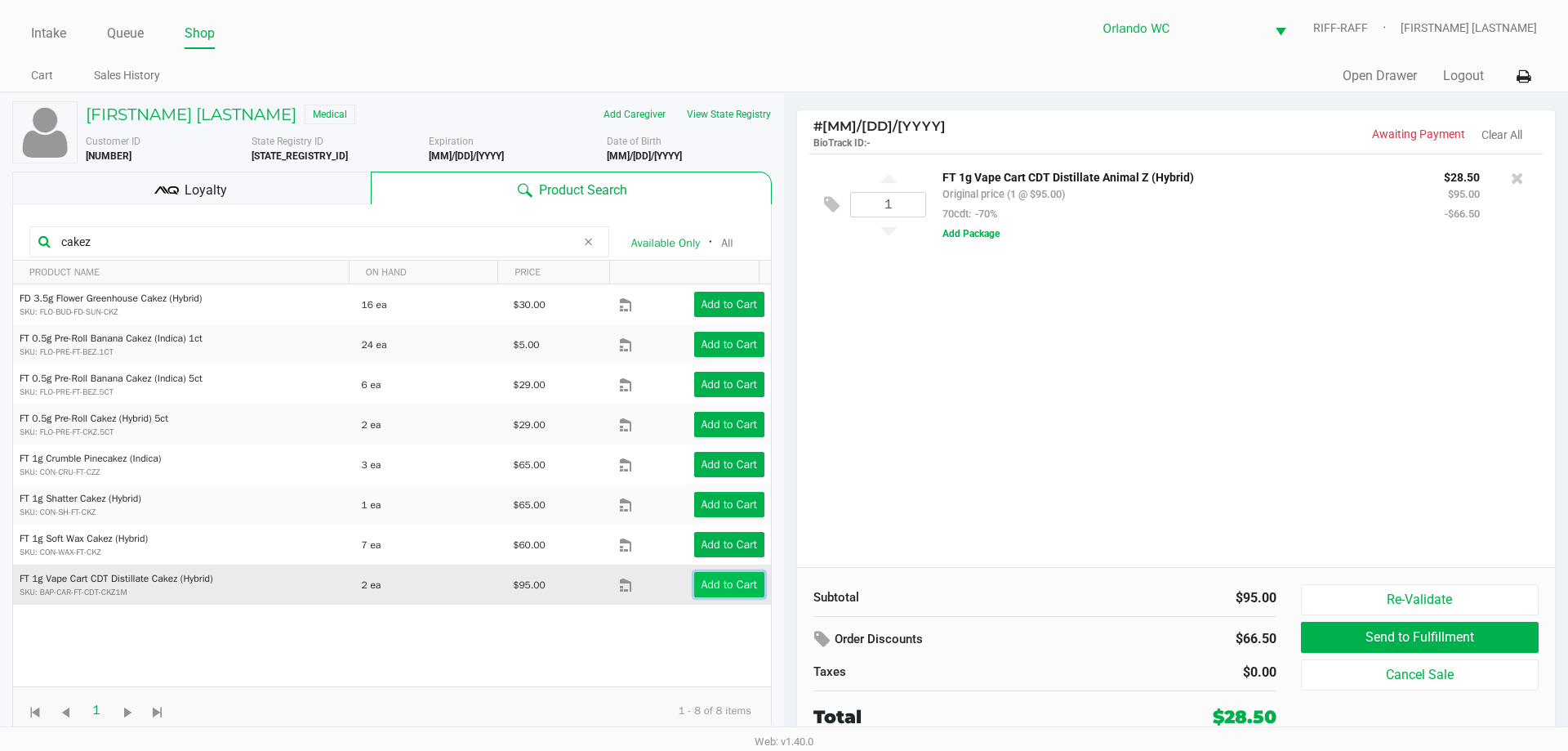 click on "Add to Cart" 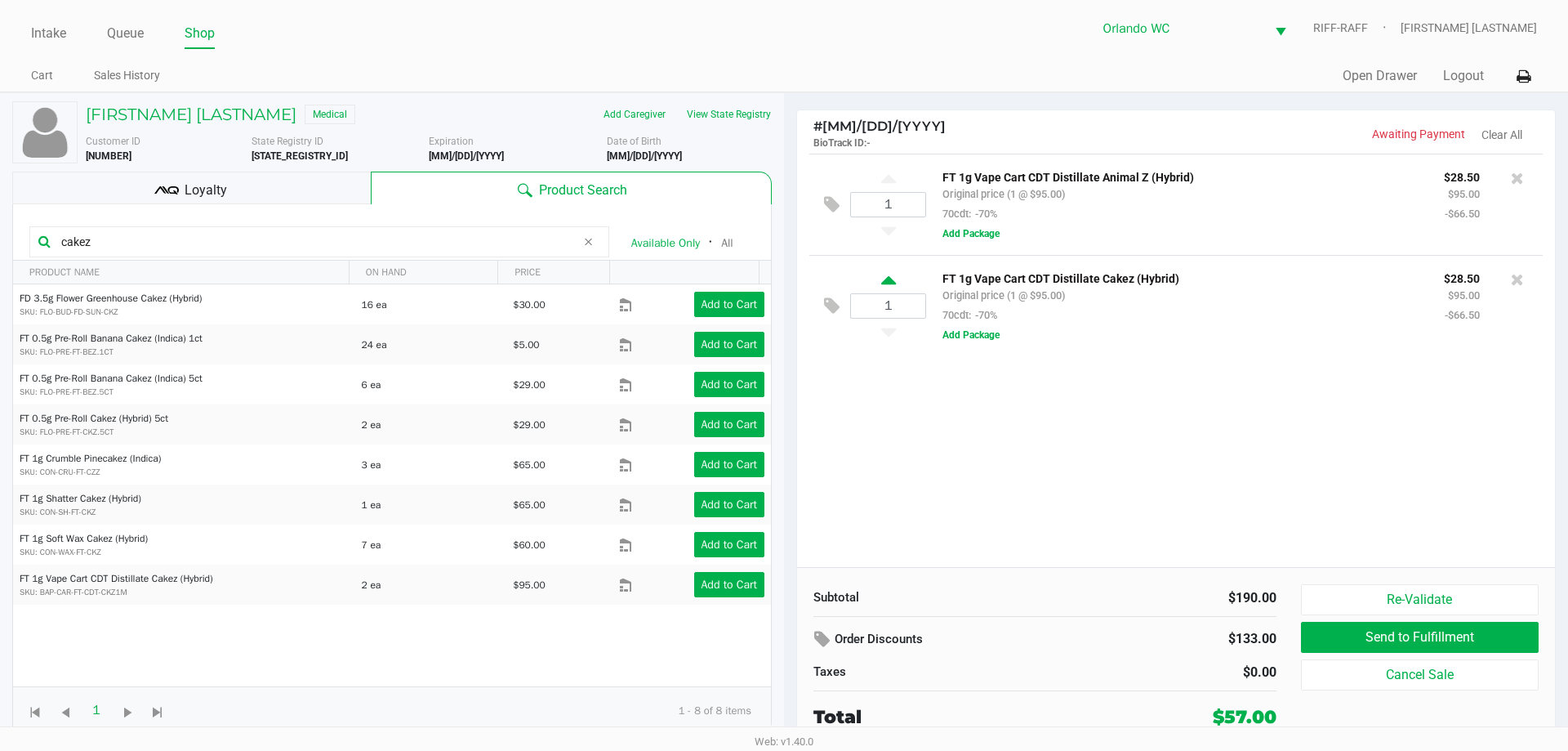 click 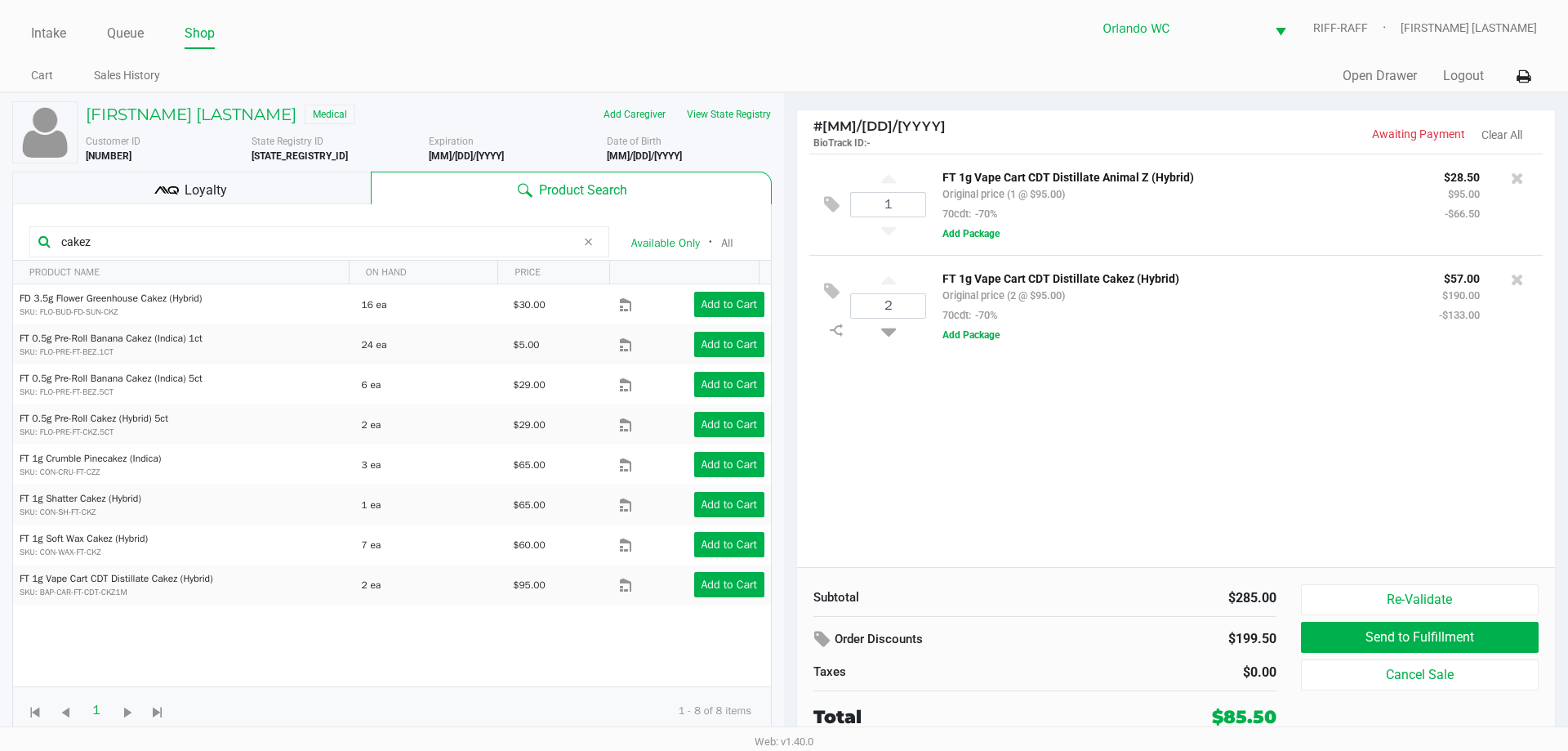drag, startPoint x: 220, startPoint y: 247, endPoint x: 0, endPoint y: 239, distance: 220.14541 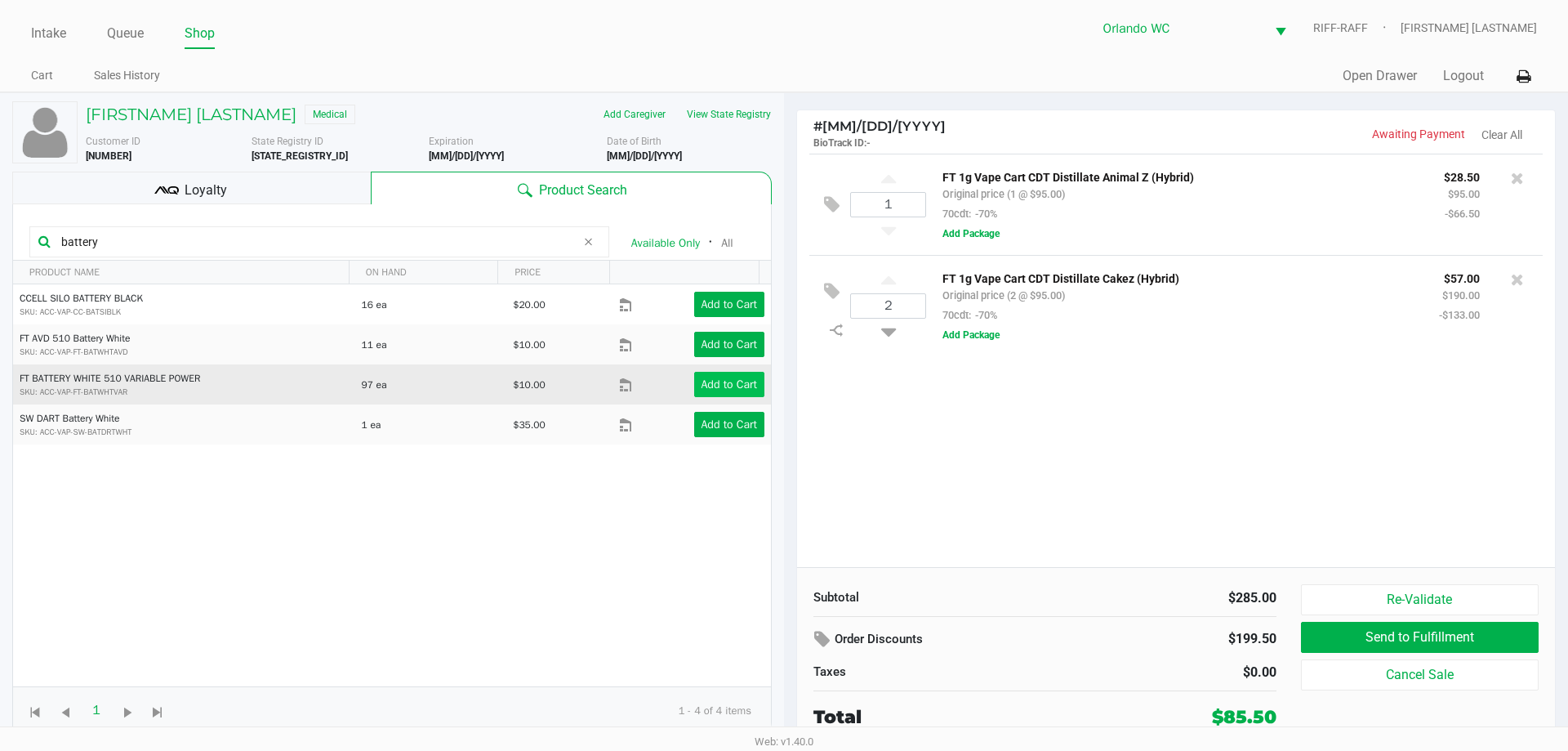 type on "battery" 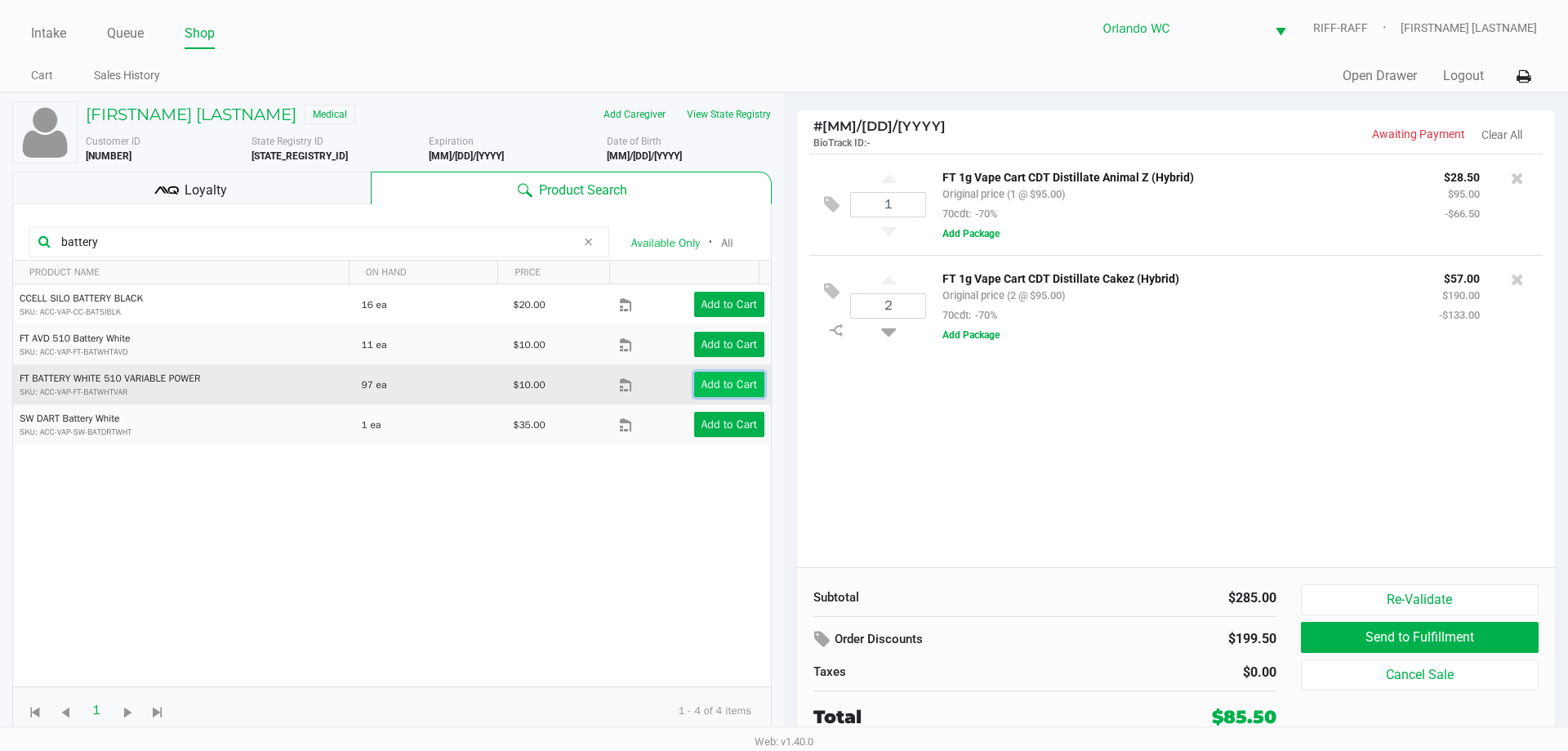 click on "Add to Cart" 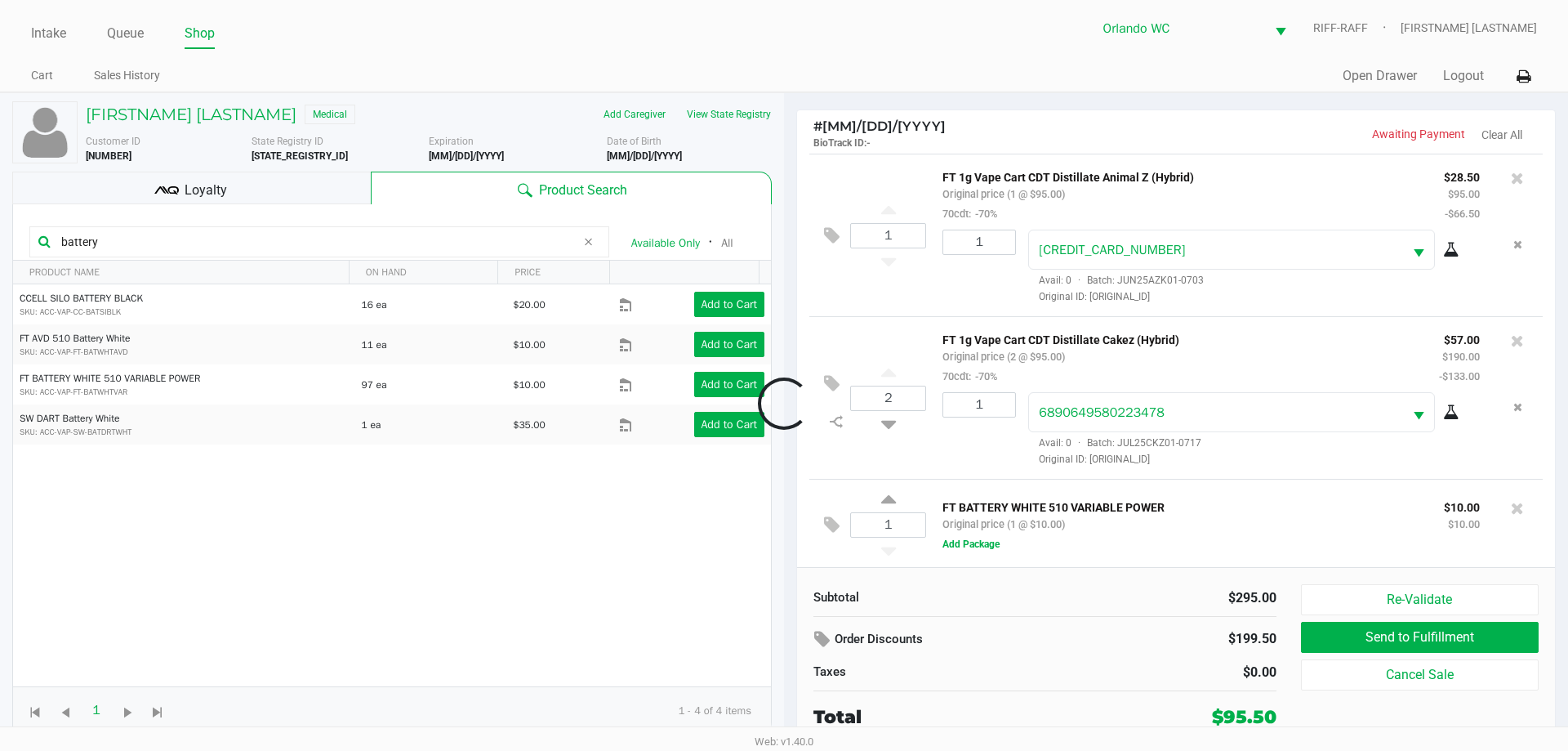 scroll, scrollTop: 5, scrollLeft: 0, axis: vertical 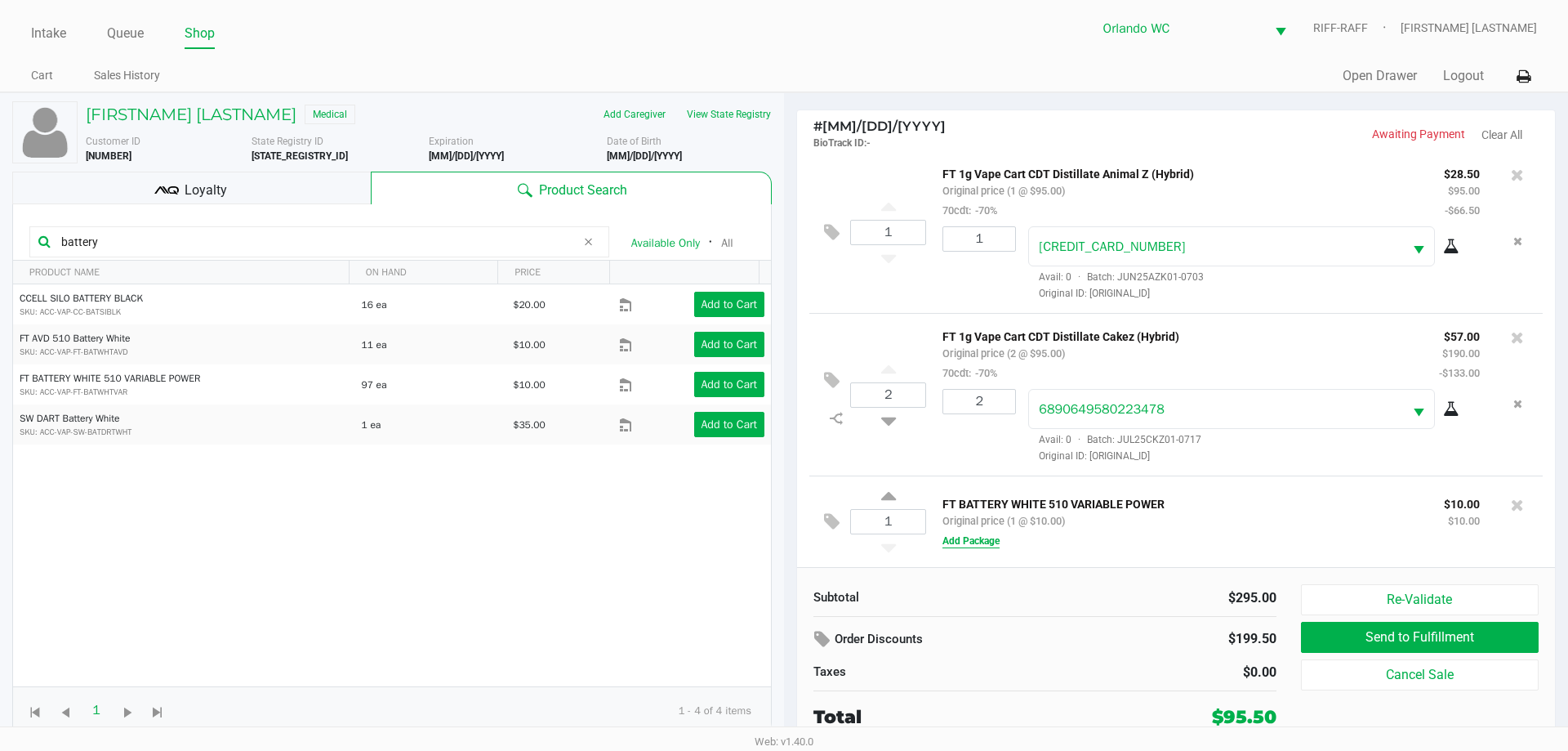 click on "Add Package" 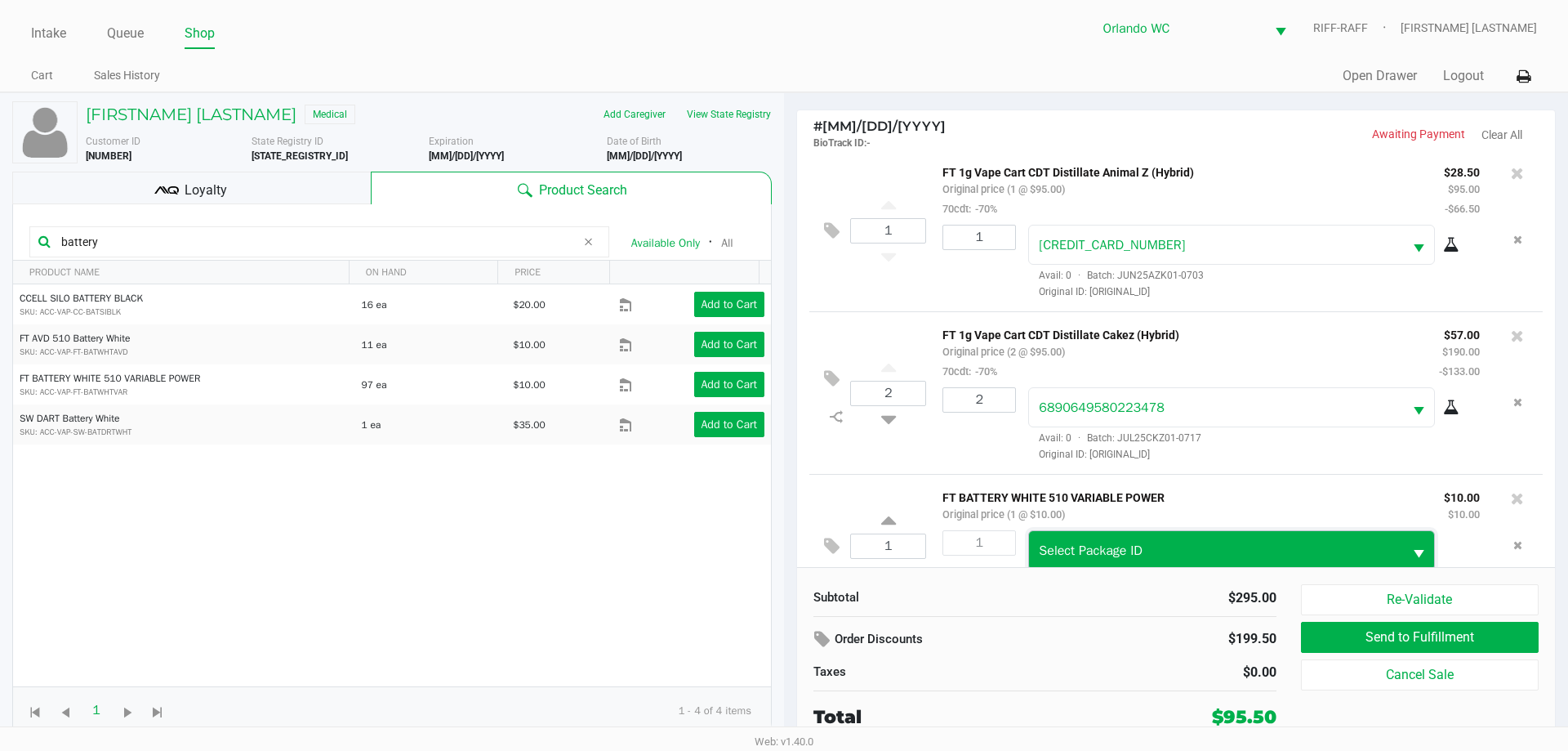 click on "Select Package ID" at bounding box center (1090, 551) 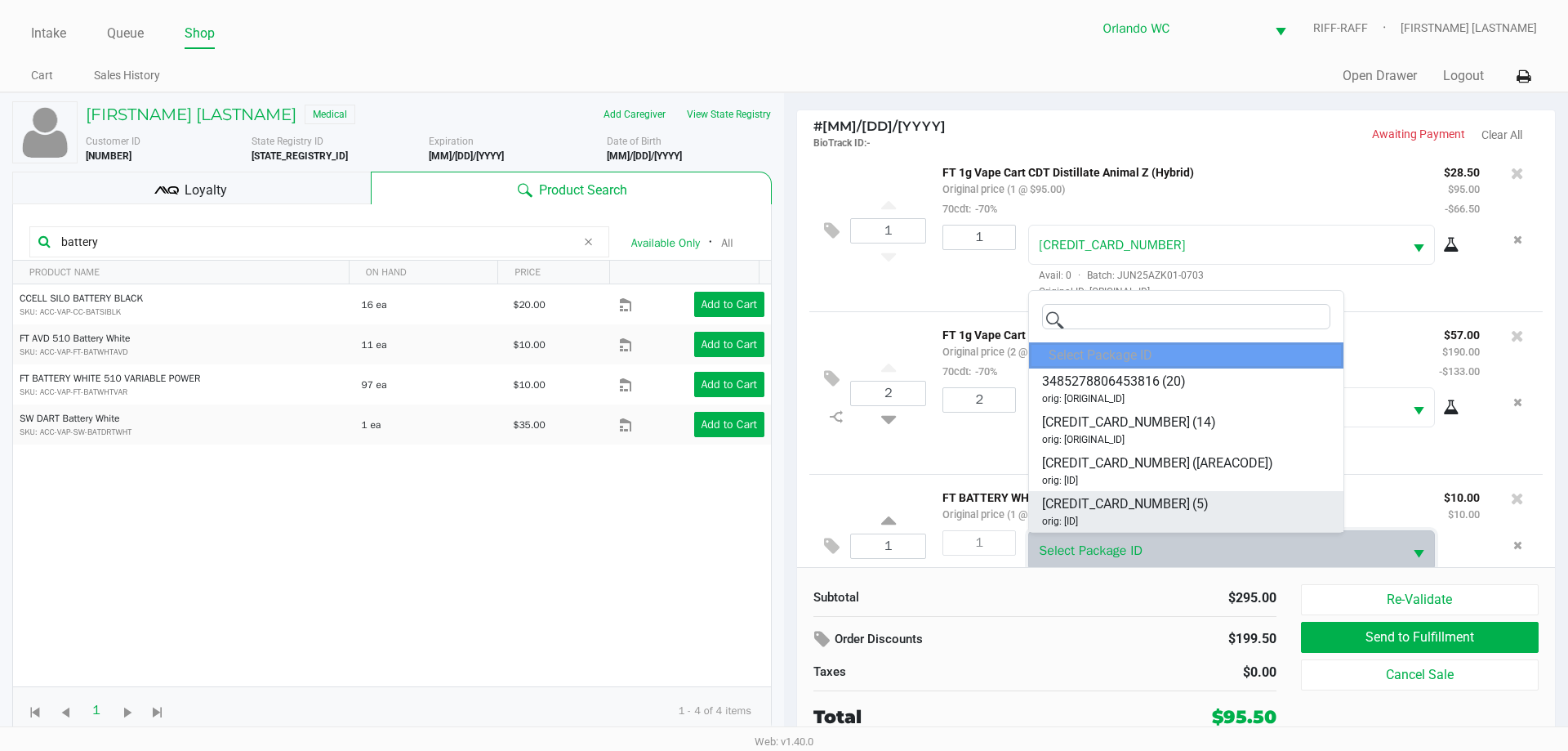 click on "7816874118477674" at bounding box center [1116, 504] 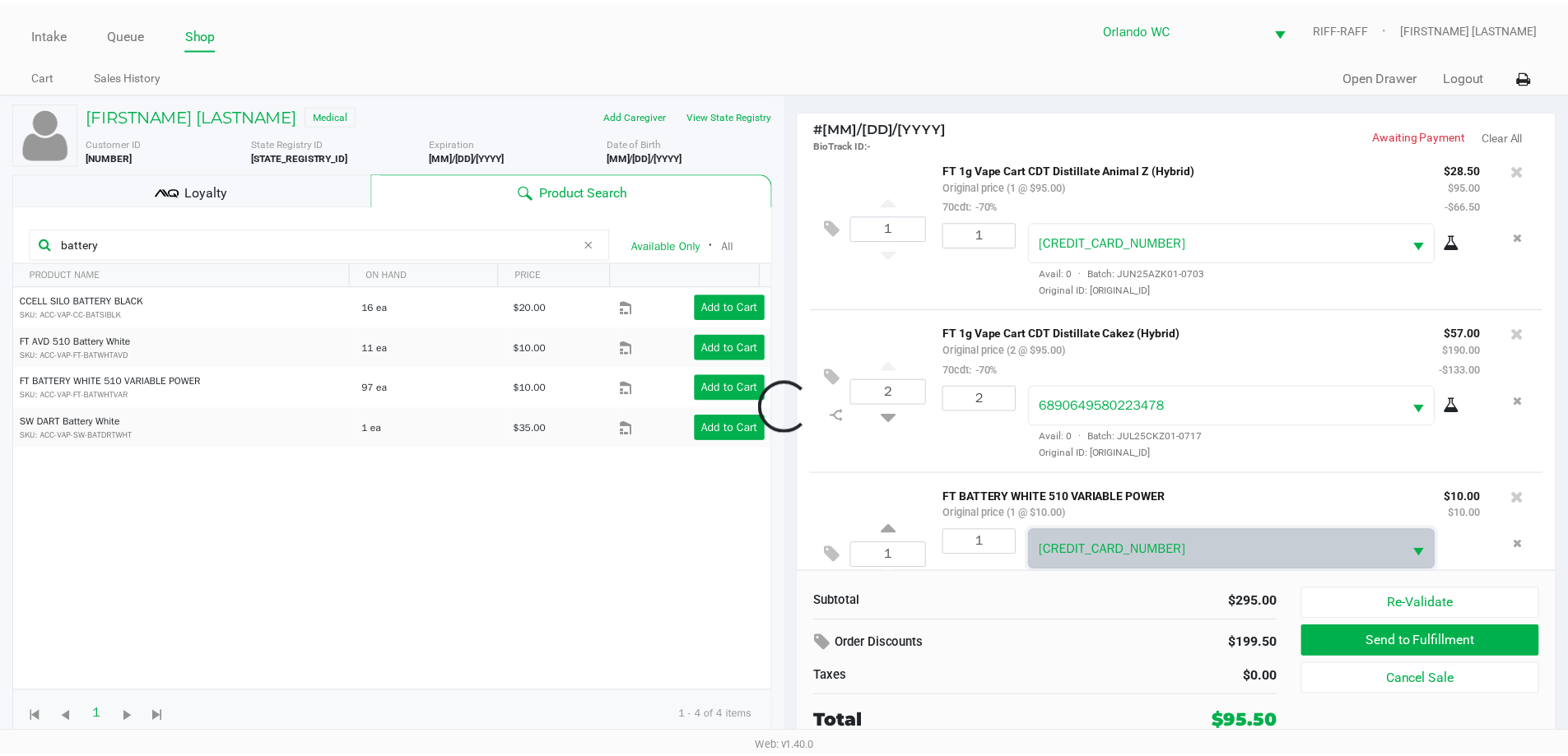 scroll, scrollTop: 58, scrollLeft: 0, axis: vertical 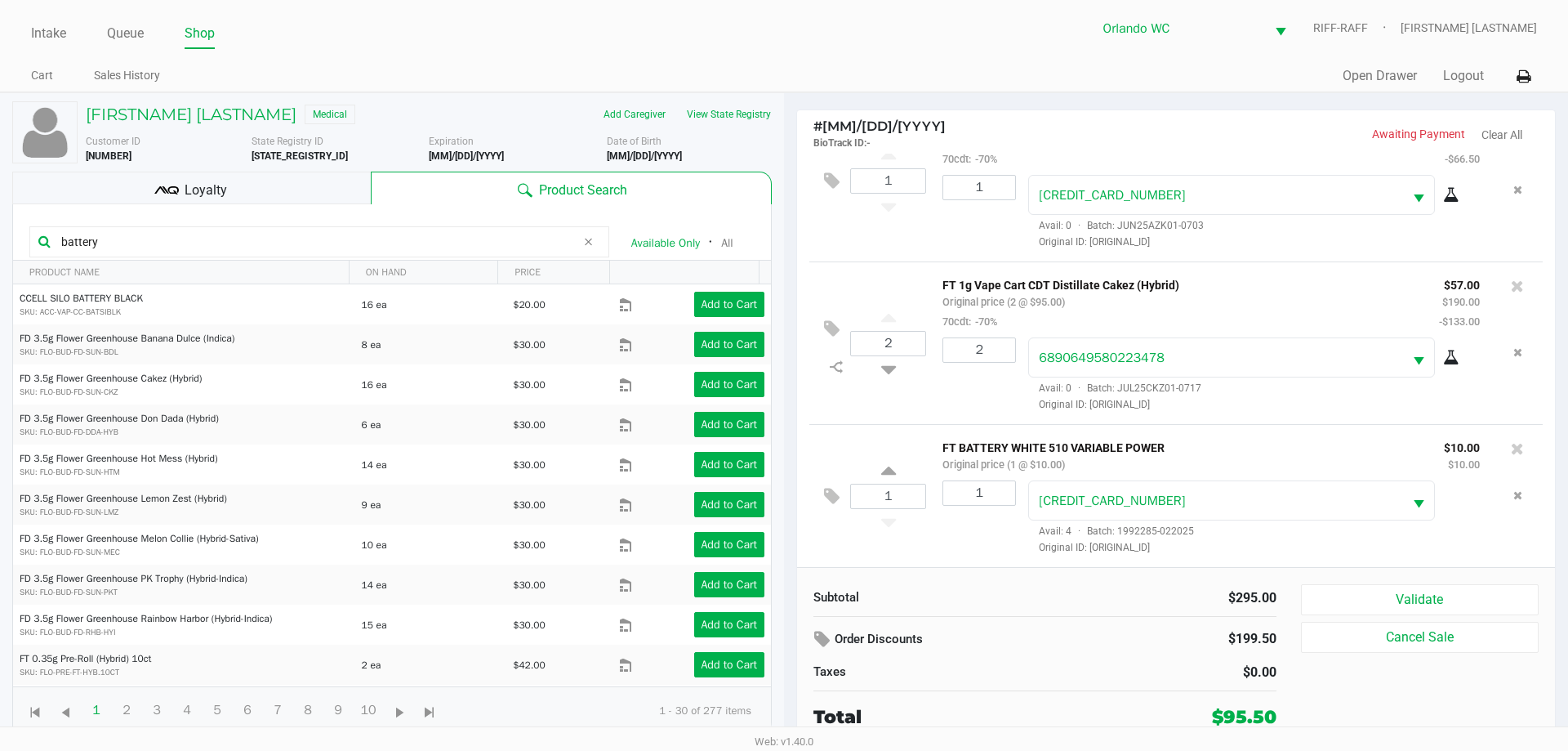 click on "Loyalty" 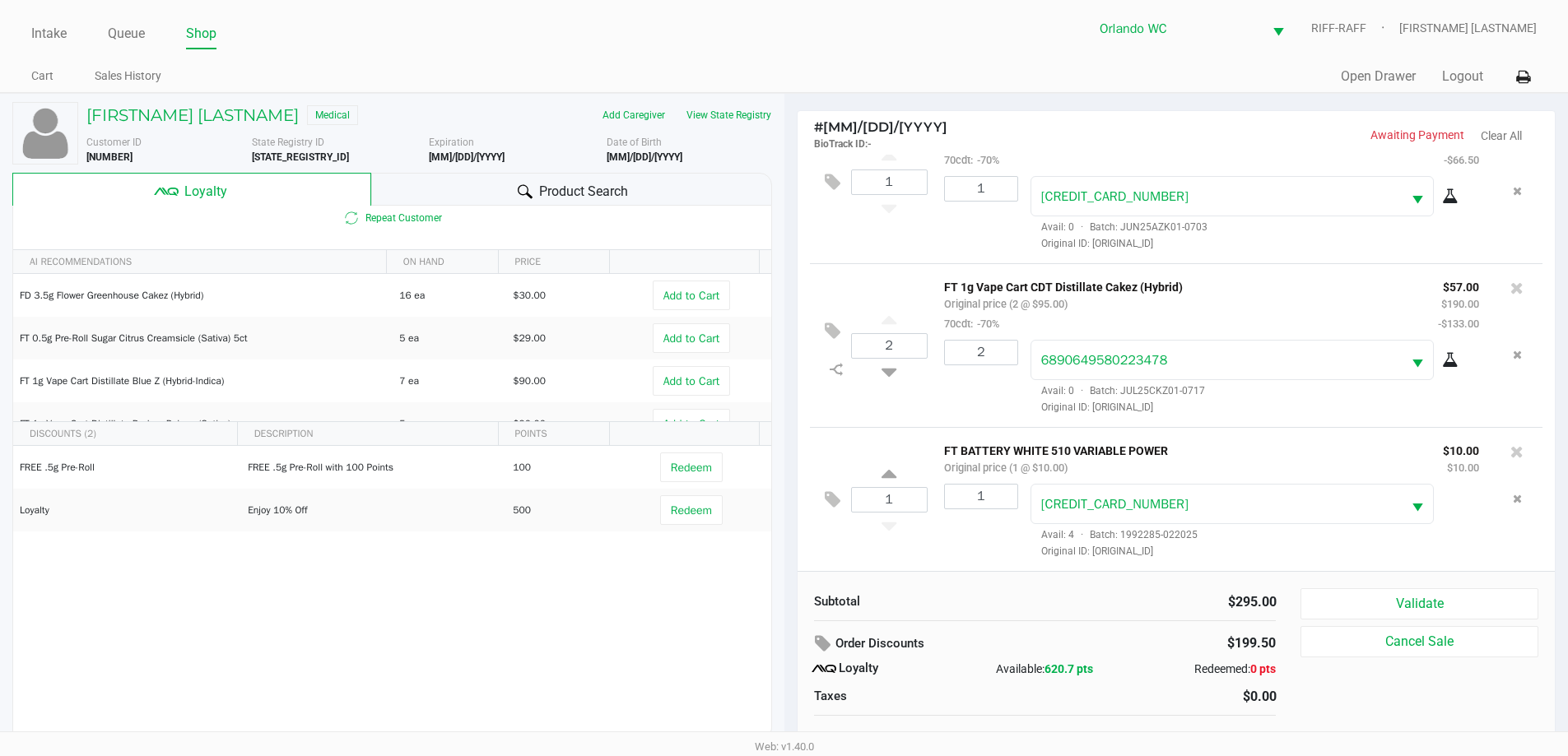click on "FREE .5g  Pre-Roll   FREE .5g Pre-Roll with 100 Points   100   Redeem   Loyalty   Enjoy 10% Off    500   Redeem" 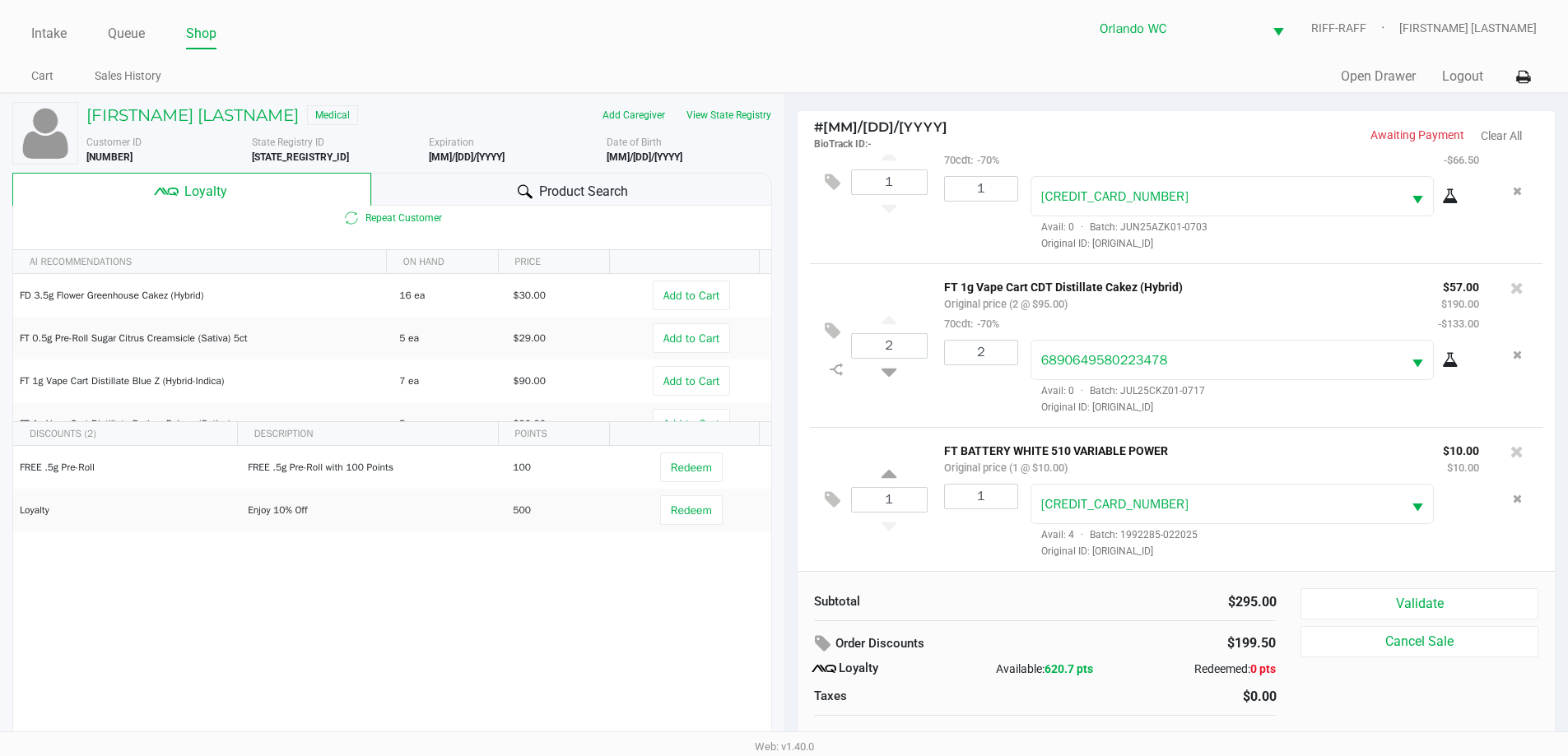 scroll, scrollTop: 16, scrollLeft: 0, axis: vertical 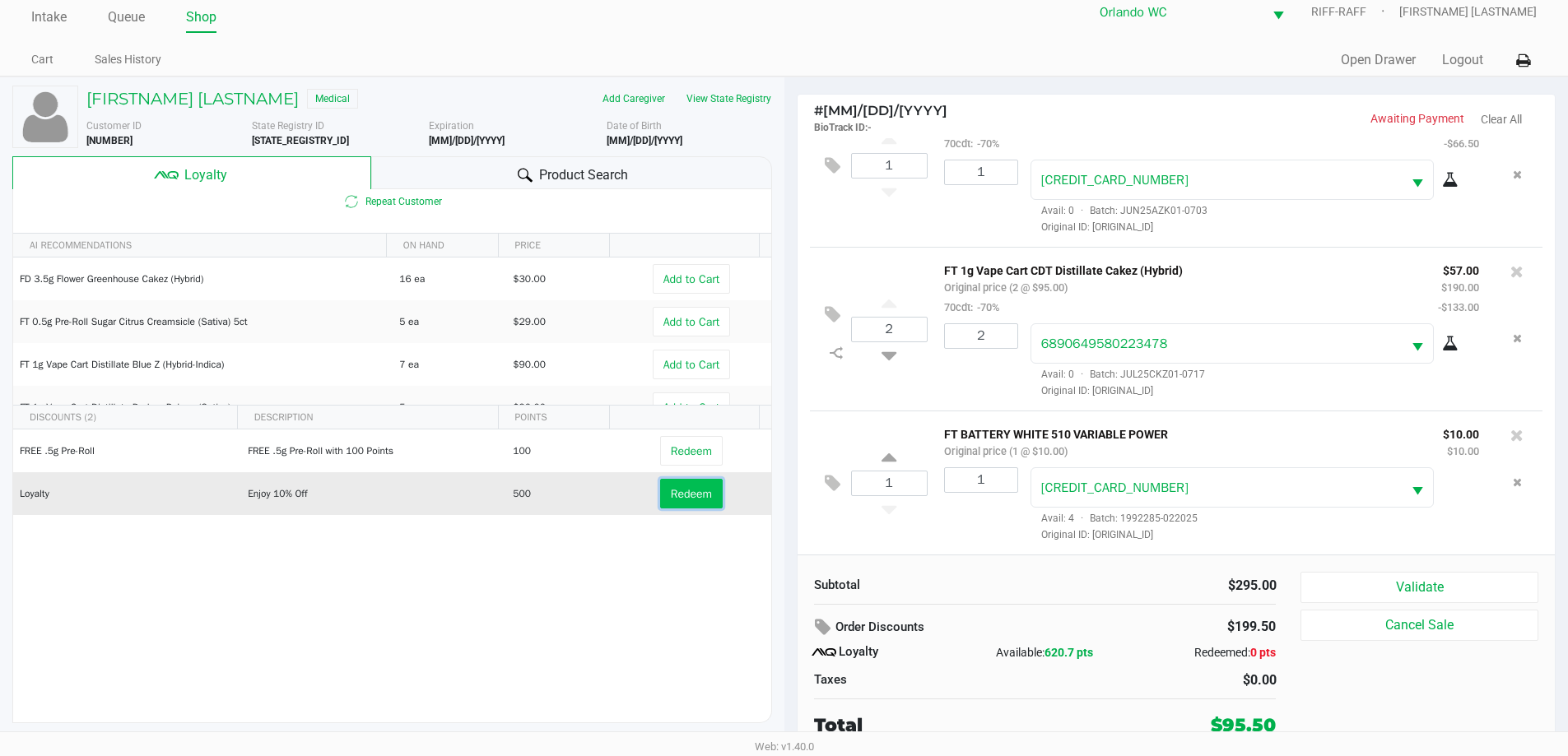 click on "Redeem" 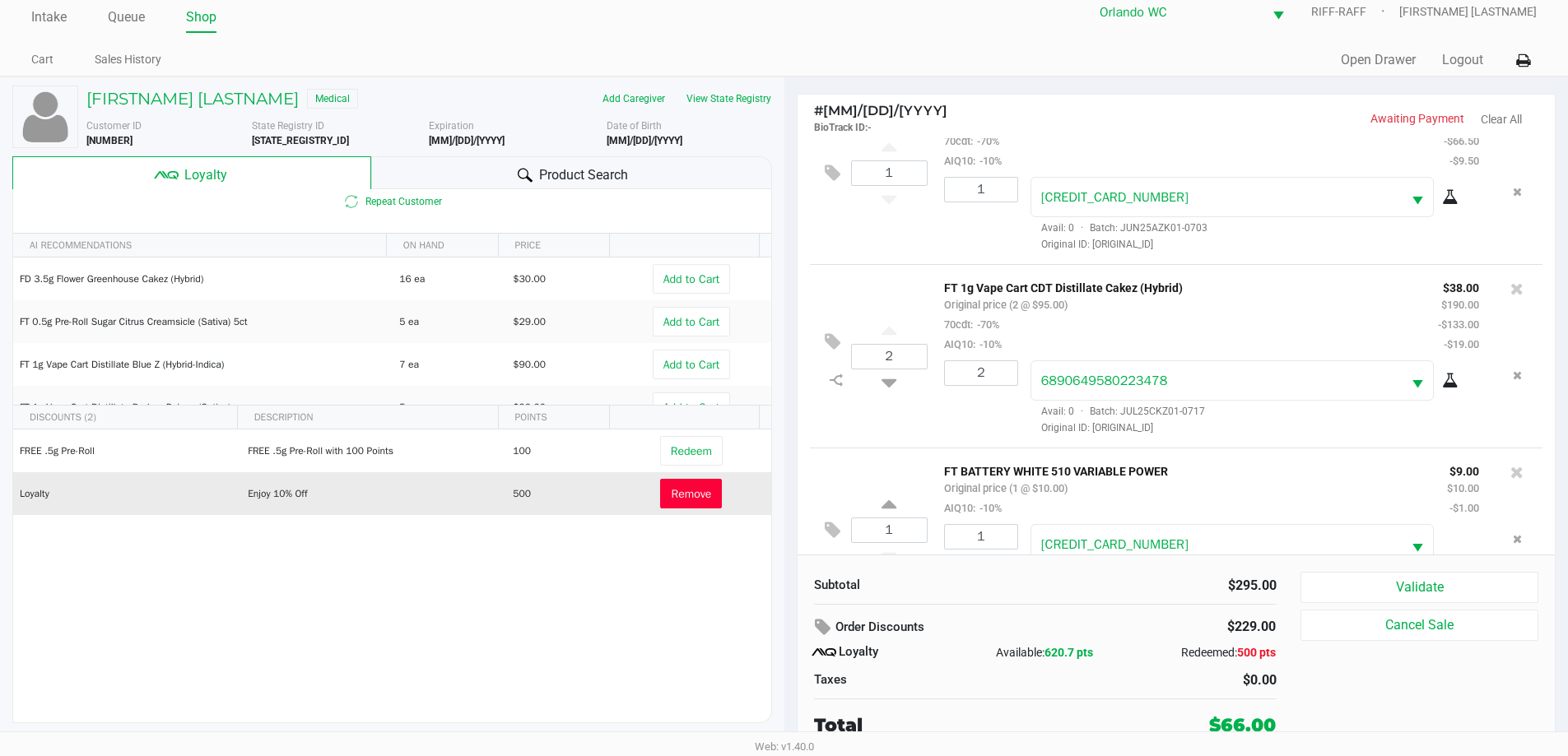 scroll, scrollTop: 117, scrollLeft: 0, axis: vertical 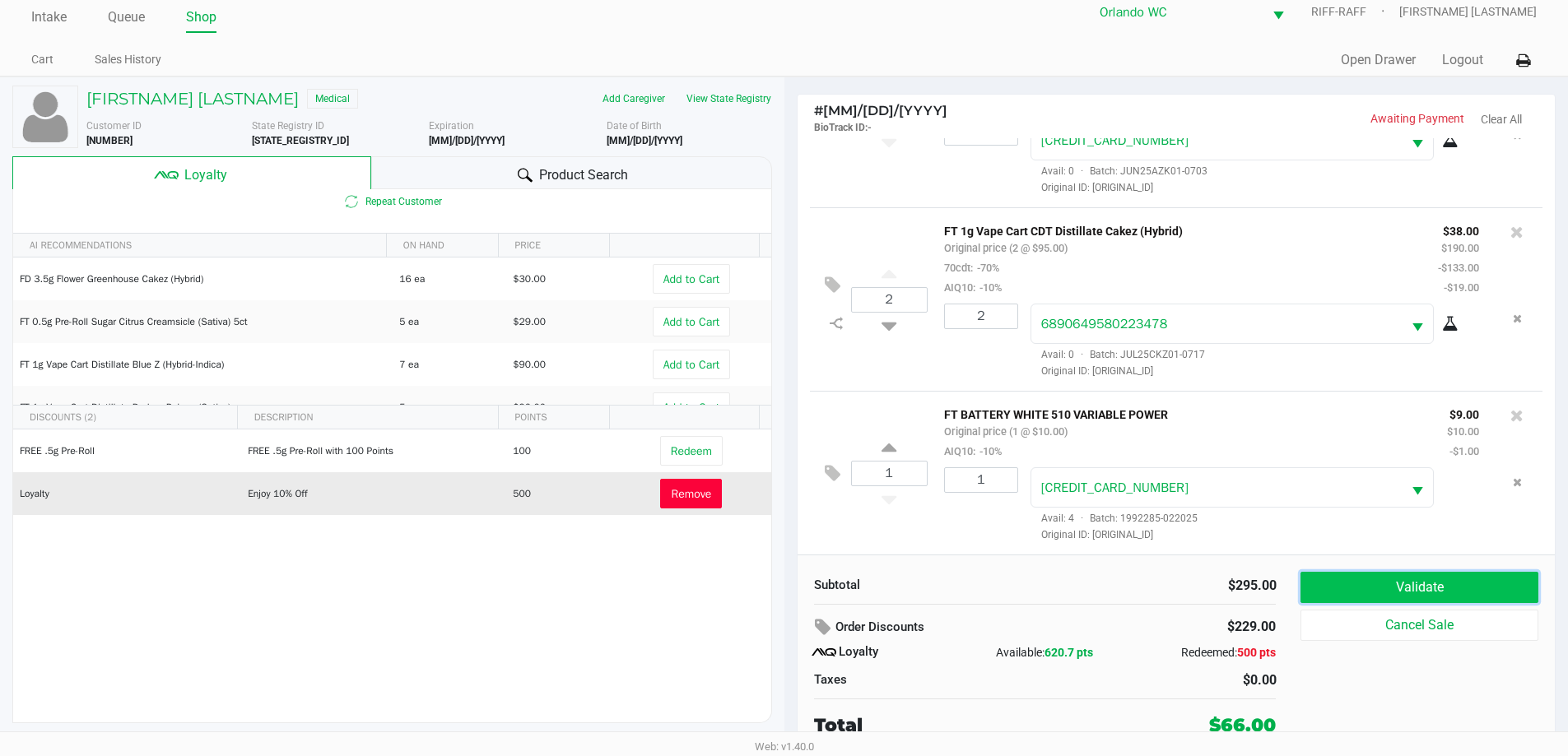 click on "Validate" 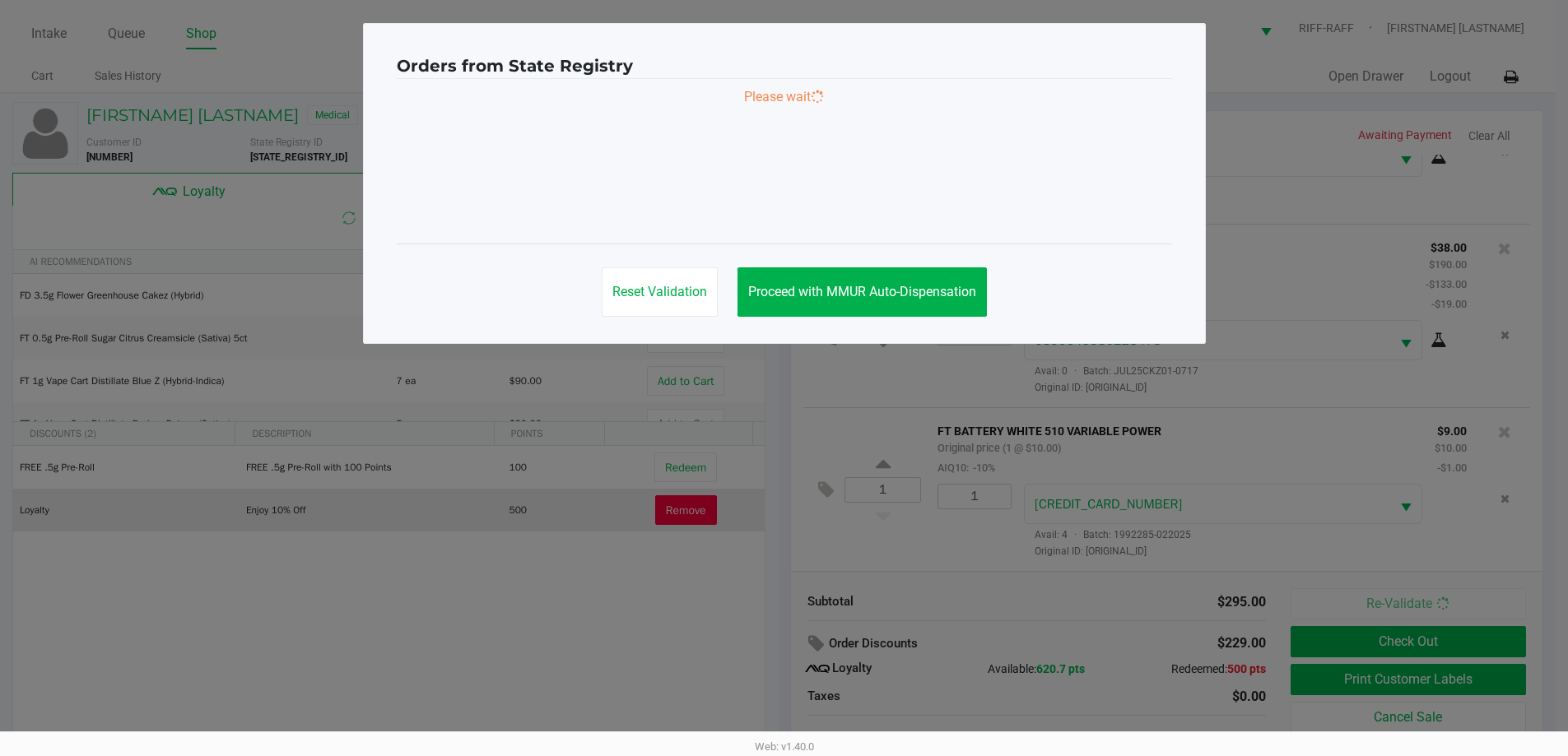 scroll, scrollTop: 0, scrollLeft: 0, axis: both 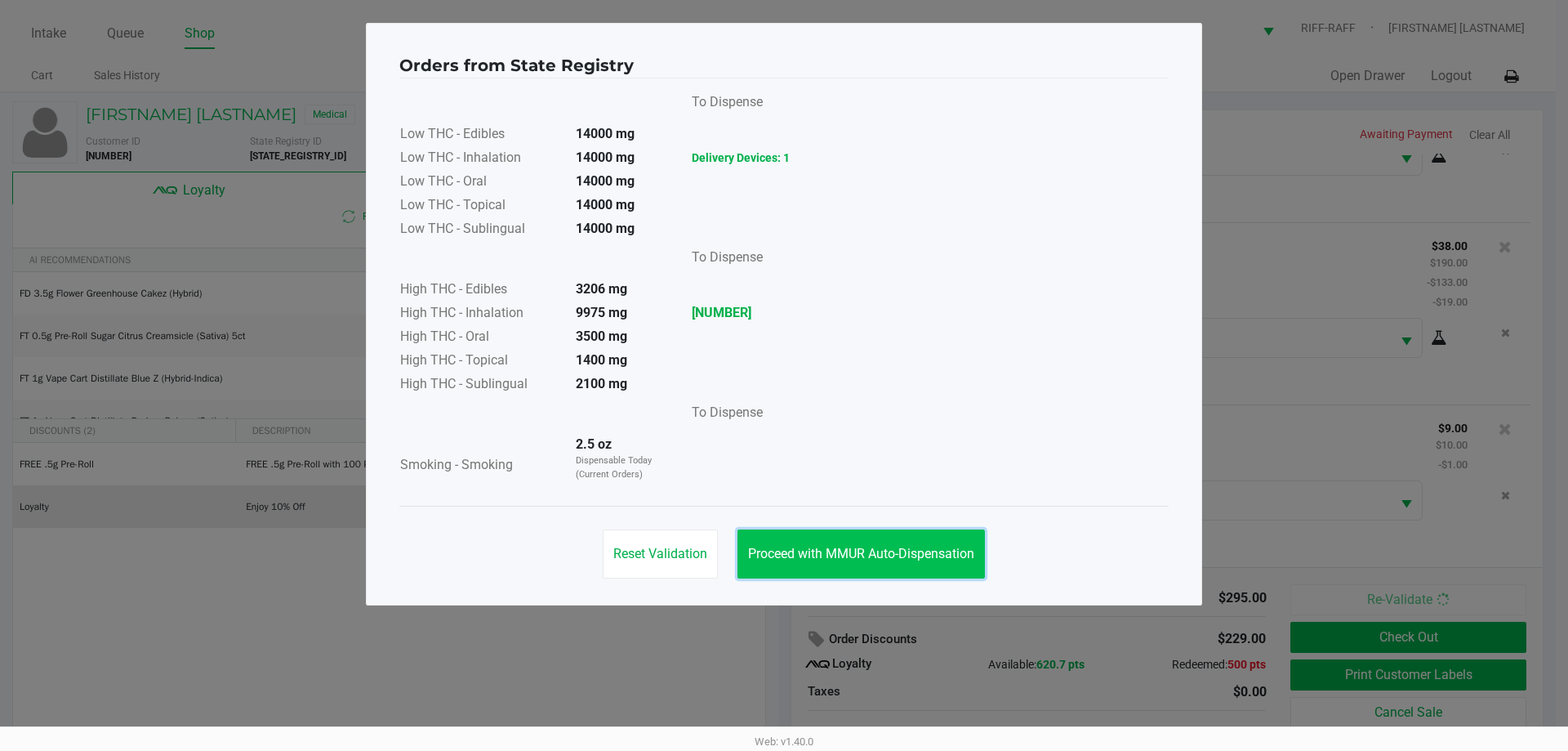 click on "Proceed with MMUR Auto-Dispensation" 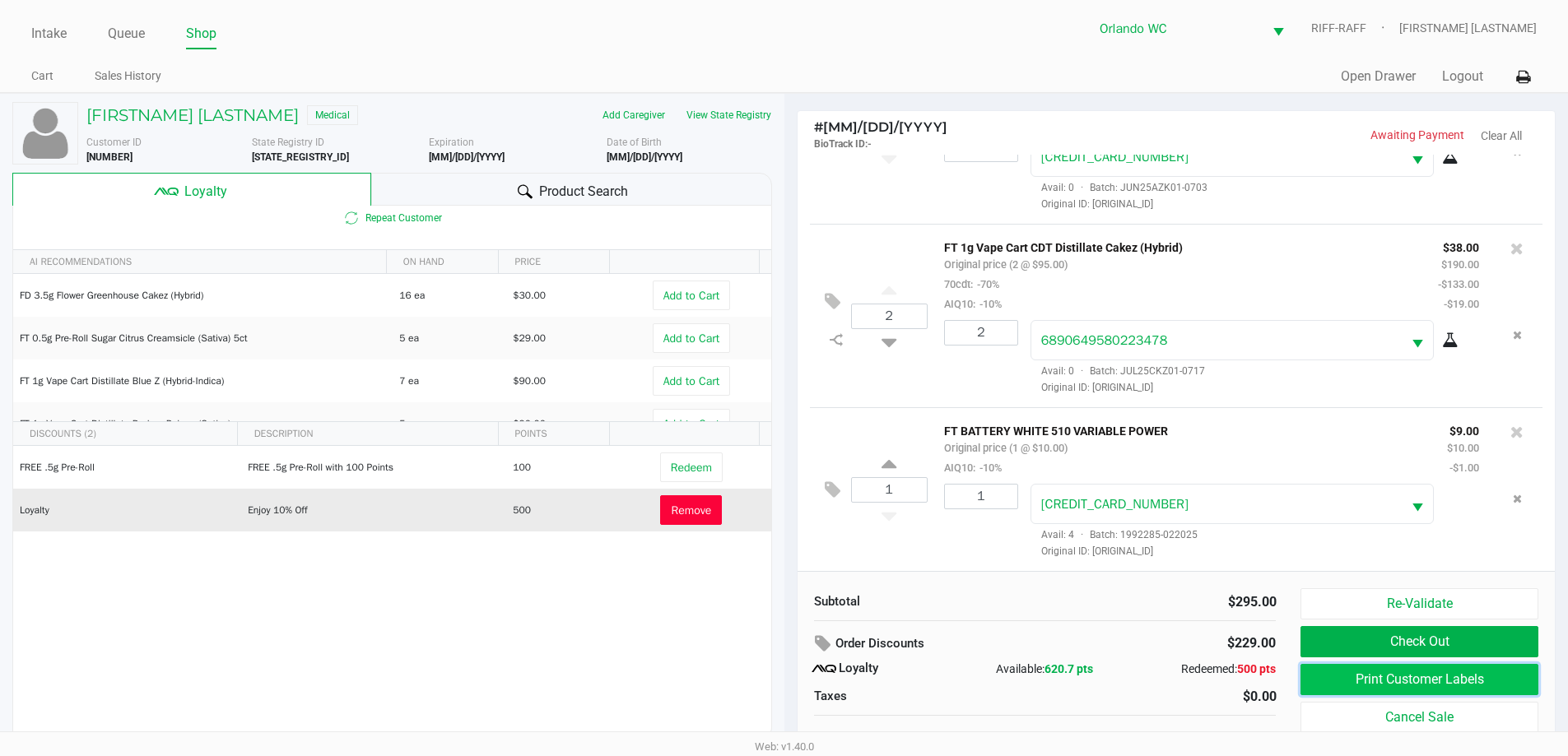 click on "Print Customer Labels" 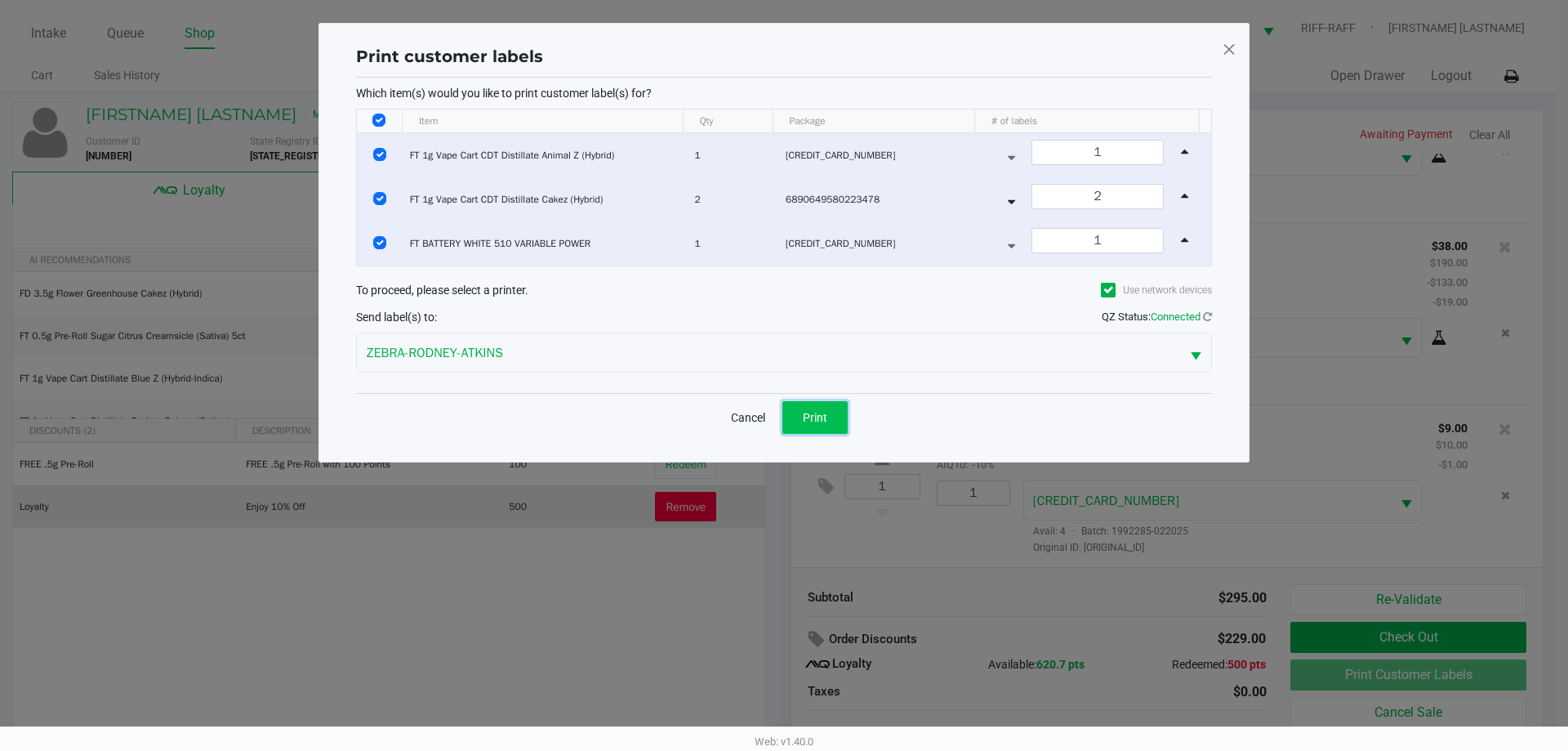 click on "Print" 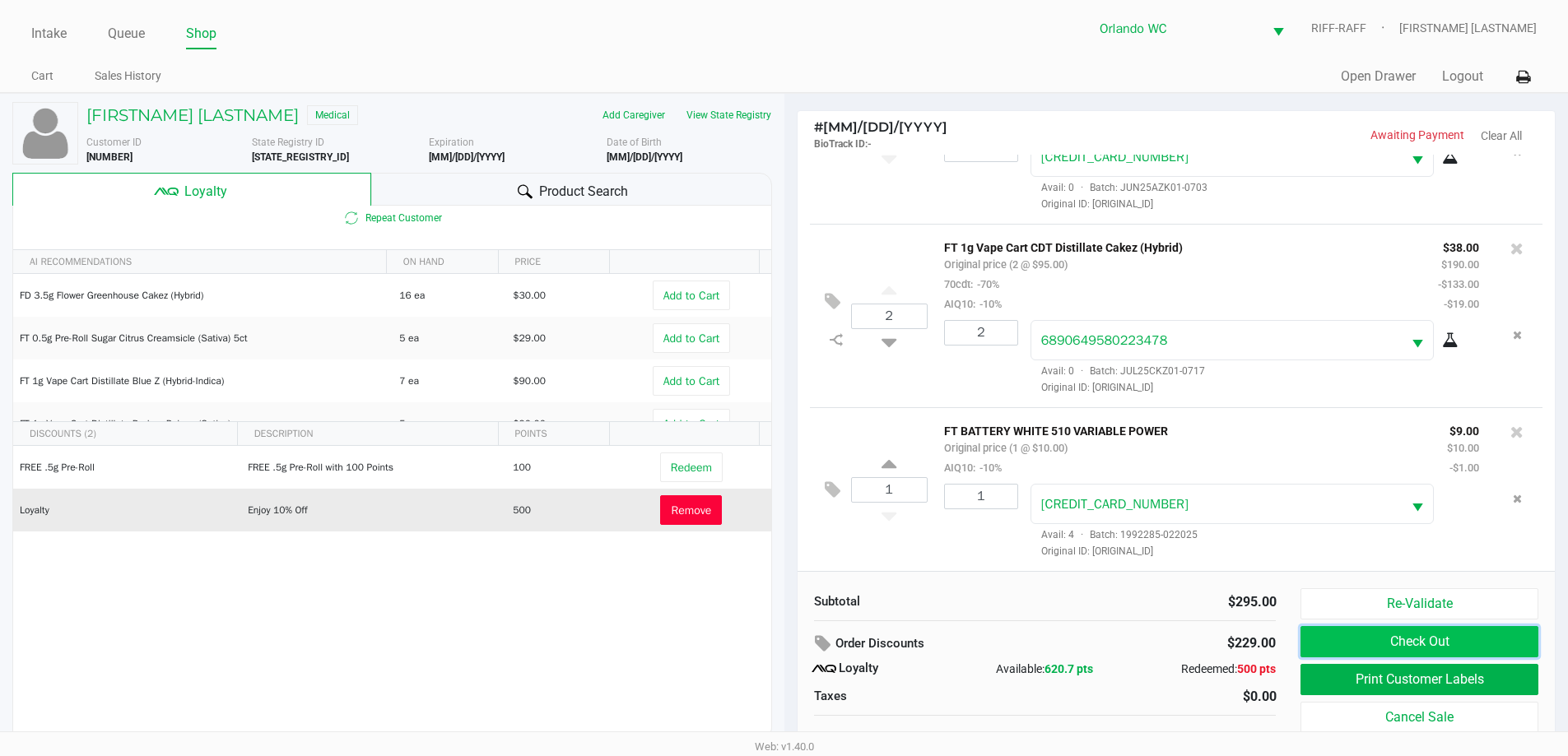 click on "Check Out" 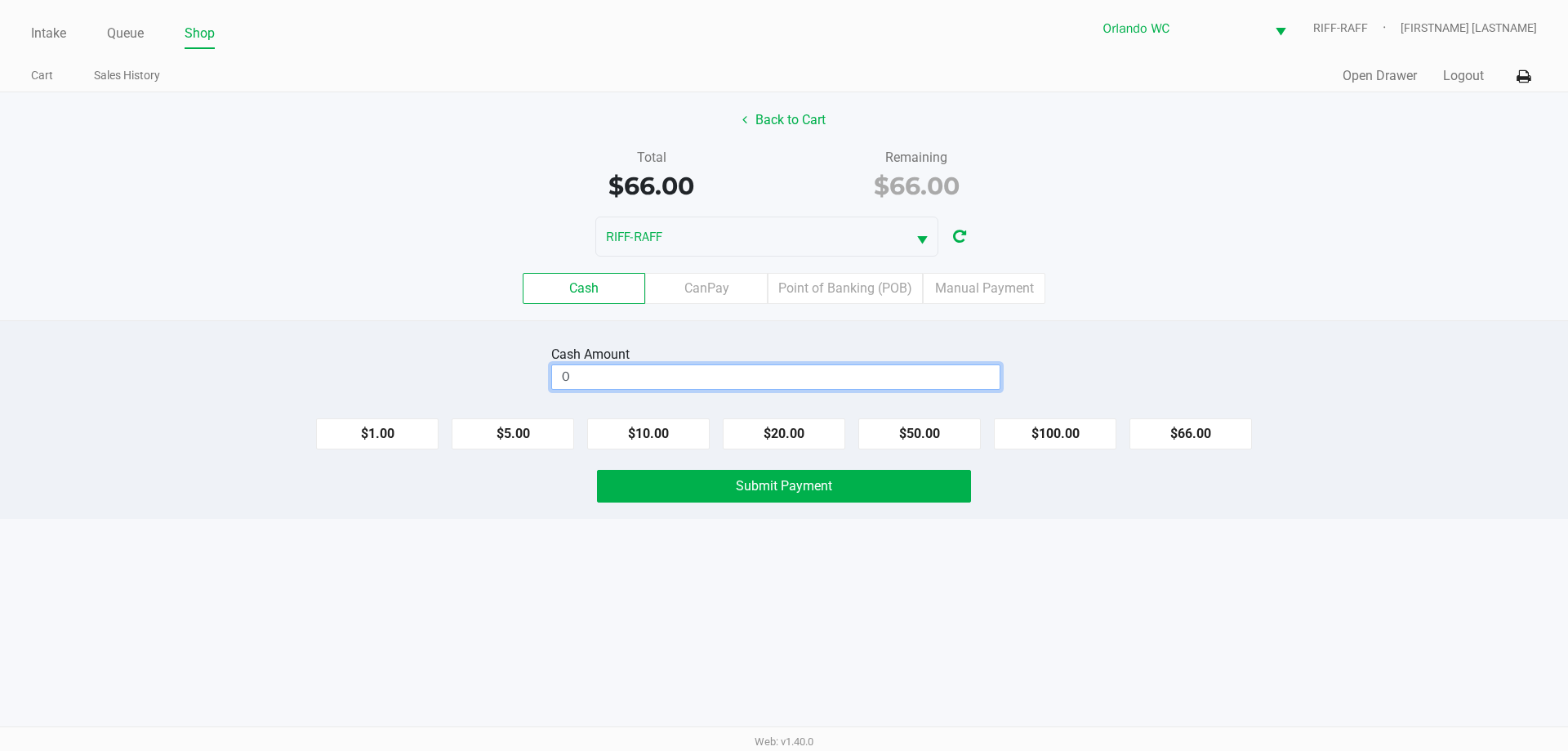 click on "0" at bounding box center (776, 377) 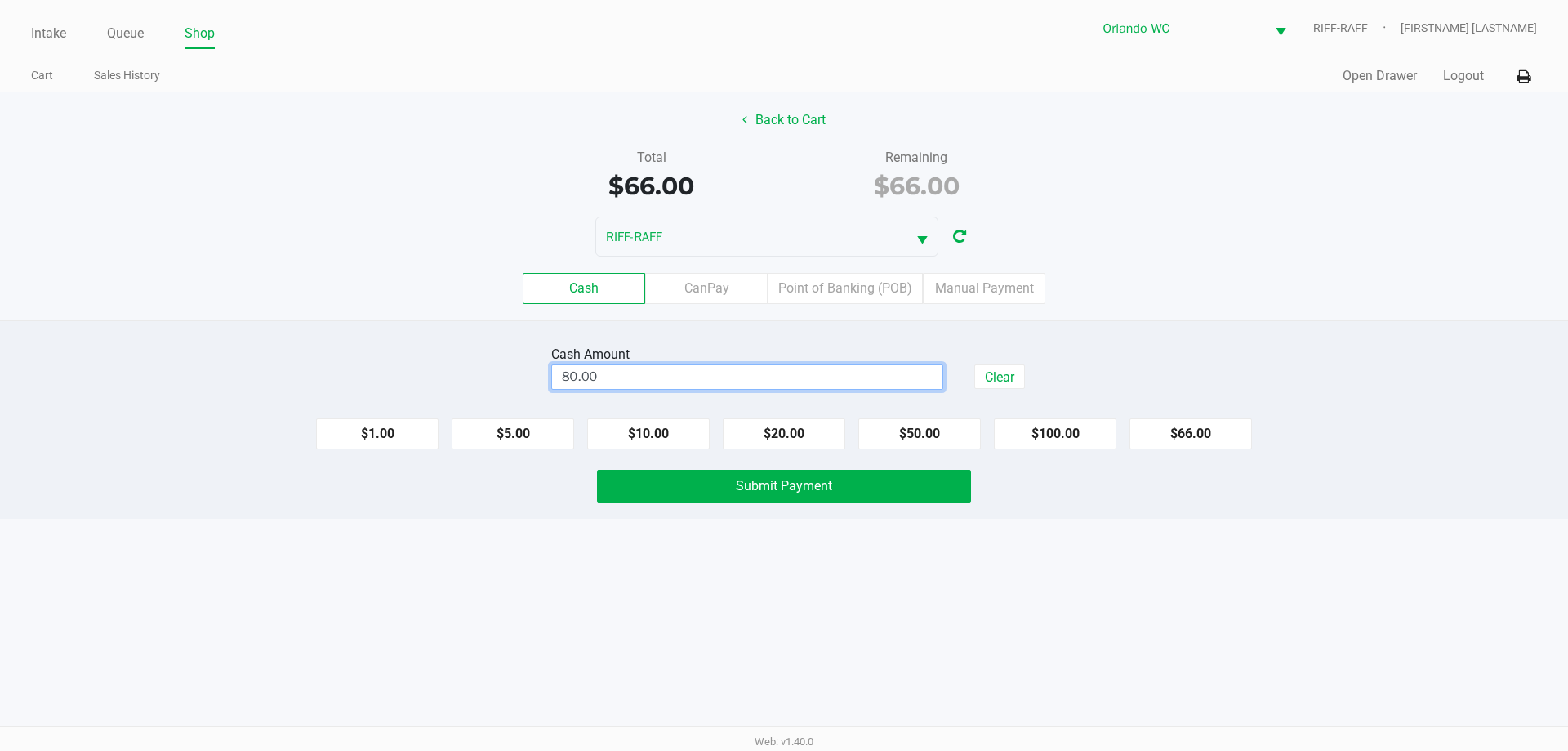click on "Intake Queue Shop Orlando WC  RIFF-RAFF   Kurt Vernikos  Cart Sales History  Quick Sale   Open Drawer   Logout  Back to Cart   Total   $66.00   Remaining   $66.00  RIFF-RAFF  Cash   CanPay   Point of Banking (POB)   Manual Payment   Cash  Amount  80.00  Clear   $1.00   $5.00   $10.00   $20.00   $50.00   $100.00   $66.00   Submit Payment   Web: v1.40.0" at bounding box center [784, 375] 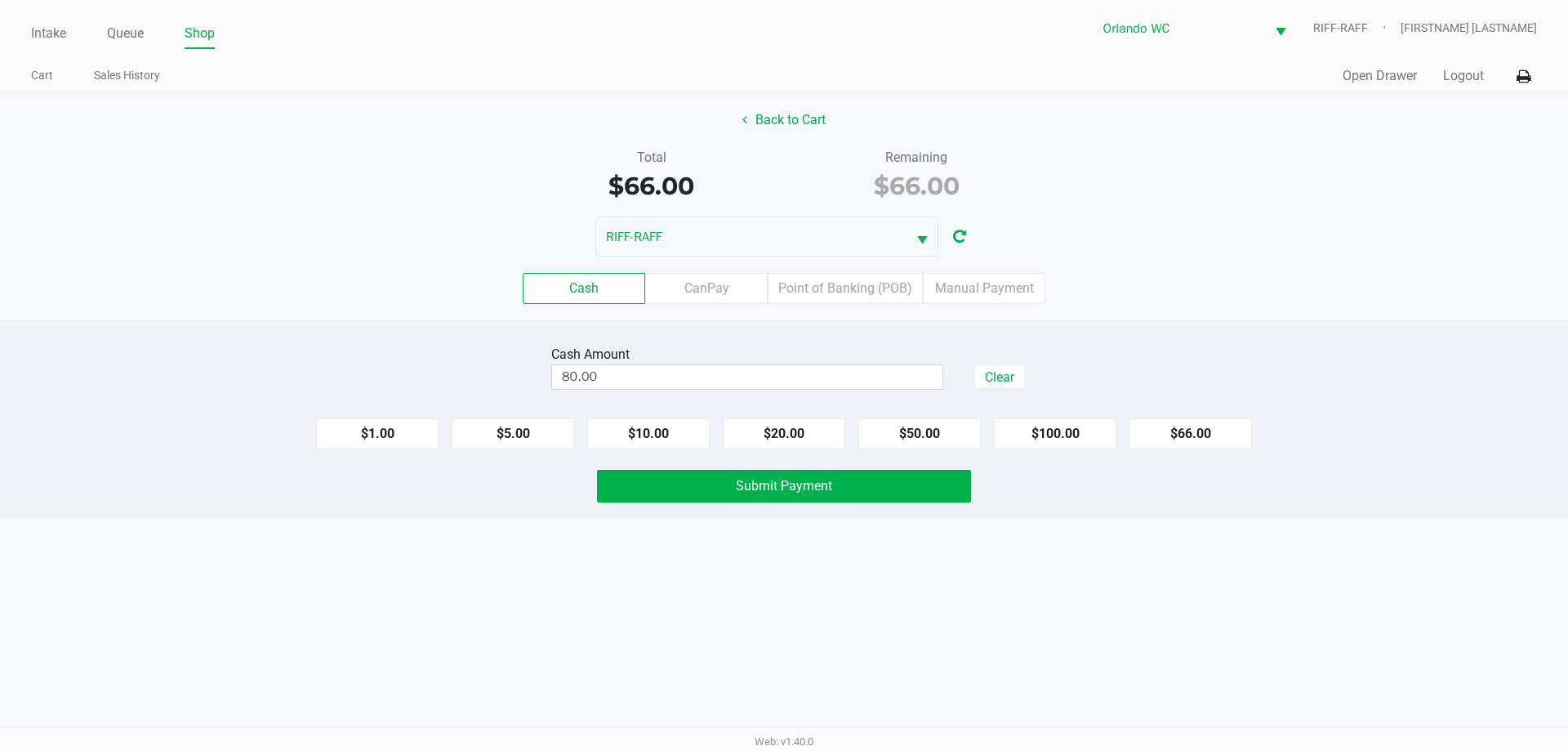 type on "$80.00" 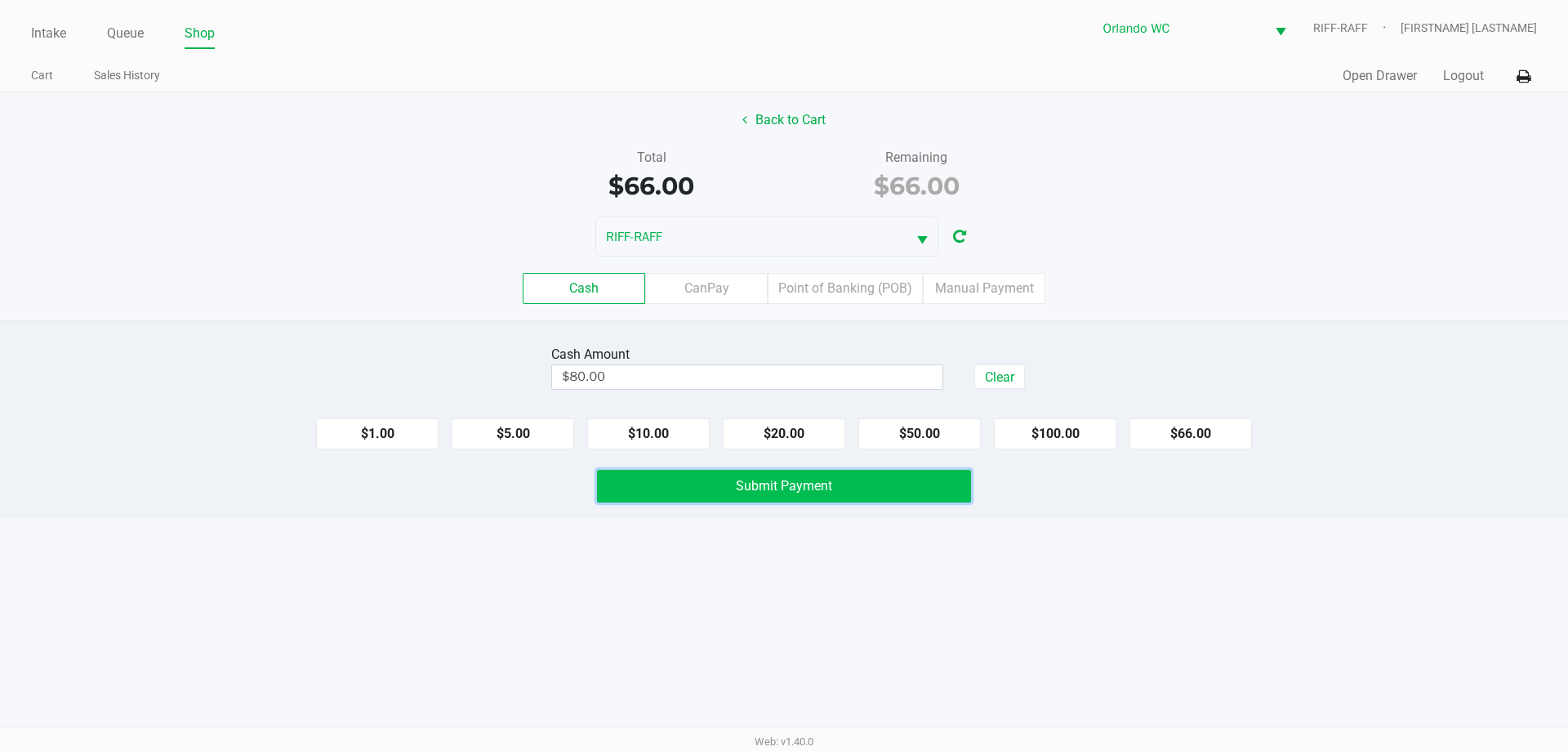 click on "Submit Payment" 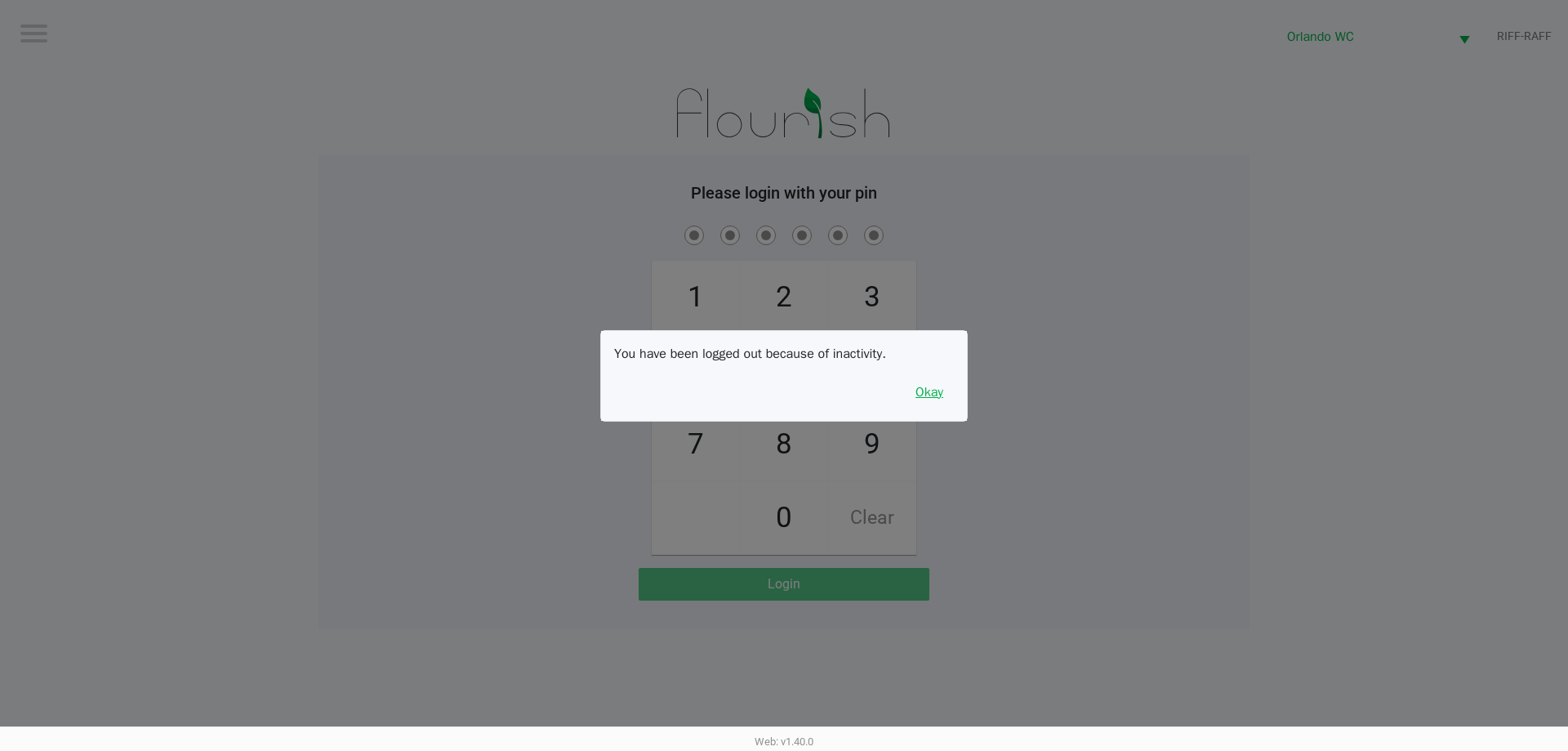 click on "Okay" at bounding box center [929, 392] 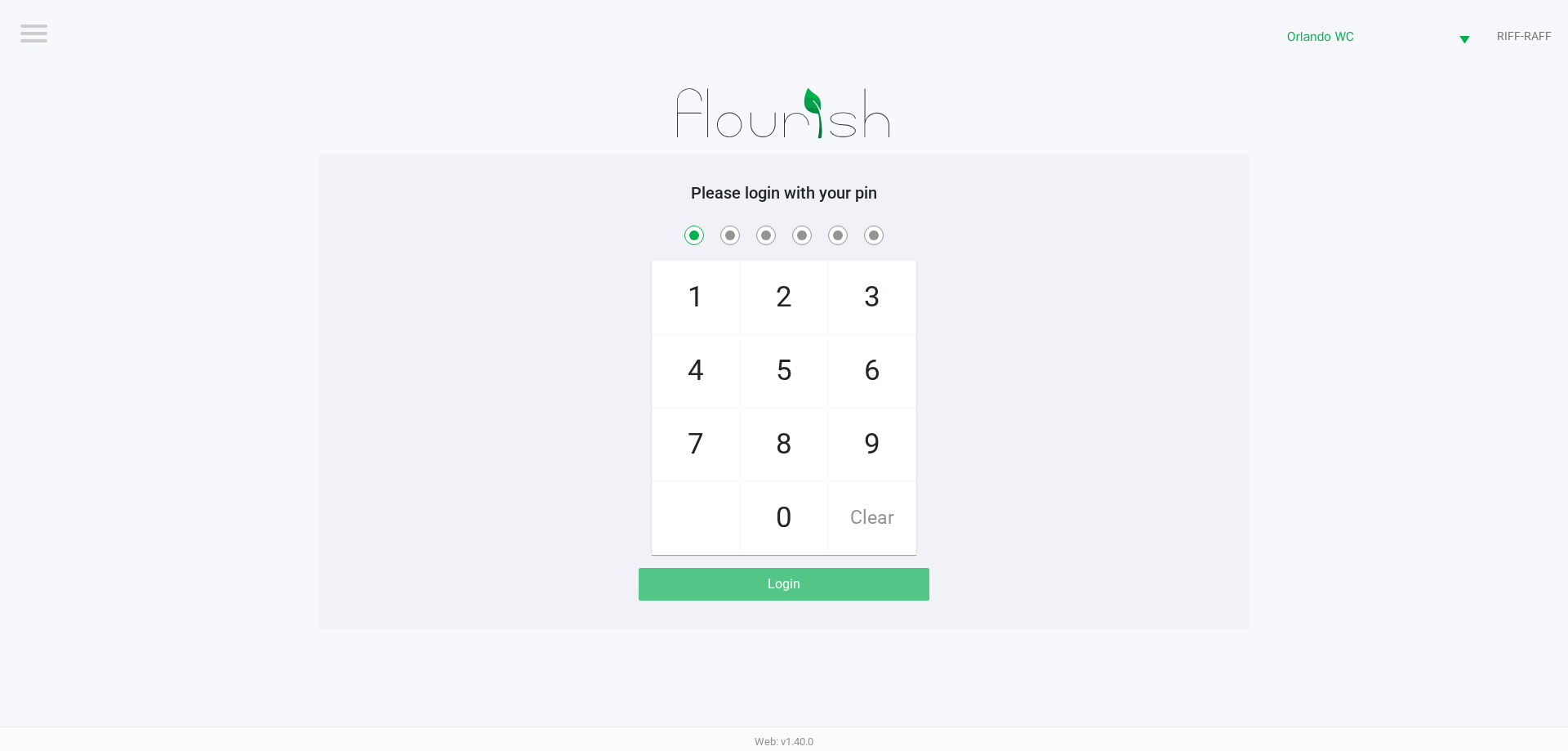 checkbox on "true" 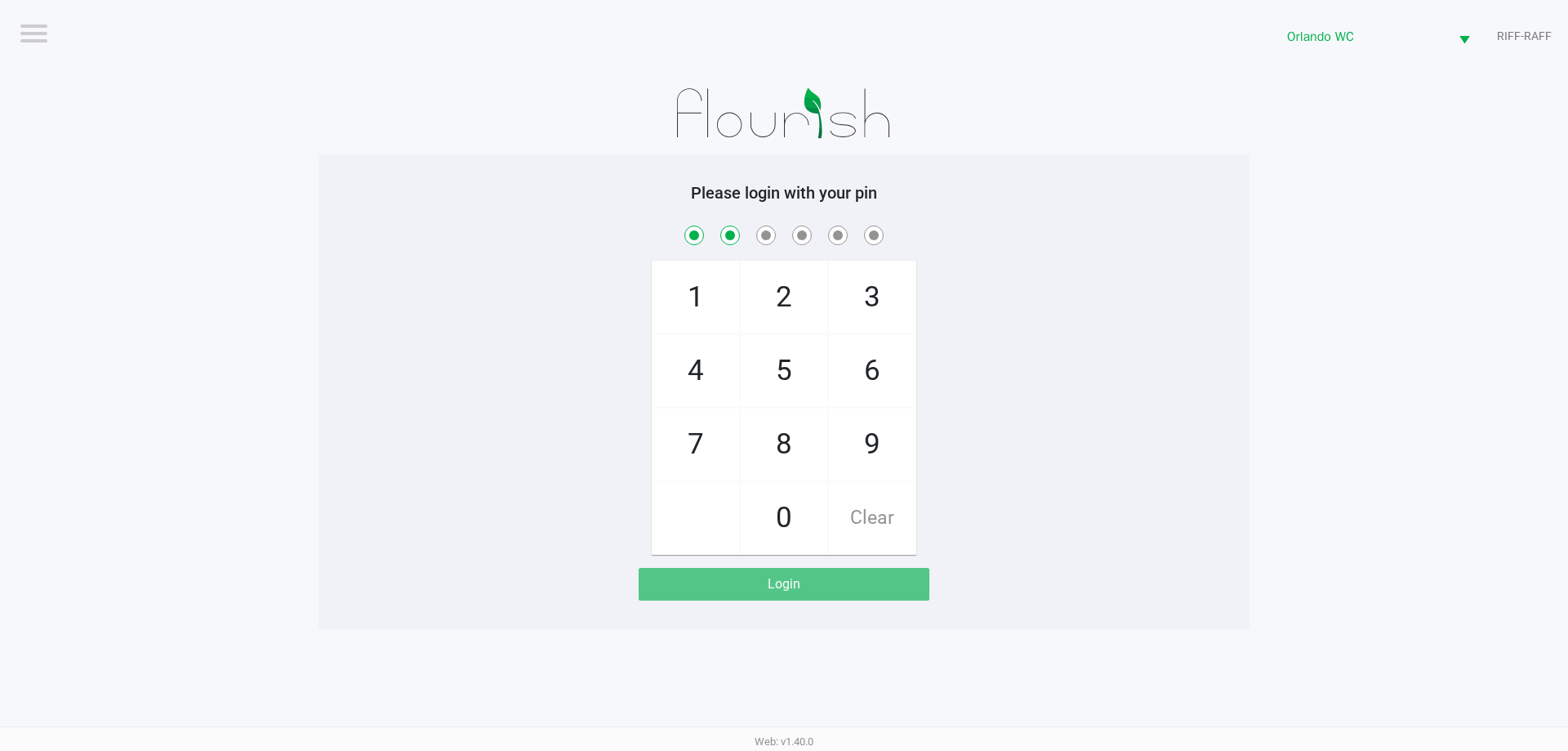 checkbox on "true" 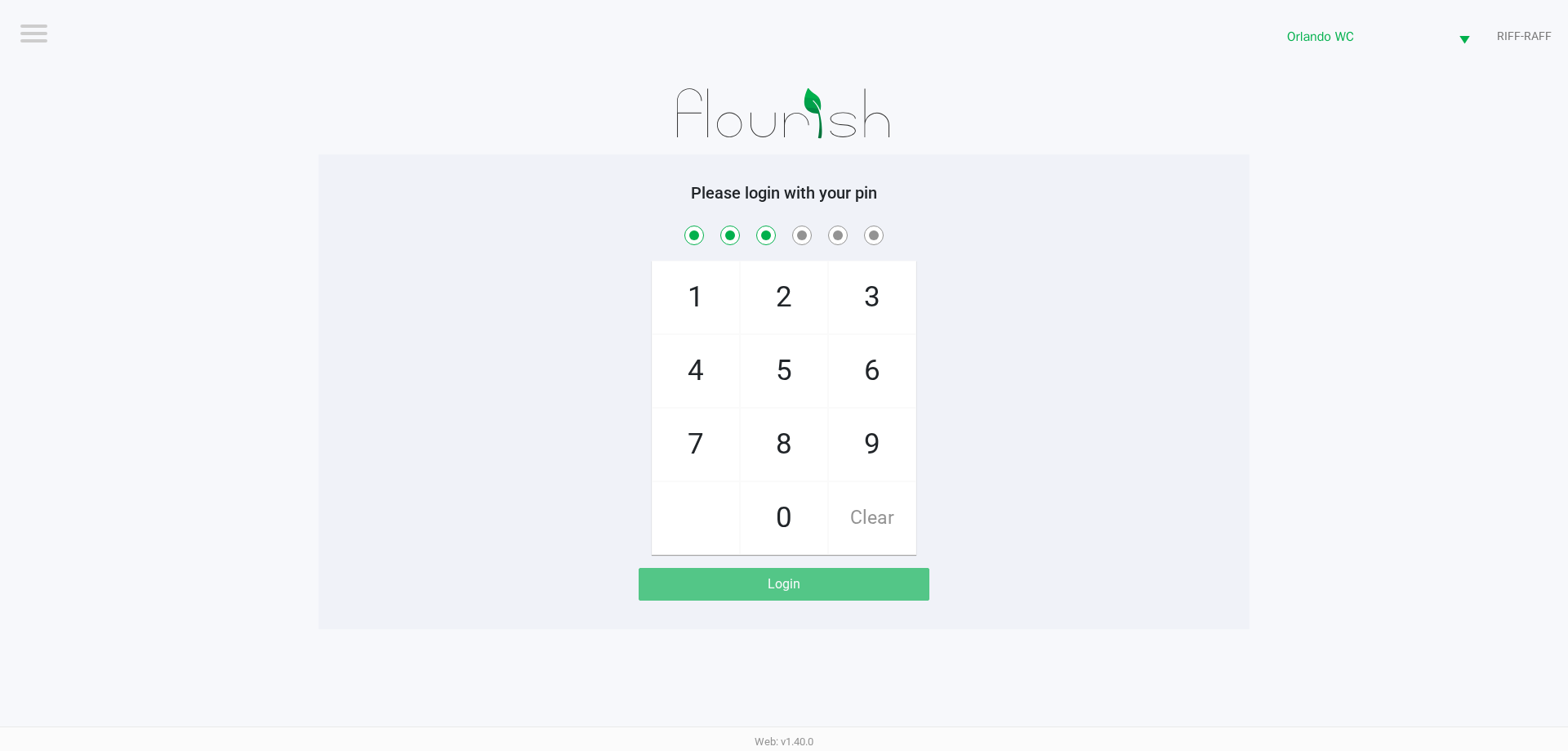 checkbox on "true" 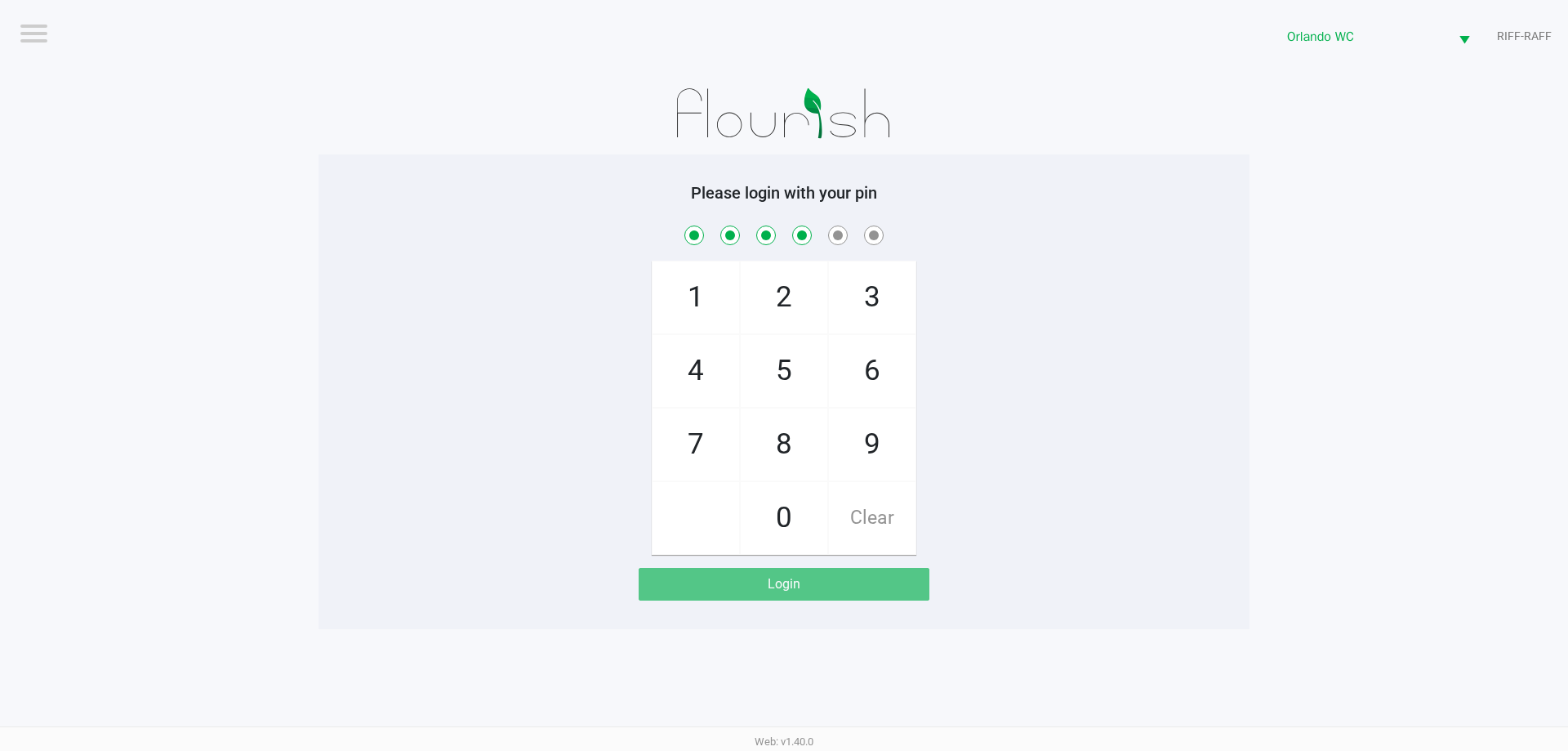 checkbox on "true" 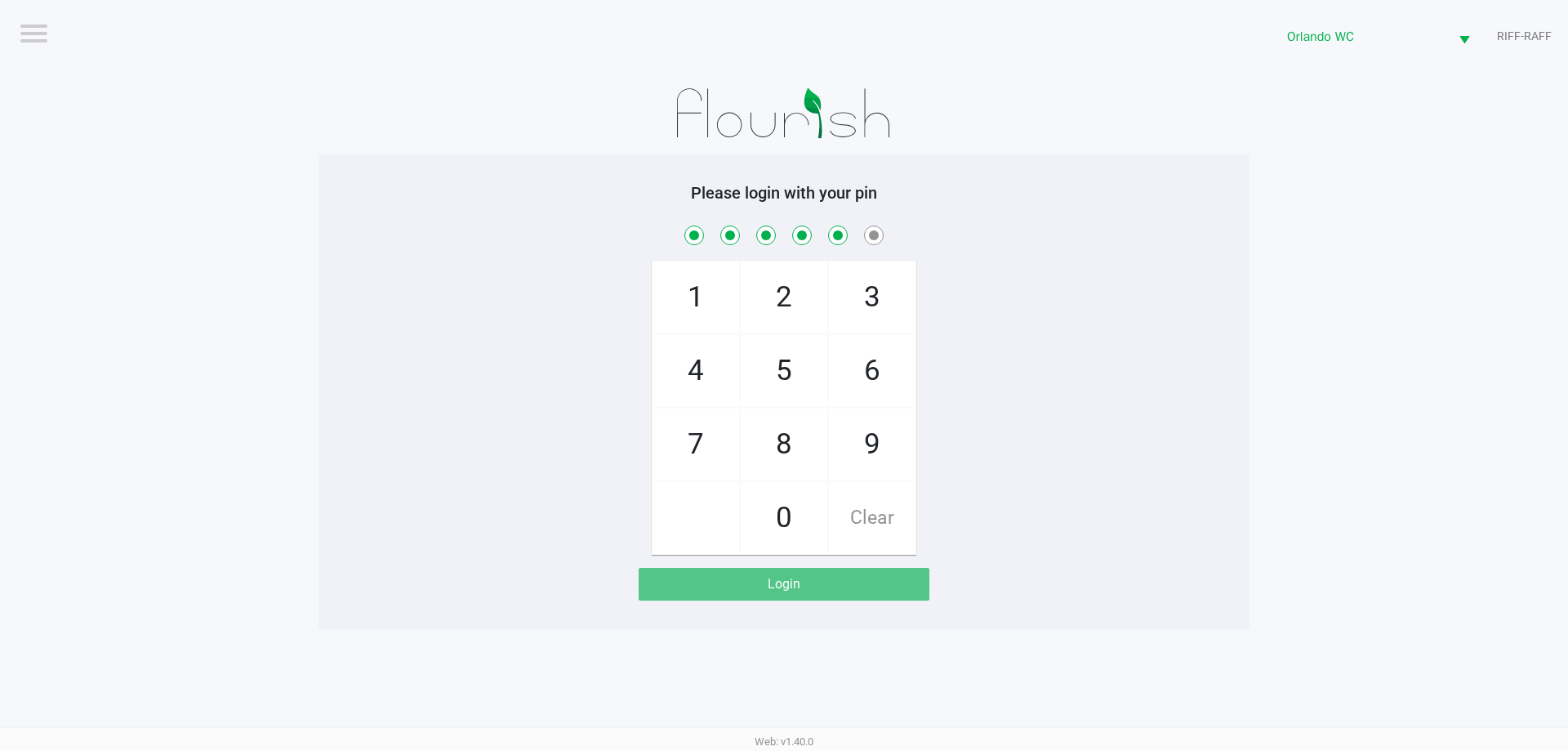 checkbox on "true" 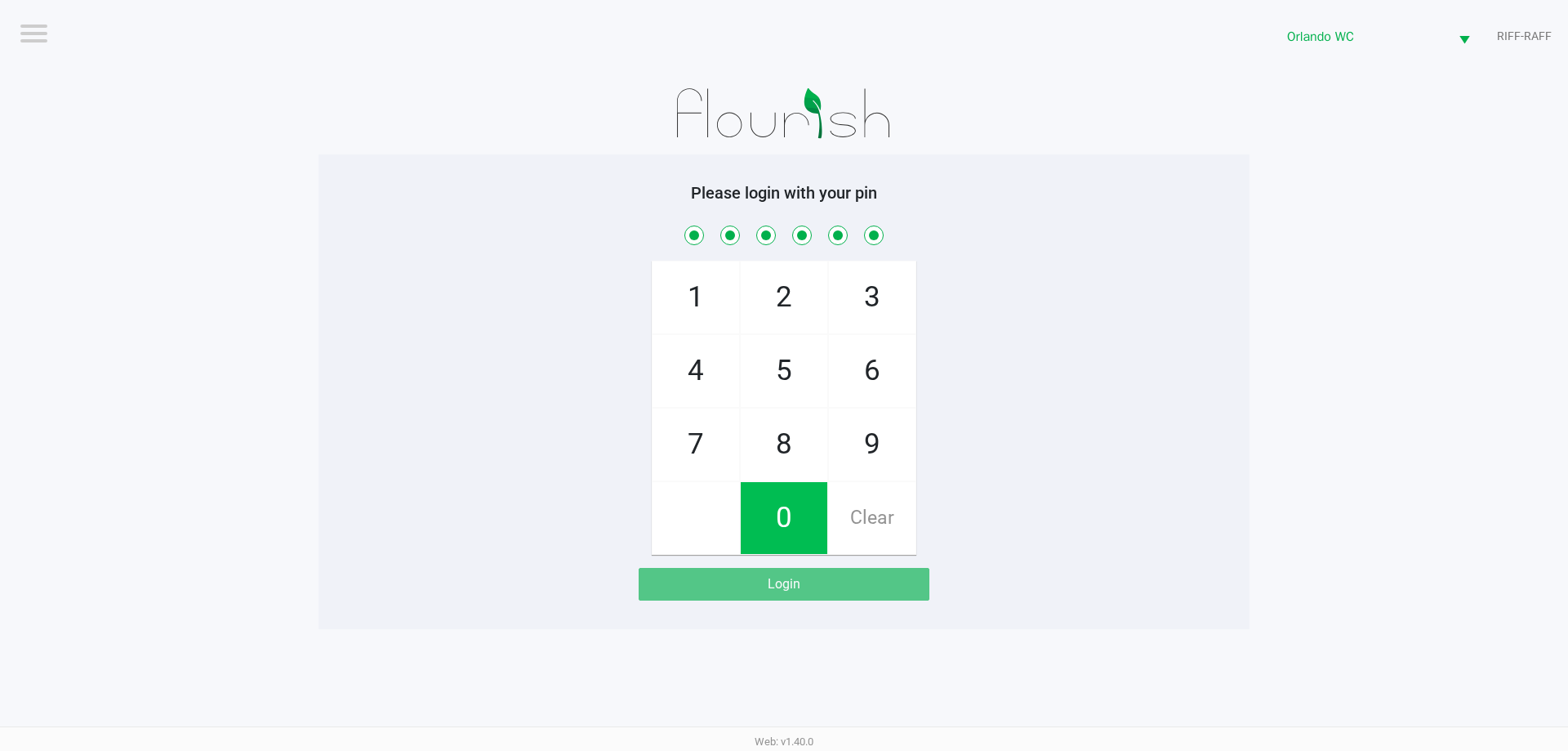 checkbox on "true" 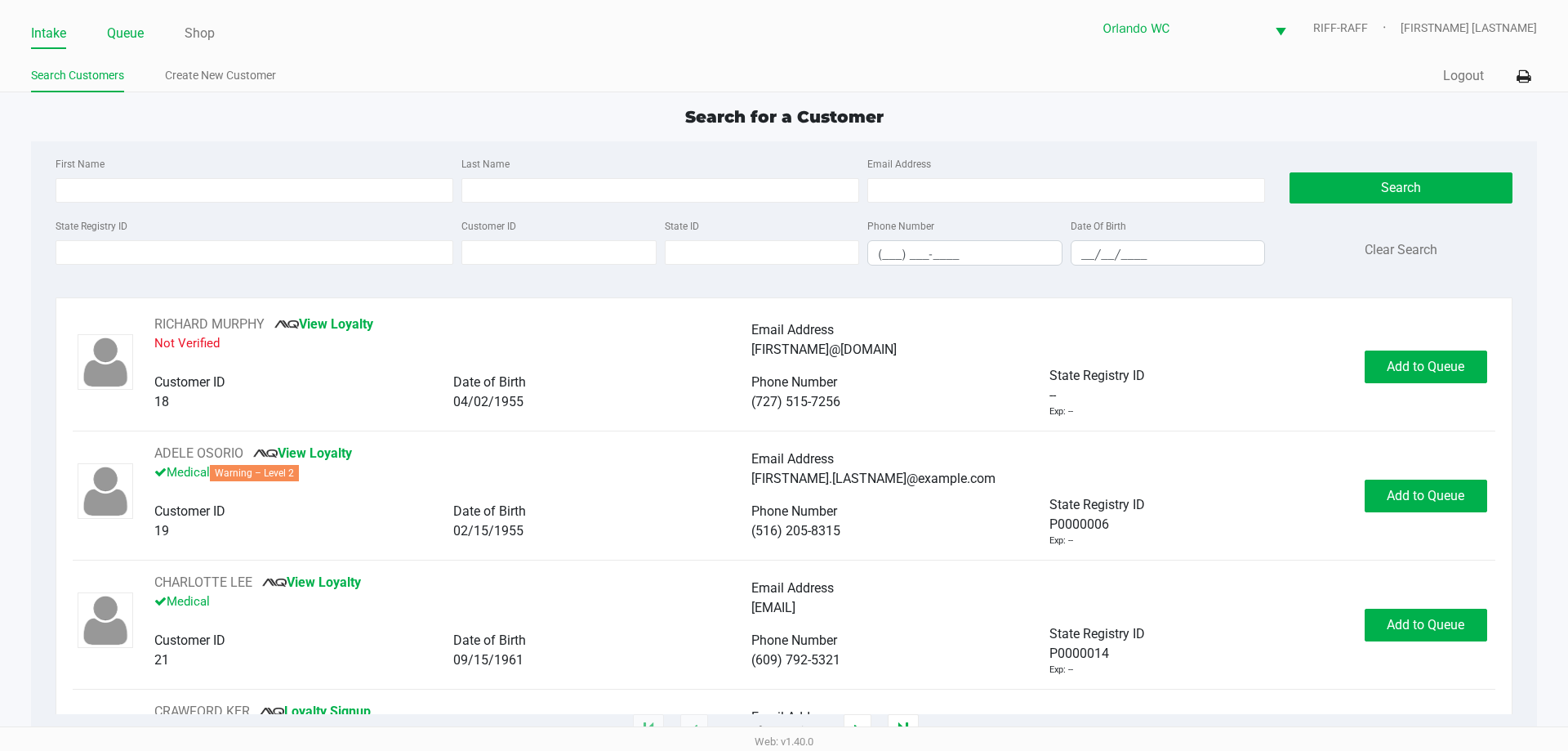 click on "Queue" 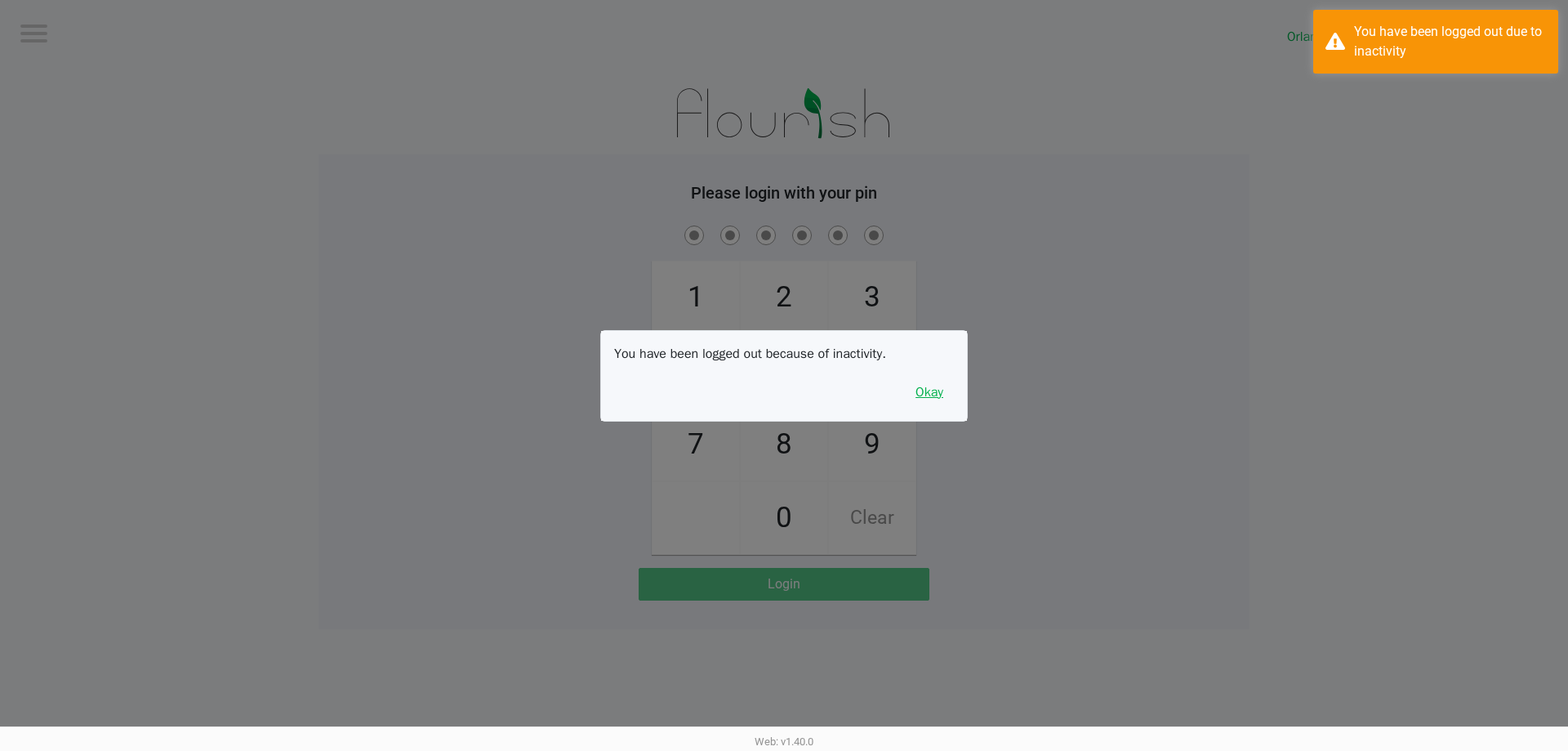 click on "Okay" at bounding box center [929, 392] 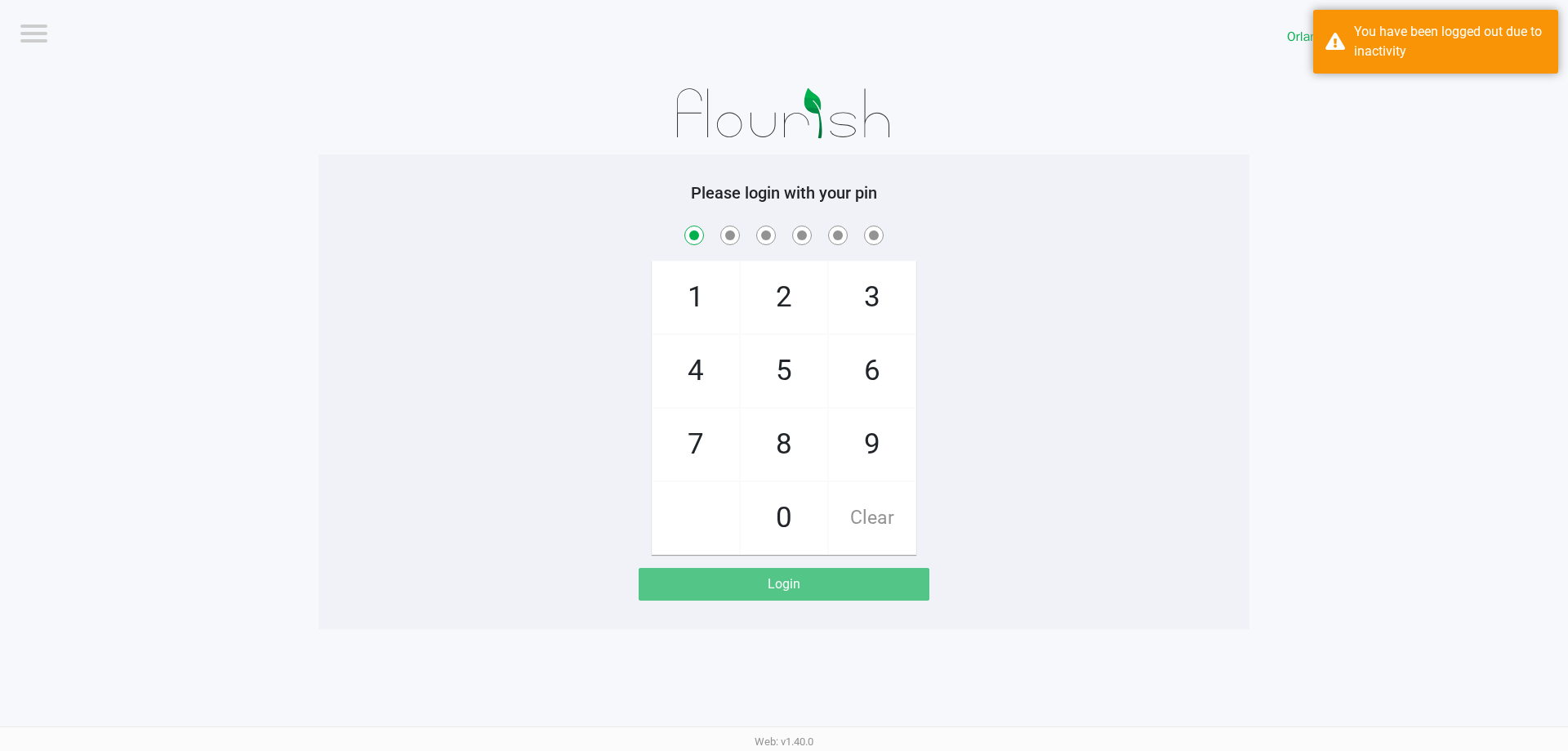 checkbox on "true" 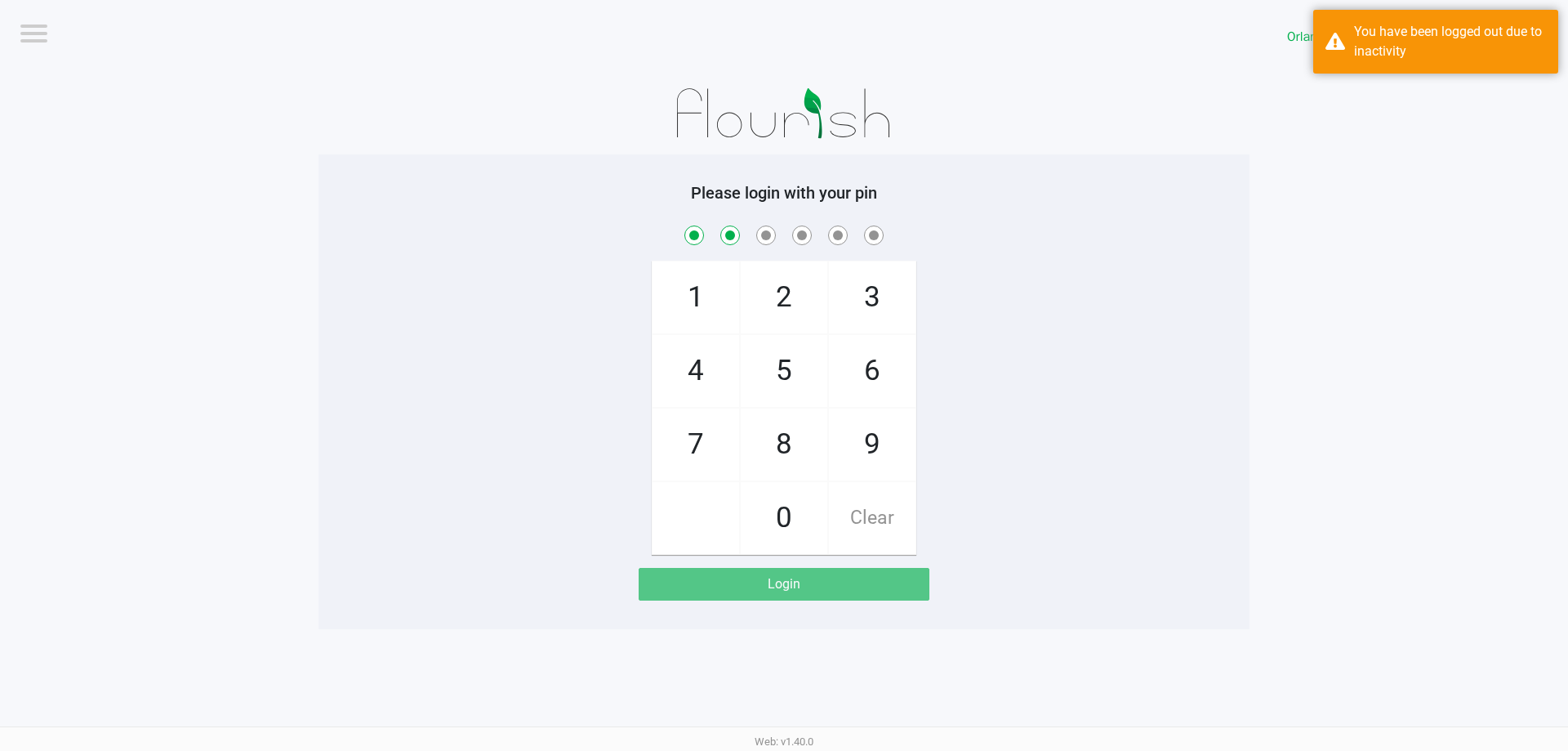 checkbox on "true" 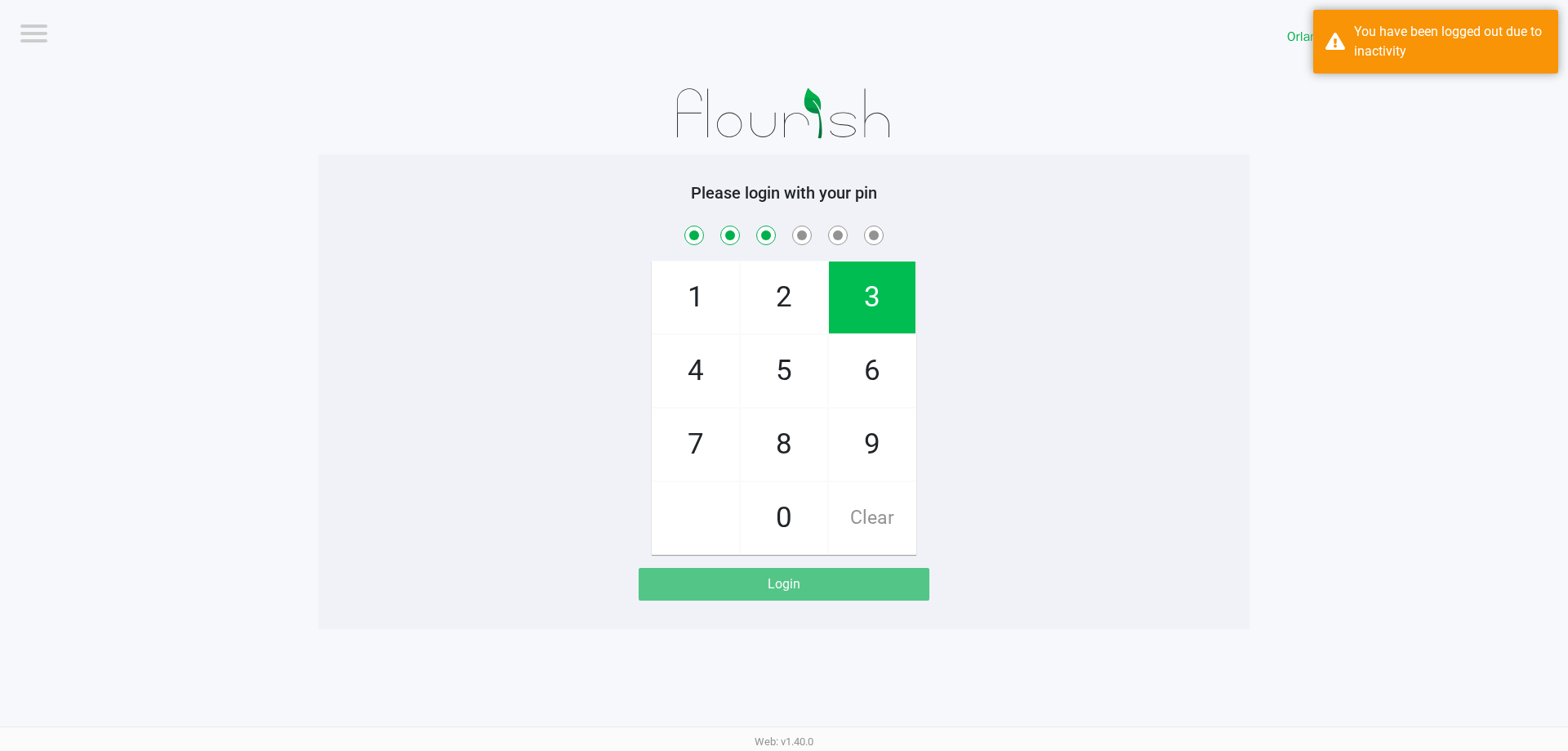 checkbox on "true" 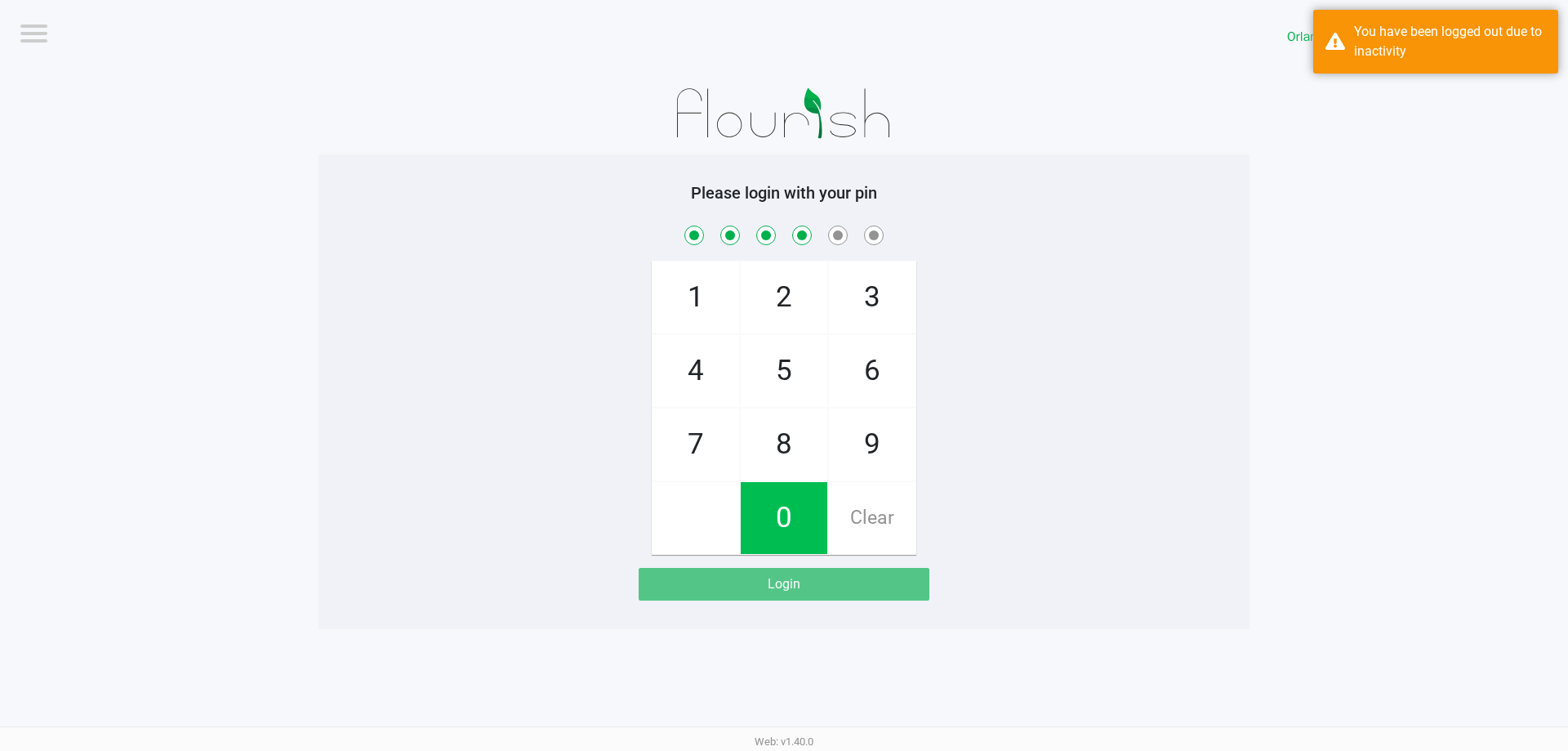 checkbox on "true" 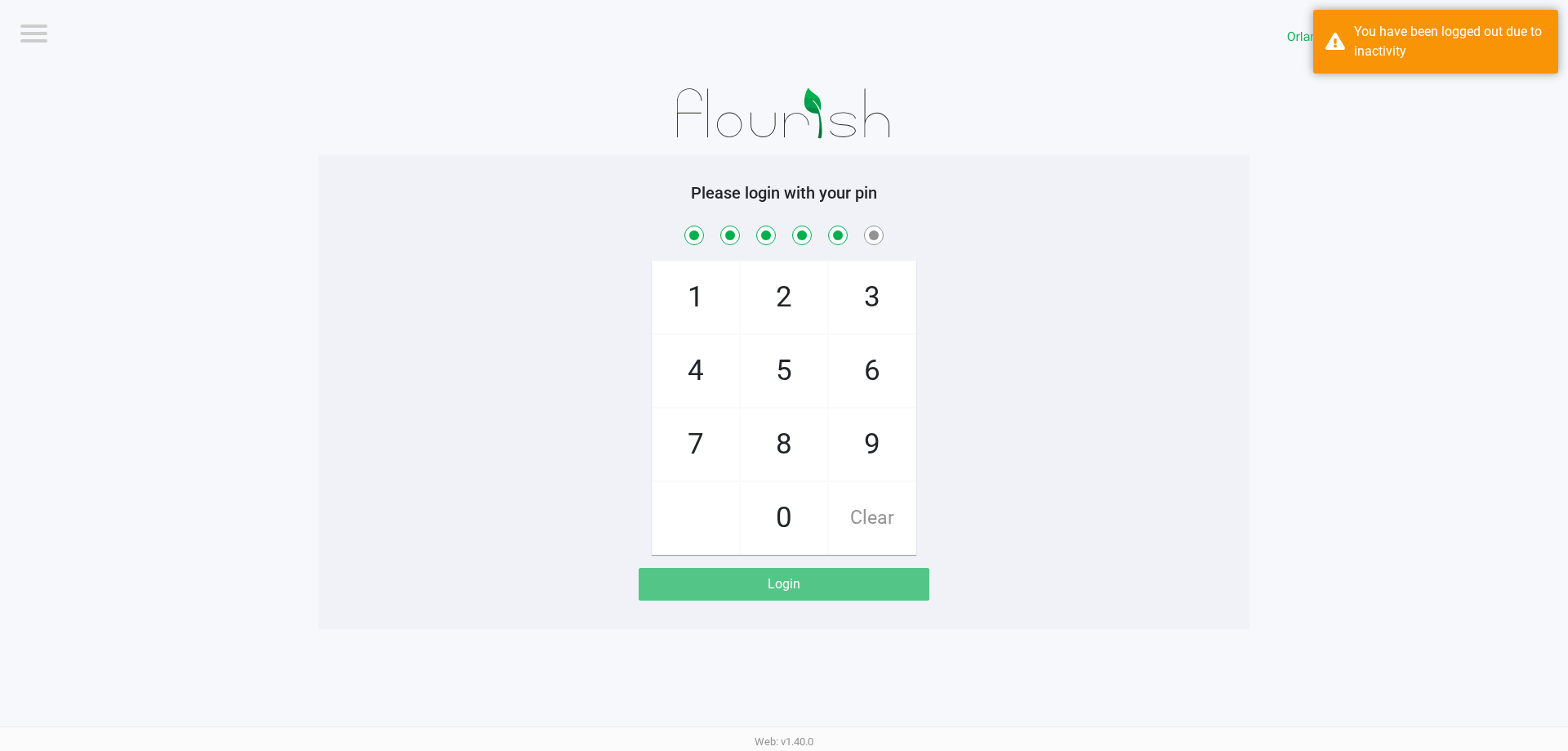 checkbox on "true" 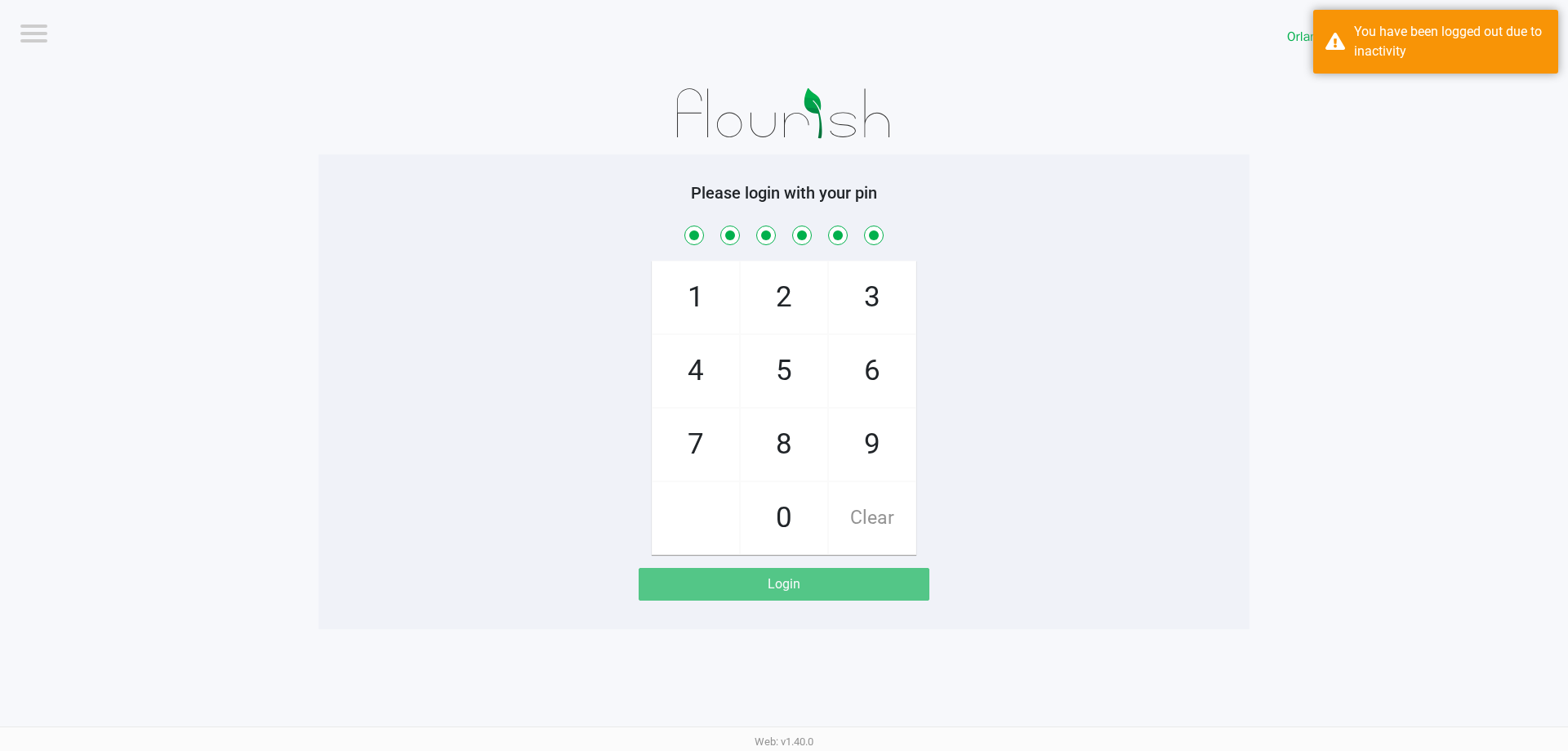 checkbox on "true" 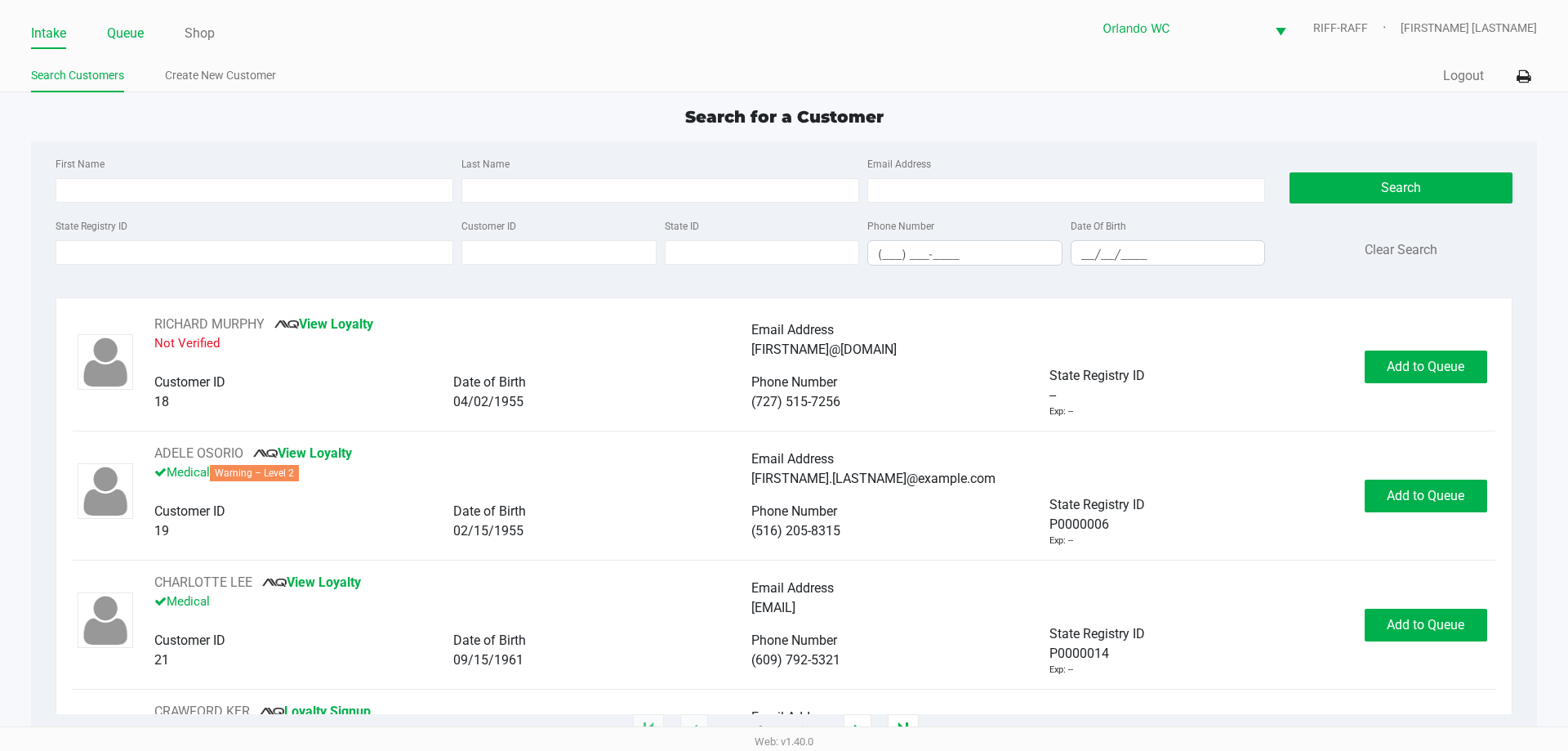 click on "Queue" 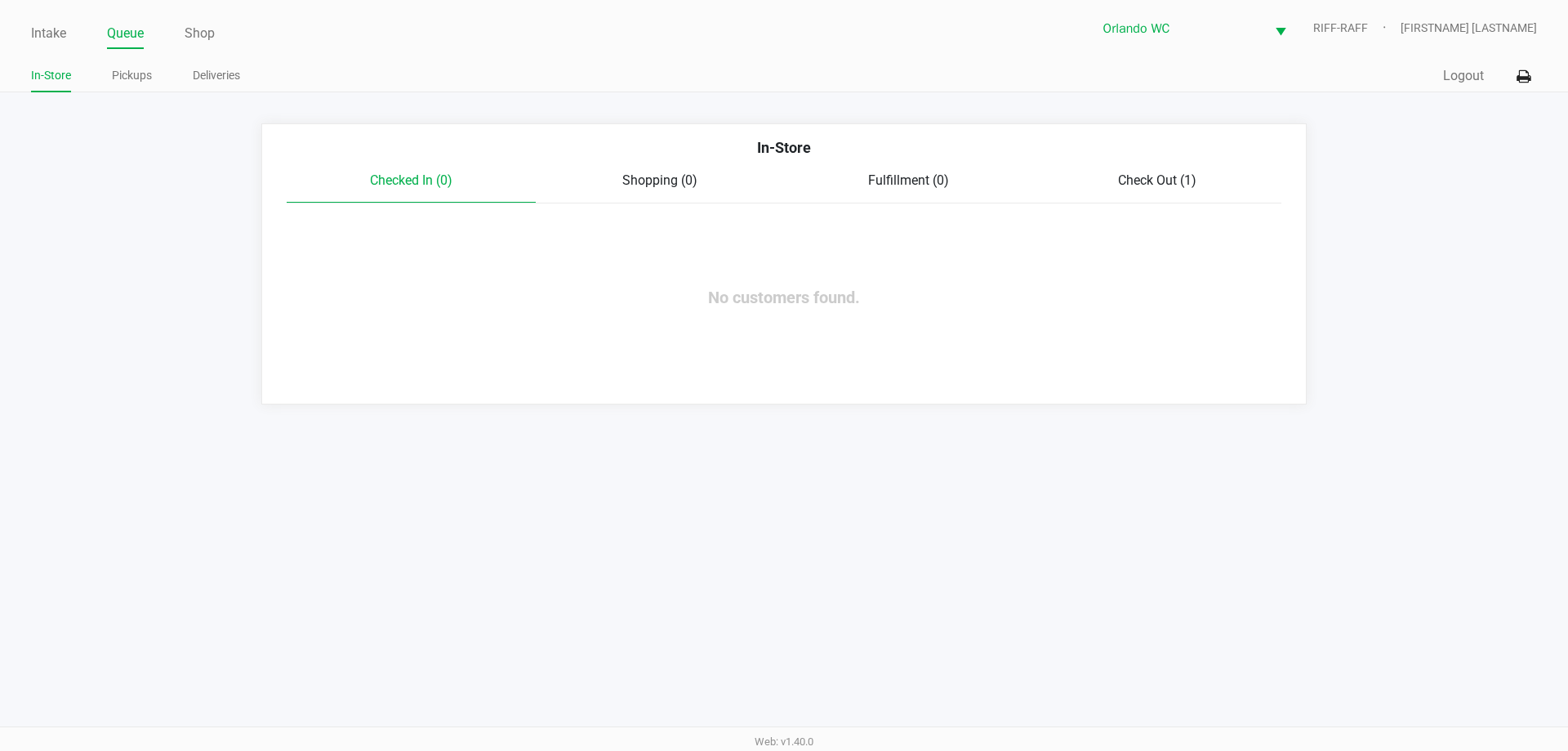 click on "Check Out (1)" 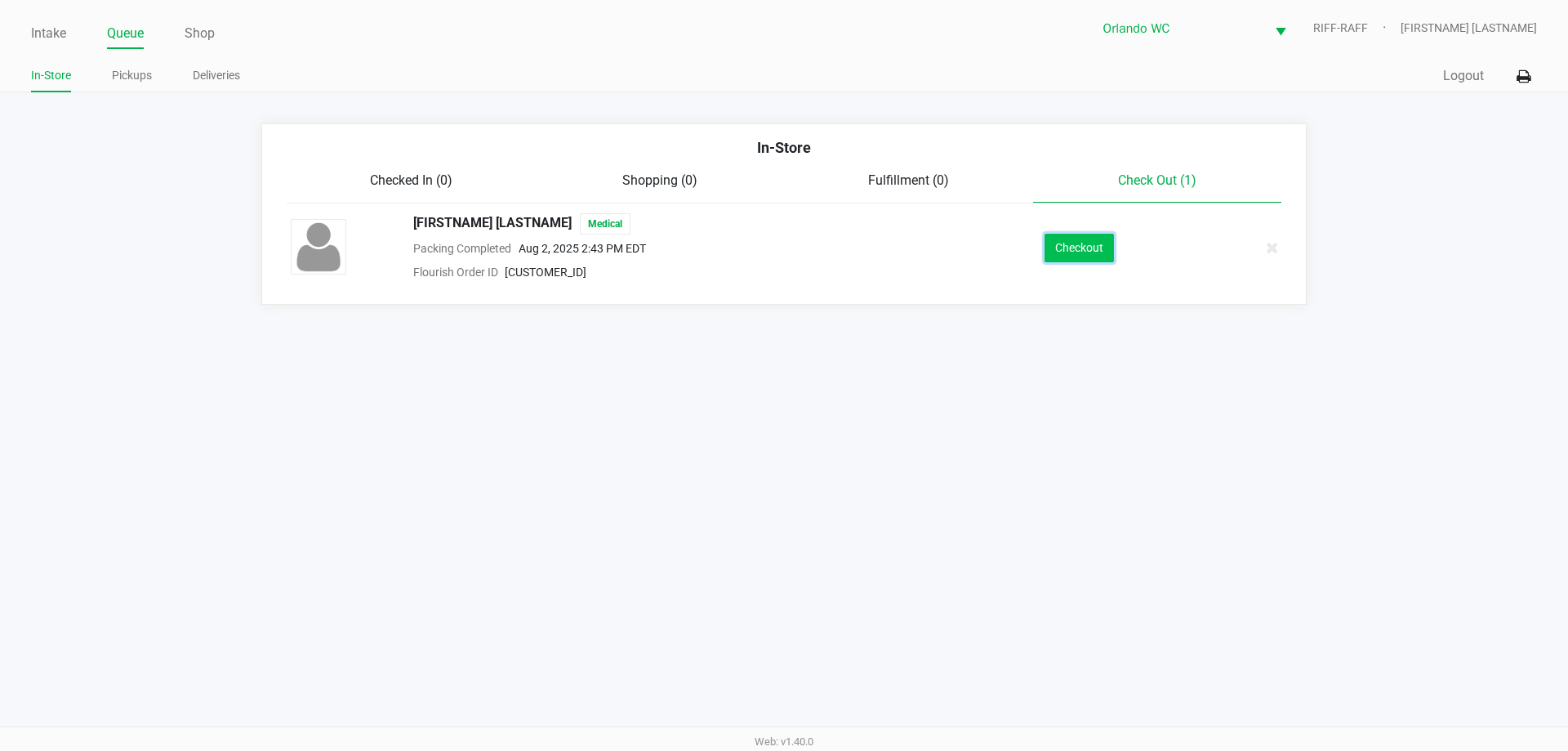 click on "Checkout" 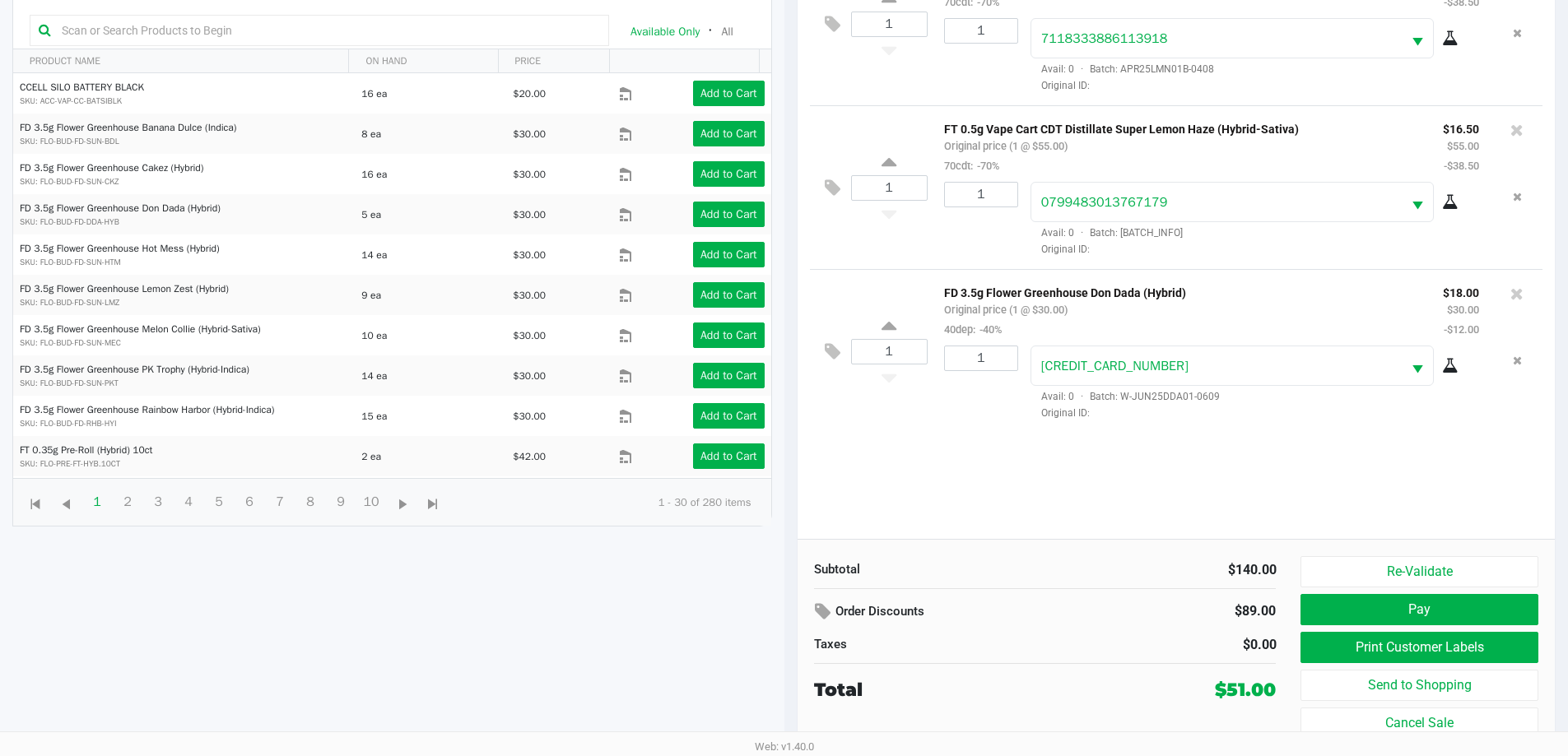 scroll, scrollTop: 0, scrollLeft: 0, axis: both 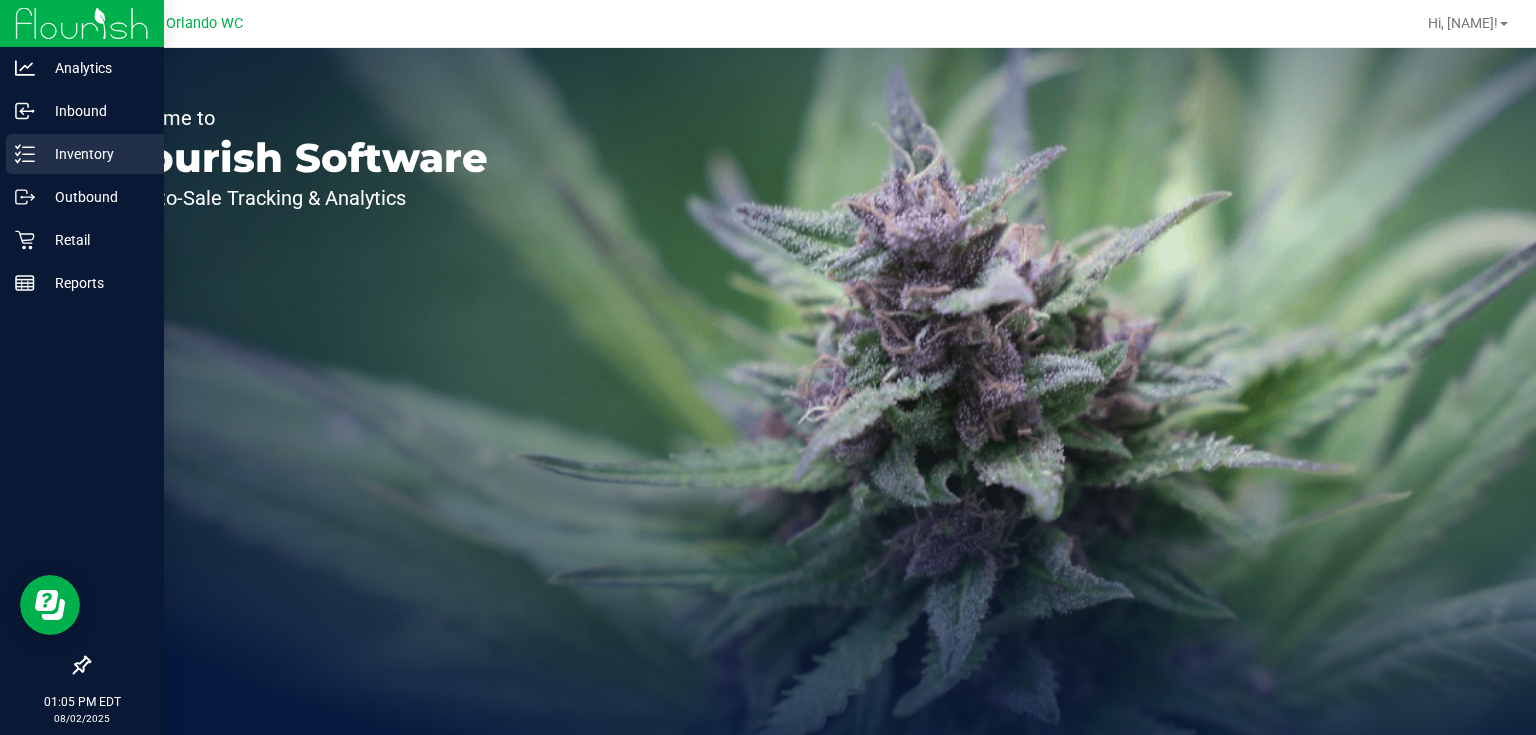click 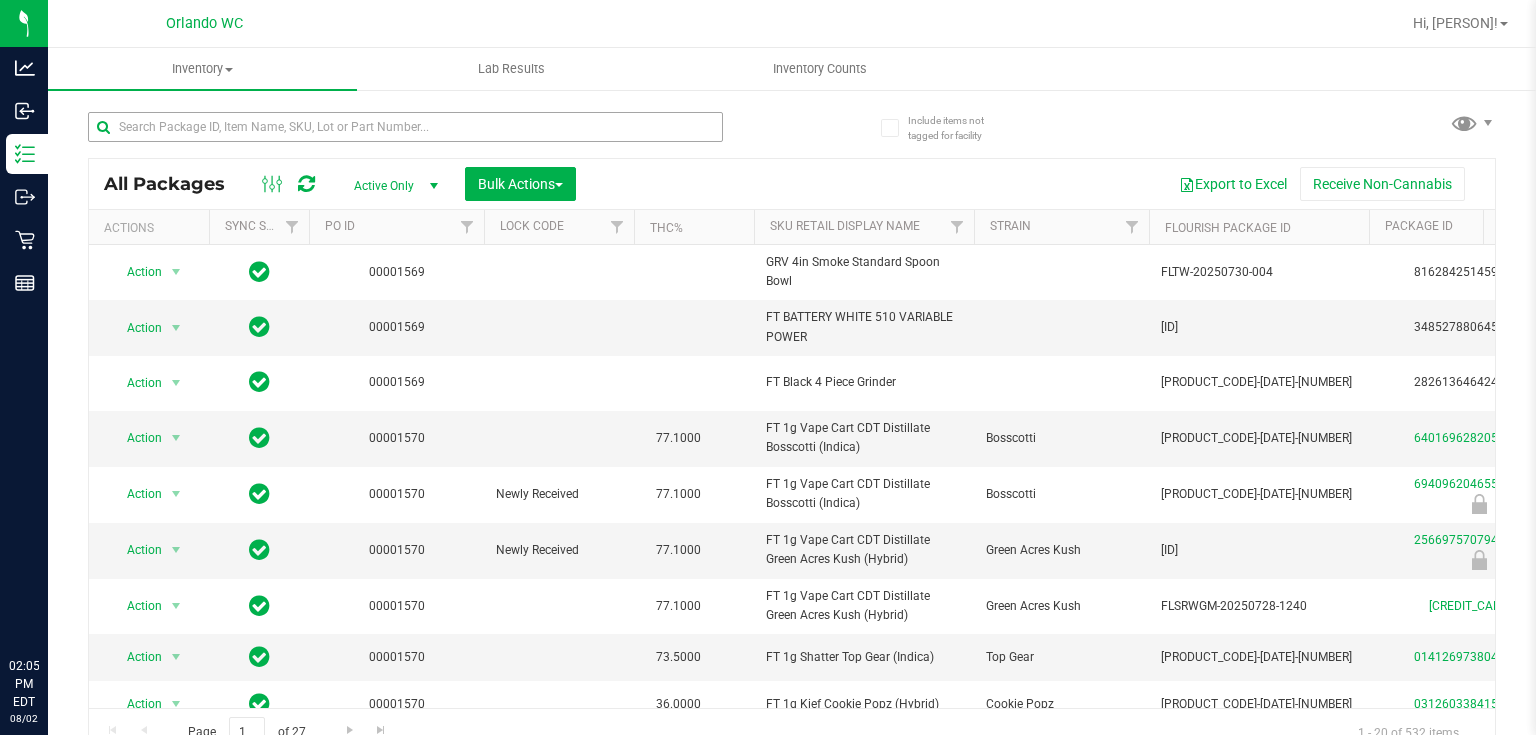scroll, scrollTop: 0, scrollLeft: 0, axis: both 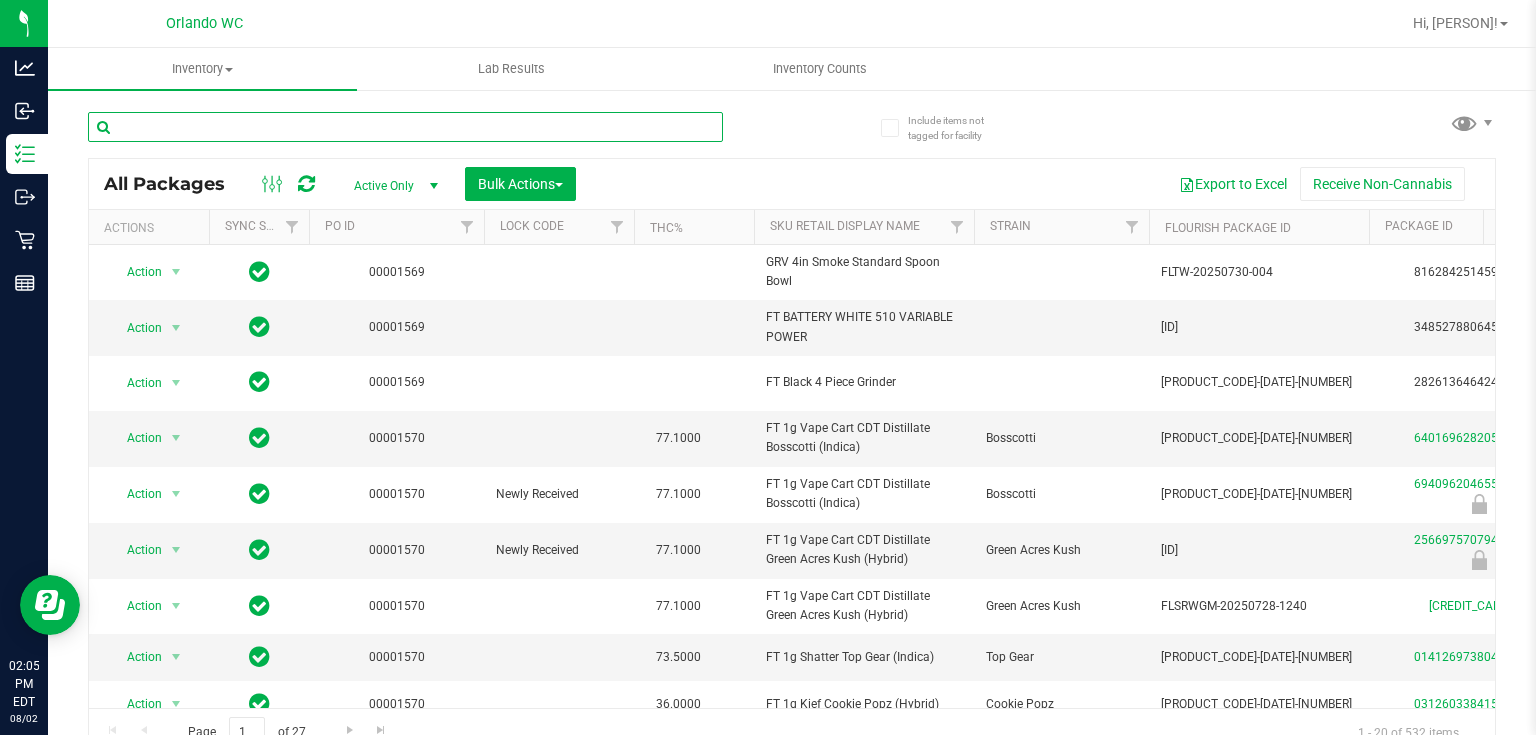 click at bounding box center (405, 127) 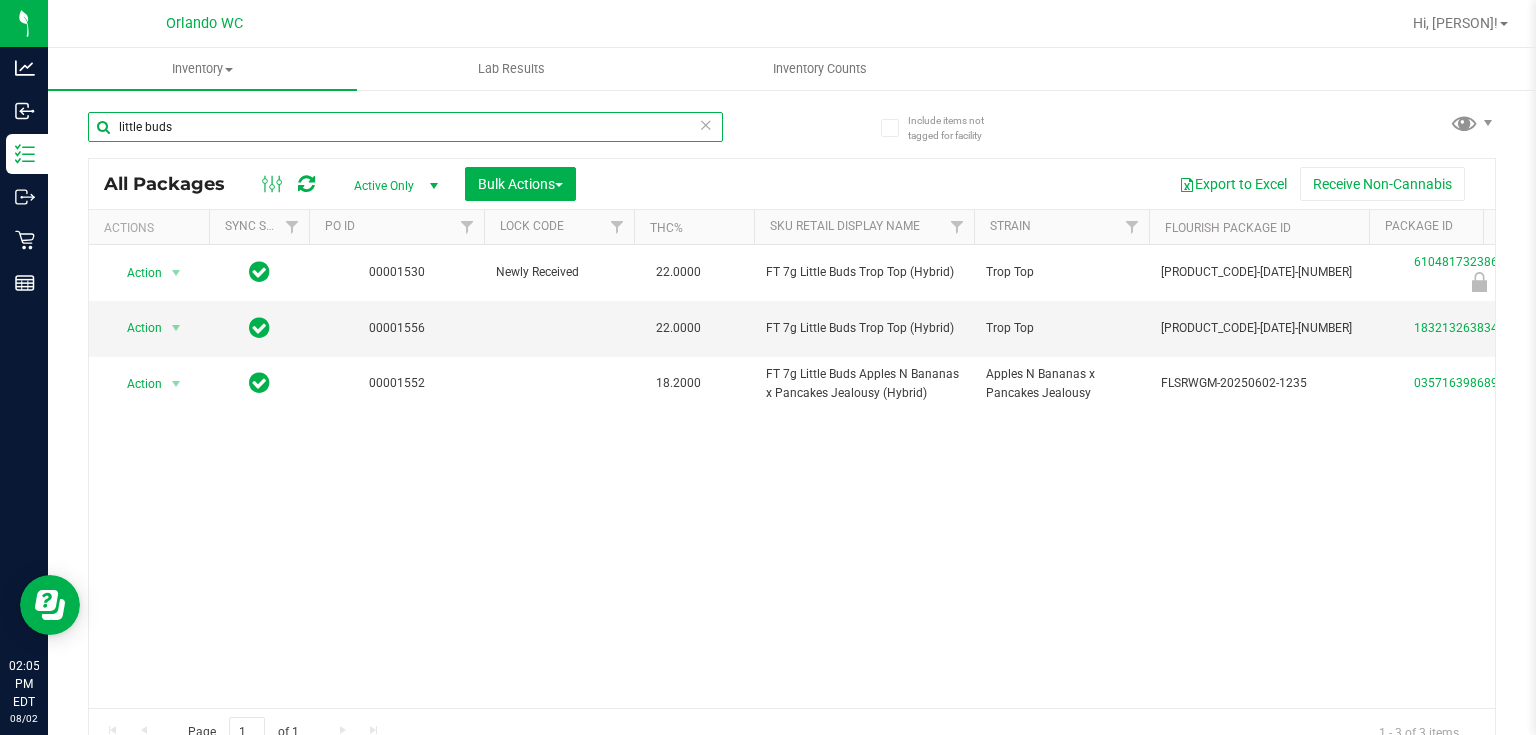 scroll, scrollTop: 0, scrollLeft: 35, axis: horizontal 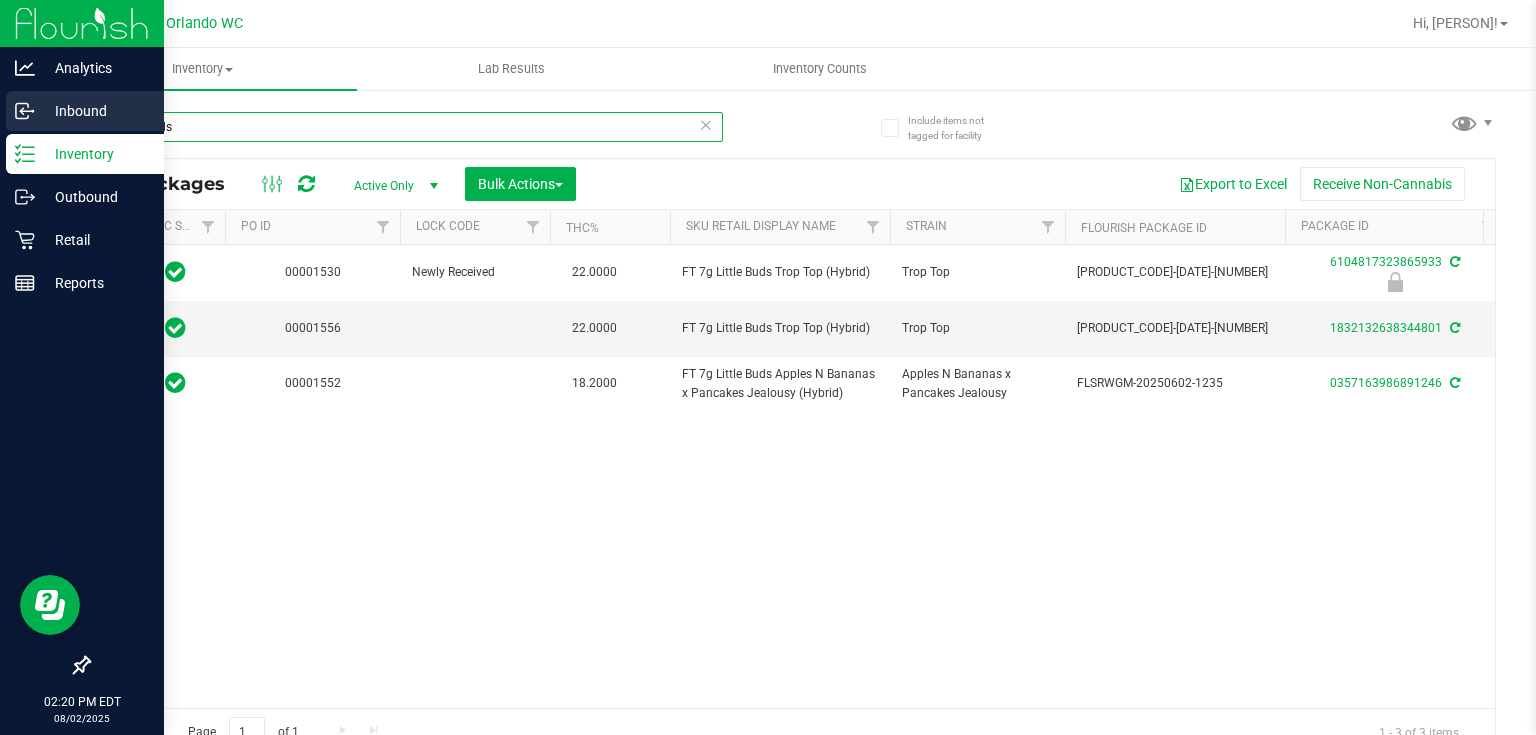 drag, startPoint x: 297, startPoint y: 125, endPoint x: 0, endPoint y: 126, distance: 297.00168 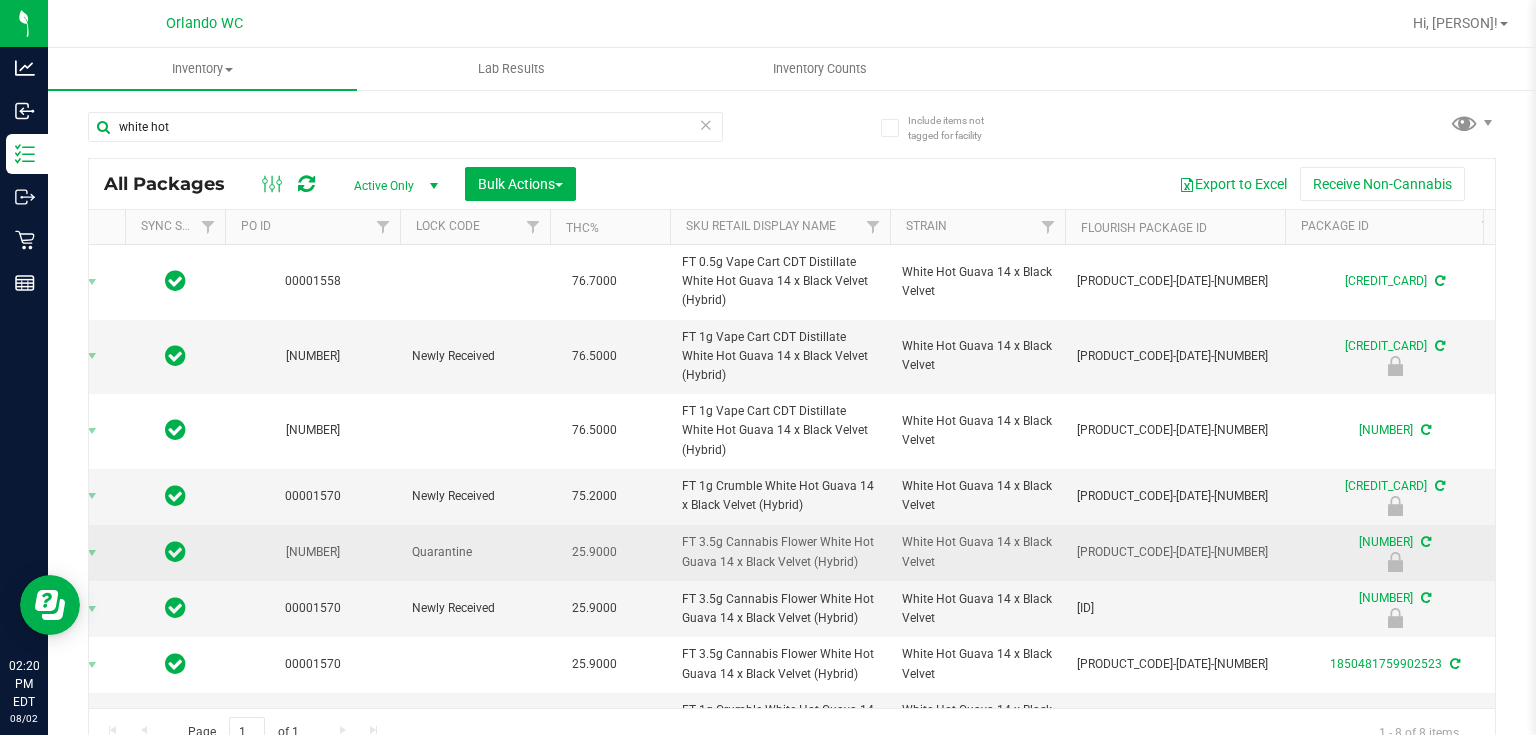drag, startPoint x: 670, startPoint y: 502, endPoint x: 853, endPoint y: 536, distance: 186.13167 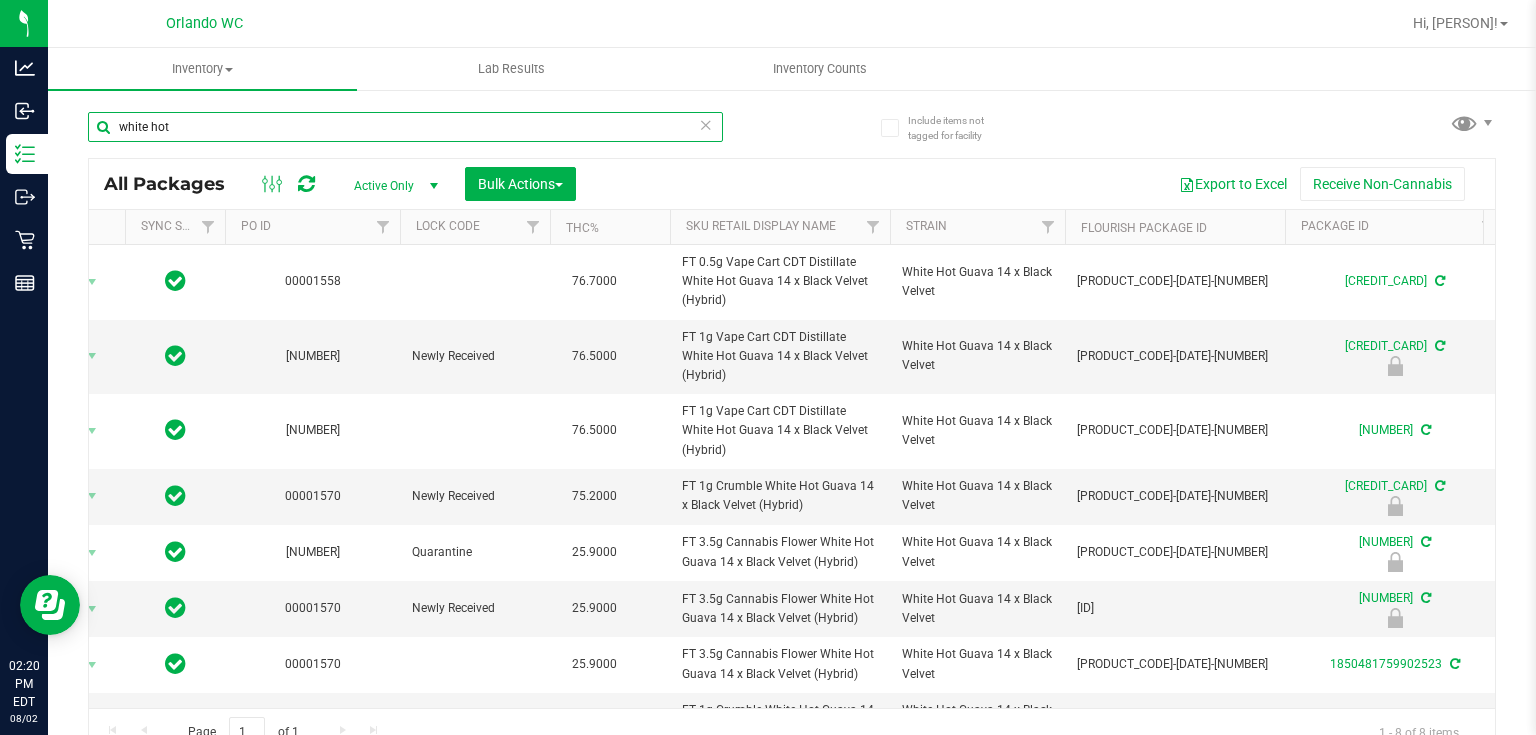 drag, startPoint x: 216, startPoint y: 133, endPoint x: 112, endPoint y: 129, distance: 104.0769 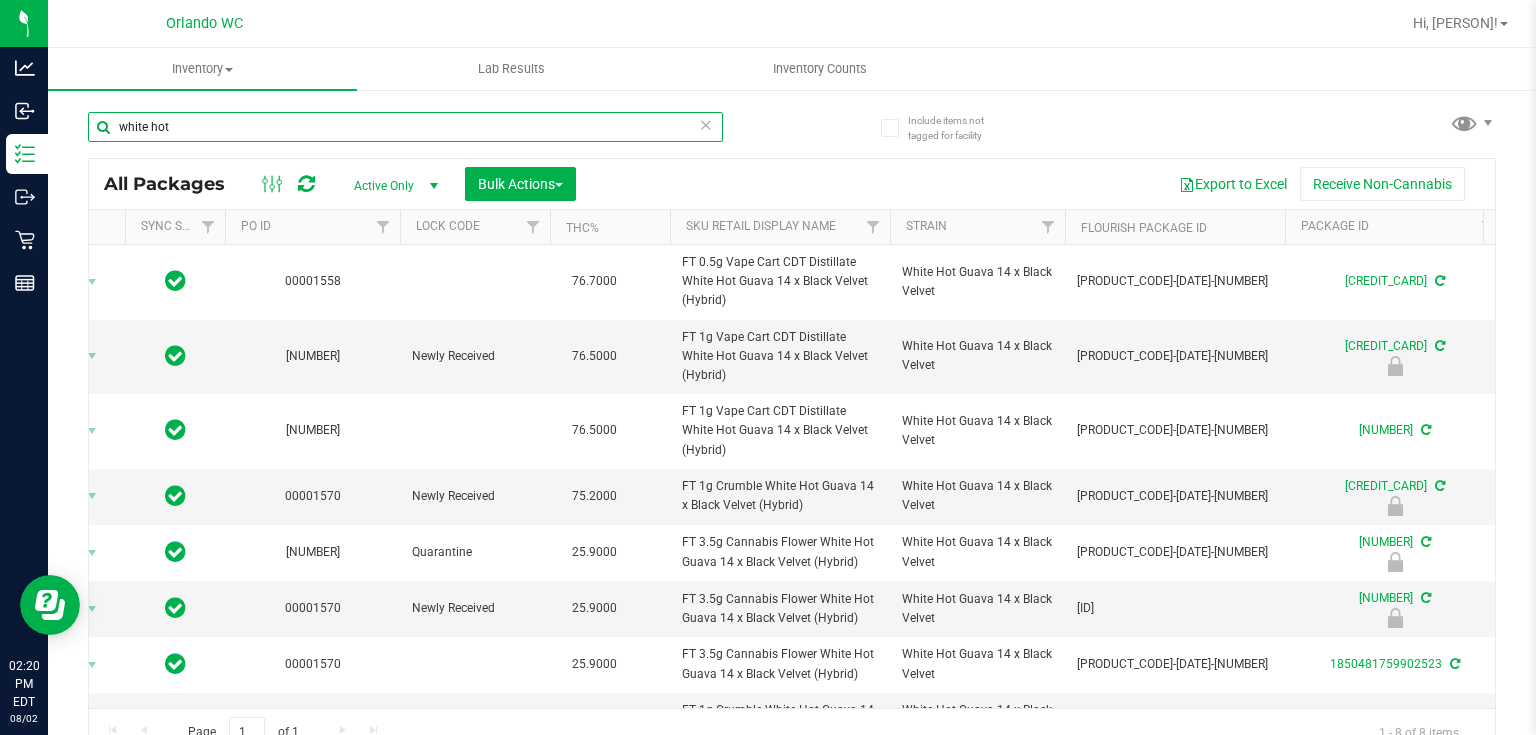 paste on "FT 3.5g Cannabis Flower White Hot Guava 14 x Black Velvet (Hybrid)" 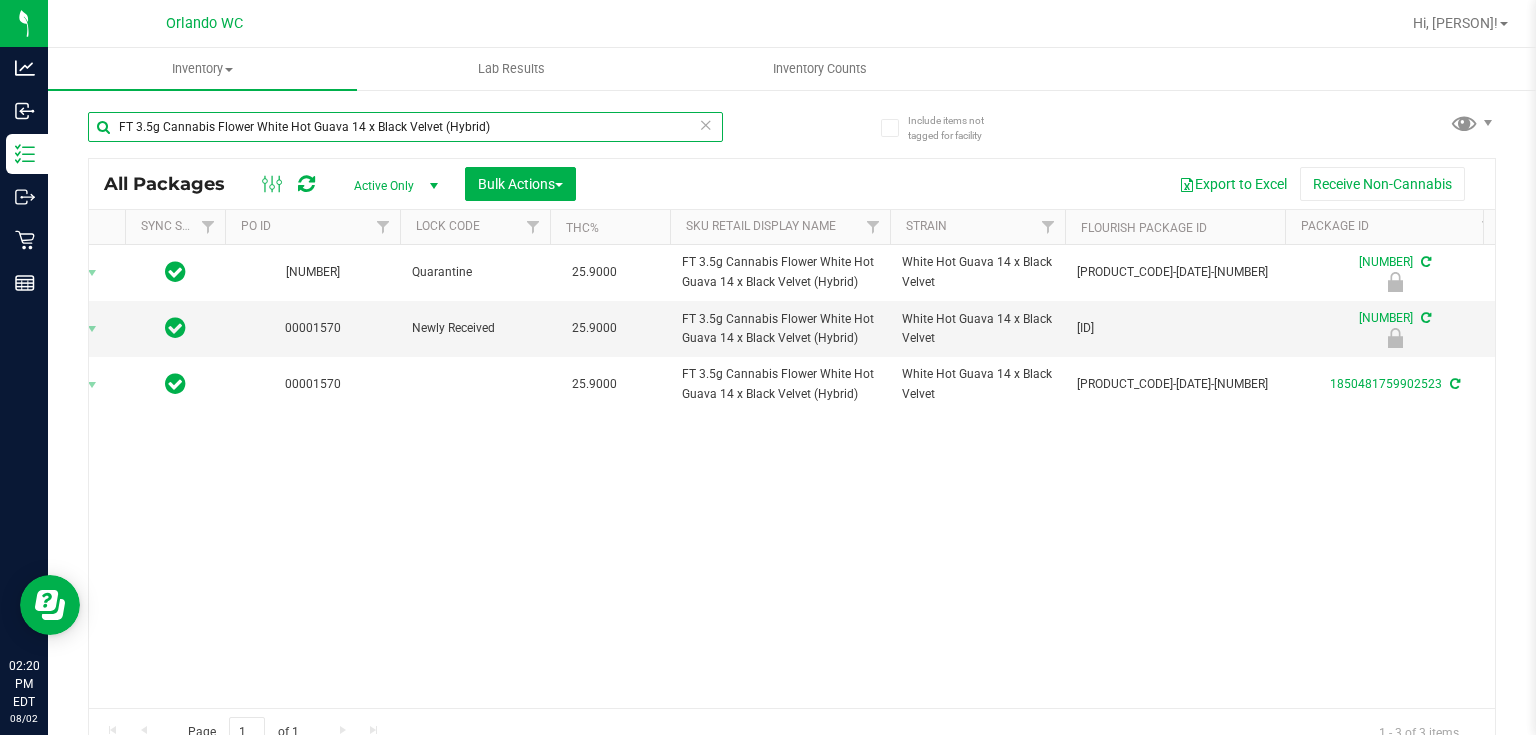 scroll, scrollTop: 0, scrollLeft: 92, axis: horizontal 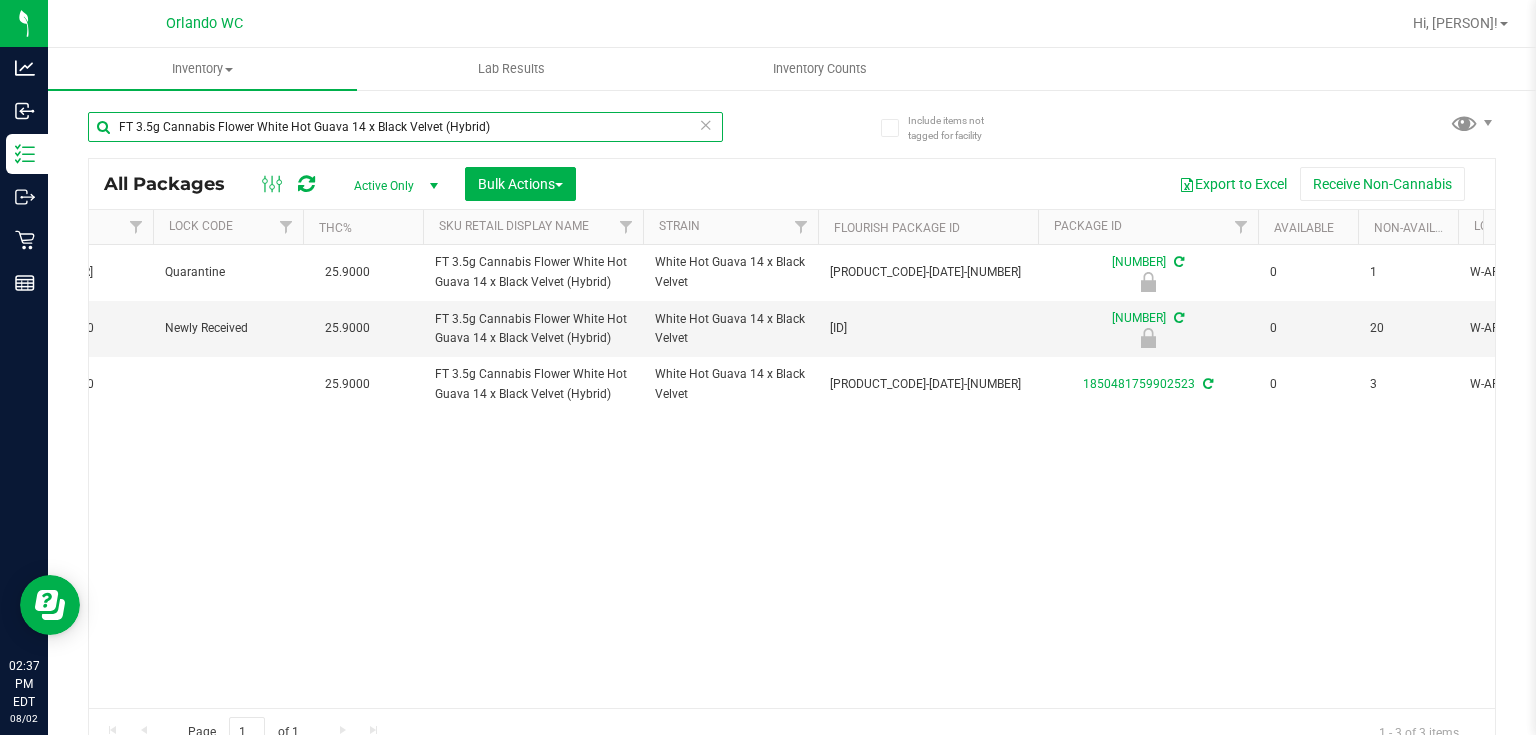 drag, startPoint x: 512, startPoint y: 117, endPoint x: 378, endPoint y: 131, distance: 134.72935 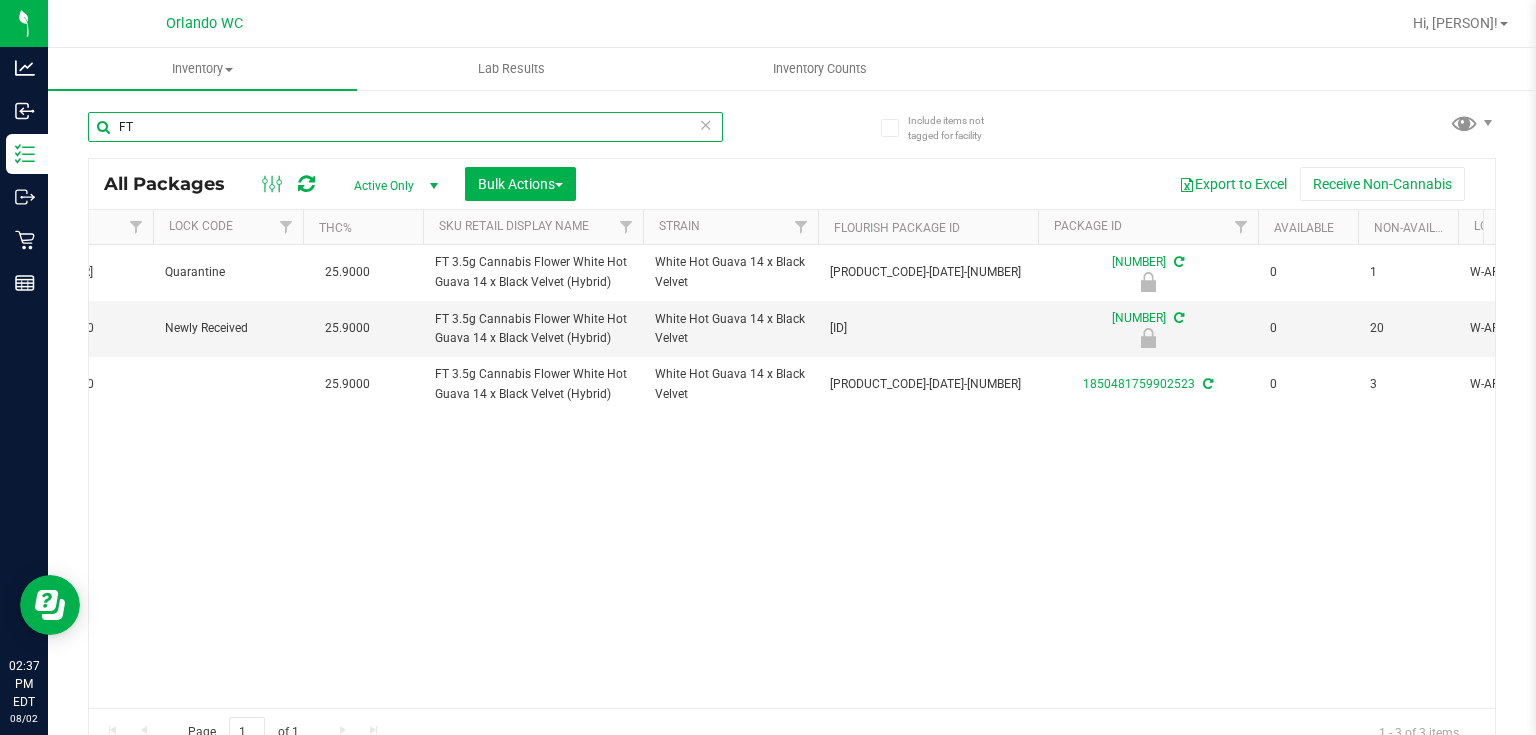 type on "F" 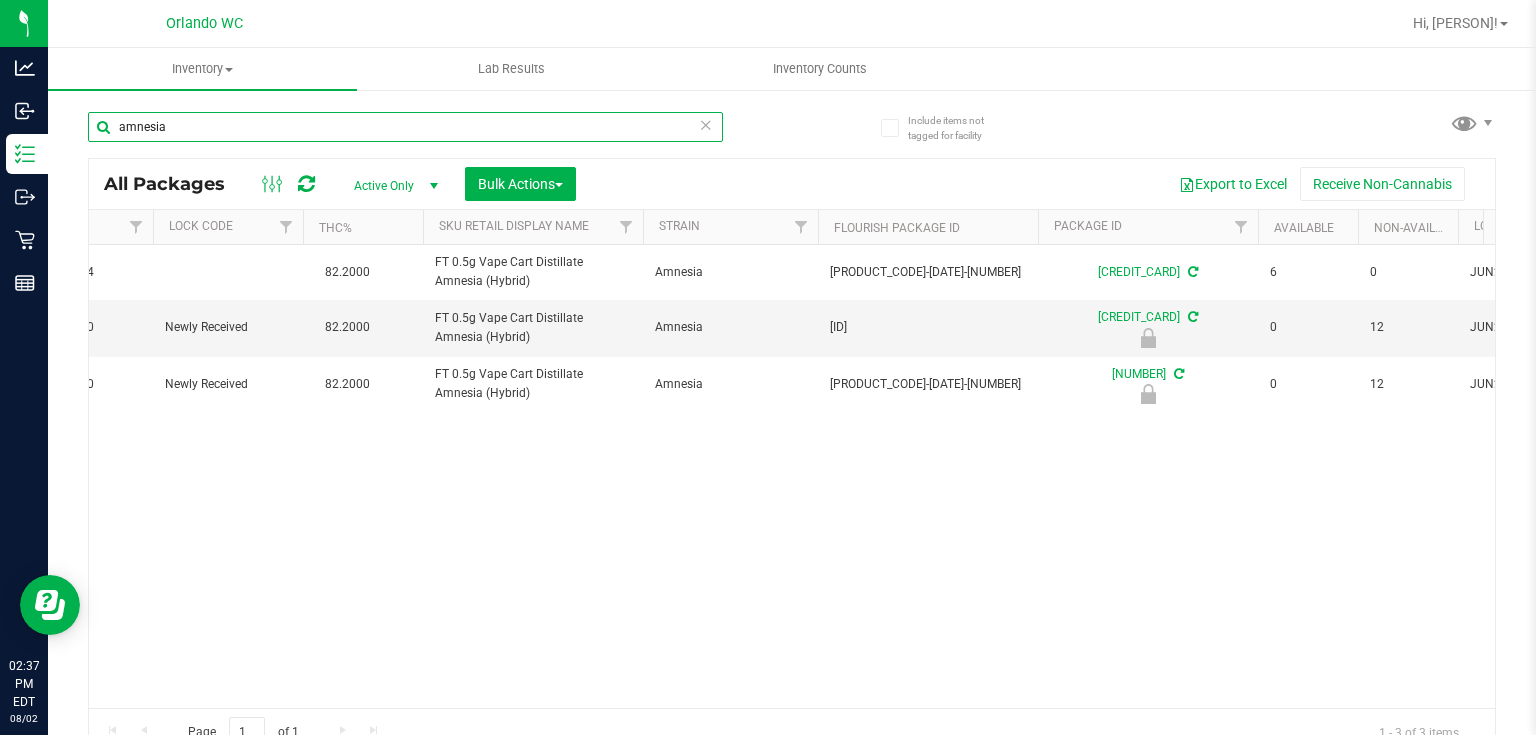 scroll, scrollTop: 0, scrollLeft: 439, axis: horizontal 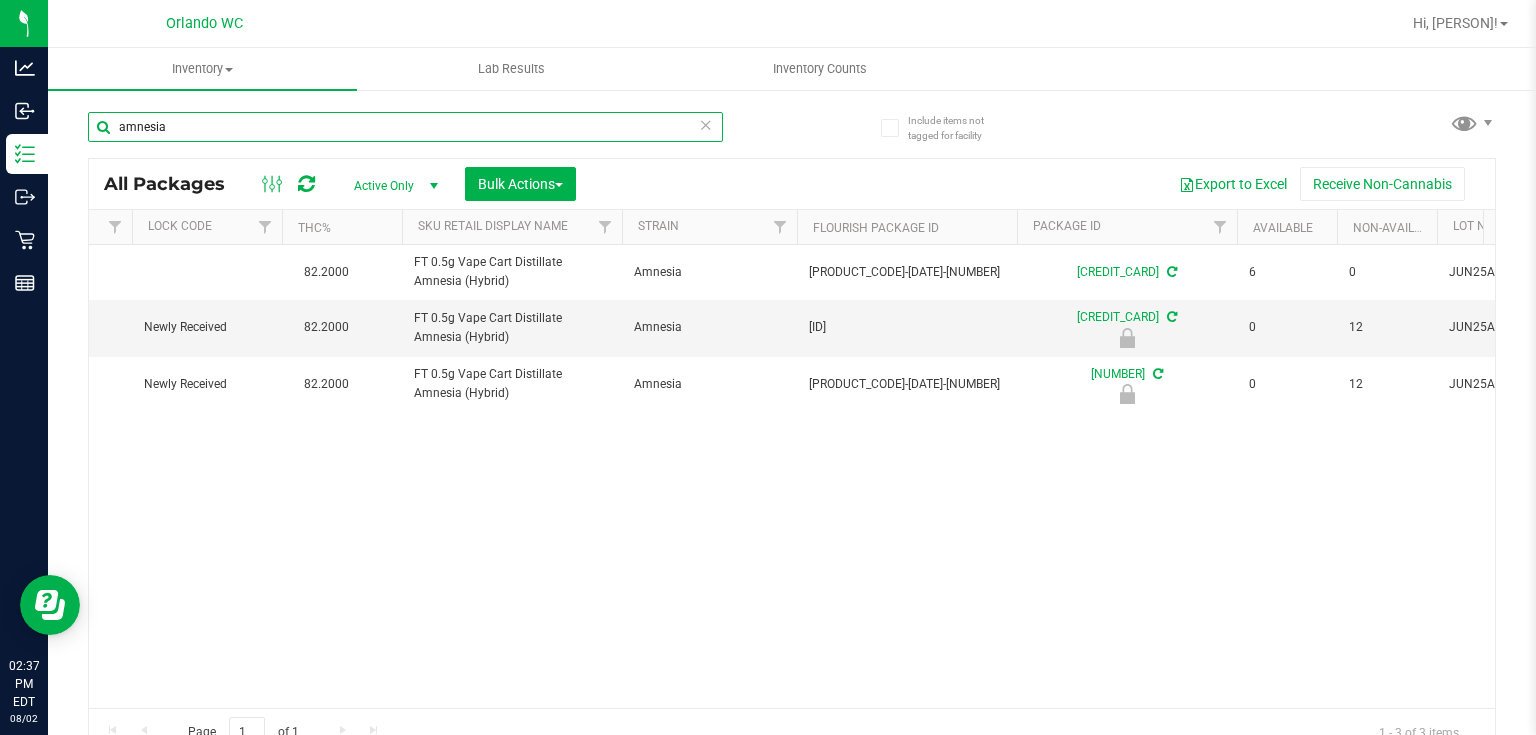 drag, startPoint x: 178, startPoint y: 132, endPoint x: 120, endPoint y: 129, distance: 58.077534 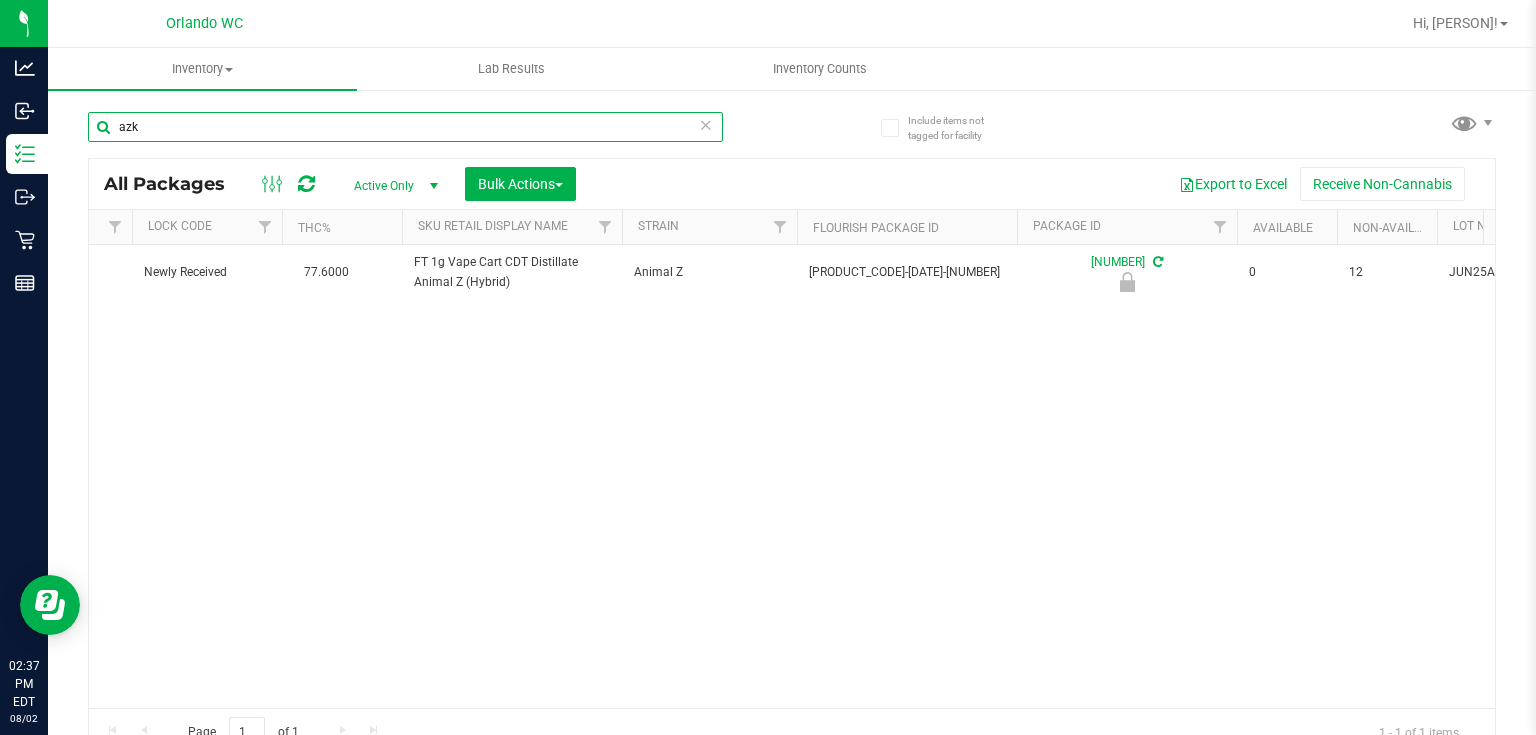 scroll, scrollTop: 0, scrollLeft: 500, axis: horizontal 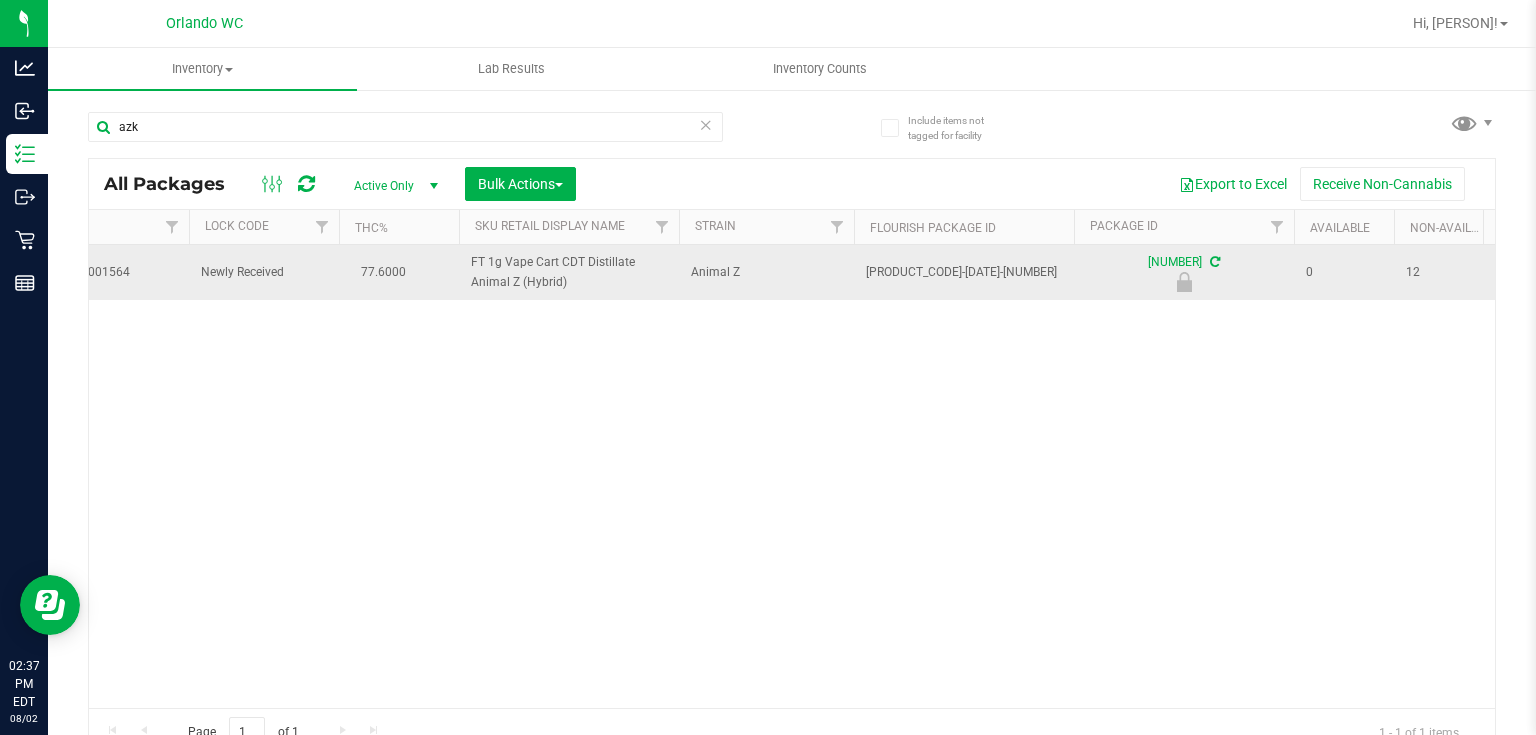 drag, startPoint x: 454, startPoint y: 257, endPoint x: 592, endPoint y: 289, distance: 141.66158 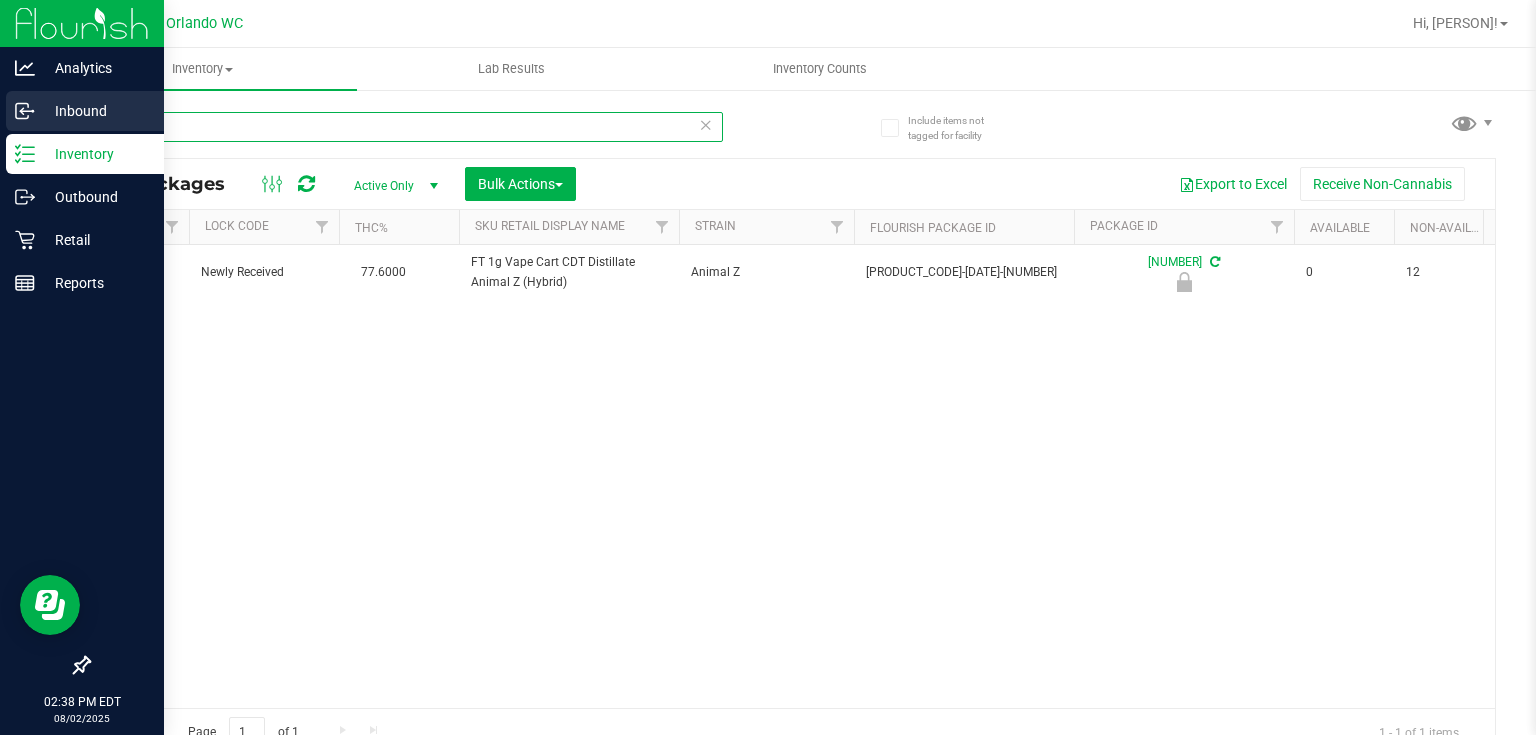 drag, startPoint x: 144, startPoint y: 126, endPoint x: 13, endPoint y: 109, distance: 132.09845 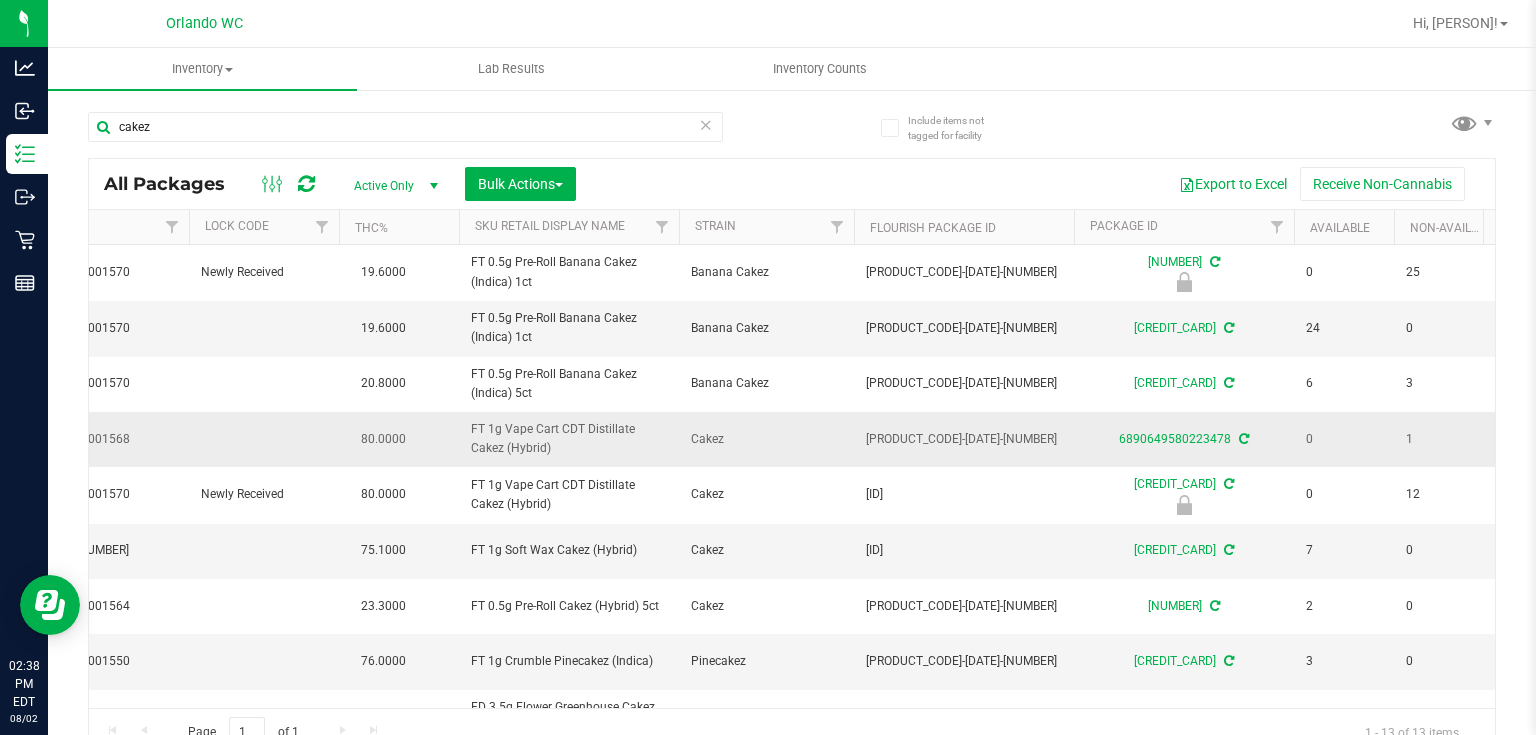 drag, startPoint x: 472, startPoint y: 418, endPoint x: 584, endPoint y: 456, distance: 118.270874 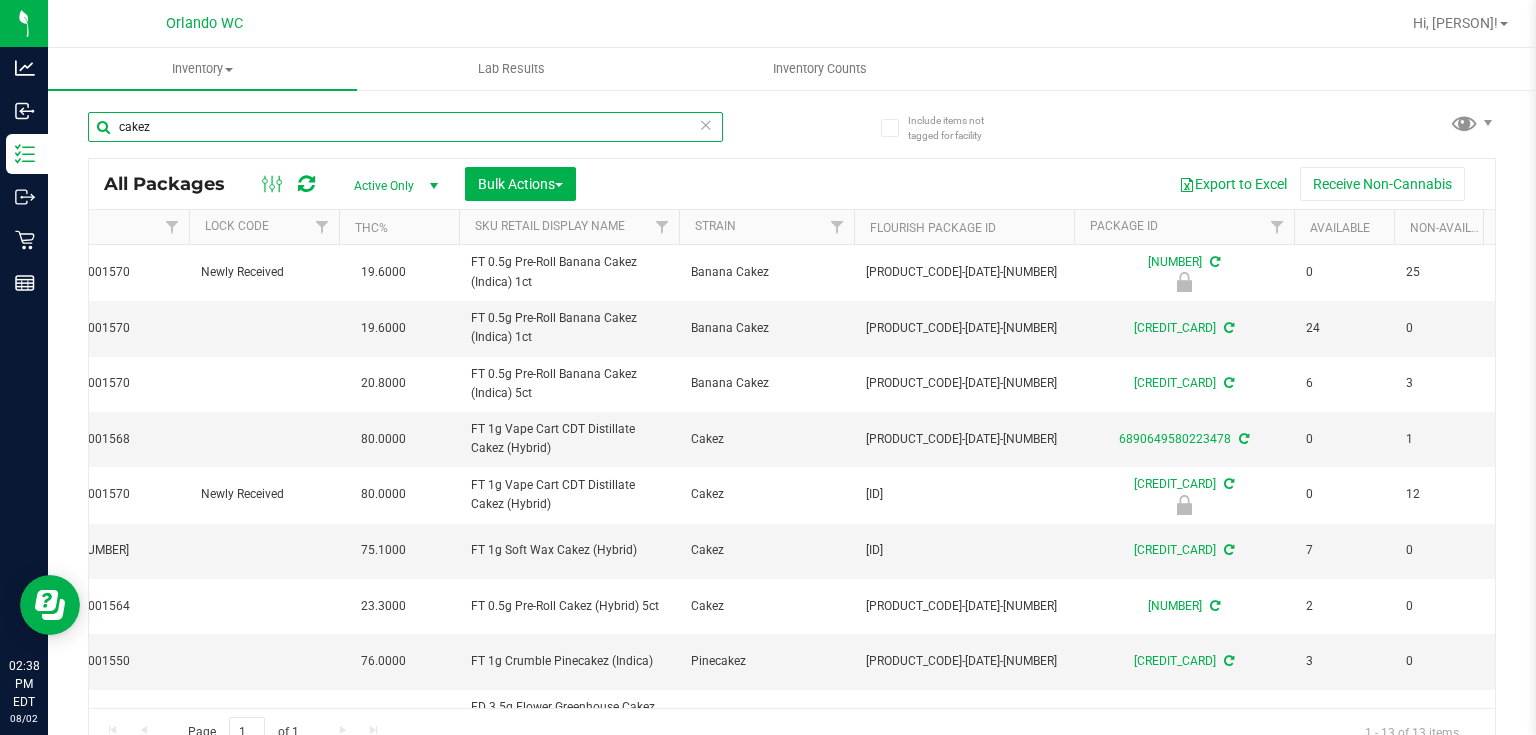 click on "cakez" at bounding box center (405, 127) 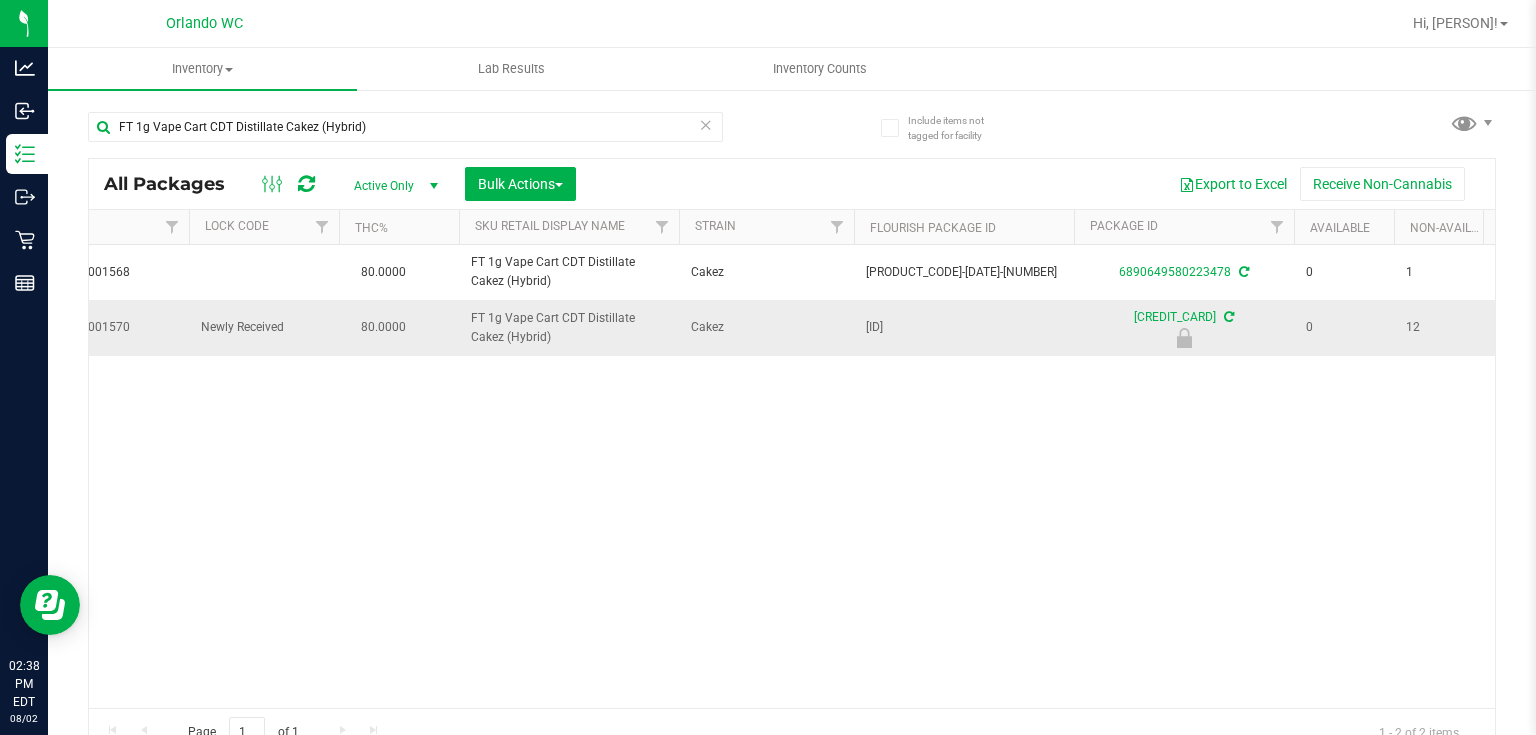 drag, startPoint x: 464, startPoint y: 311, endPoint x: 617, endPoint y: 341, distance: 155.91344 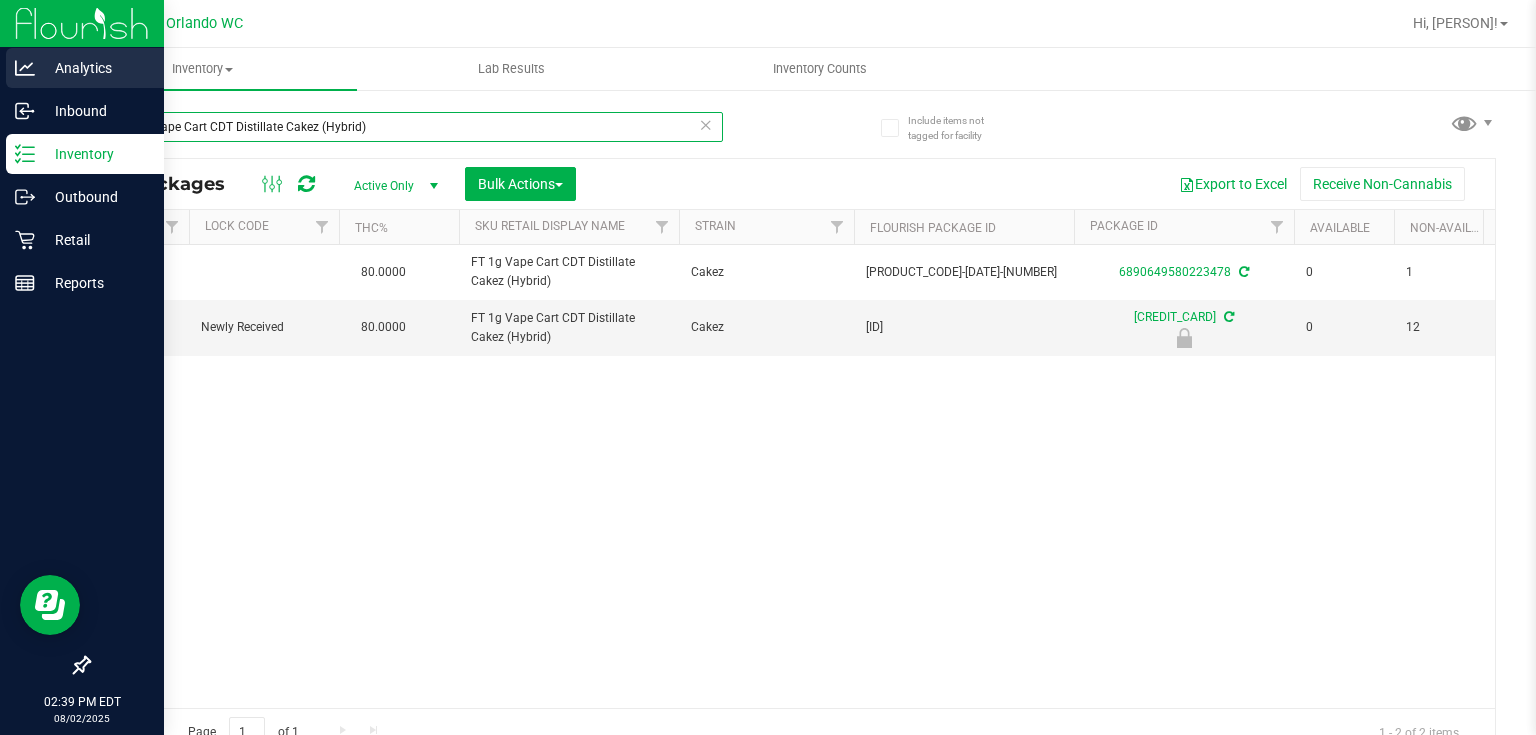 drag, startPoint x: 362, startPoint y: 125, endPoint x: 0, endPoint y: 73, distance: 365.71573 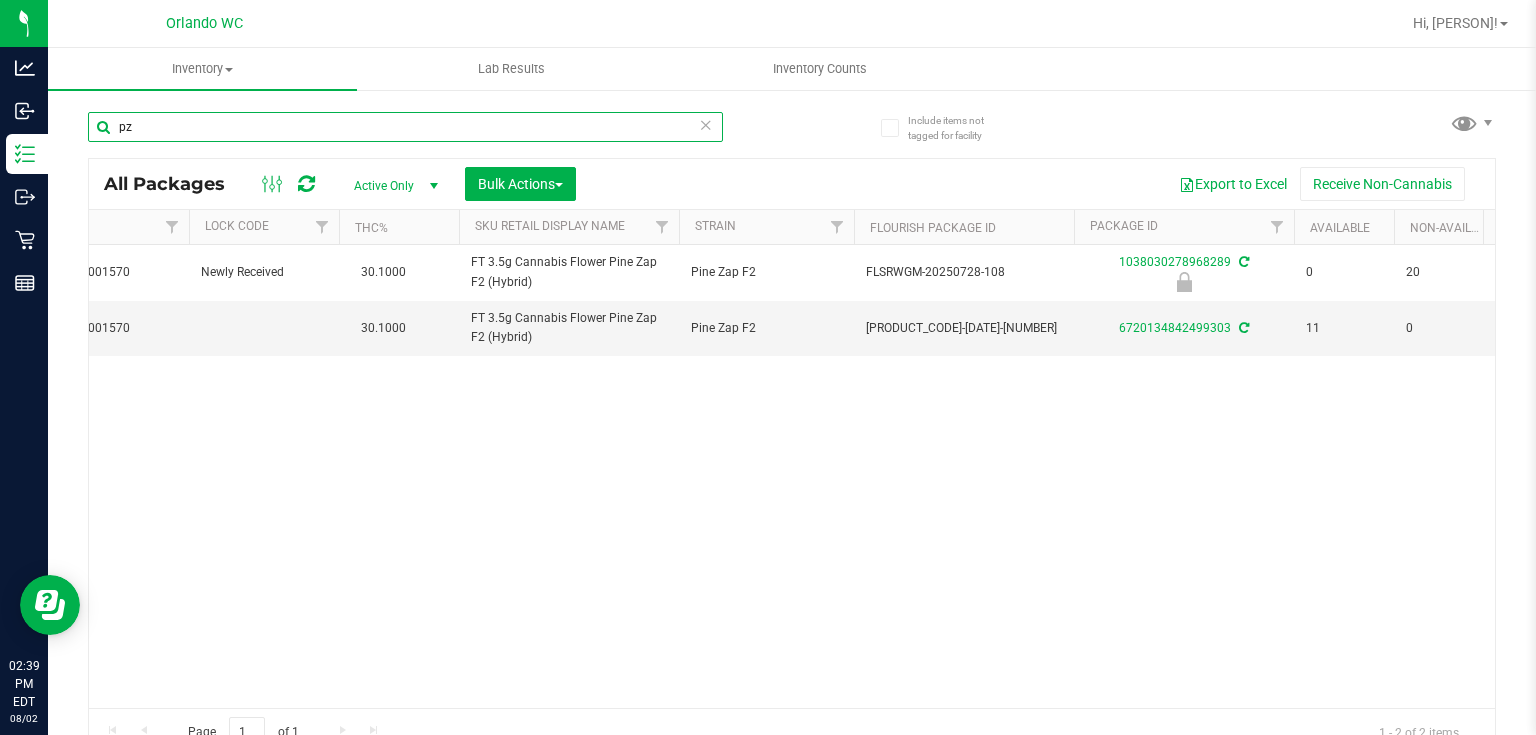 type on "p" 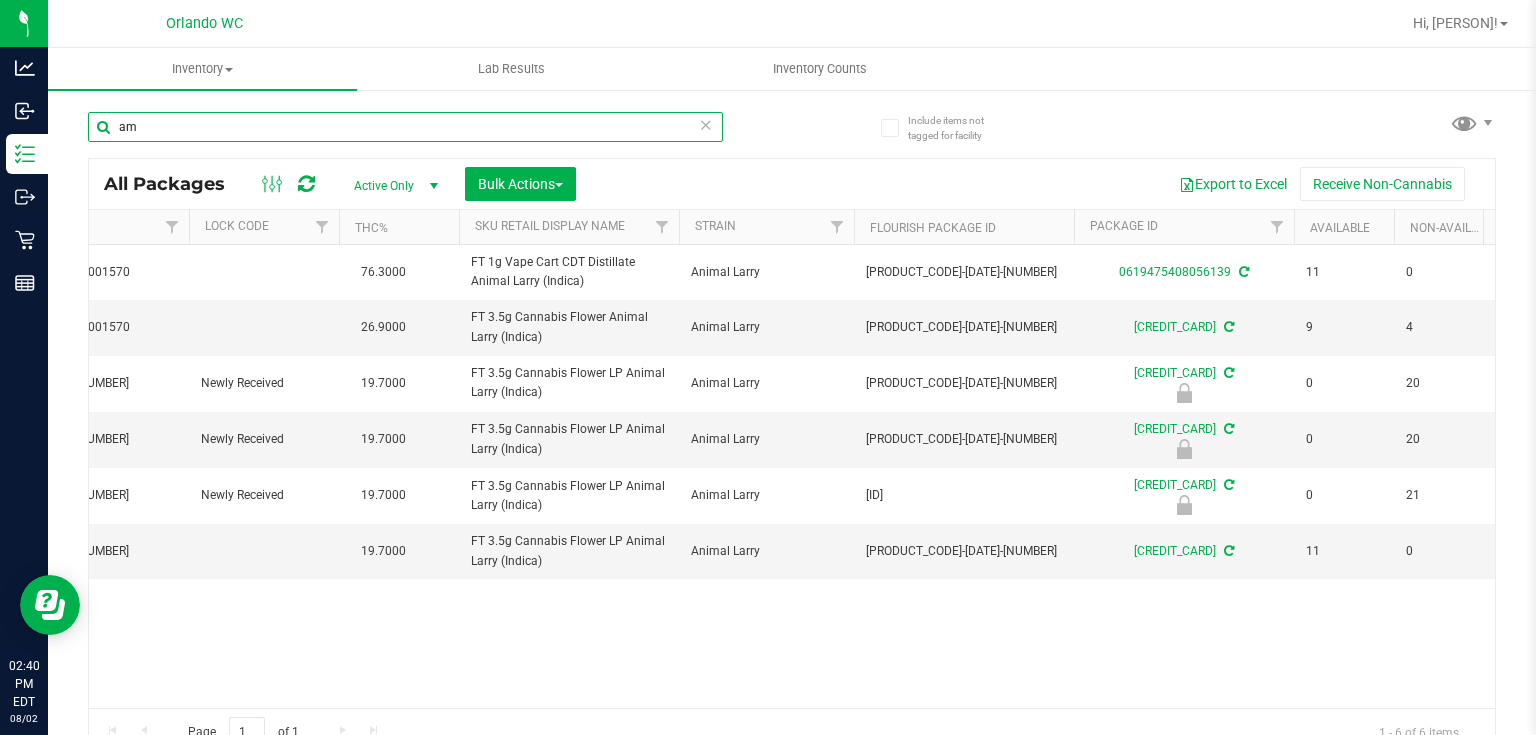 type on "a" 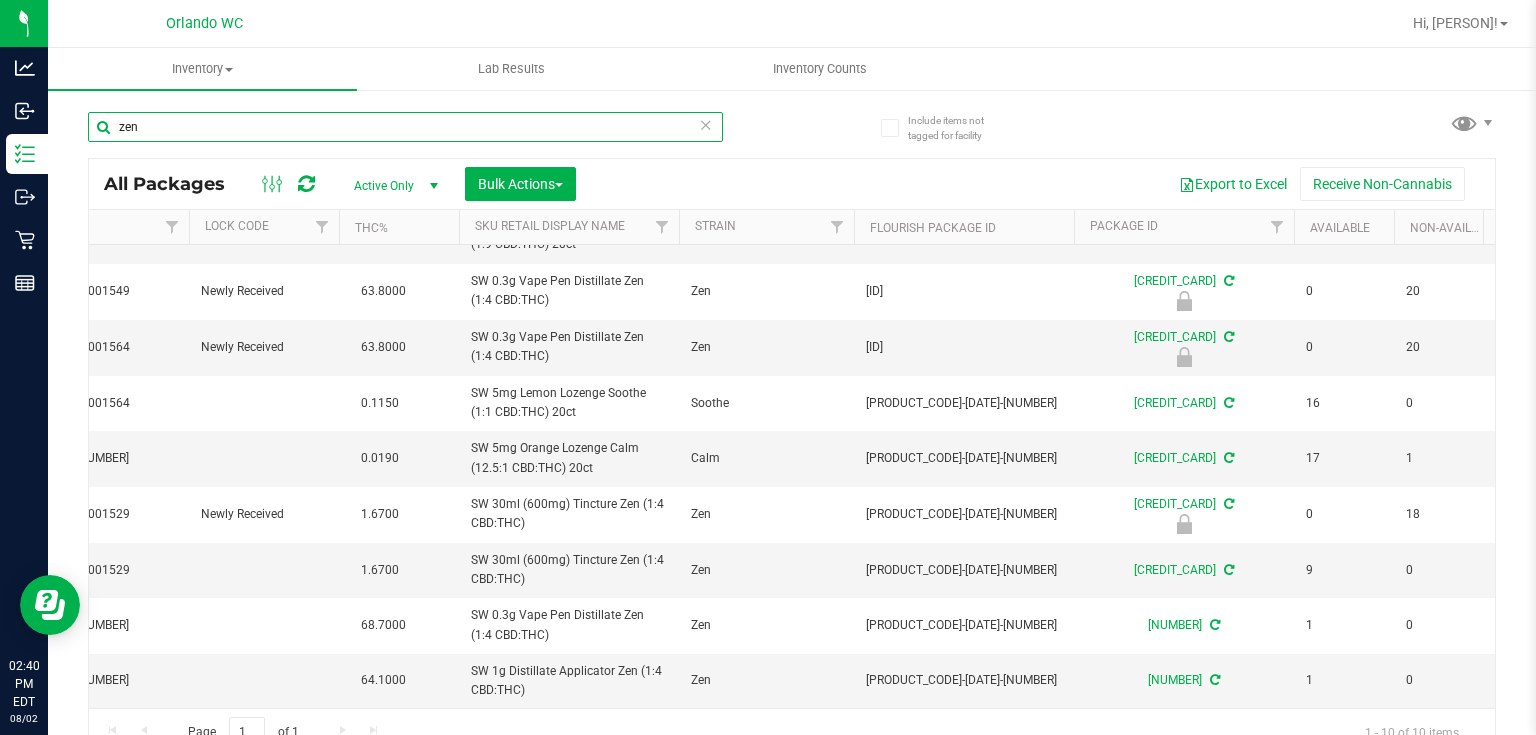 scroll, scrollTop: 0, scrollLeft: 295, axis: horizontal 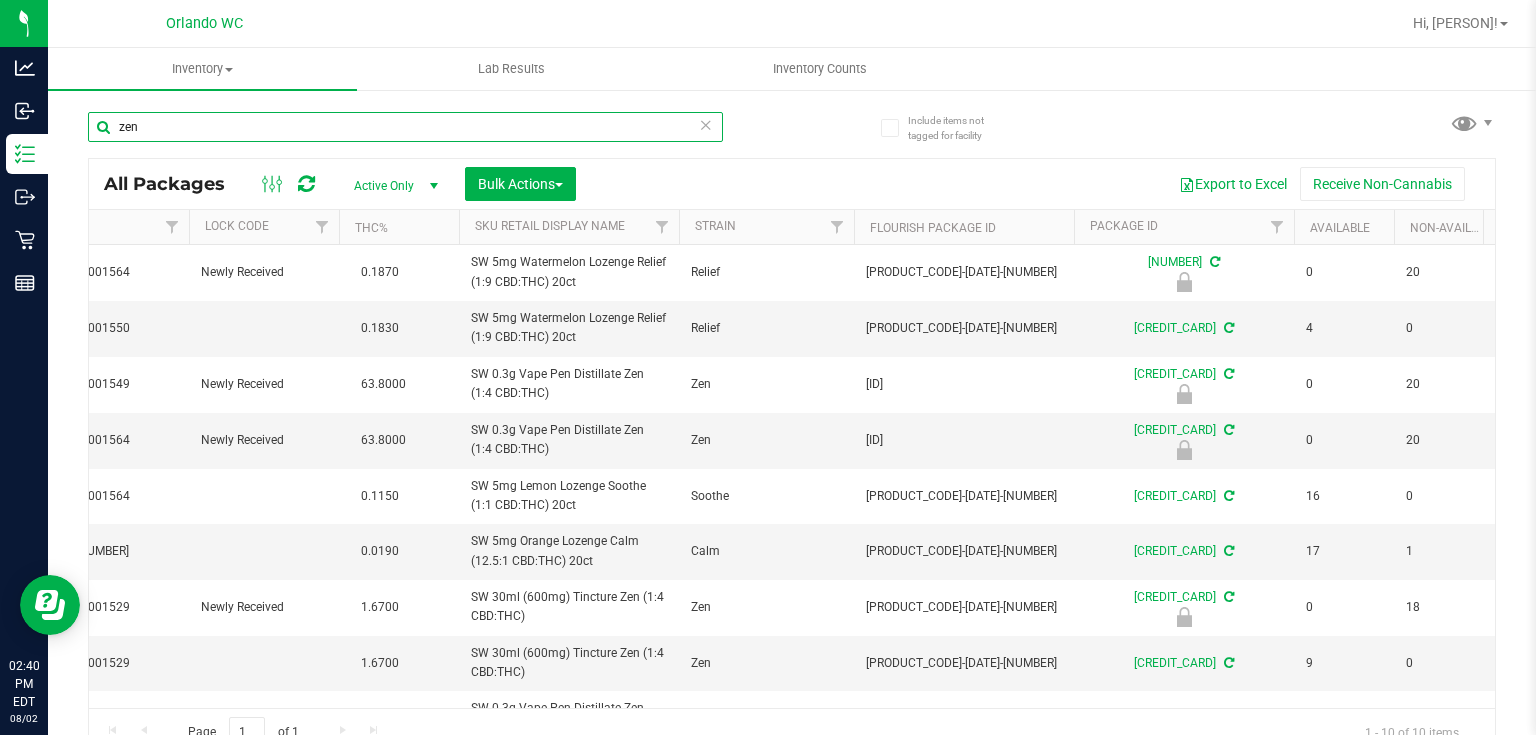 drag, startPoint x: 171, startPoint y: 124, endPoint x: 50, endPoint y: 112, distance: 121.59358 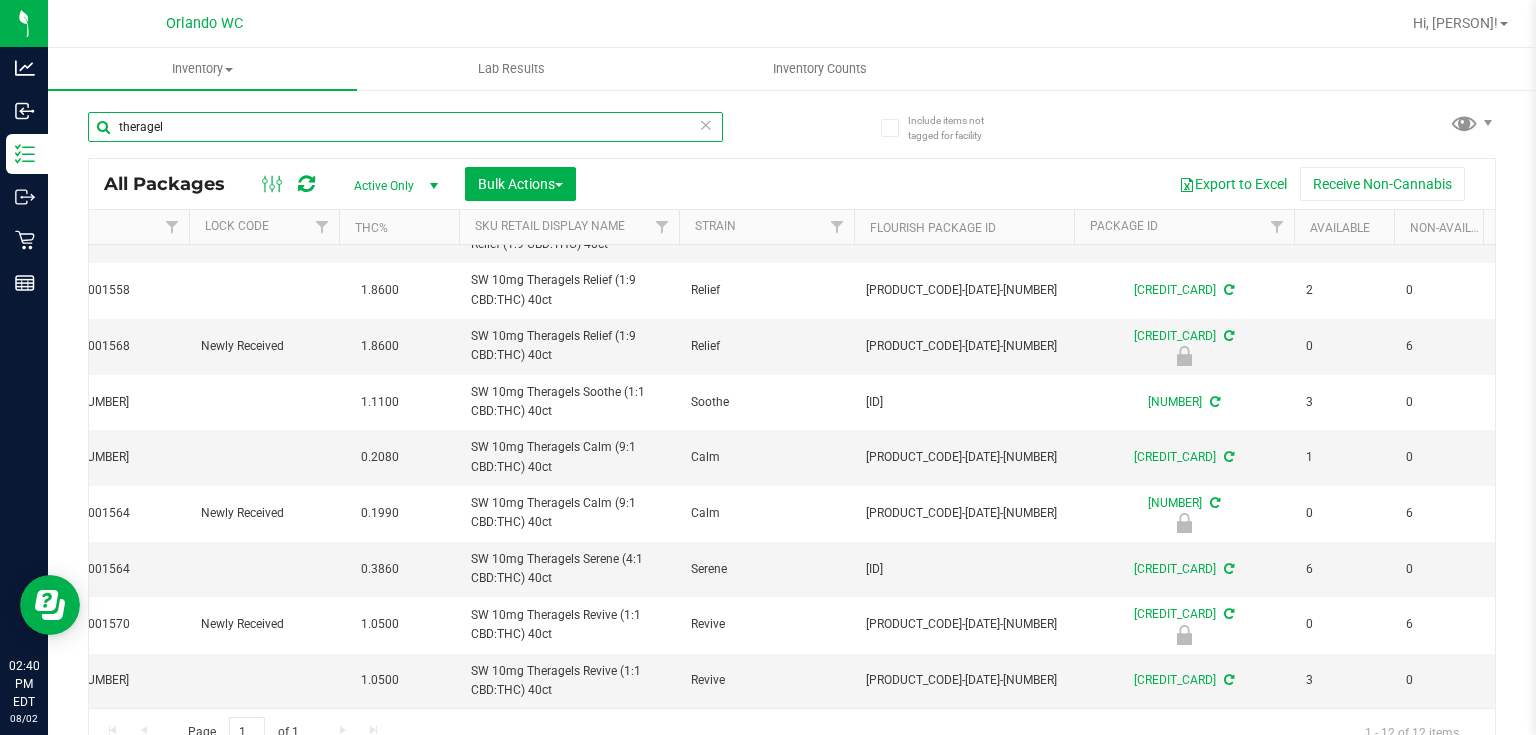 scroll, scrollTop: 0, scrollLeft: 295, axis: horizontal 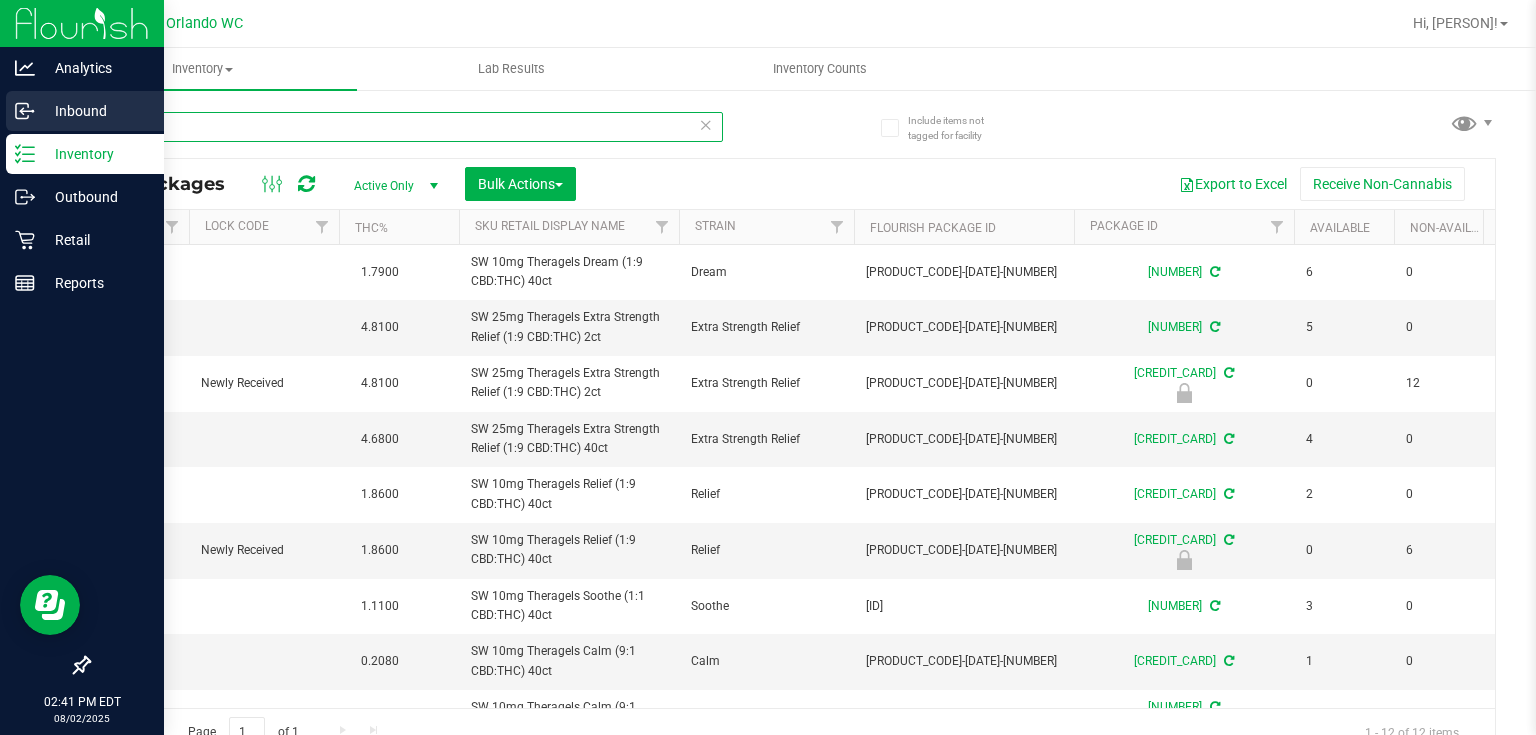 drag, startPoint x: 60, startPoint y: 129, endPoint x: 26, endPoint y: 130, distance: 34.0147 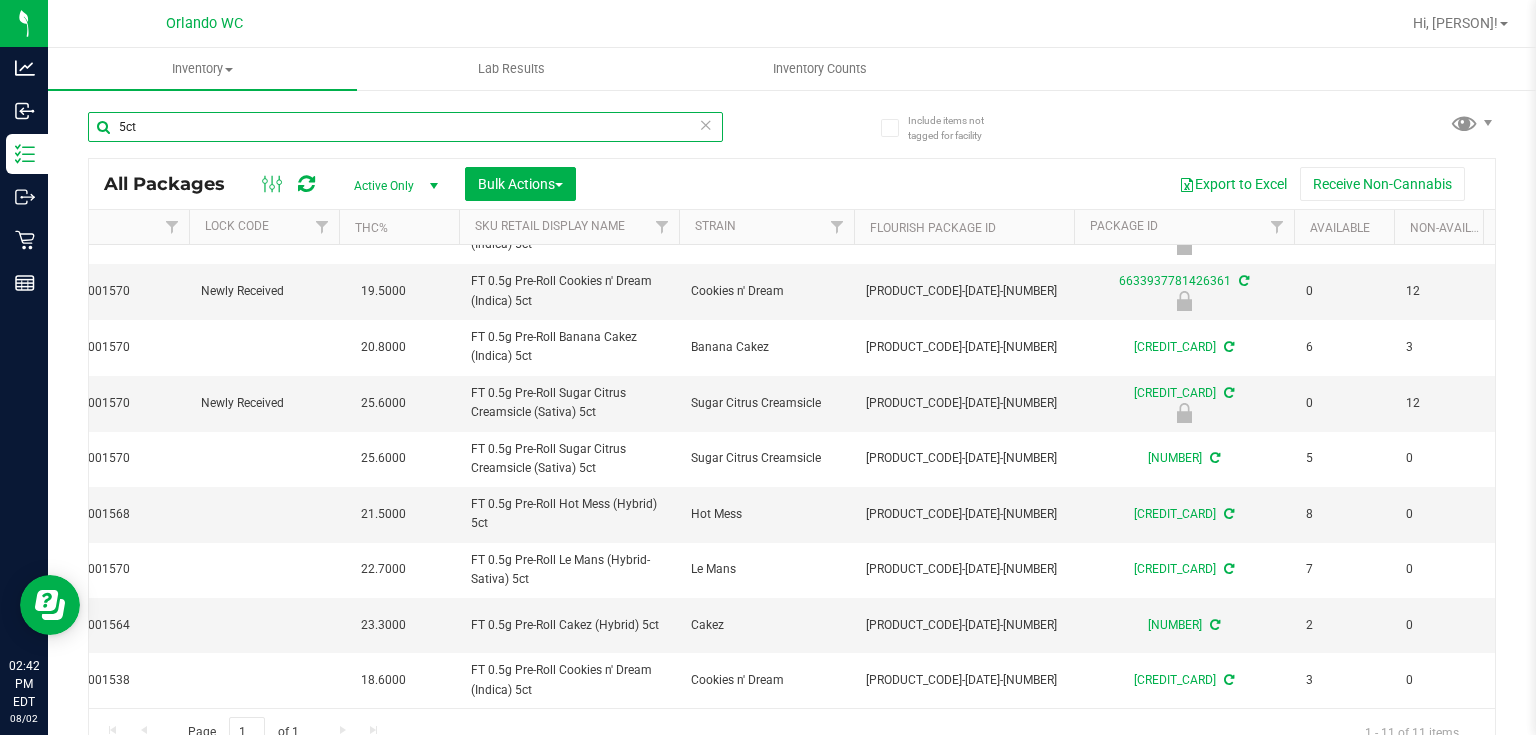 scroll, scrollTop: 0, scrollLeft: 295, axis: horizontal 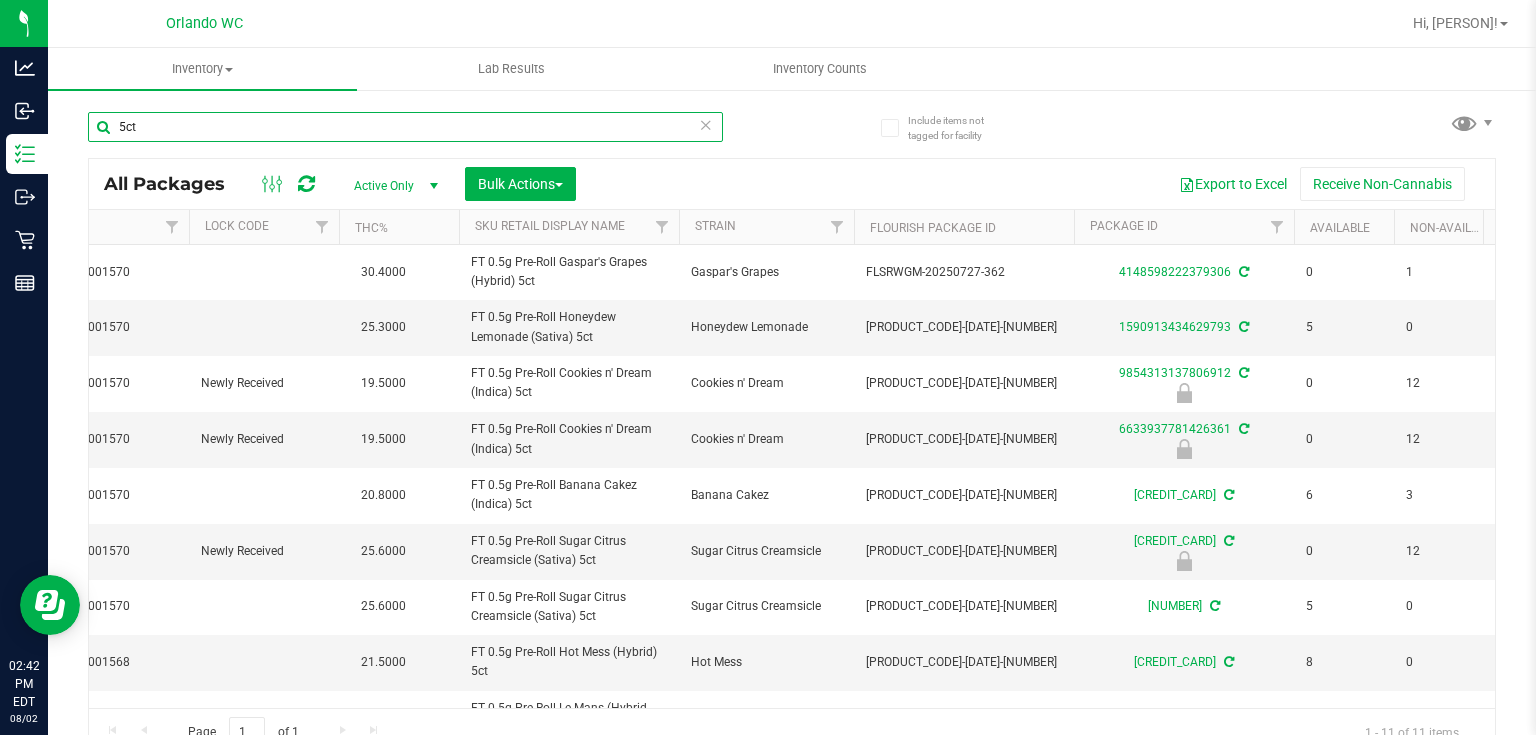 drag, startPoint x: 205, startPoint y: 132, endPoint x: 80, endPoint y: 122, distance: 125.39936 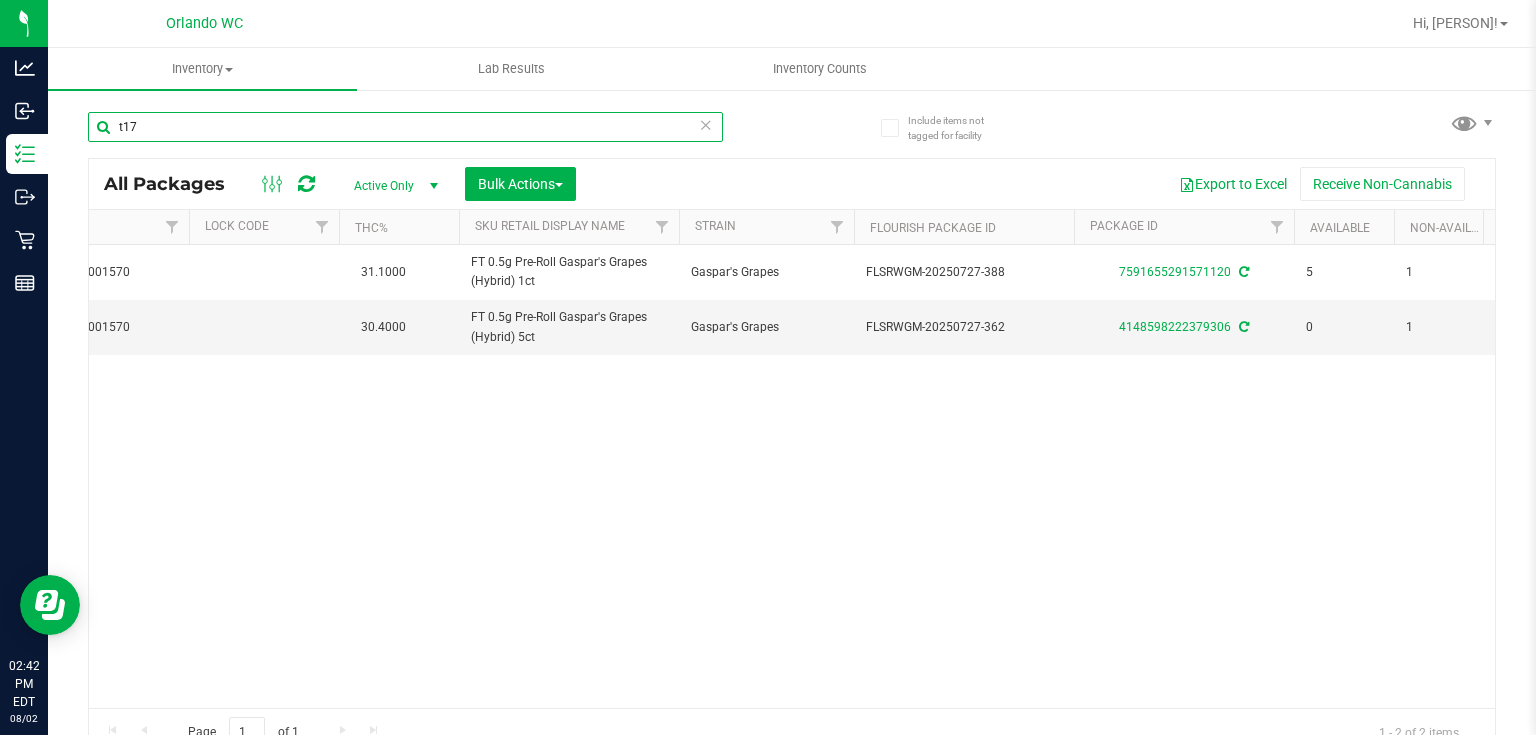 scroll, scrollTop: 0, scrollLeft: 300, axis: horizontal 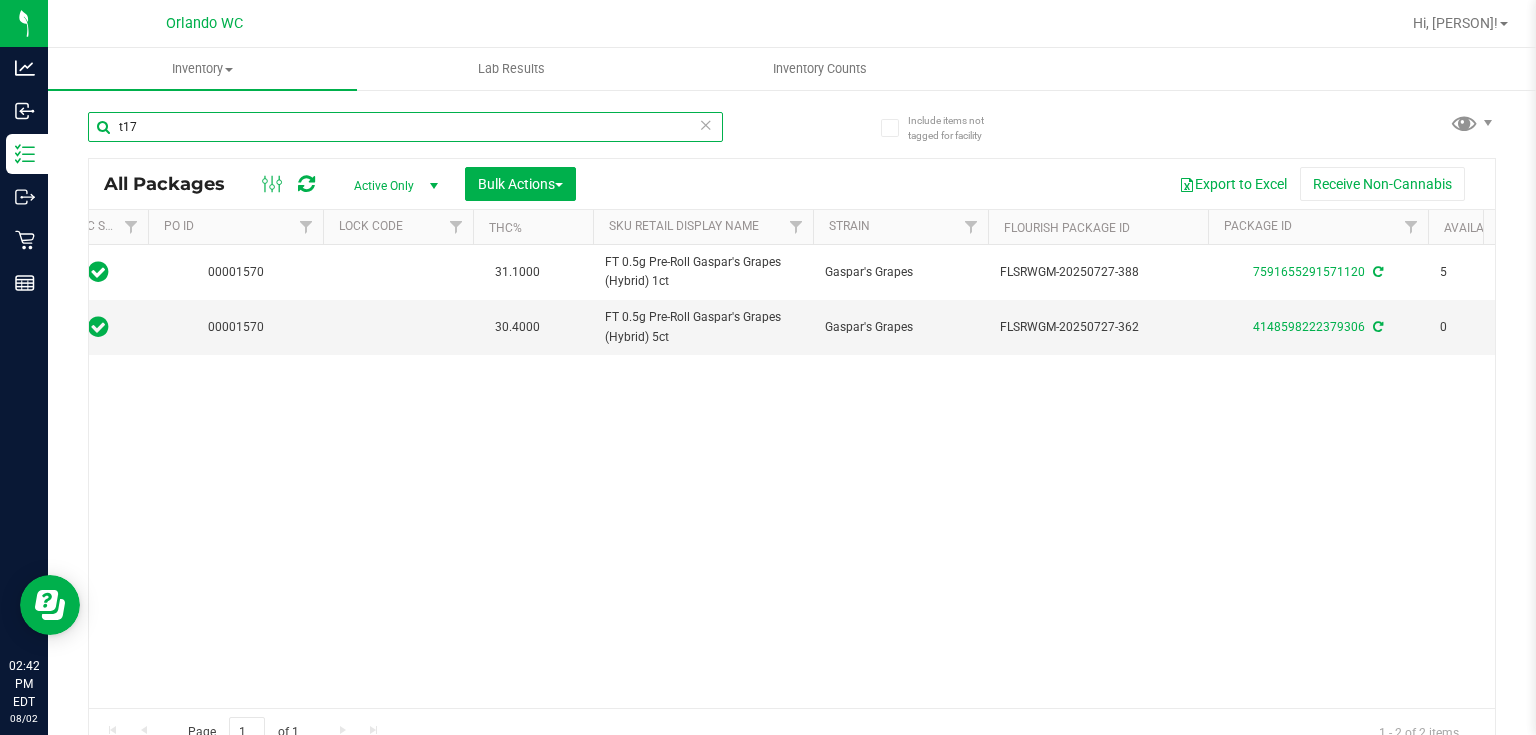 type on "t17" 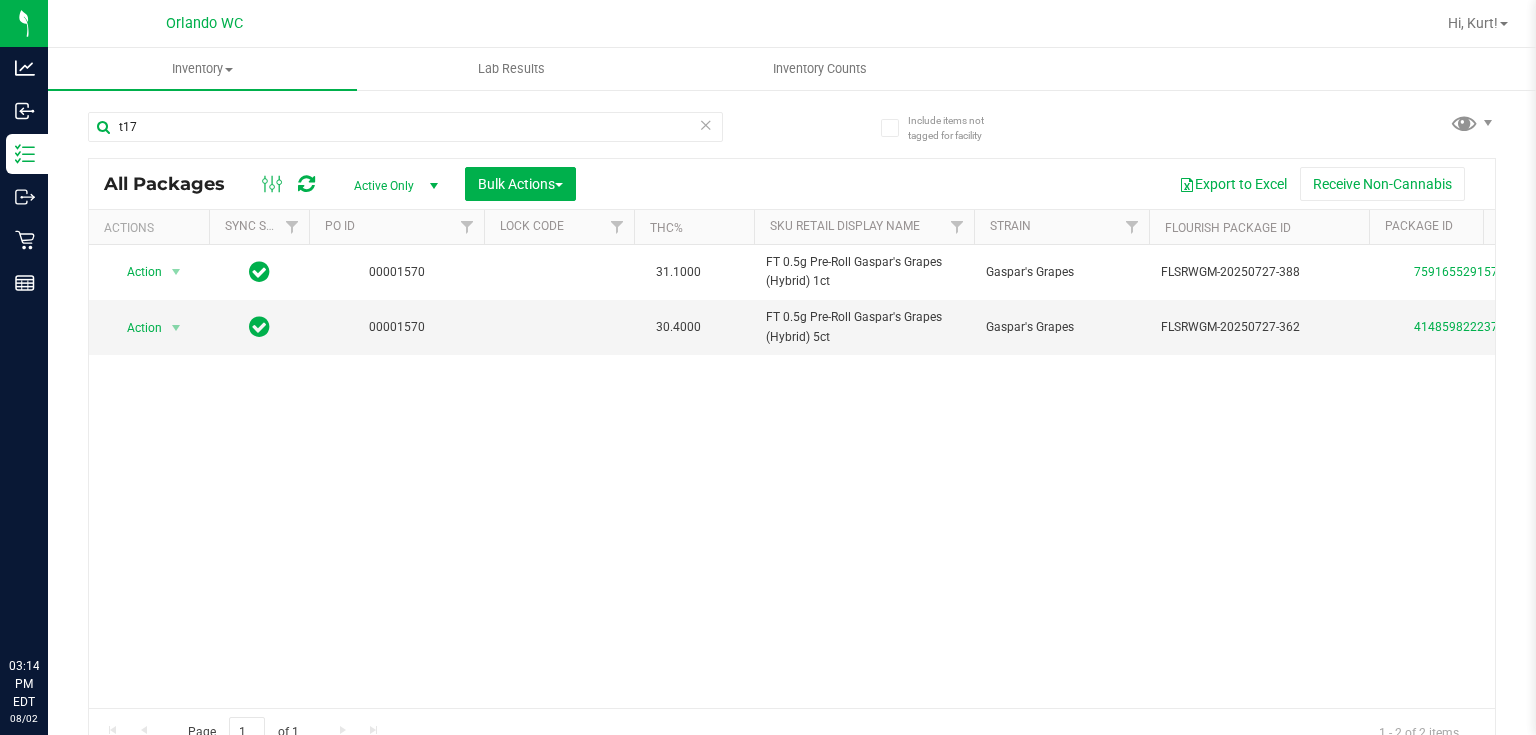 scroll, scrollTop: 0, scrollLeft: 0, axis: both 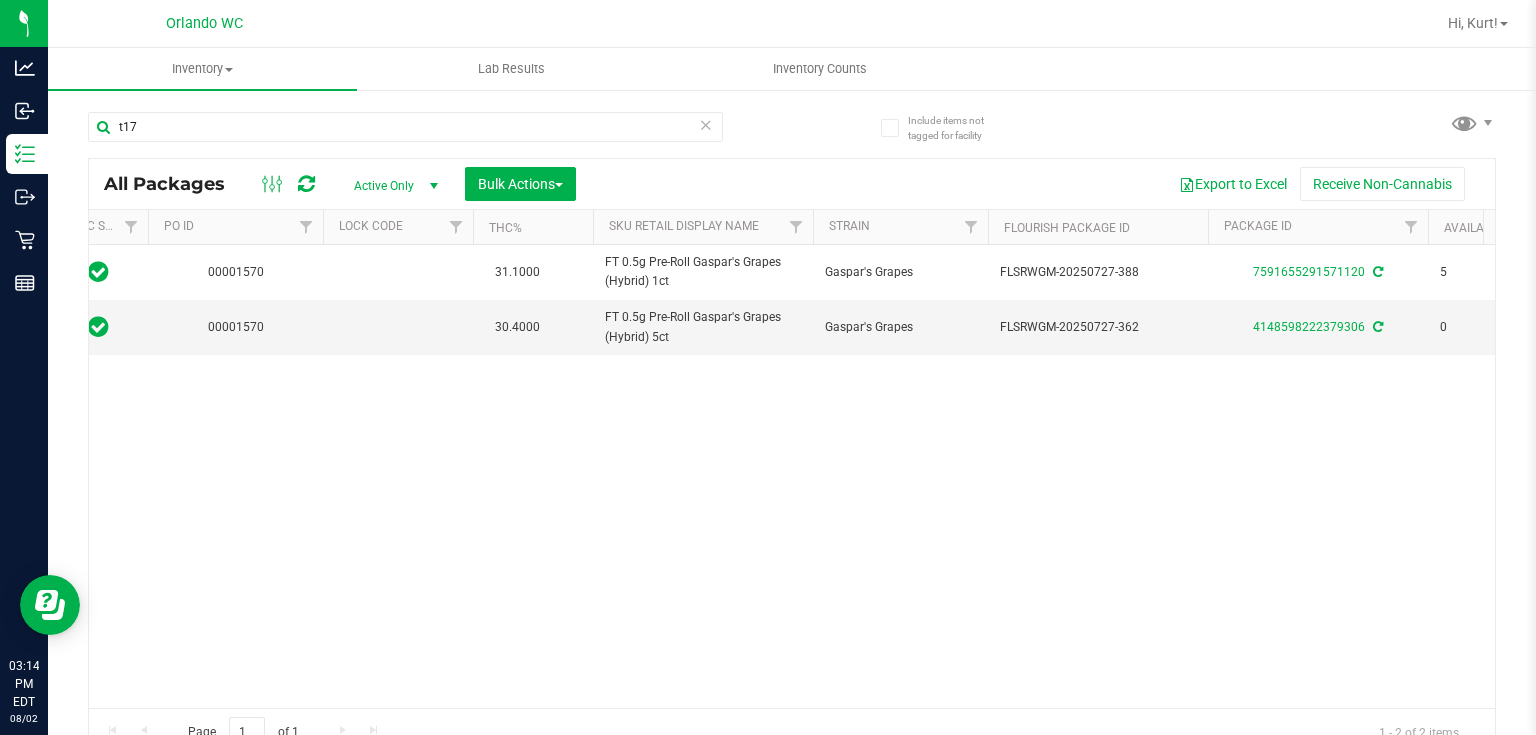 drag, startPoint x: 240, startPoint y: 132, endPoint x: 71, endPoint y: 127, distance: 169.07394 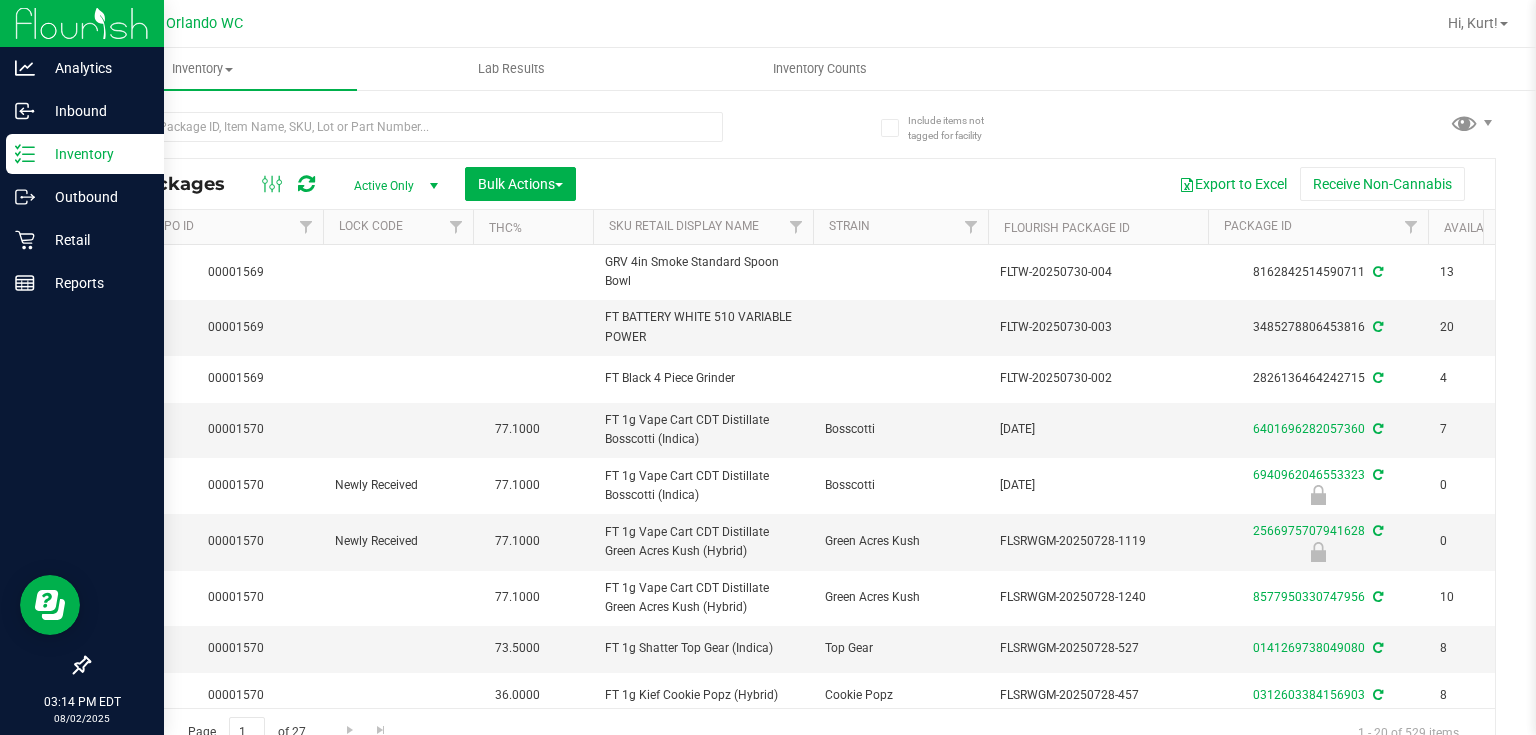 type 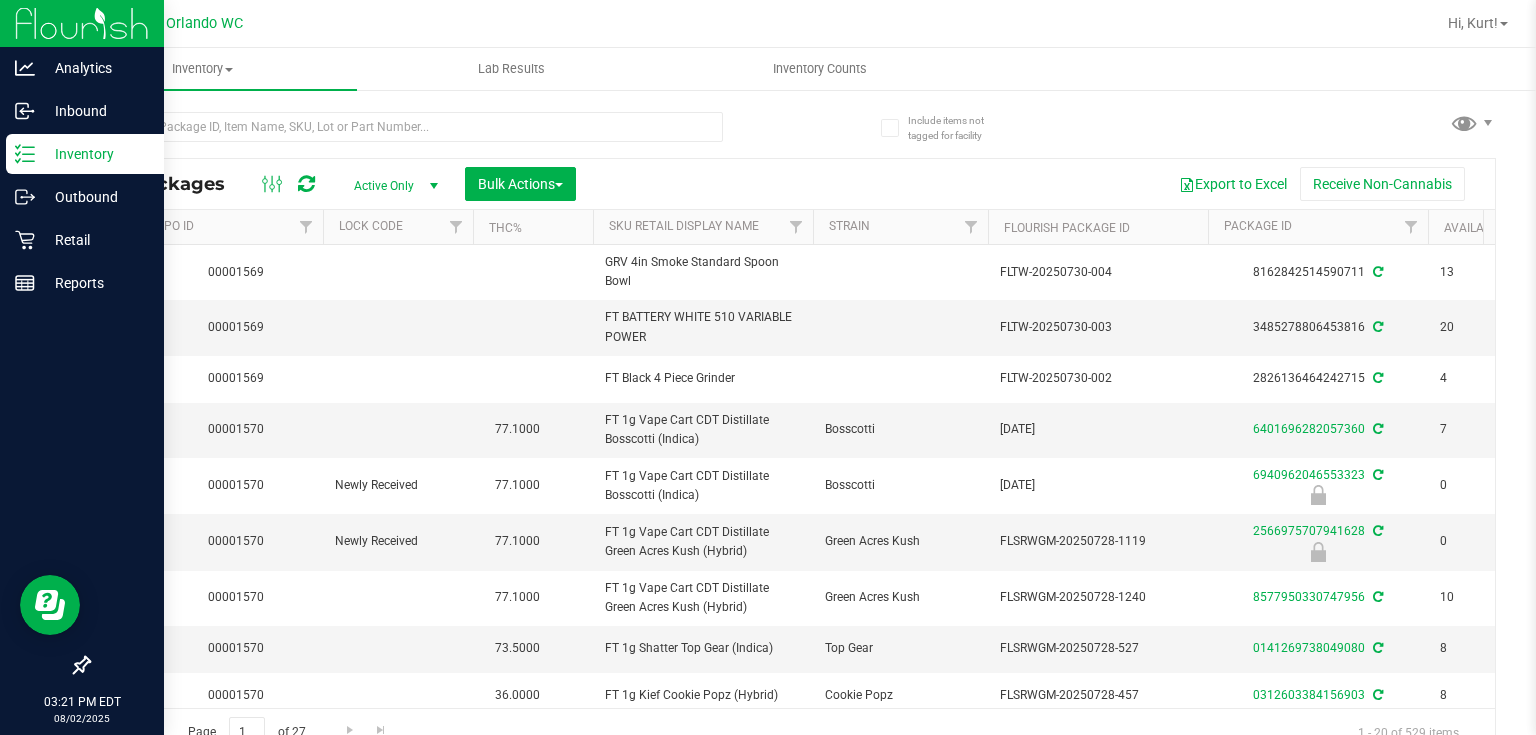 click on "Inventory" at bounding box center (85, 154) 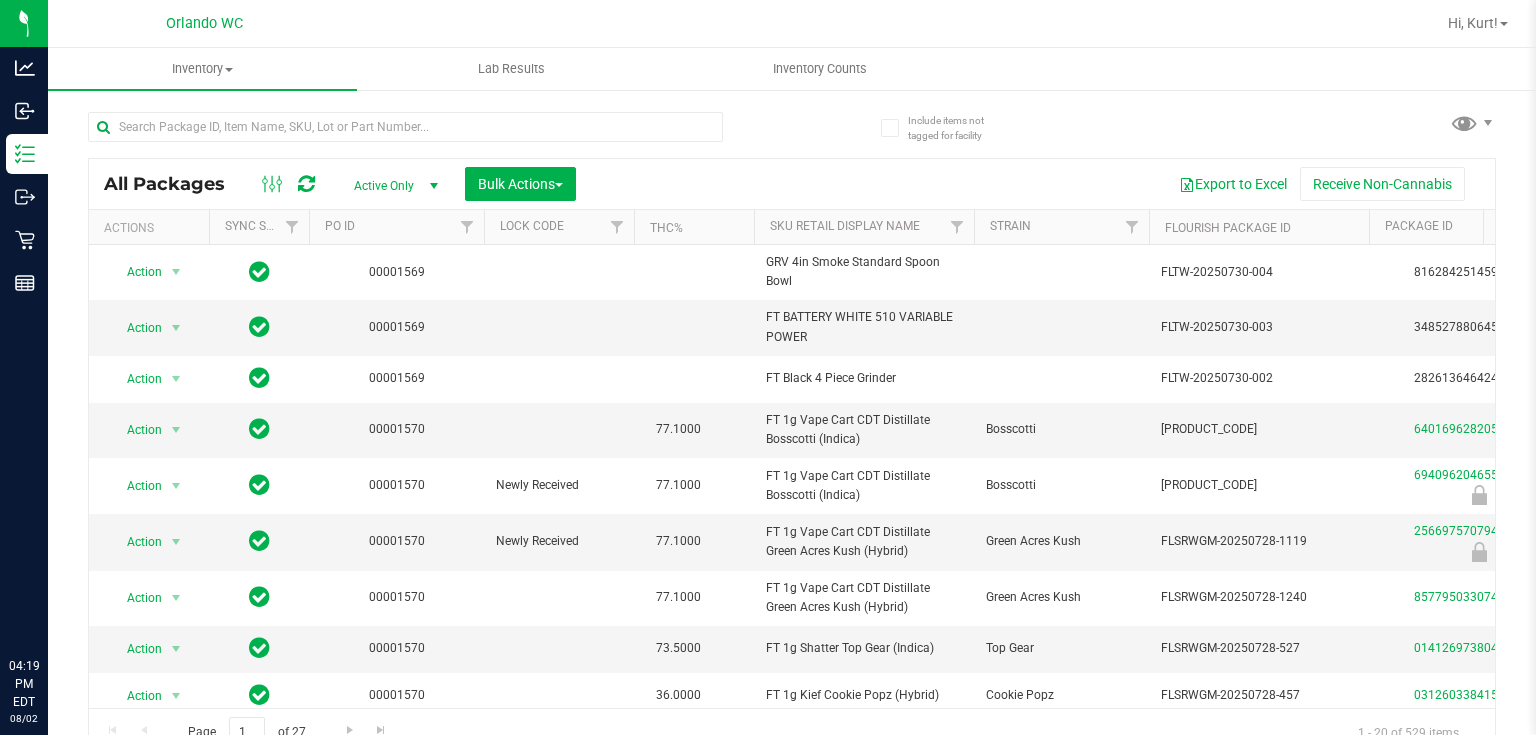 scroll, scrollTop: 0, scrollLeft: 0, axis: both 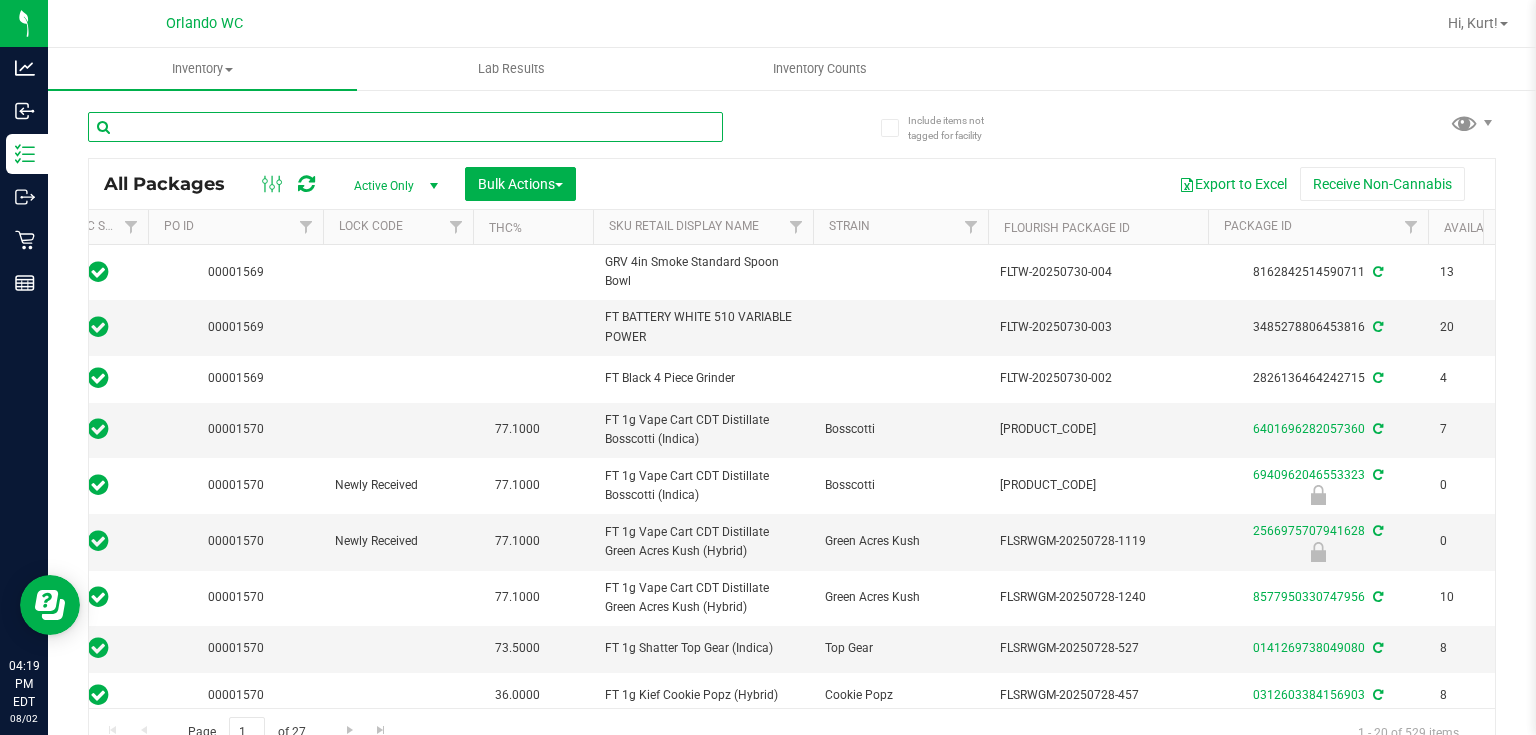 click at bounding box center [405, 127] 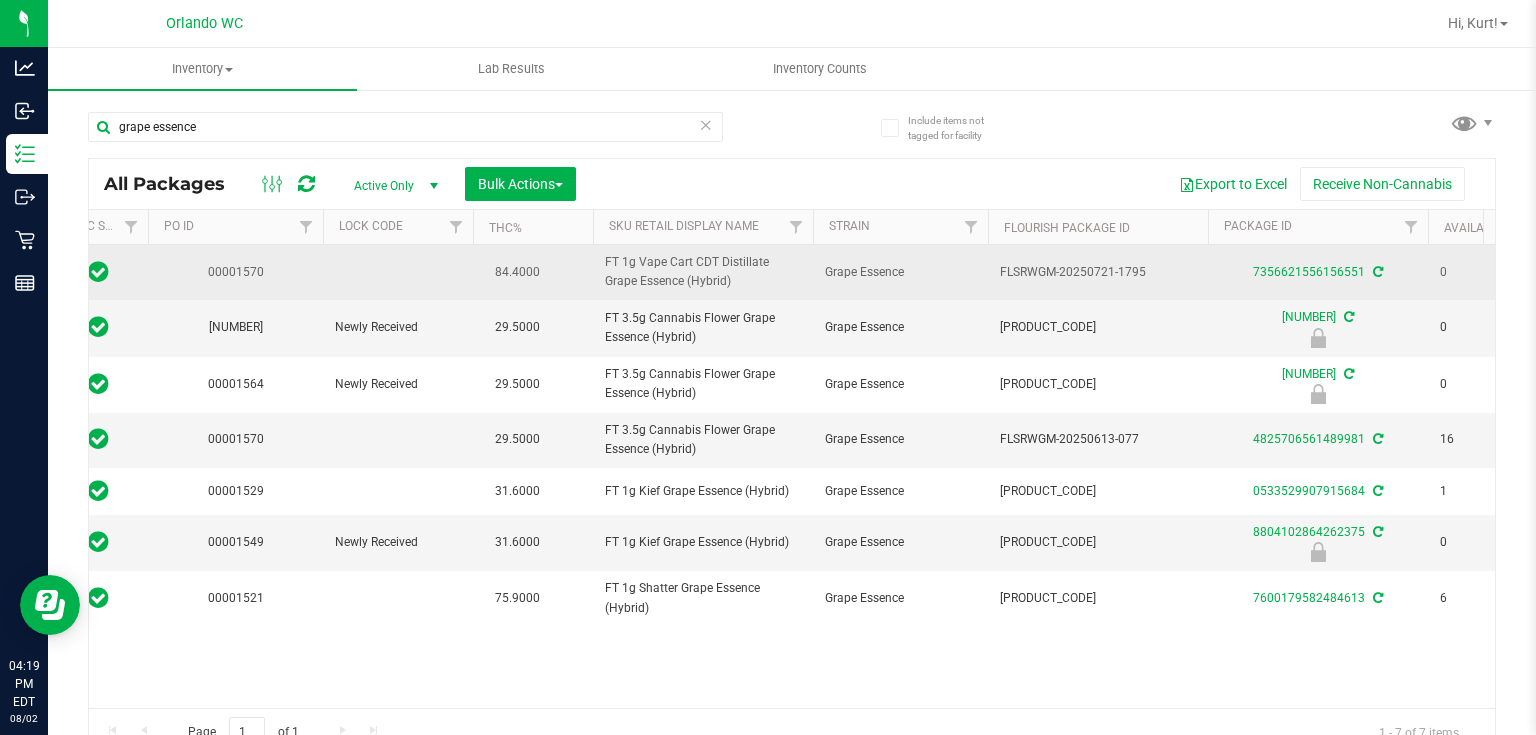 drag, startPoint x: 581, startPoint y: 260, endPoint x: 739, endPoint y: 298, distance: 162.50539 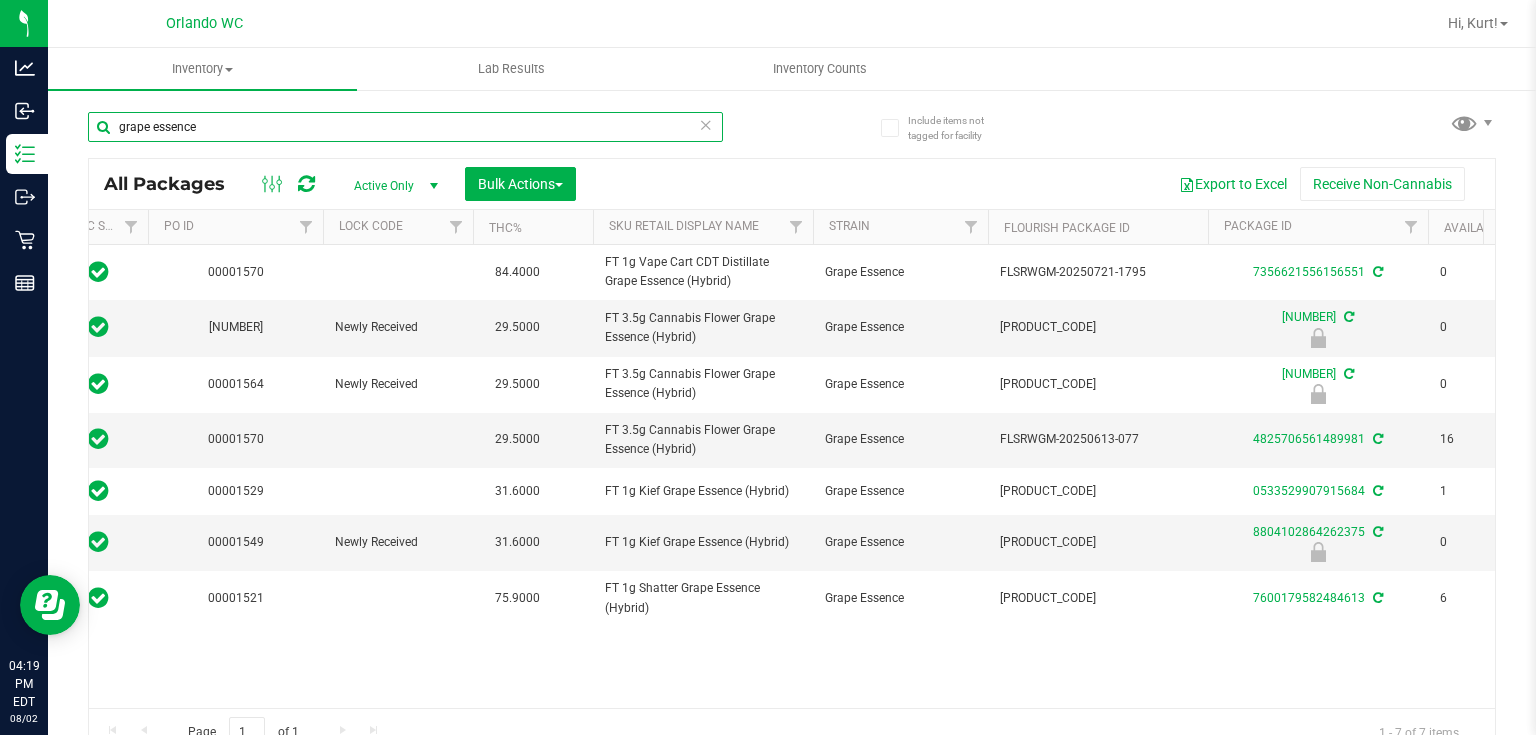 drag, startPoint x: 139, startPoint y: 125, endPoint x: 79, endPoint y: 125, distance: 60 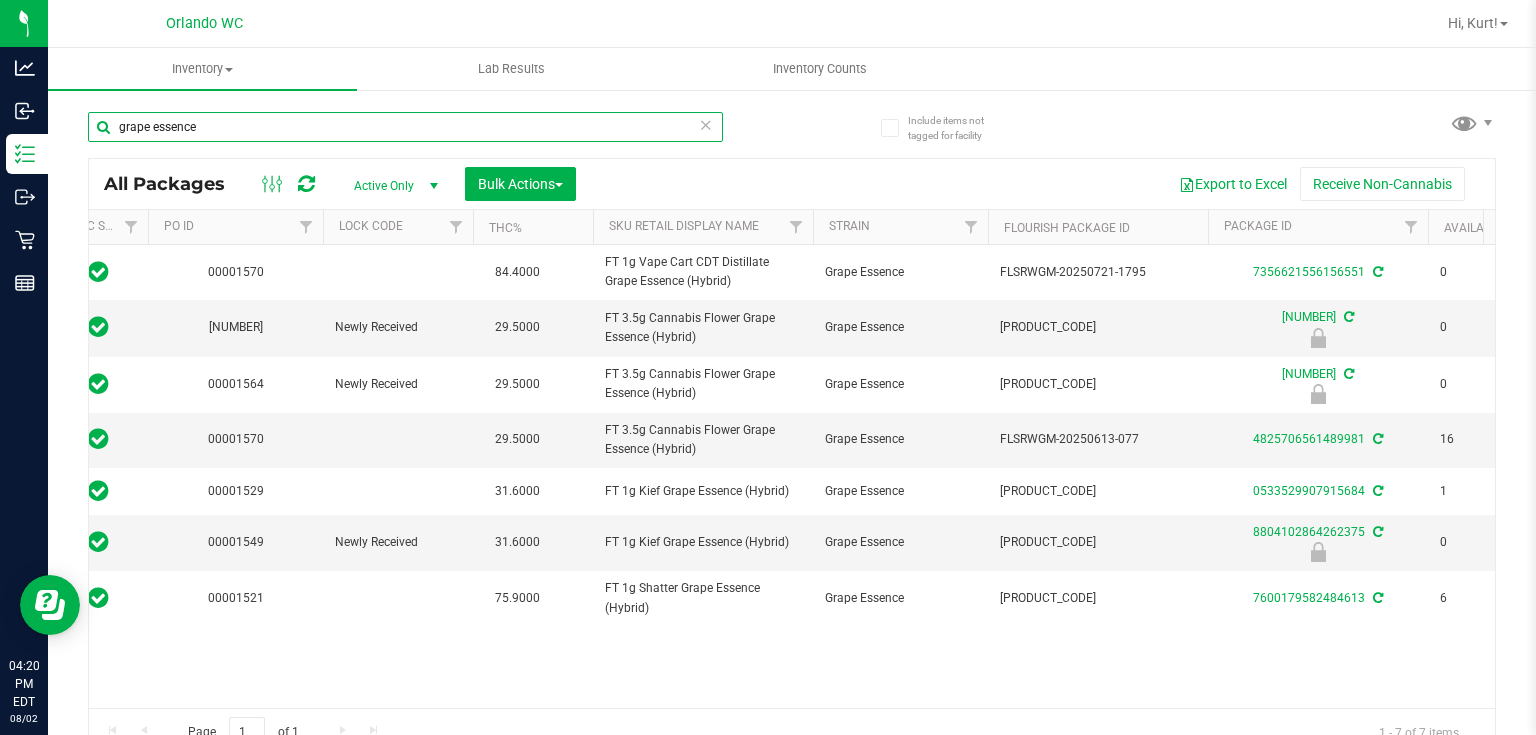 paste on "FT 1g Vape Cart CDT Distillate Grape Essence (Hybrid)" 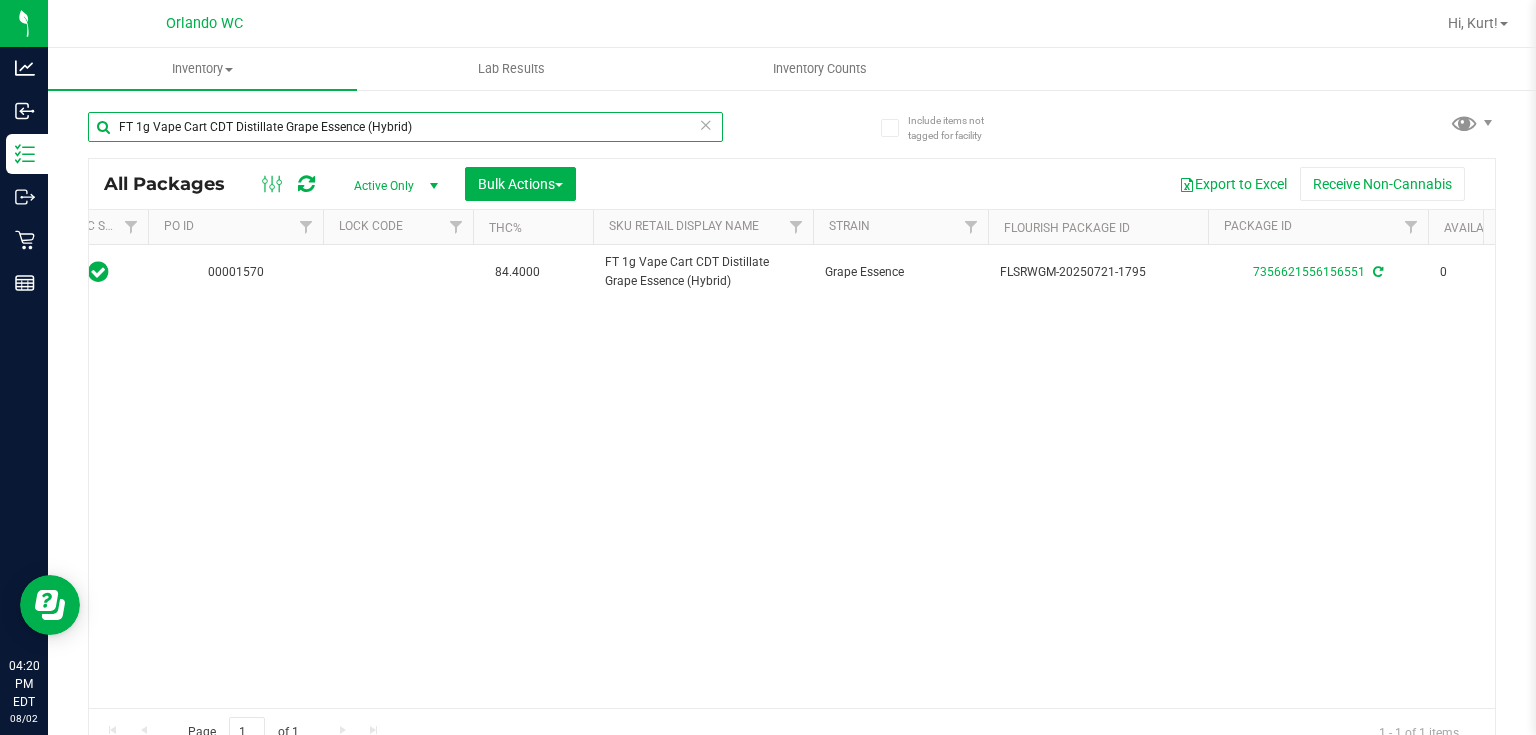 scroll, scrollTop: 0, scrollLeft: 206, axis: horizontal 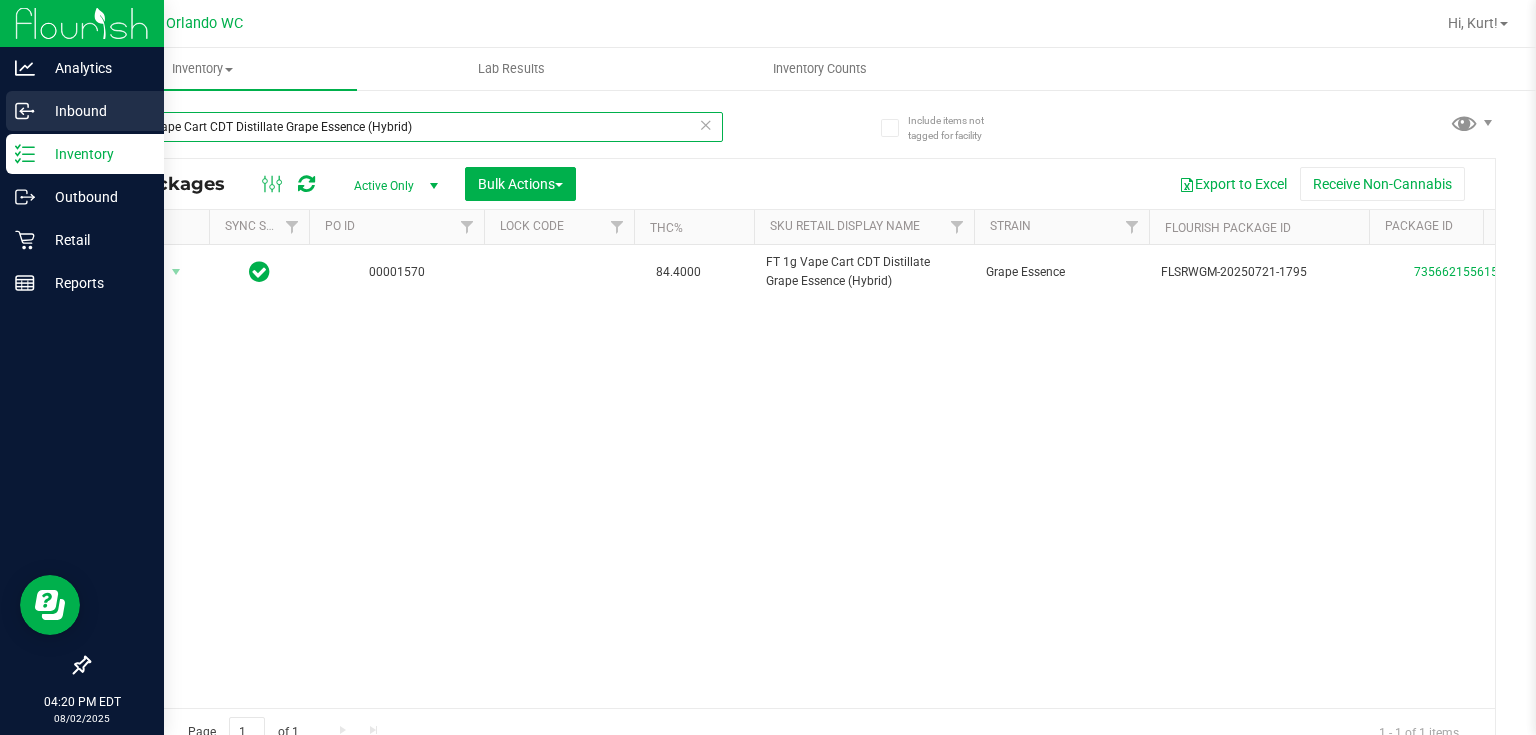drag, startPoint x: 460, startPoint y: 131, endPoint x: 0, endPoint y: 104, distance: 460.79172 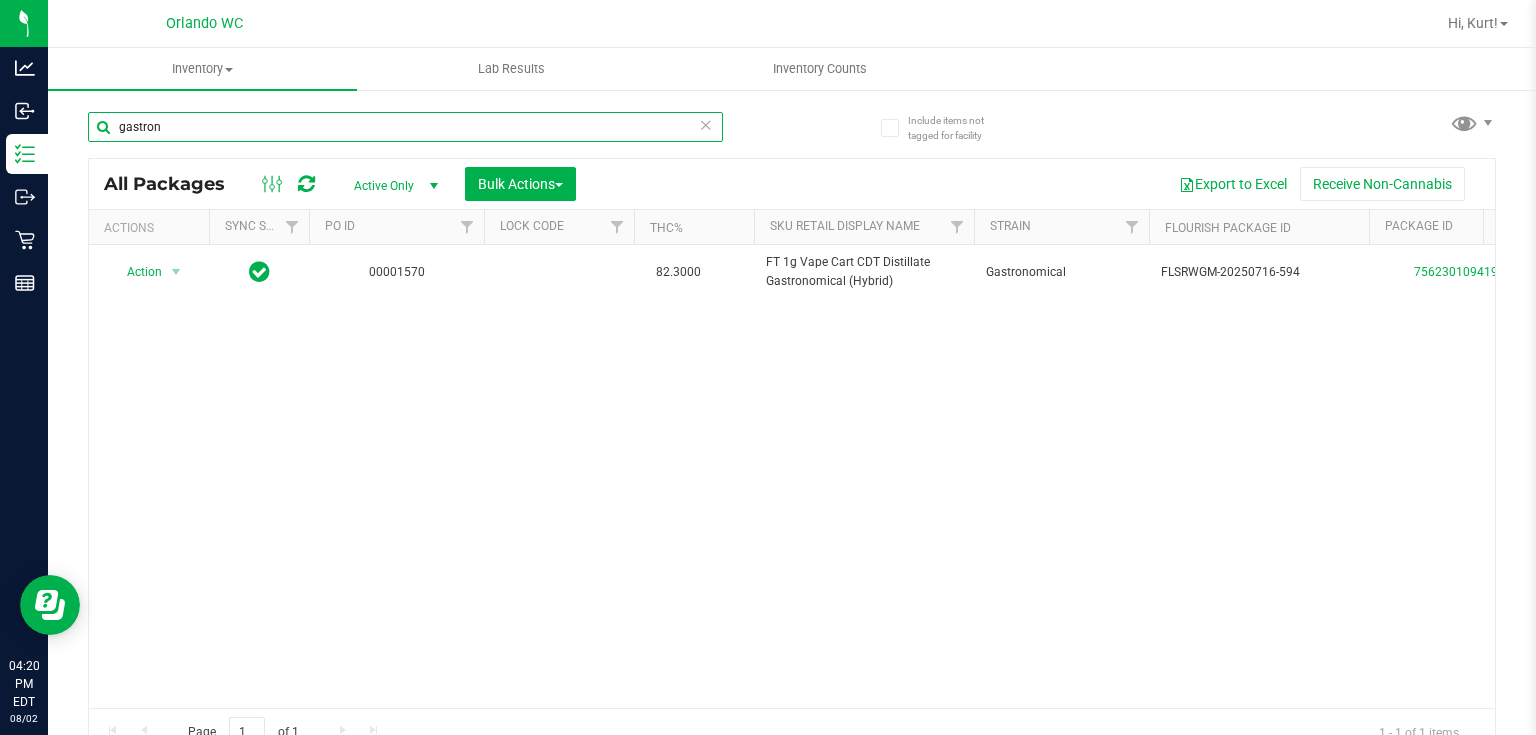 scroll, scrollTop: 0, scrollLeft: 109, axis: horizontal 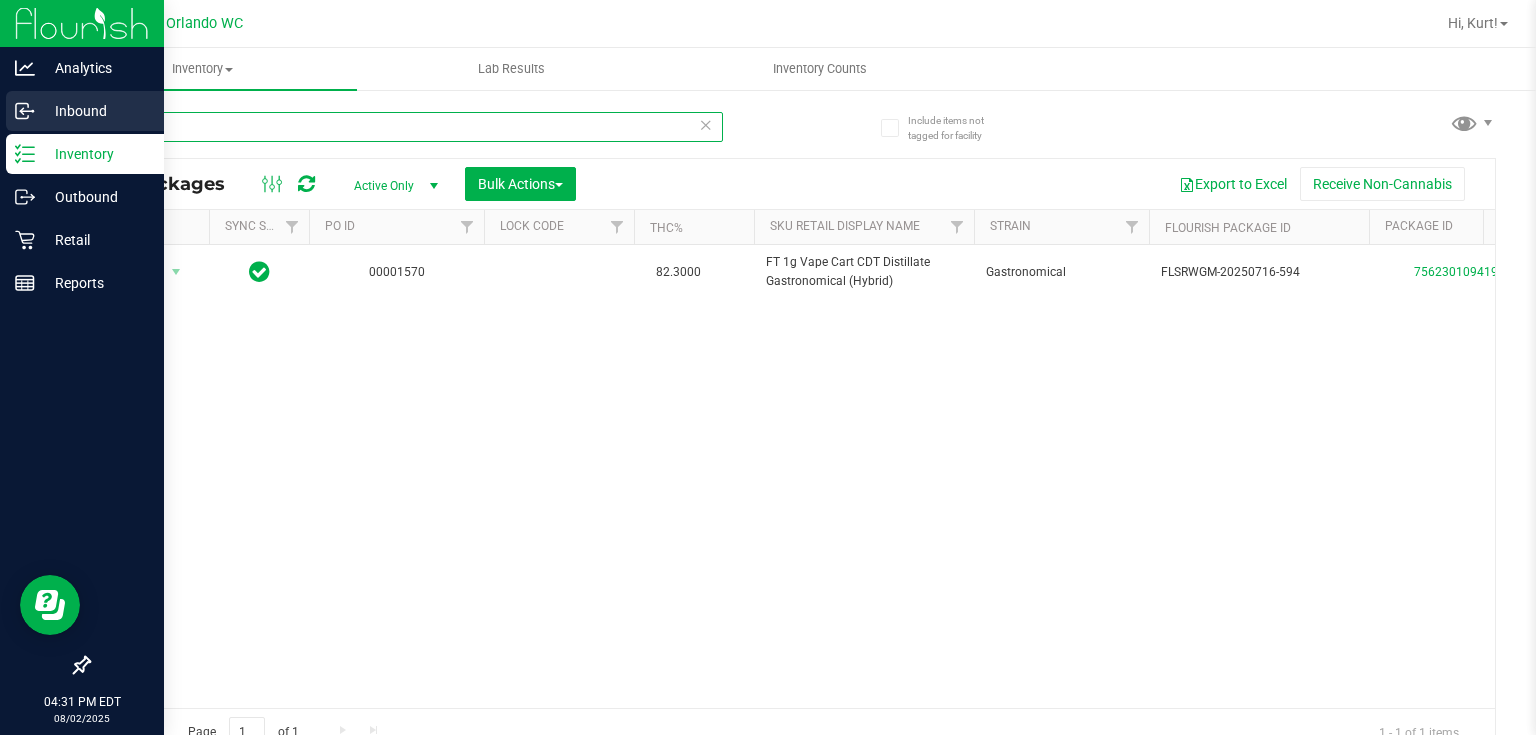 drag, startPoint x: 195, startPoint y: 125, endPoint x: 0, endPoint y: 102, distance: 196.35173 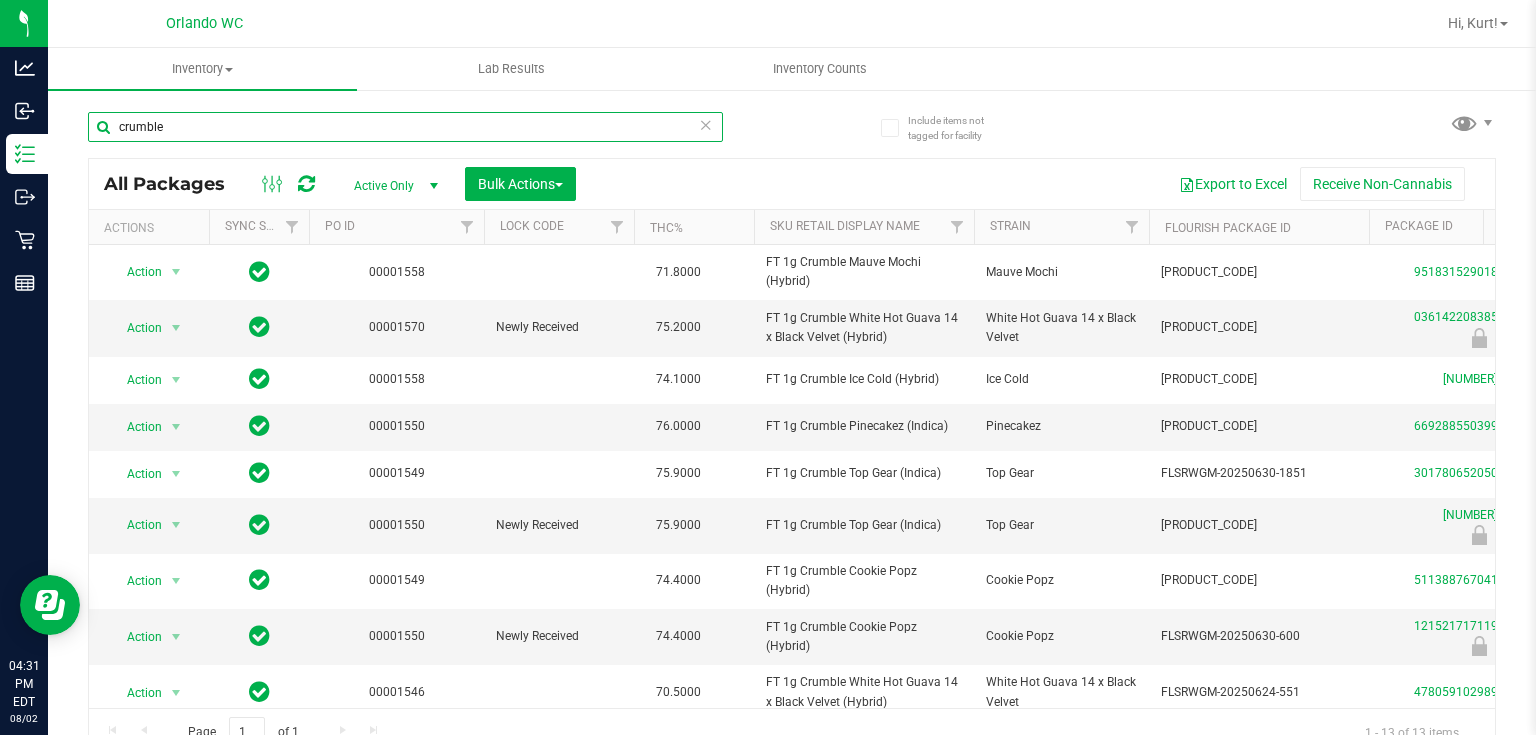 scroll, scrollTop: 207, scrollLeft: 0, axis: vertical 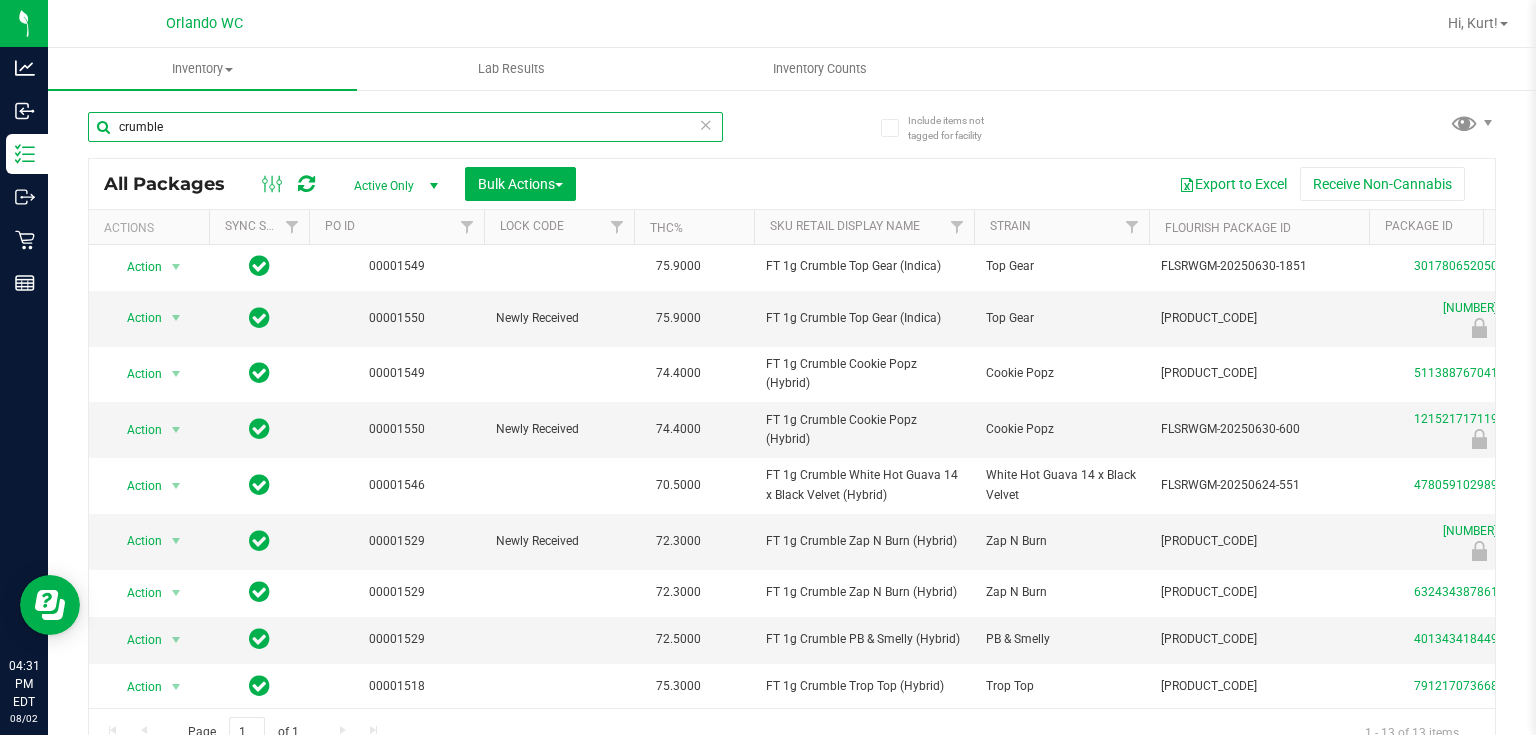 type on "crumble" 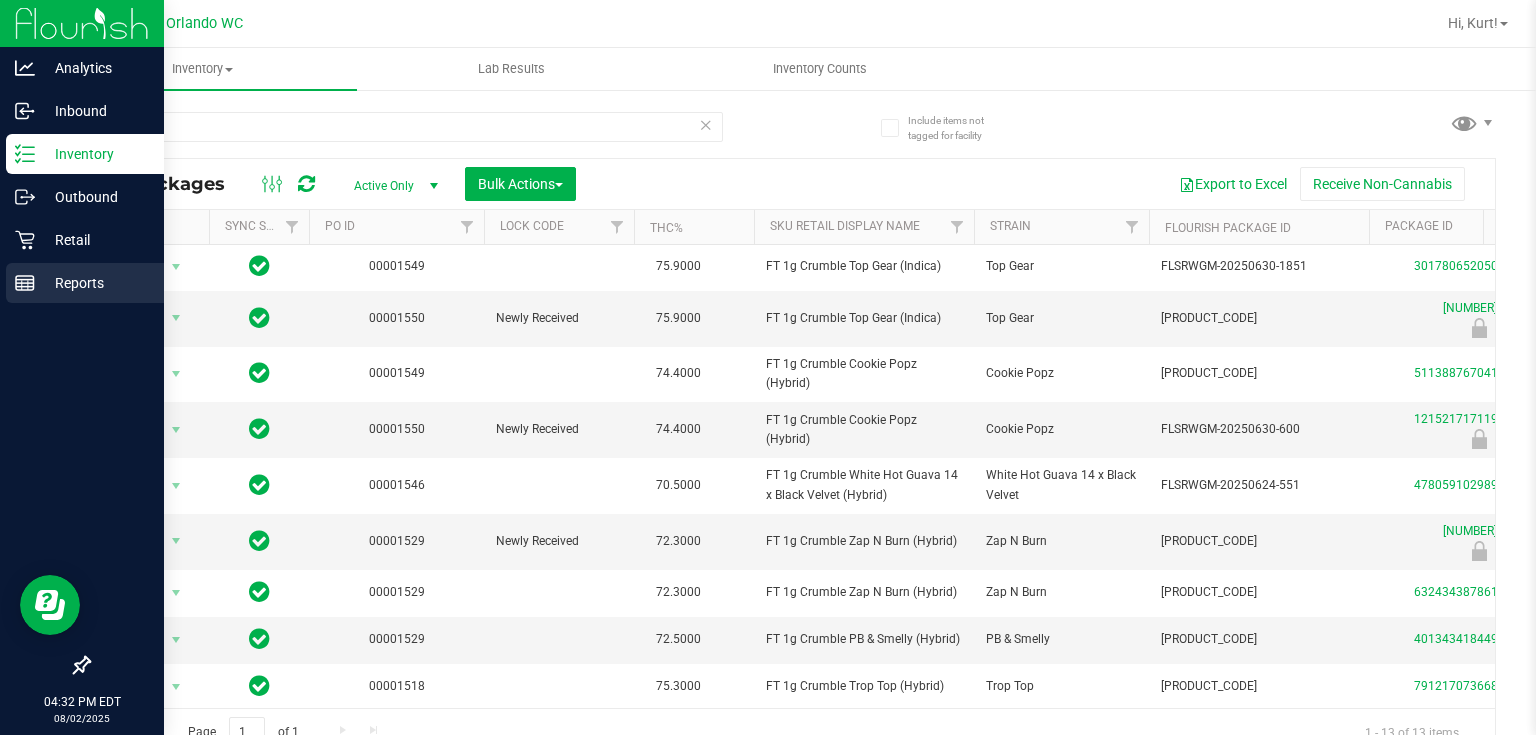 click on "Reports" at bounding box center [85, 283] 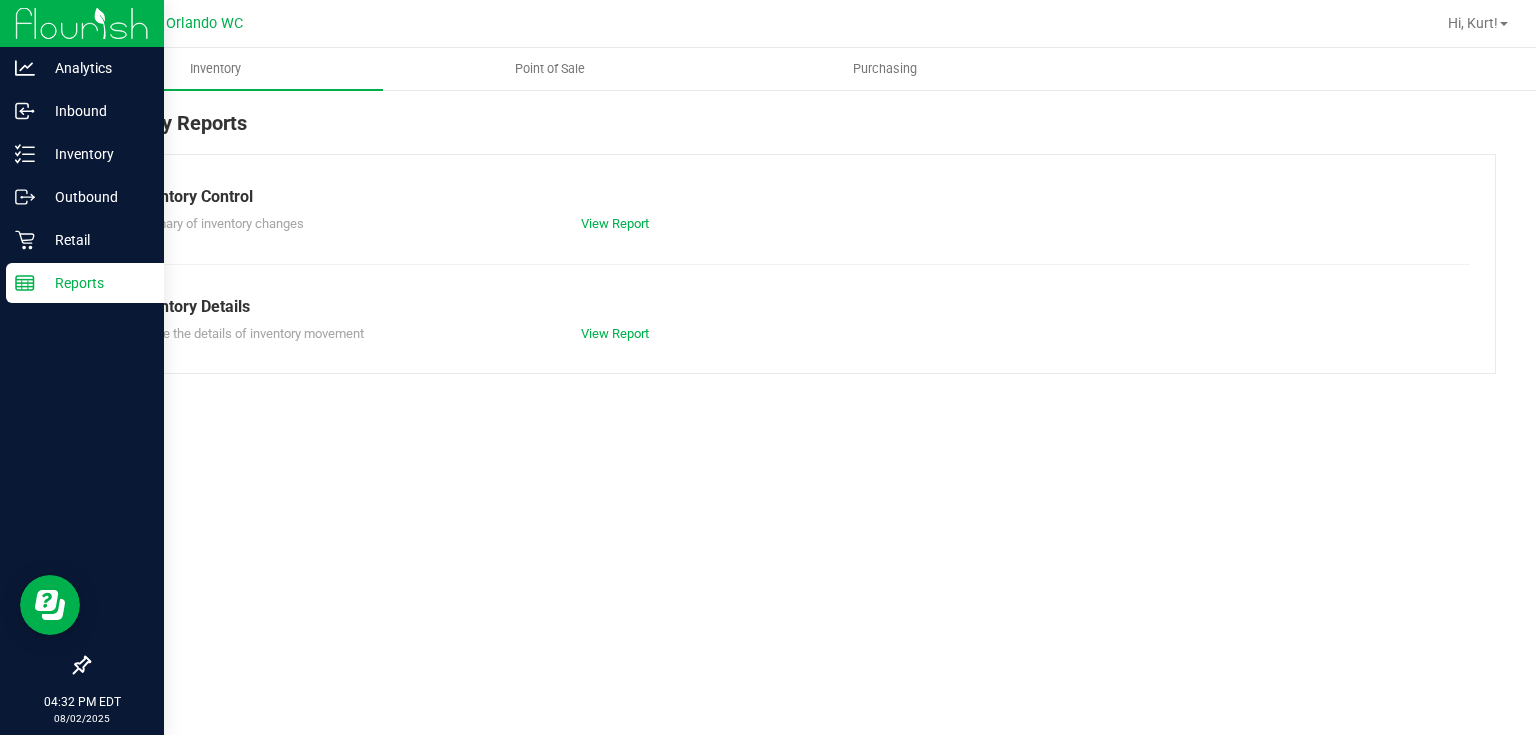 click 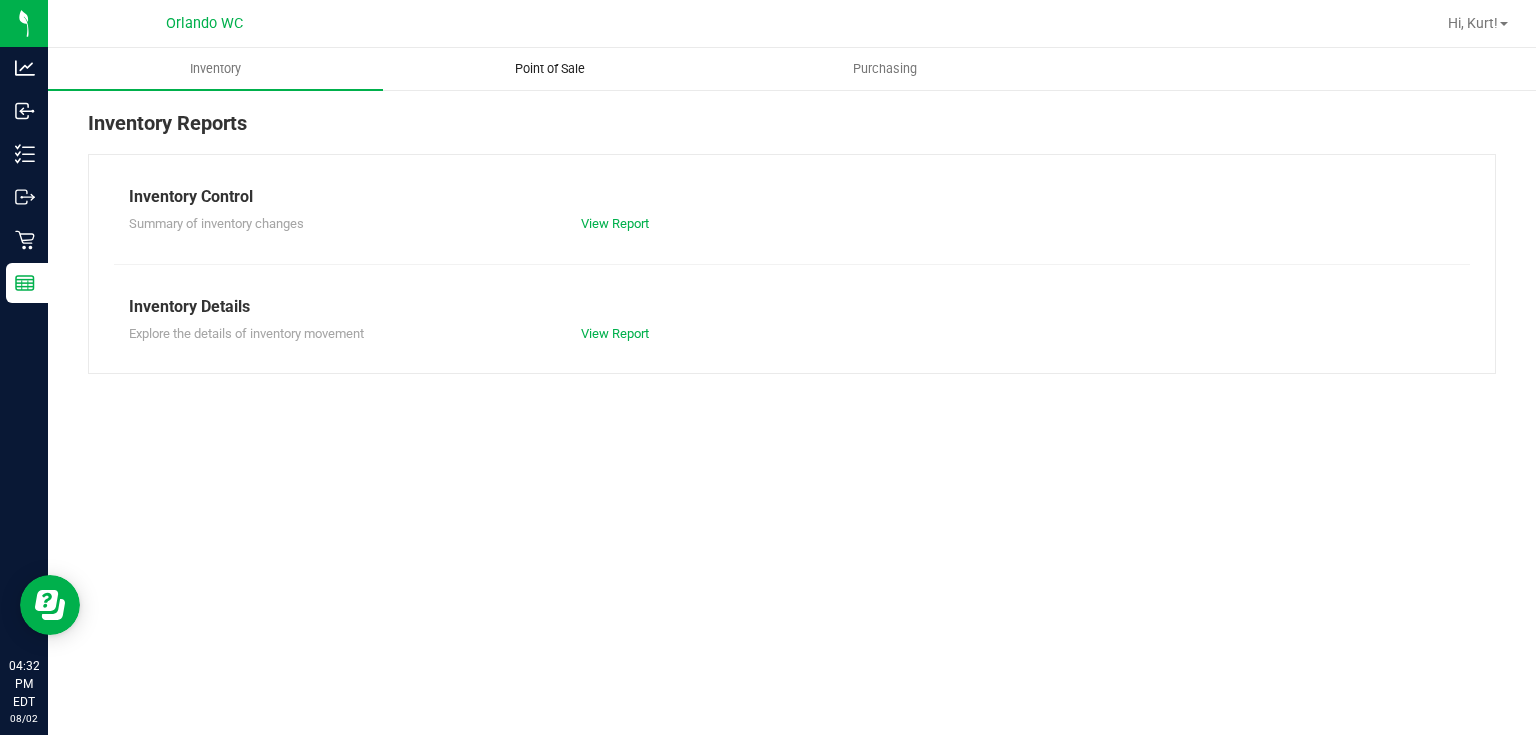 click on "Point of Sale" at bounding box center (550, 69) 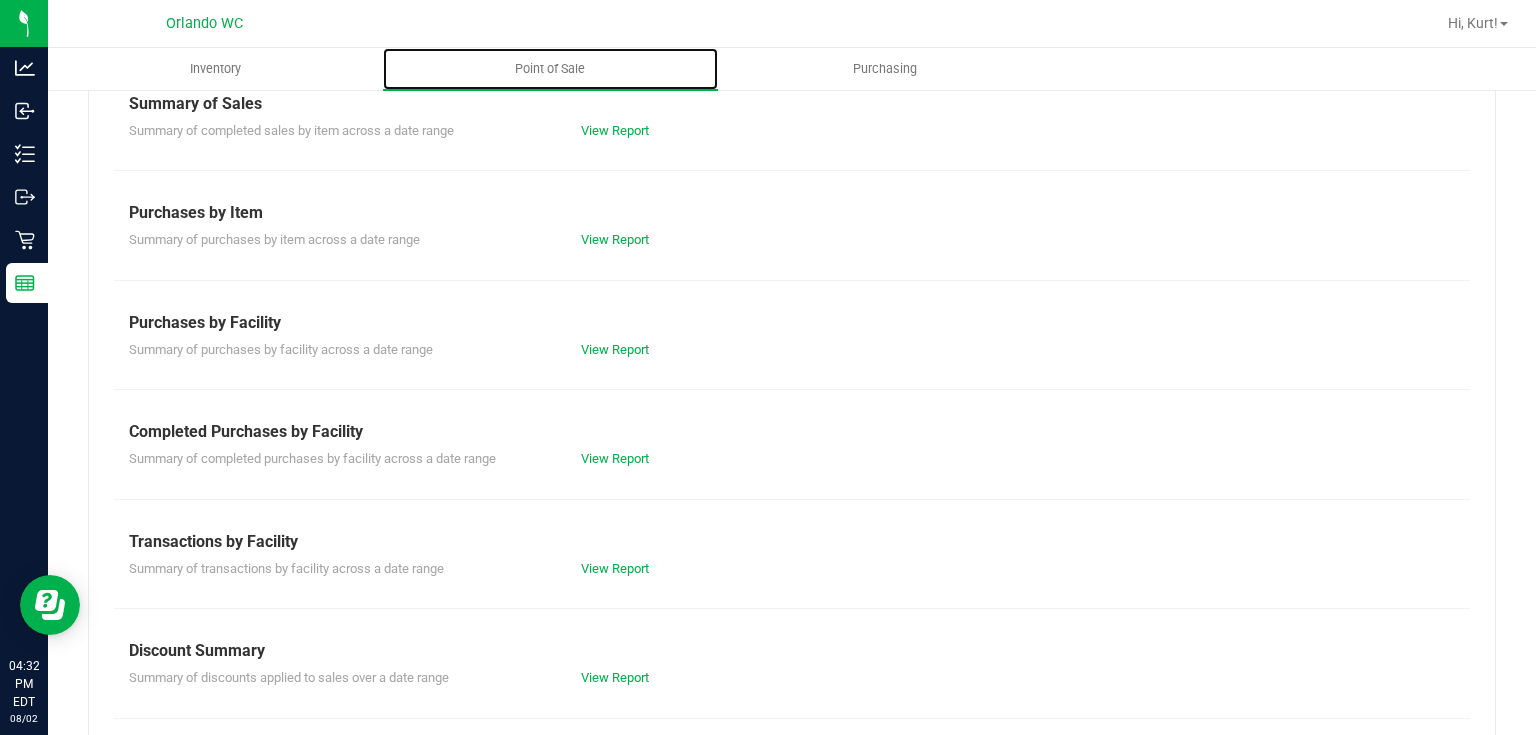 scroll, scrollTop: 216, scrollLeft: 0, axis: vertical 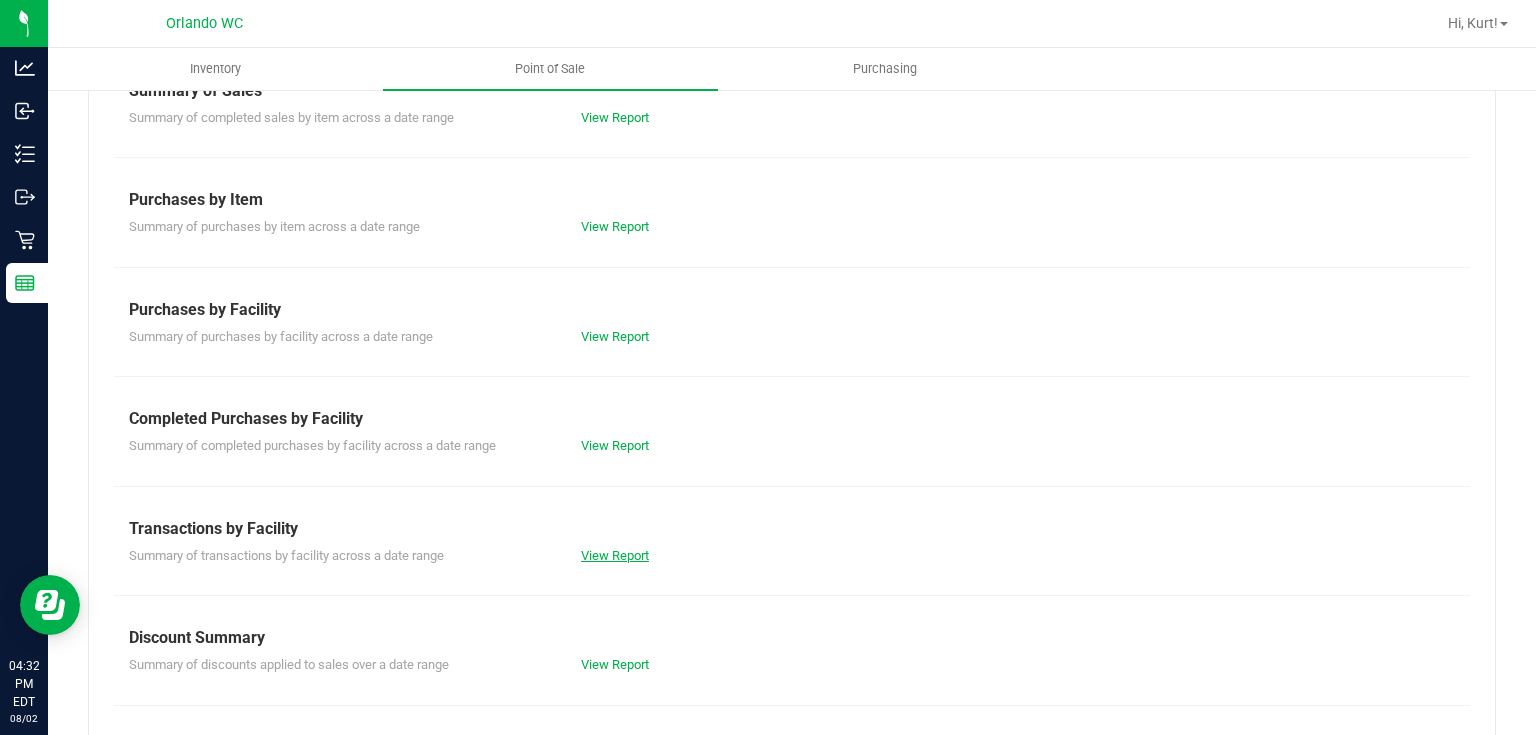 click on "View Report" at bounding box center (615, 555) 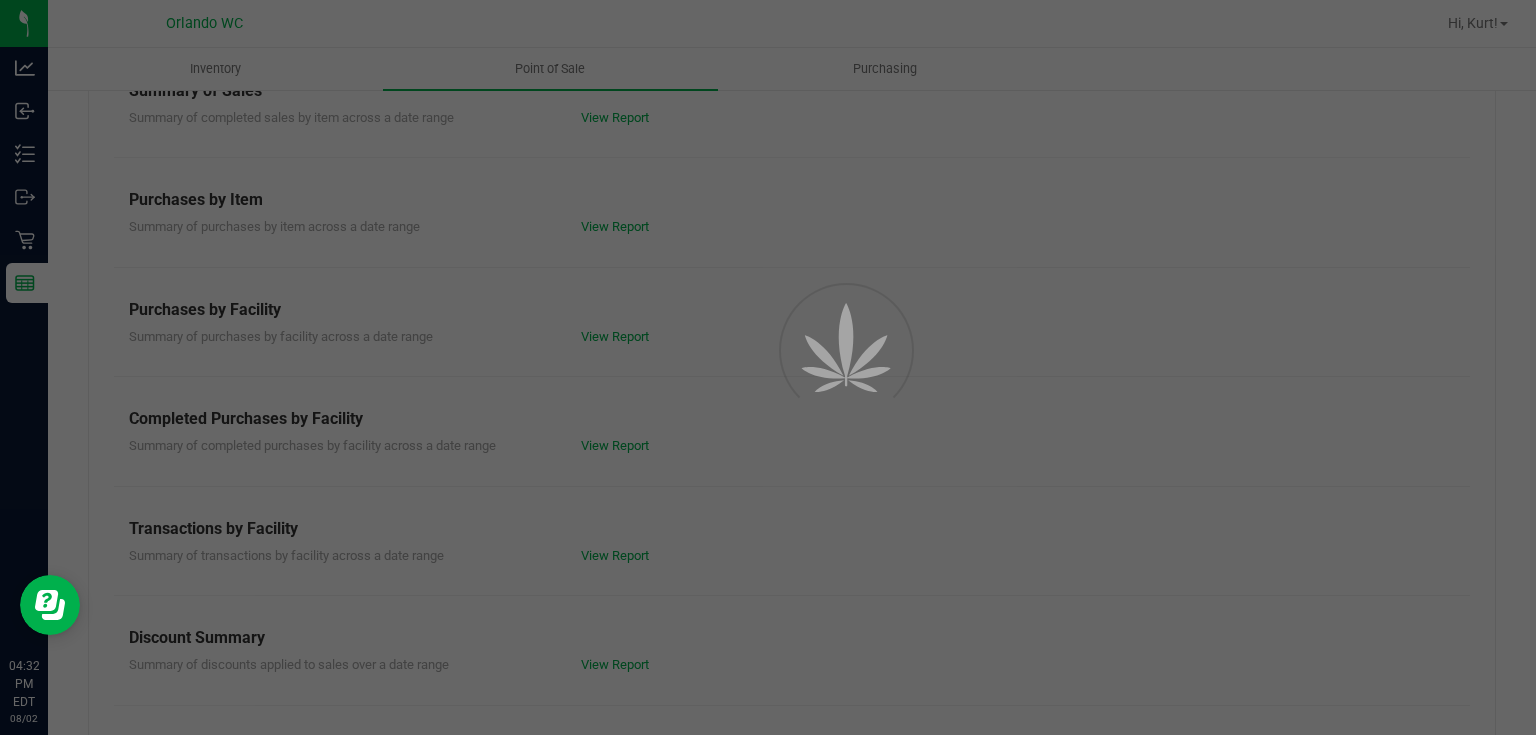 scroll, scrollTop: 0, scrollLeft: 0, axis: both 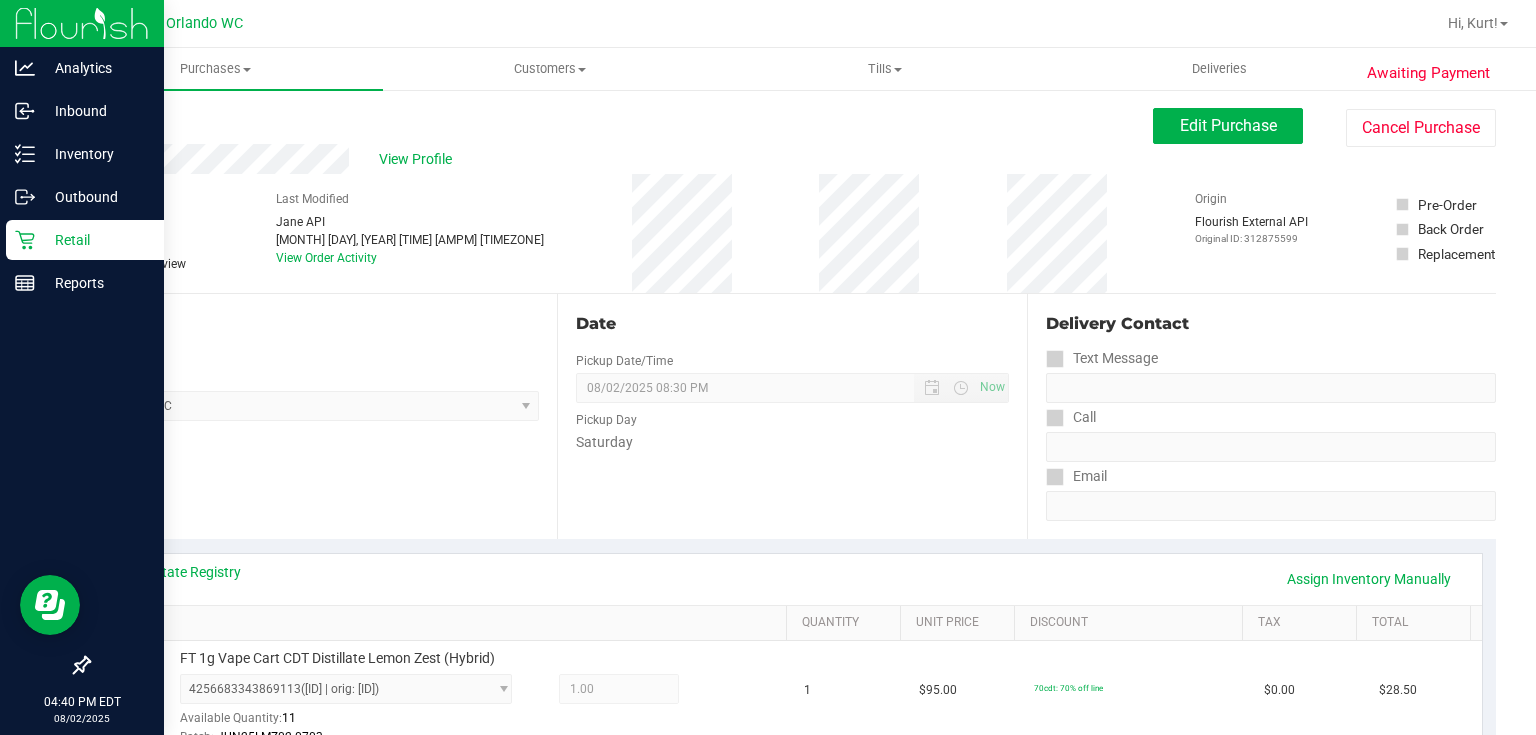 click 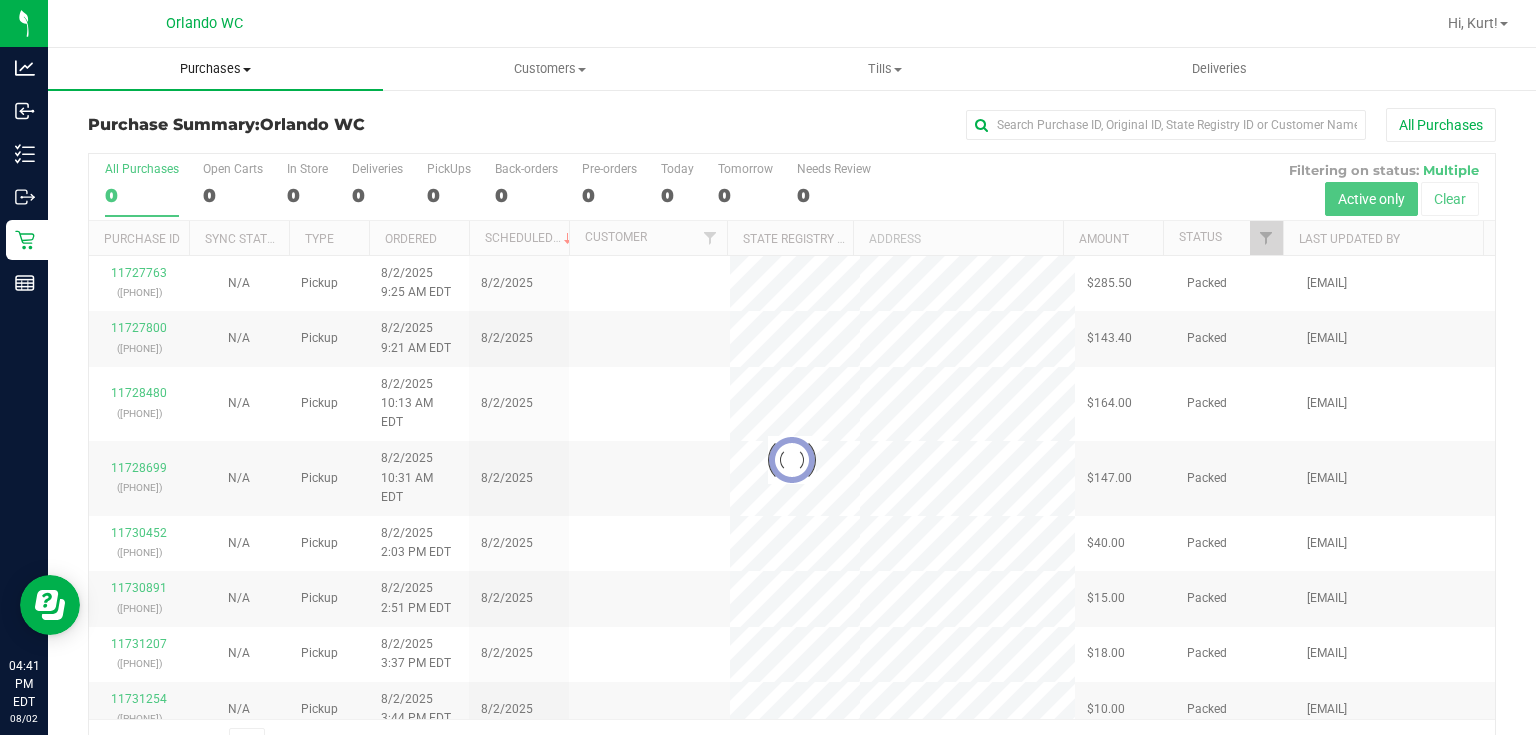 click on "Purchases" at bounding box center (215, 69) 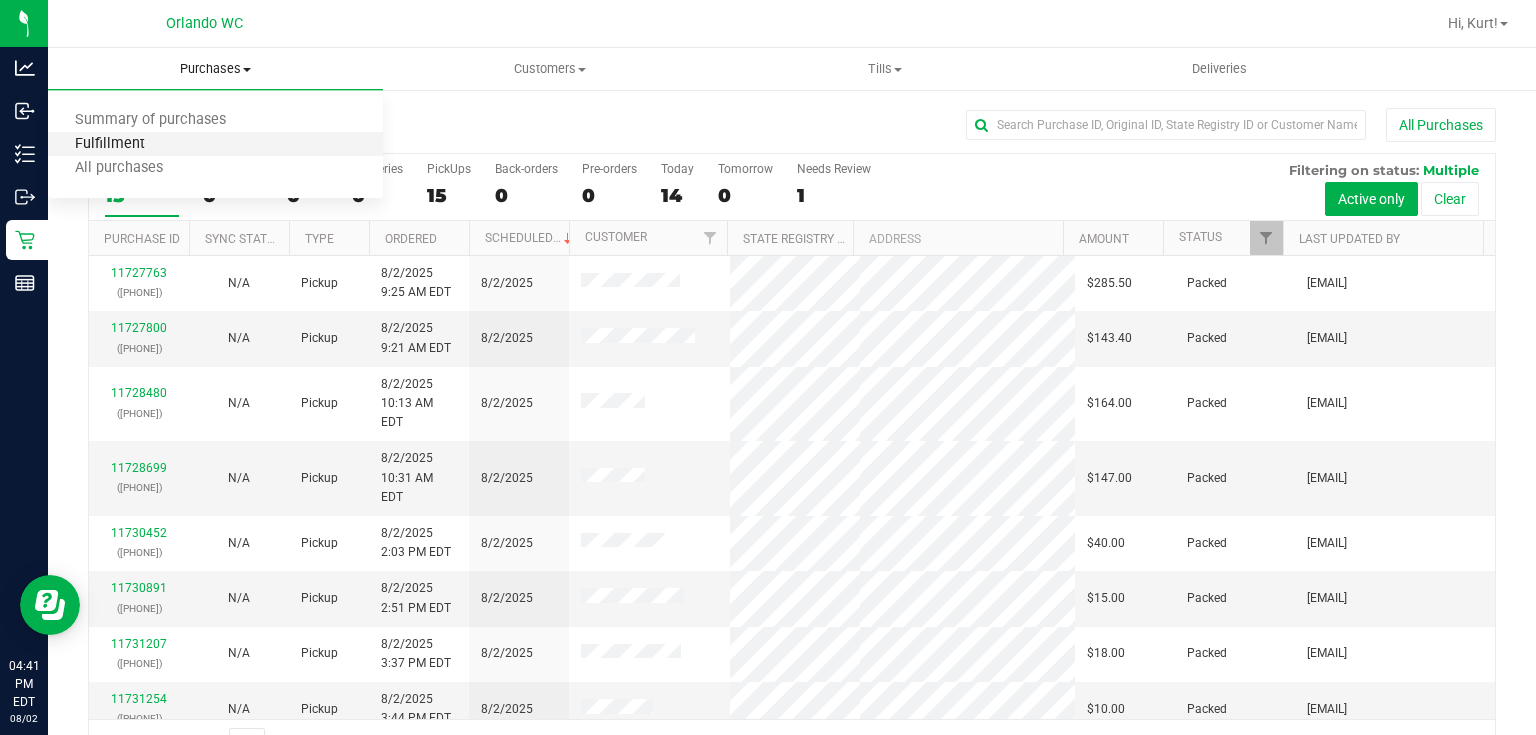 click on "Fulfillment" at bounding box center (110, 144) 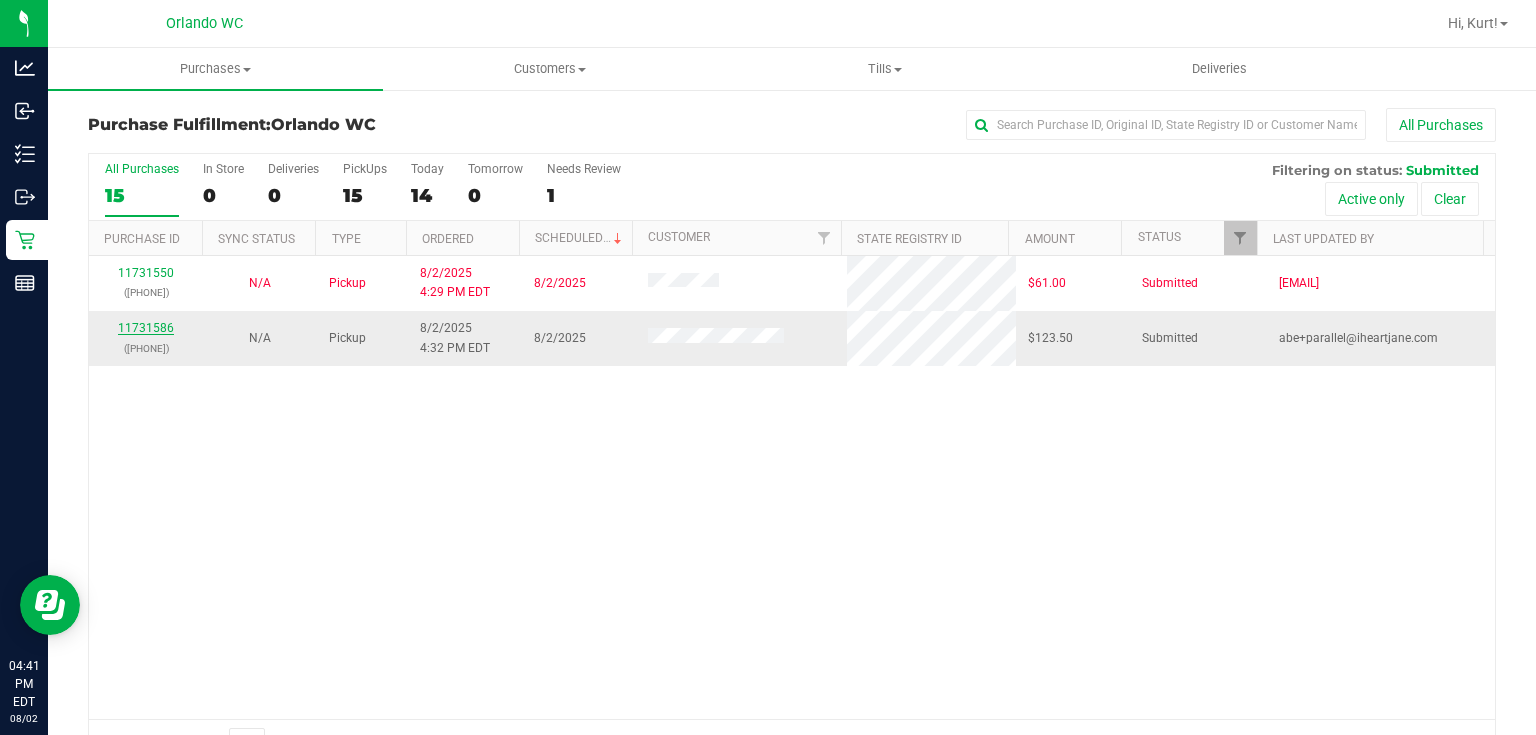 click on "11731586" at bounding box center (146, 328) 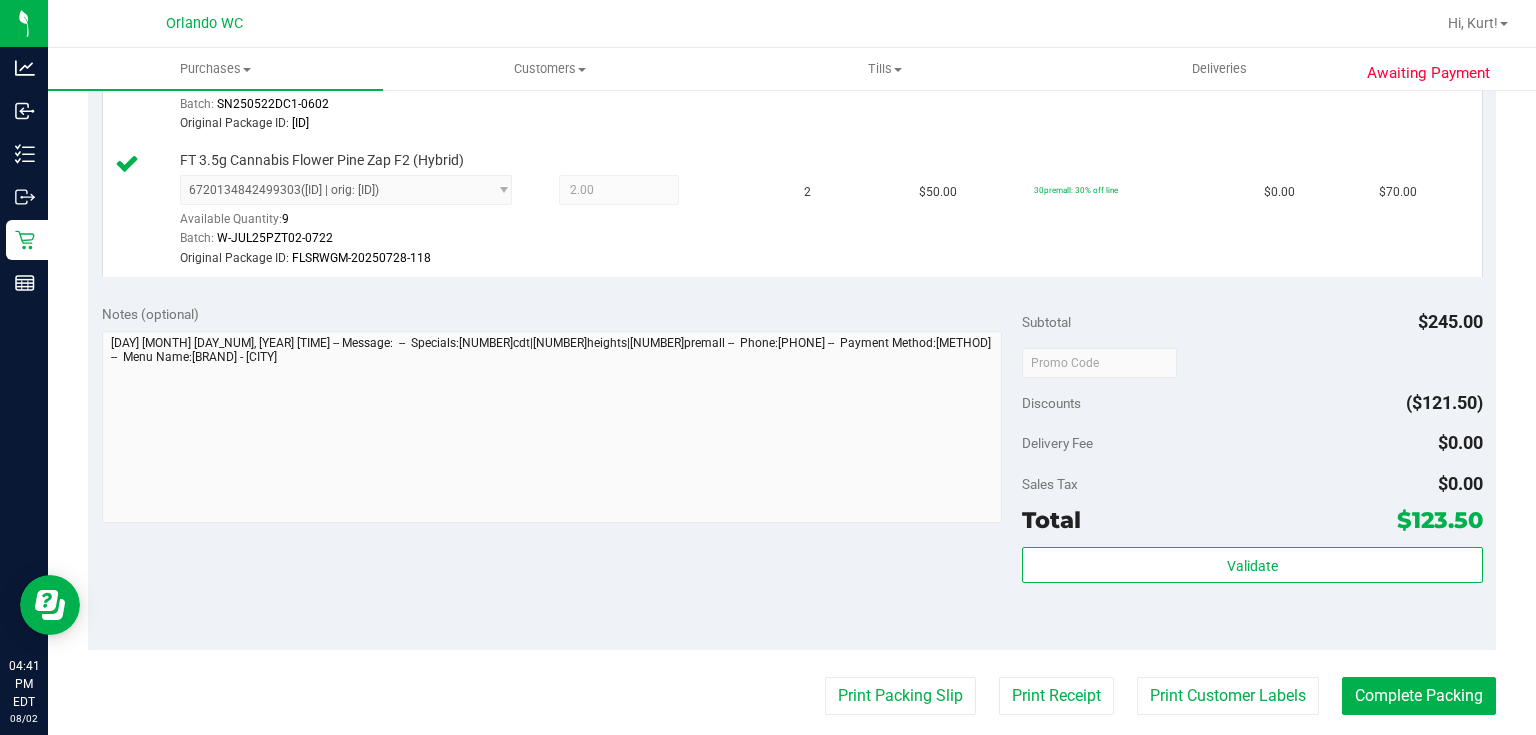scroll, scrollTop: 803, scrollLeft: 0, axis: vertical 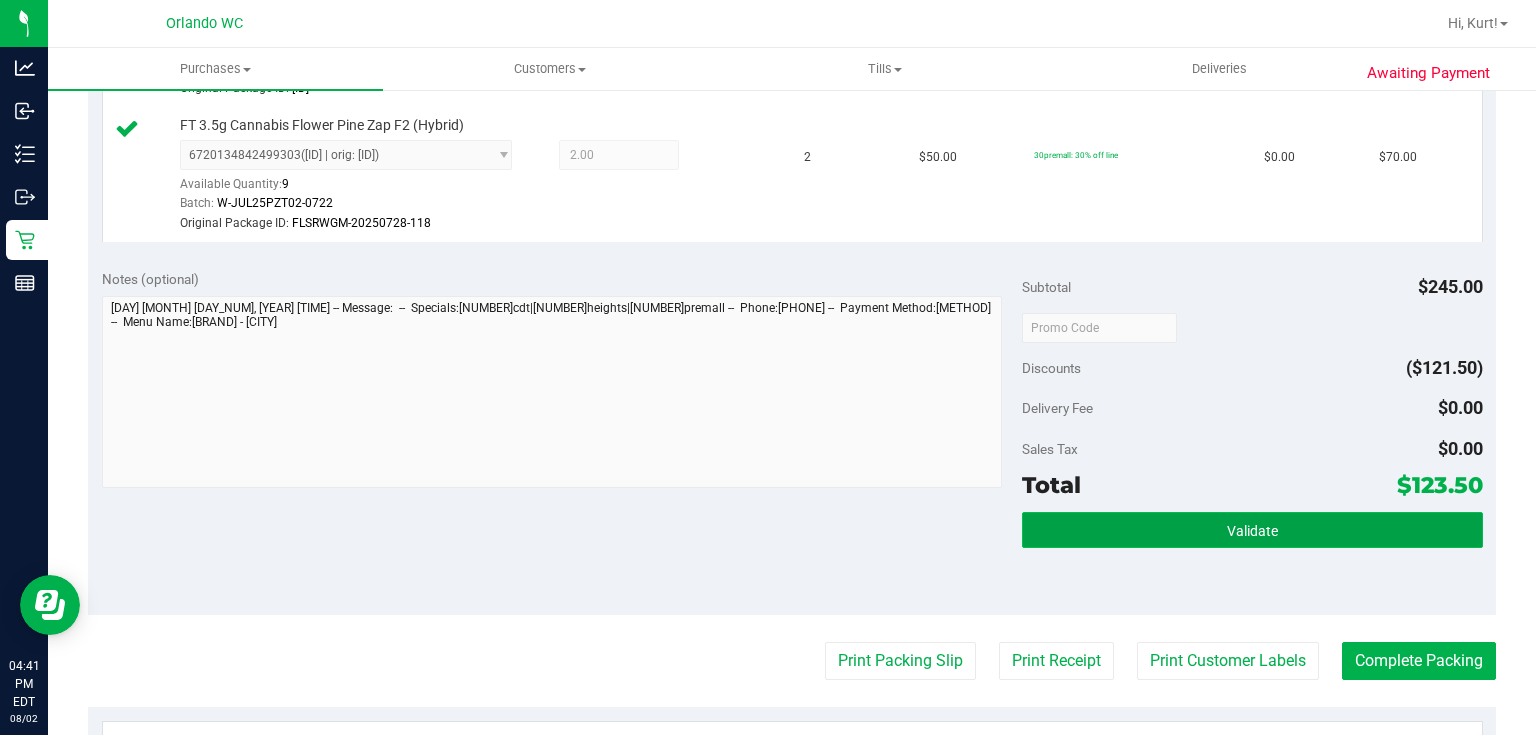 click on "Validate" at bounding box center [1252, 530] 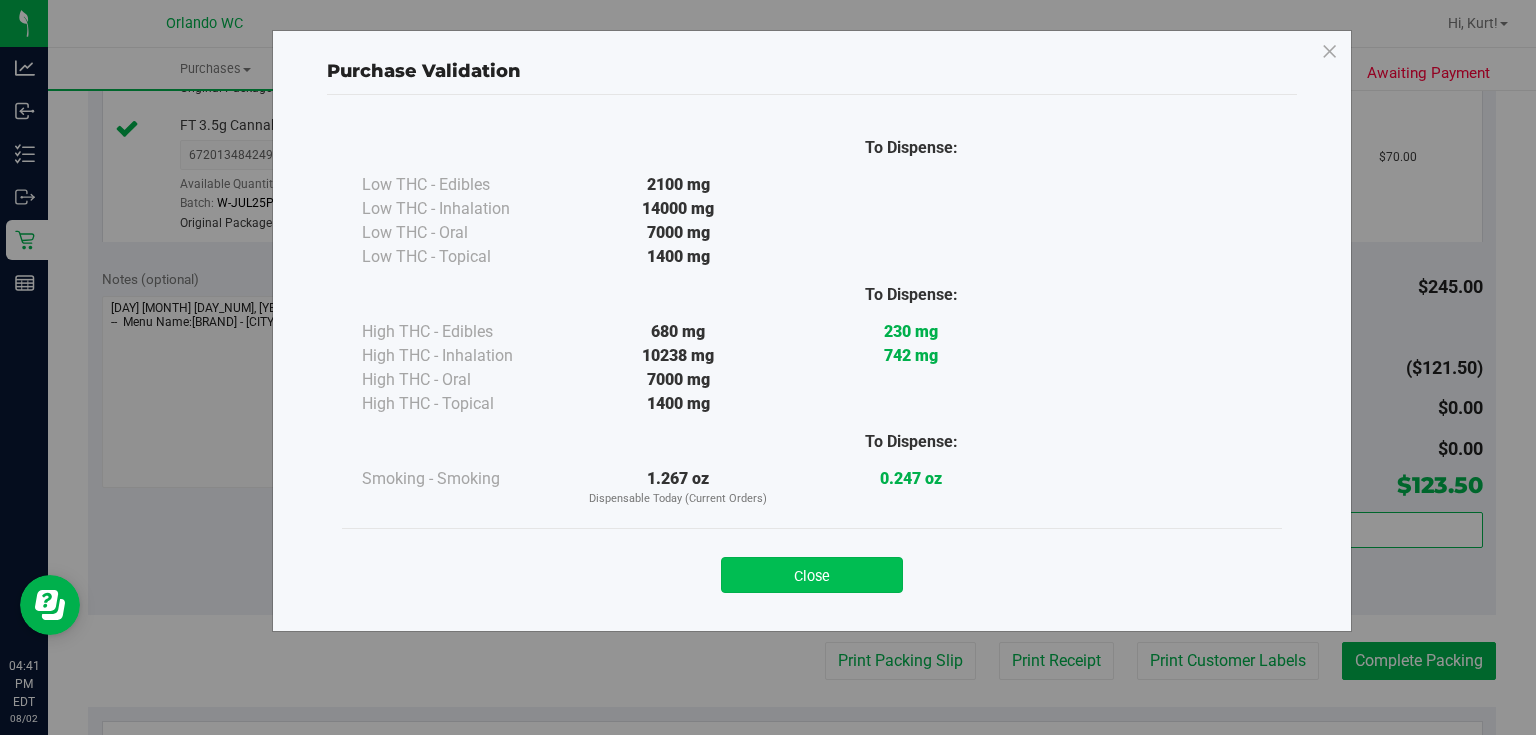 click on "Close" at bounding box center (812, 575) 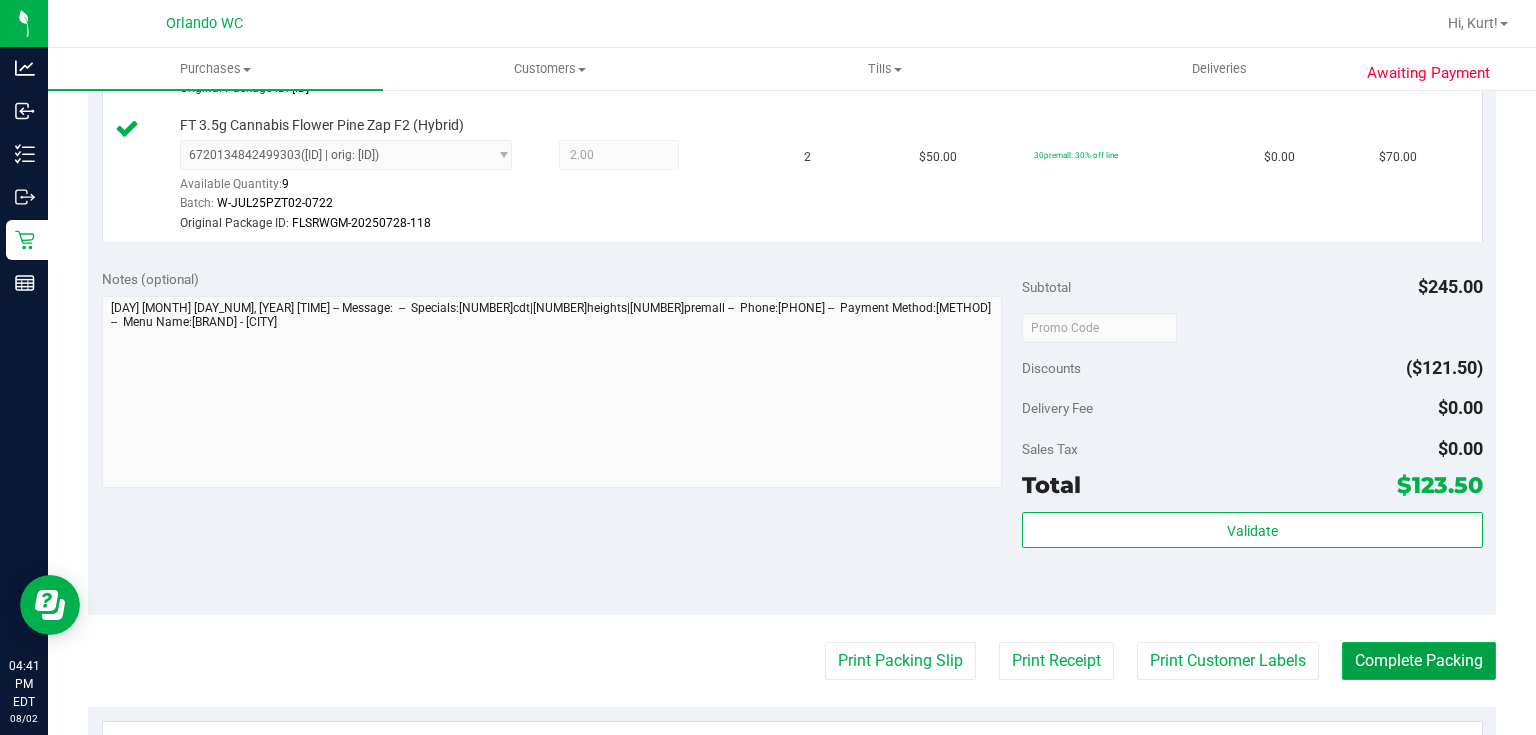 click on "Complete Packing" at bounding box center [1419, 661] 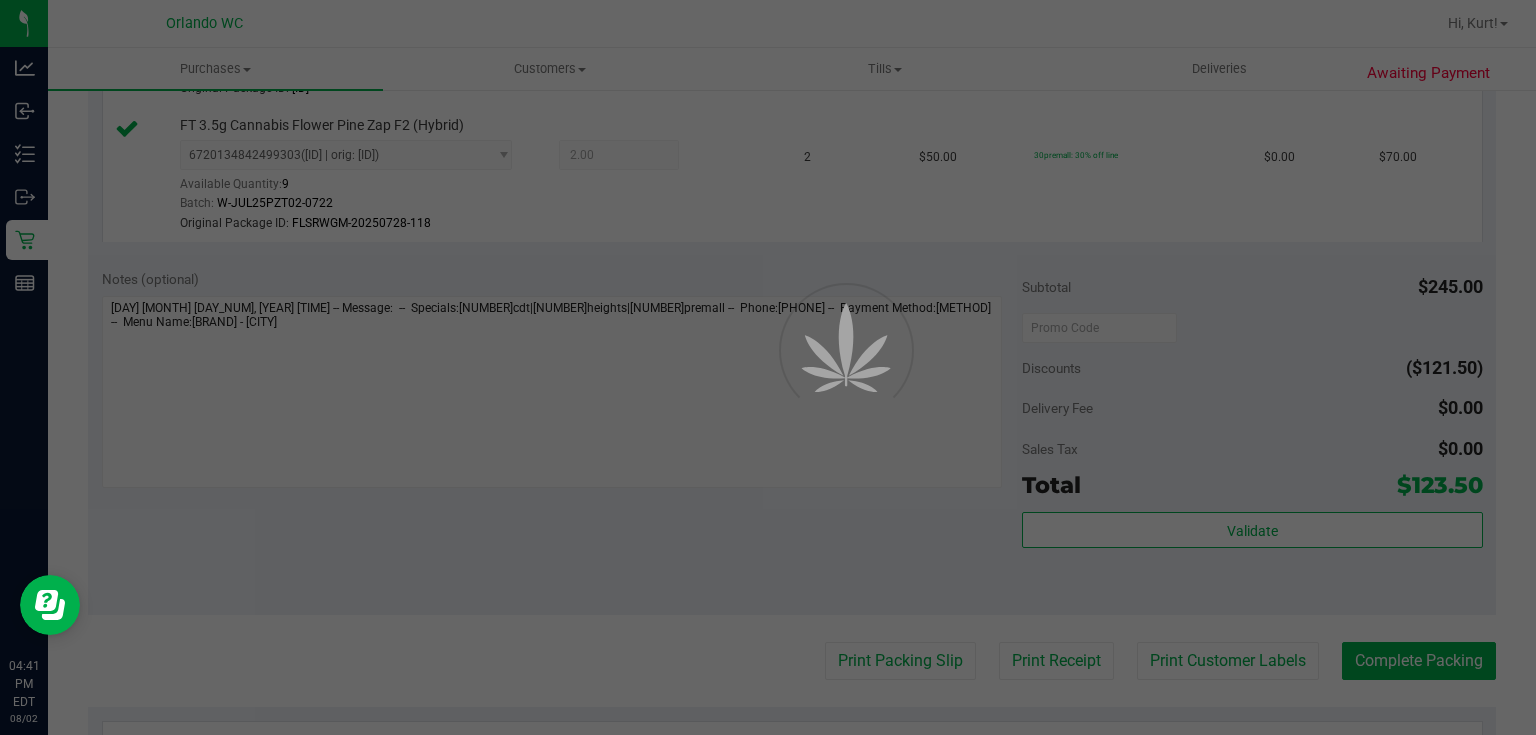 scroll, scrollTop: 0, scrollLeft: 0, axis: both 